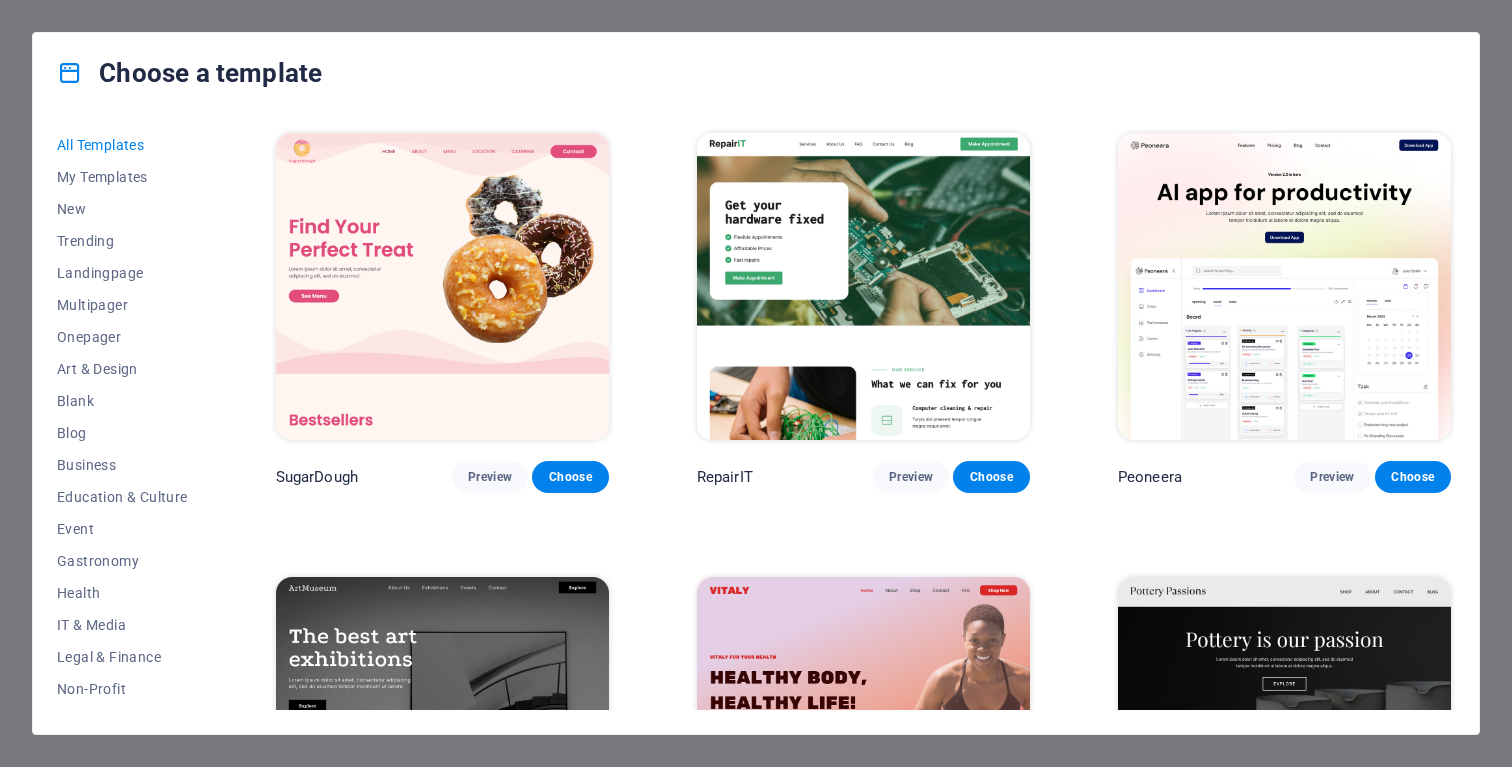 scroll, scrollTop: 0, scrollLeft: 0, axis: both 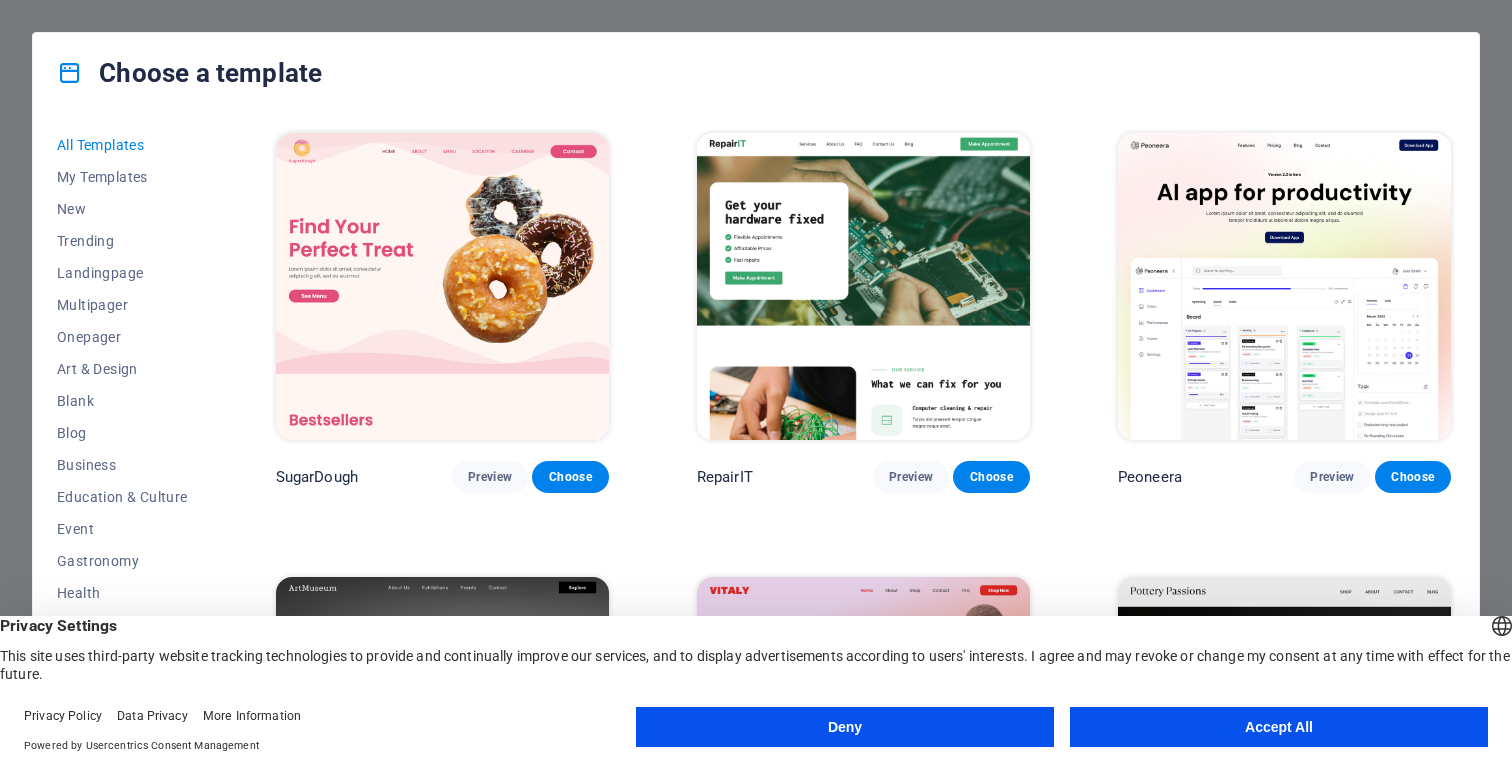 click on "Accept All" at bounding box center [1279, 727] 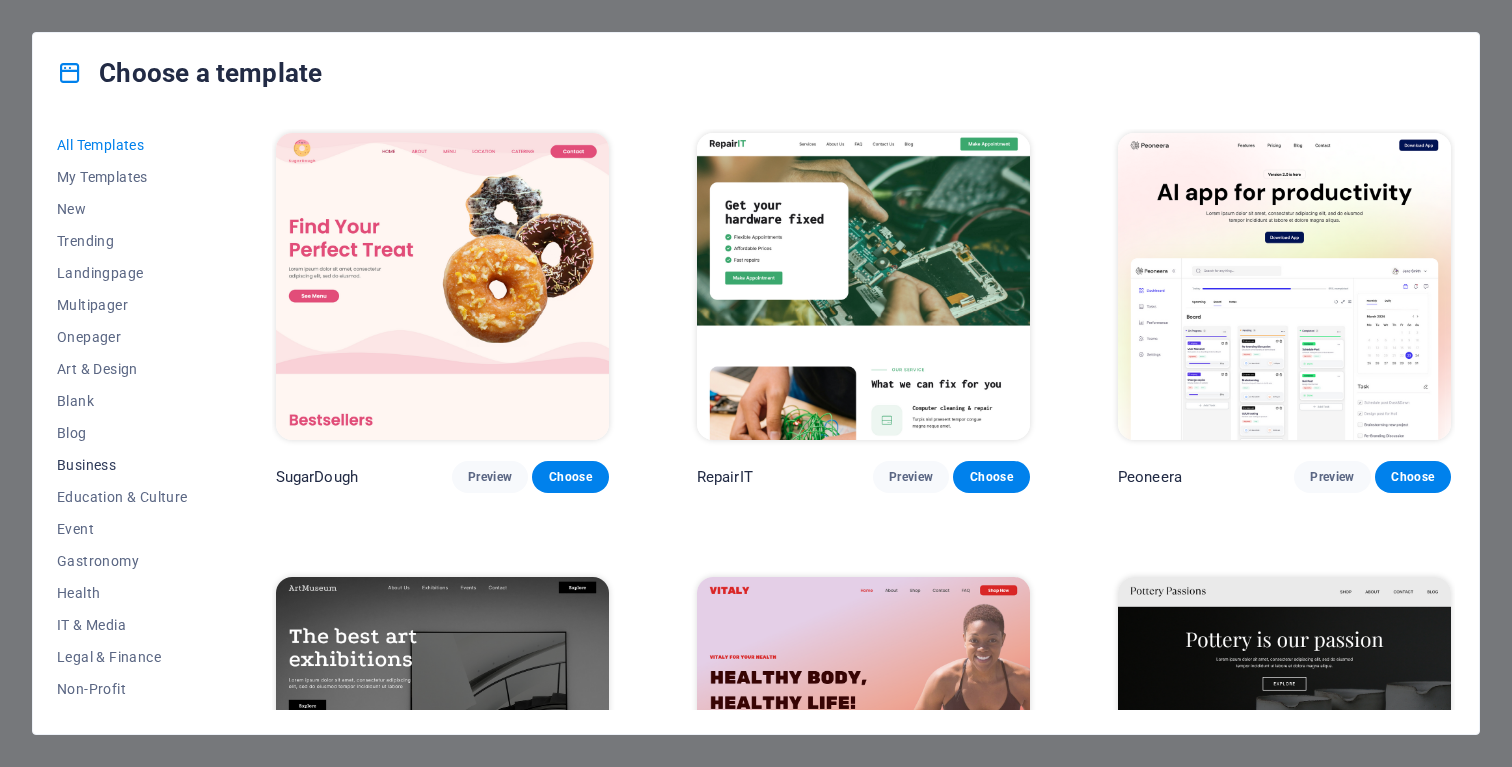 click on "Business" at bounding box center [122, 465] 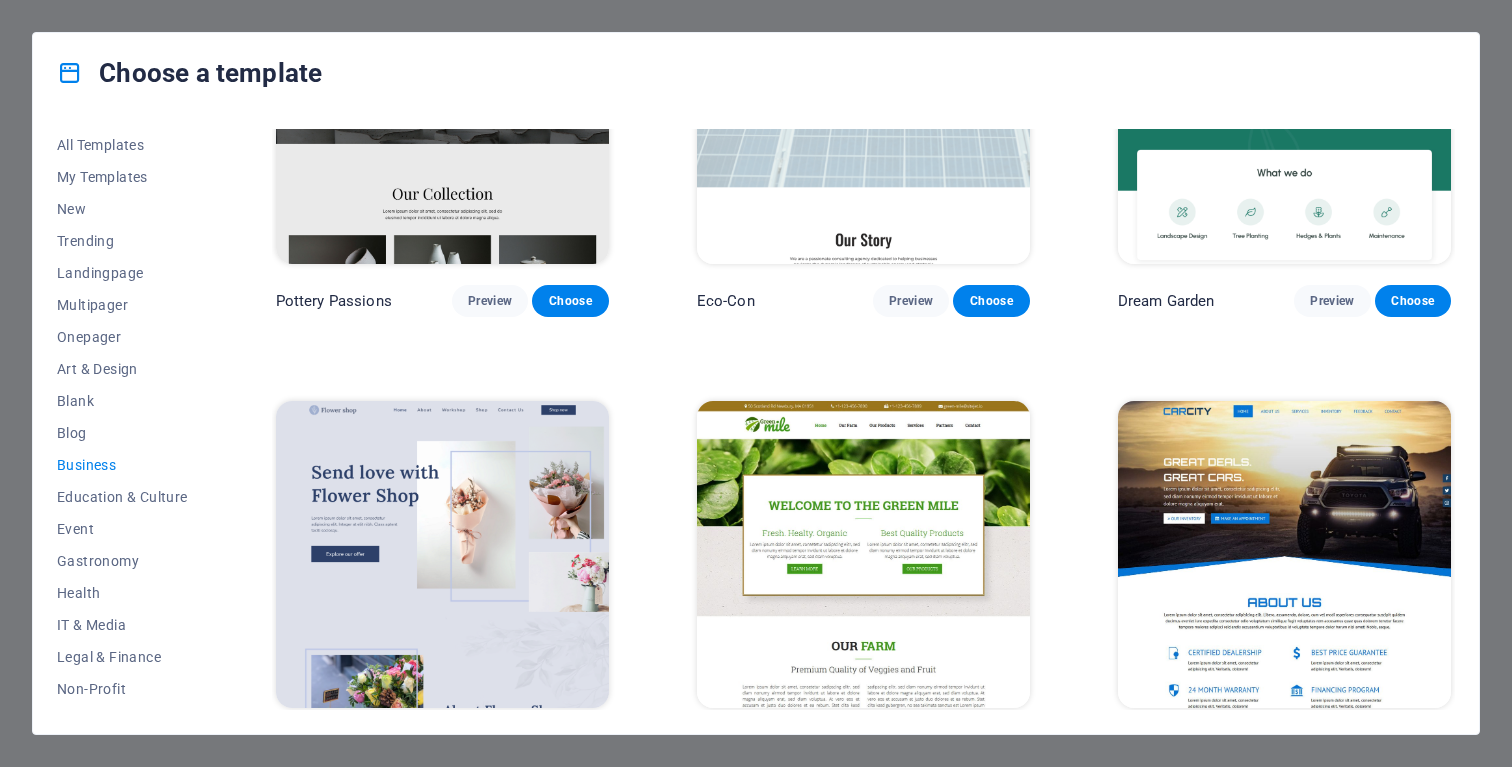 scroll, scrollTop: 166, scrollLeft: 0, axis: vertical 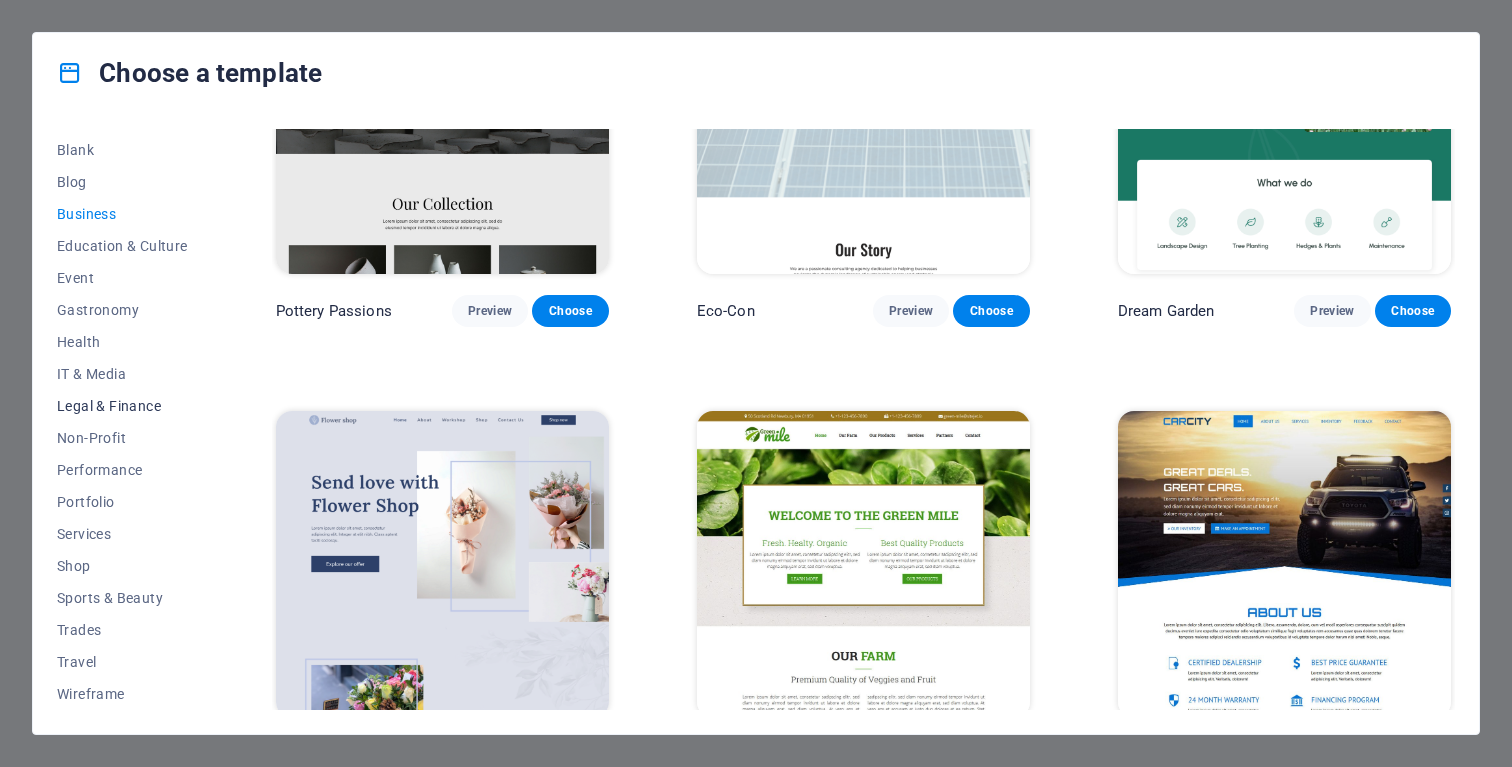 click on "Legal & Finance" at bounding box center (122, 406) 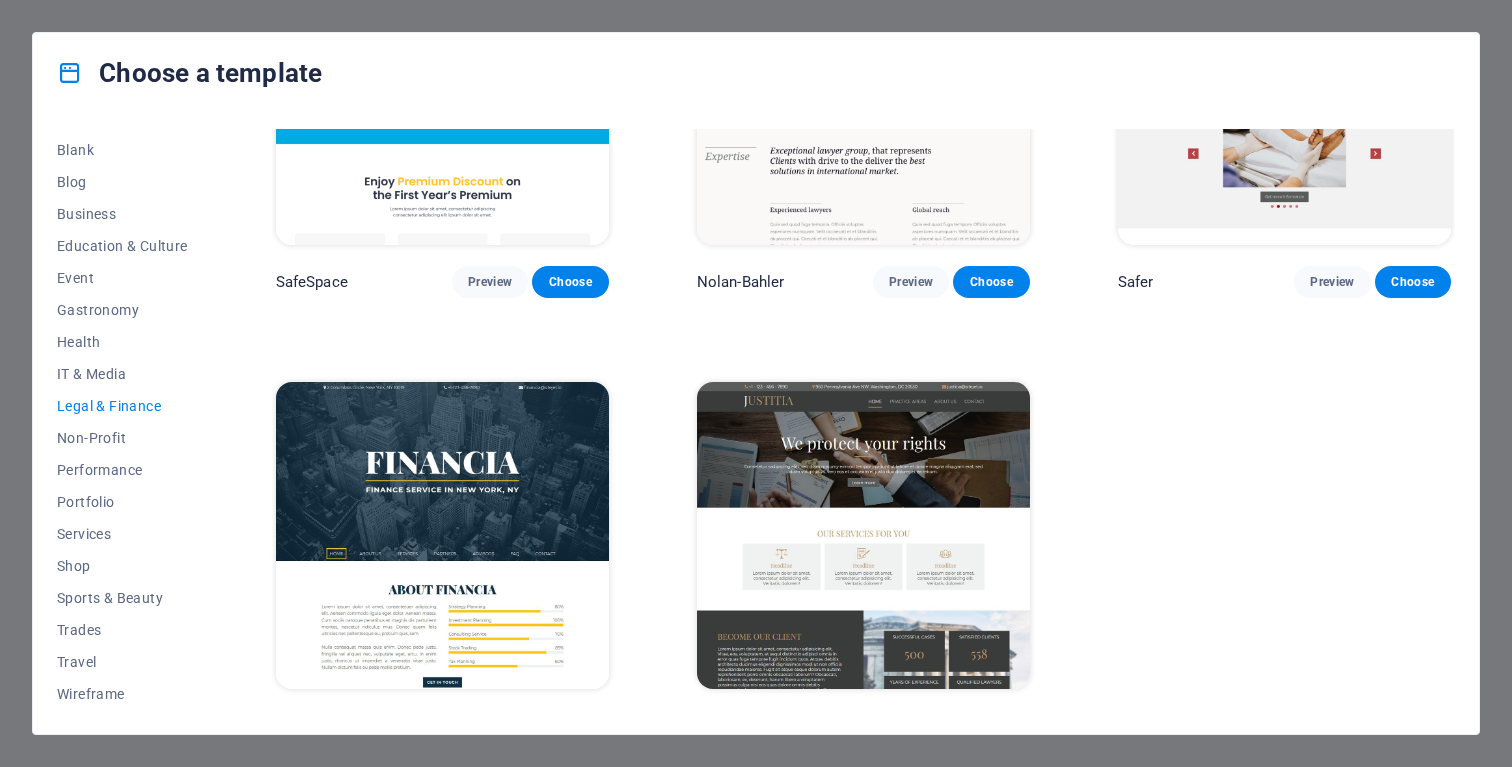 scroll, scrollTop: 221, scrollLeft: 0, axis: vertical 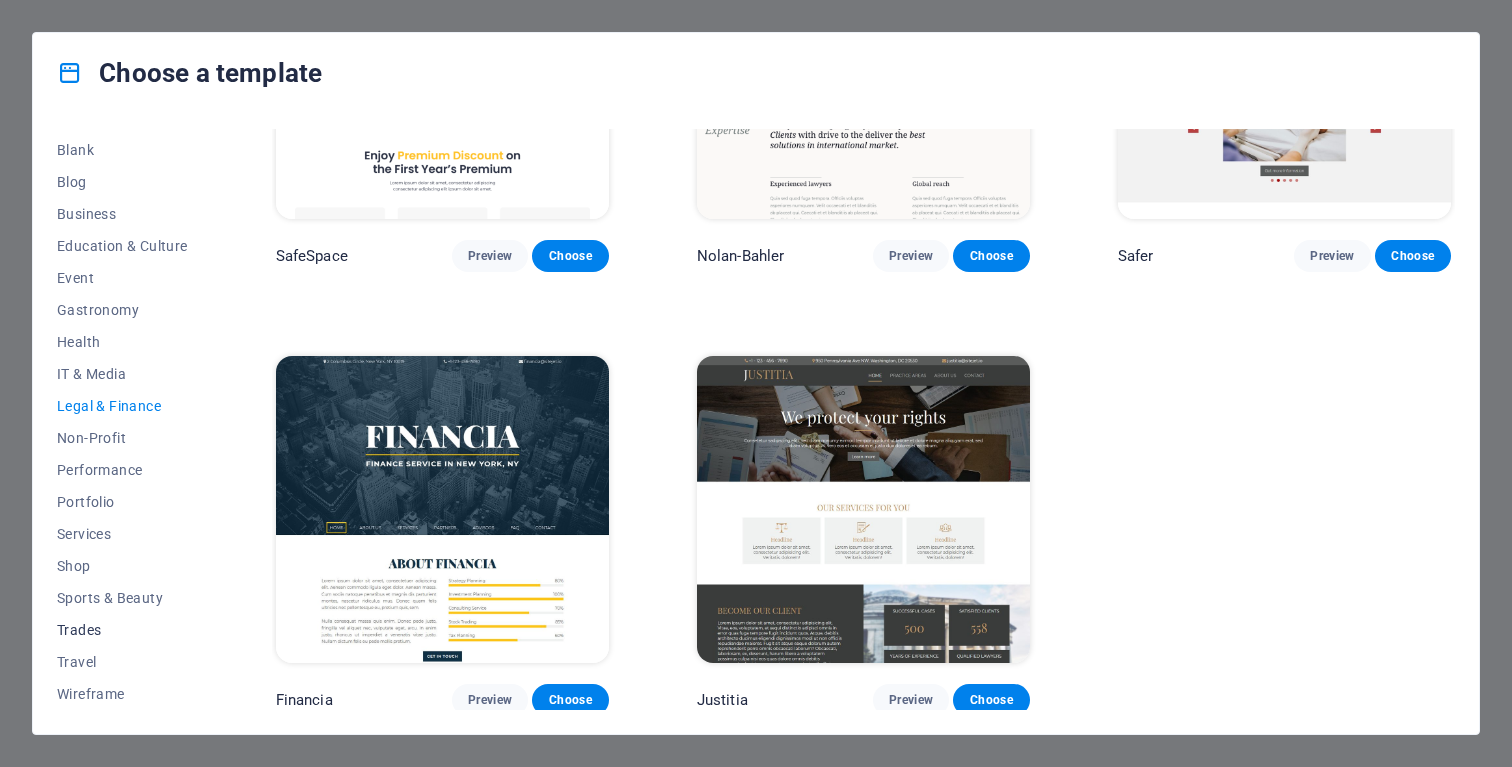 click on "Trades" at bounding box center [122, 630] 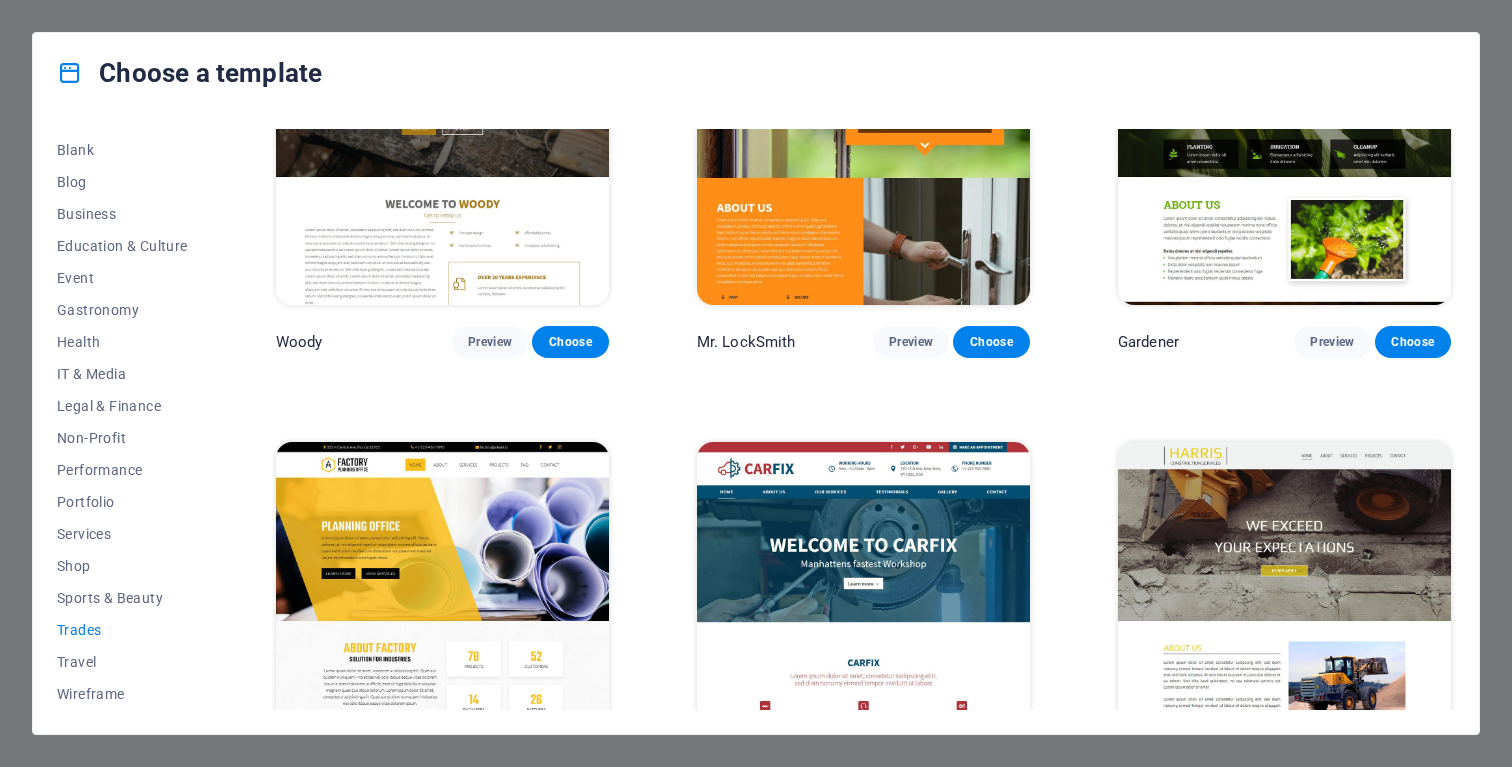 scroll, scrollTop: 662, scrollLeft: 0, axis: vertical 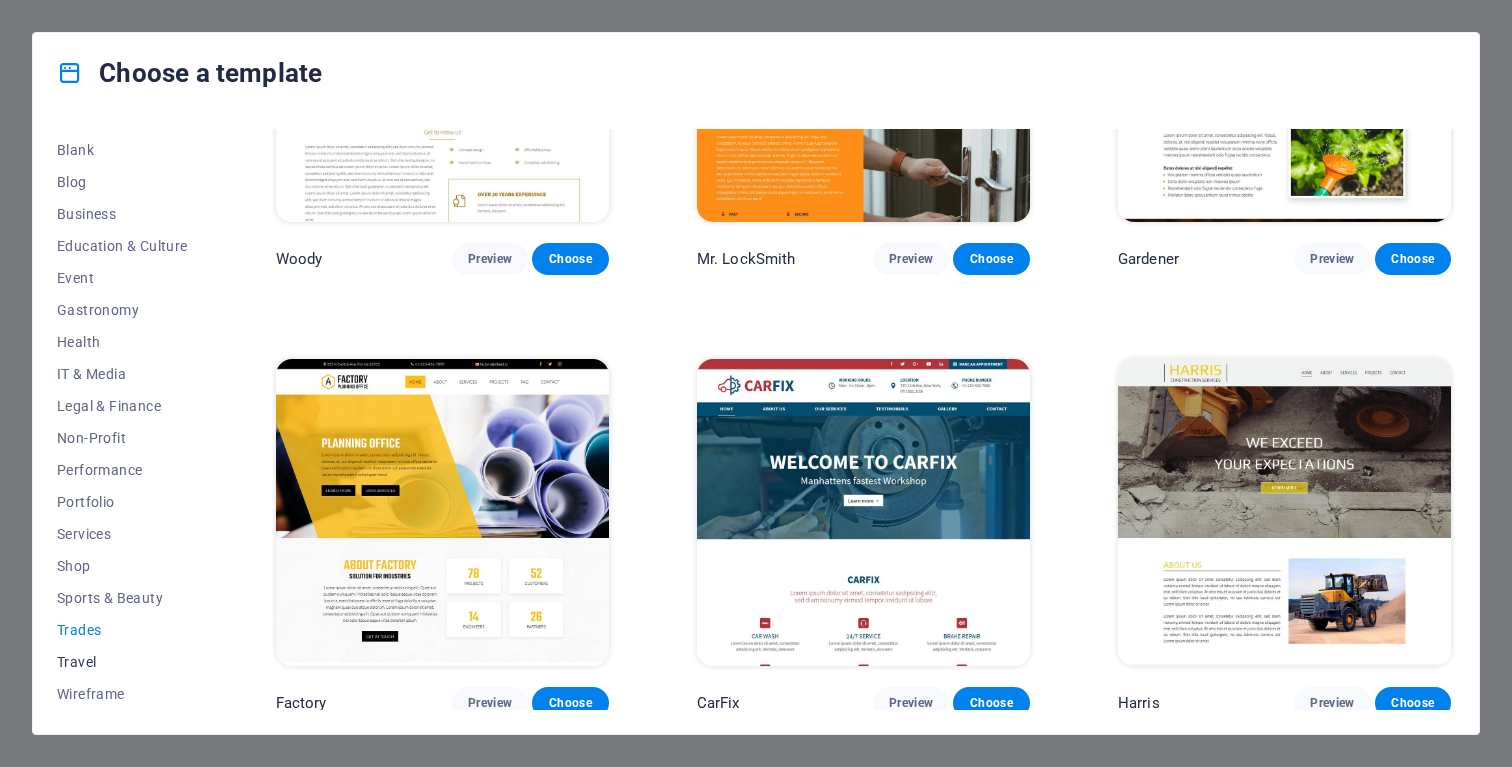 click on "Travel" at bounding box center [122, 662] 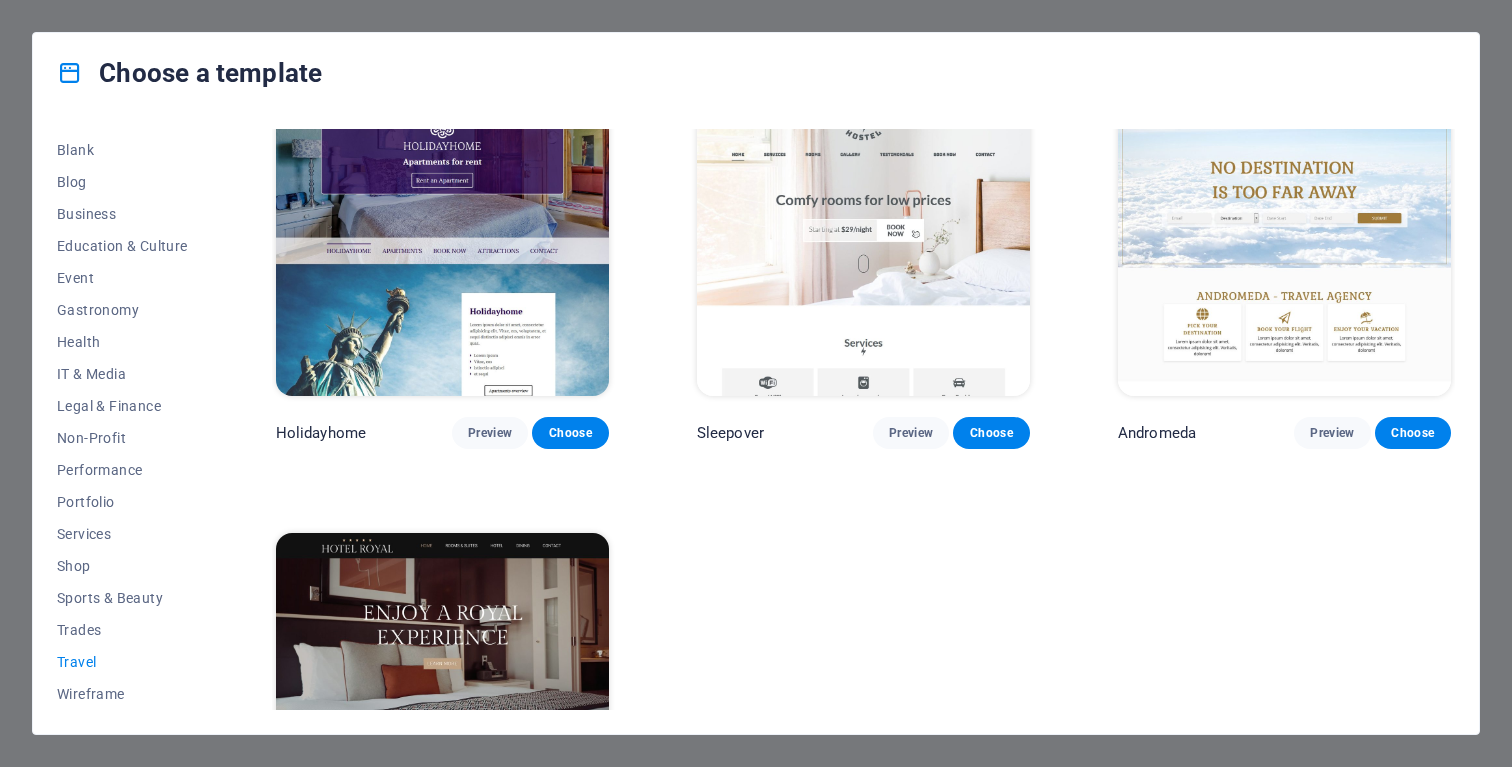 scroll, scrollTop: 531, scrollLeft: 0, axis: vertical 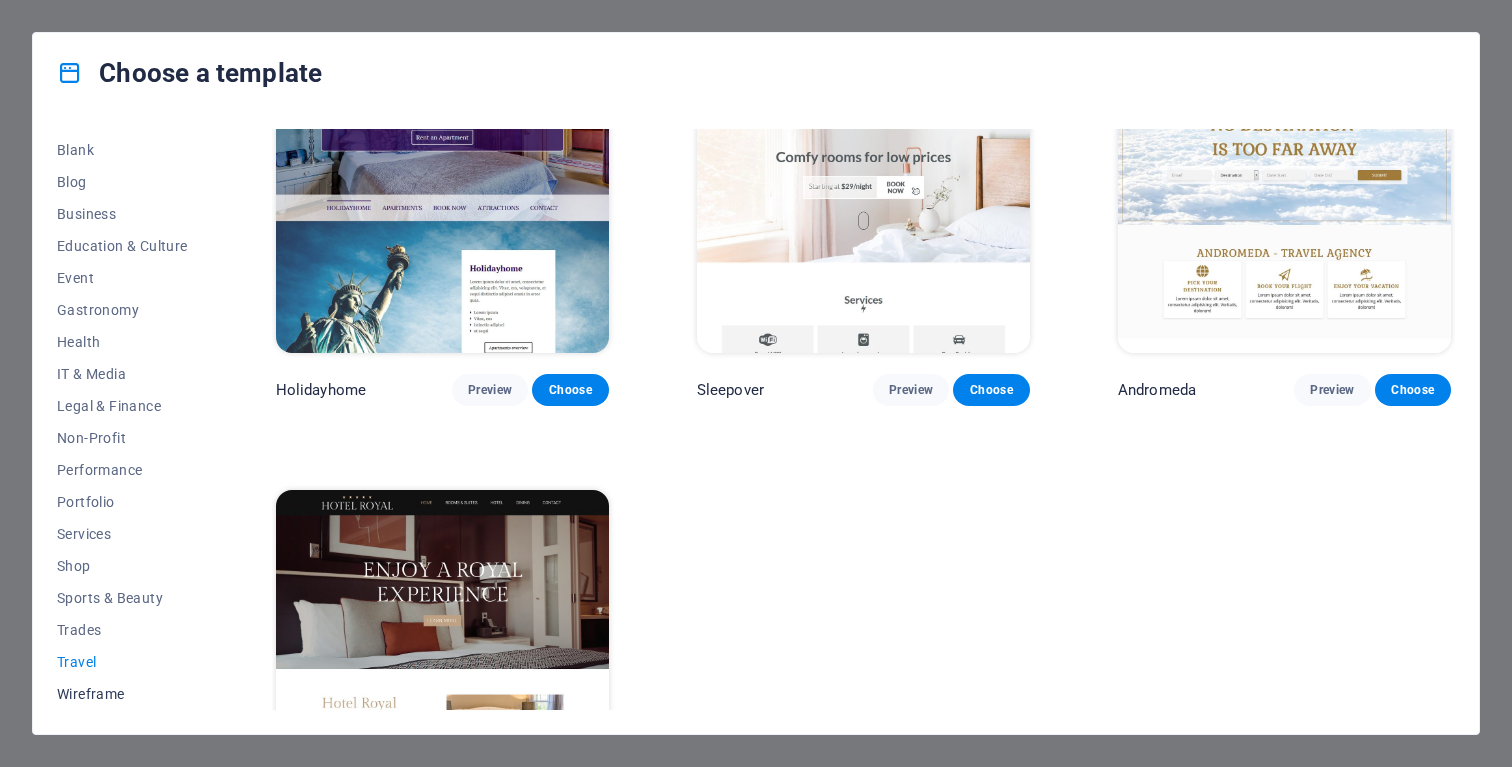 click on "Wireframe" at bounding box center [122, 694] 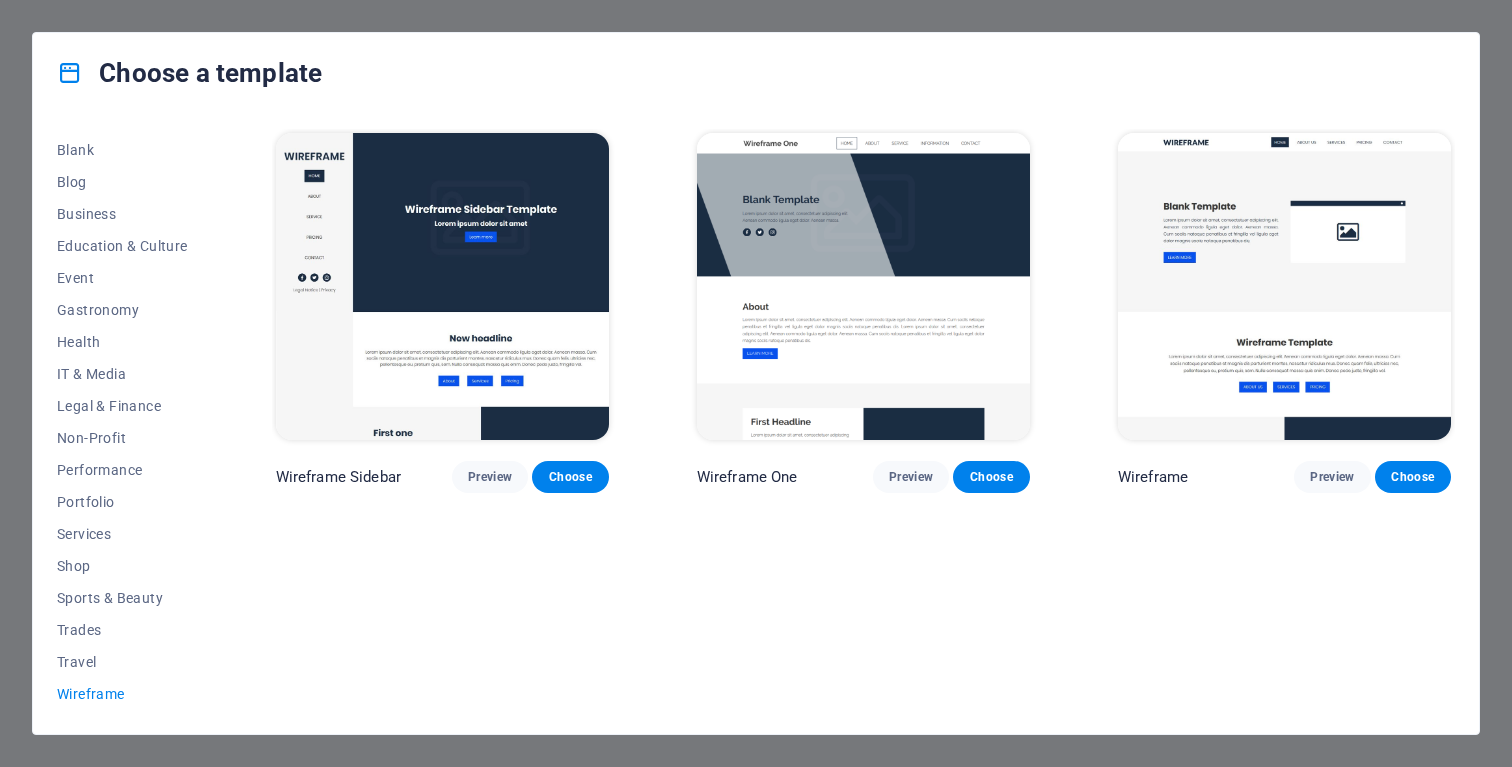 scroll, scrollTop: 0, scrollLeft: 0, axis: both 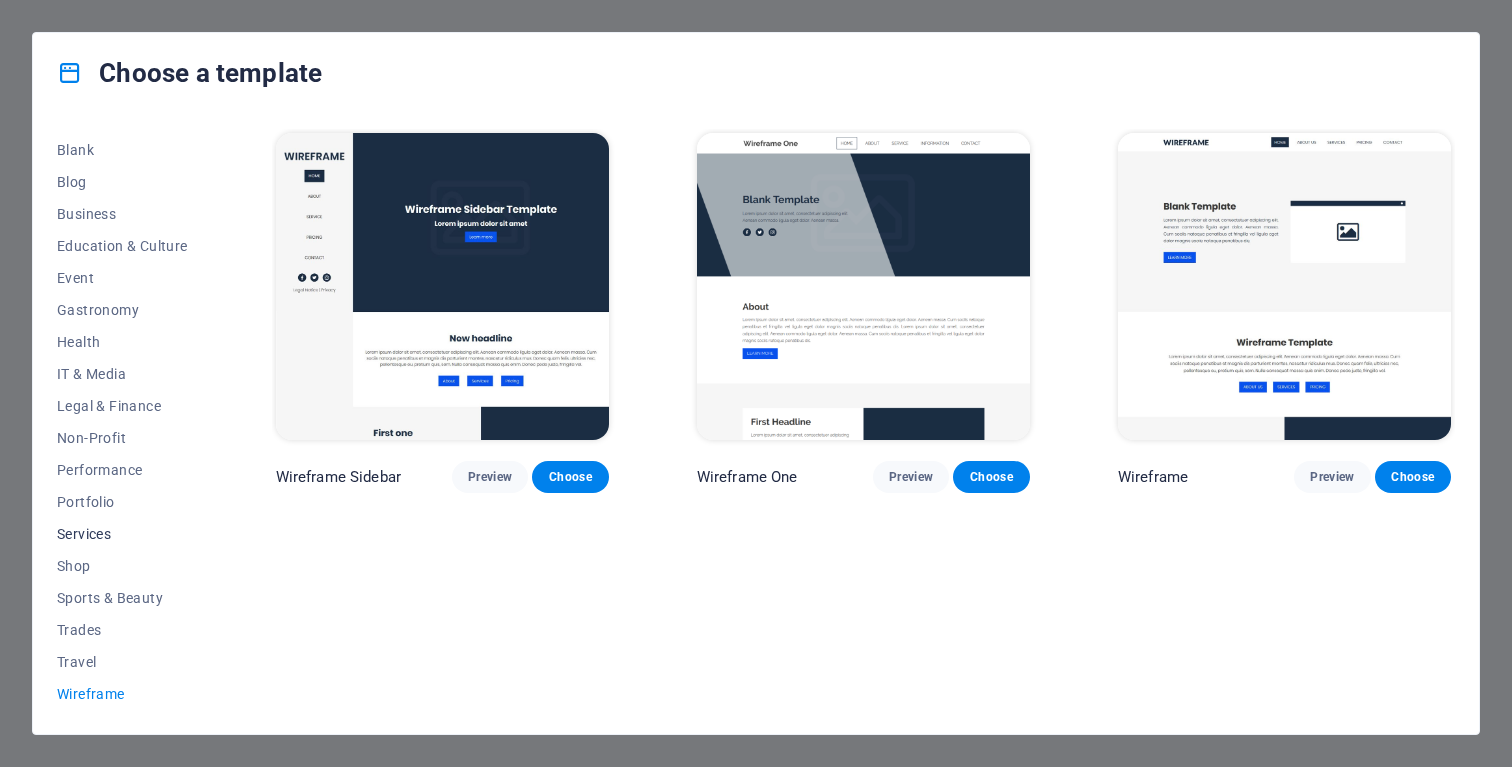 click on "Services" at bounding box center [122, 534] 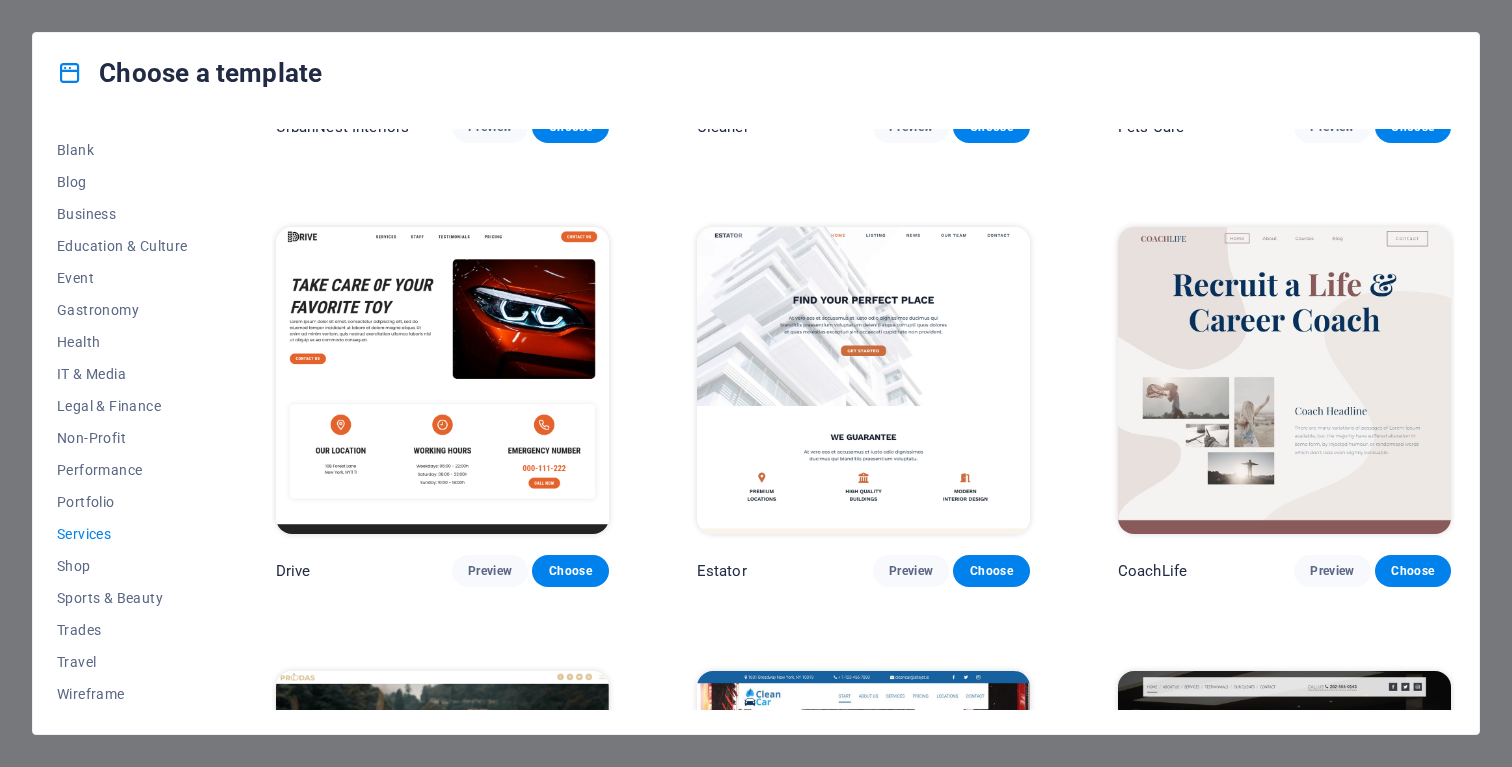 scroll, scrollTop: 783, scrollLeft: 0, axis: vertical 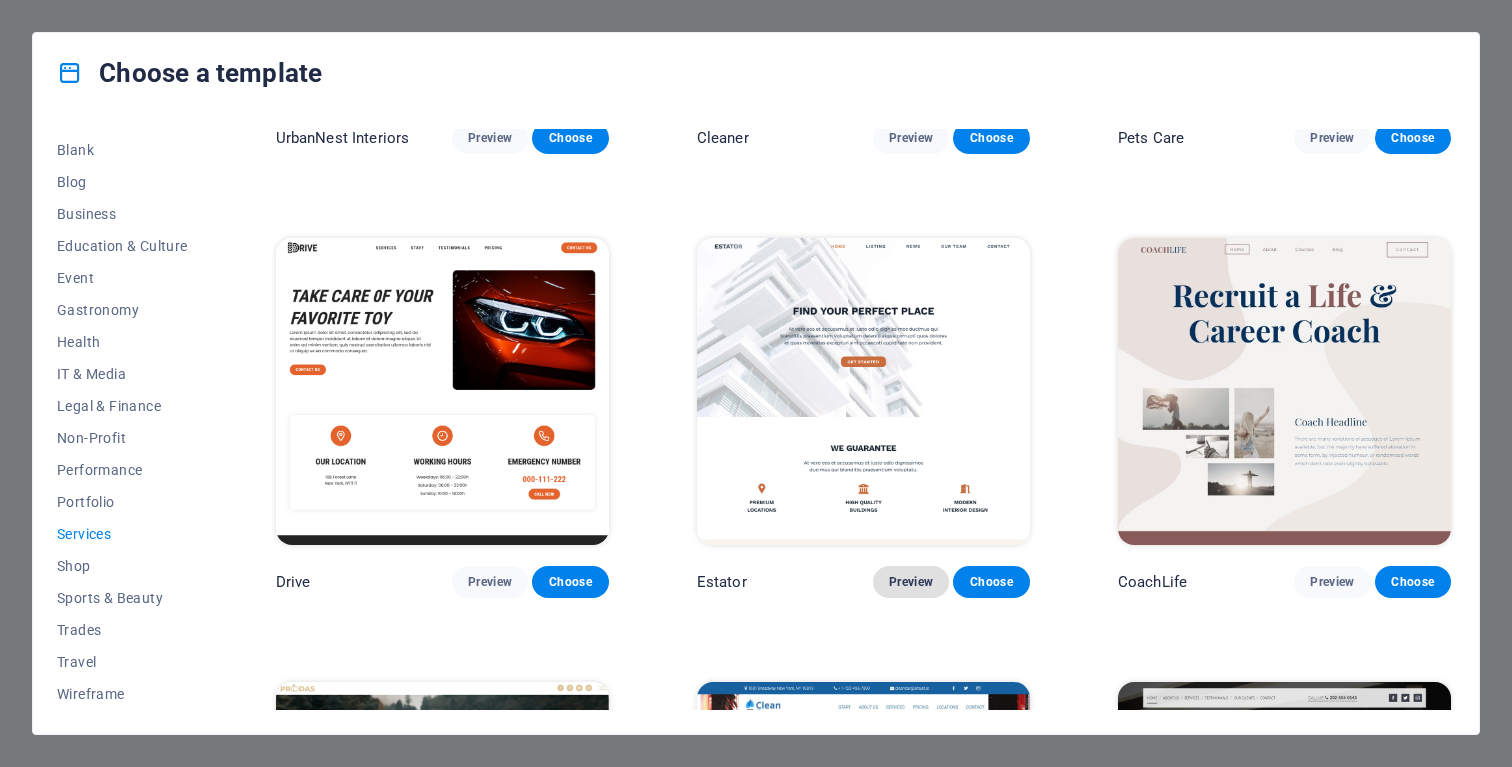 click on "Preview" at bounding box center [911, 582] 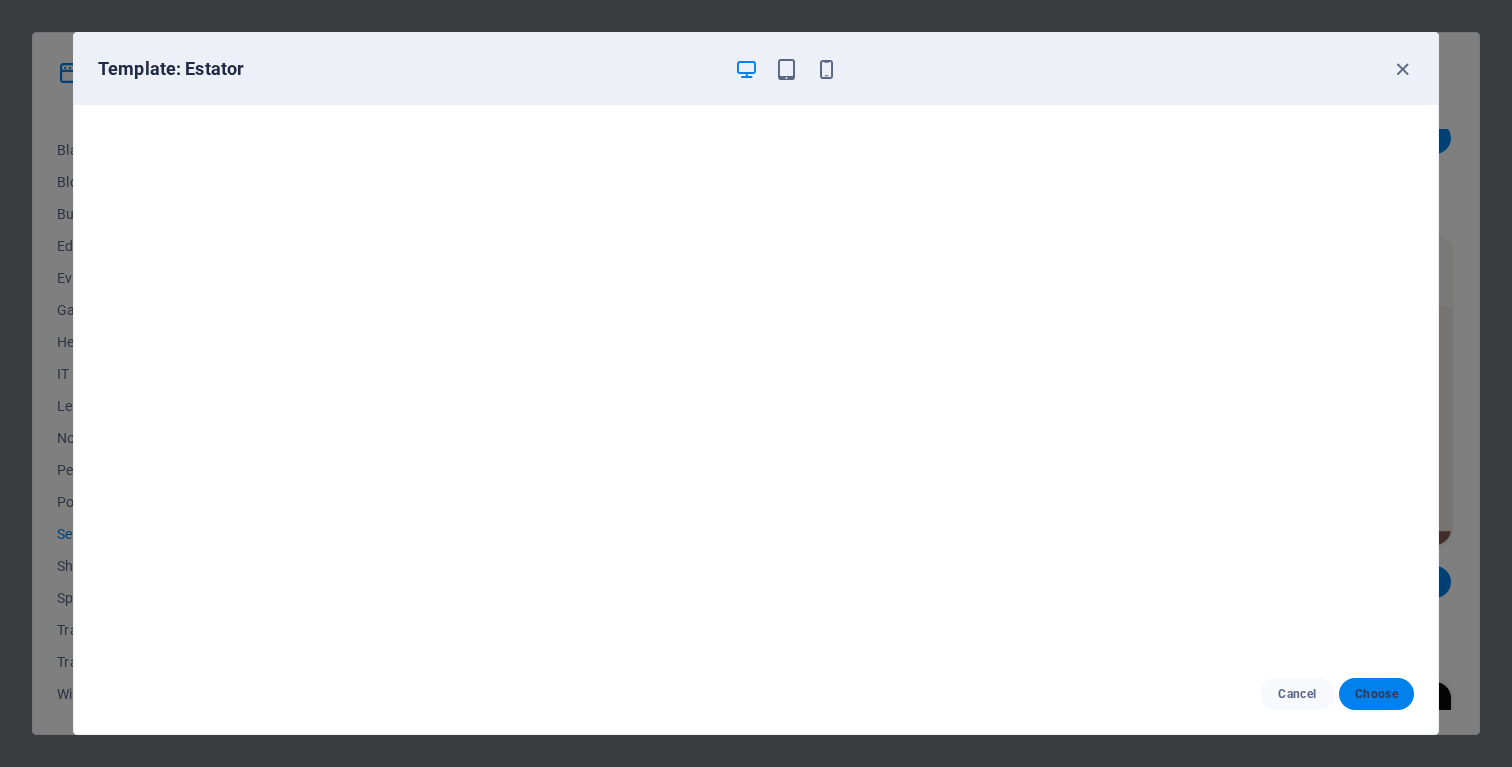 click on "Choose" at bounding box center [1376, 694] 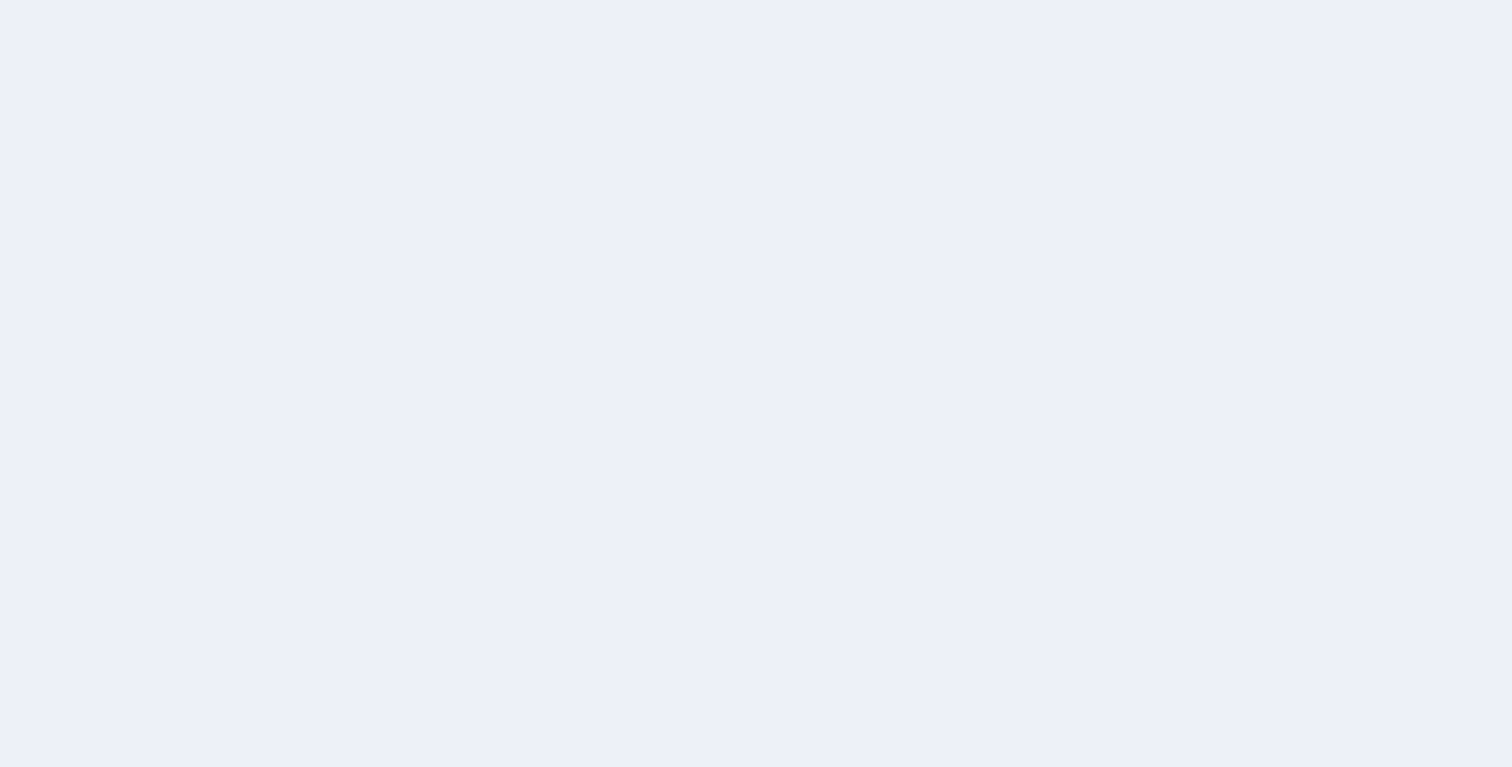 scroll, scrollTop: 0, scrollLeft: 0, axis: both 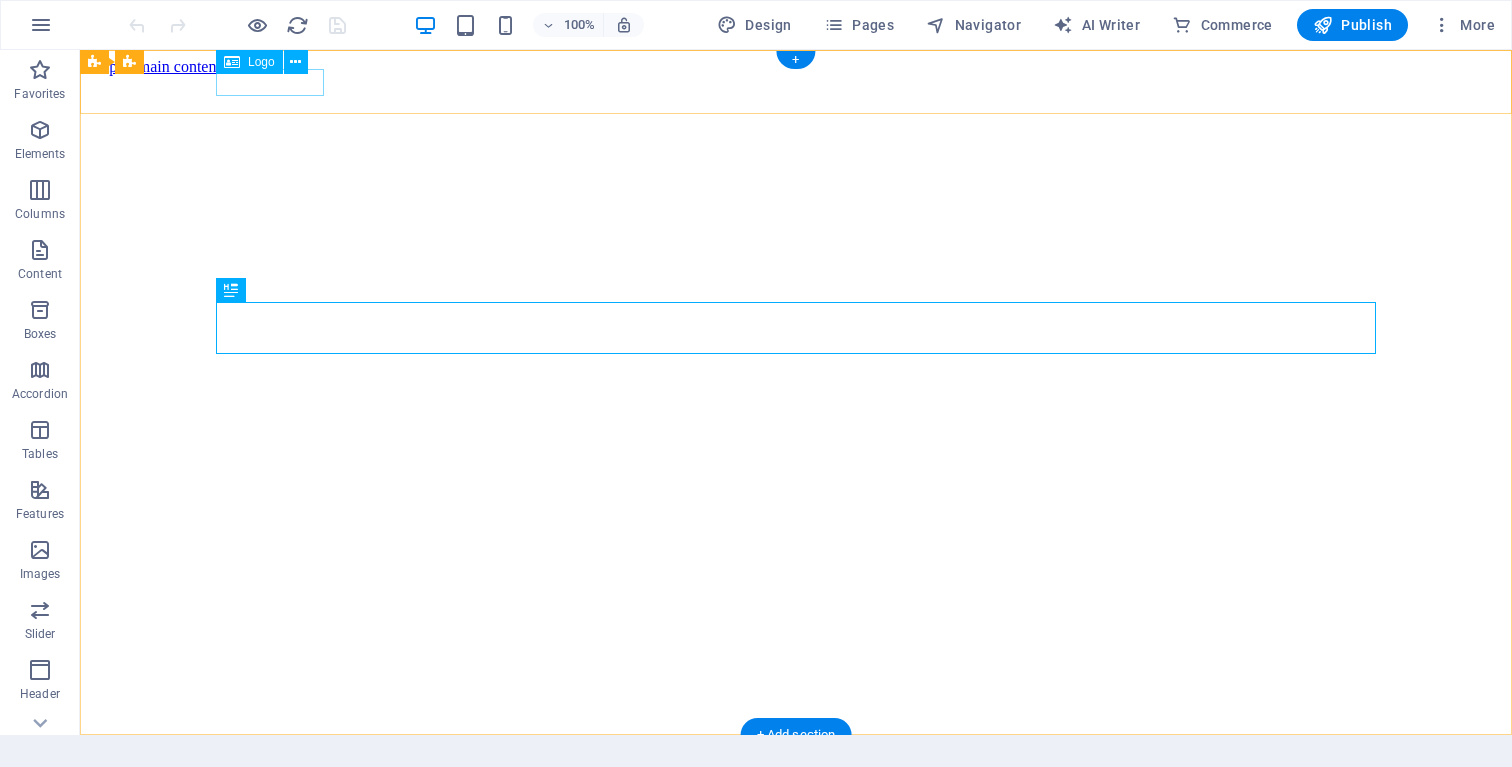 click at bounding box center (142, 770) 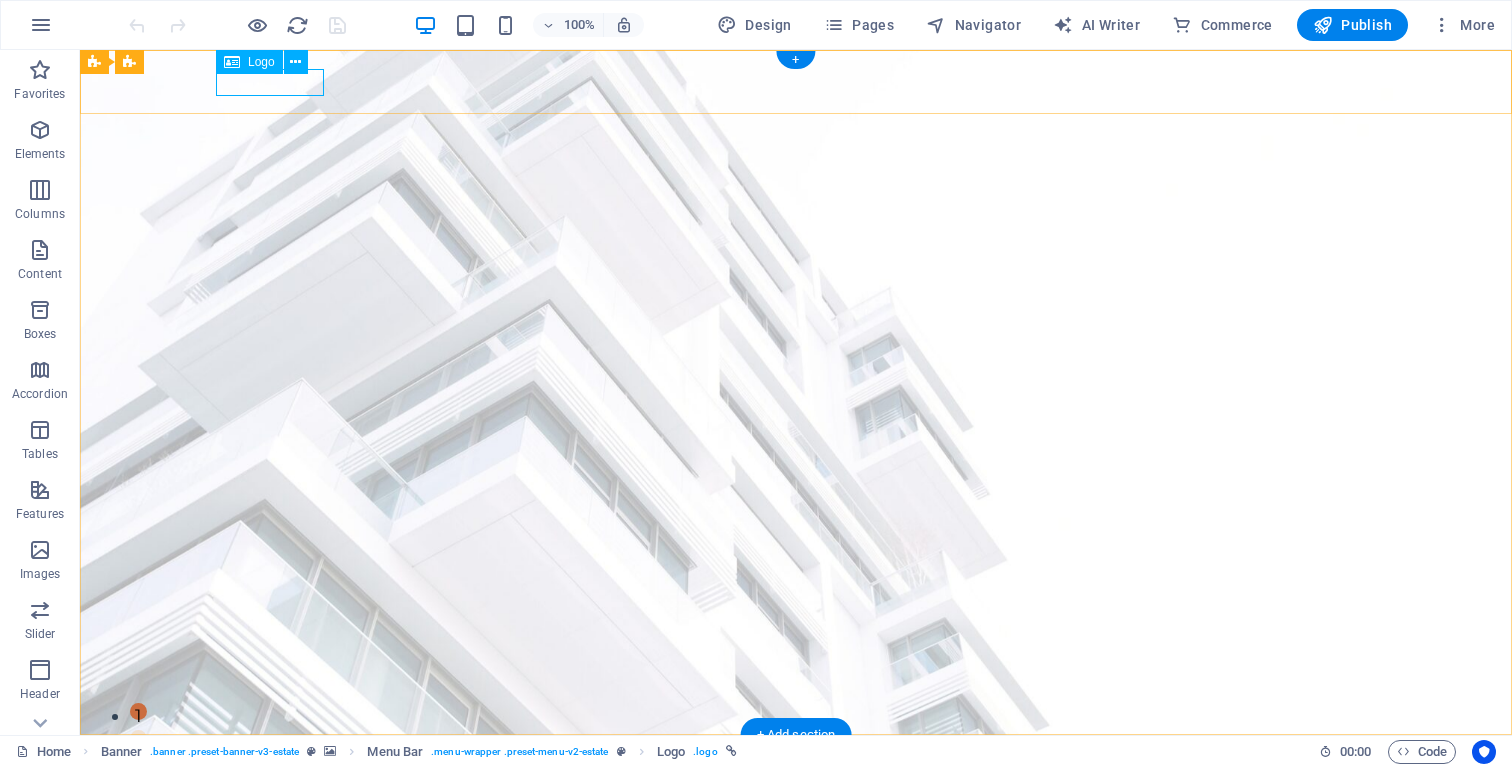 click at bounding box center (796, 764) 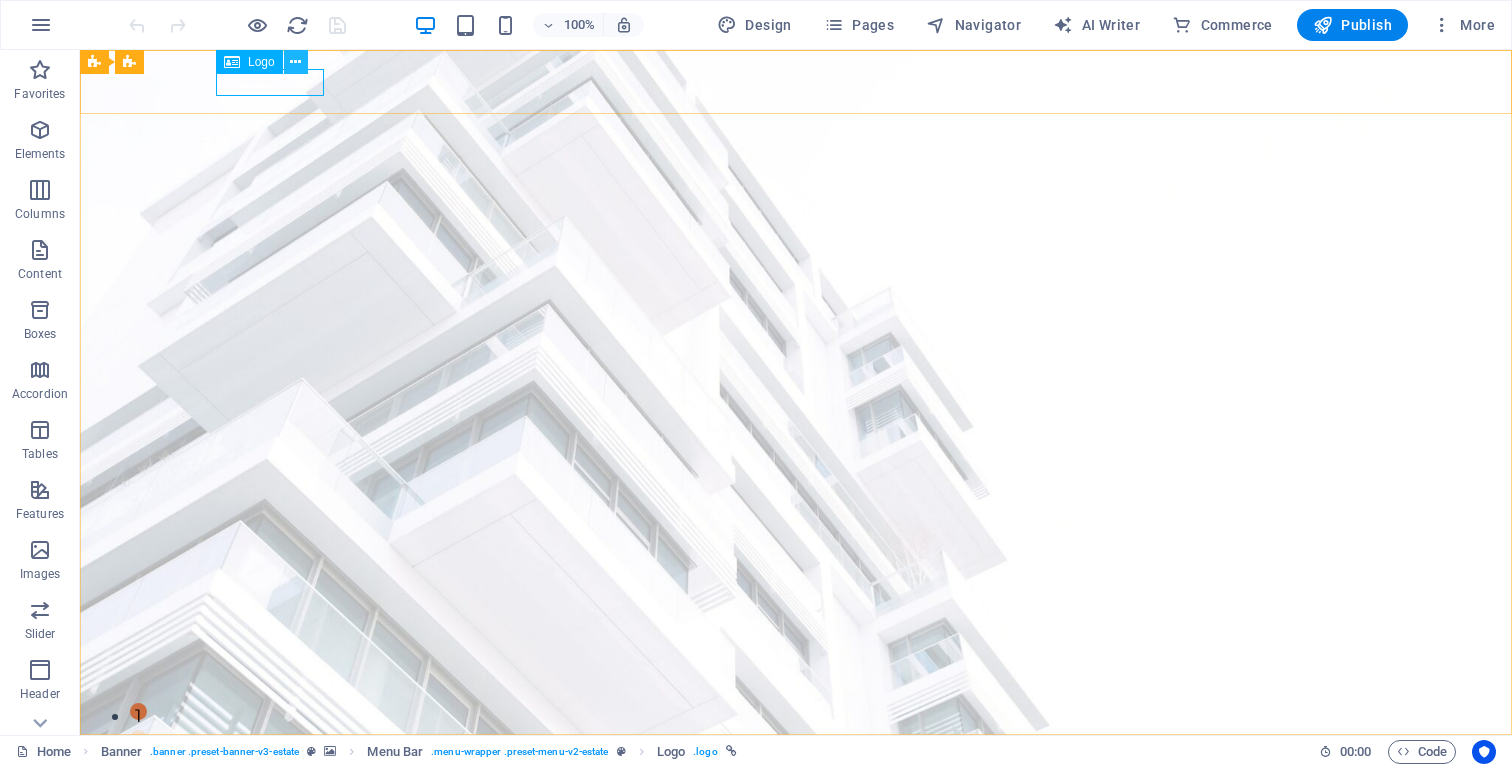 click at bounding box center (295, 62) 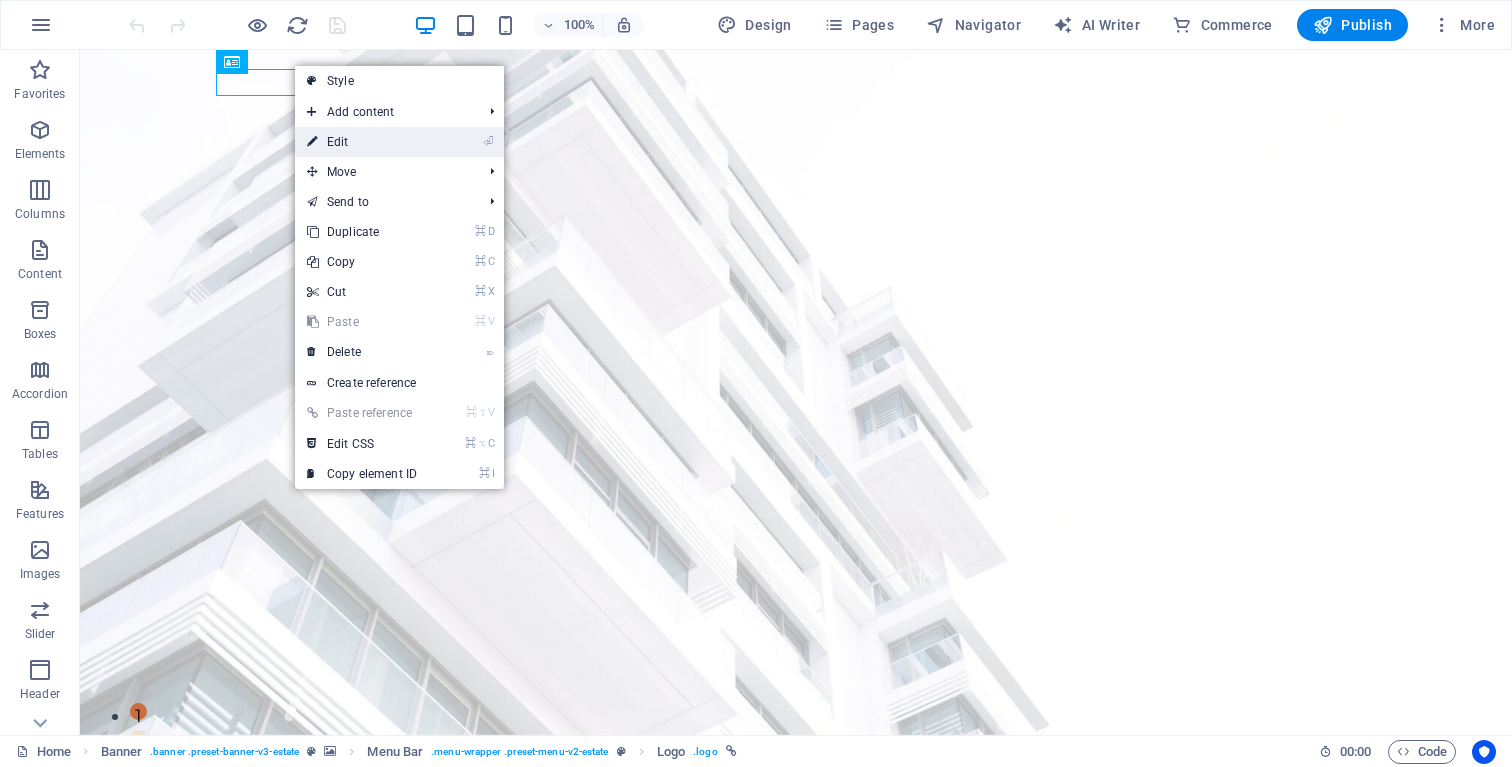 click on "⏎  Edit" at bounding box center (362, 142) 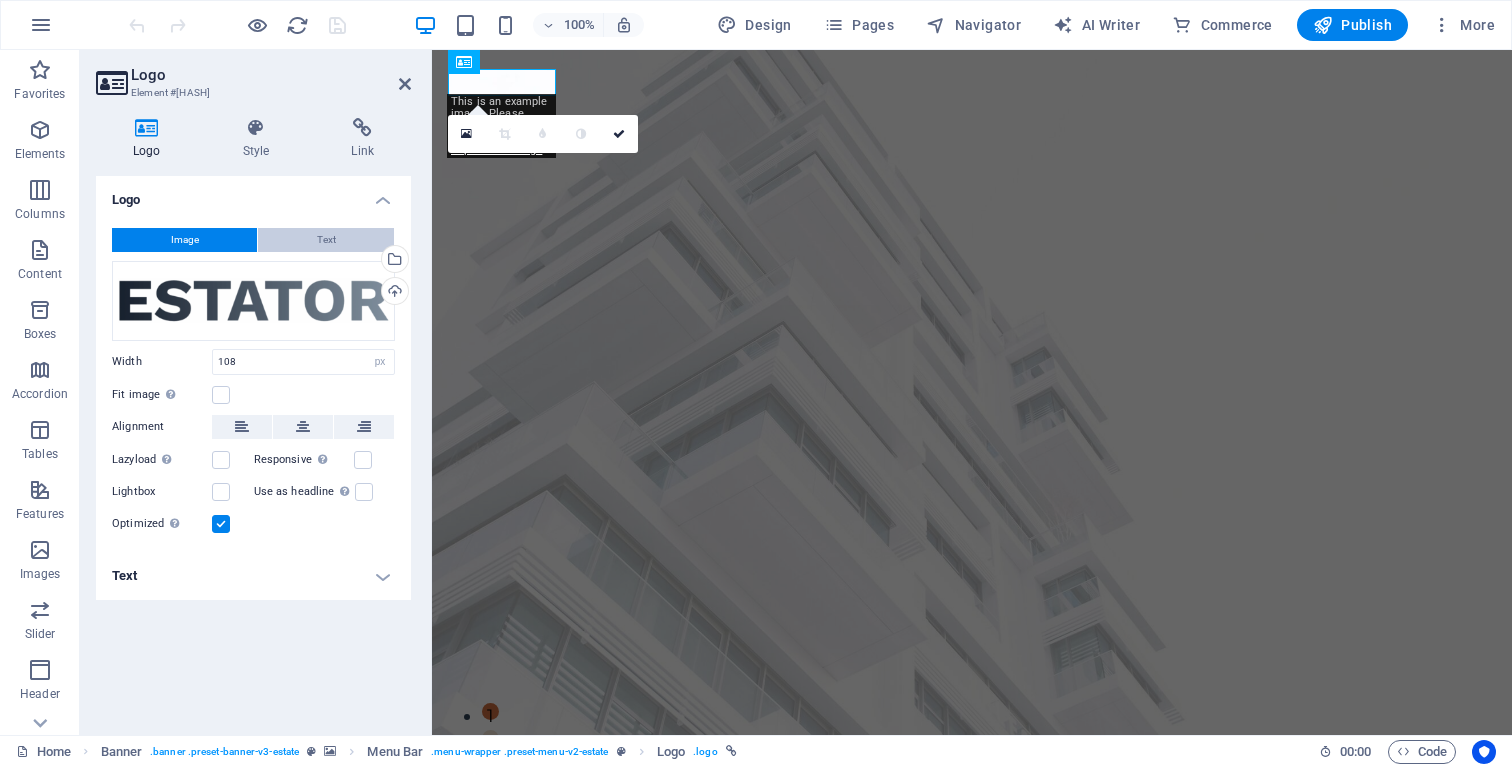 click on "Text" at bounding box center (326, 240) 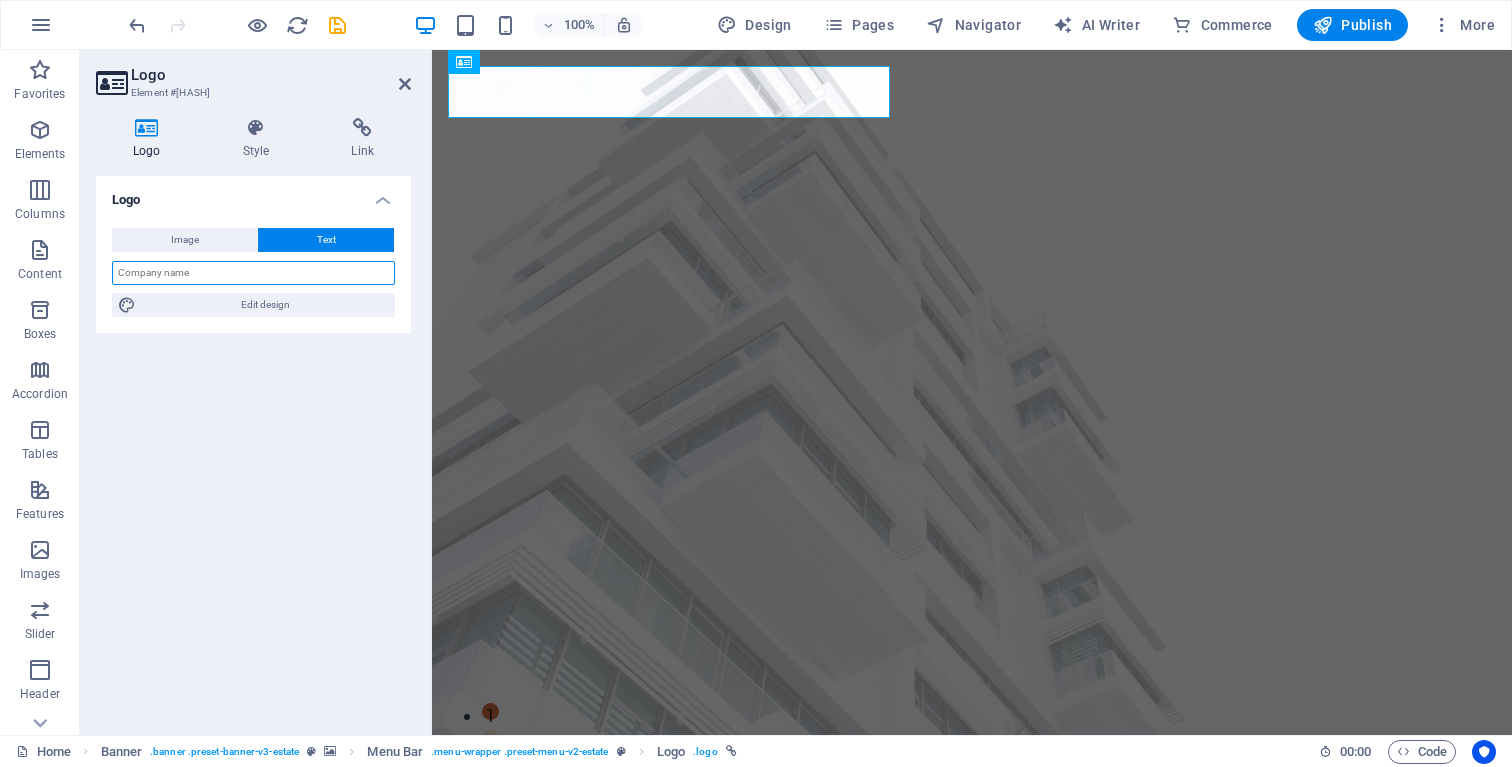 click at bounding box center (253, 273) 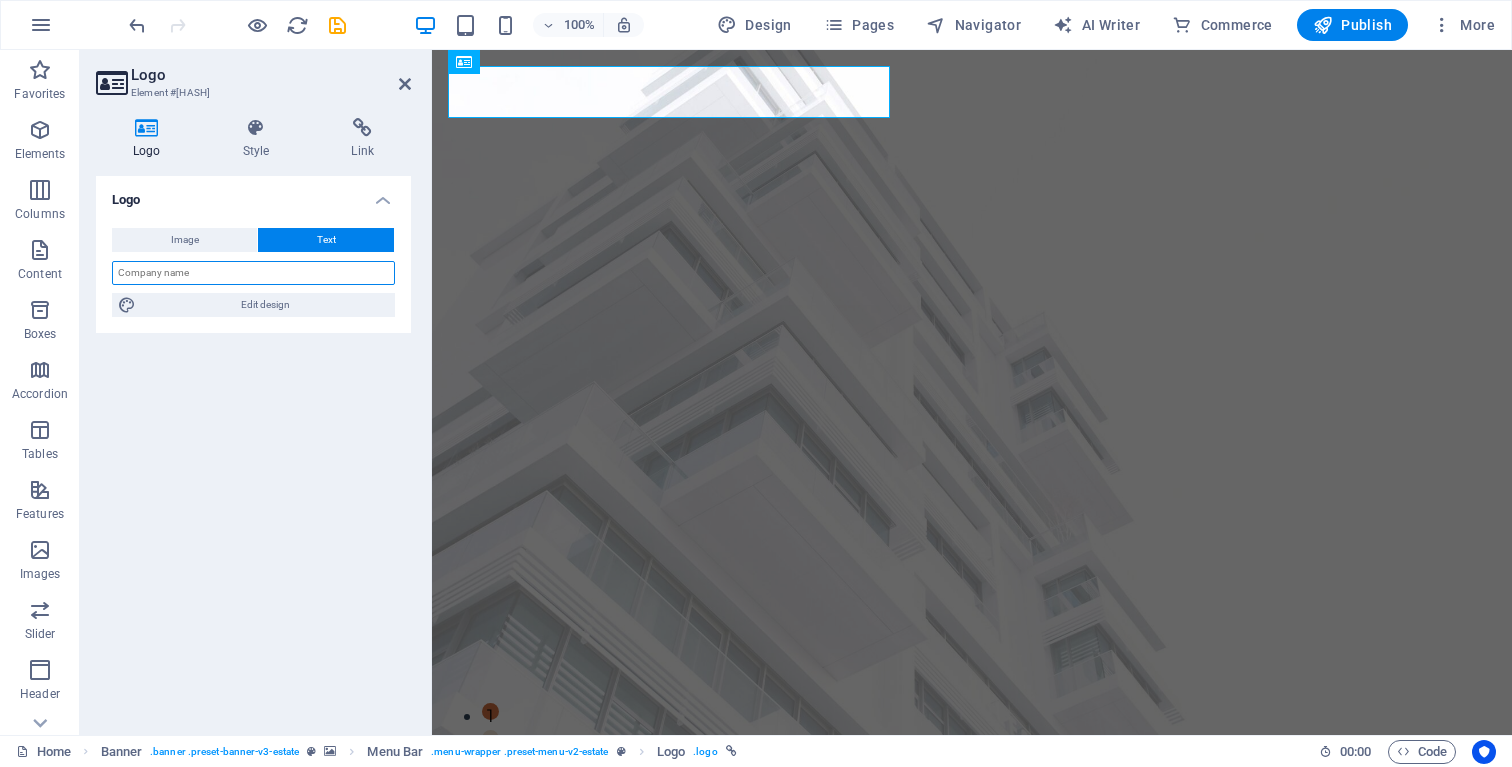 click at bounding box center [253, 273] 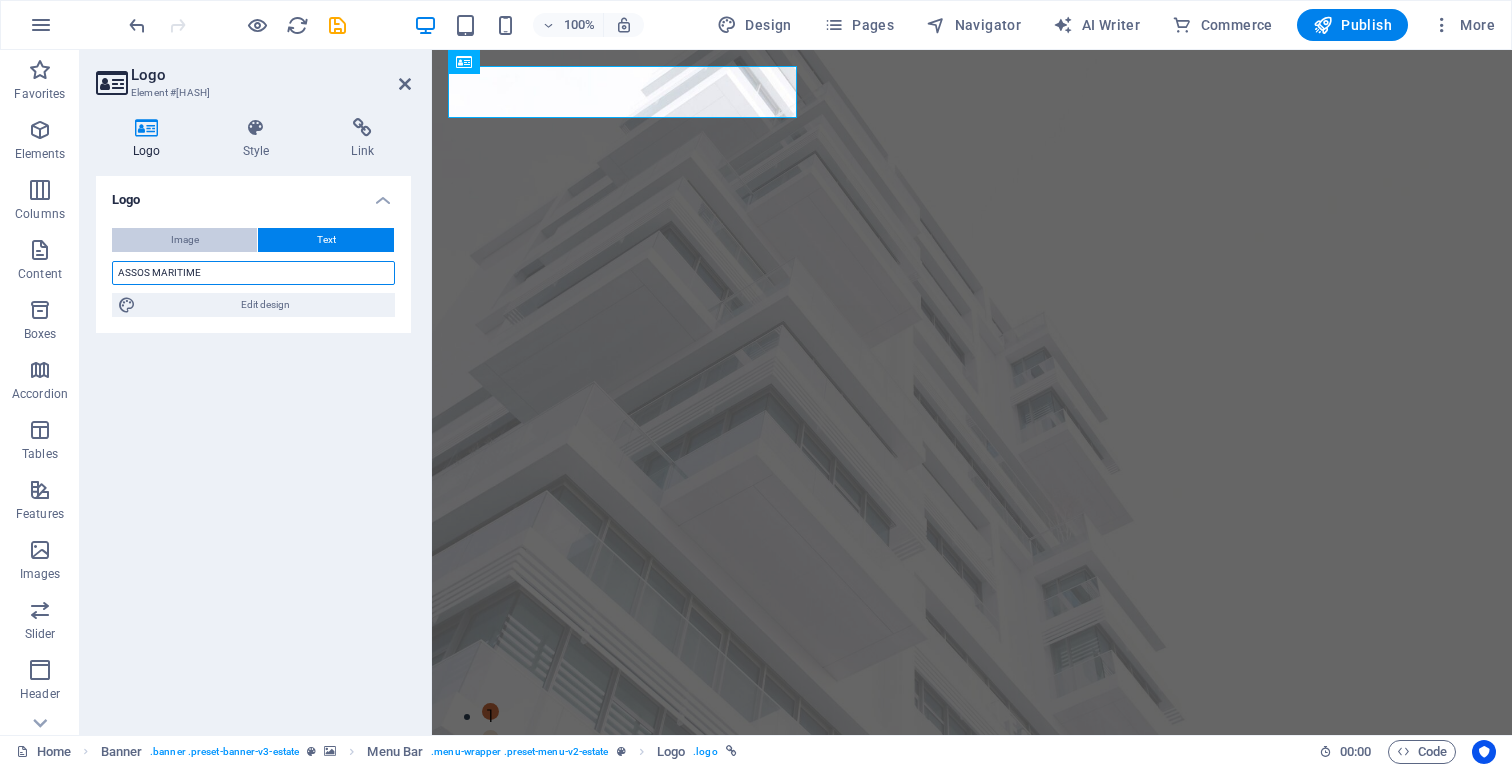 type on "ASSOS MARITIME" 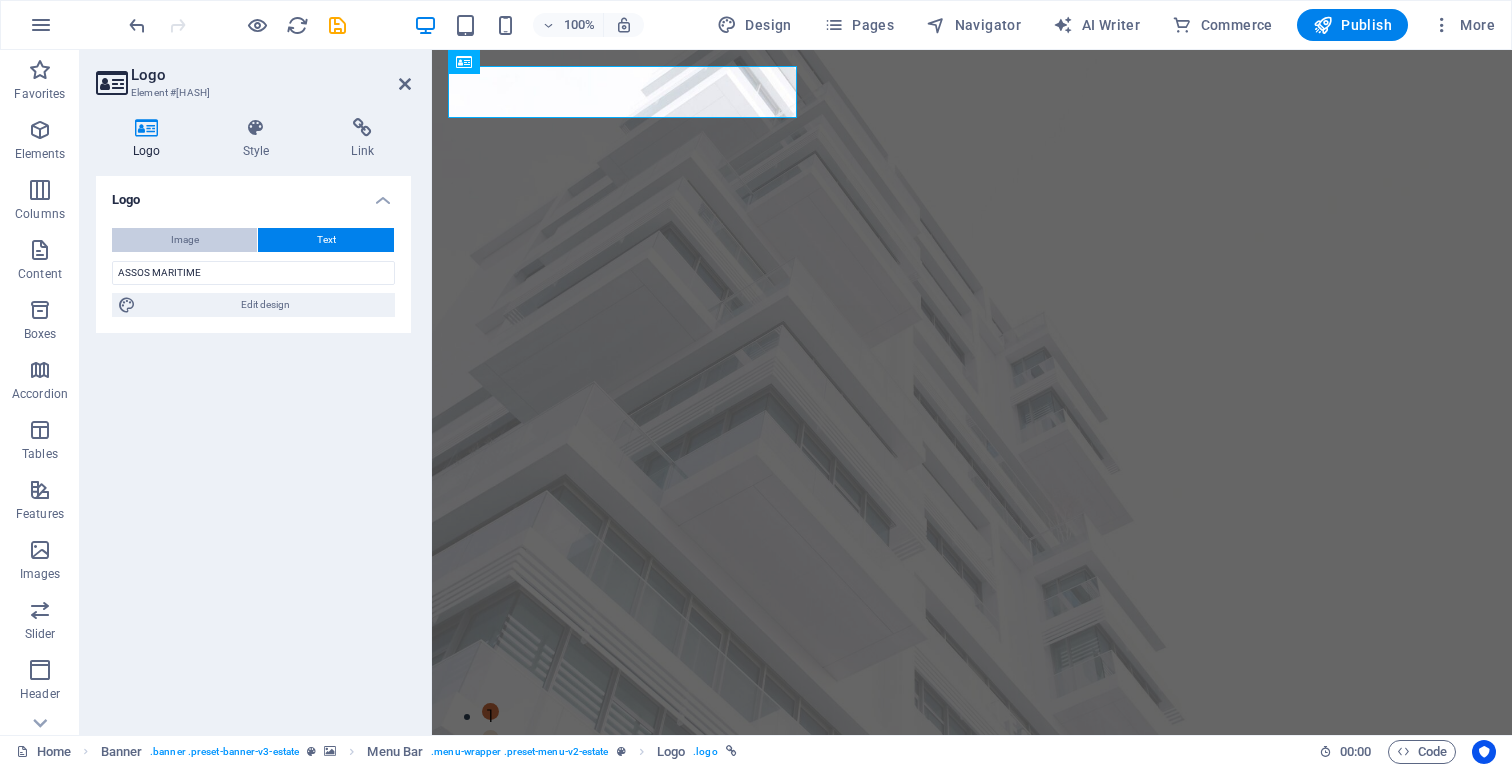click on "Image" at bounding box center (184, 240) 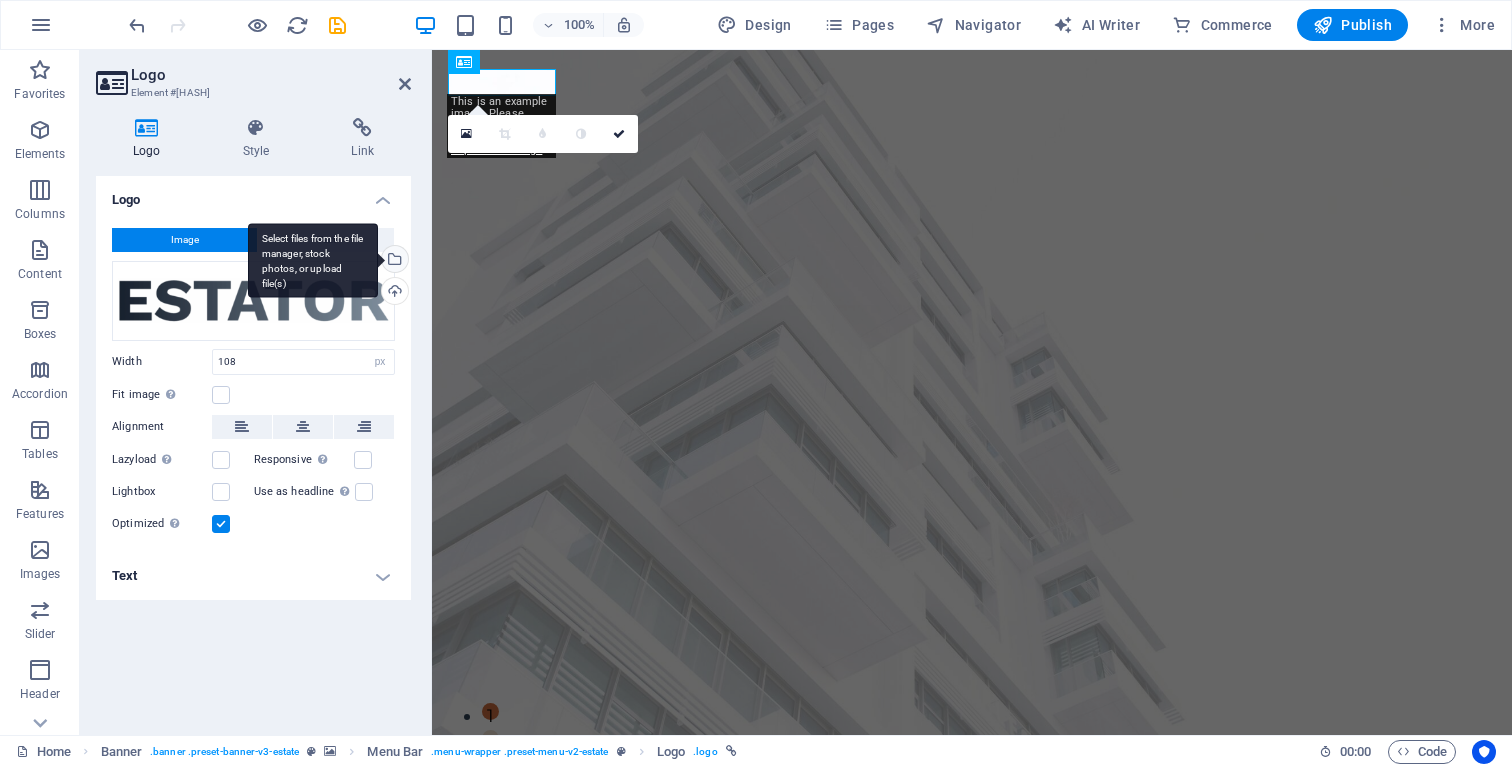 click on "Select files from the file manager, stock photos, or upload file(s)" at bounding box center (393, 261) 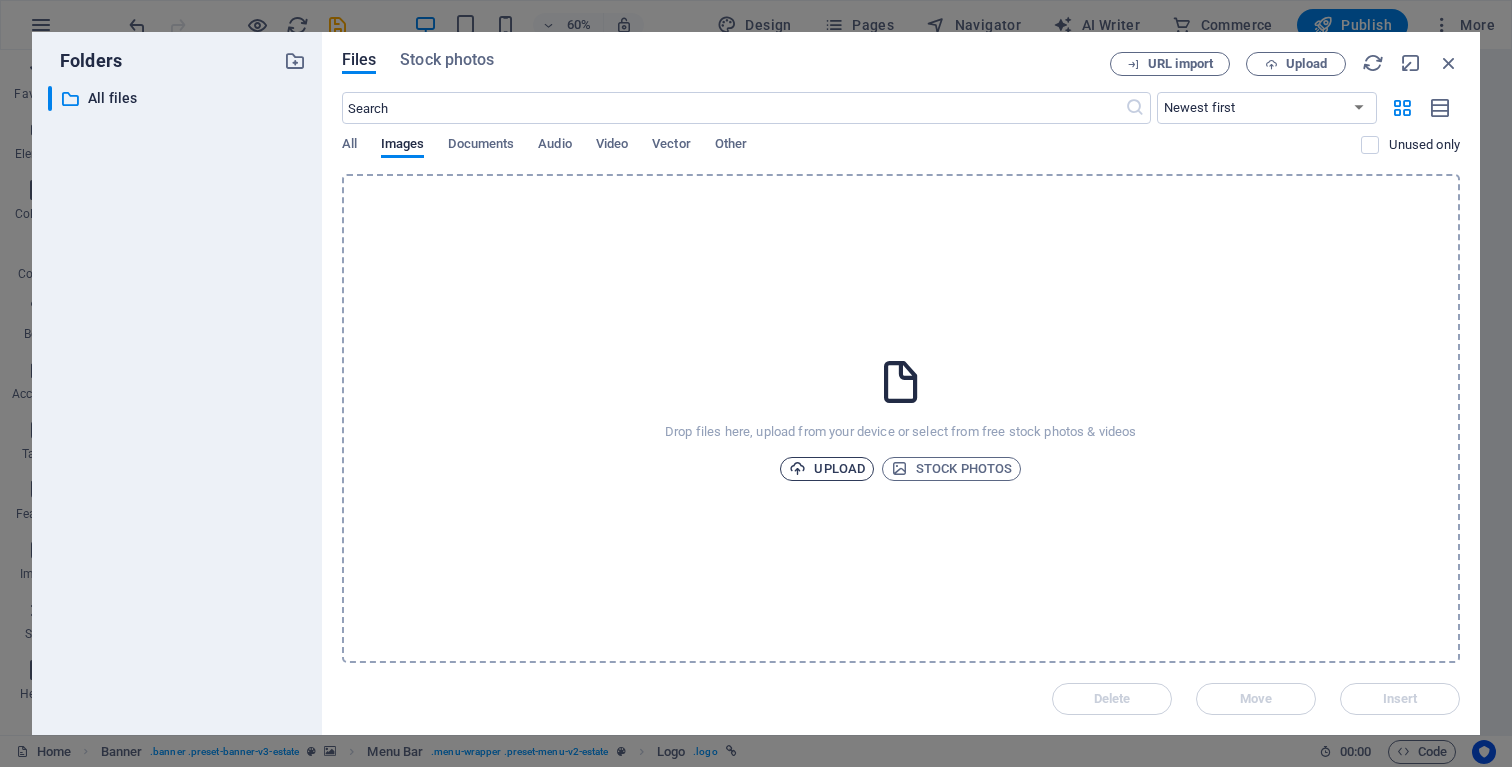 click on "Upload" at bounding box center [827, 469] 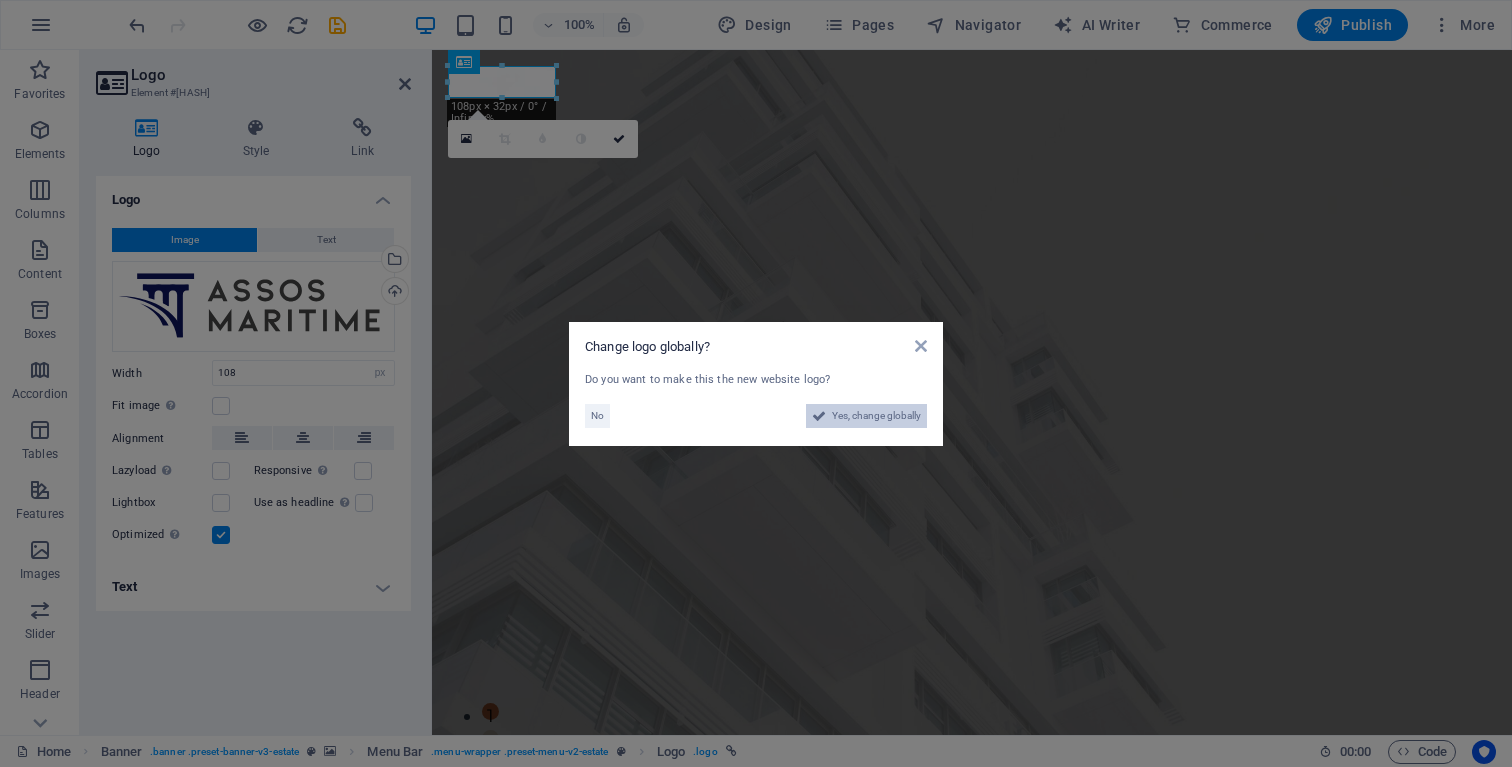 click on "Yes, change globally" at bounding box center [876, 416] 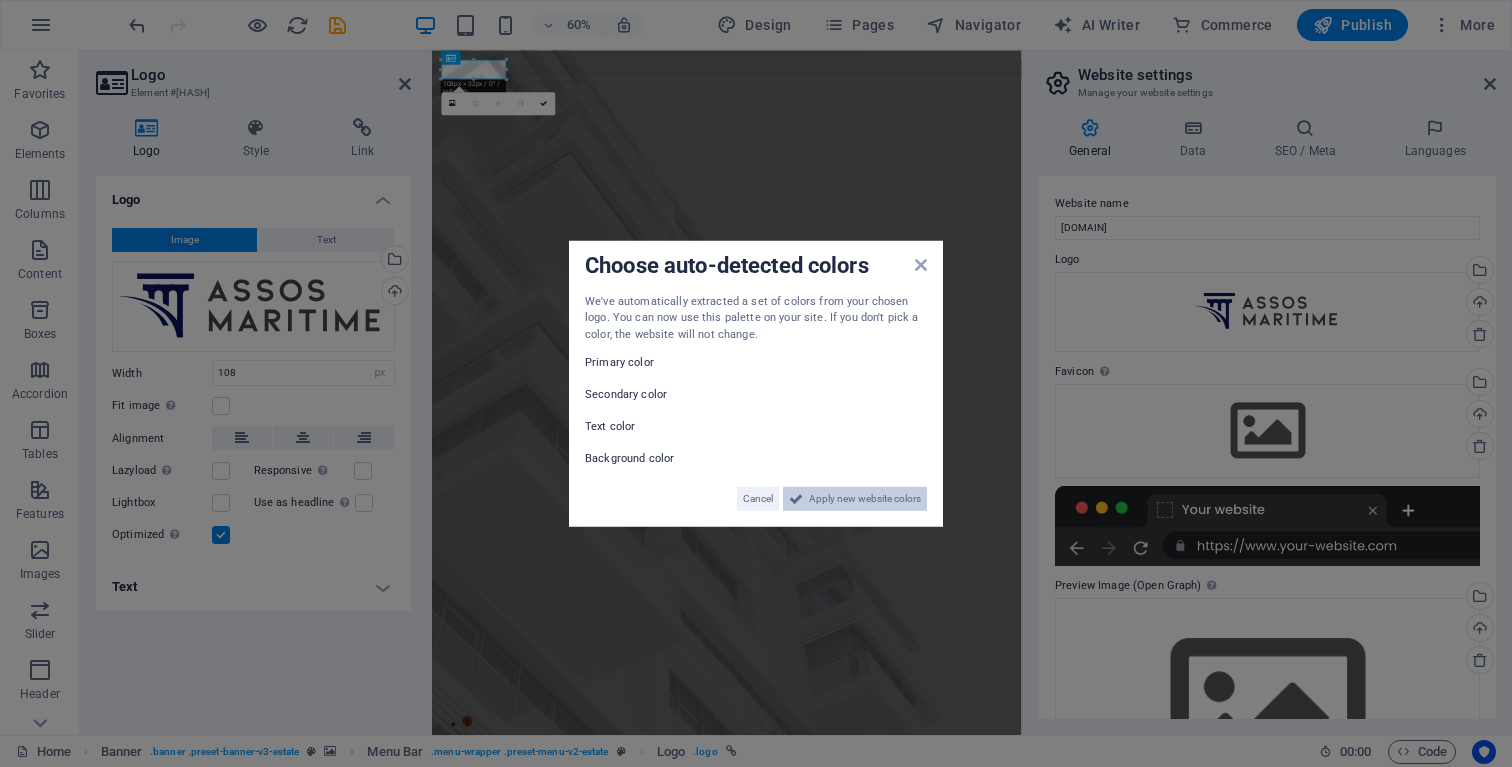 click on "Apply new website colors" at bounding box center [865, 499] 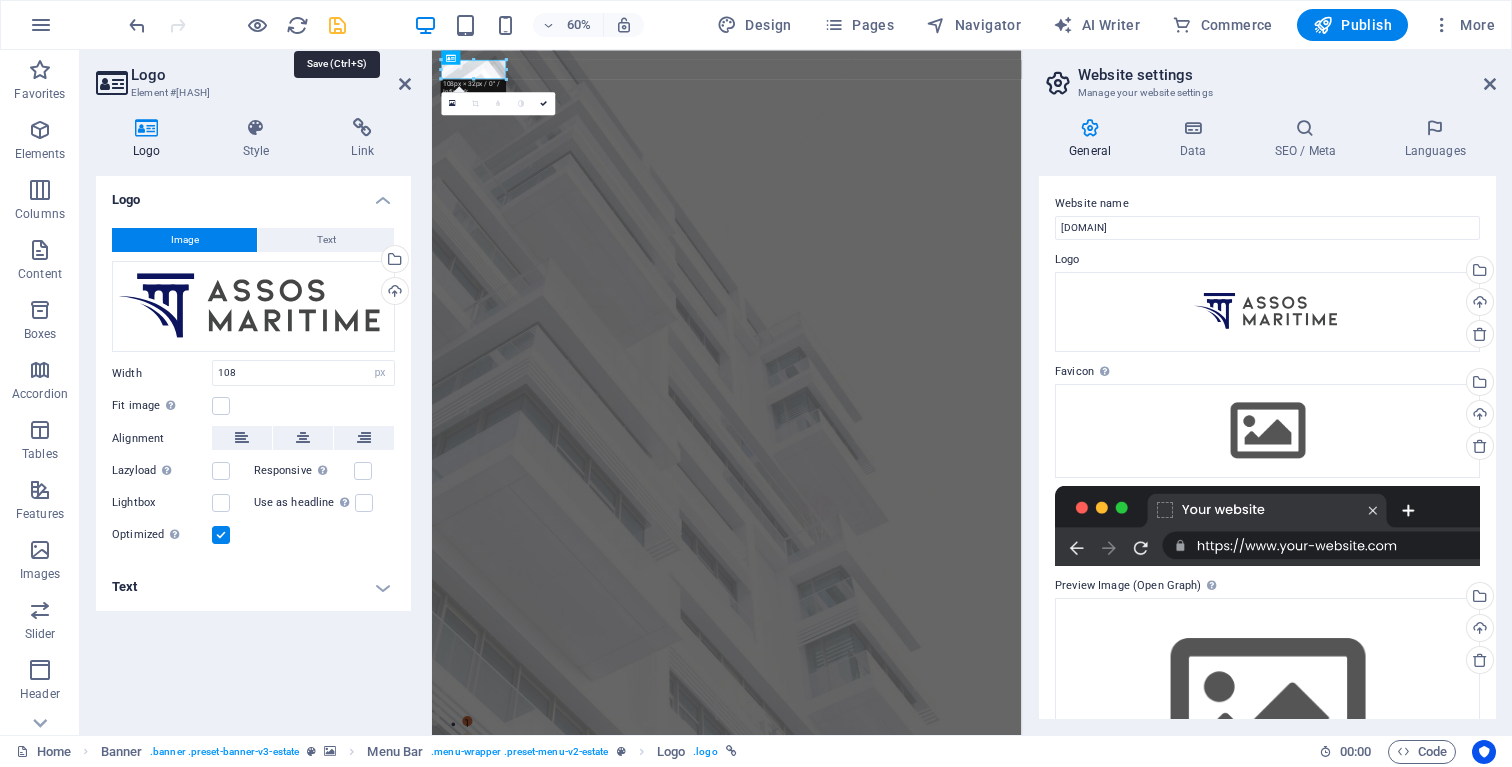 click at bounding box center (337, 25) 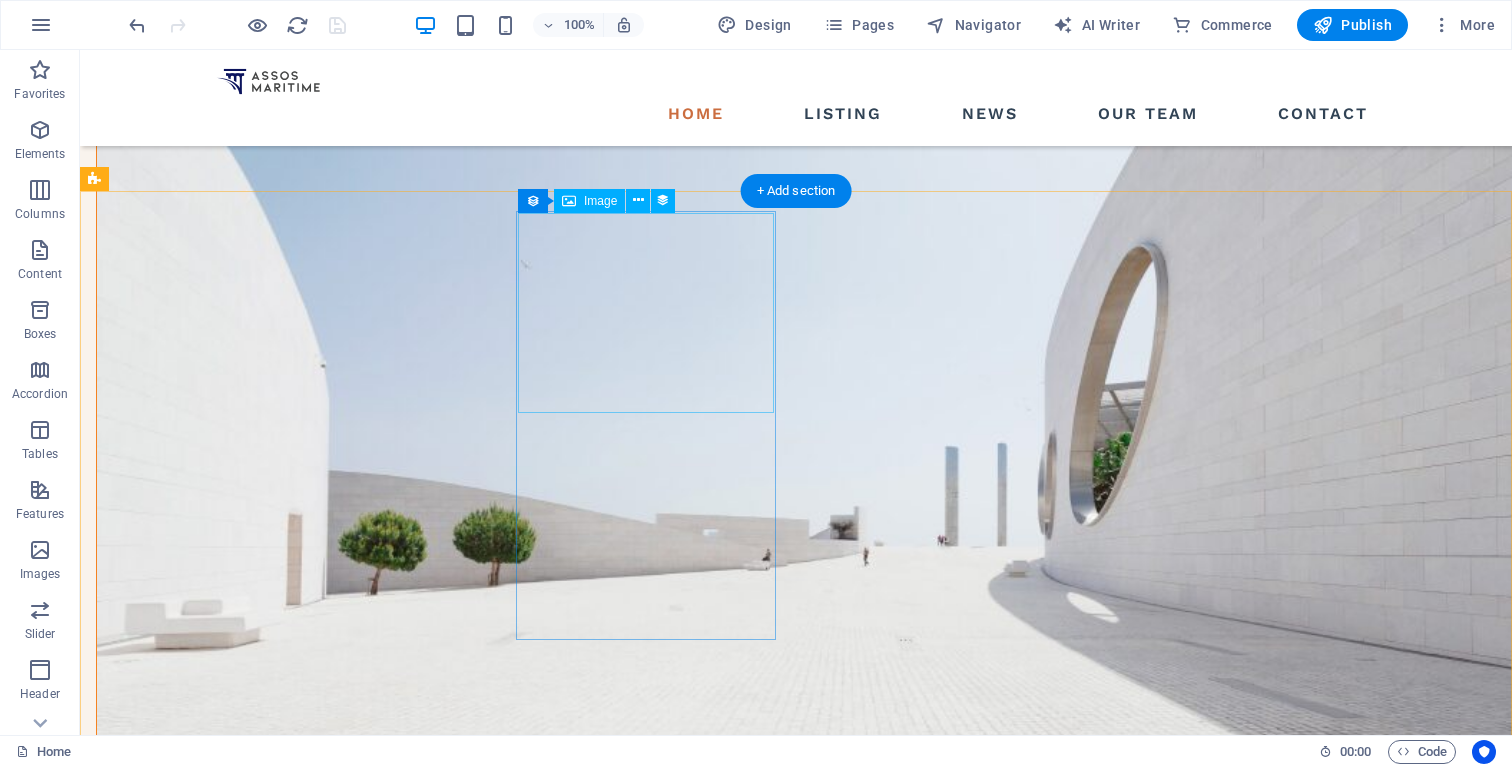 scroll, scrollTop: 2041, scrollLeft: 0, axis: vertical 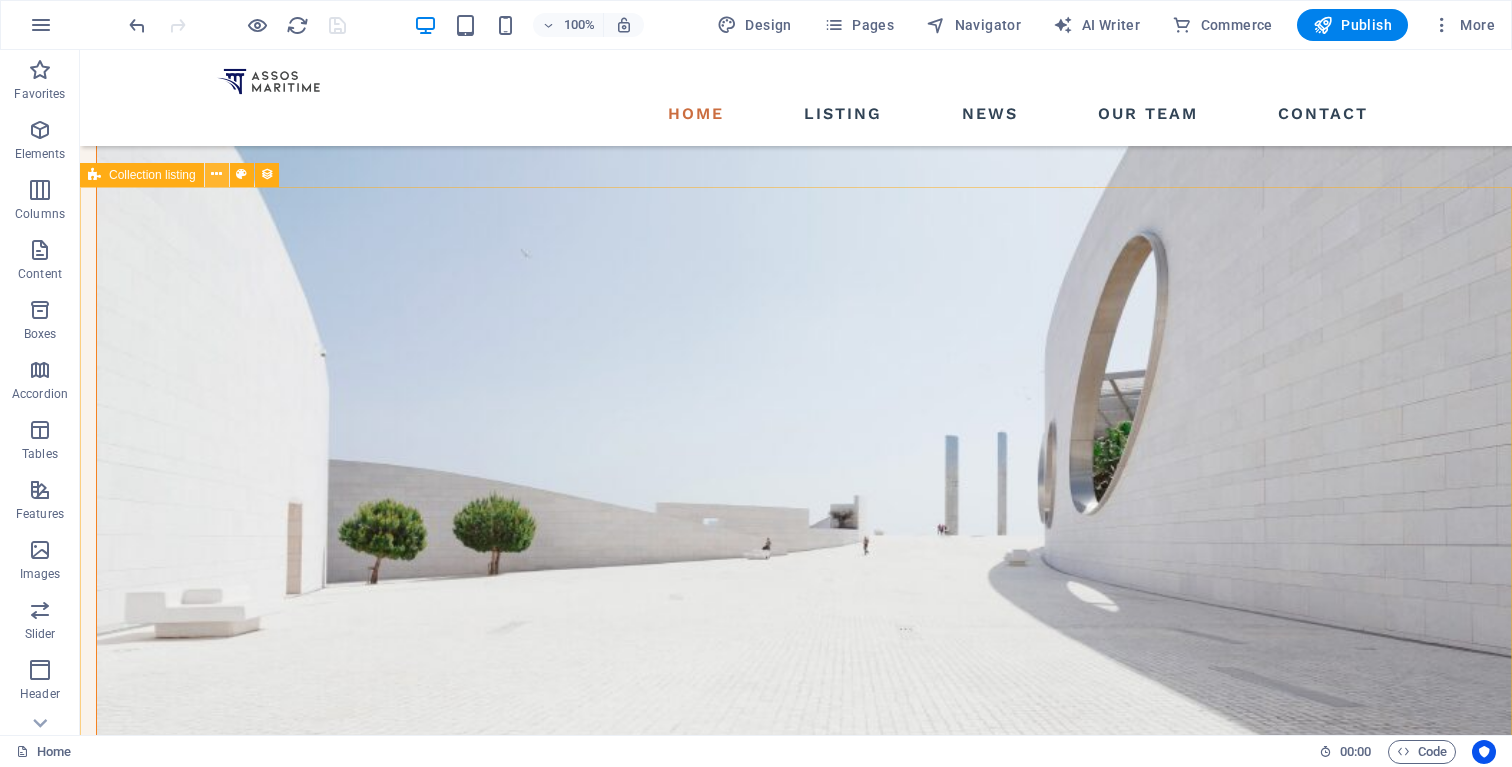 click at bounding box center (216, 174) 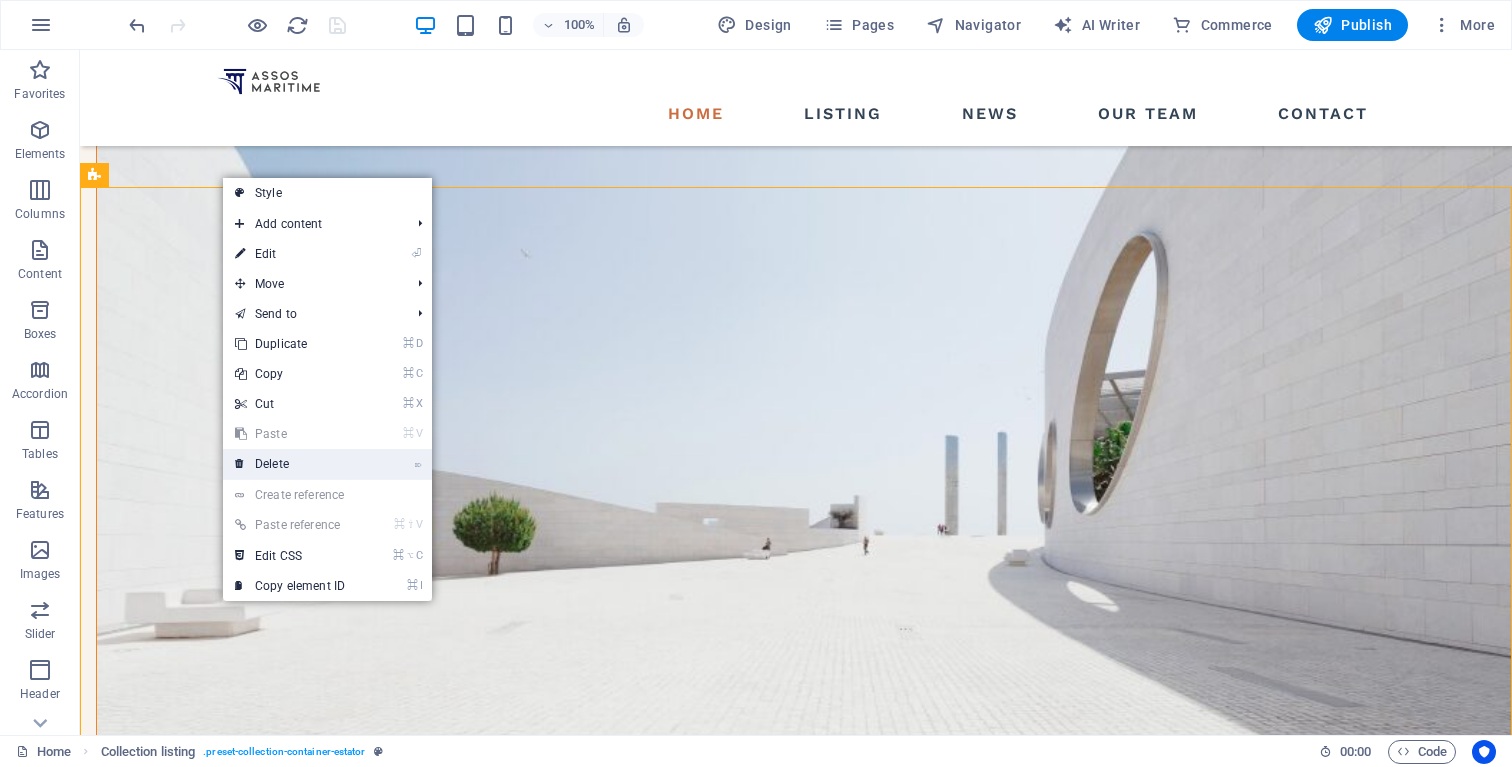 click on "⌦  Delete" at bounding box center (290, 464) 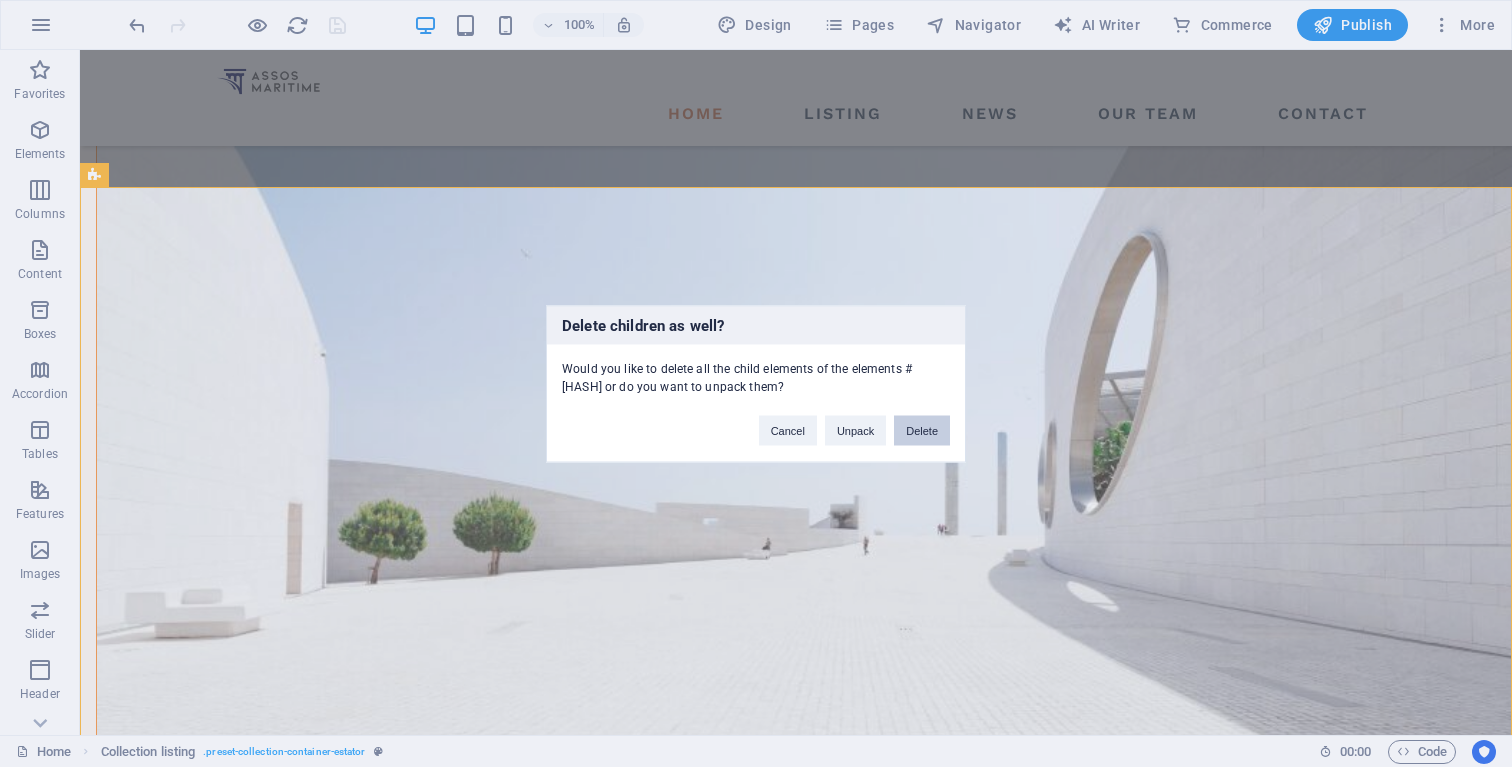 click on "Delete" at bounding box center [922, 430] 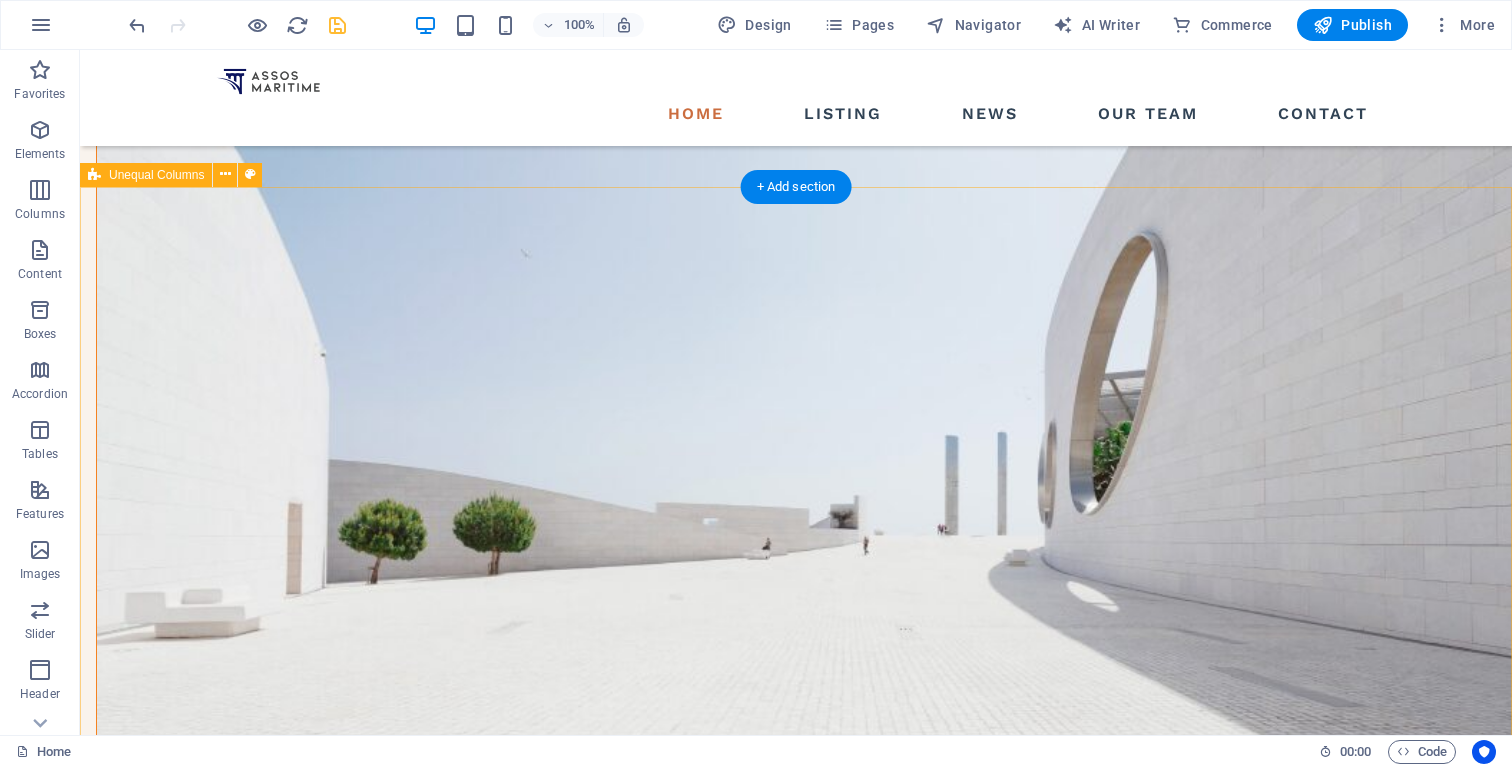 click on "ABOUT US
what we are all about At vero eos et accusamus et iusto odioertis etdivimos ducimus qui blanditiis praentiuma voluptatum deleniti atque corrupti quos et dolores et qahruas molestias excepturi eos. At vero eos et accusamus et iusto odioertis etdivimos ducimus qui blanditiis praentiuma voluptatum deleniti atque corrupti quos et dolores et qahruas molestias excepturi eos. view our team Ben Marcus REAL ESTATE AGENT Jess white REAL ESTATE AGENT Anna Doel REAL ESTATE AGENT John Doe REAL ESTATE AGENT" at bounding box center [796, 3120] 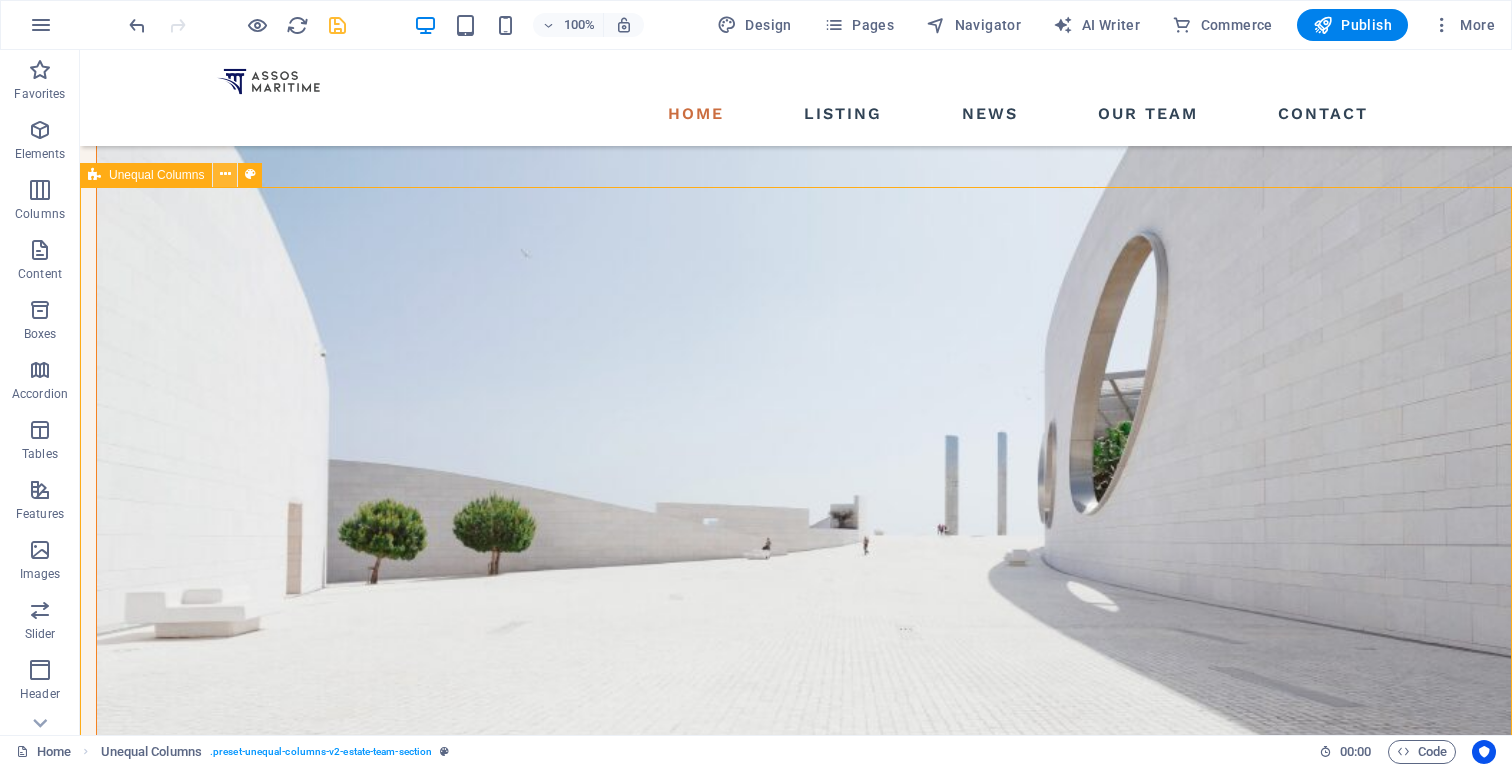 click at bounding box center (225, 174) 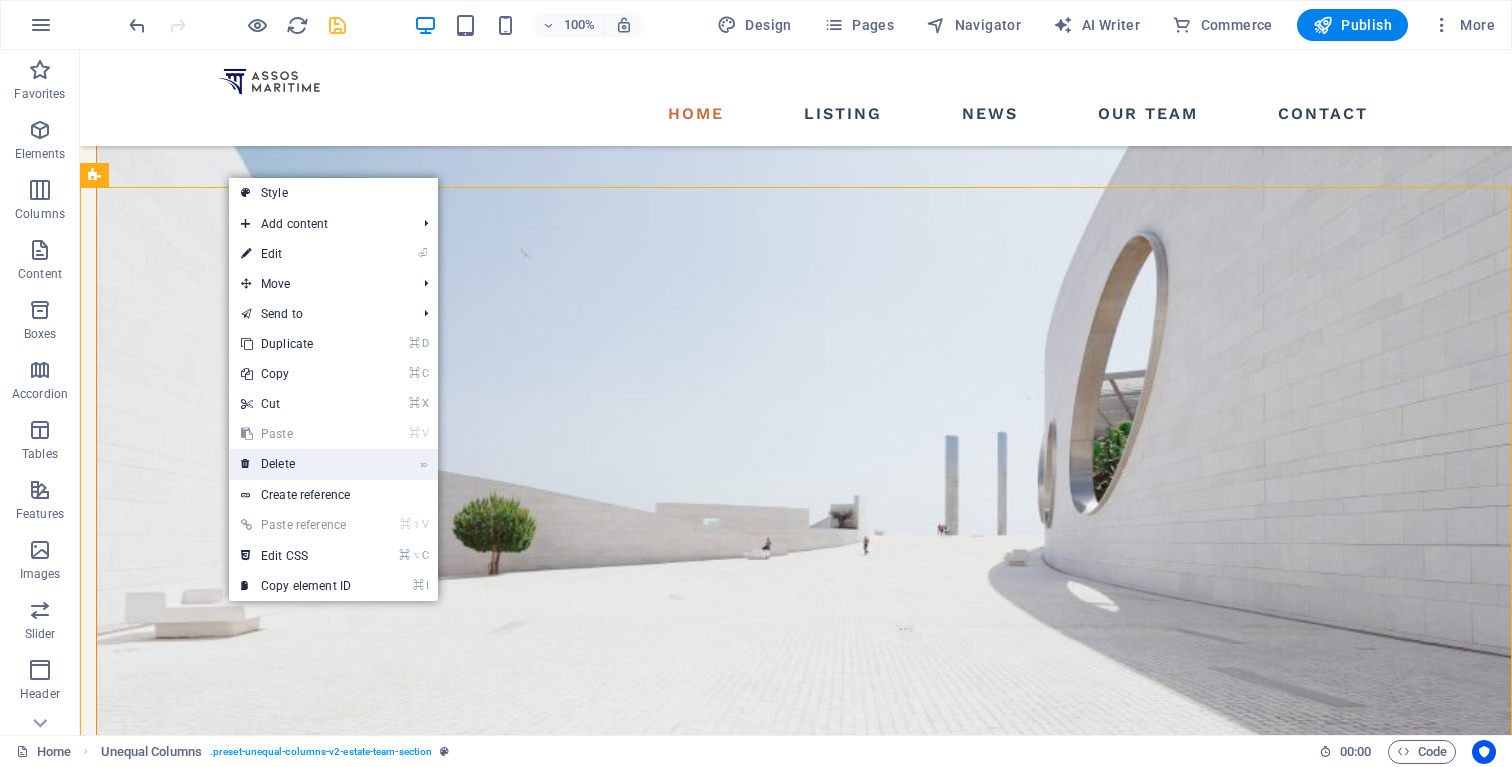 click on "⌦  Delete" at bounding box center (296, 464) 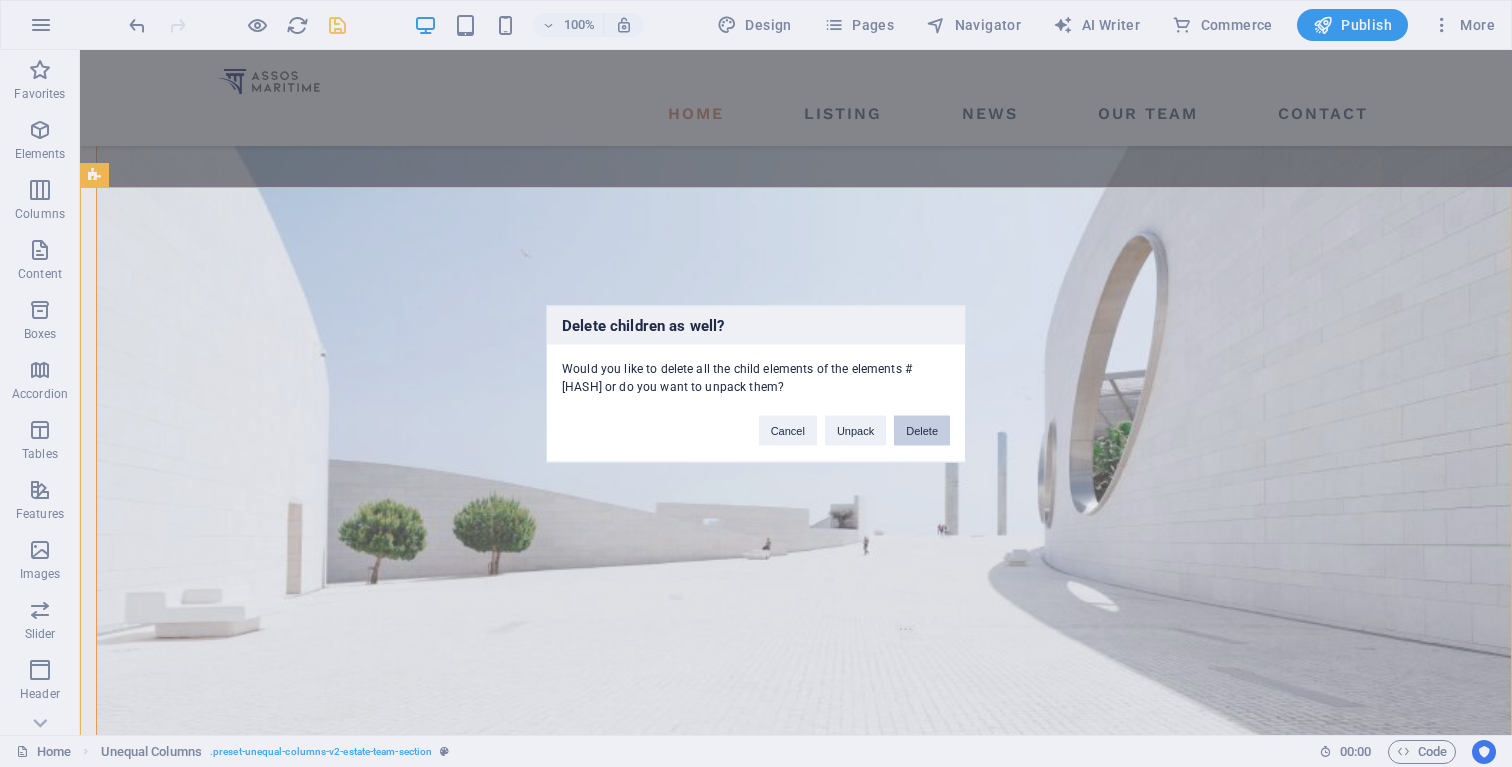 click on "Delete" at bounding box center (922, 430) 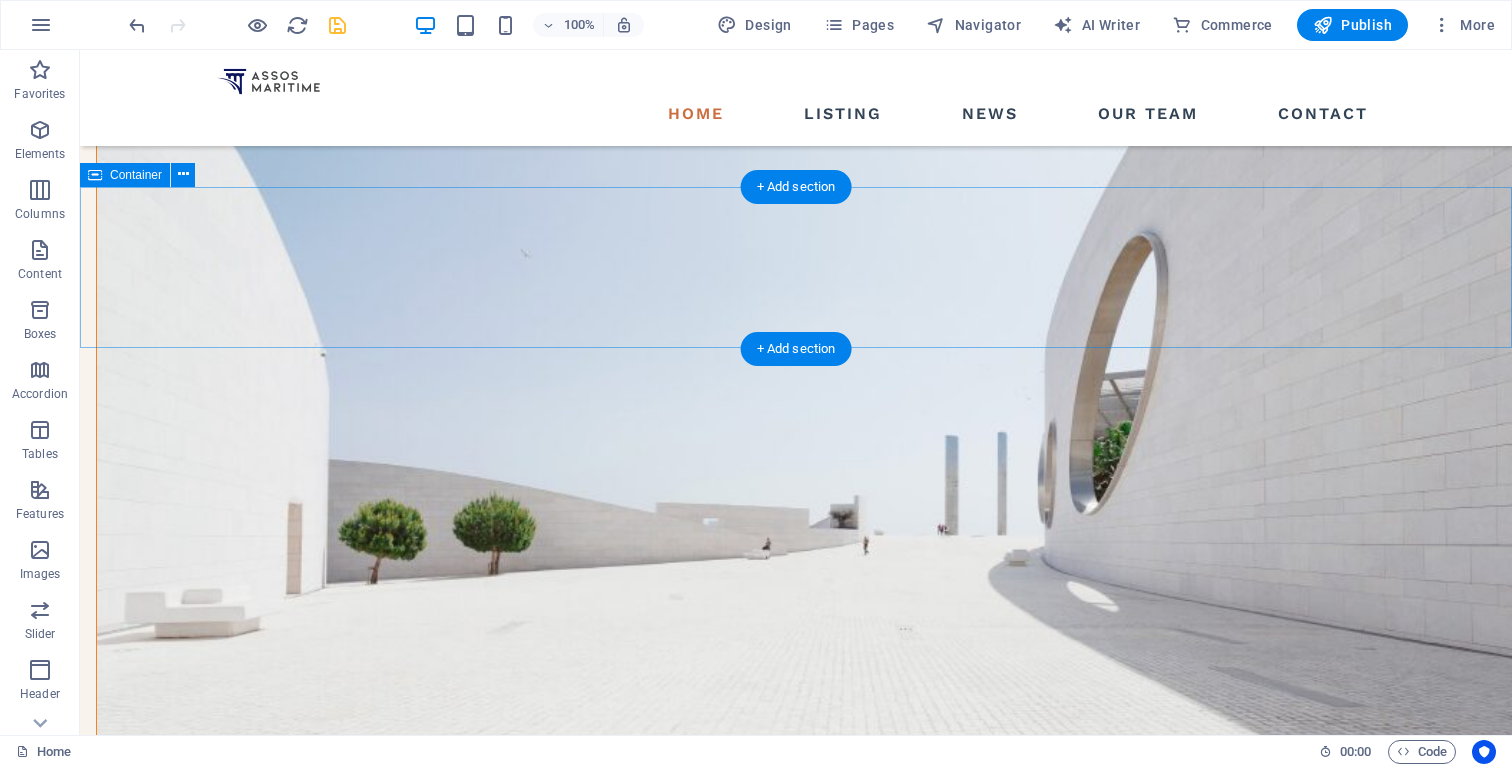 click on "What our customers say" at bounding box center [796, 1793] 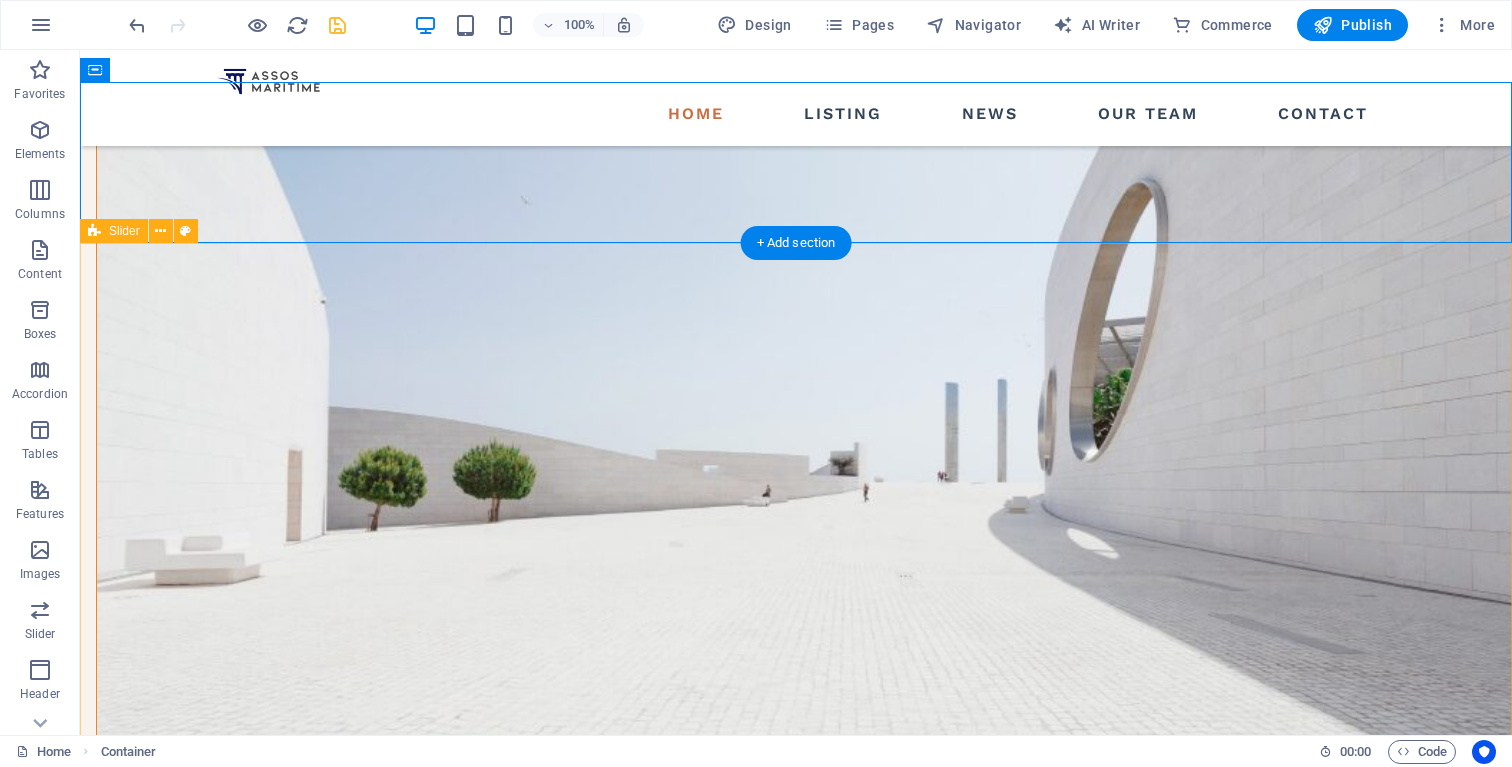 scroll, scrollTop: 2088, scrollLeft: 0, axis: vertical 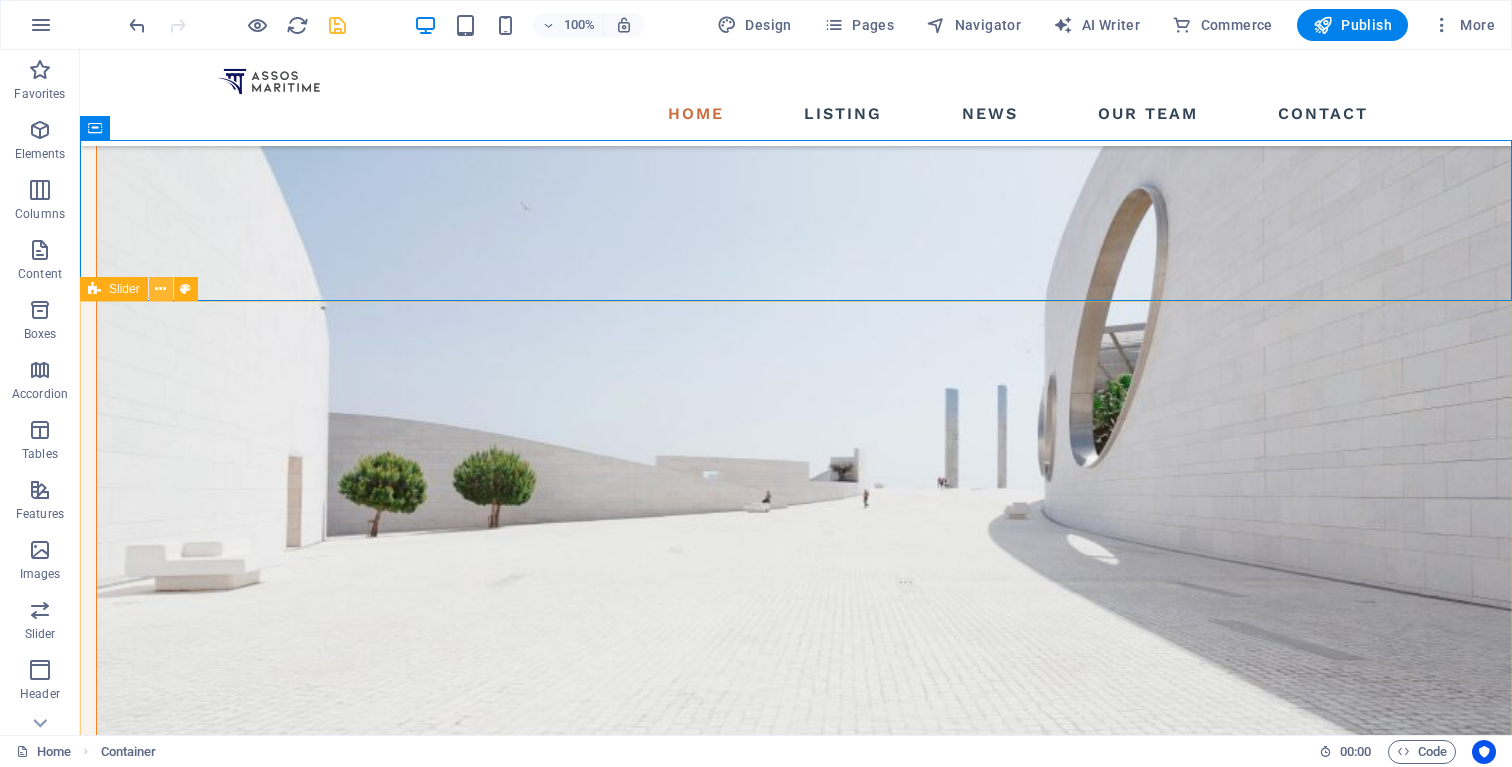 click at bounding box center [160, 289] 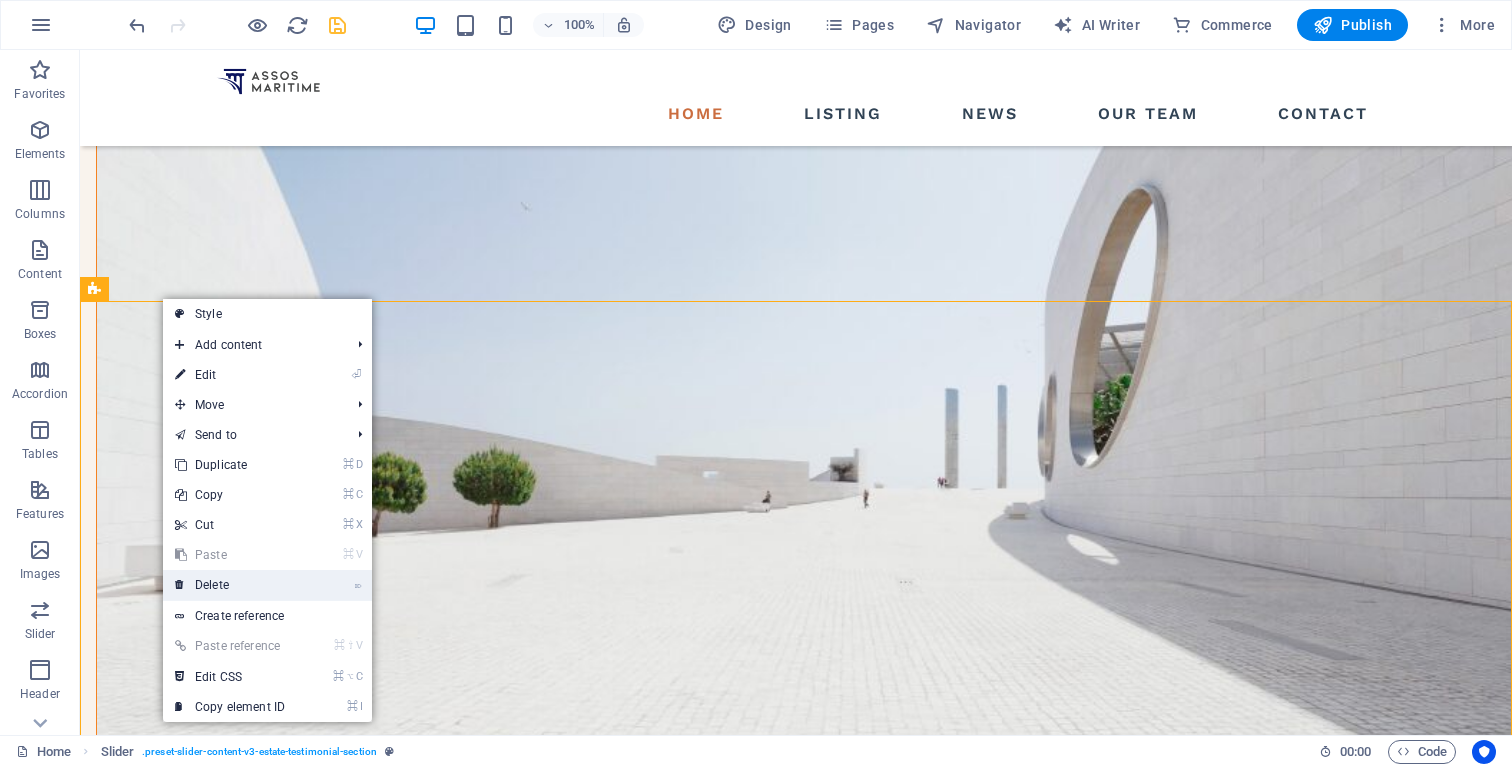 click on "⌦  Delete" at bounding box center (230, 585) 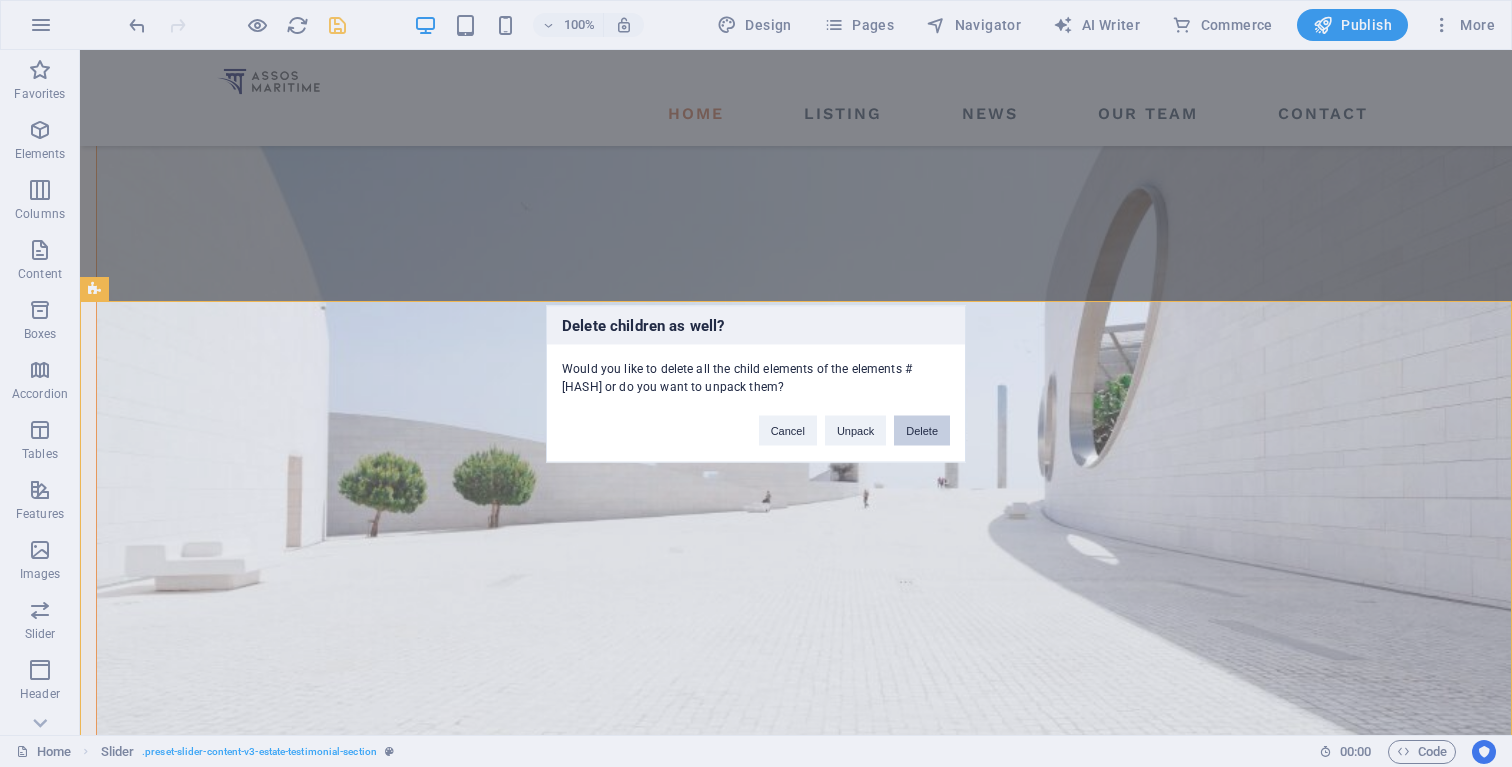 click on "Delete" at bounding box center [922, 430] 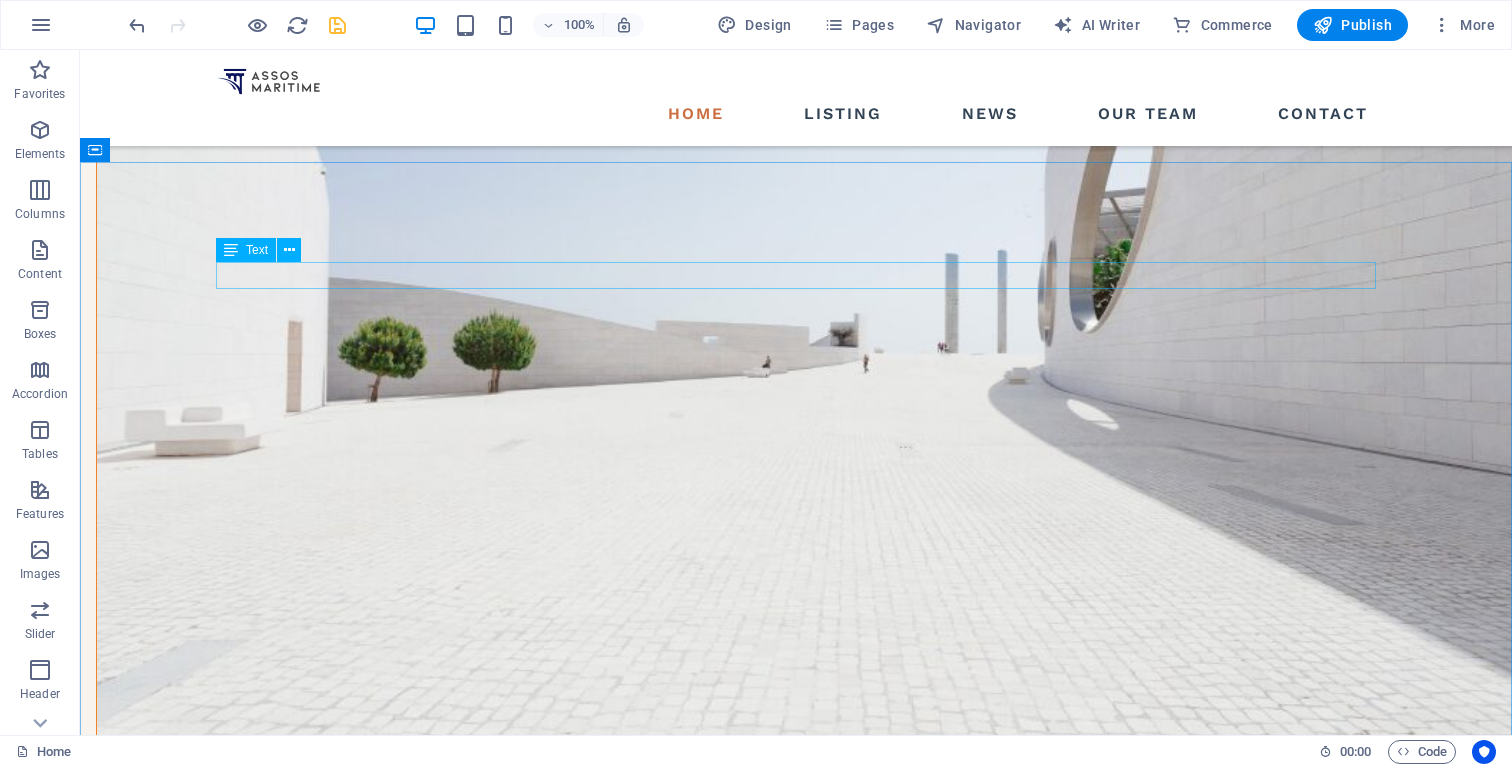 scroll, scrollTop: 2209, scrollLeft: 0, axis: vertical 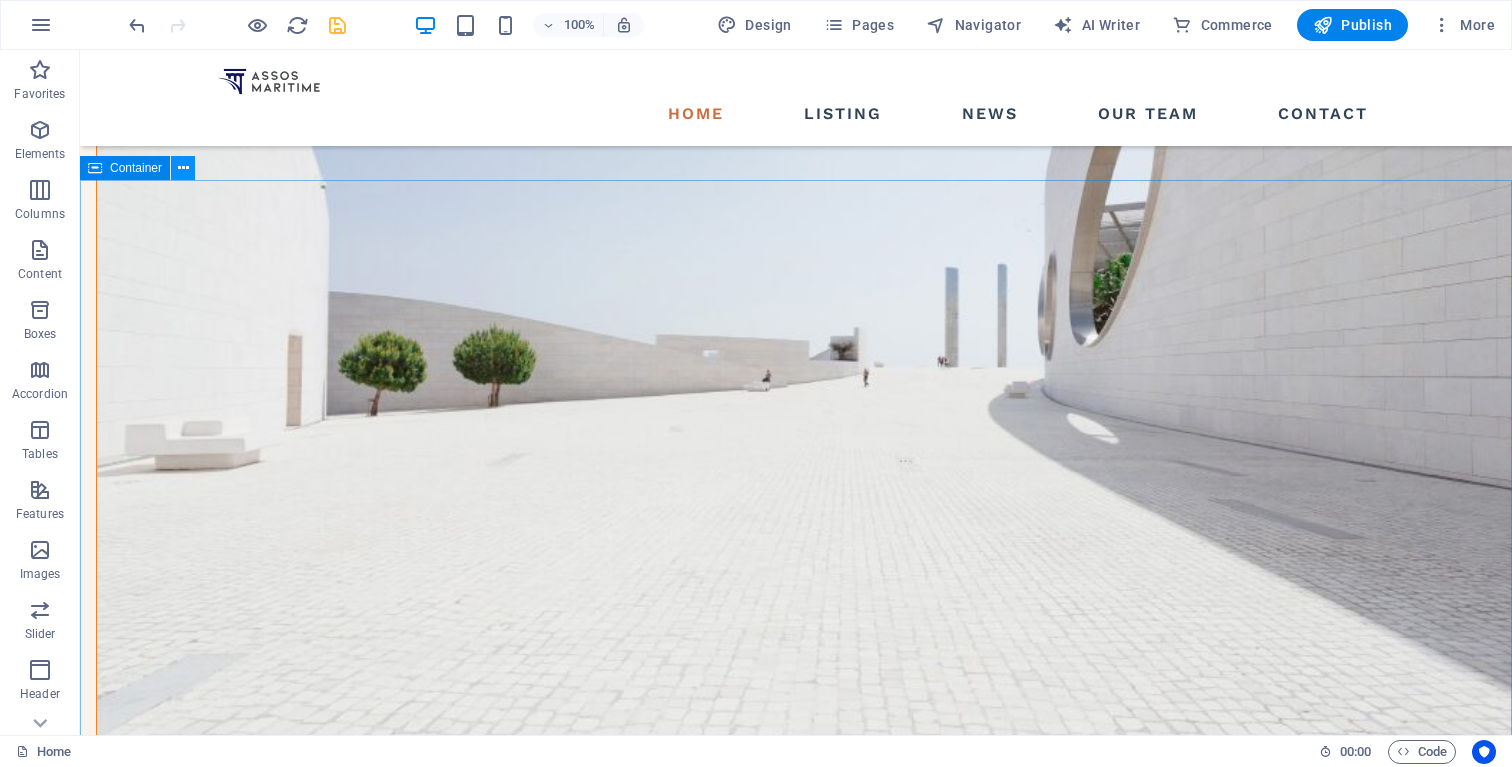click at bounding box center [183, 168] 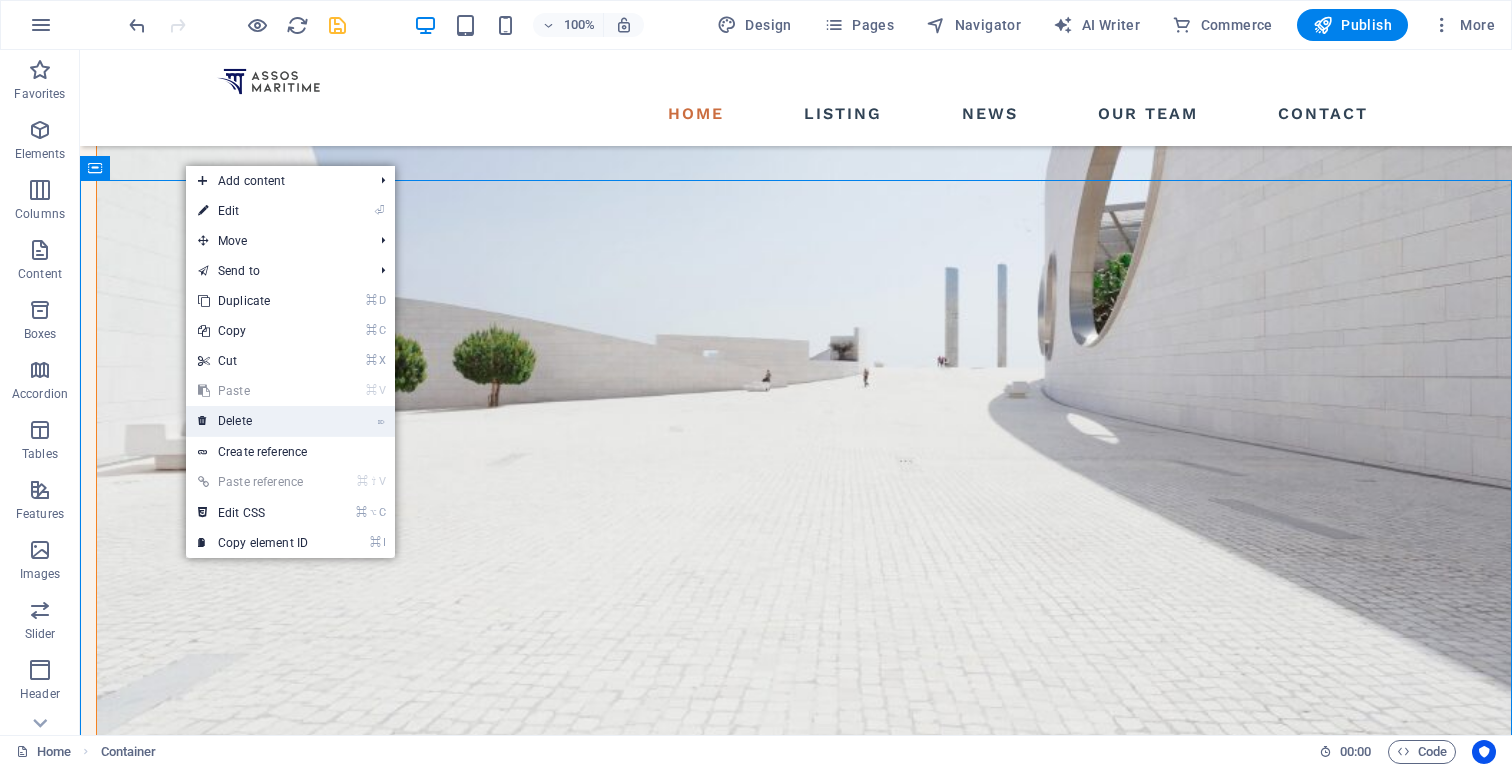 click on "⌦  Delete" at bounding box center [253, 421] 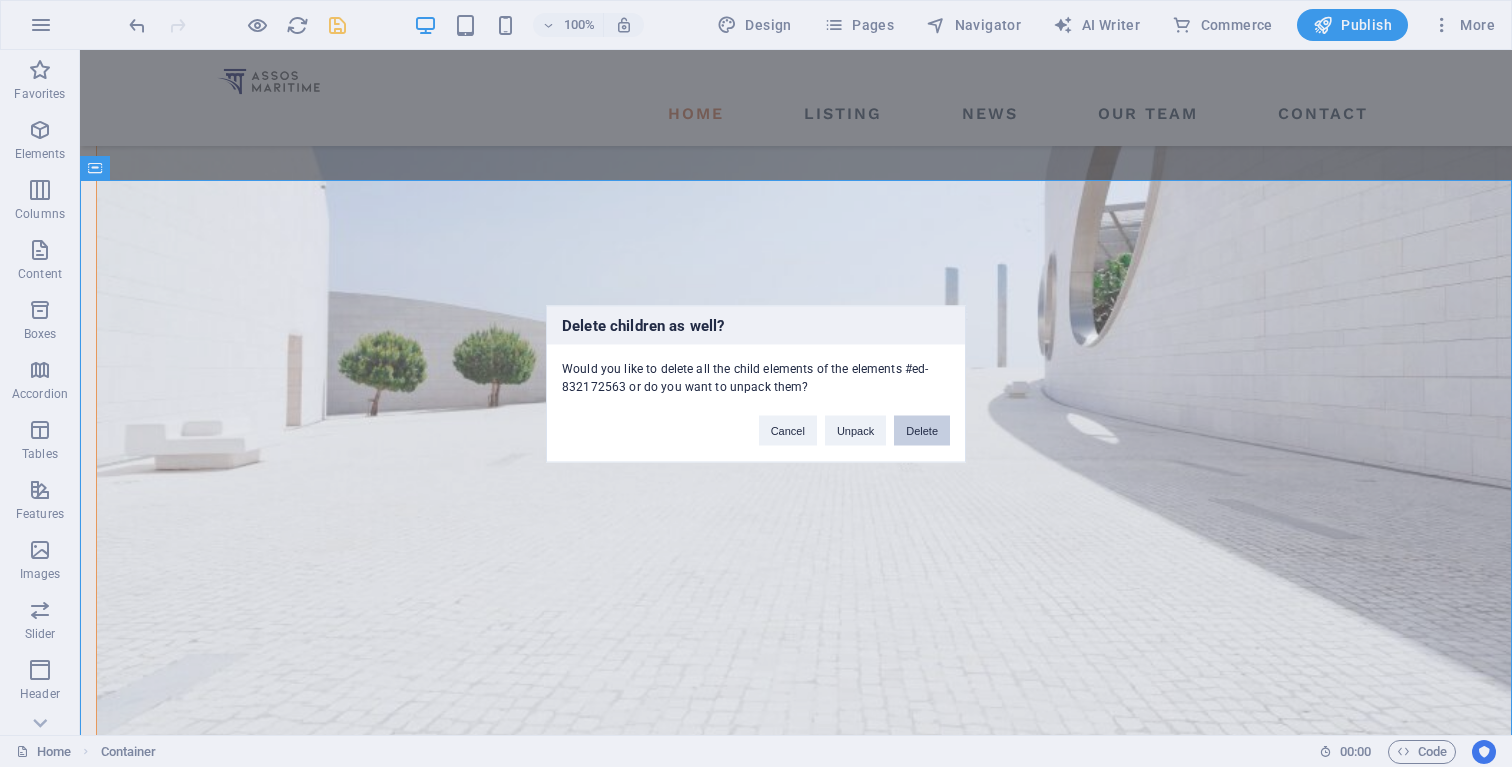 click on "Delete" at bounding box center (922, 430) 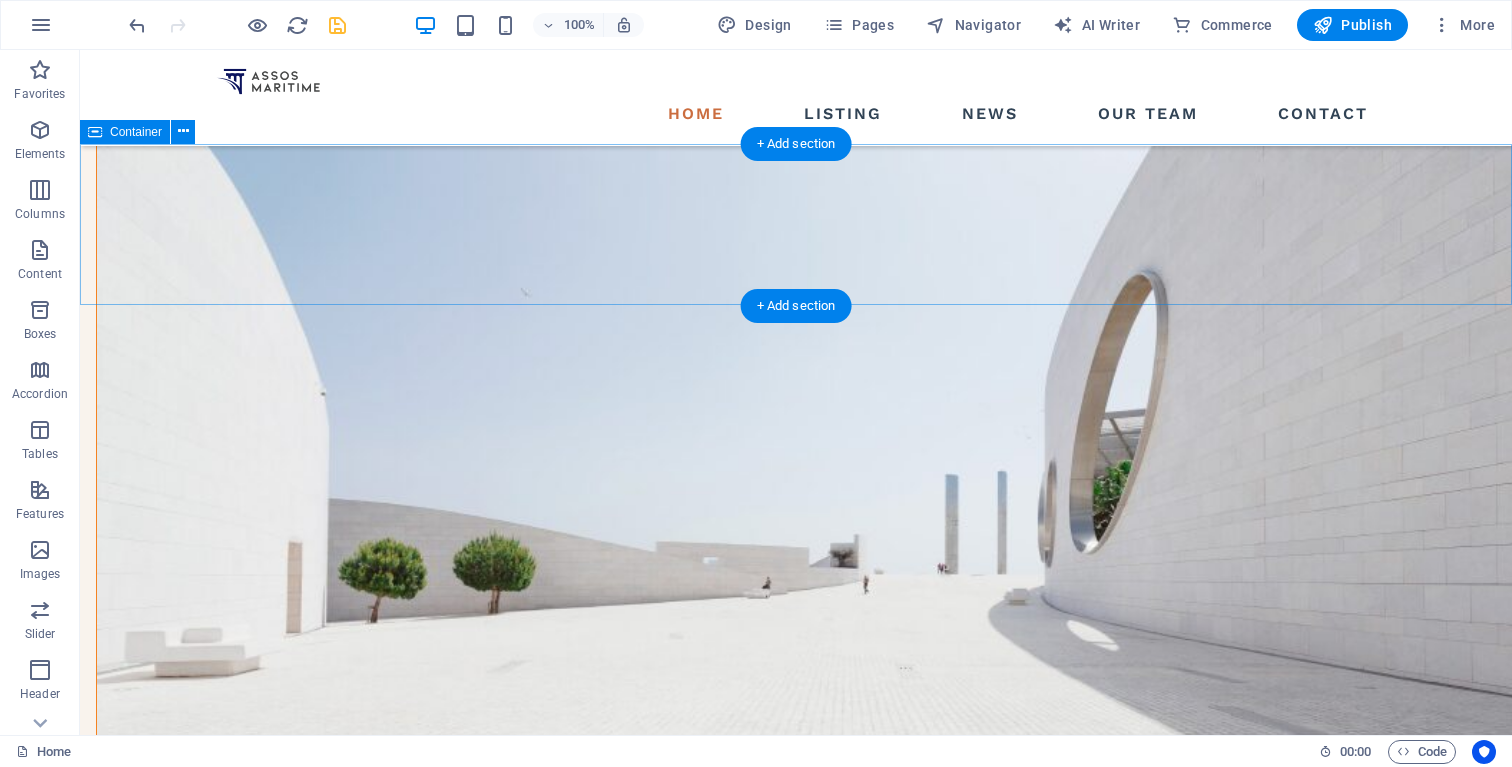 scroll, scrollTop: 1996, scrollLeft: 0, axis: vertical 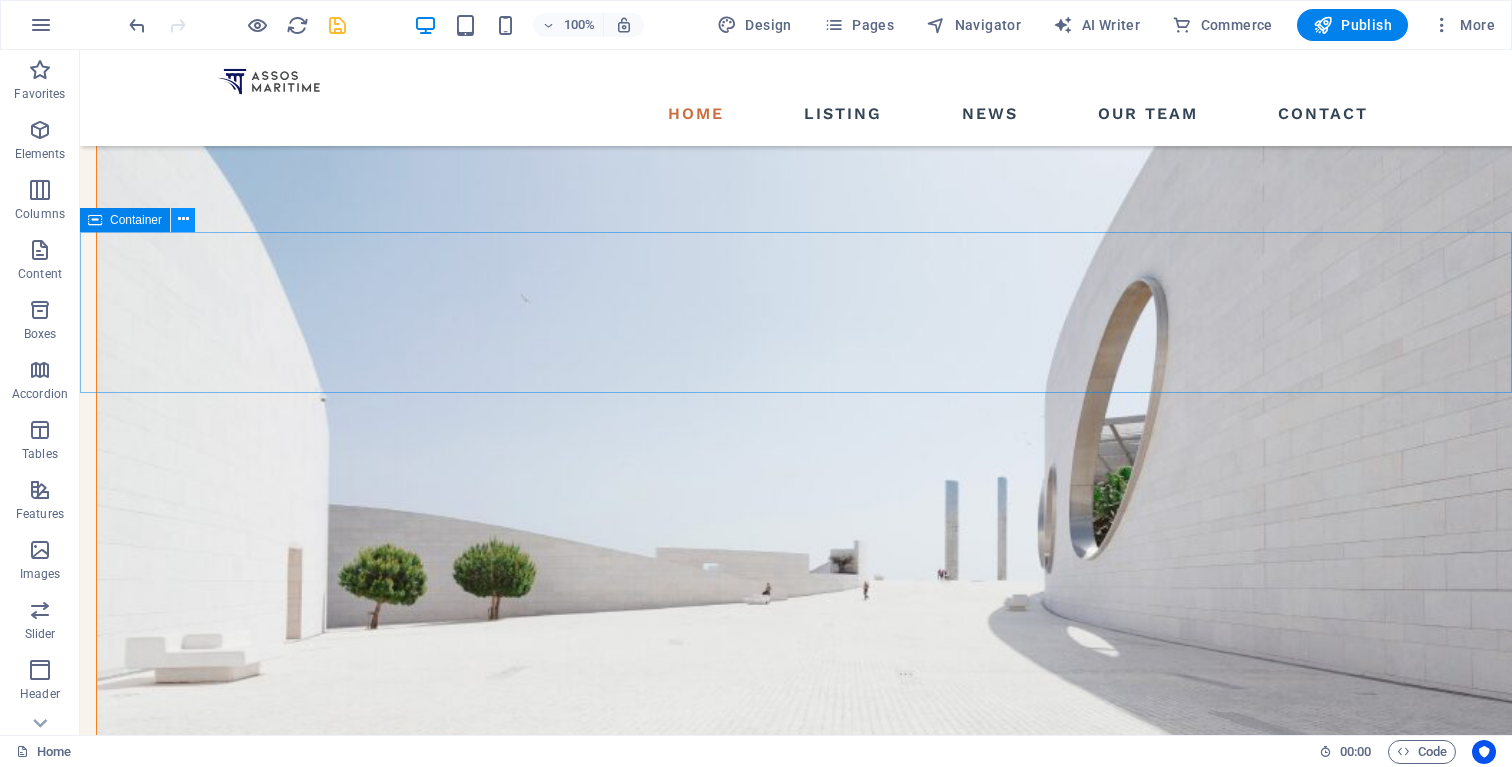 click at bounding box center [183, 219] 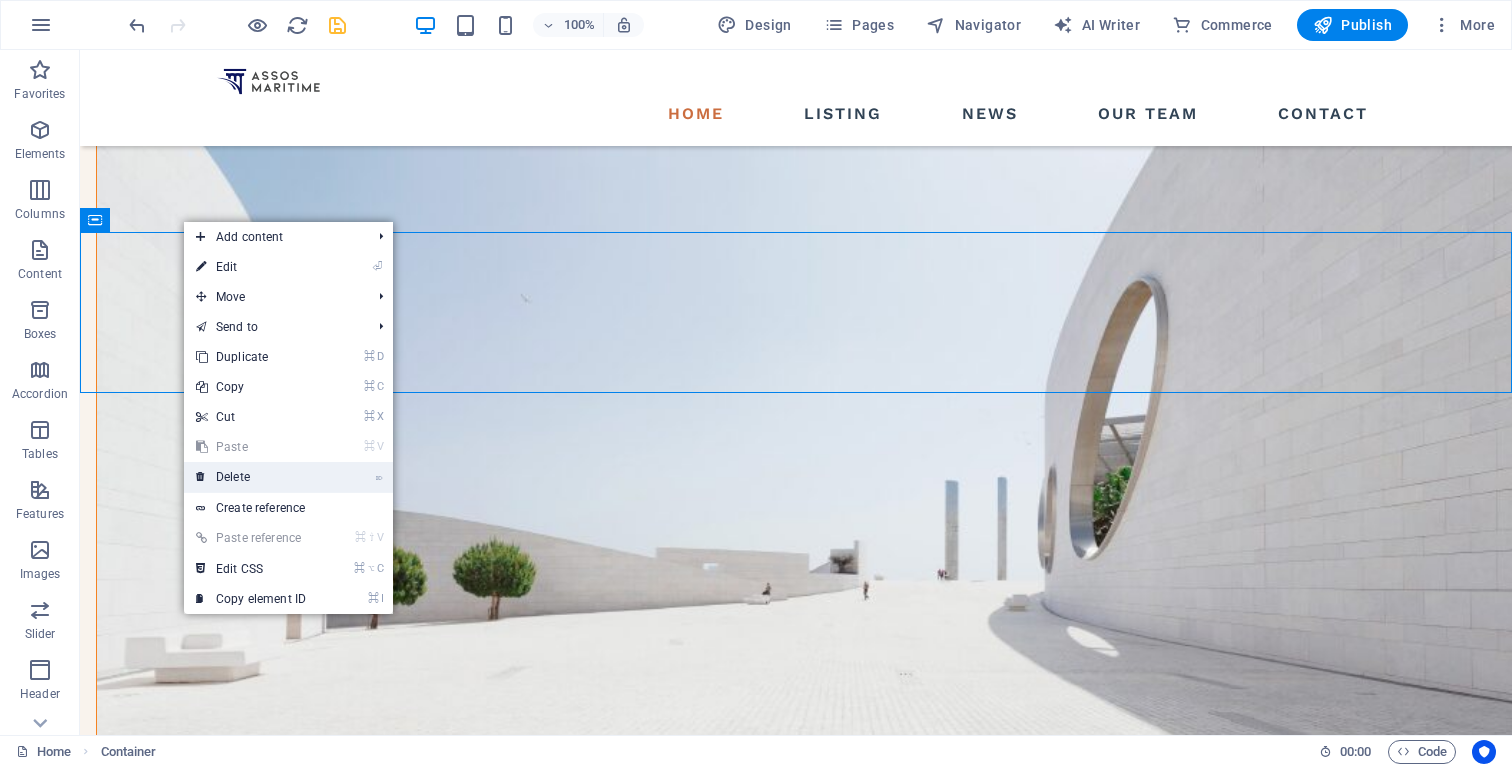 click on "⌦  Delete" at bounding box center (251, 477) 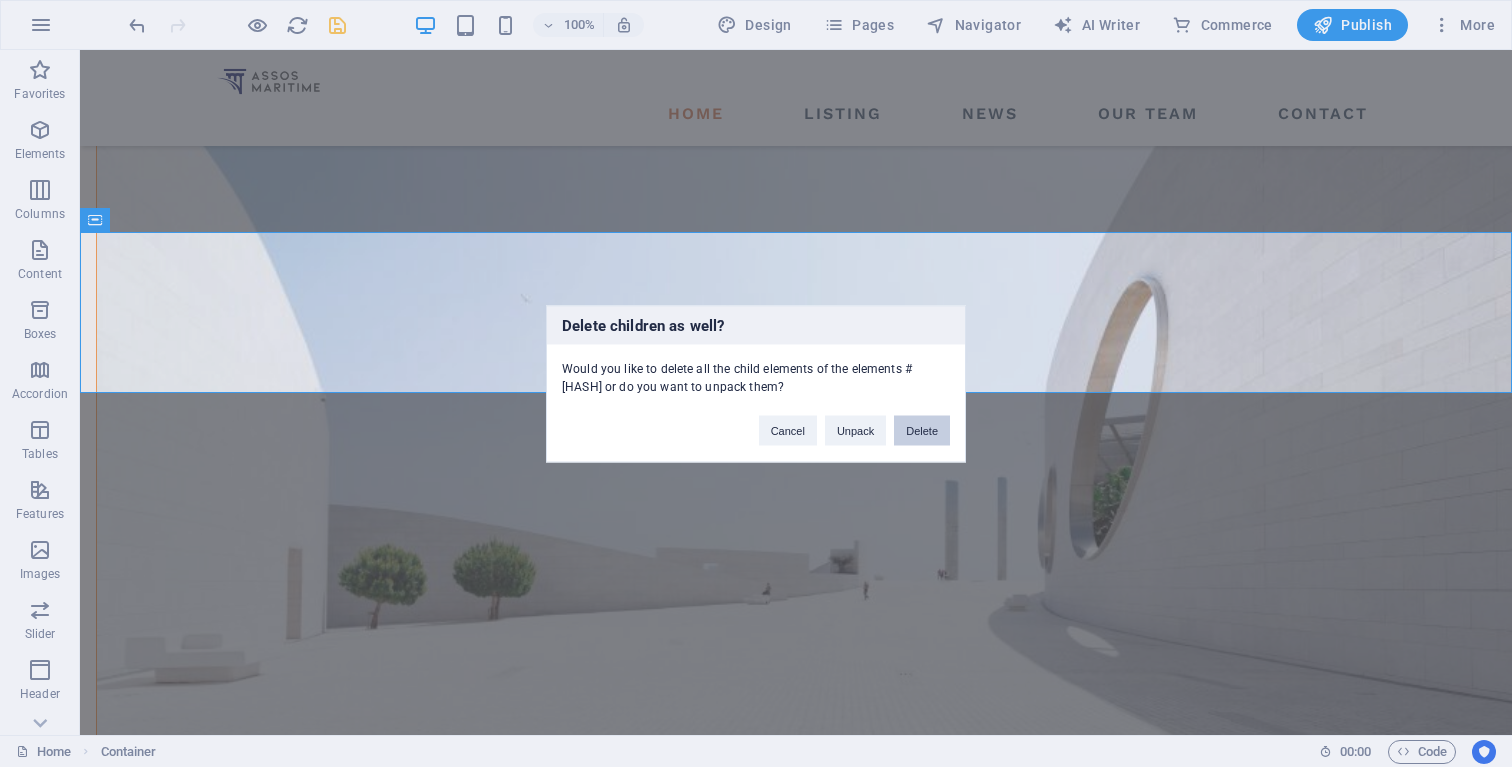 click on "Delete" at bounding box center (922, 430) 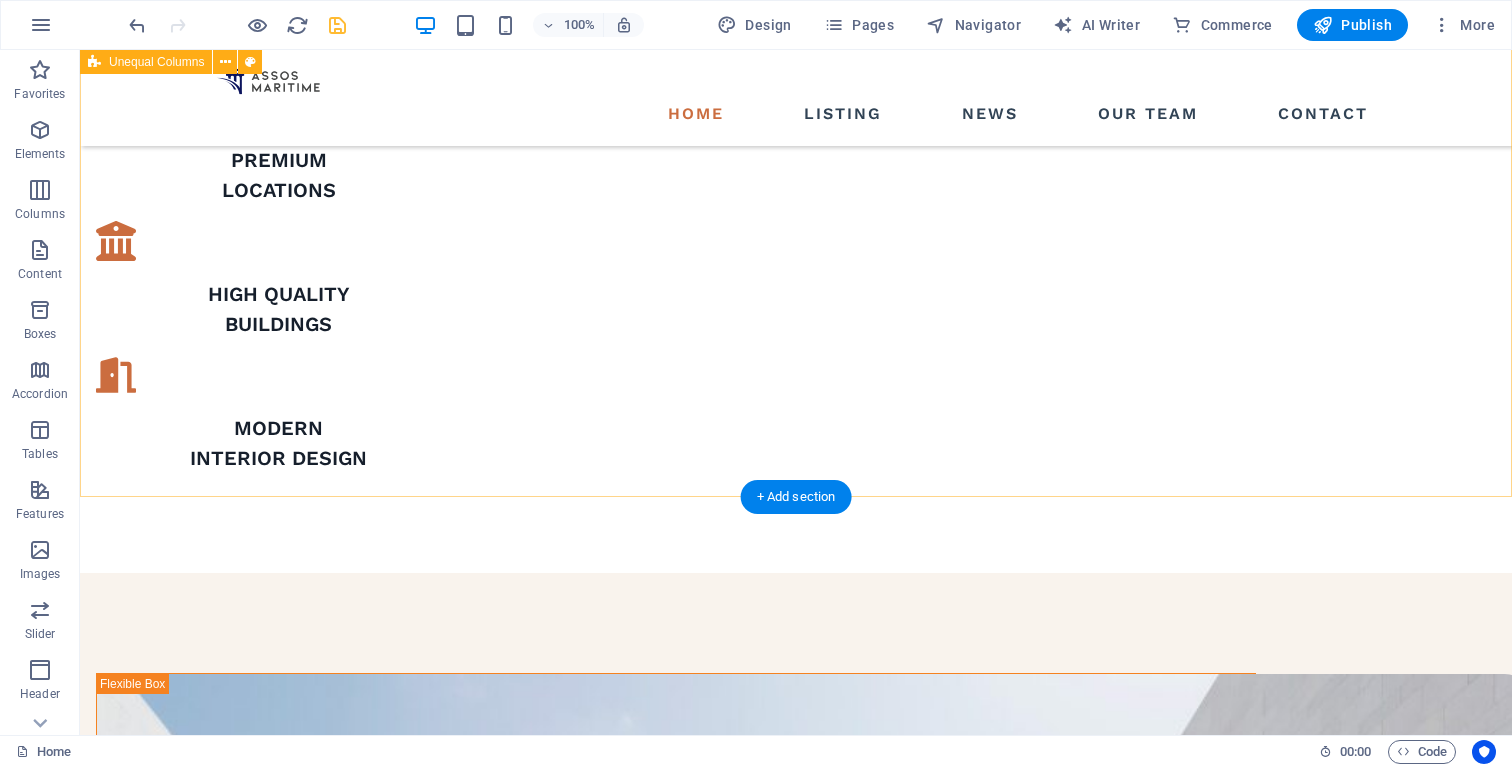 scroll, scrollTop: 1293, scrollLeft: 0, axis: vertical 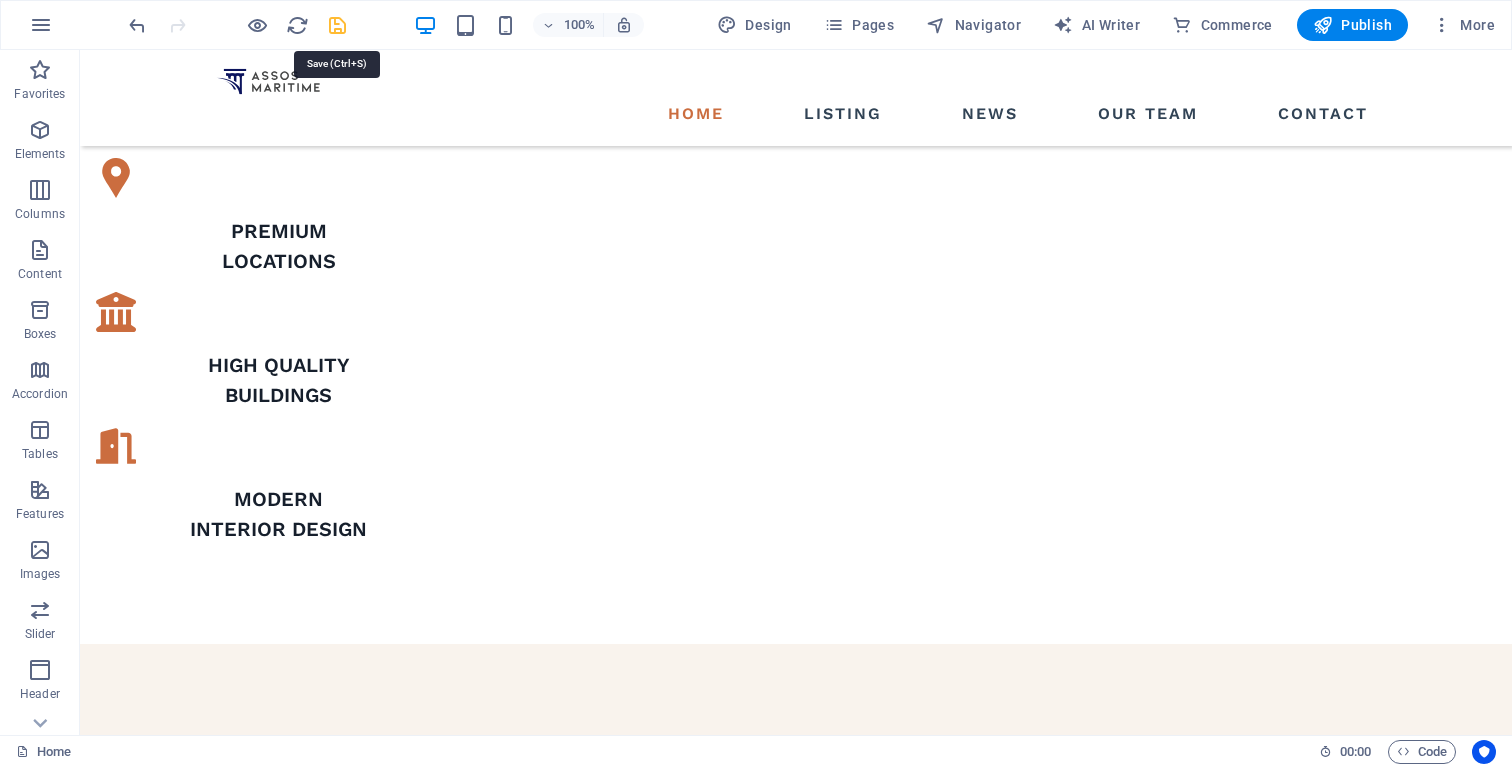 click at bounding box center [337, 25] 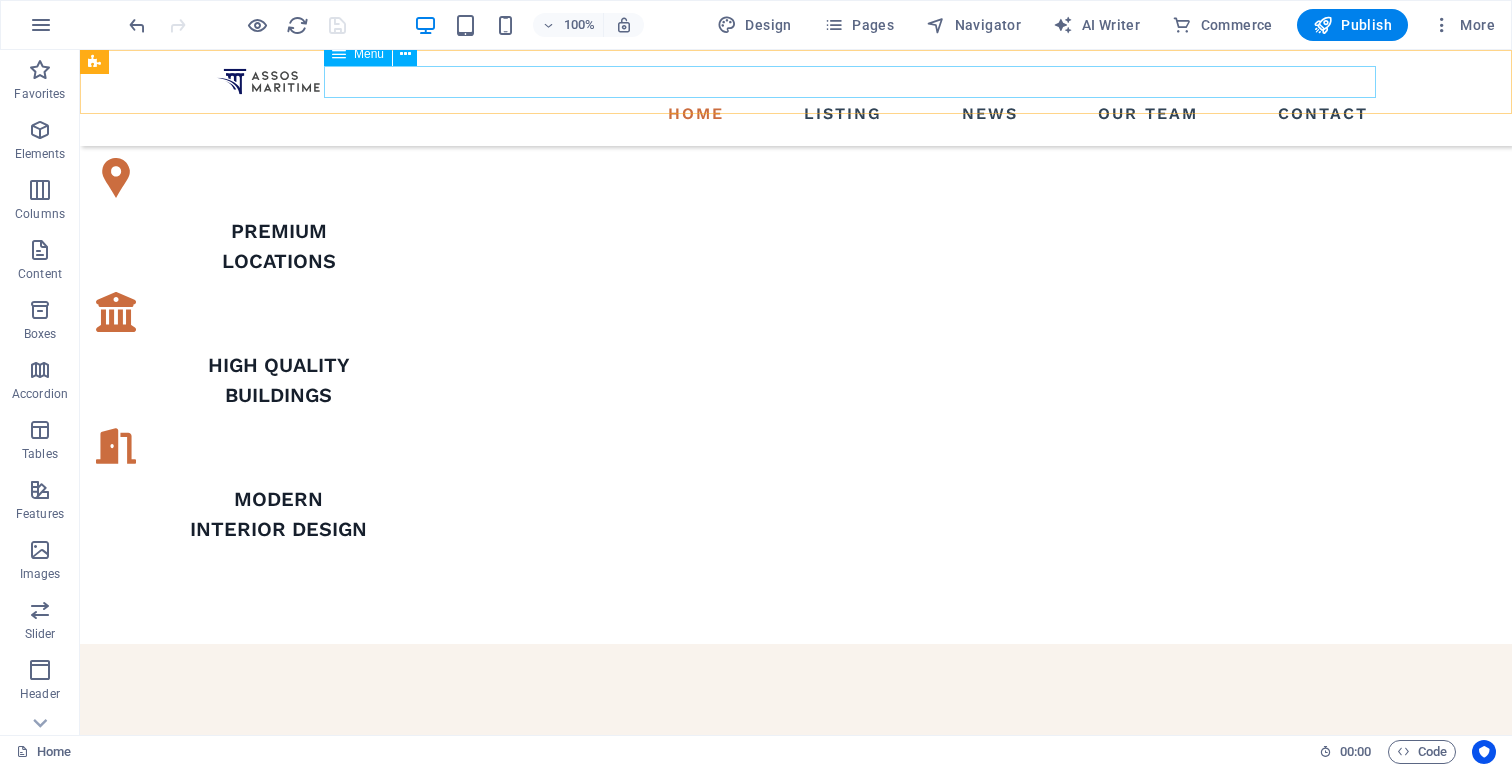 click on "Home Listing News Our Team Contact" at bounding box center (796, 114) 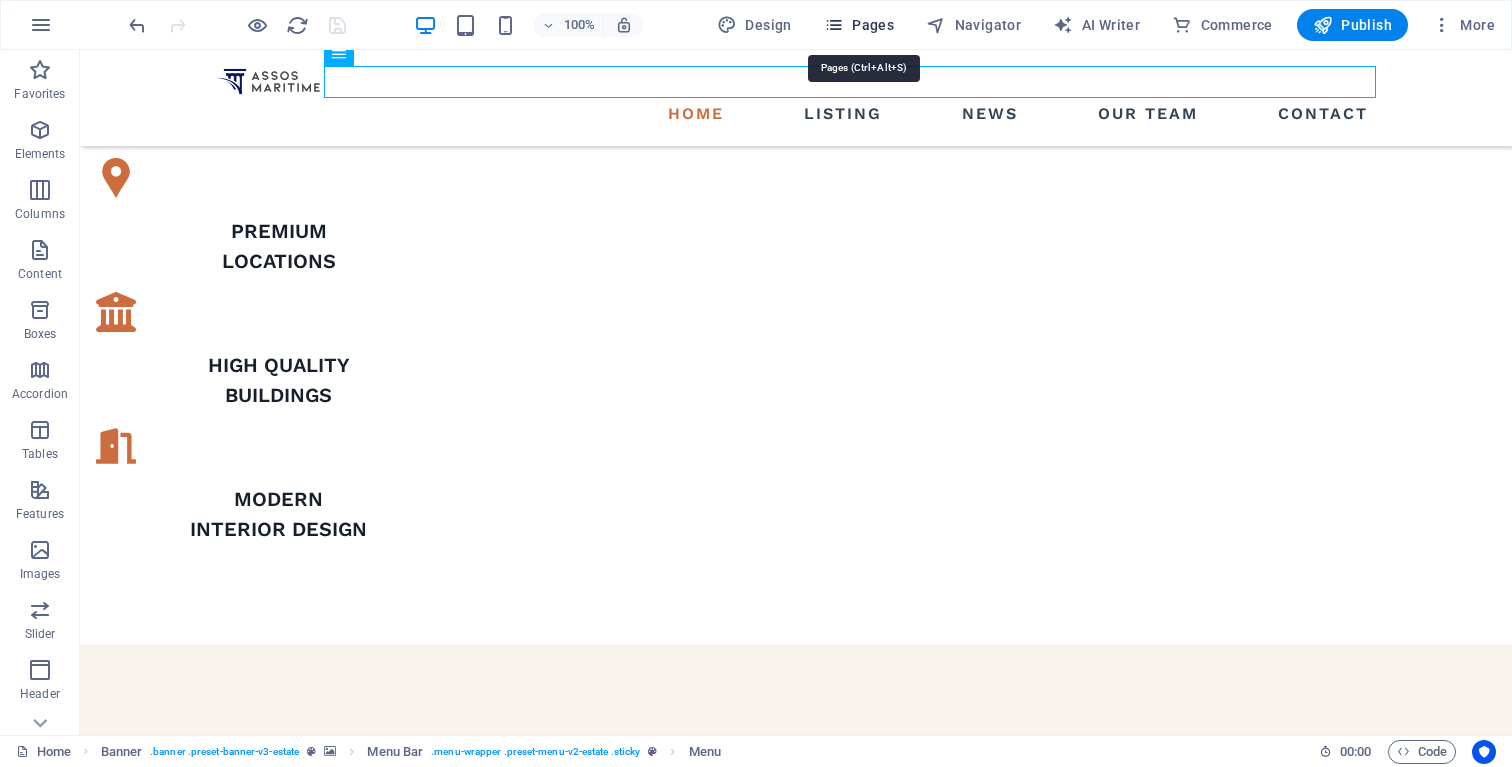 click on "Pages" at bounding box center [859, 25] 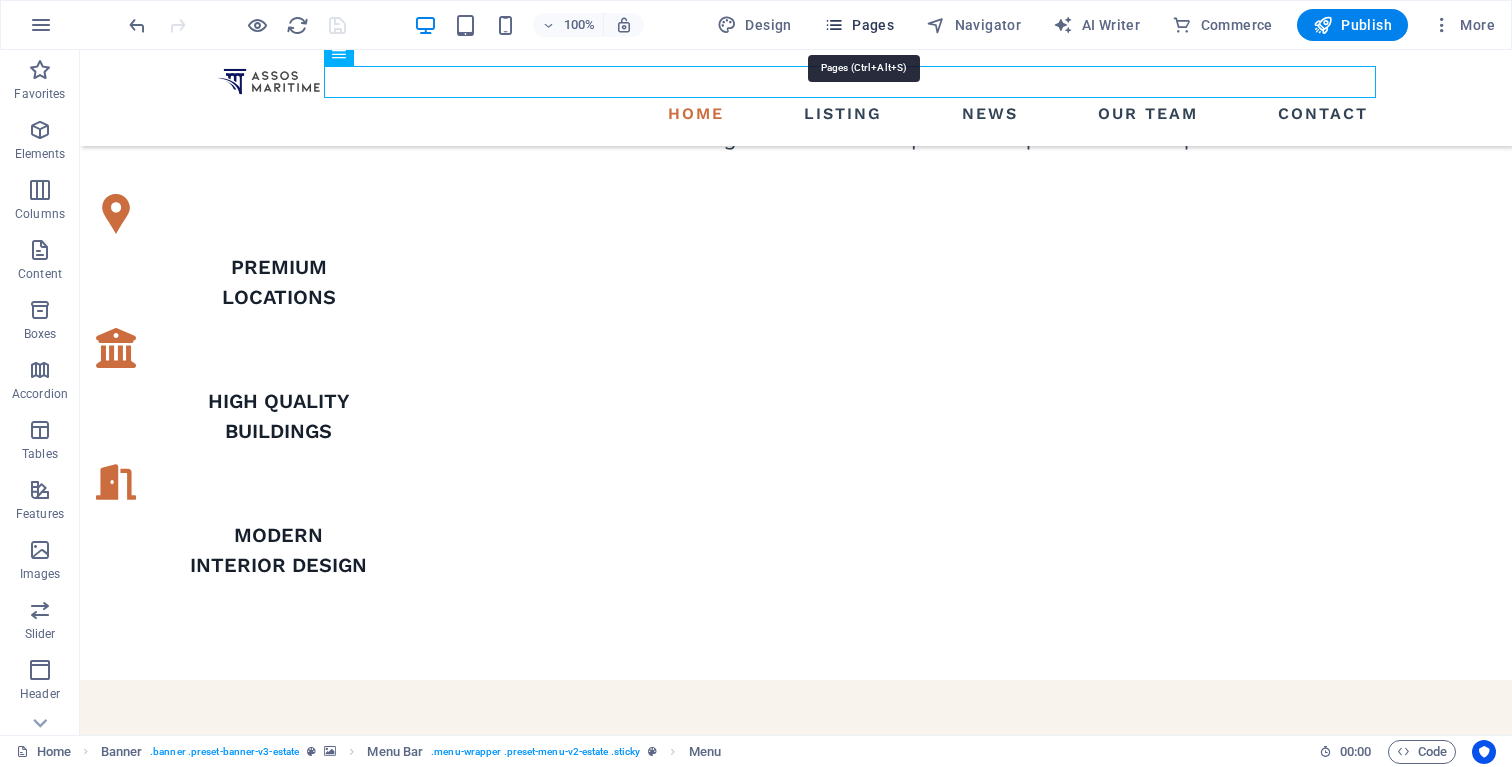 scroll, scrollTop: 1415, scrollLeft: 0, axis: vertical 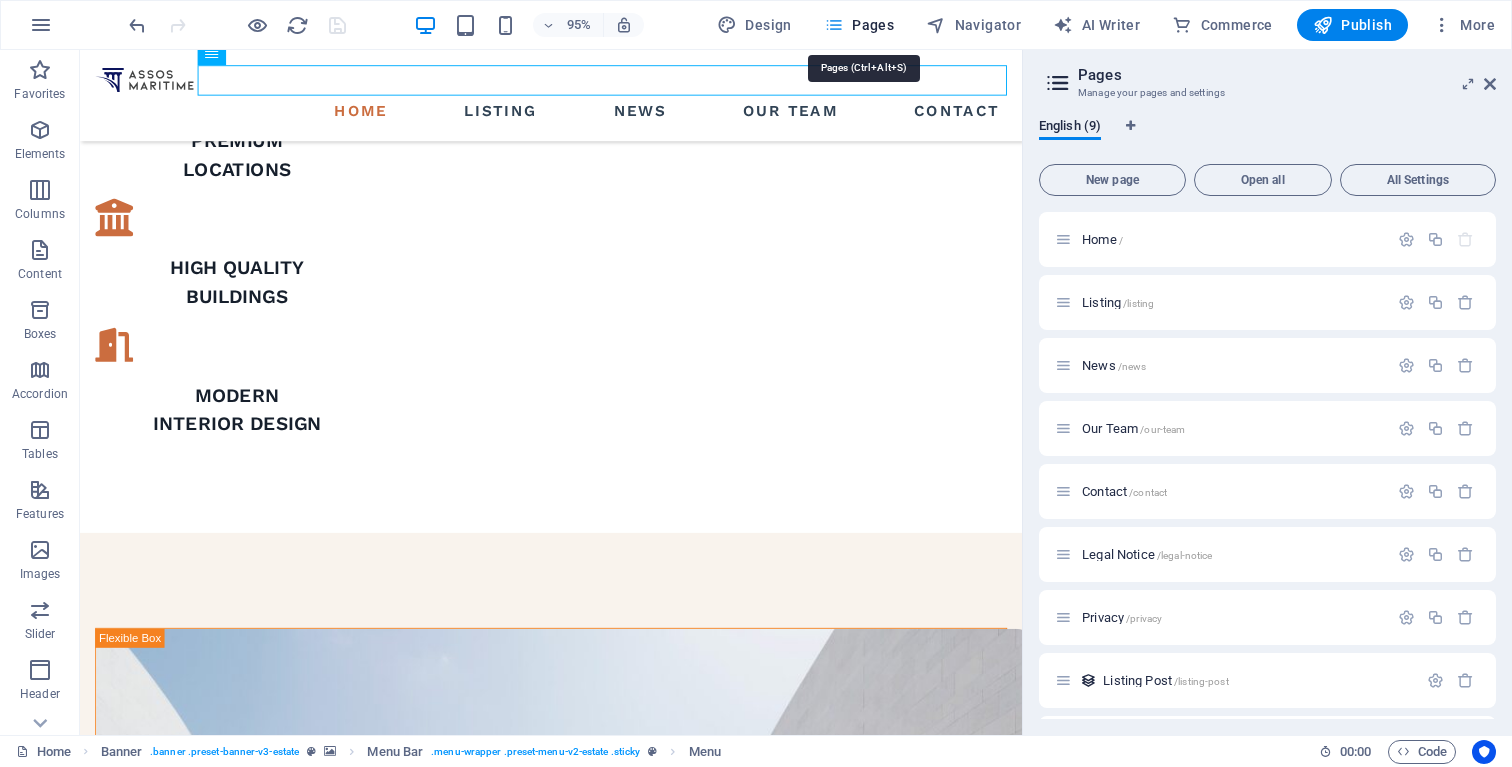 click on "Pages" at bounding box center (859, 25) 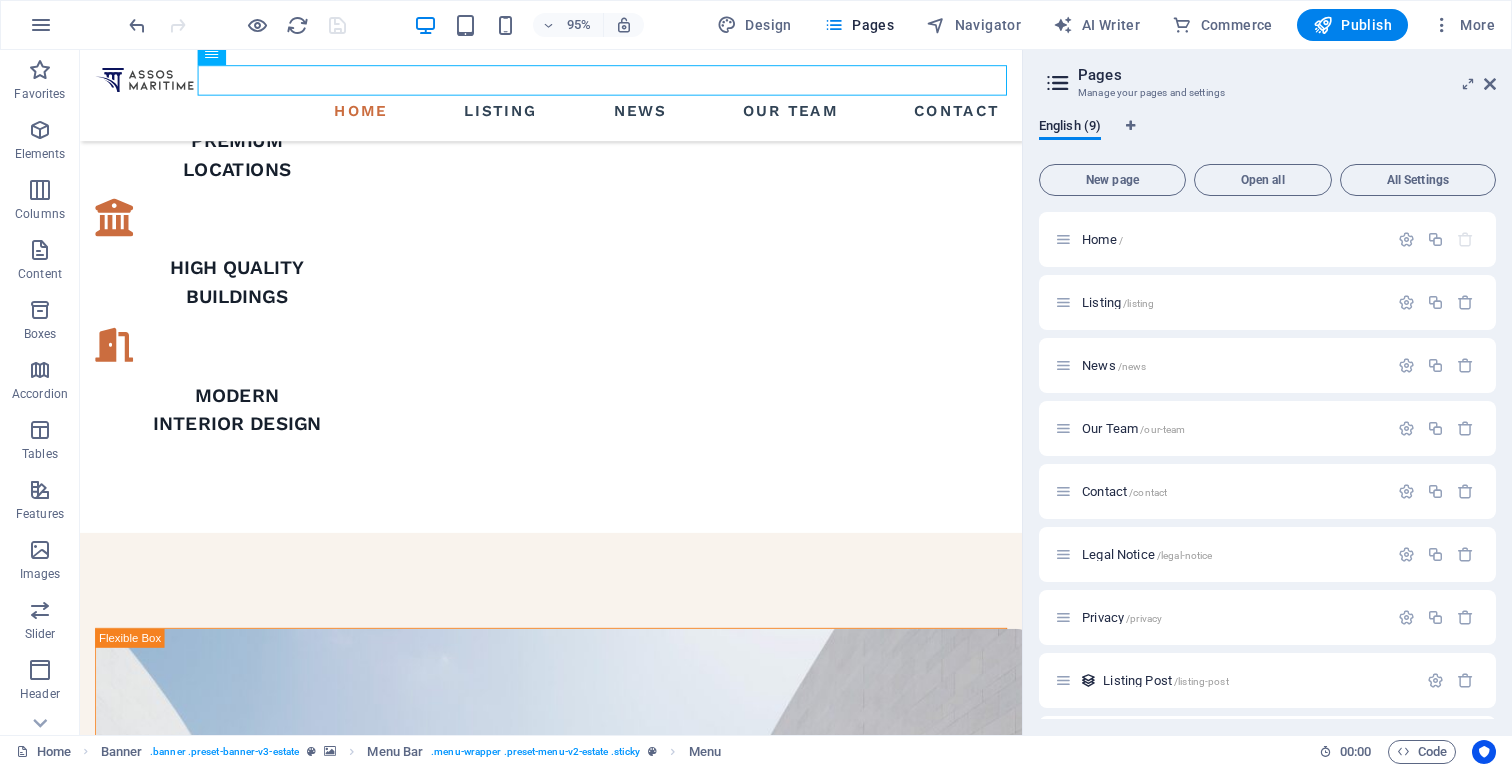 click on "Pages Manage your pages and settings English (9) New page Open all All Settings Home / Listing /listing News /news Our Team /our-team Contact /contact Legal Notice /legal-notice Privacy /privacy Listing Post /listing-post News Post /news-post" at bounding box center [1267, 392] 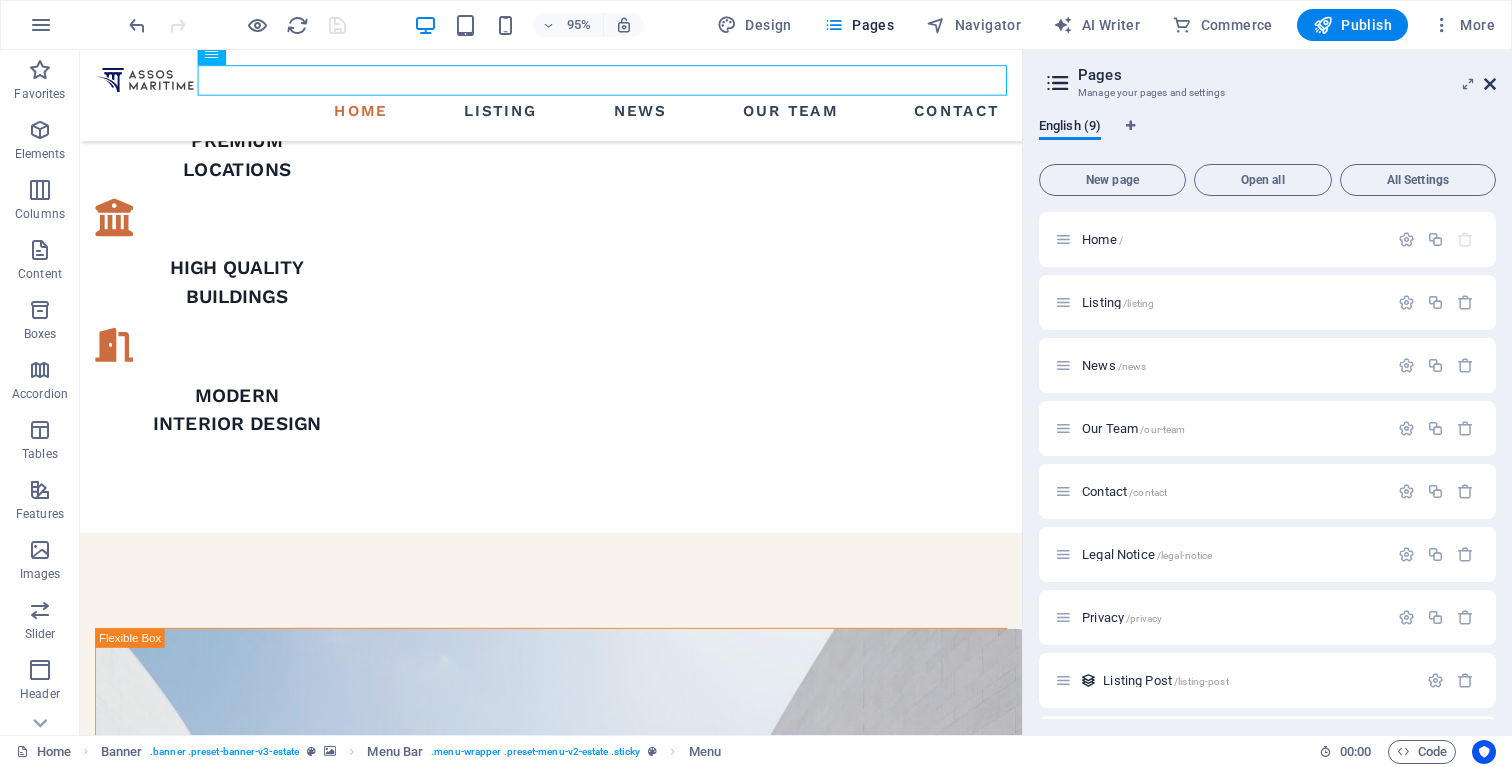 click at bounding box center [1490, 84] 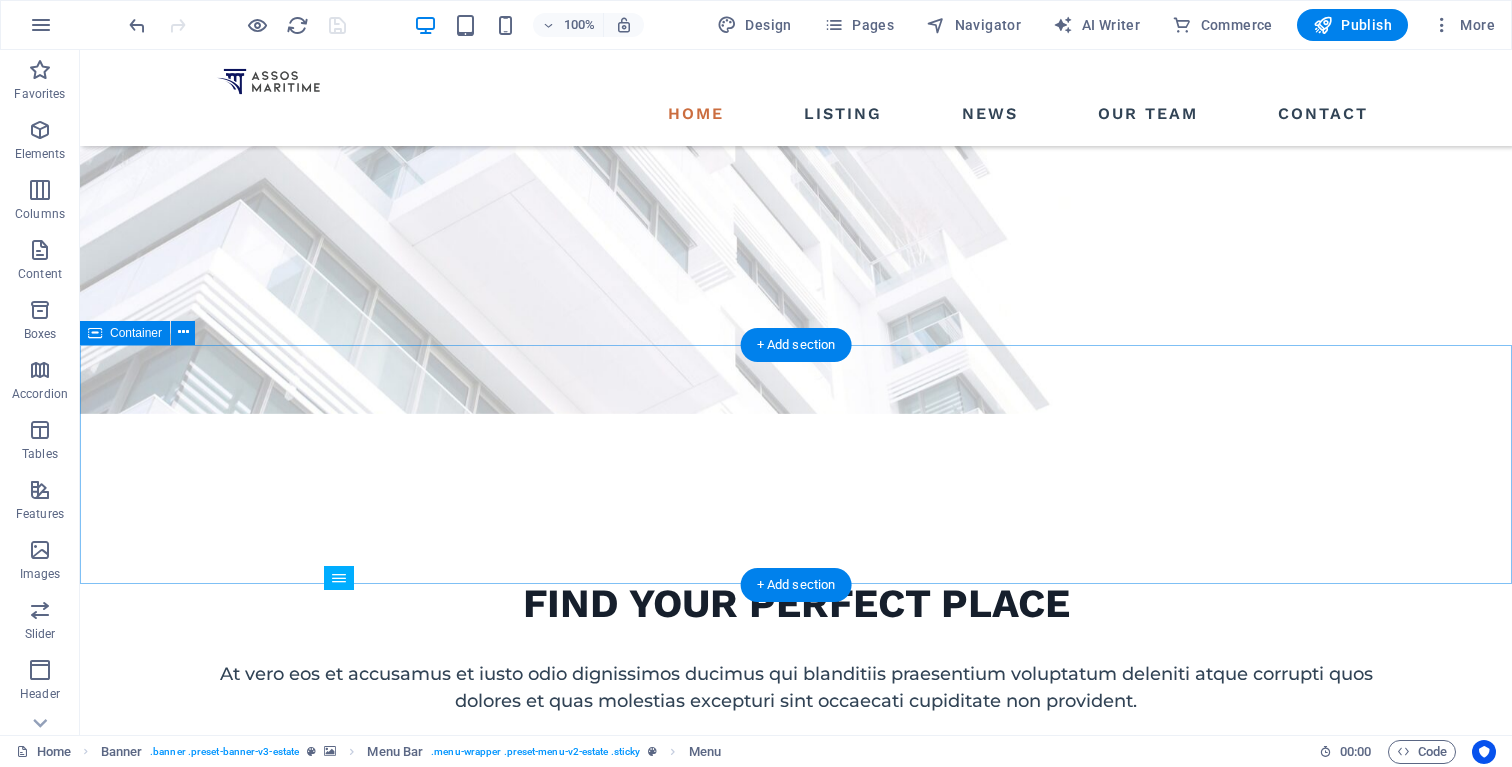 scroll, scrollTop: 0, scrollLeft: 0, axis: both 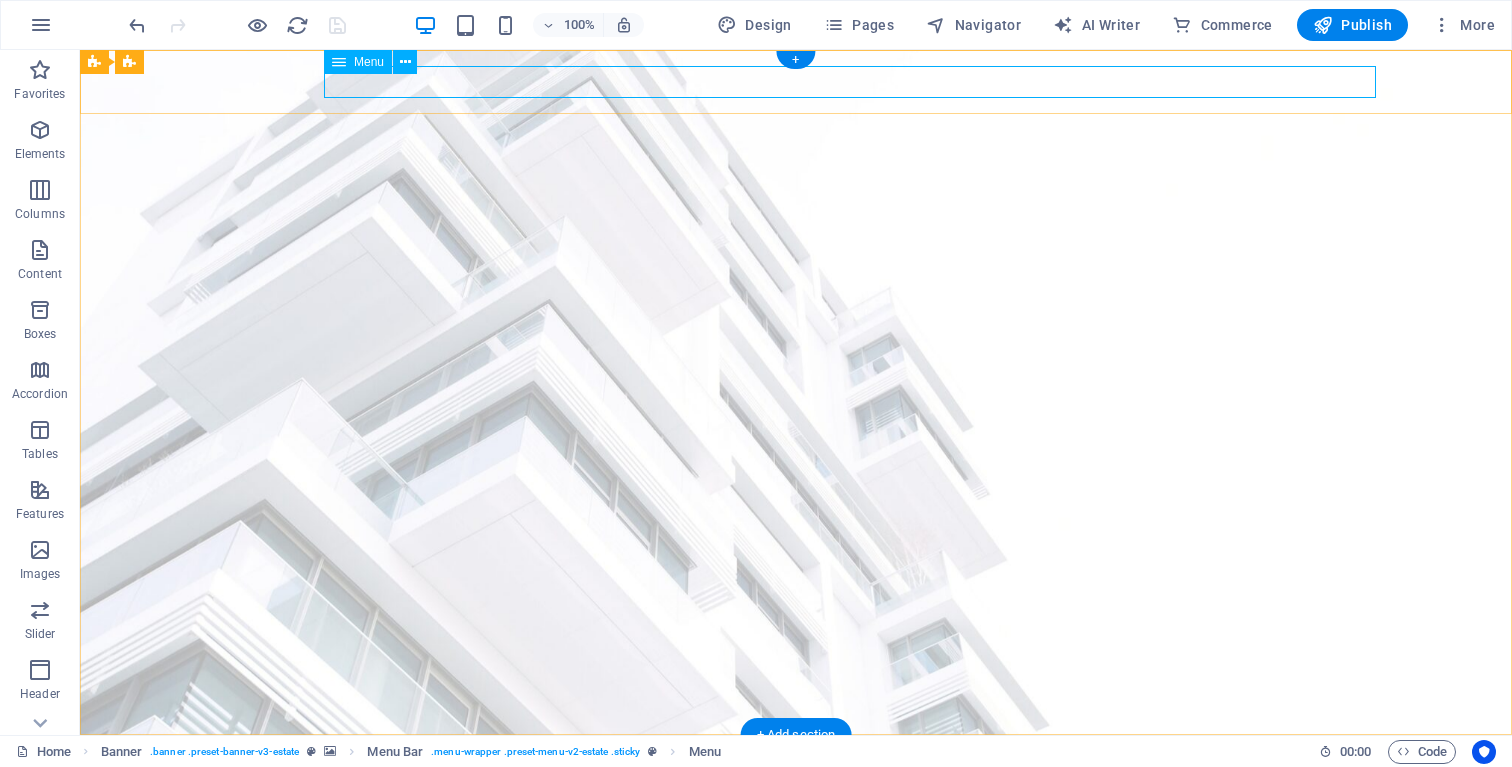 click on "Home Listing News Our Team Contact" at bounding box center (796, 799) 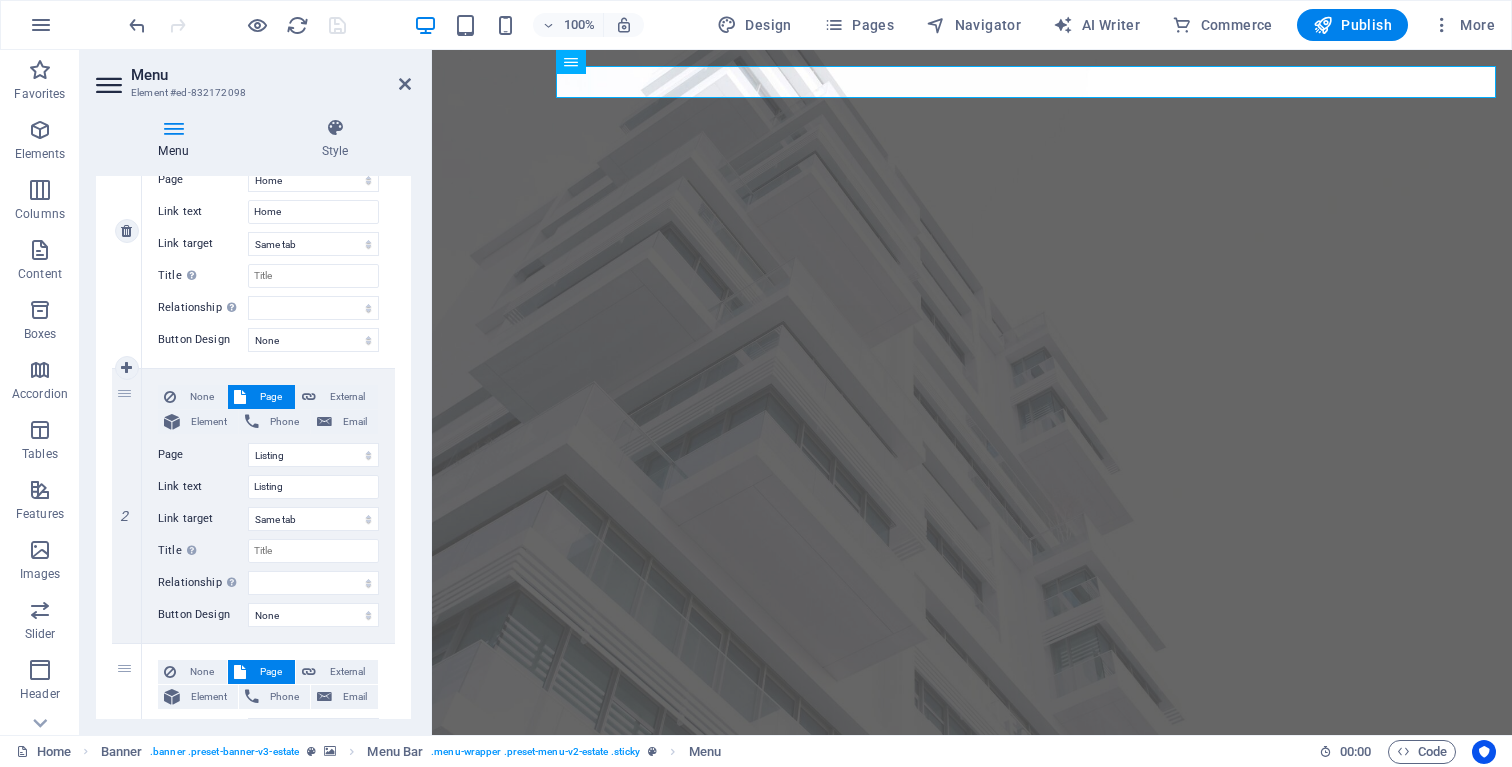 scroll, scrollTop: 298, scrollLeft: 0, axis: vertical 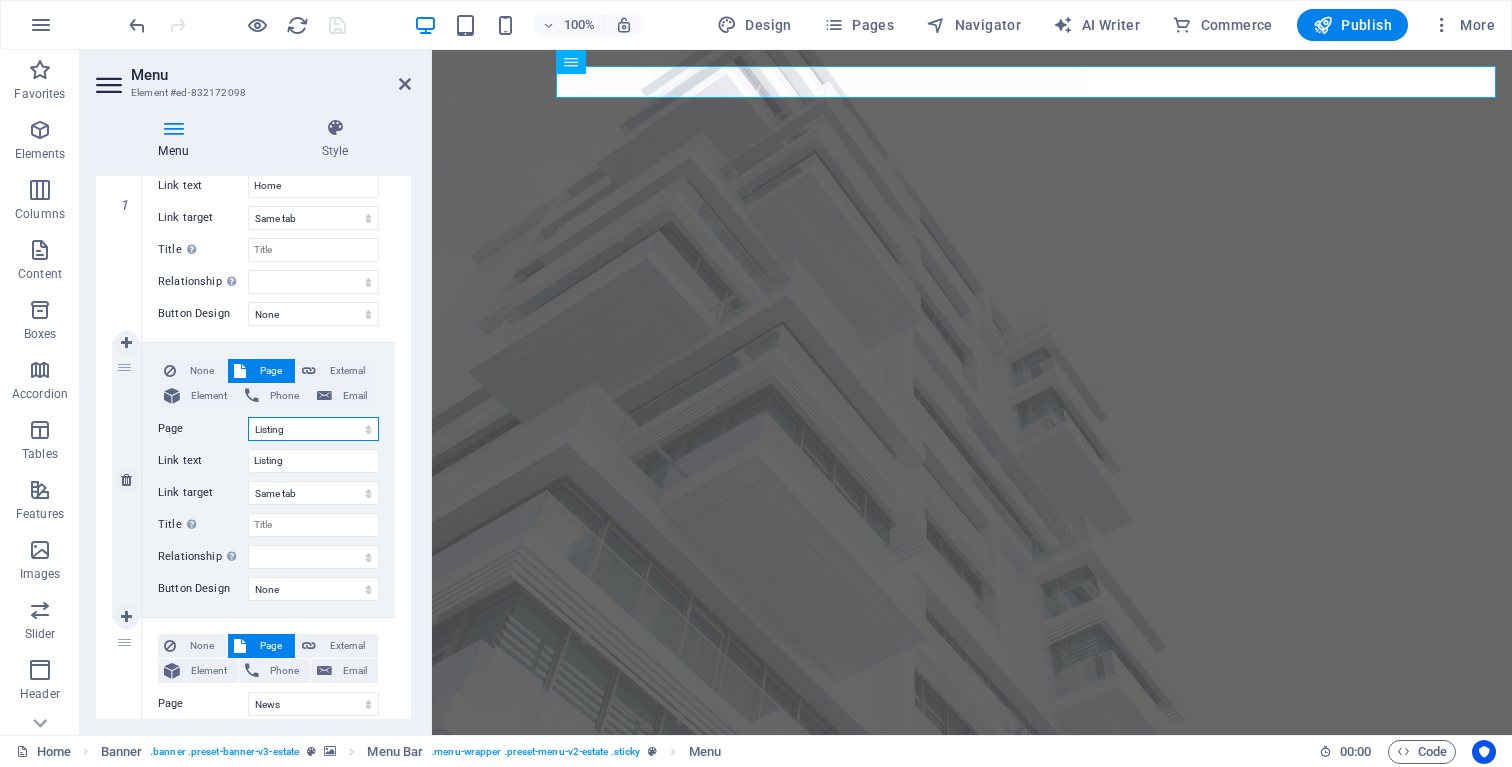 click on "Home Listing News Our Team Contact Legal Notice Privacy" at bounding box center (313, 429) 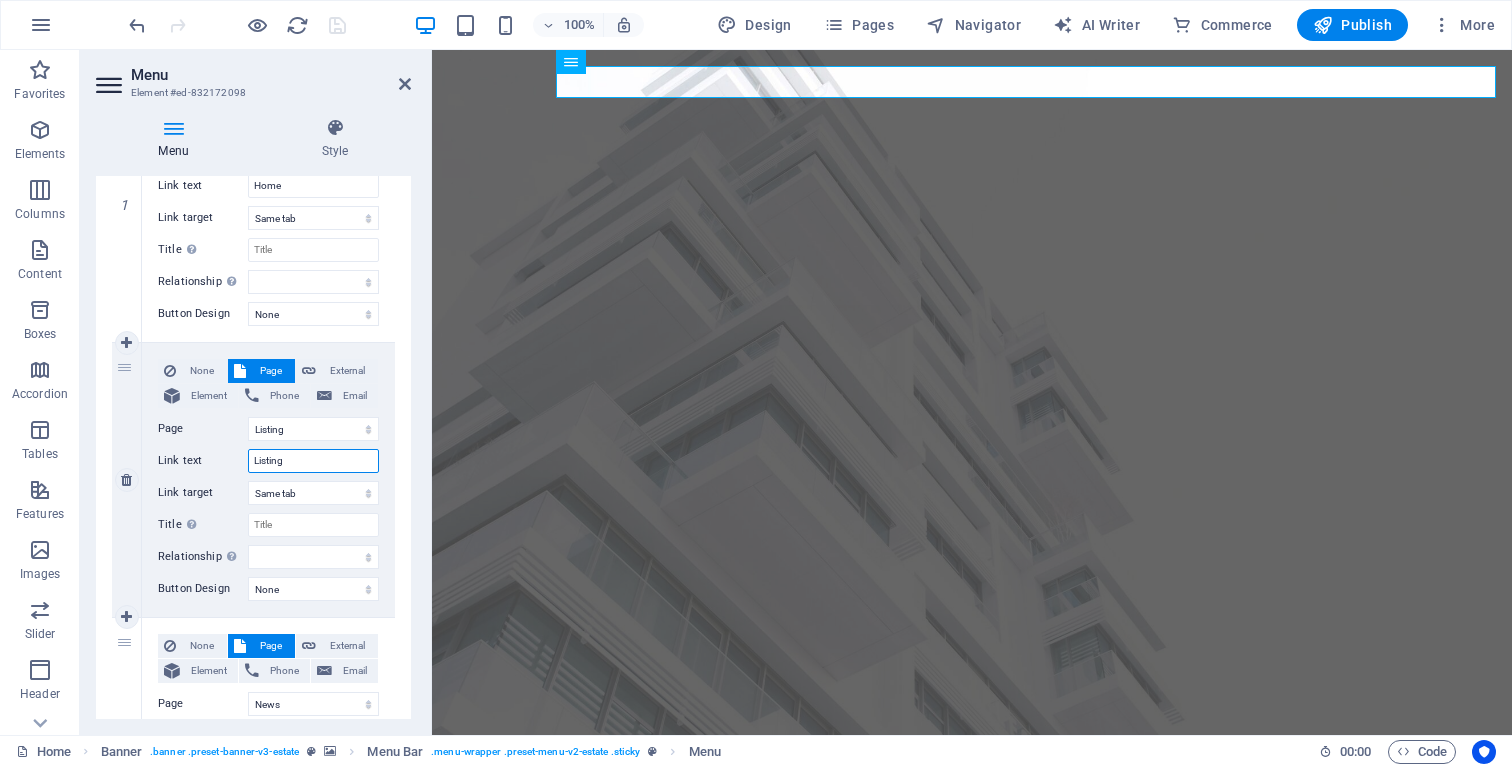 click on "Listing" at bounding box center (313, 461) 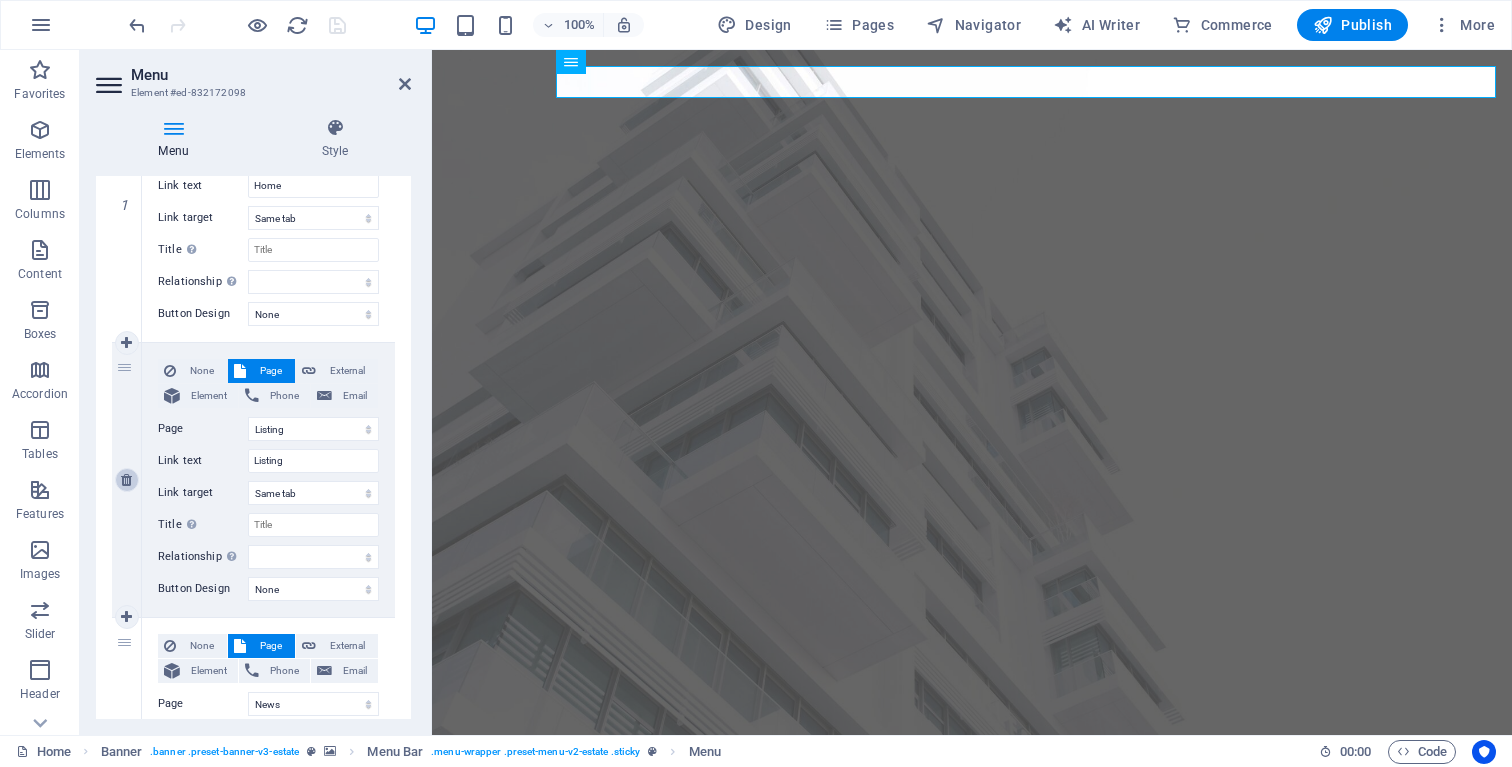 click at bounding box center [126, 480] 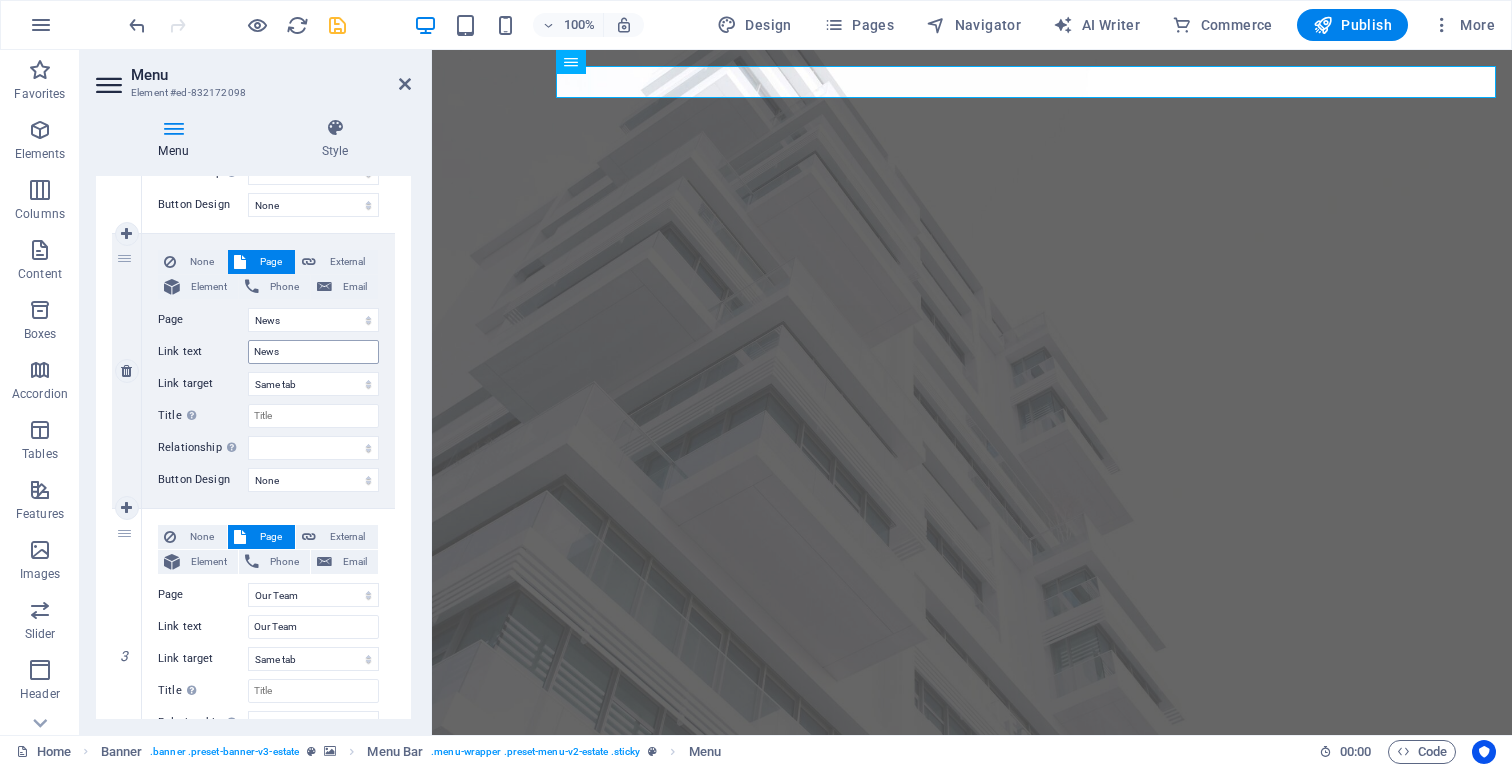 scroll, scrollTop: 430, scrollLeft: 0, axis: vertical 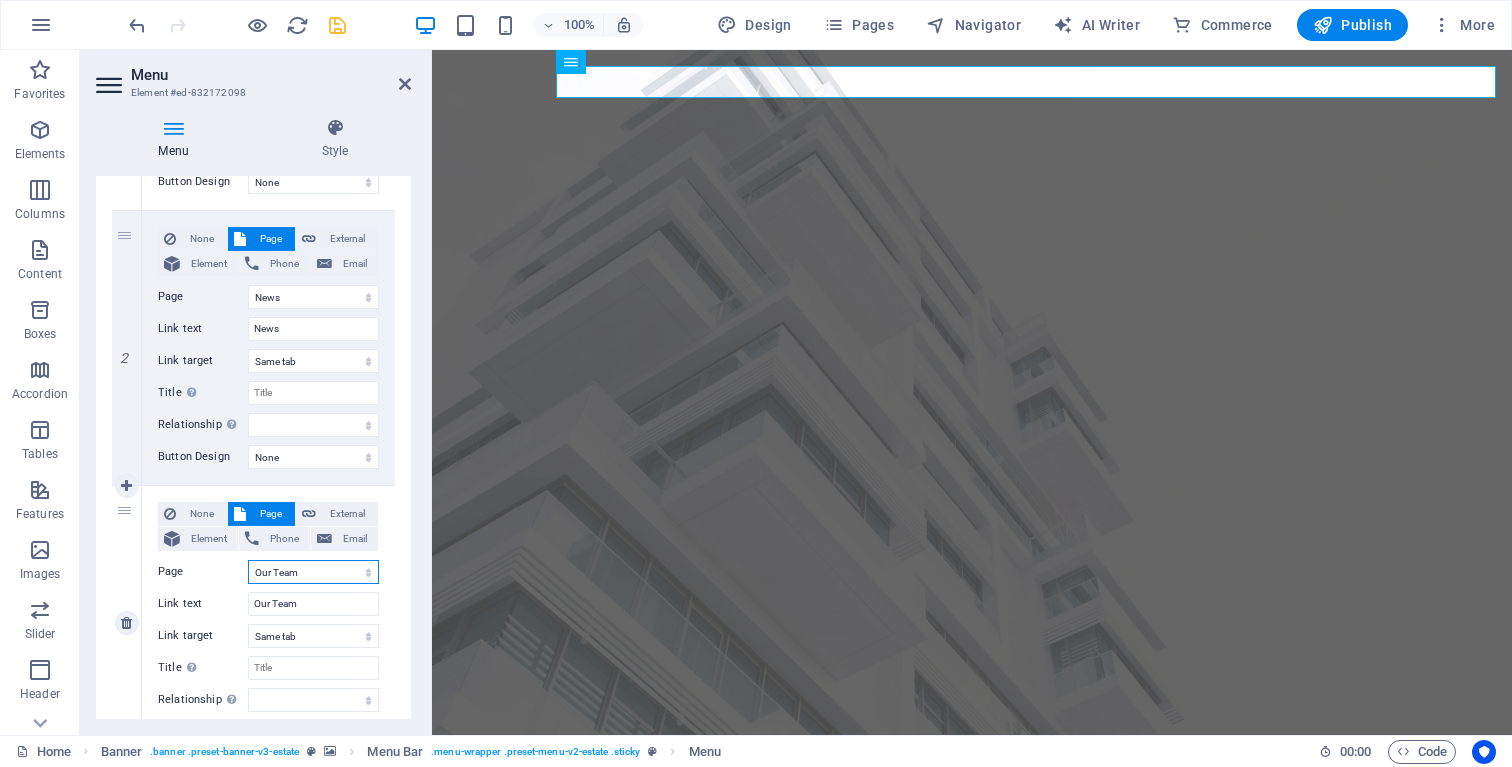 click on "Home Listing News Our Team Contact Legal Notice Privacy" at bounding box center (313, 572) 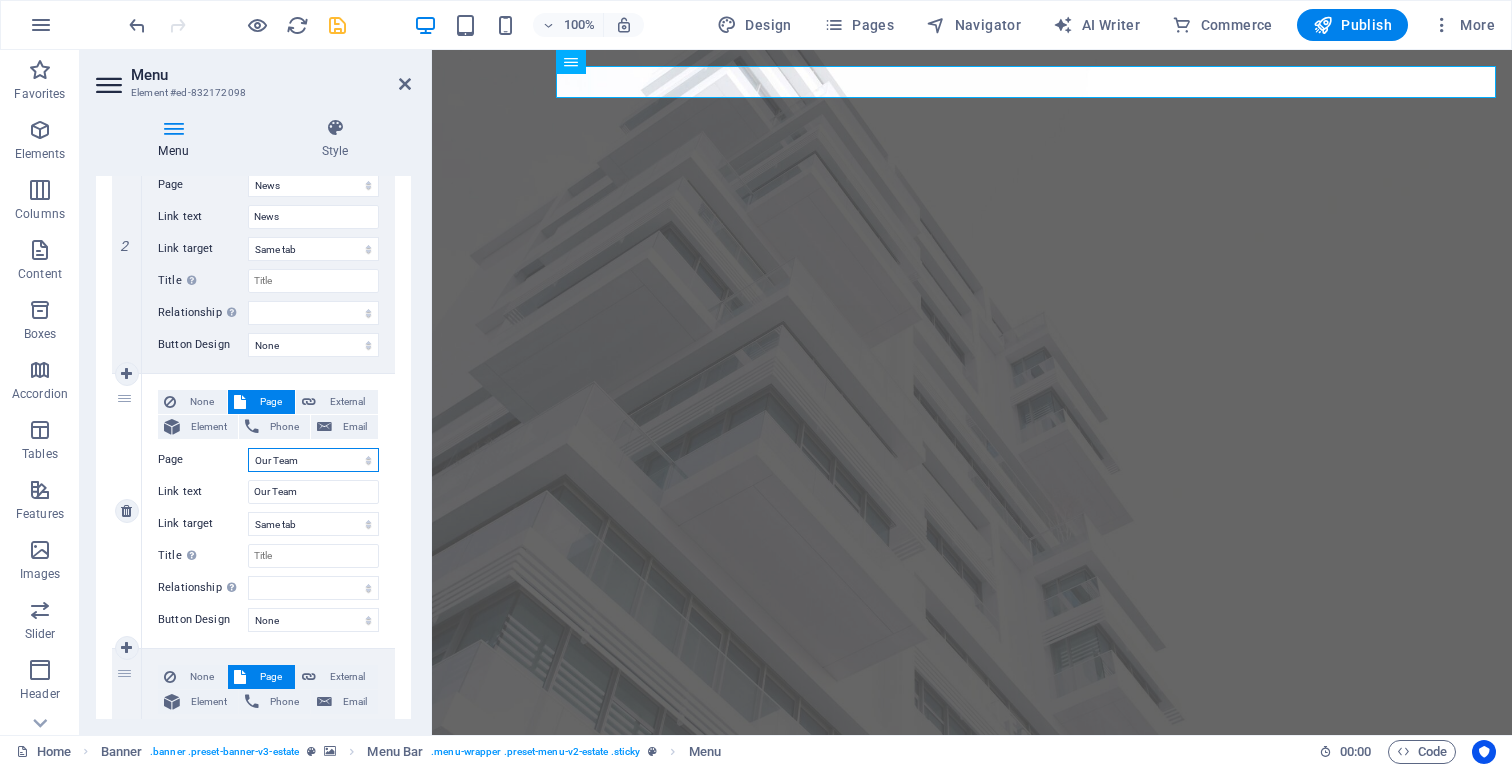 scroll, scrollTop: 554, scrollLeft: 0, axis: vertical 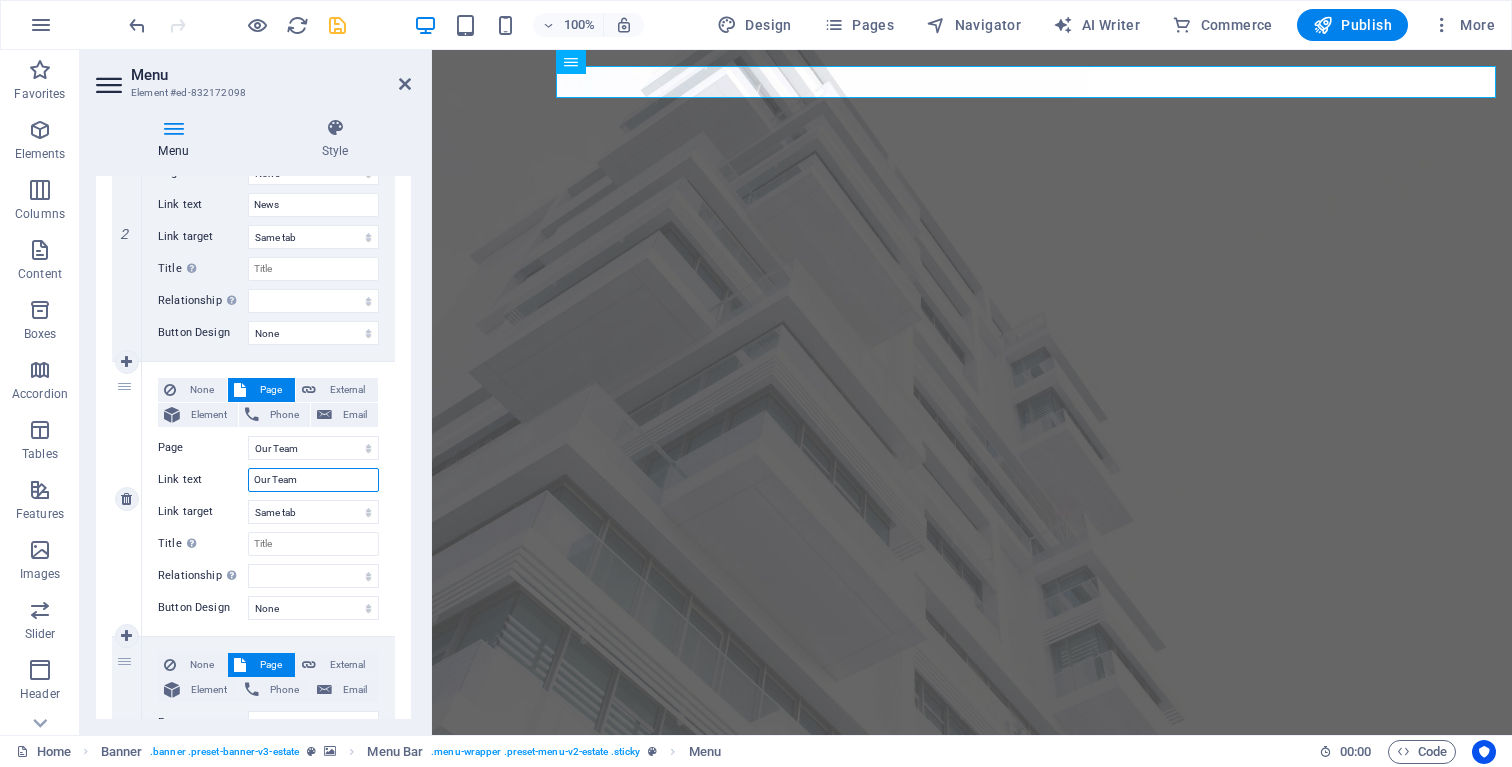 click on "Our Team" at bounding box center (313, 480) 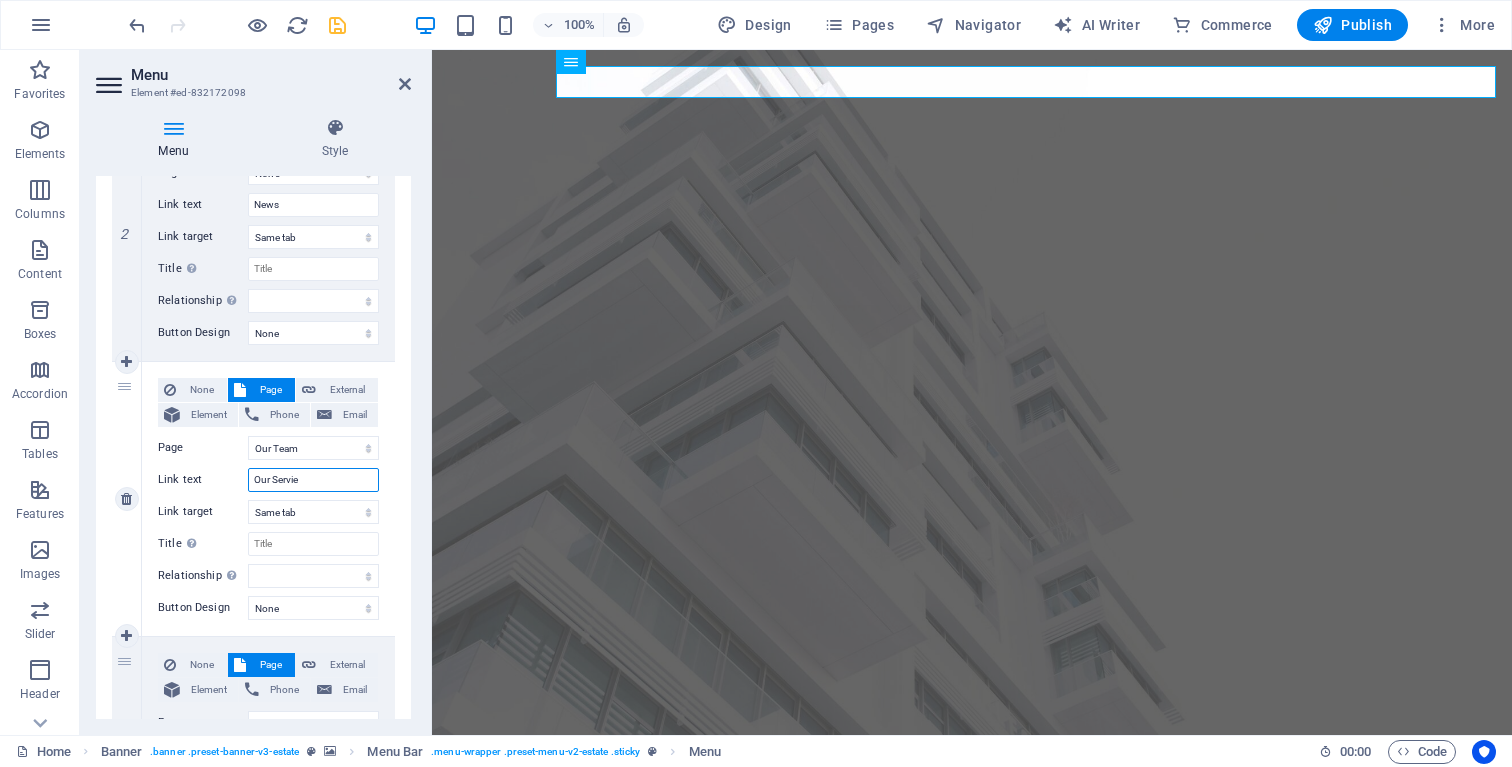 type on "Our Servies" 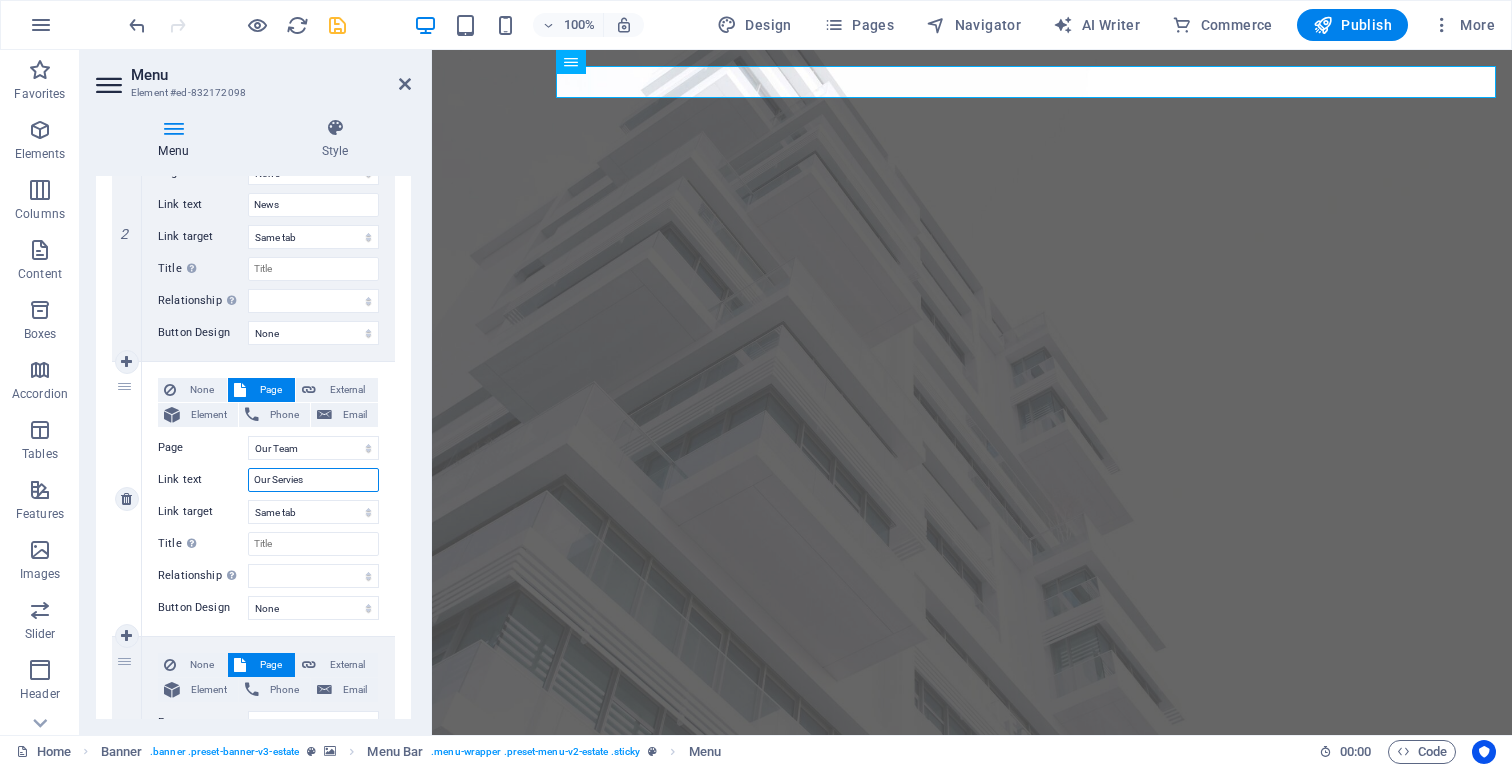 select 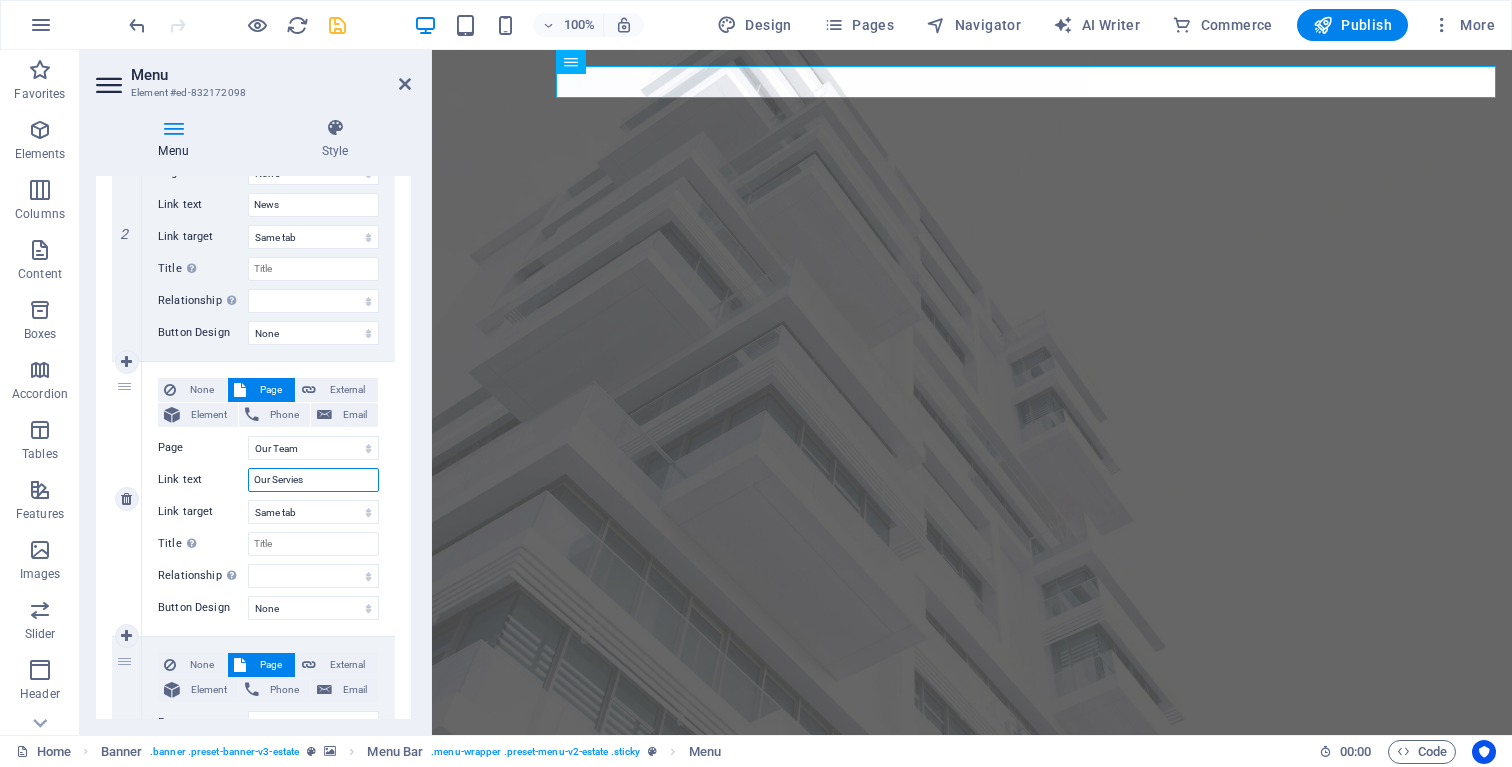 type on "Our Servie" 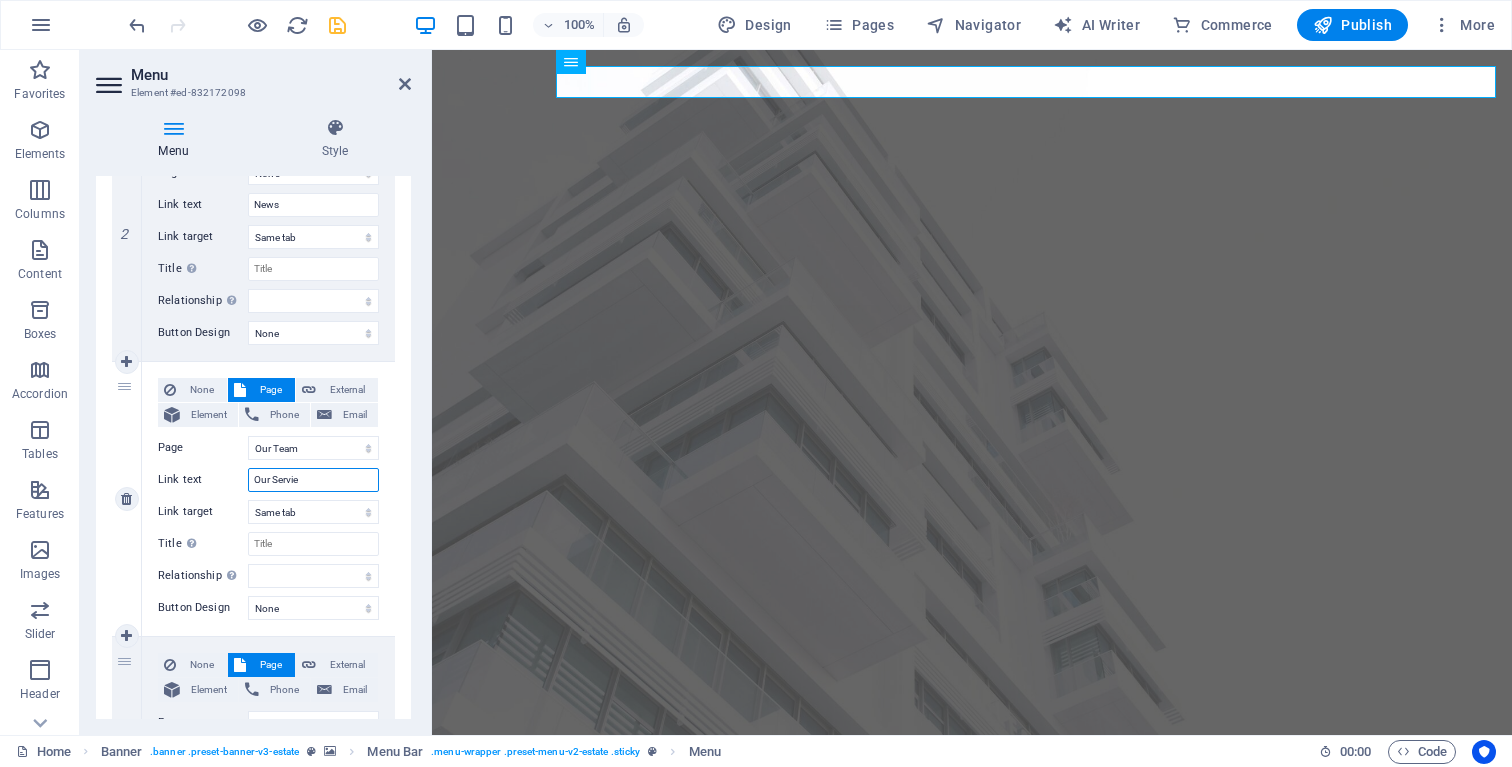 select 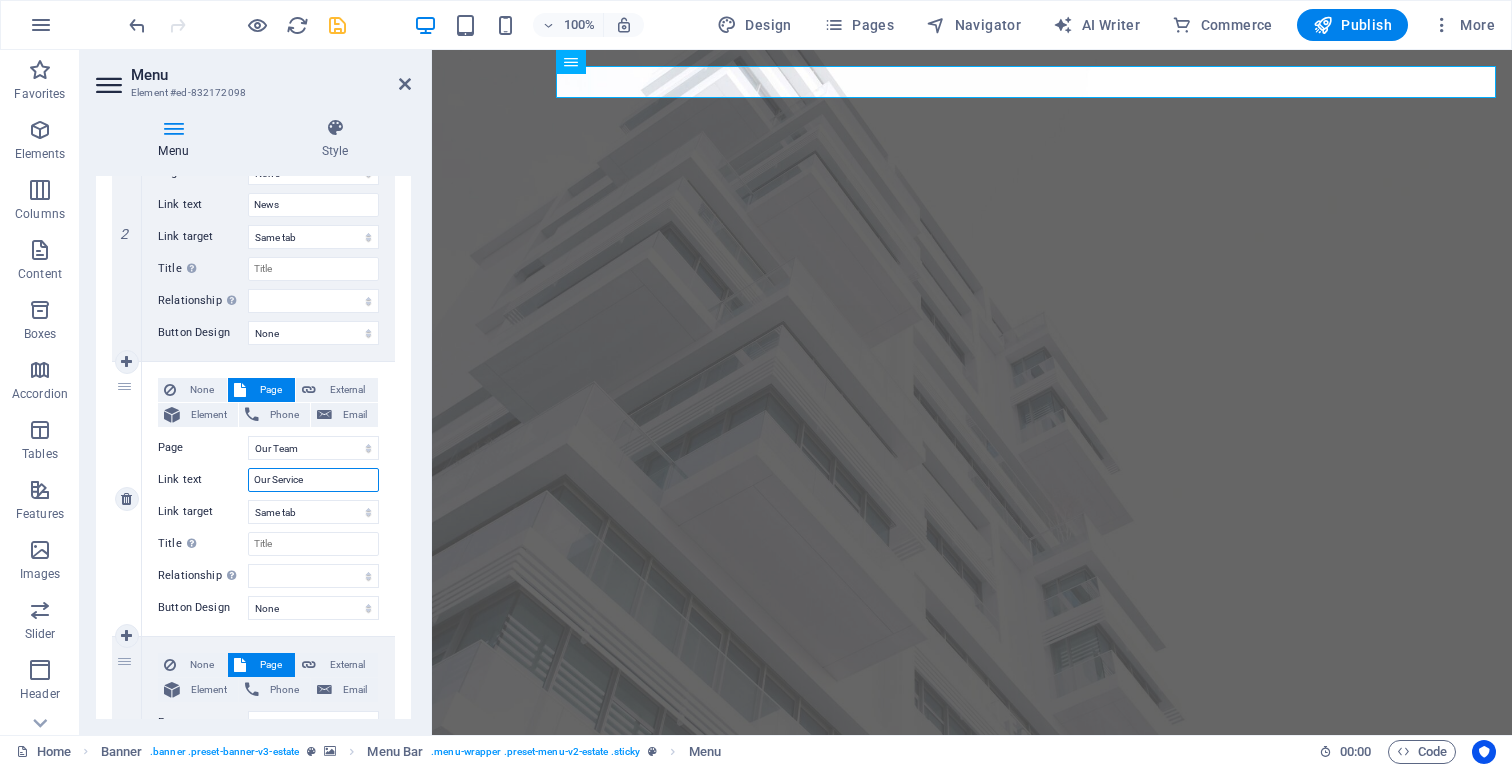 type on "Our Services" 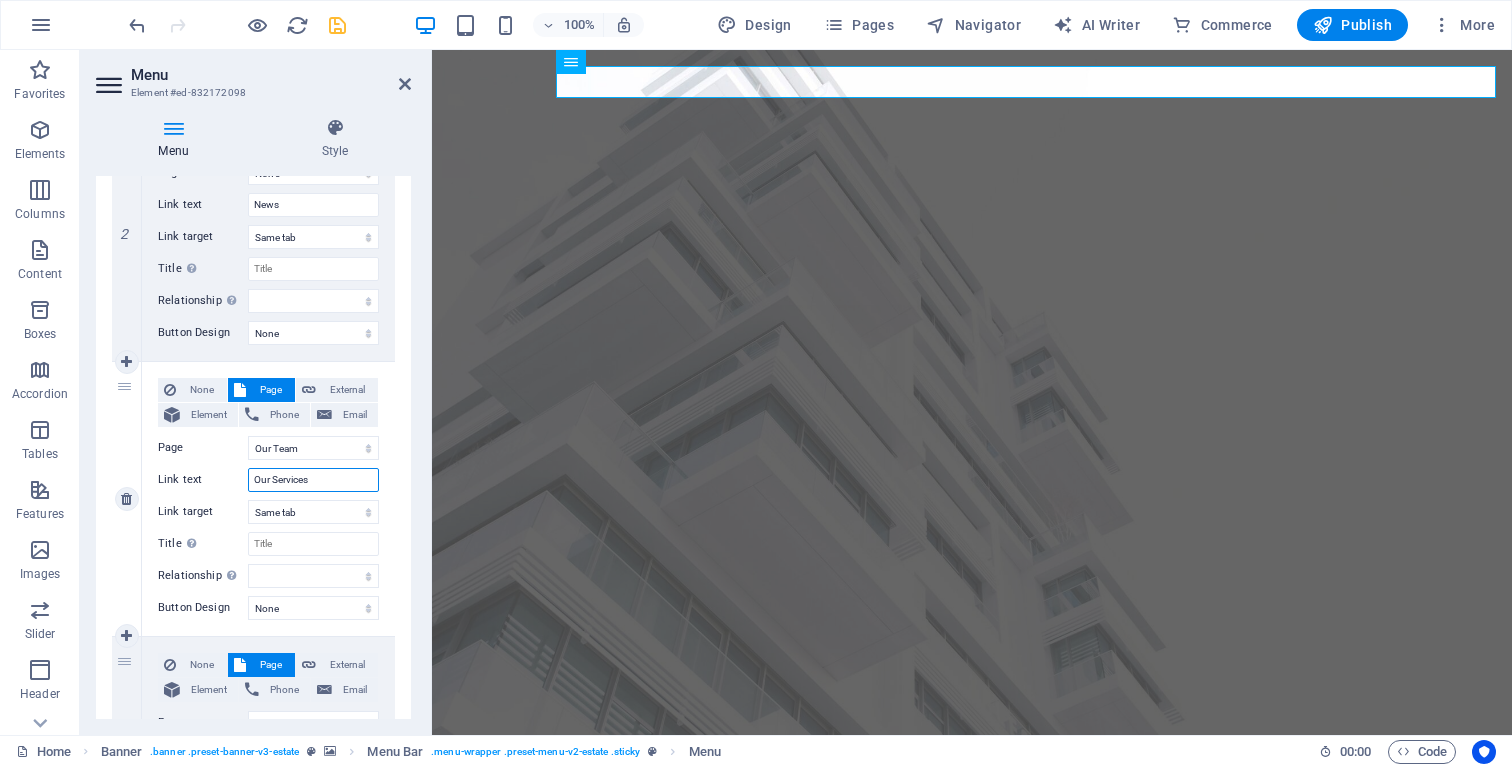select 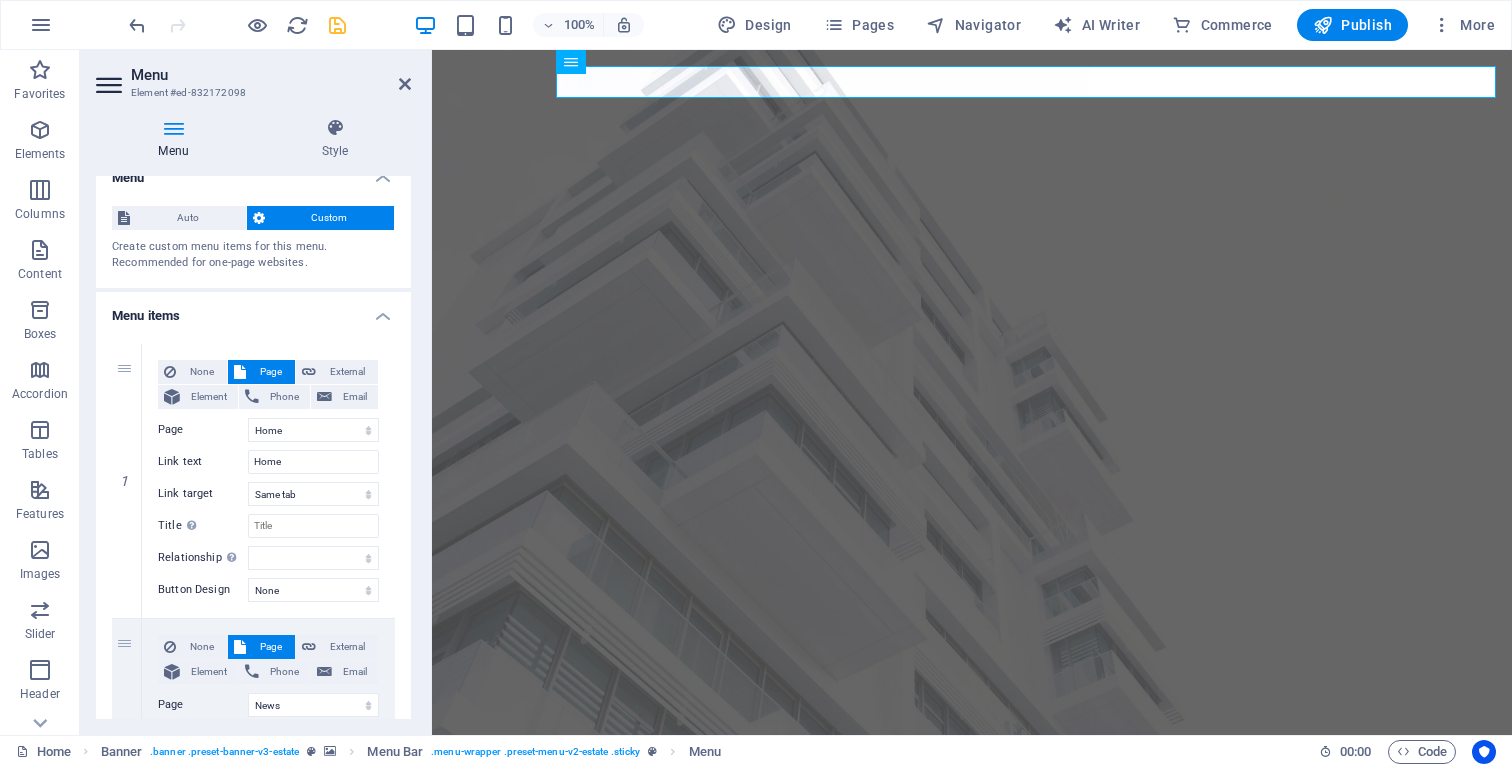 scroll, scrollTop: 0, scrollLeft: 0, axis: both 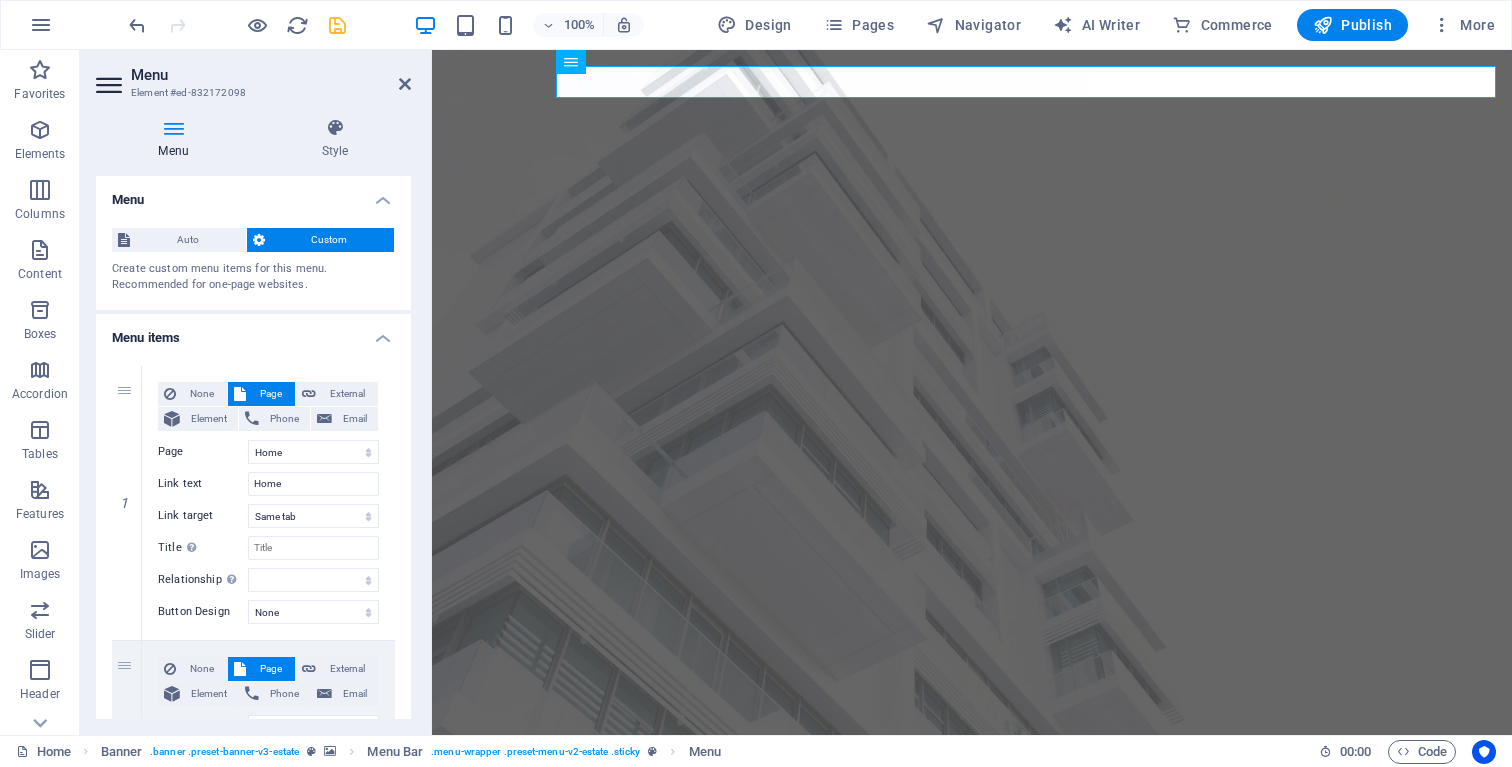 type on "Our Services" 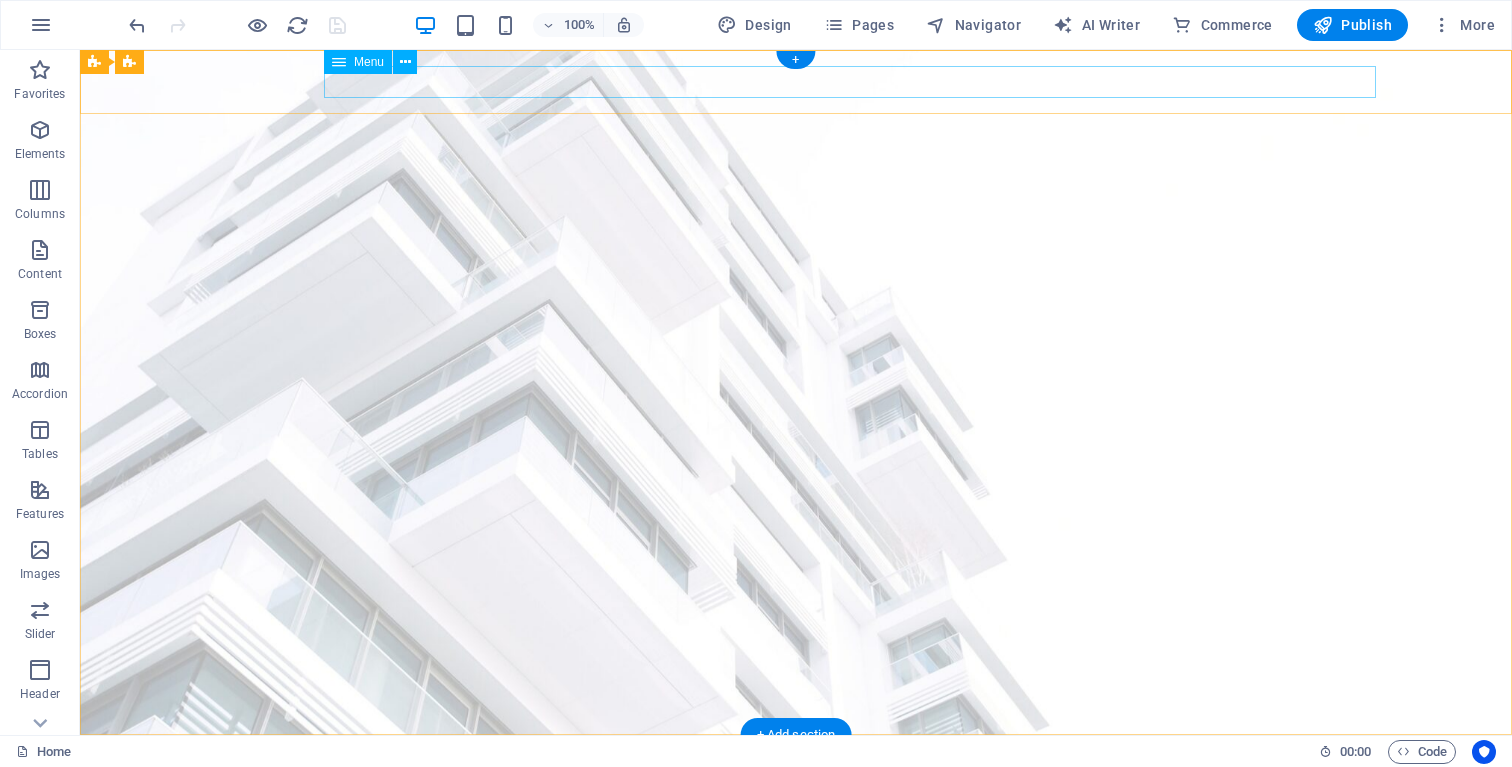 click on "Home News Our Services Contact" at bounding box center [796, 799] 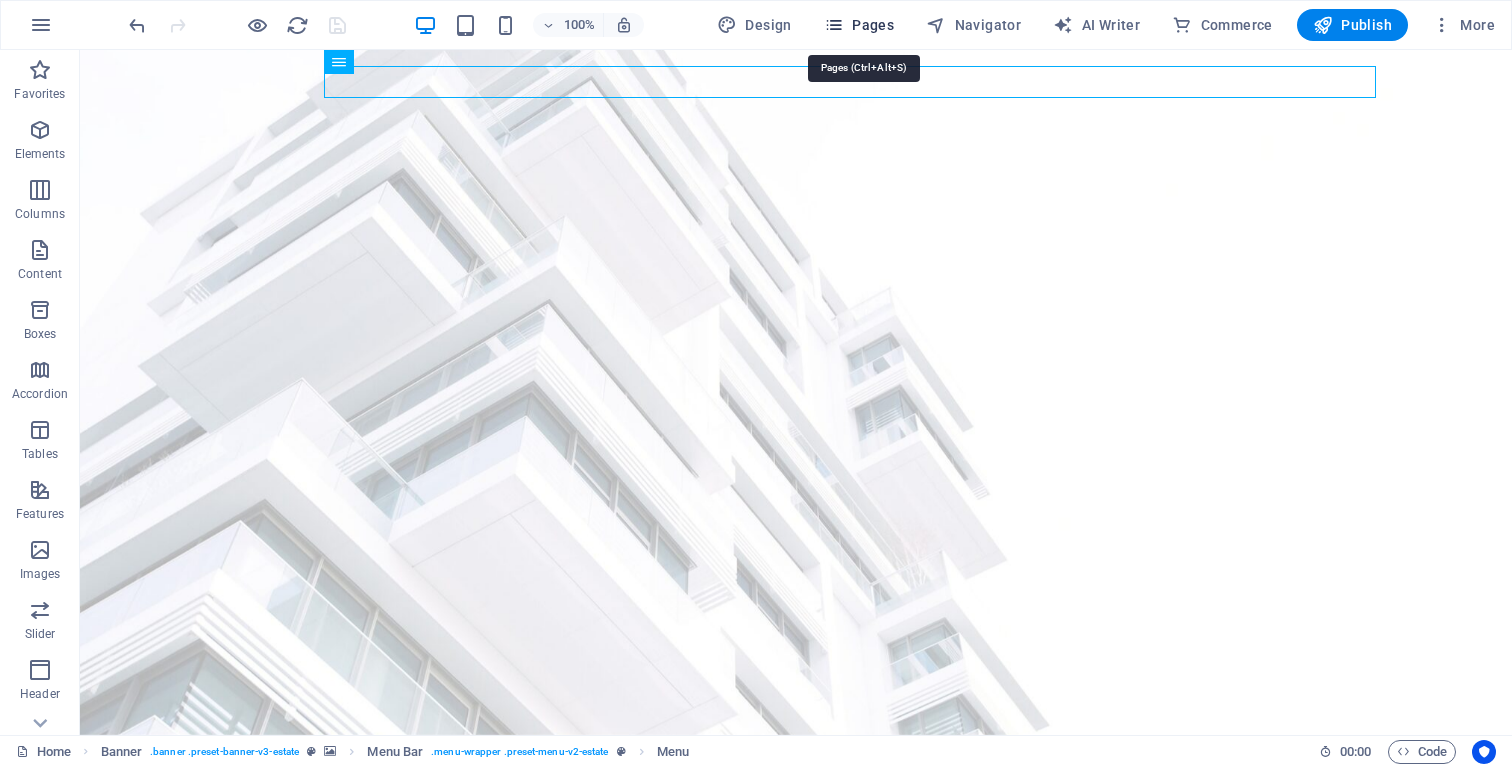 click on "Pages" at bounding box center [859, 25] 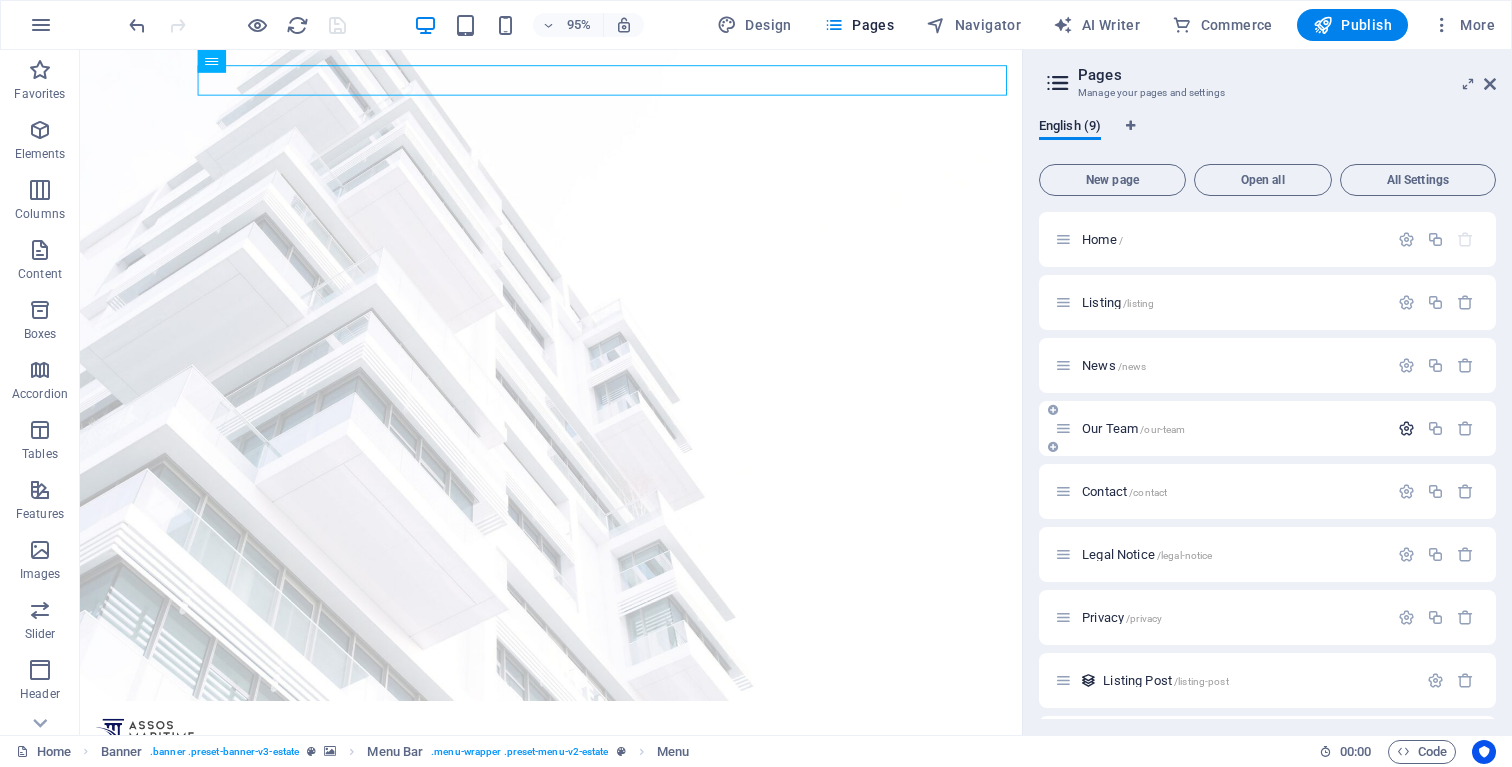 click at bounding box center (1406, 428) 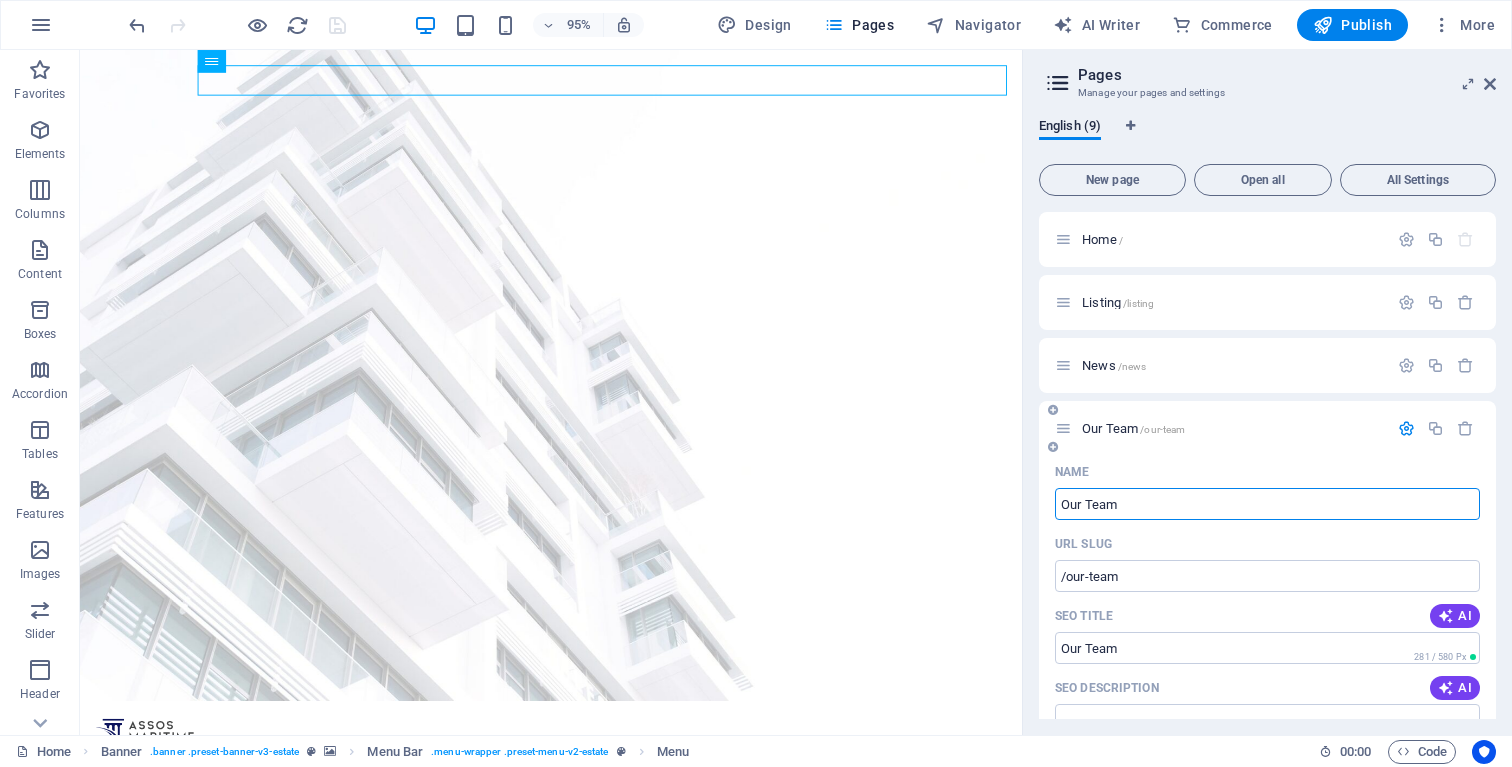 click on "Our Team" at bounding box center (1267, 504) 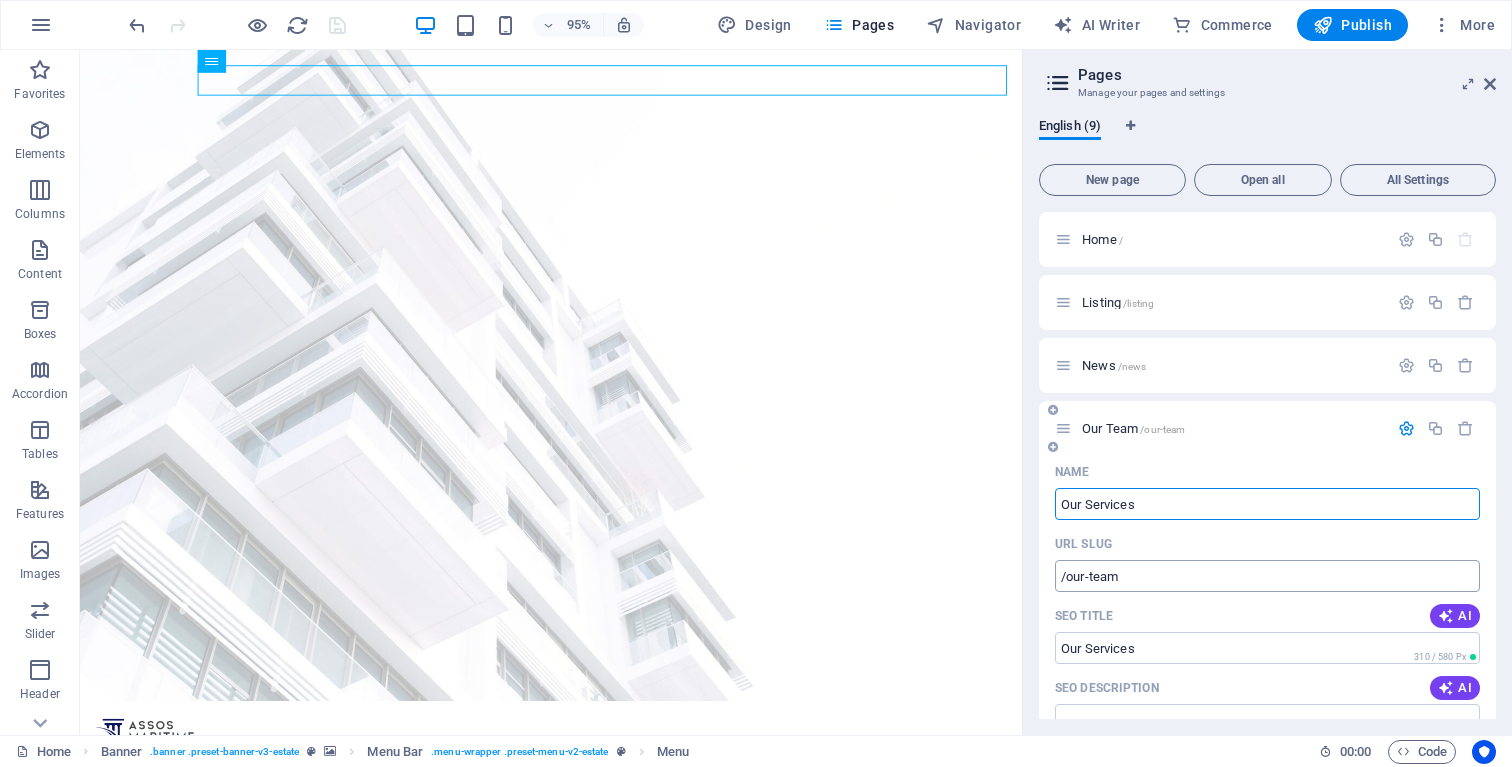 type on "Our Services" 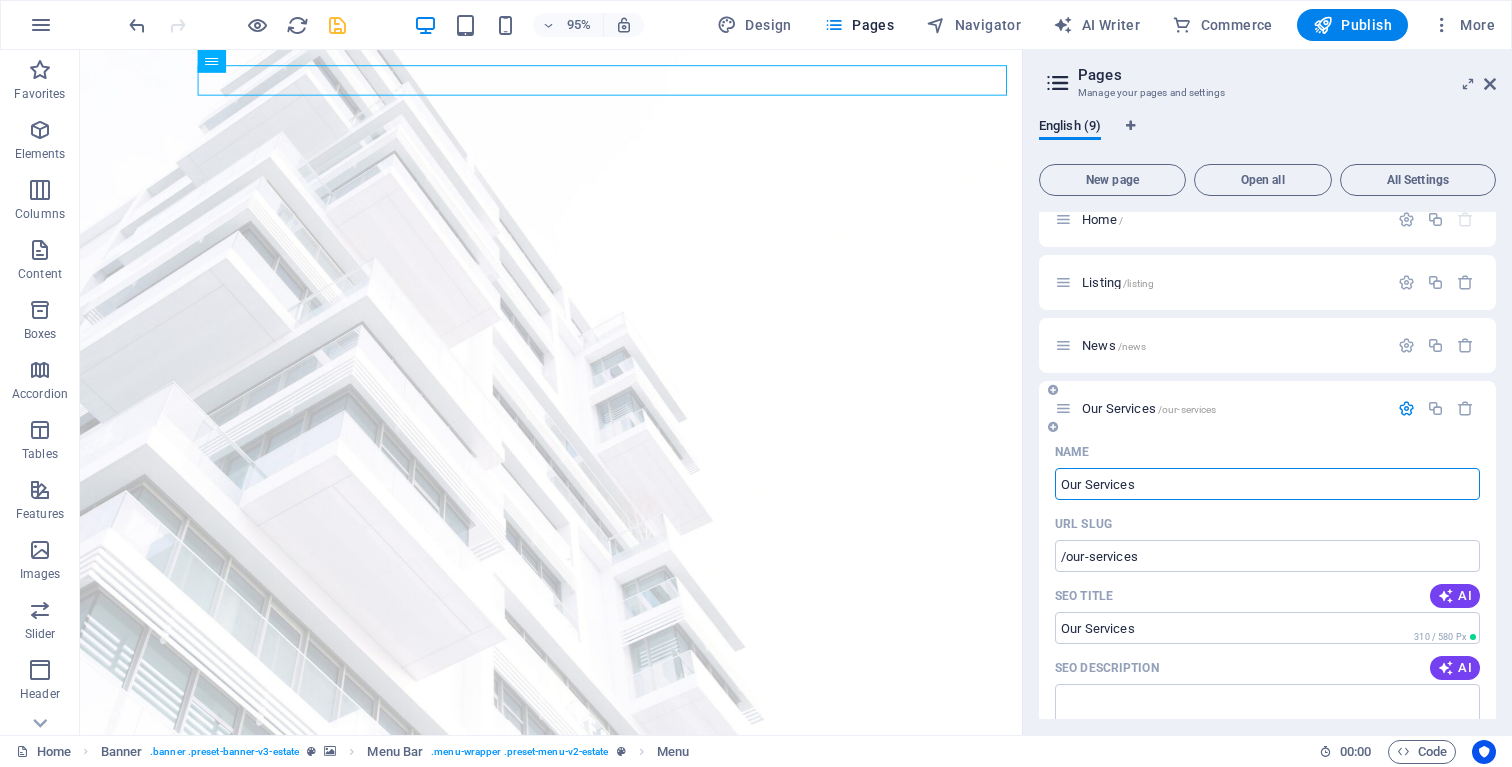 scroll, scrollTop: 0, scrollLeft: 0, axis: both 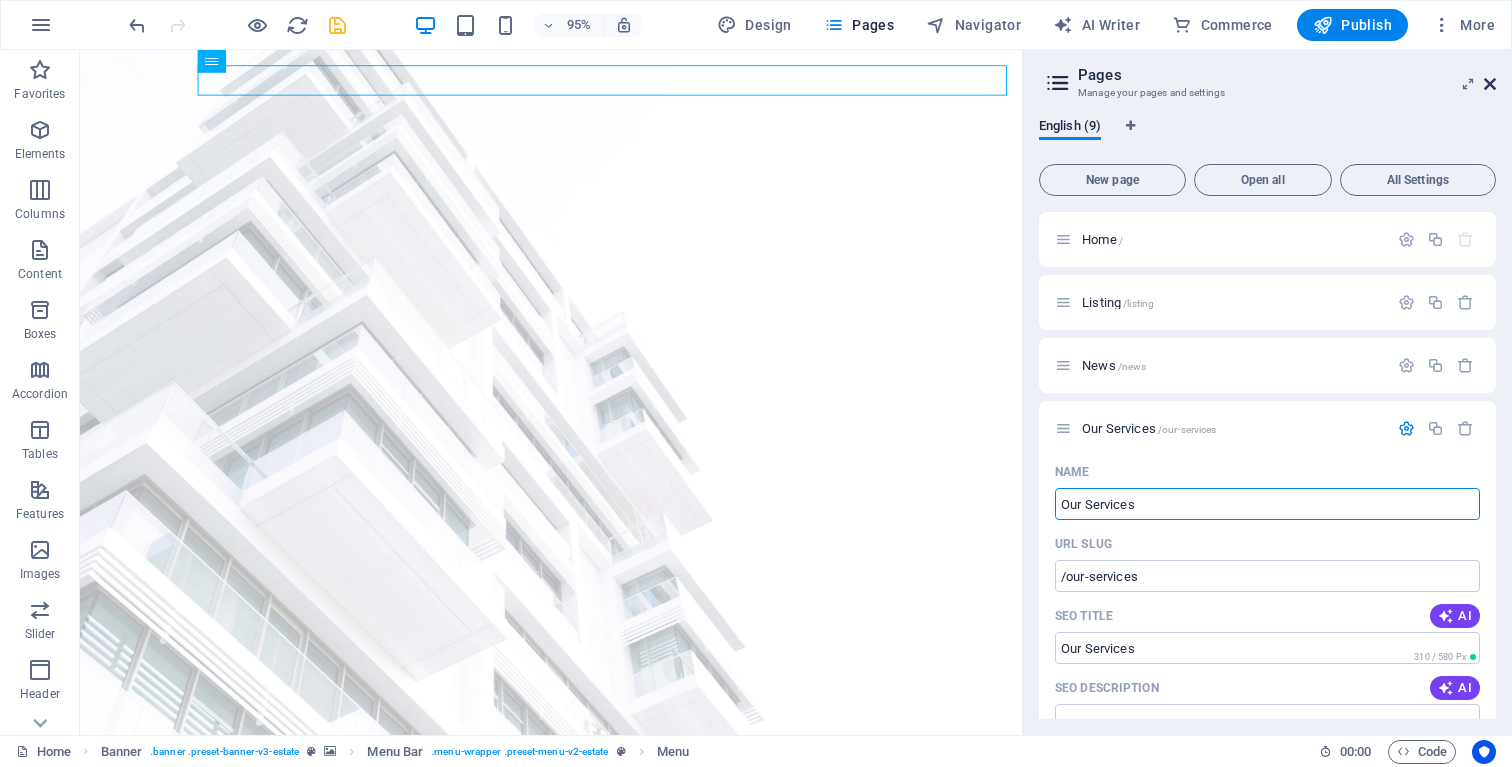type on "Our Services" 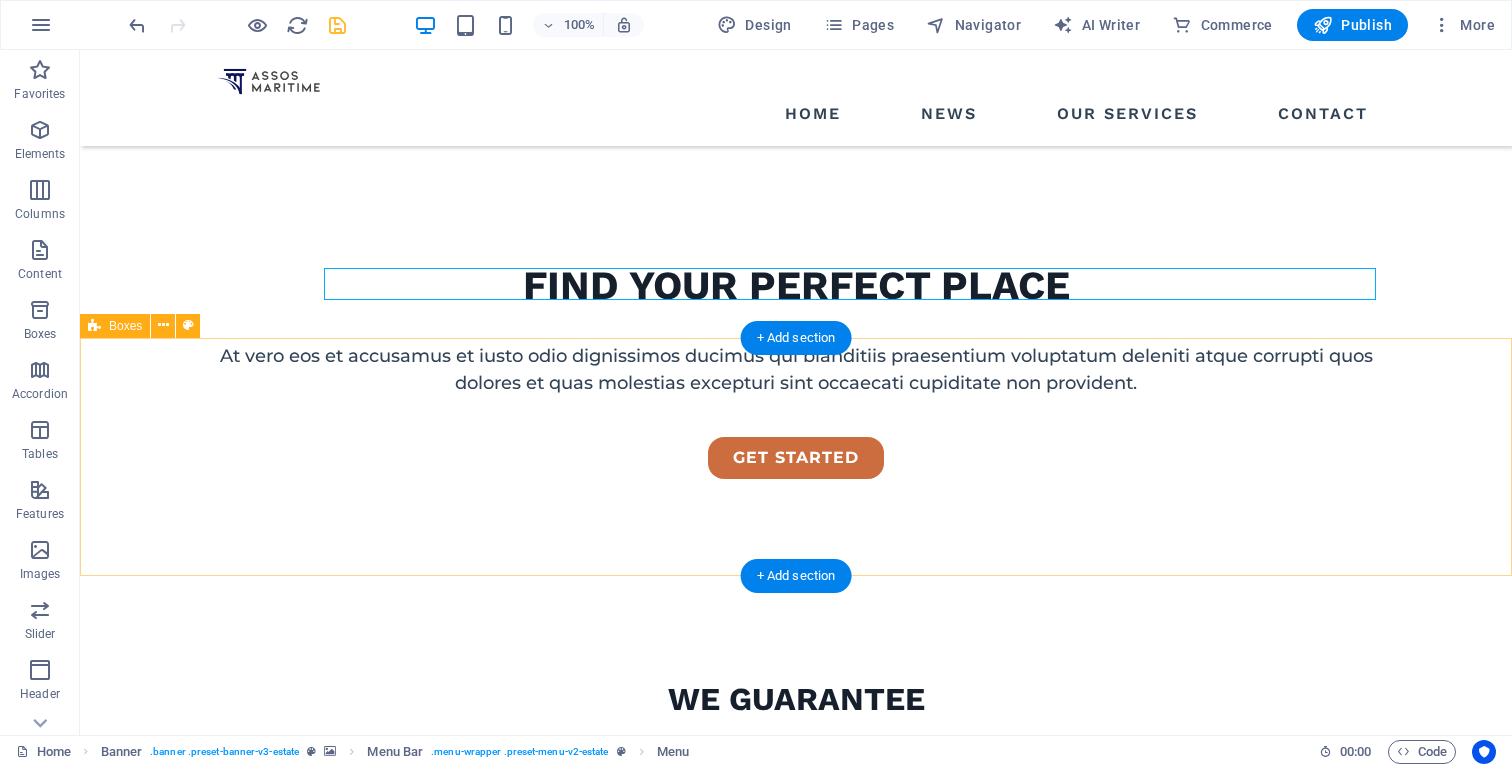 scroll, scrollTop: 643, scrollLeft: 0, axis: vertical 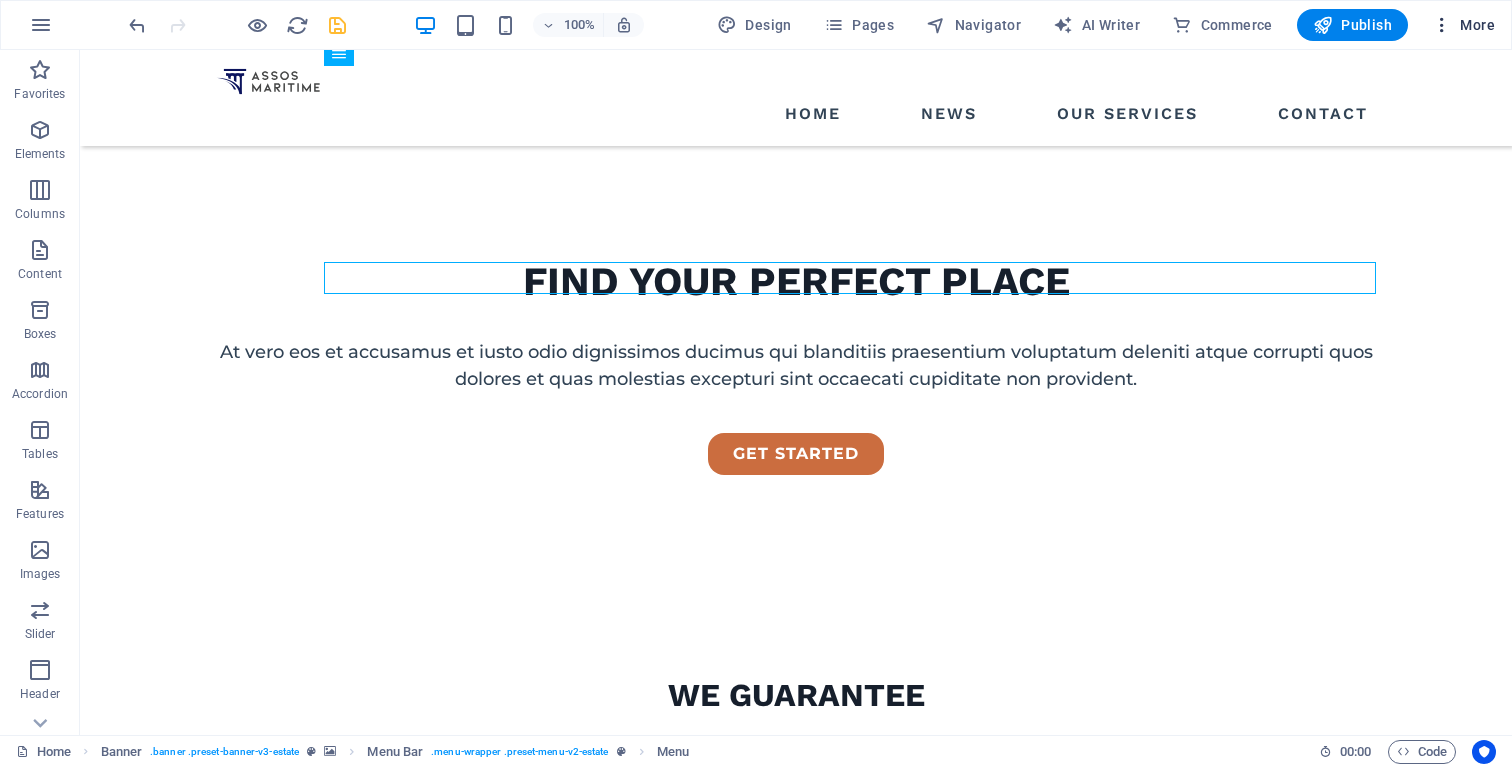 click at bounding box center [1442, 25] 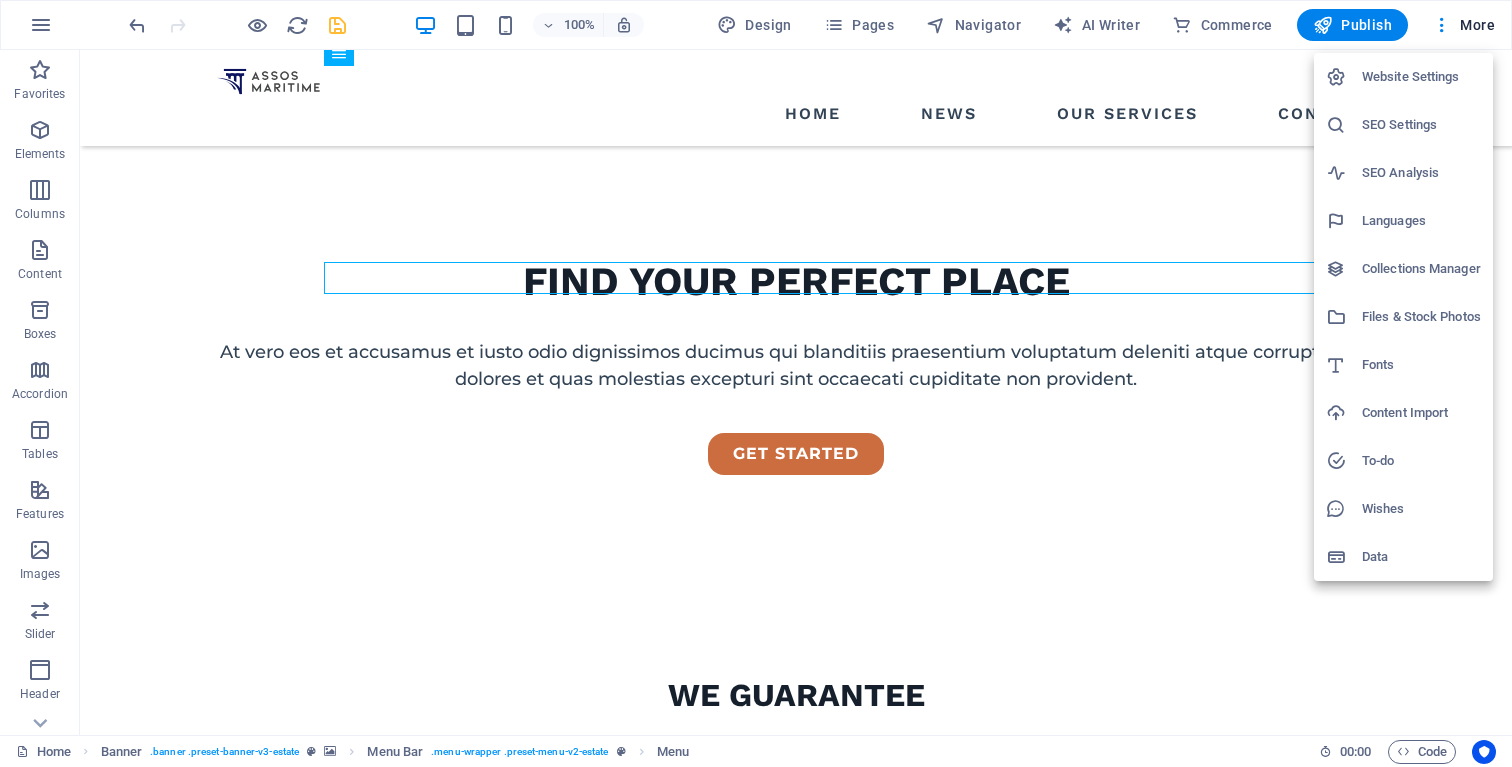 click at bounding box center (756, 383) 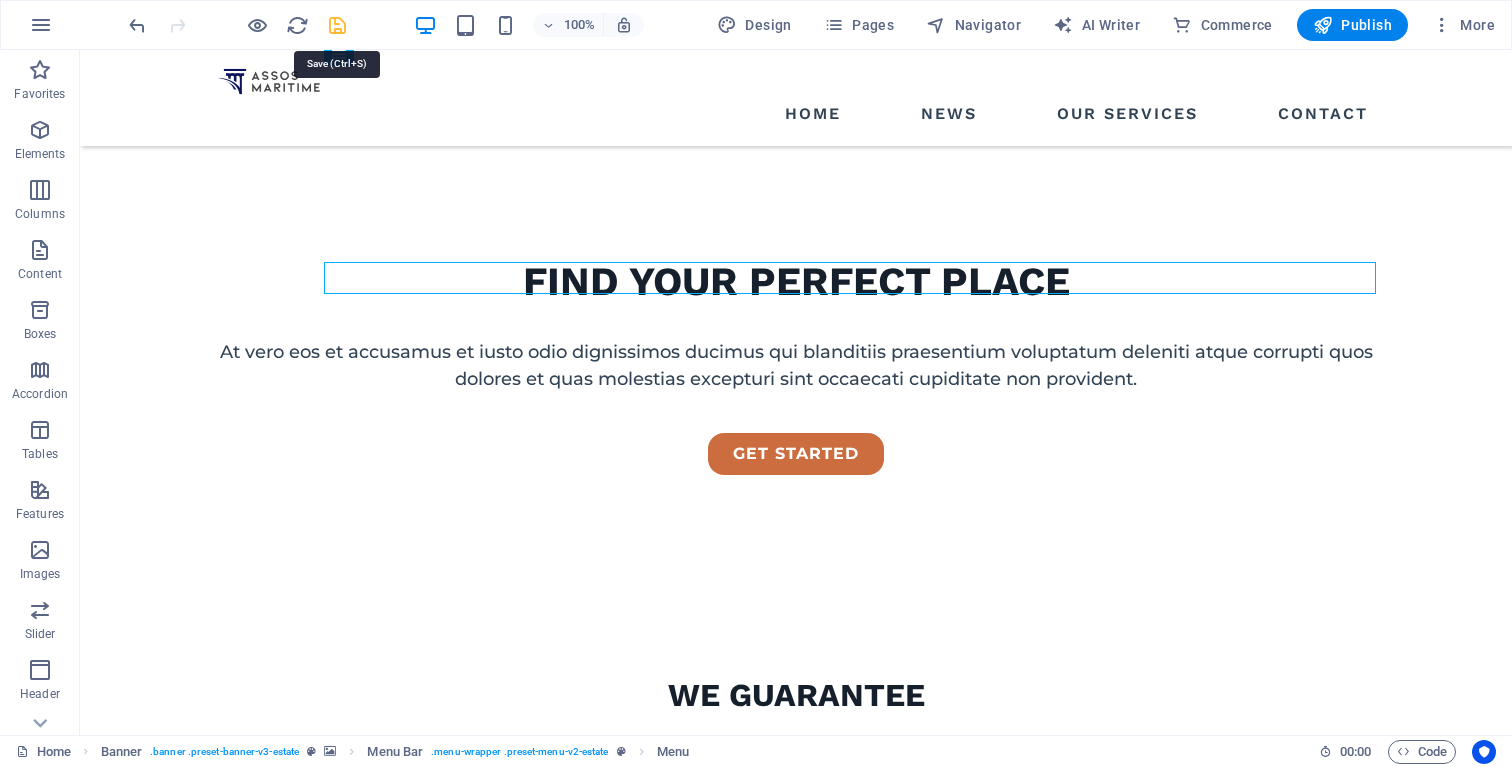 click at bounding box center (337, 25) 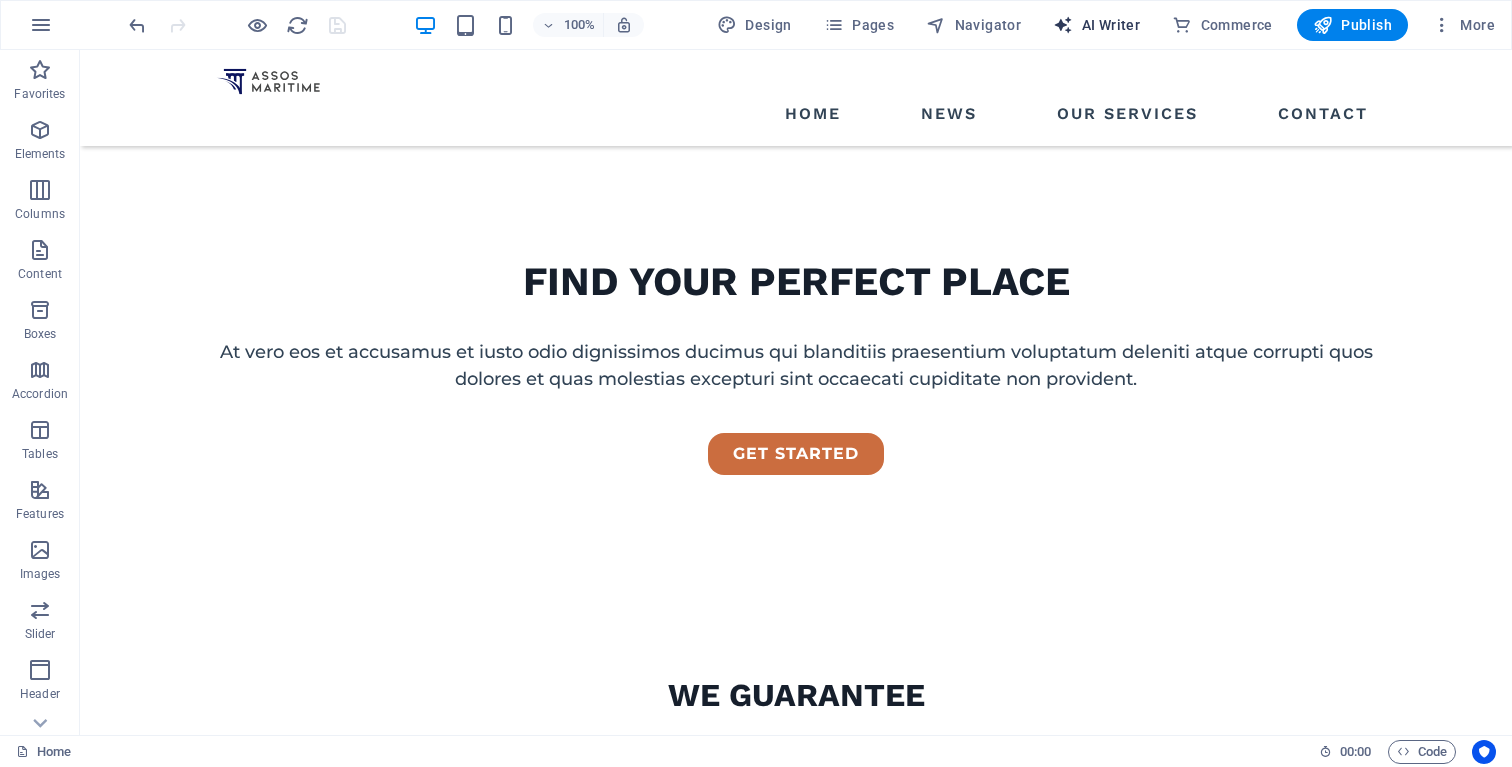click on "AI Writer" at bounding box center (1096, 25) 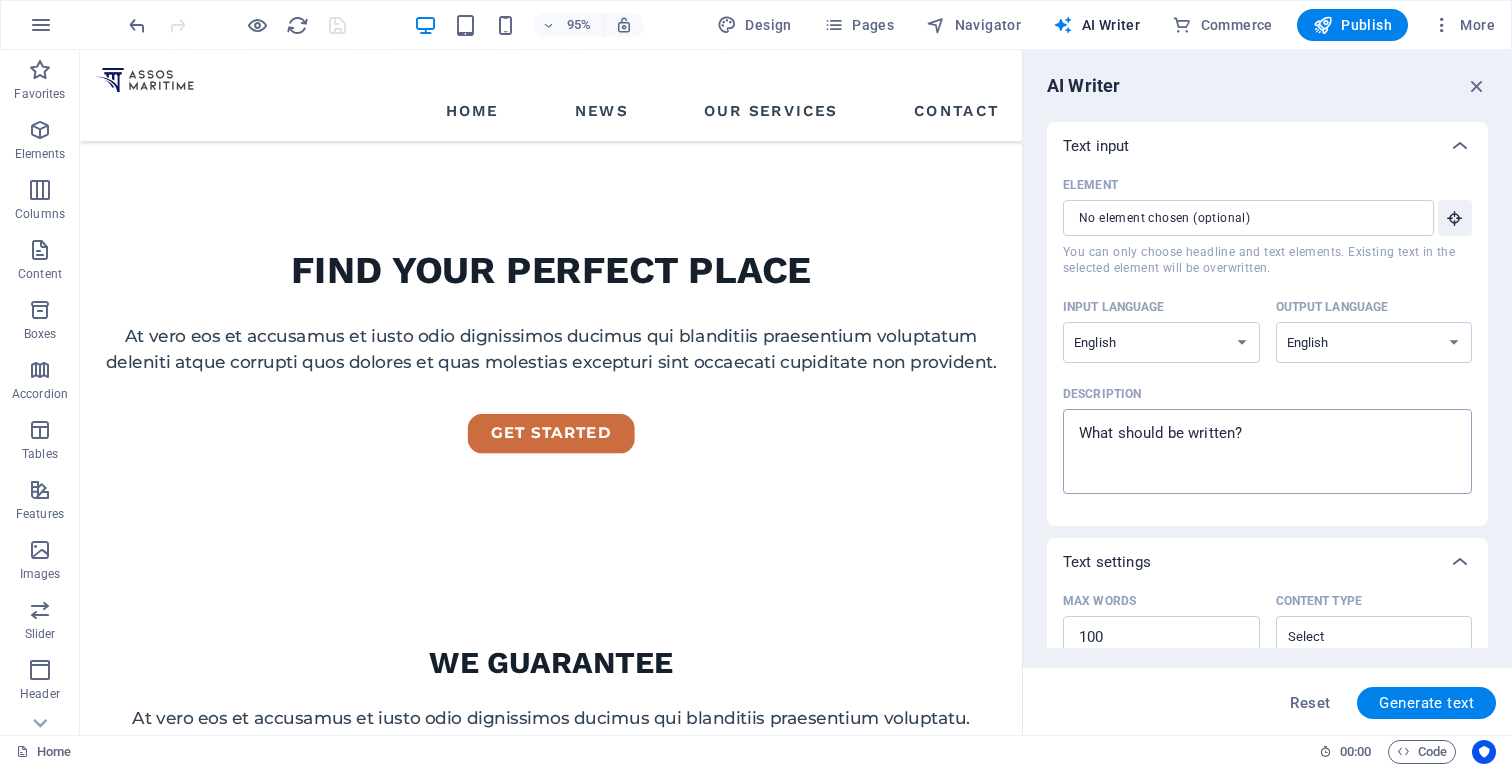 type on "x" 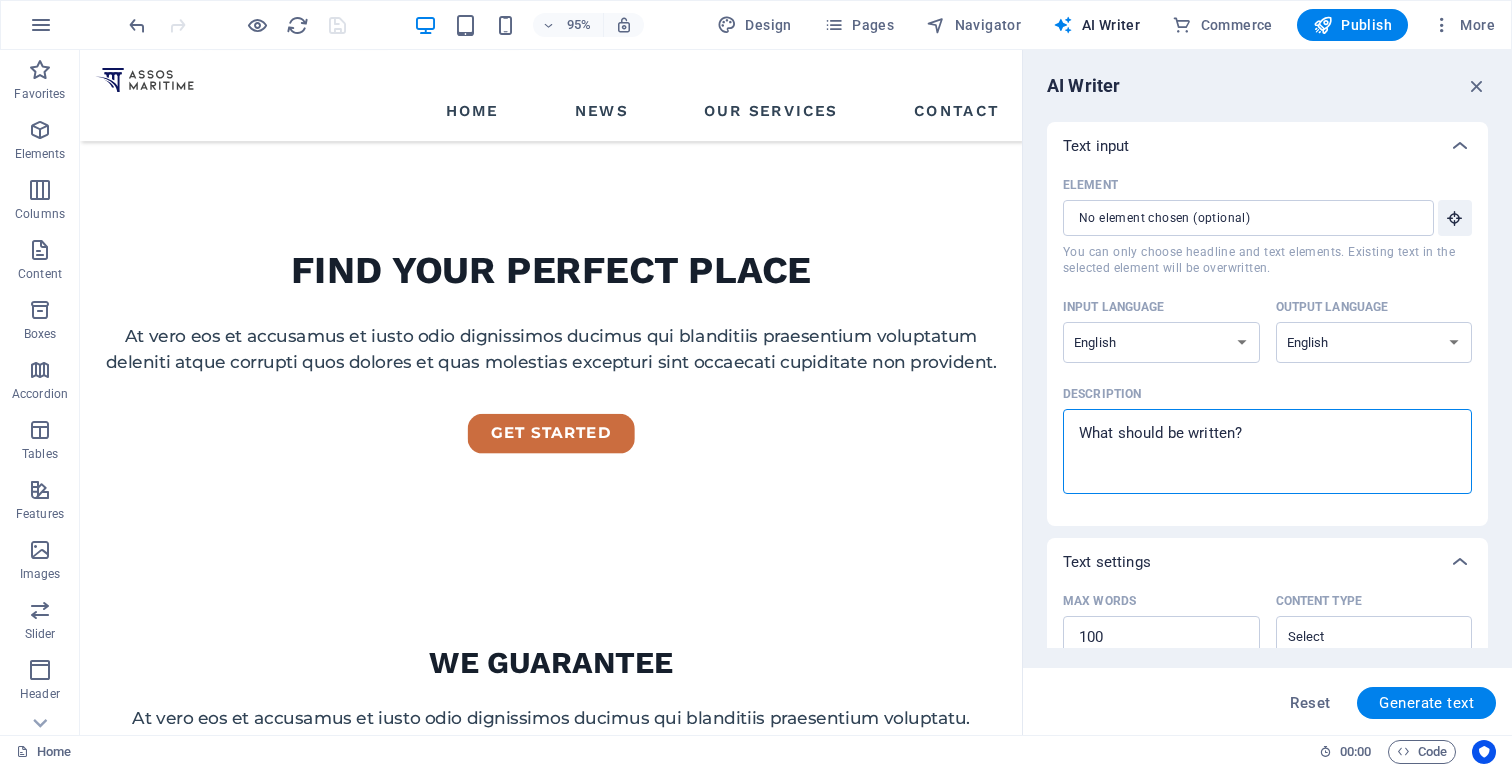 type on "w" 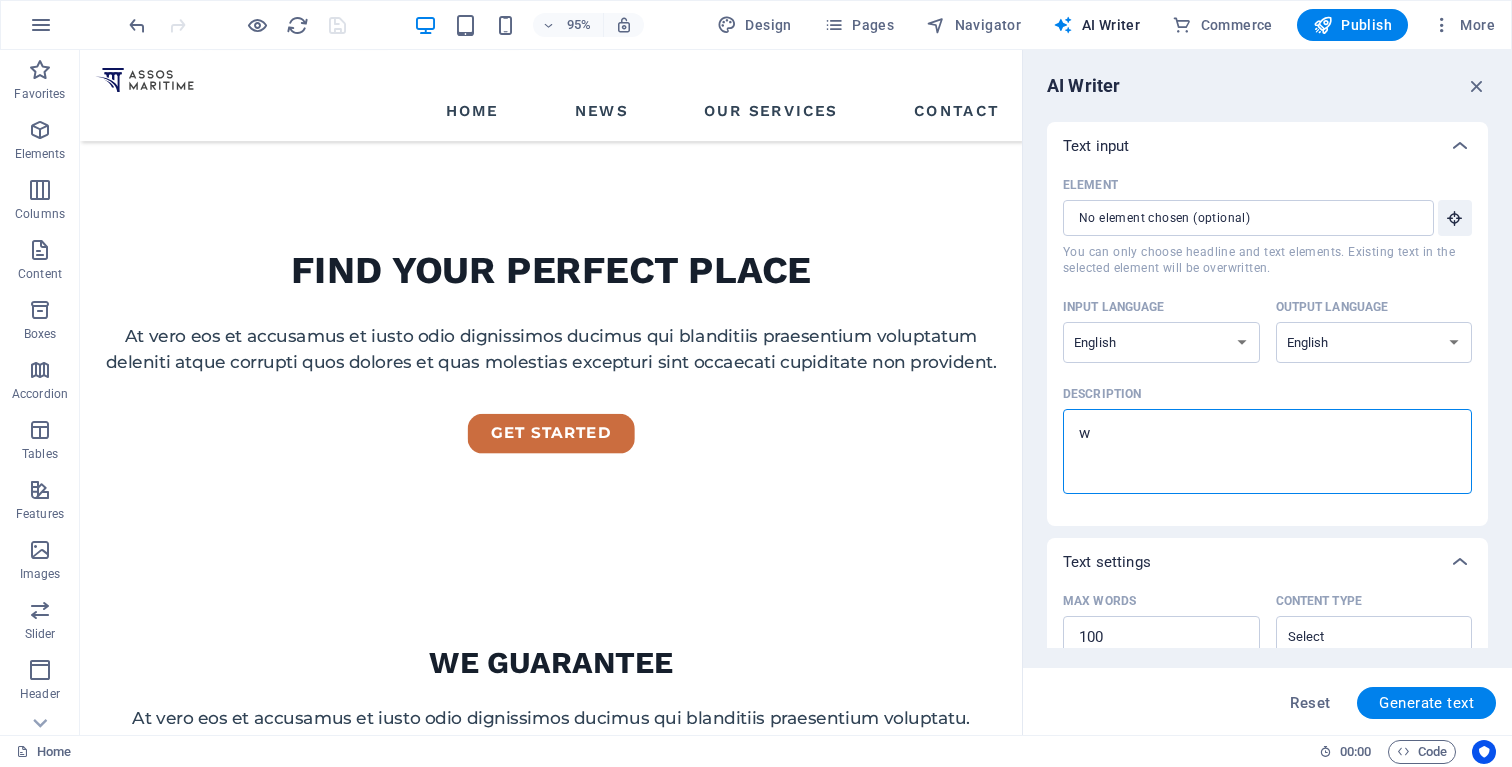 type on "wr" 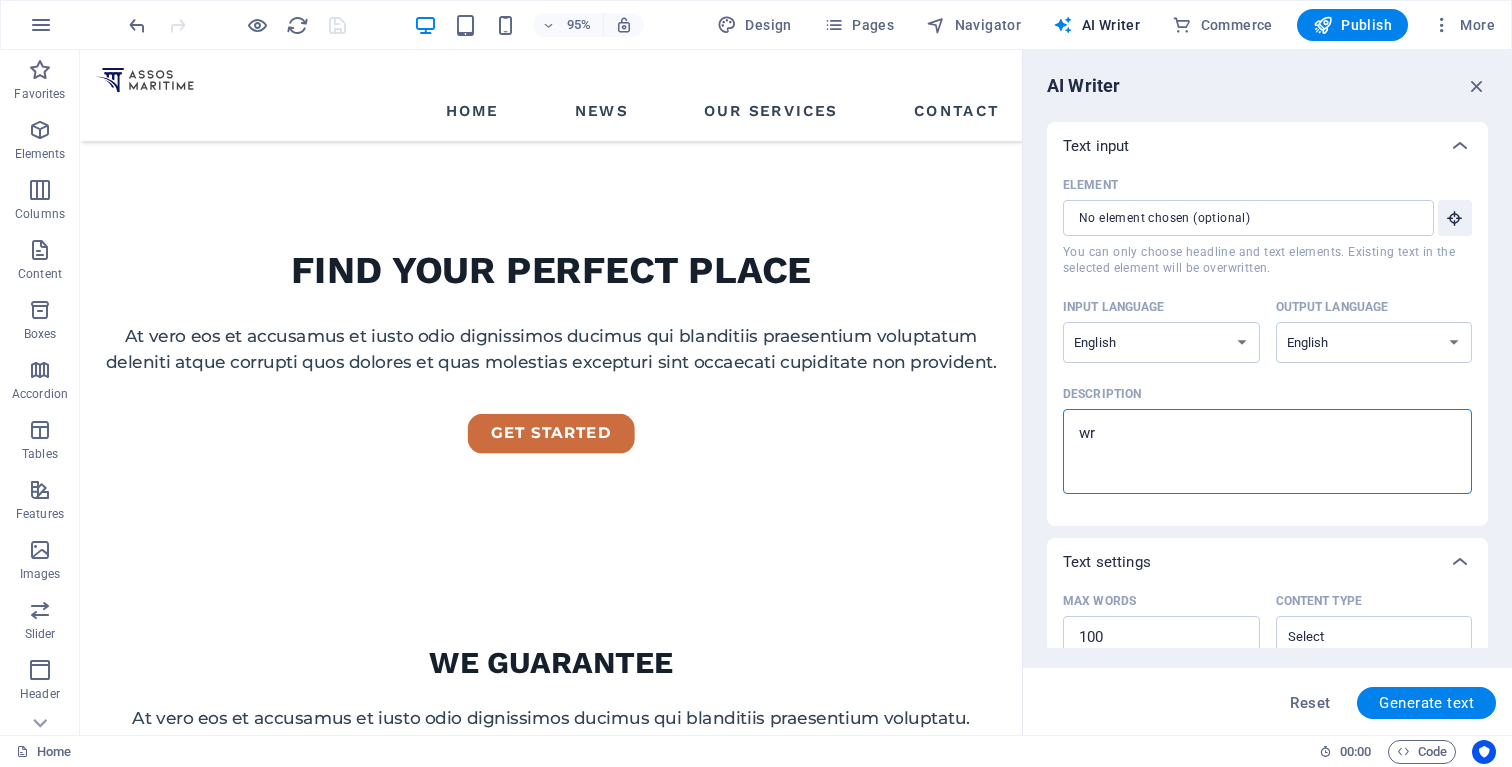 type on "wri" 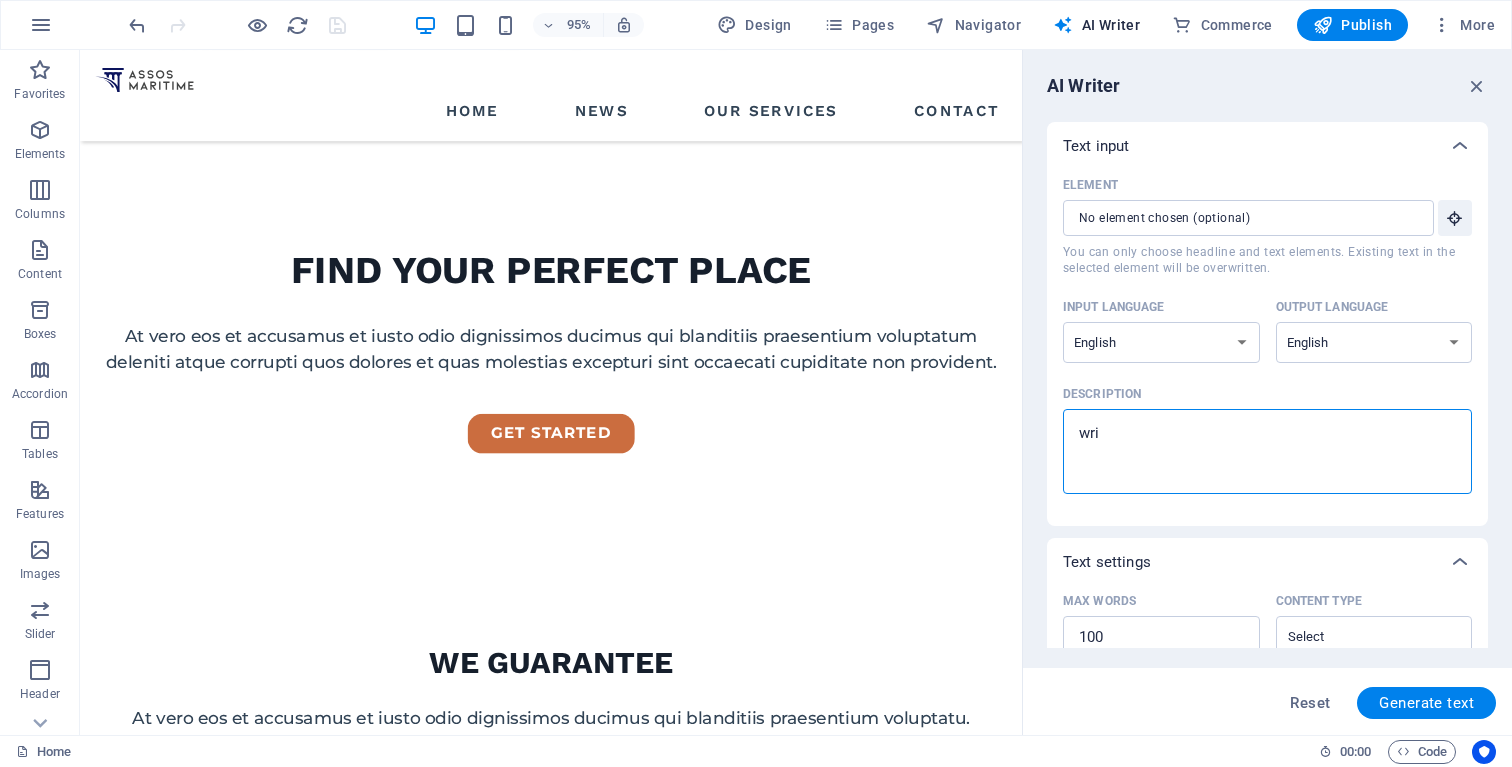 type on "writ" 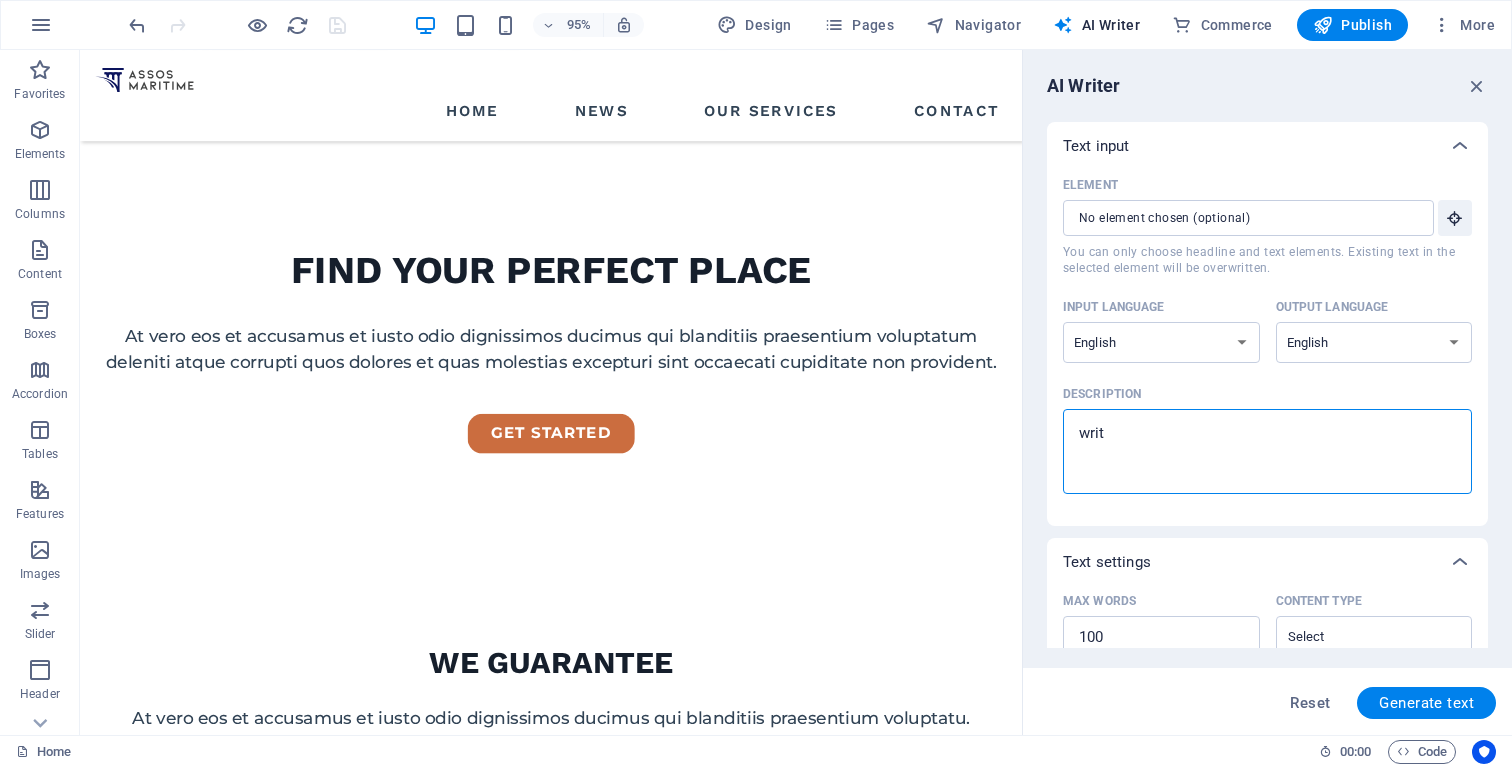 type on "writt" 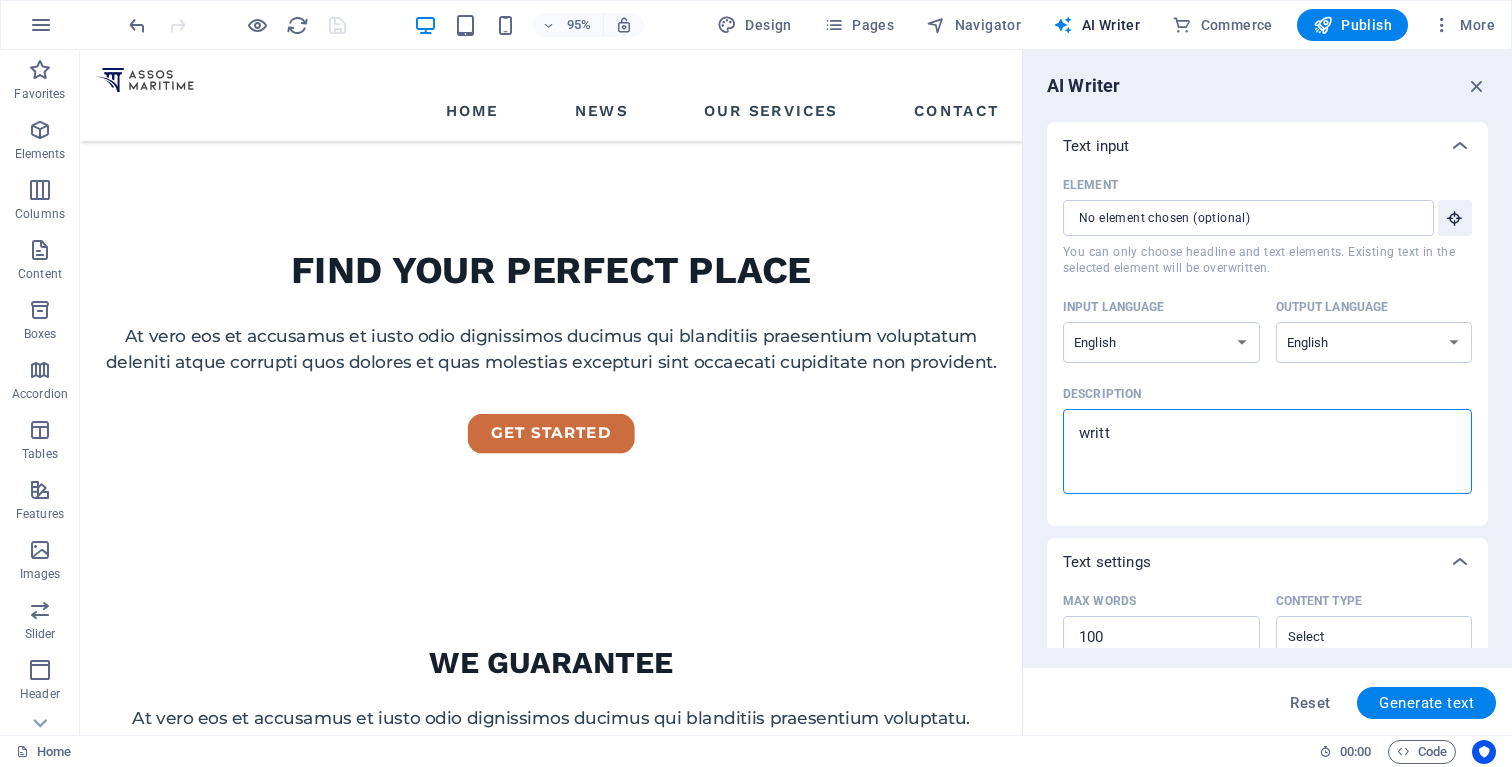 type on "writte" 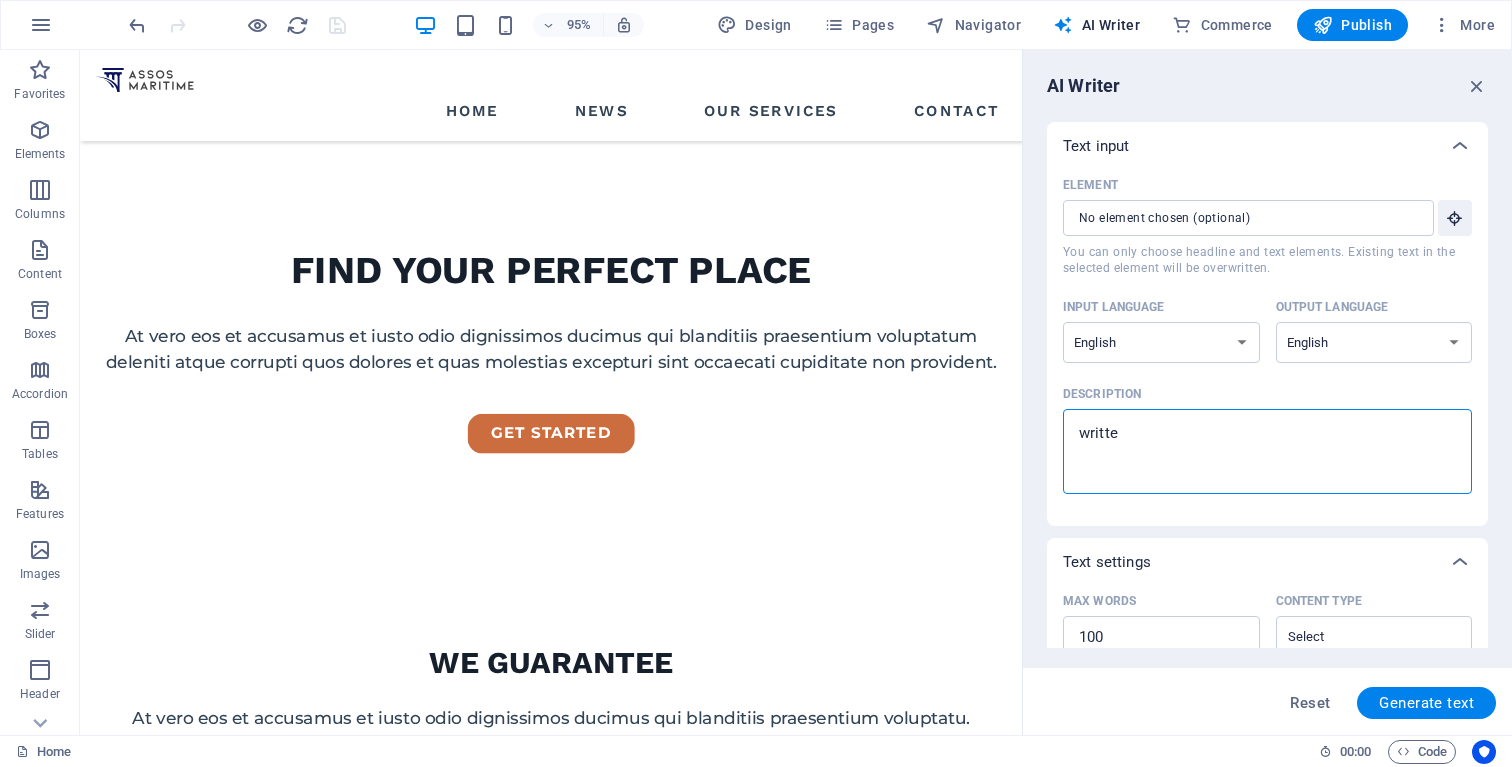 type on "writter" 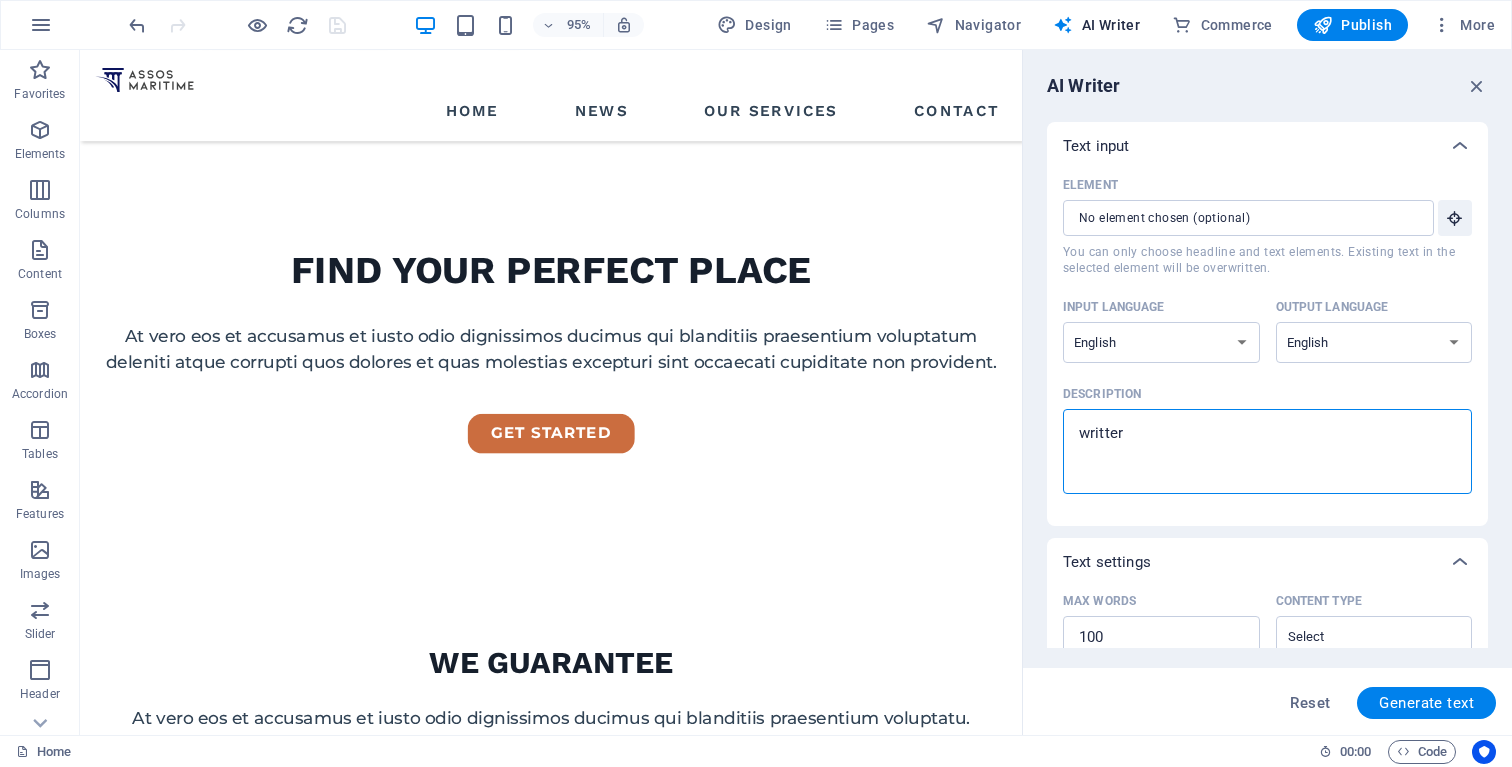 type on "writter" 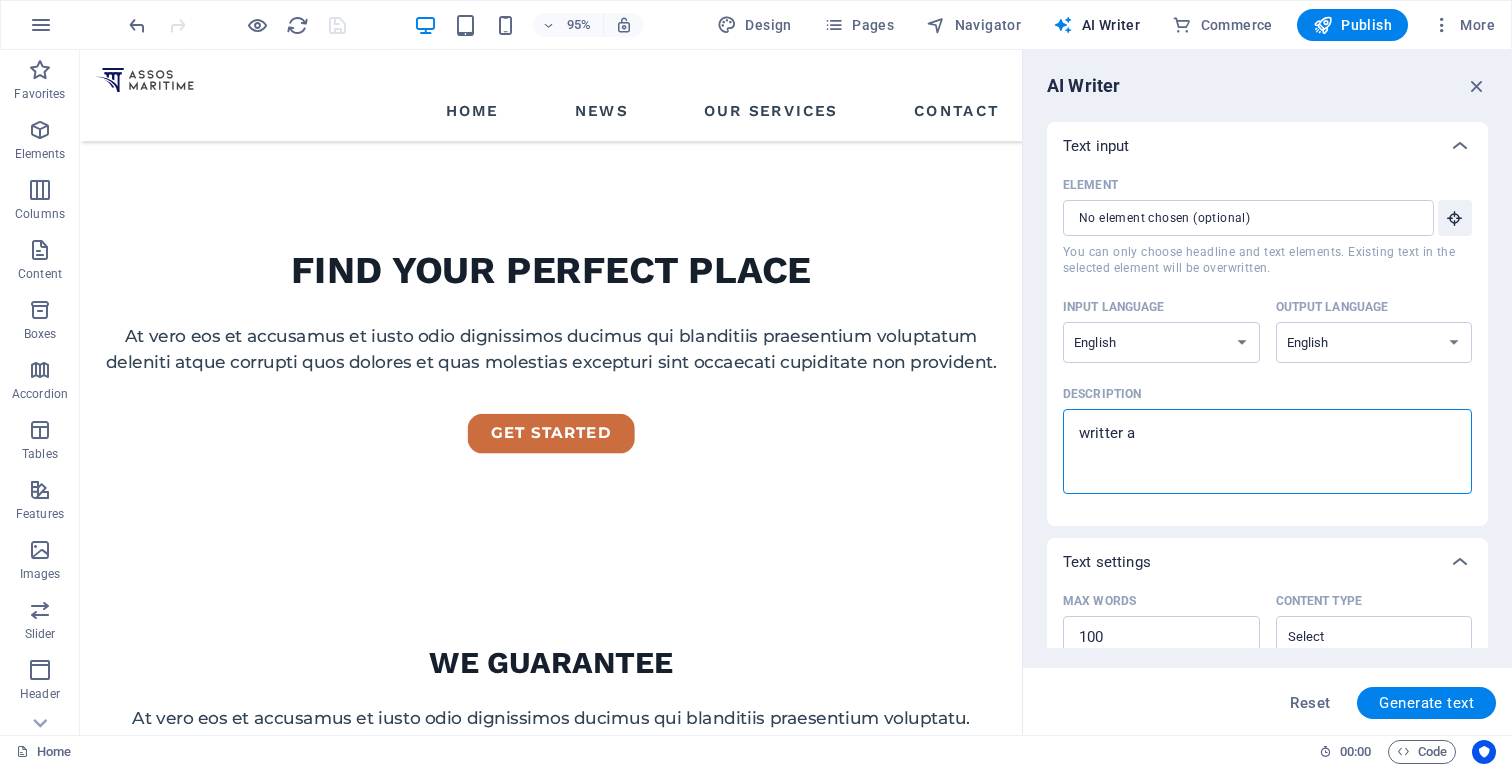 type on "writter ab" 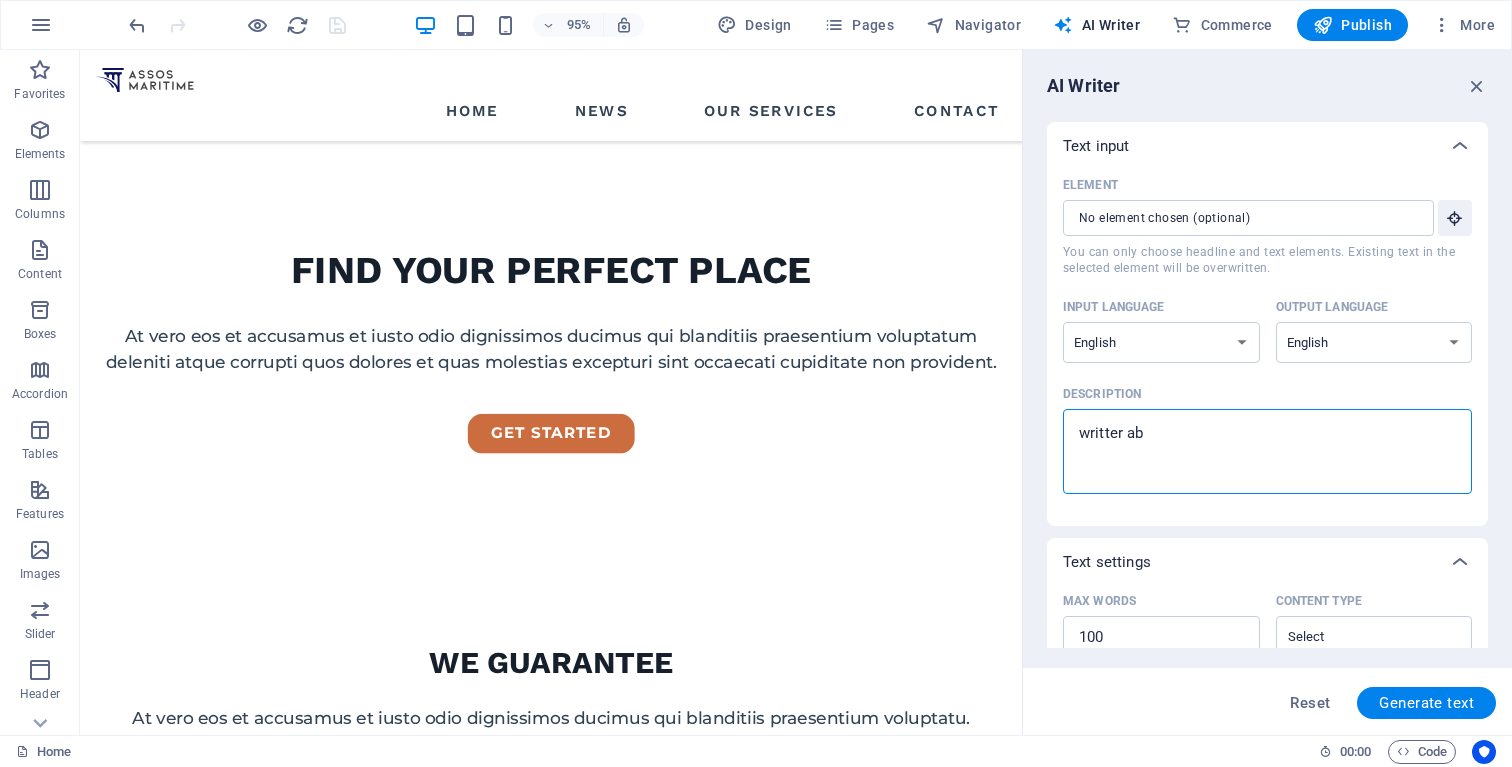 type on "writter abo" 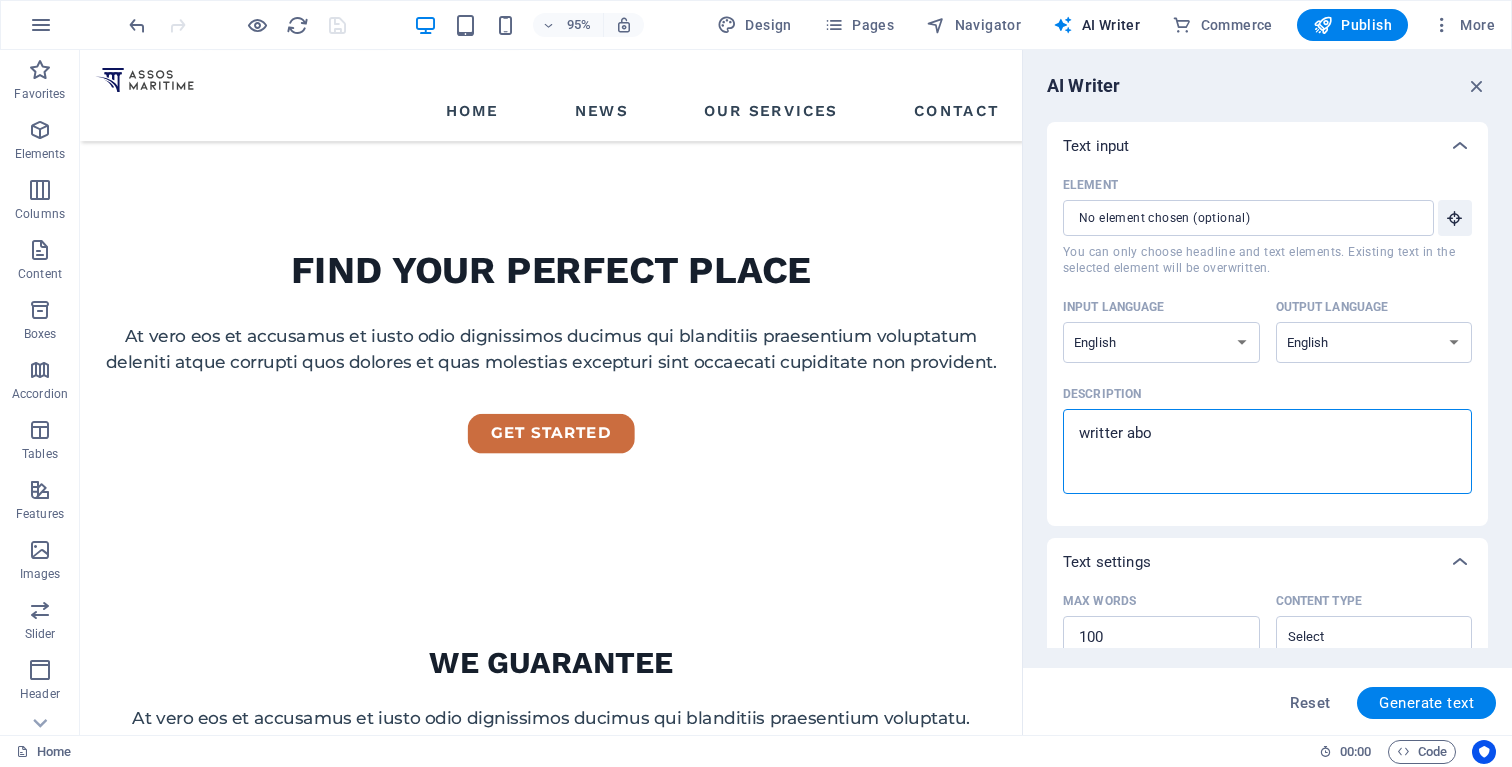 type on "writter abou" 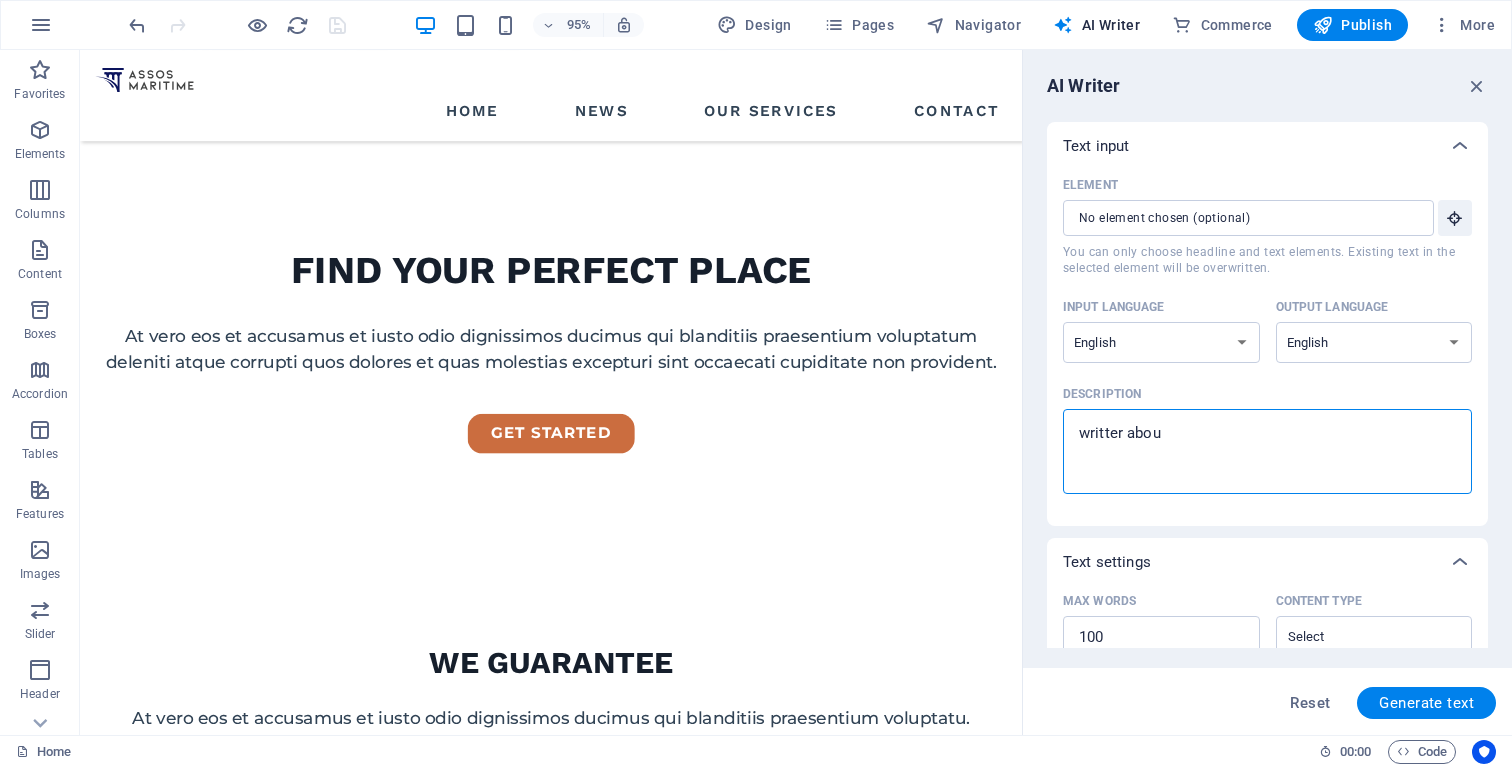 type on "writter about" 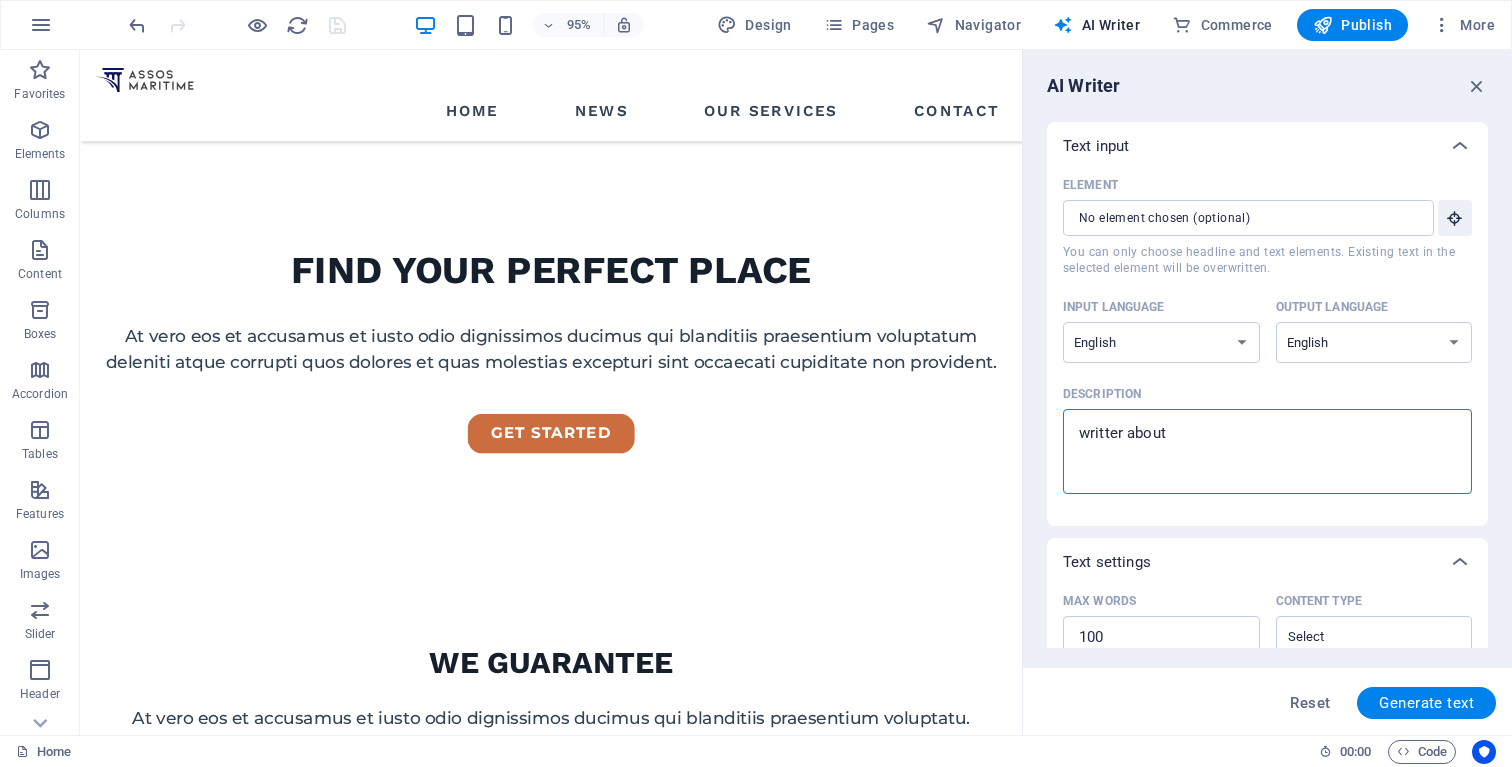 type on "writter about" 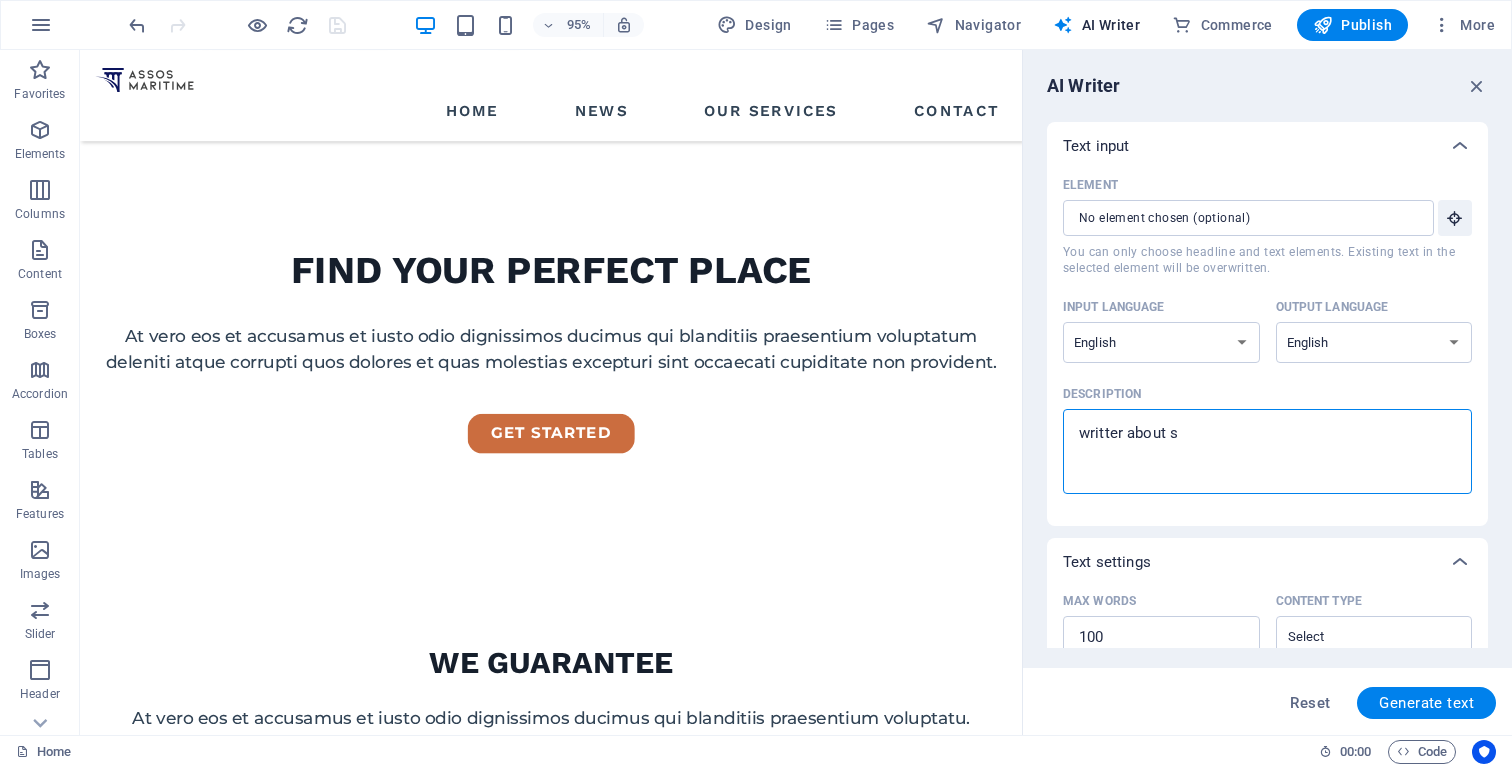 type on "writter about sh" 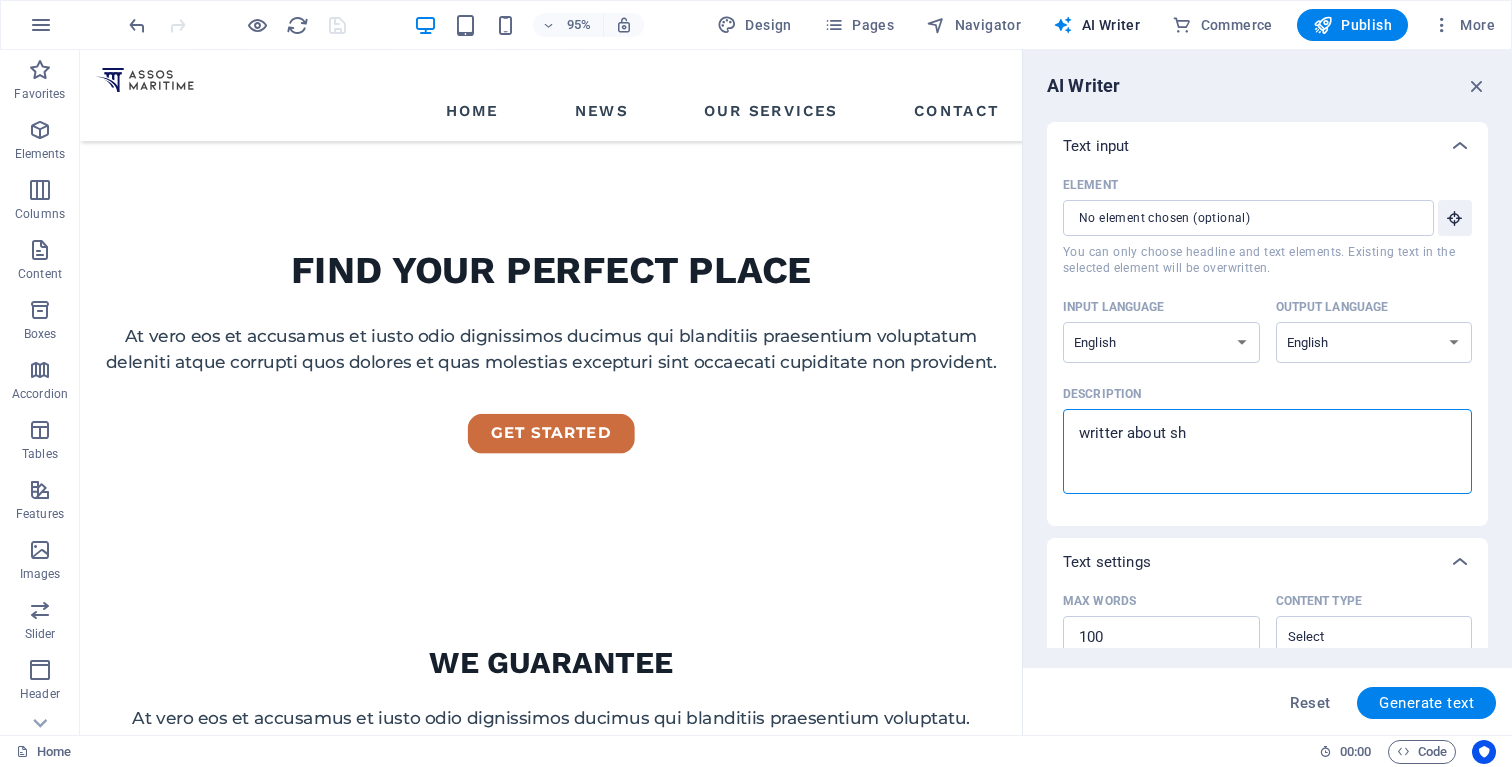 type on "writter about shi" 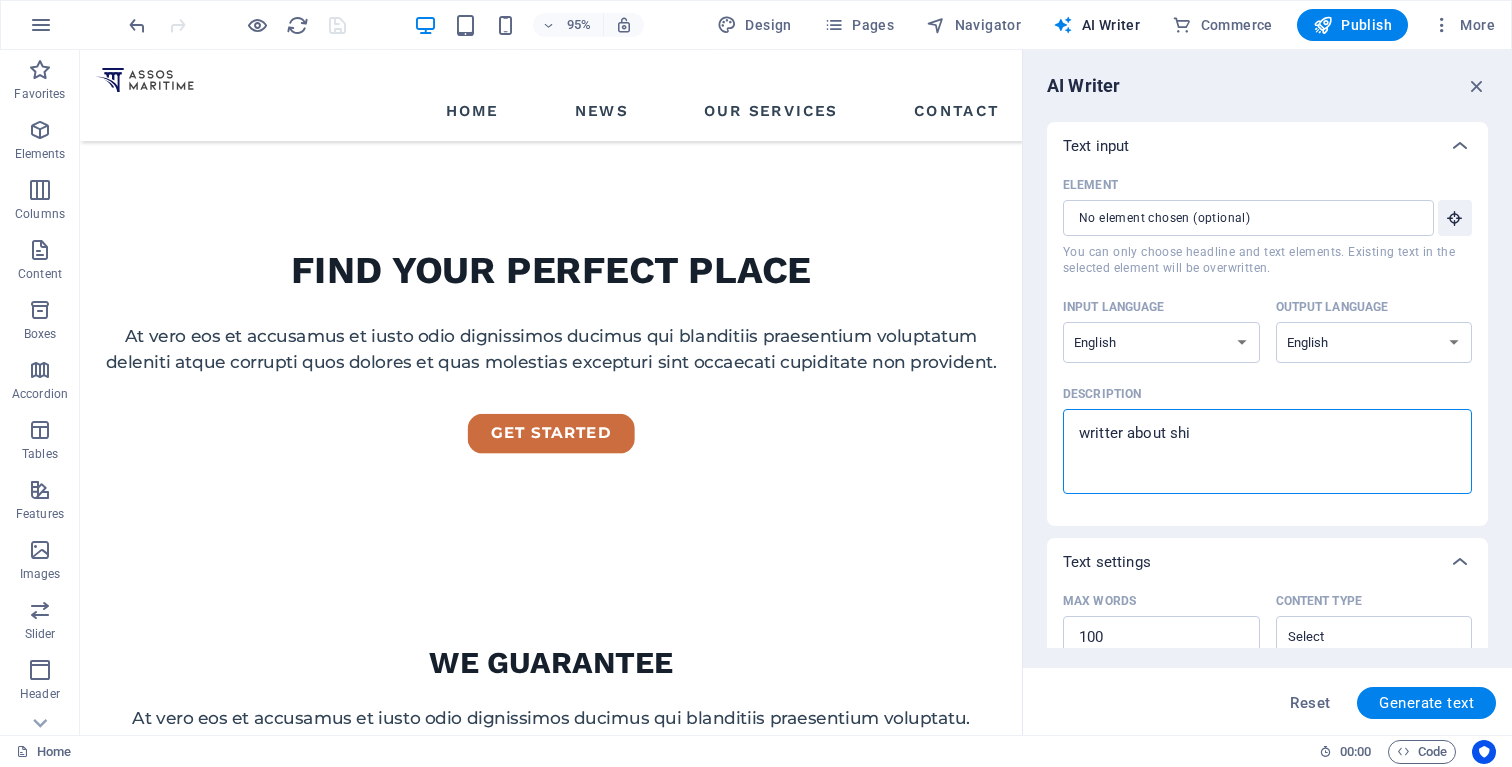 type on "writter about ship" 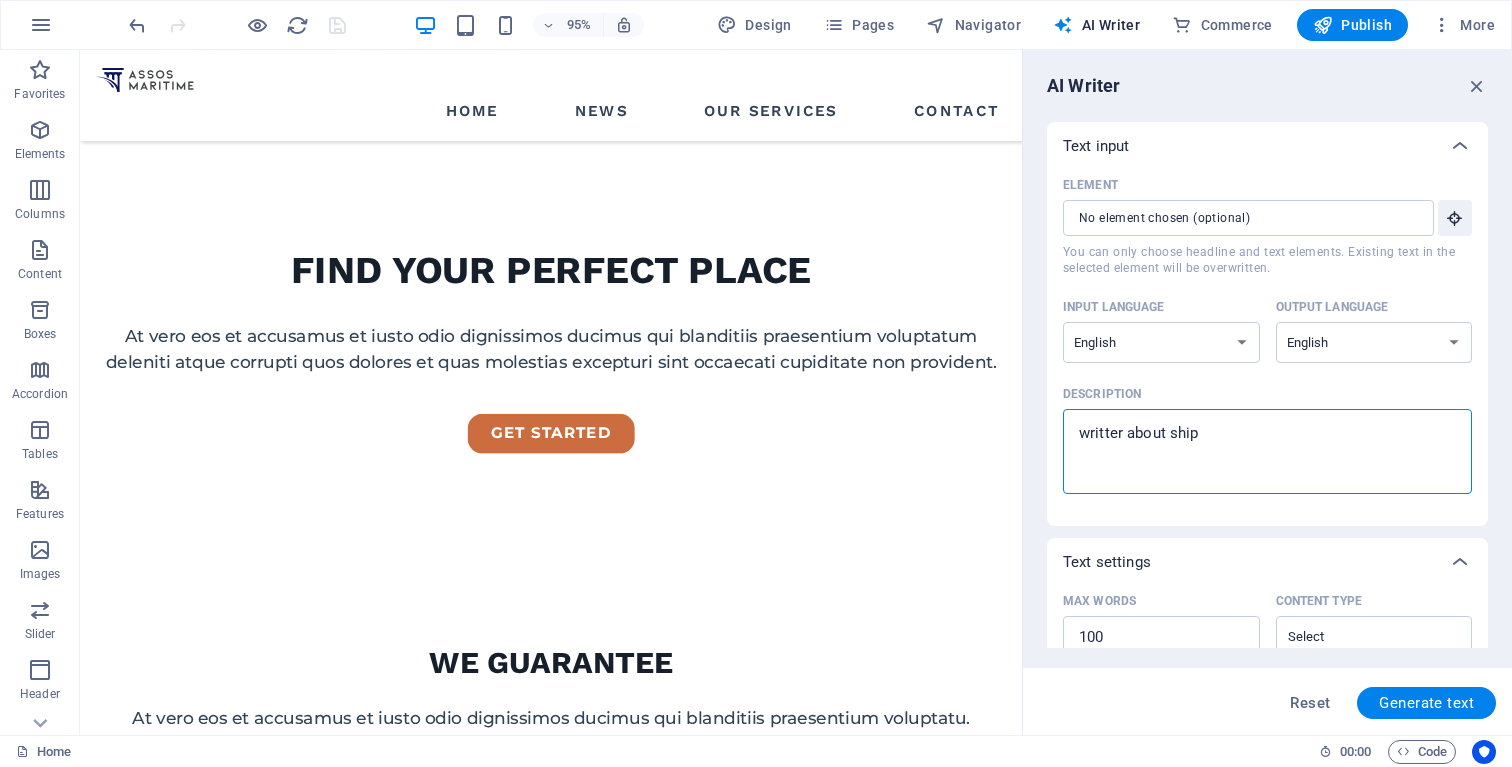 type on "writter about ship" 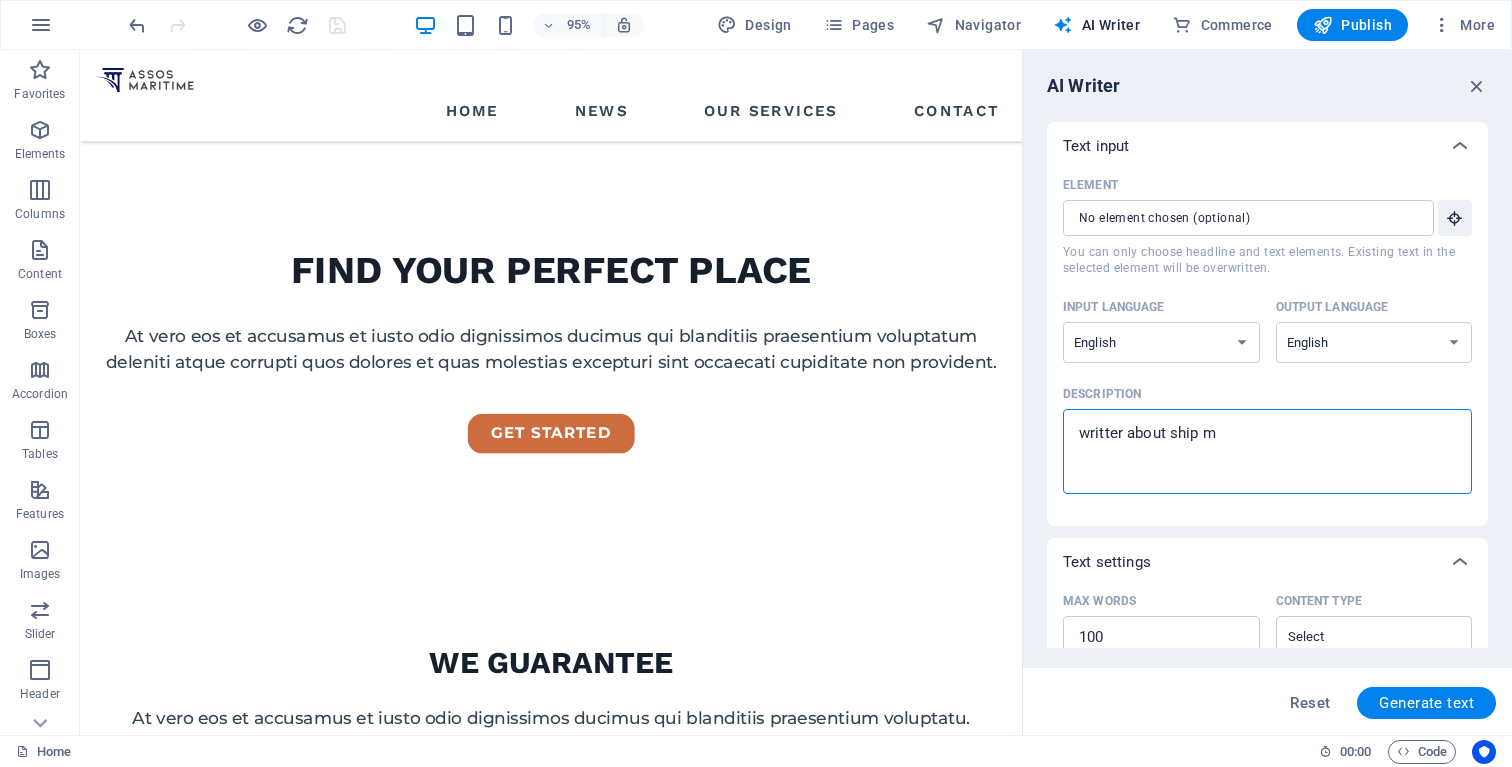 type on "writter about ship ma" 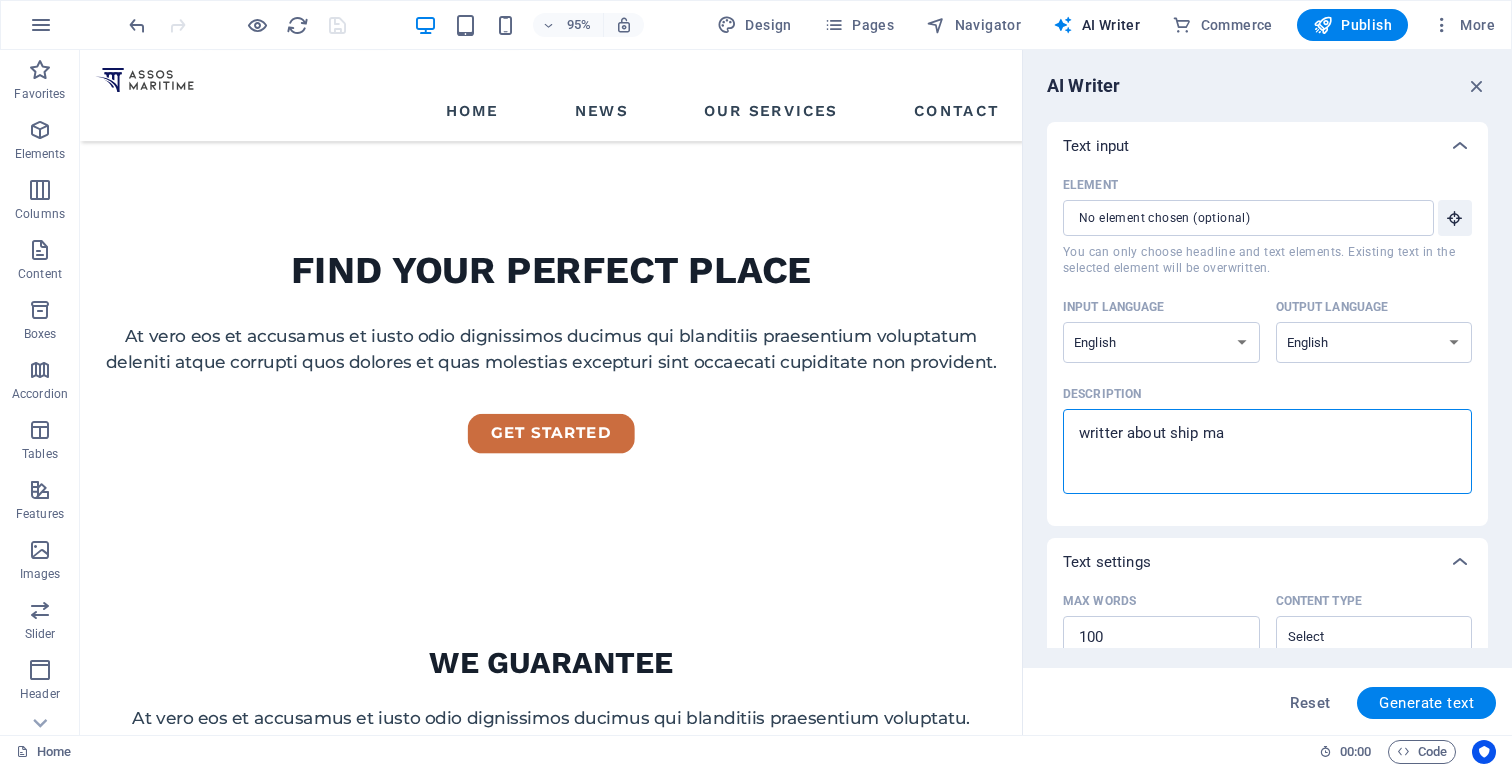 type on "writter about ship man" 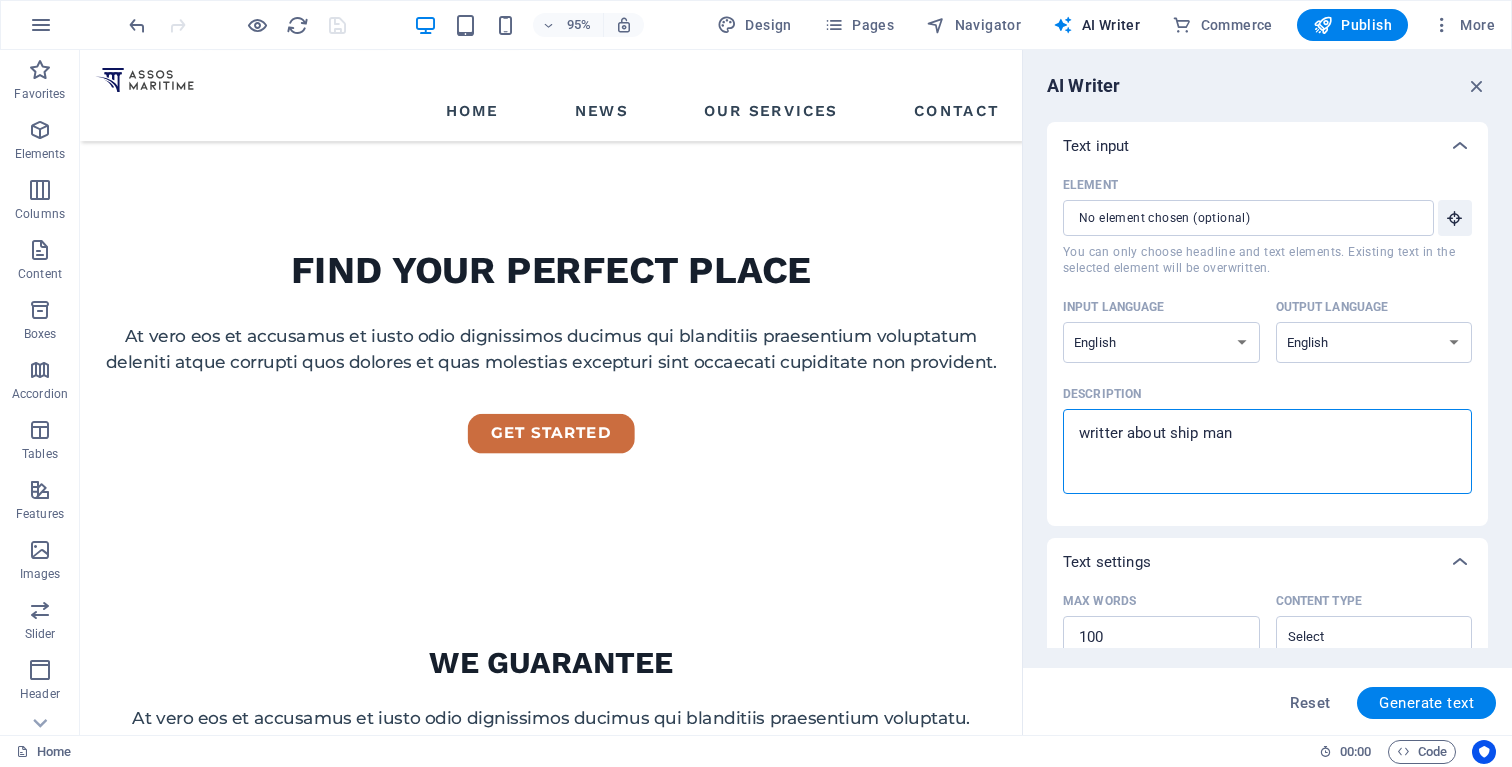 type on "writter about ship mana" 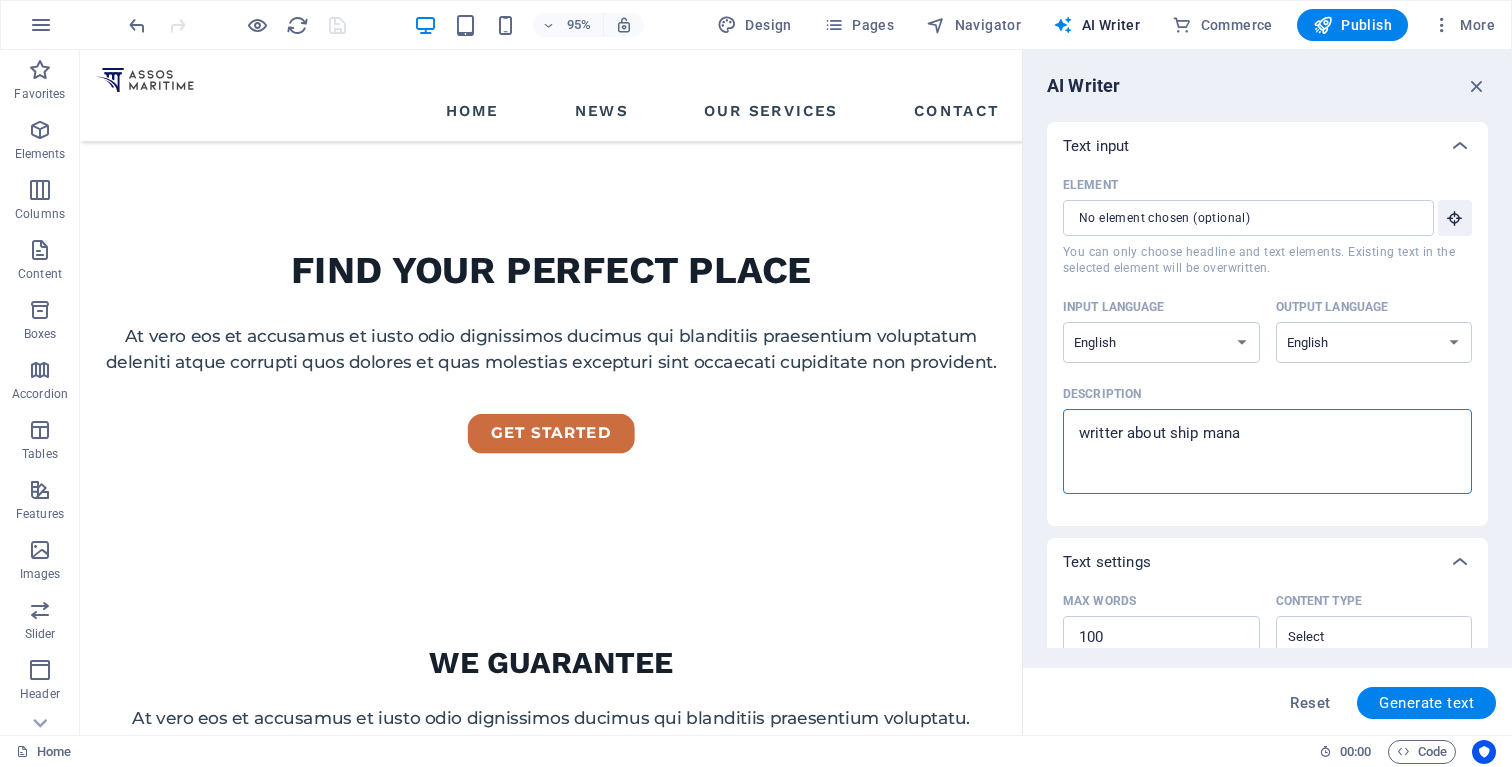 type on "x" 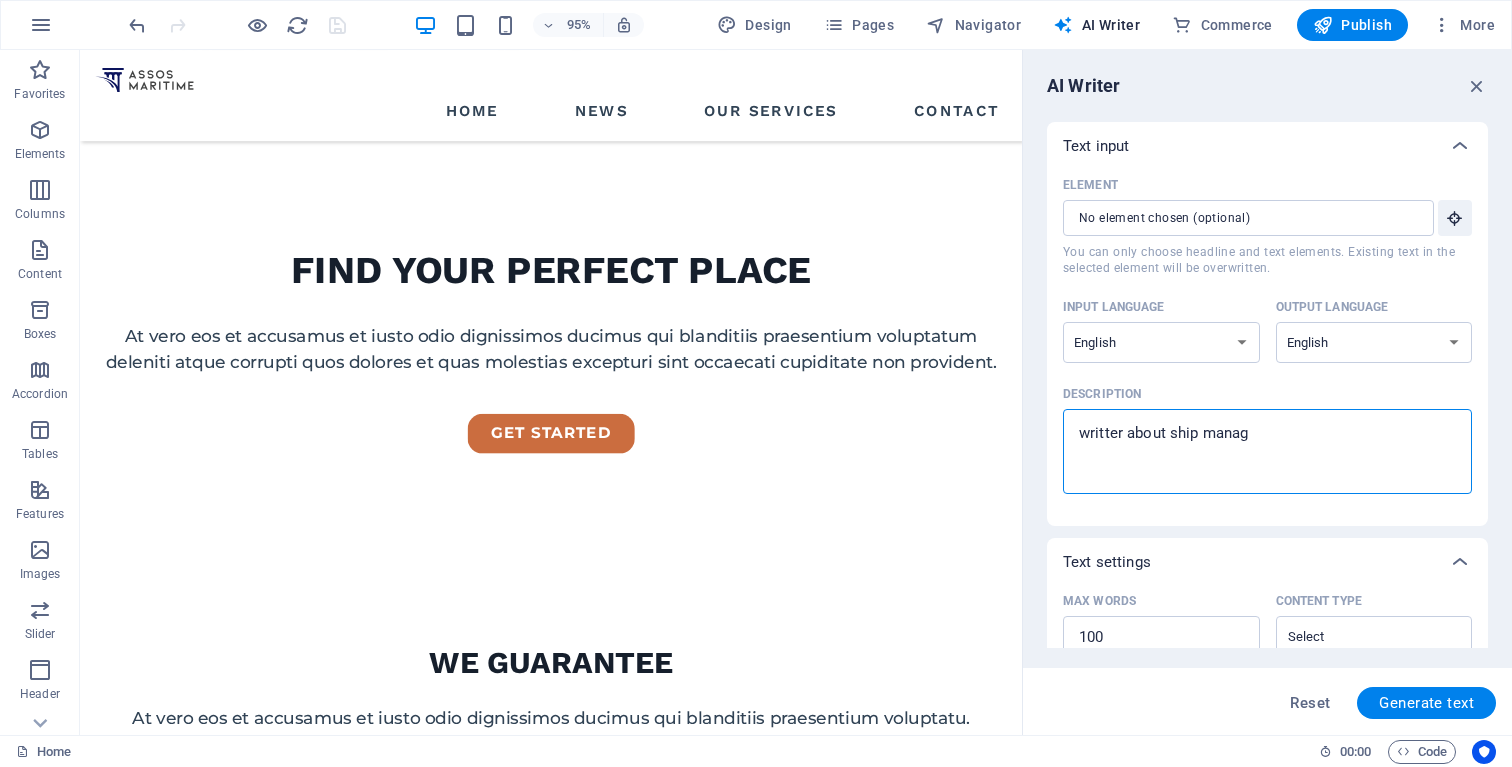 type on "writter about ship manage" 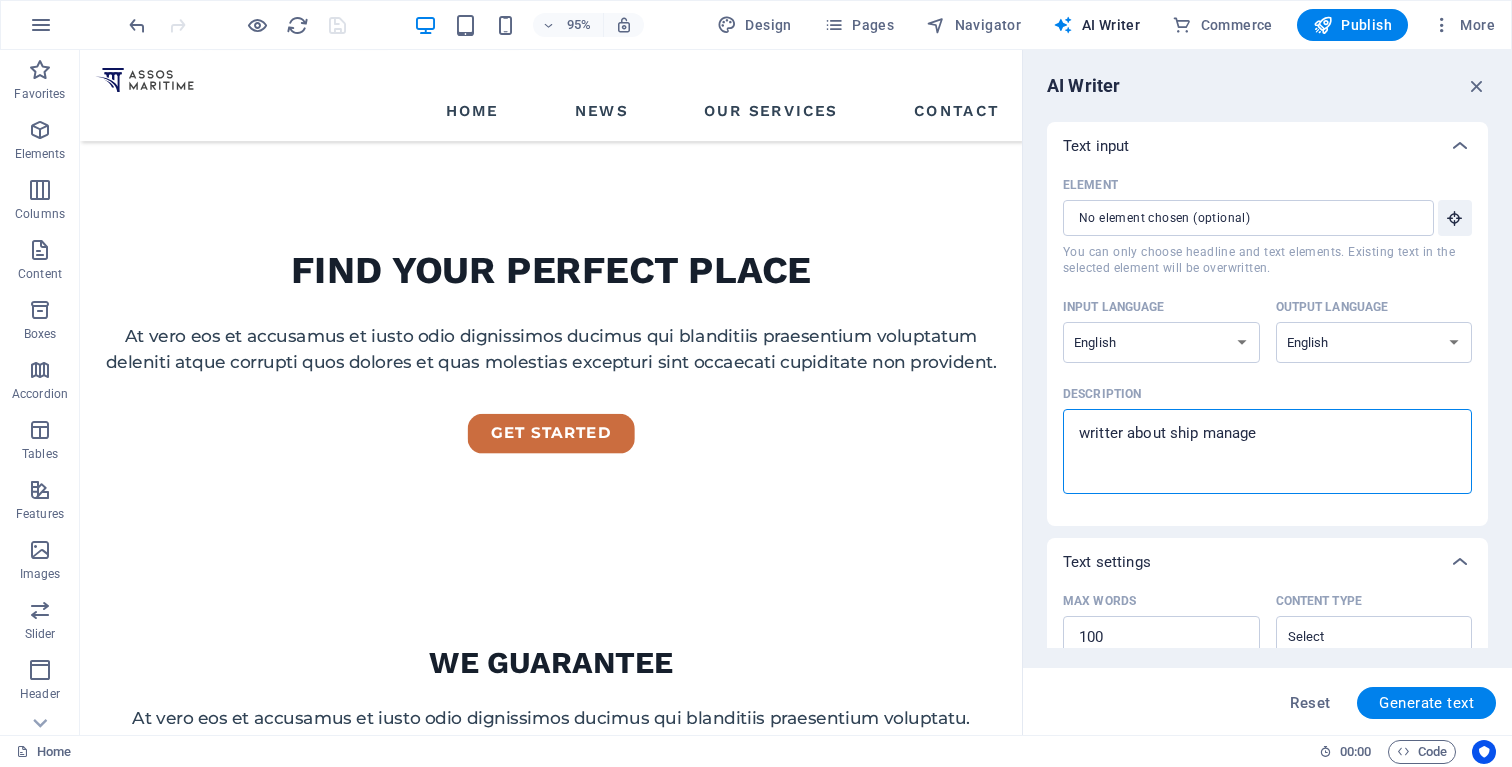 type on "writter about ship managem" 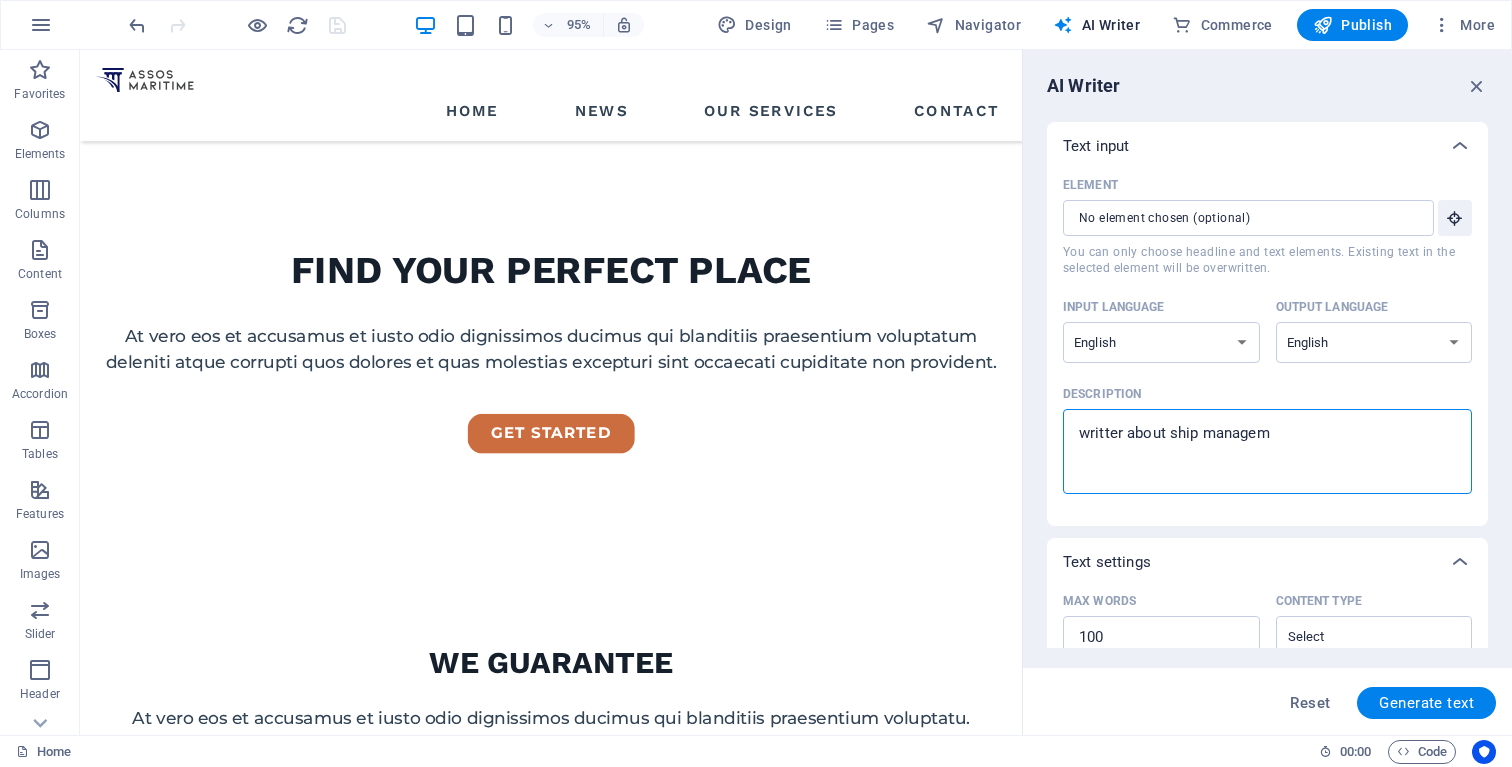 type on "writter about ship manageme" 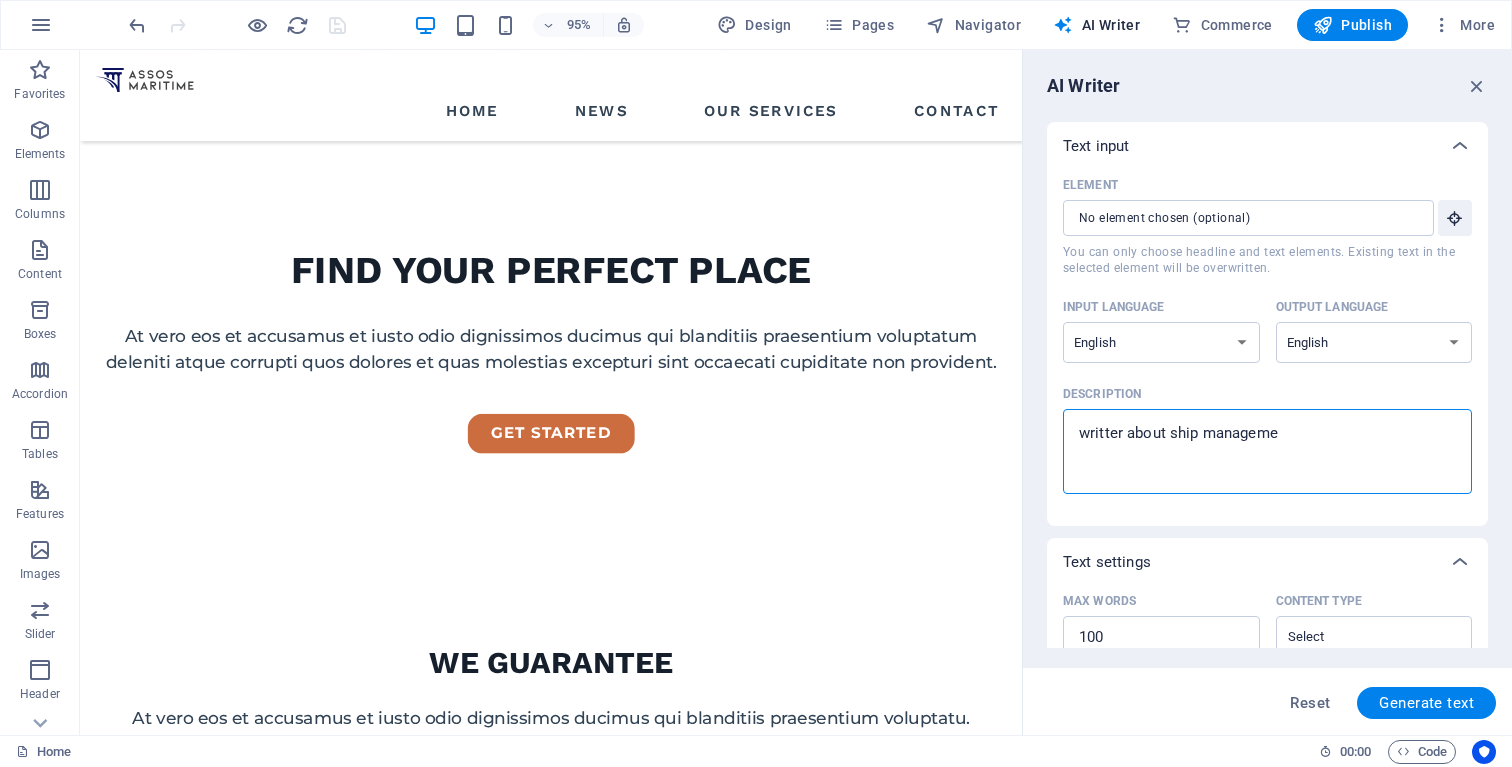 type on "x" 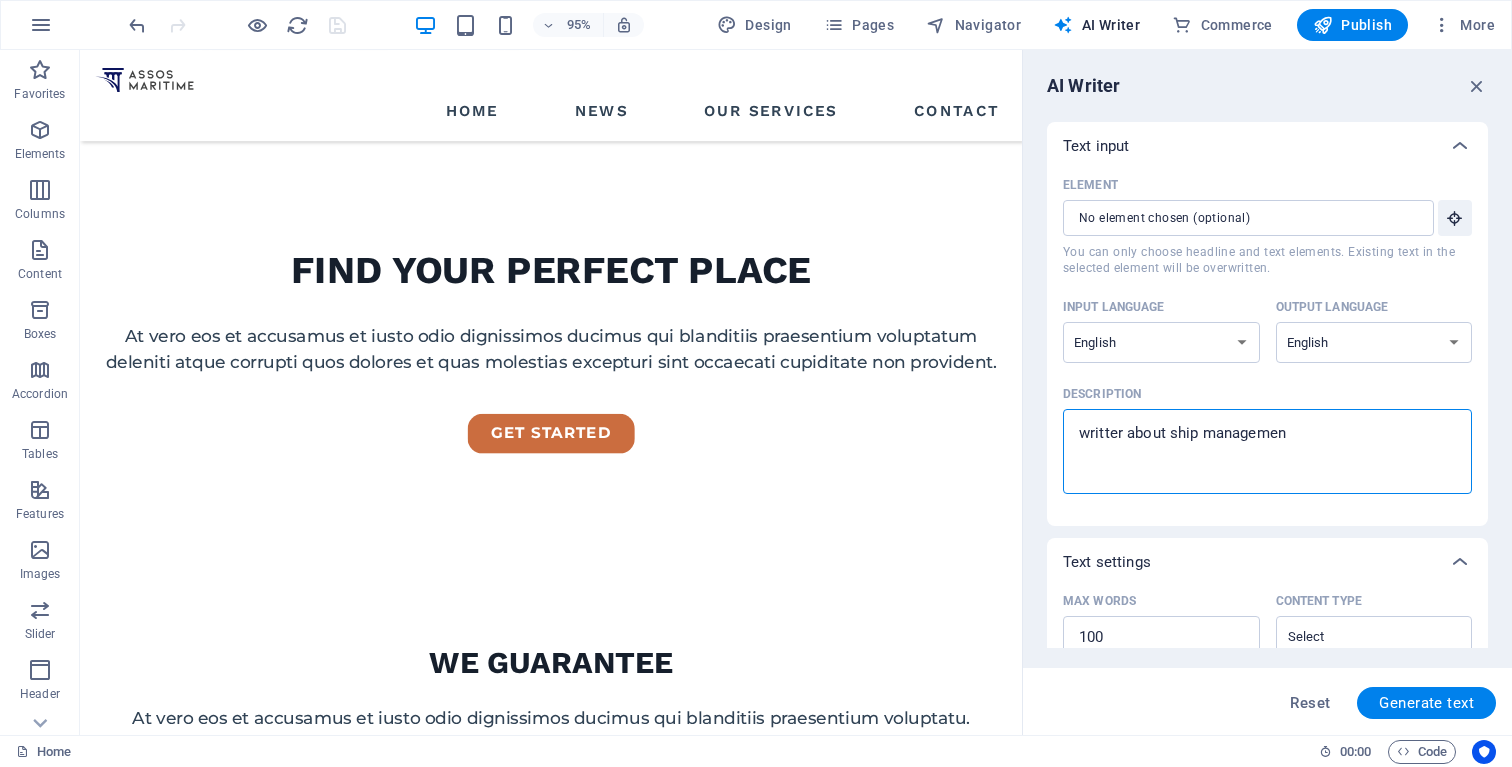type on "writter about ship management" 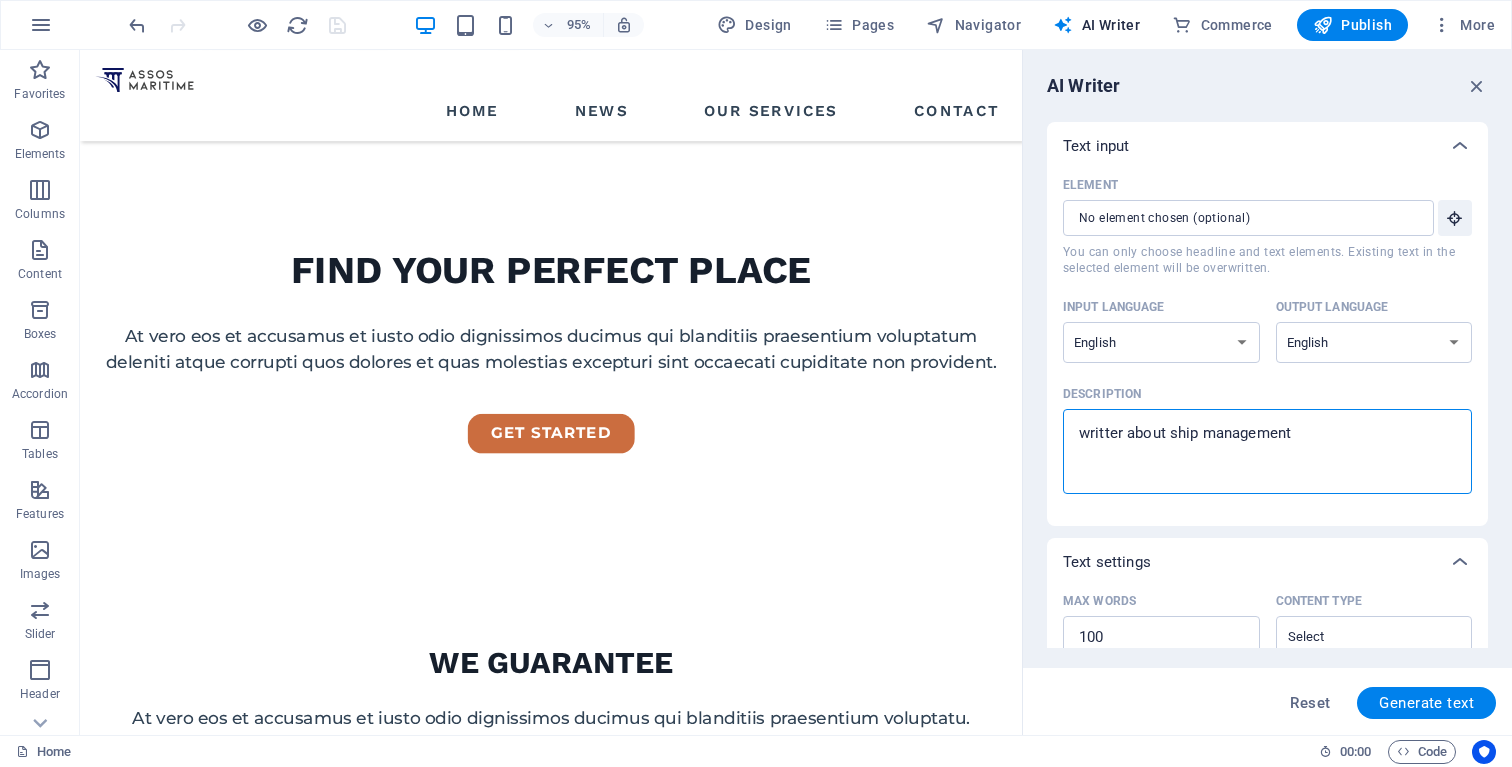type on "writter about ship management" 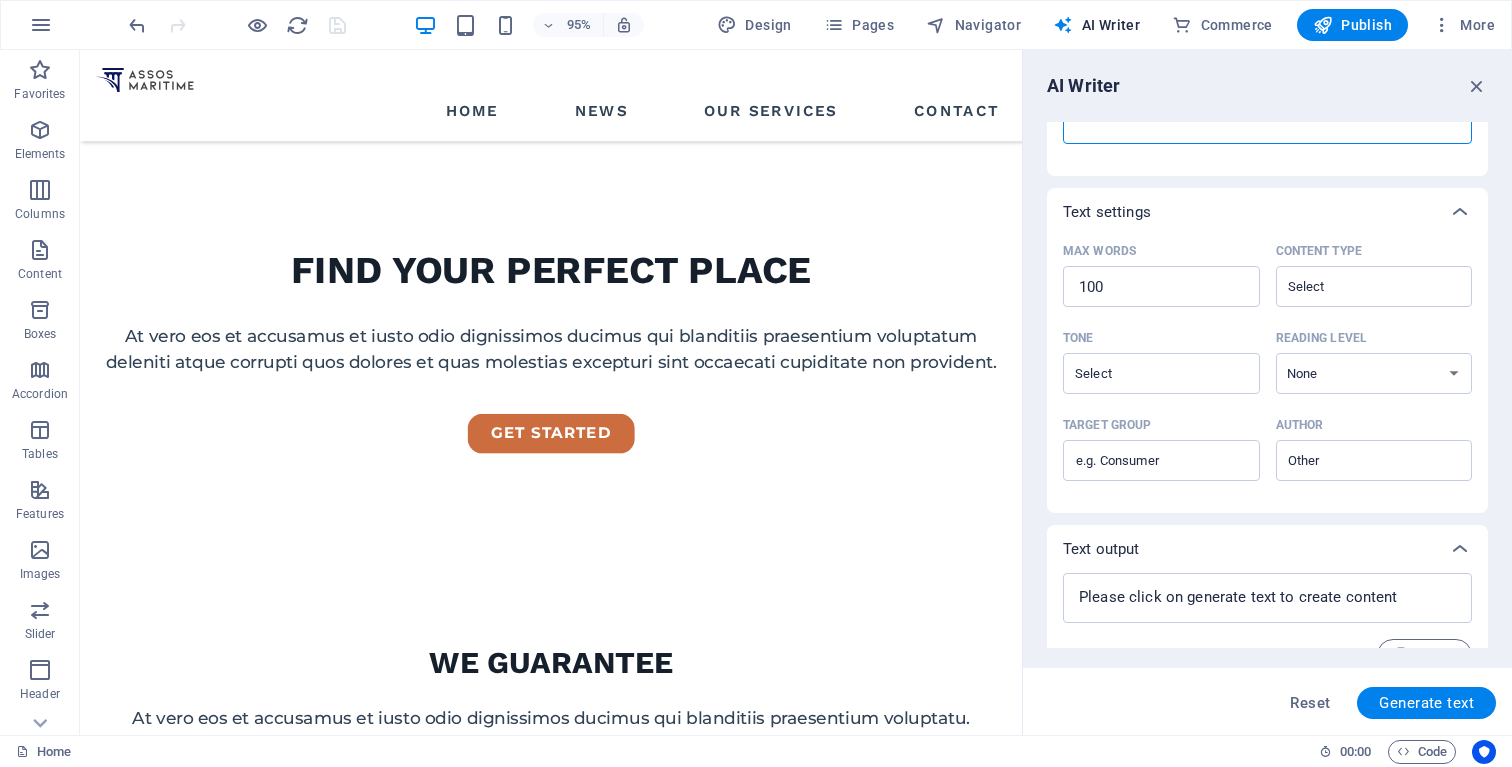 scroll, scrollTop: 389, scrollLeft: 0, axis: vertical 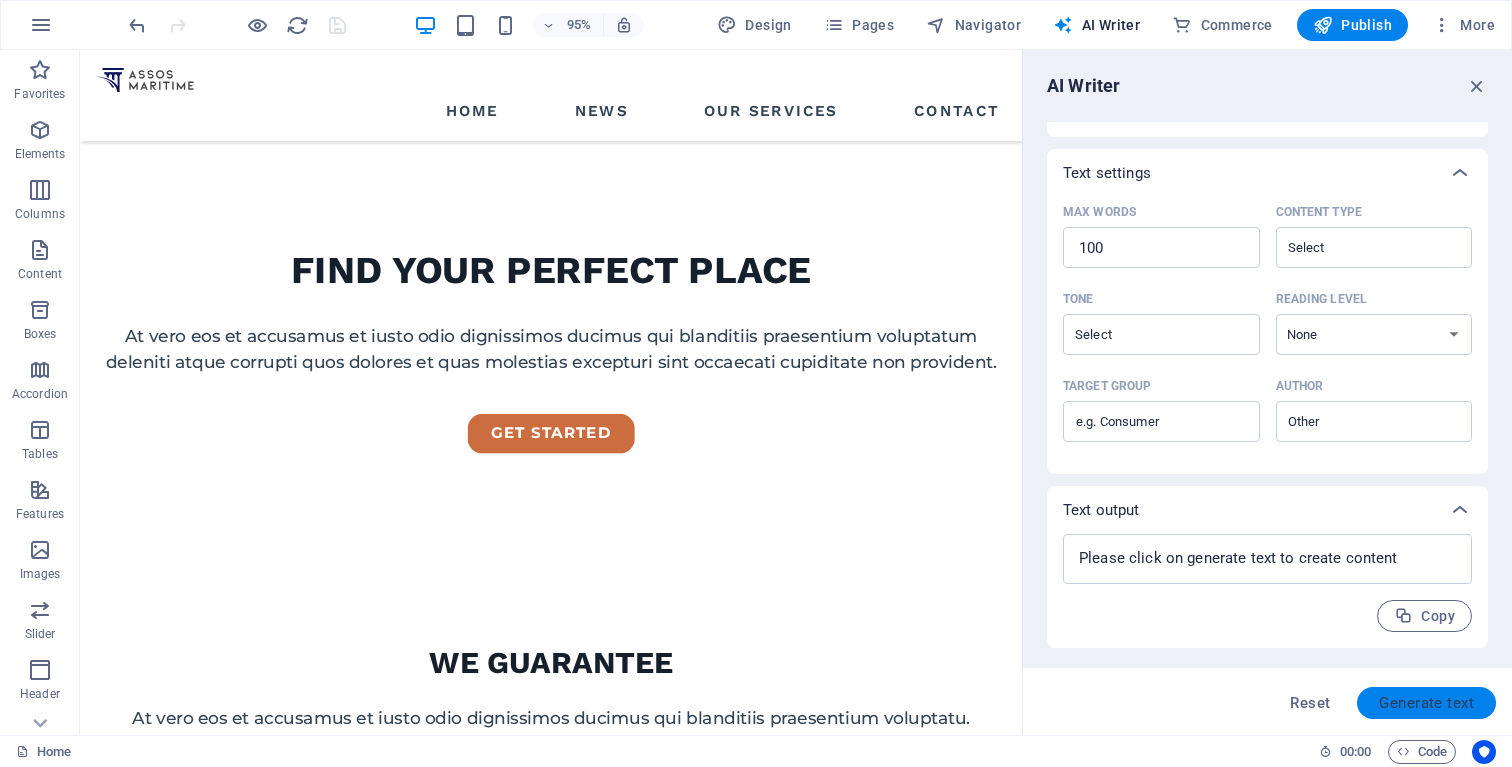 type on "writter about ship management" 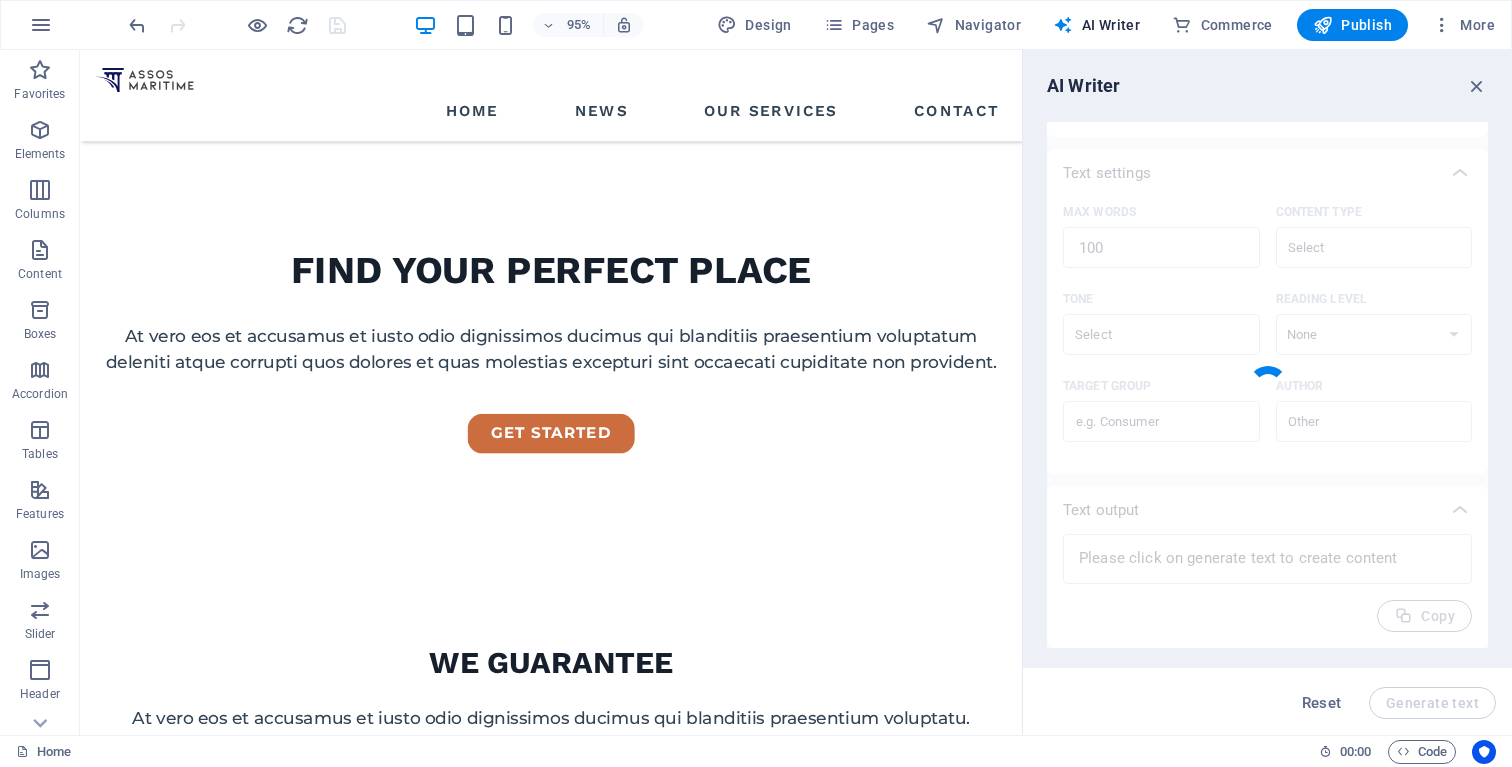 type on "x" 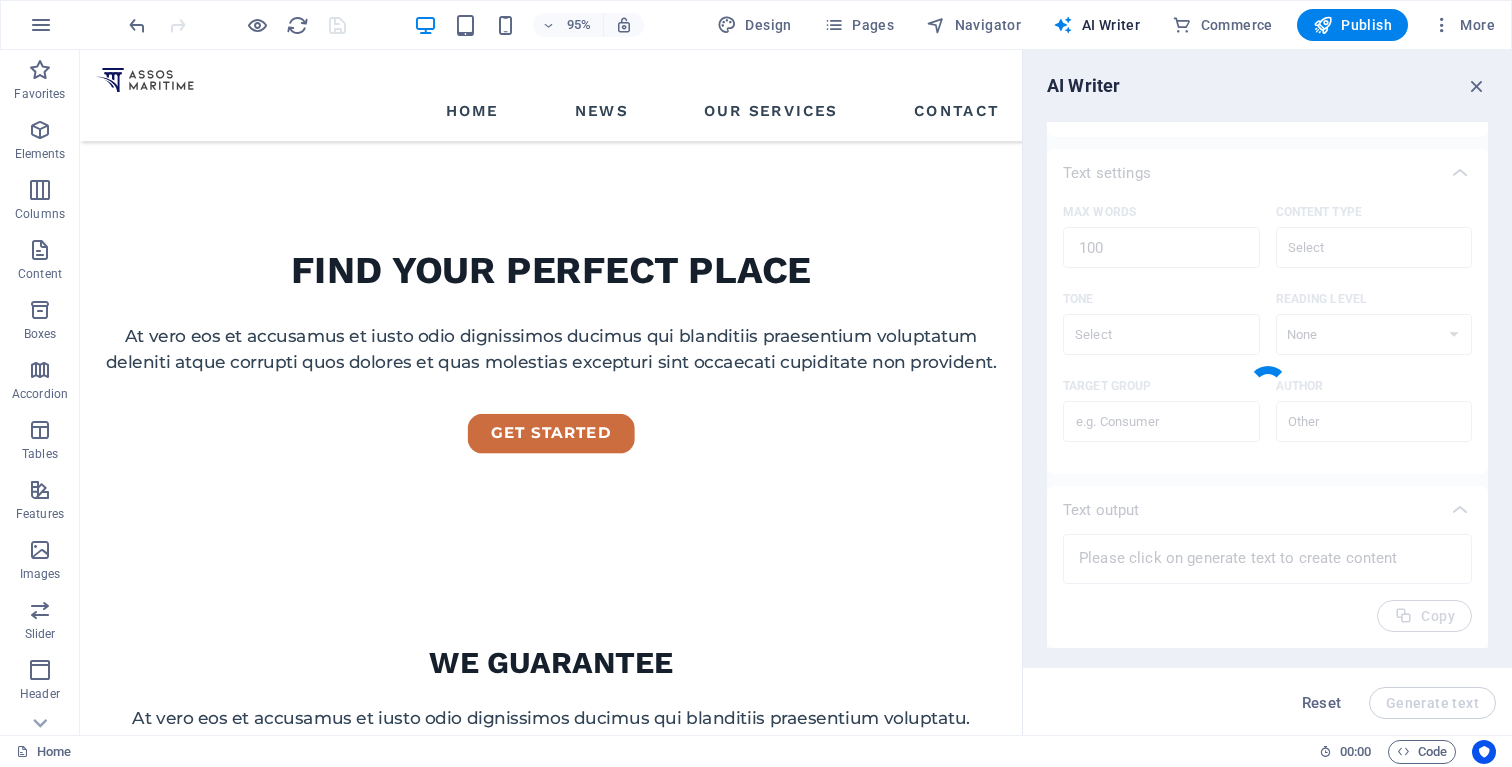 type on "Ship management encompasses a range of services crucial for the efficient operation of vessels. This includes technical management, which ensures optimal performance and compliance with regulations, and crew management, focusing on recruitment and training of qualified personnel. Financial oversight is also vital, involving budgeting and cost control to maintain profitability. Effective ship management not only enhances safety and operational efficiency but also contributes to environmental sustainability. By leveraging advanced technologies and industry expertise, ship managers play a key role in navigating the complexities of maritime operations." 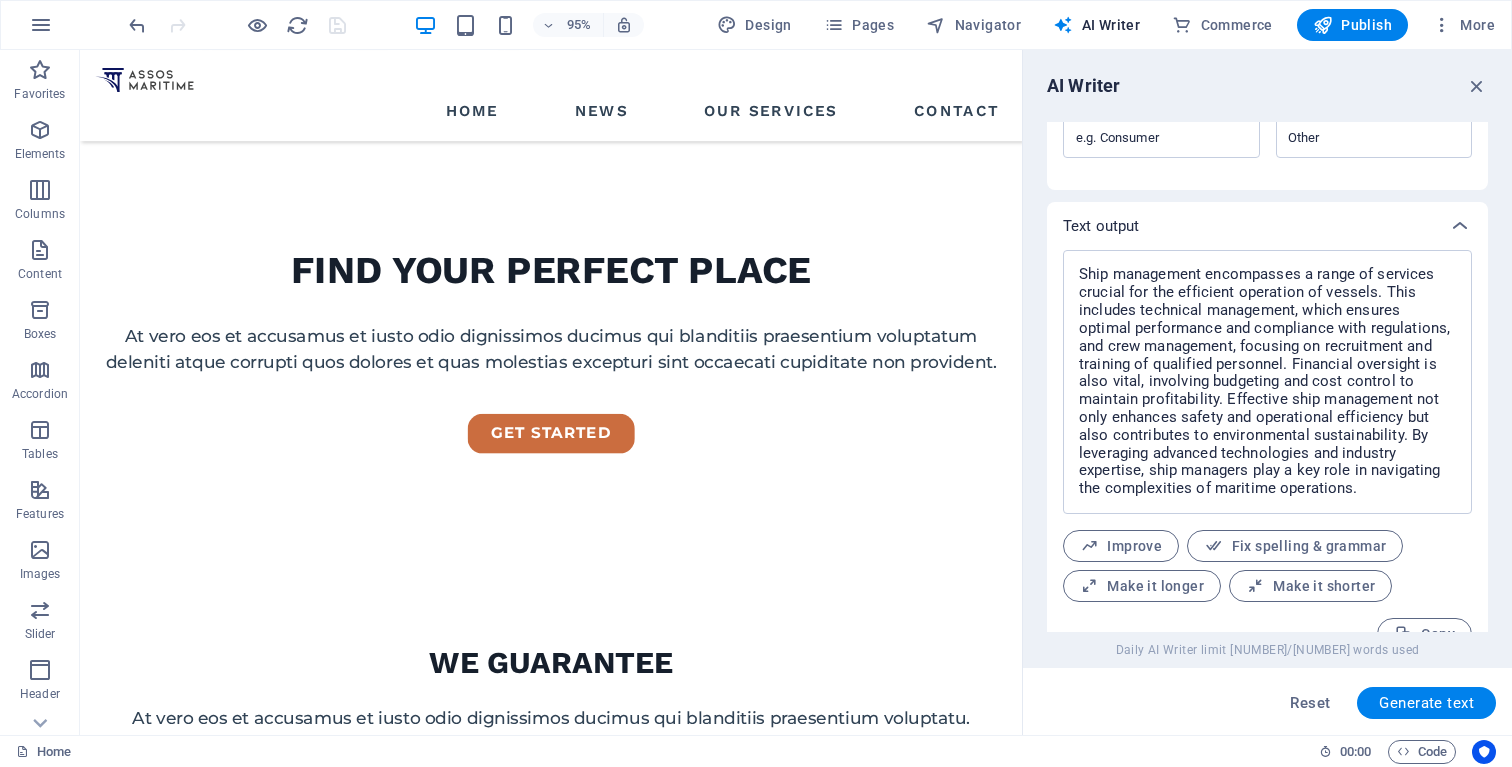 scroll, scrollTop: 707, scrollLeft: 0, axis: vertical 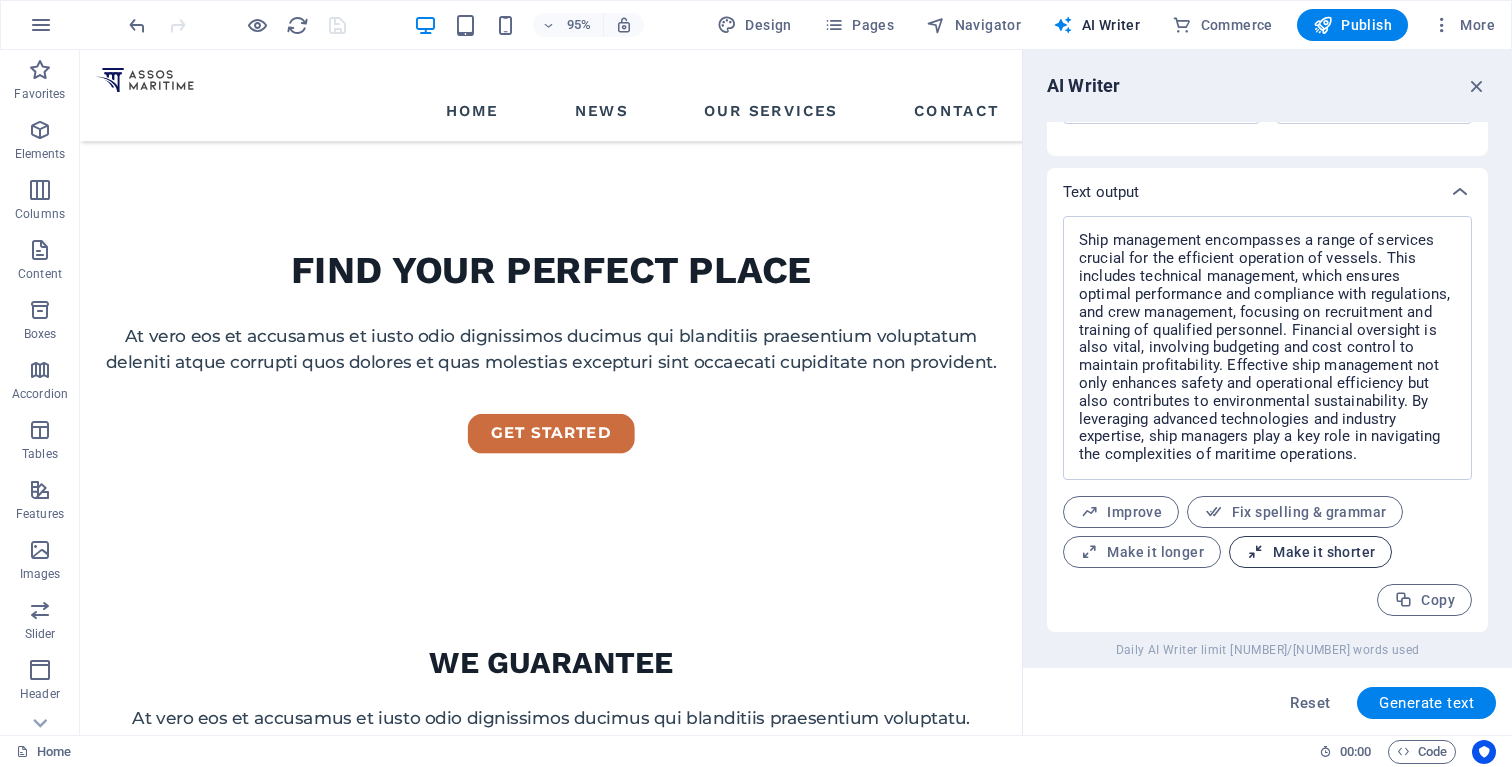 click at bounding box center (1255, 552) 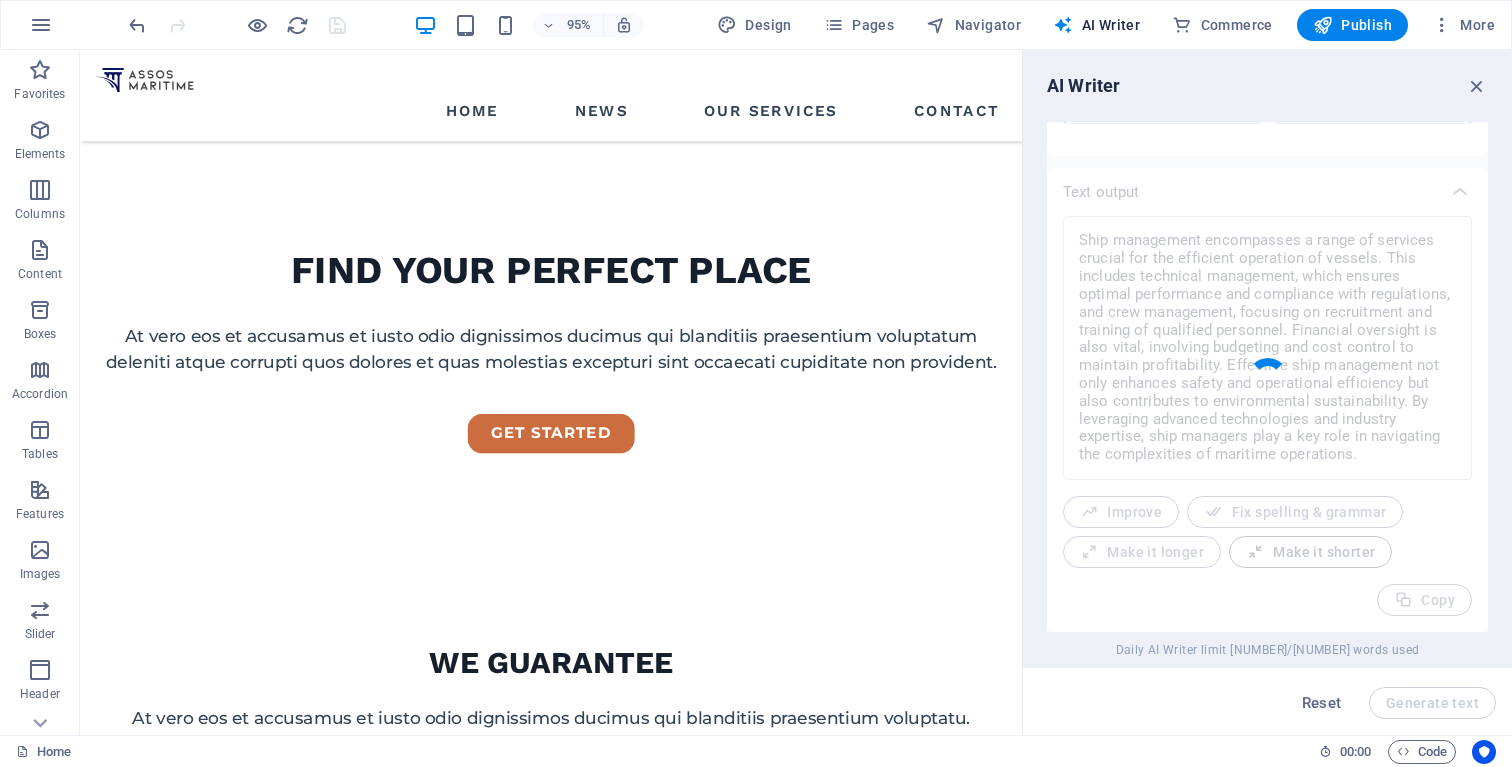 type on "x" 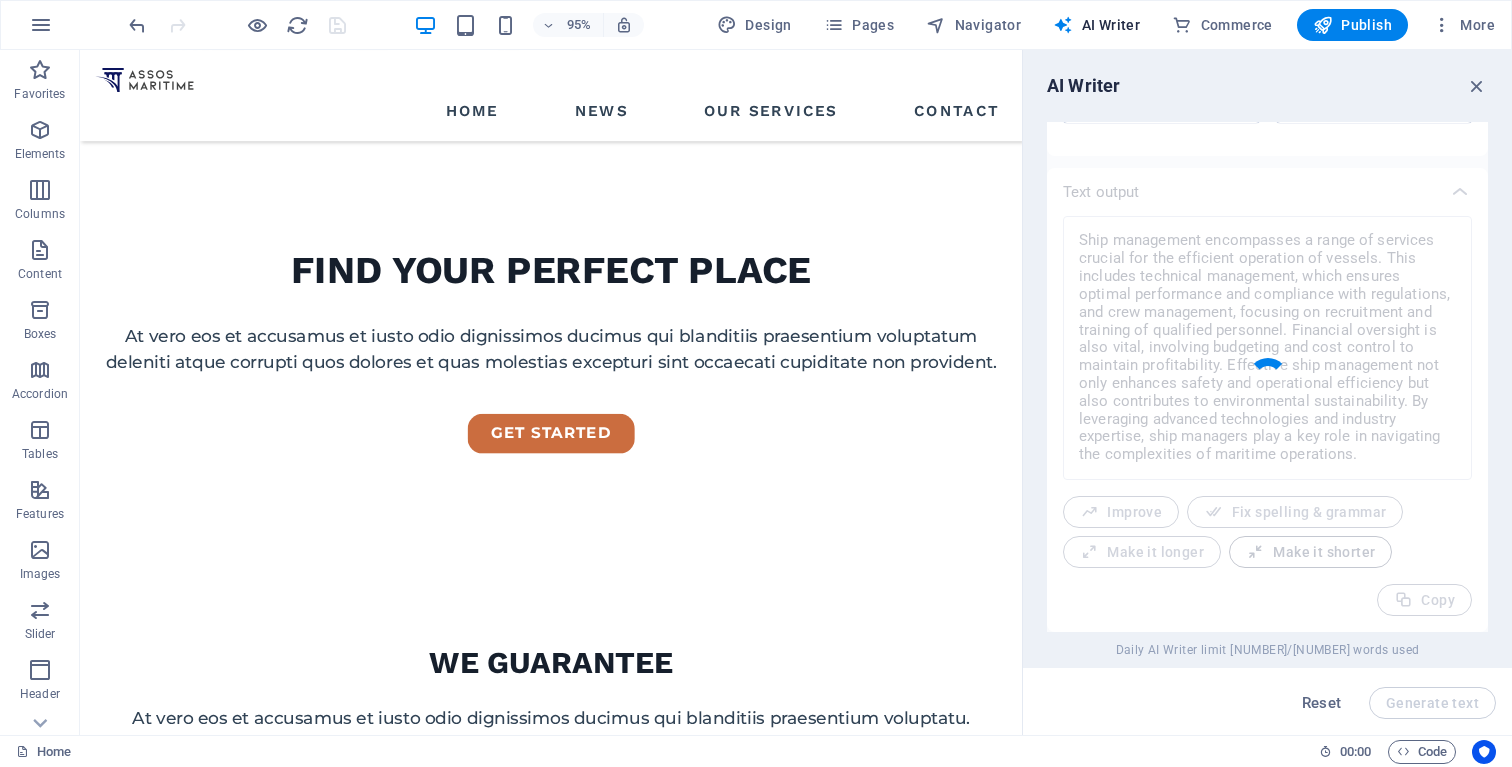 type on "Ship management includes essential services for efficient vessel operation, such as technical management for performance and regulatory compliance, crew management for recruitment and training, and financial oversight for budgeting and cost control. It enhances safety, operational efficiency, and environmental sustainability. Utilizing advanced technologies and expertise, ship managers effectively navigate maritime complexities." 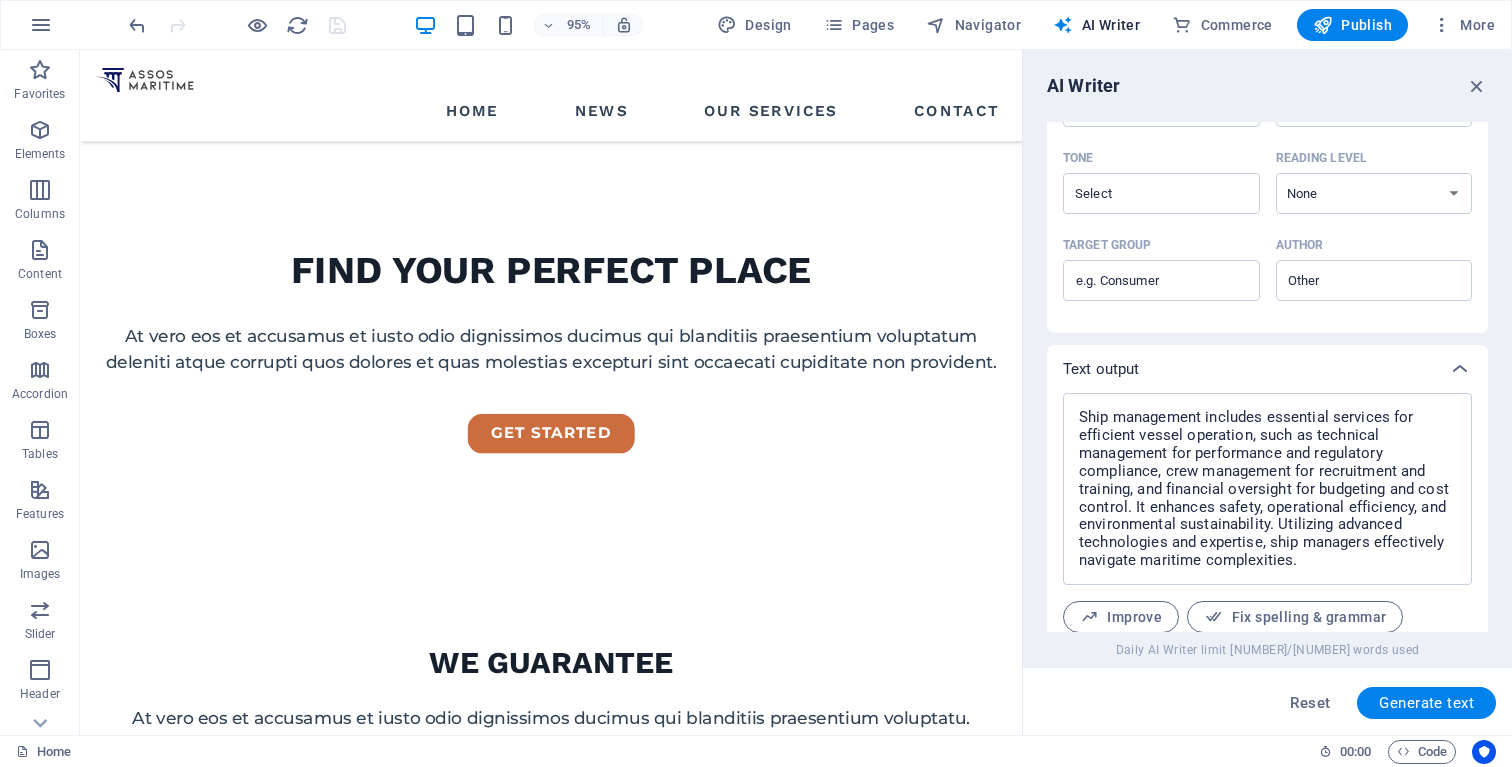 scroll, scrollTop: 587, scrollLeft: 0, axis: vertical 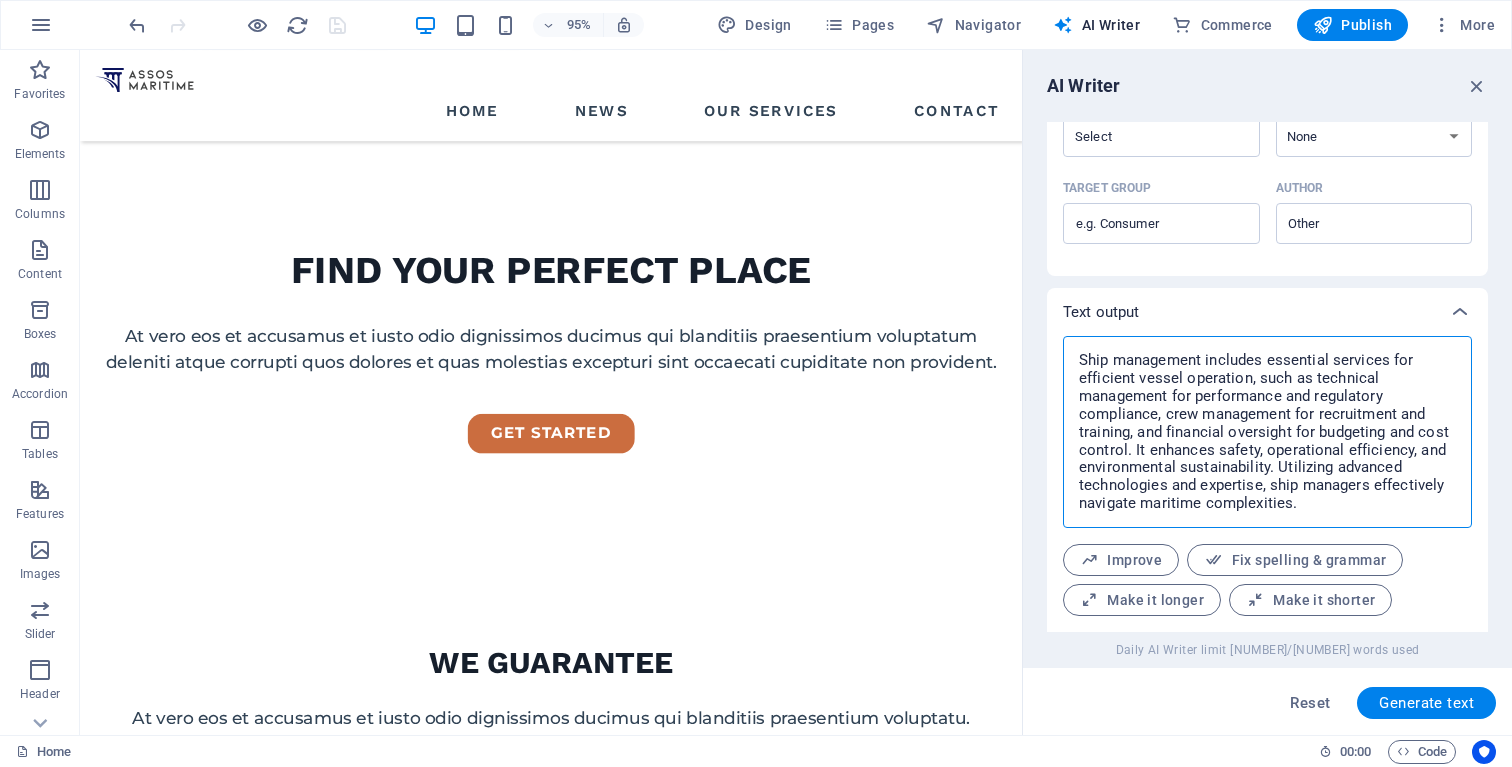 drag, startPoint x: 1310, startPoint y: 499, endPoint x: 1058, endPoint y: 353, distance: 291.23874 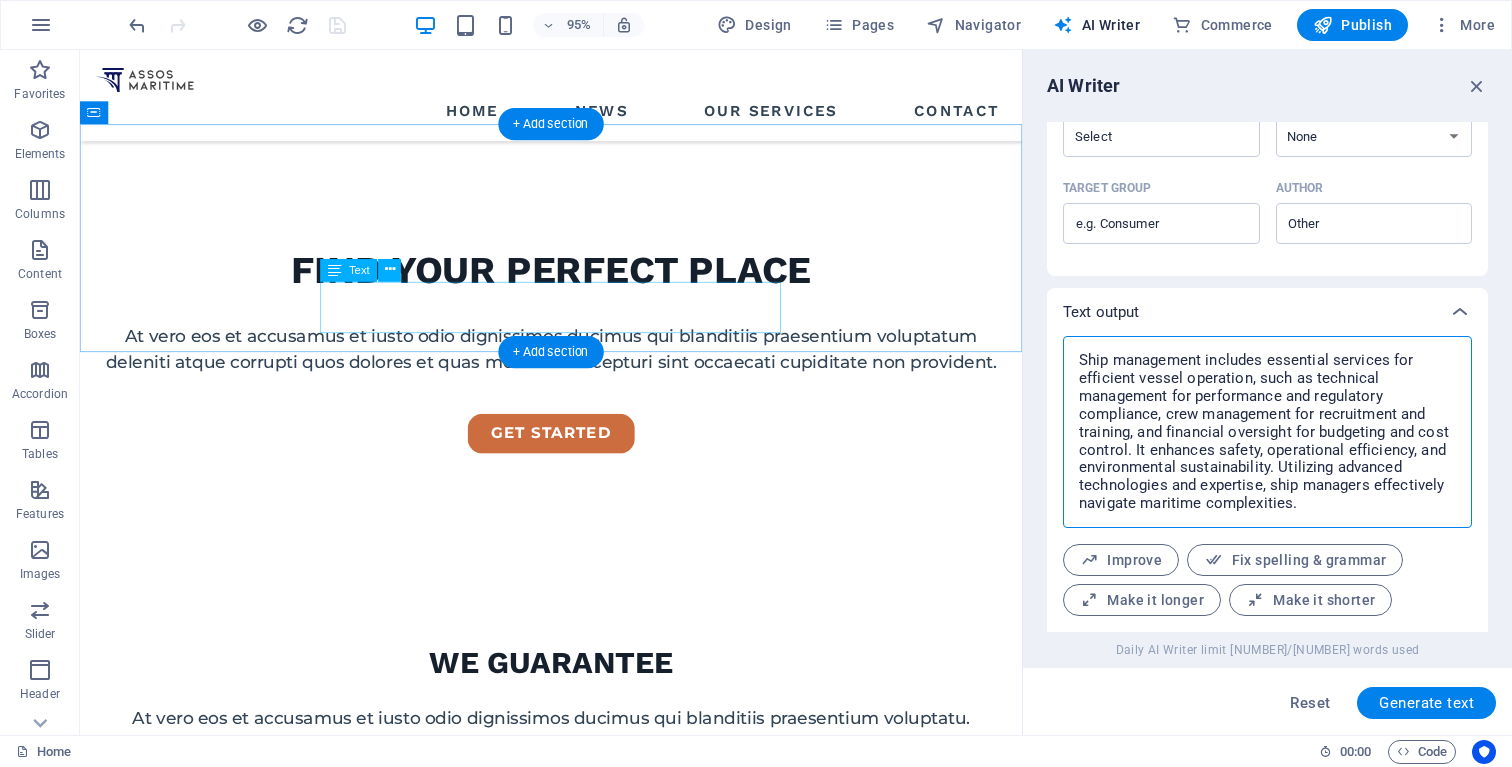 type on "x" 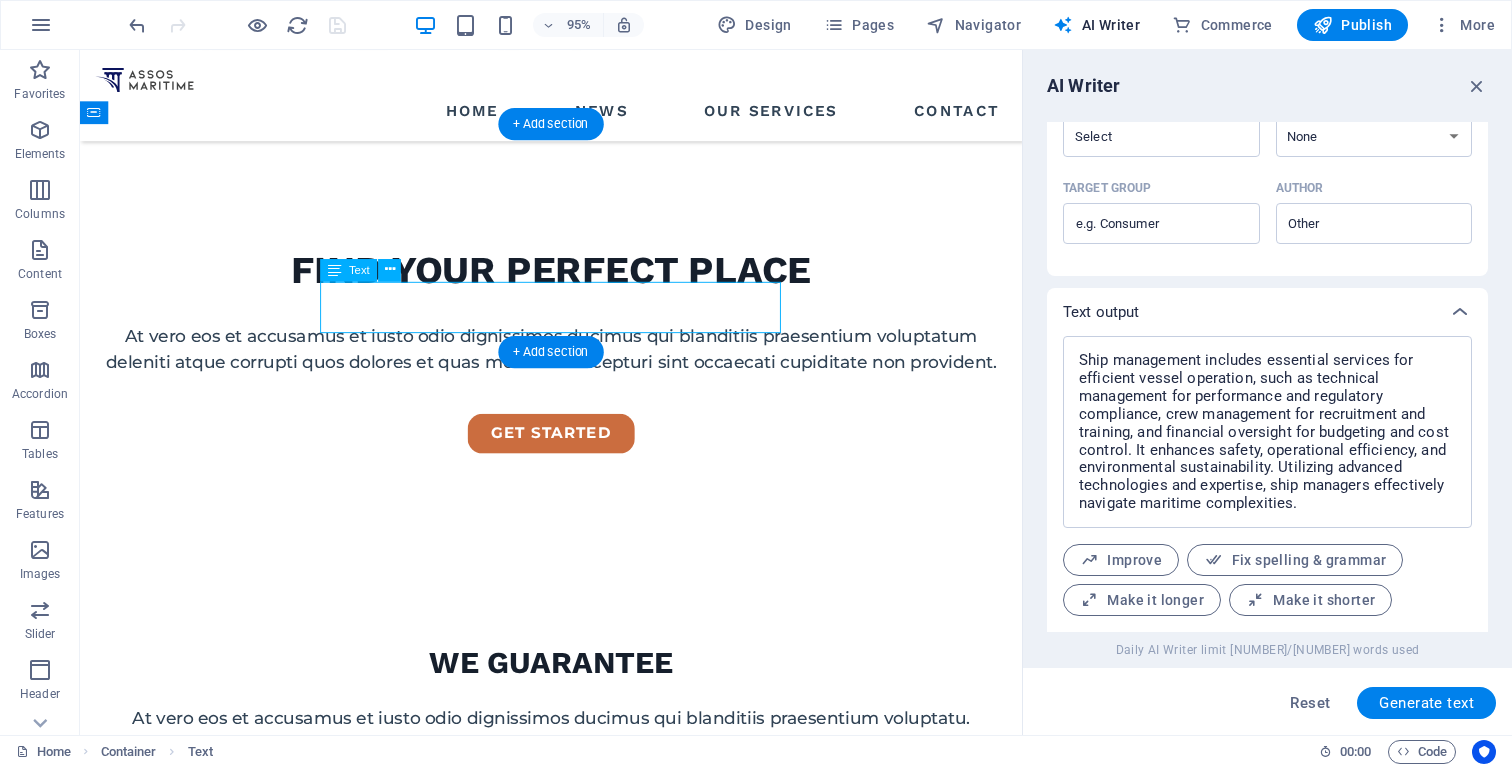 click on "At vero eos et accusamus et iusto odio dignissimos ducimus qui blanditiis praesentium voluptatu." at bounding box center [576, 754] 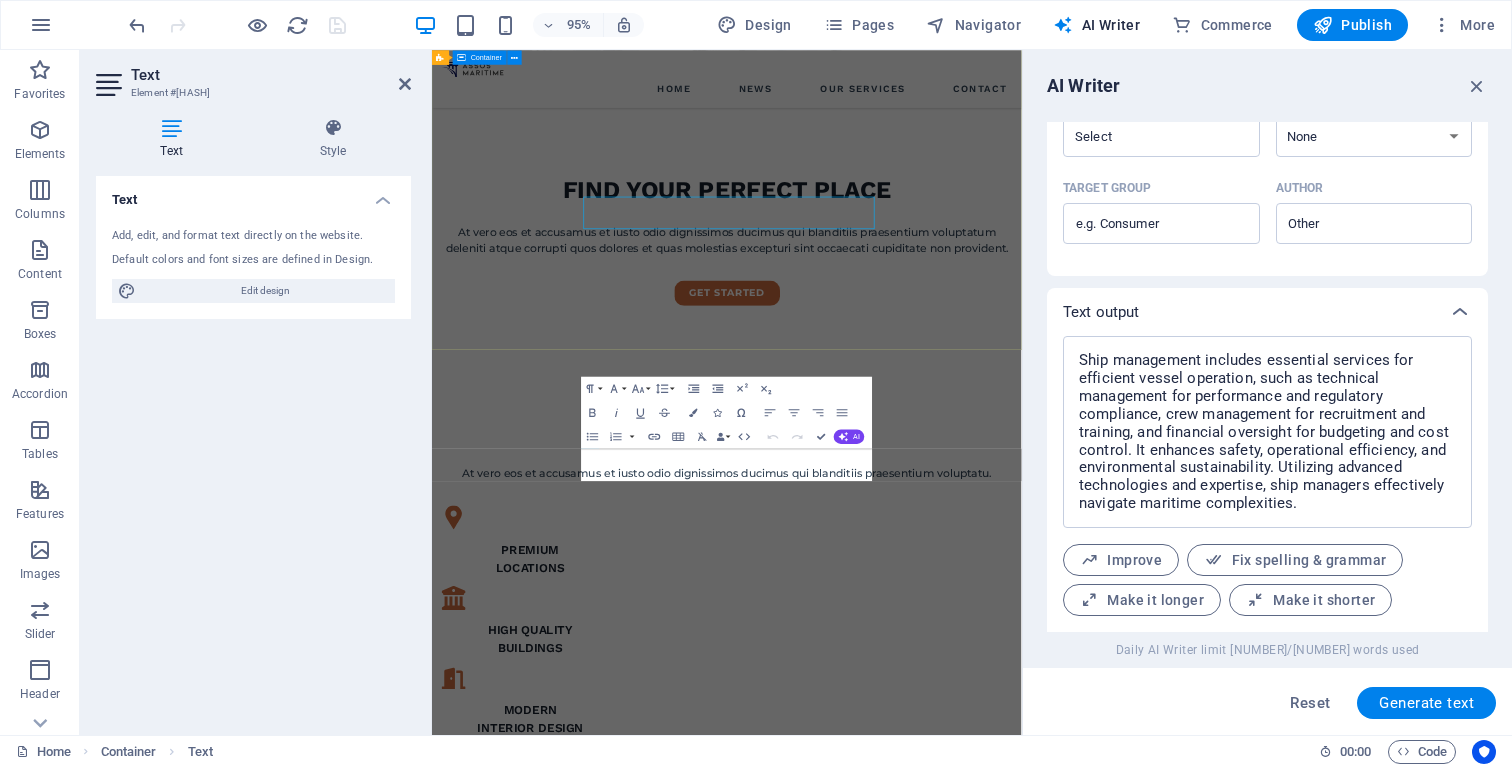 click on "FIND YOUR PERFECT PLACE At vero eos et accusamus et iusto odio dignissimos ducimus qui blanditiis praesentium voluptatum deleniti atque corrupti quos dolores et quas molestias excepturi sint occaecati cupiditate non provident. get started" at bounding box center [923, 333] 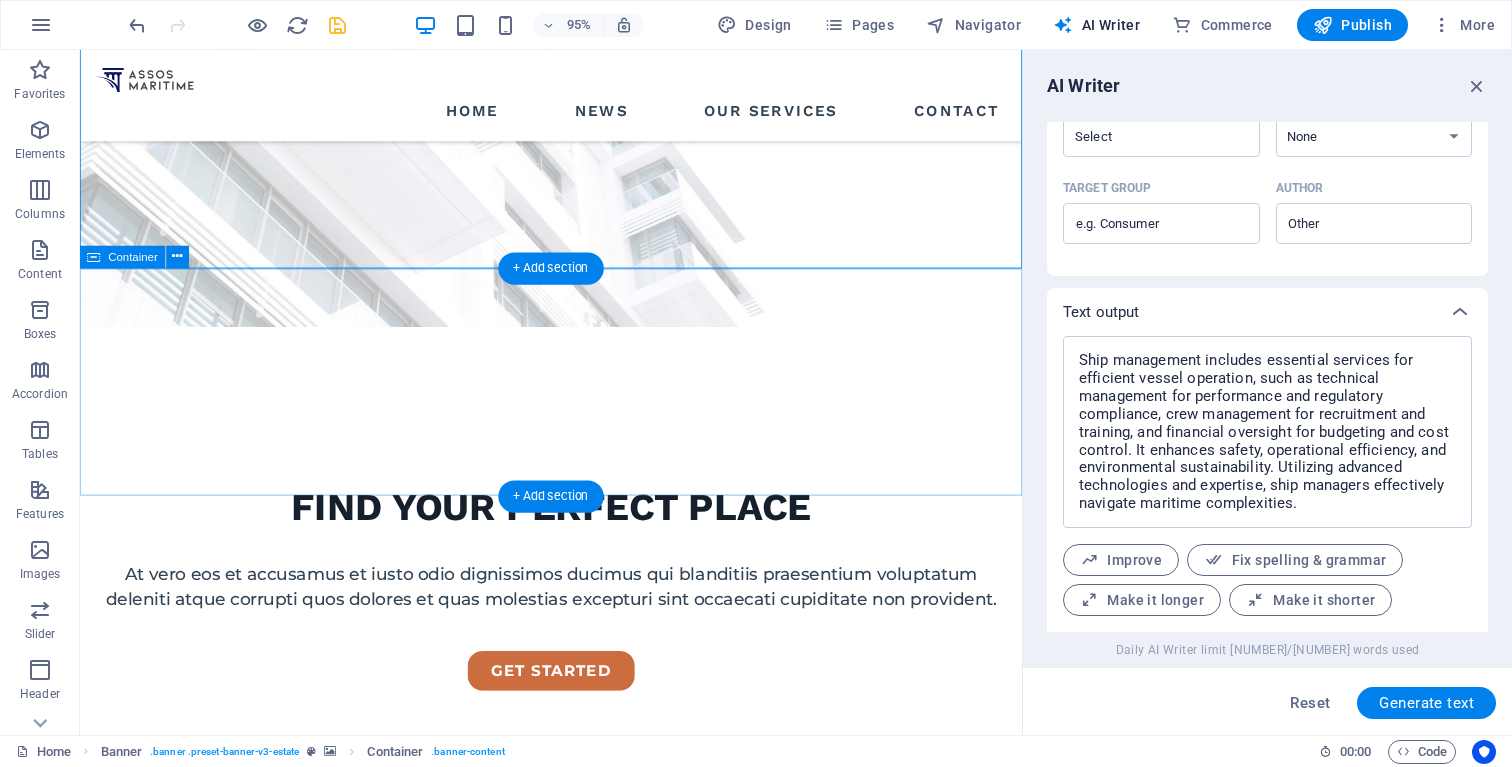 scroll, scrollTop: 553, scrollLeft: 0, axis: vertical 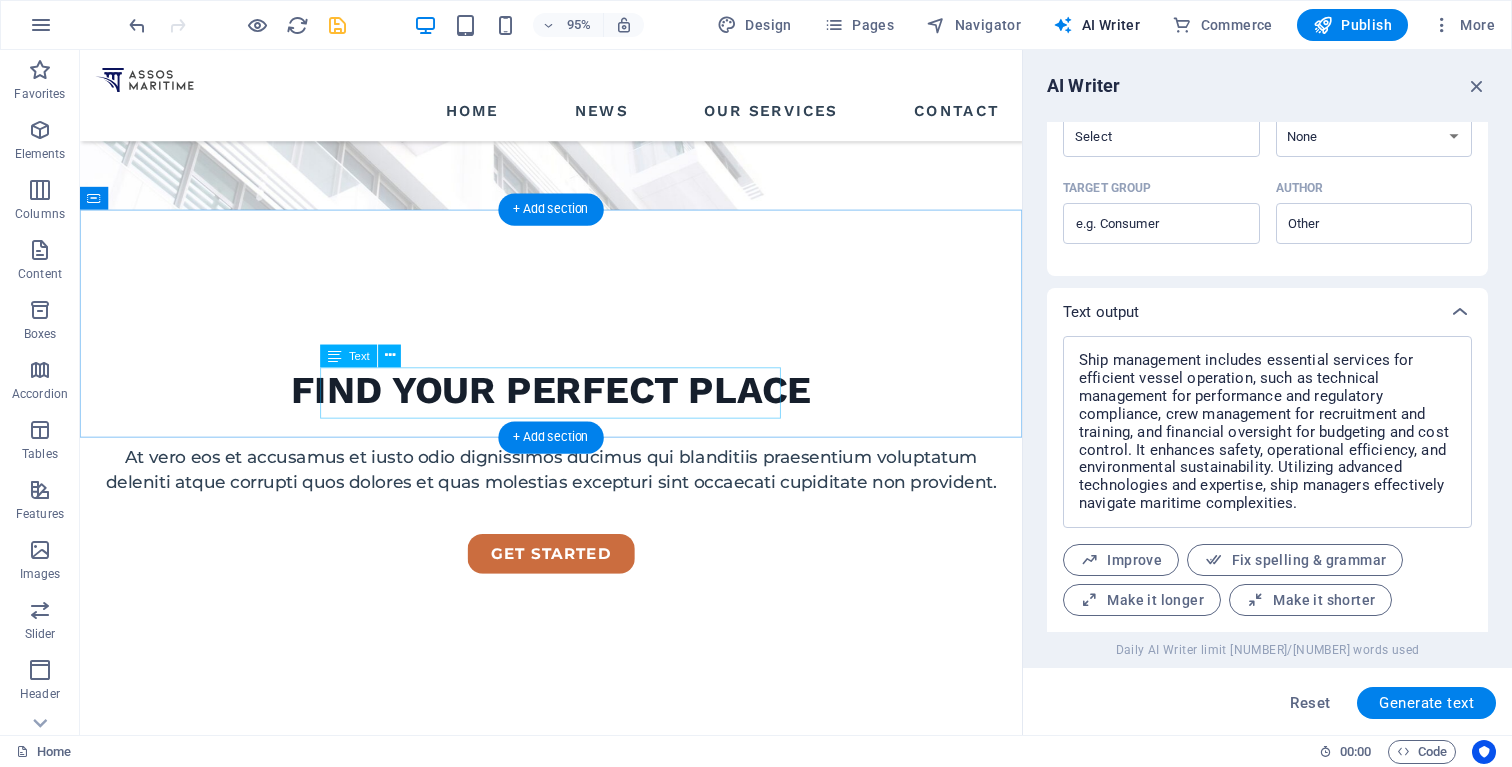 click on "At vero eos et accusamus et iusto odio dignissimos ducimus qui blanditiis praesentium voluptatu." at bounding box center [576, 880] 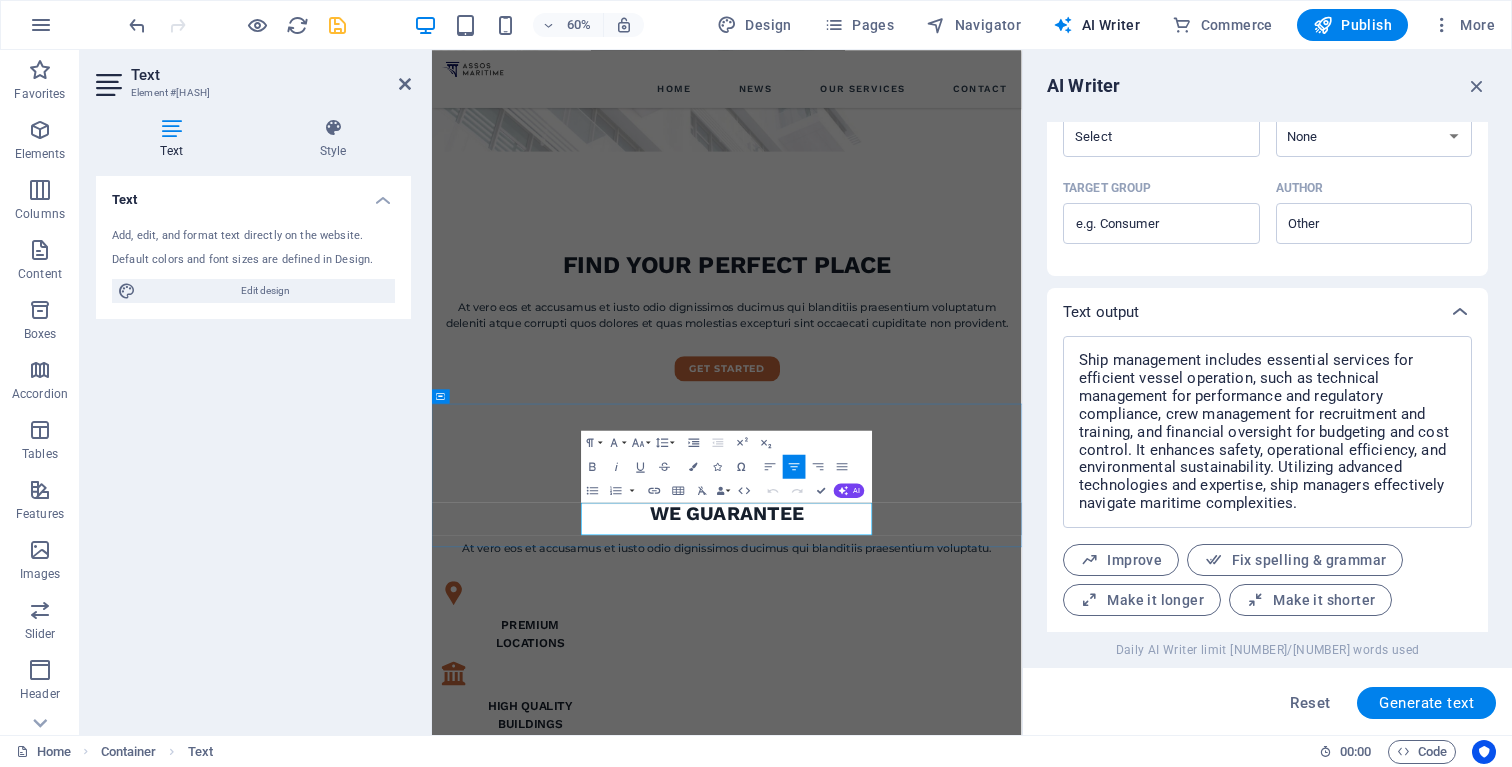 click on "At vero eos et accusamus et iusto odio dignissimos ducimus qui blanditiis praesentium voluptatu." at bounding box center [923, 880] 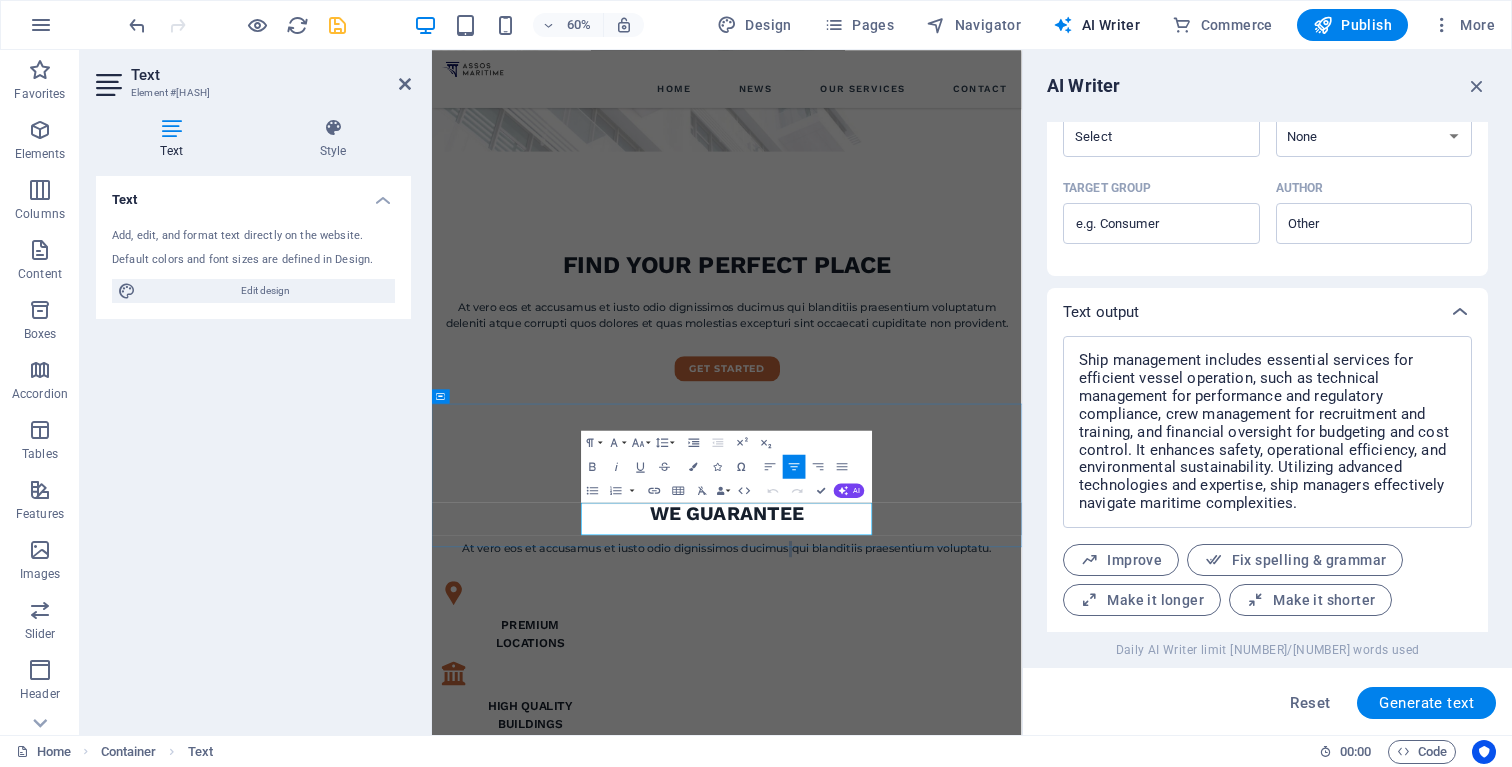 click on "At vero eos et accusamus et iusto odio dignissimos ducimus qui blanditiis praesentium voluptatu." at bounding box center (923, 880) 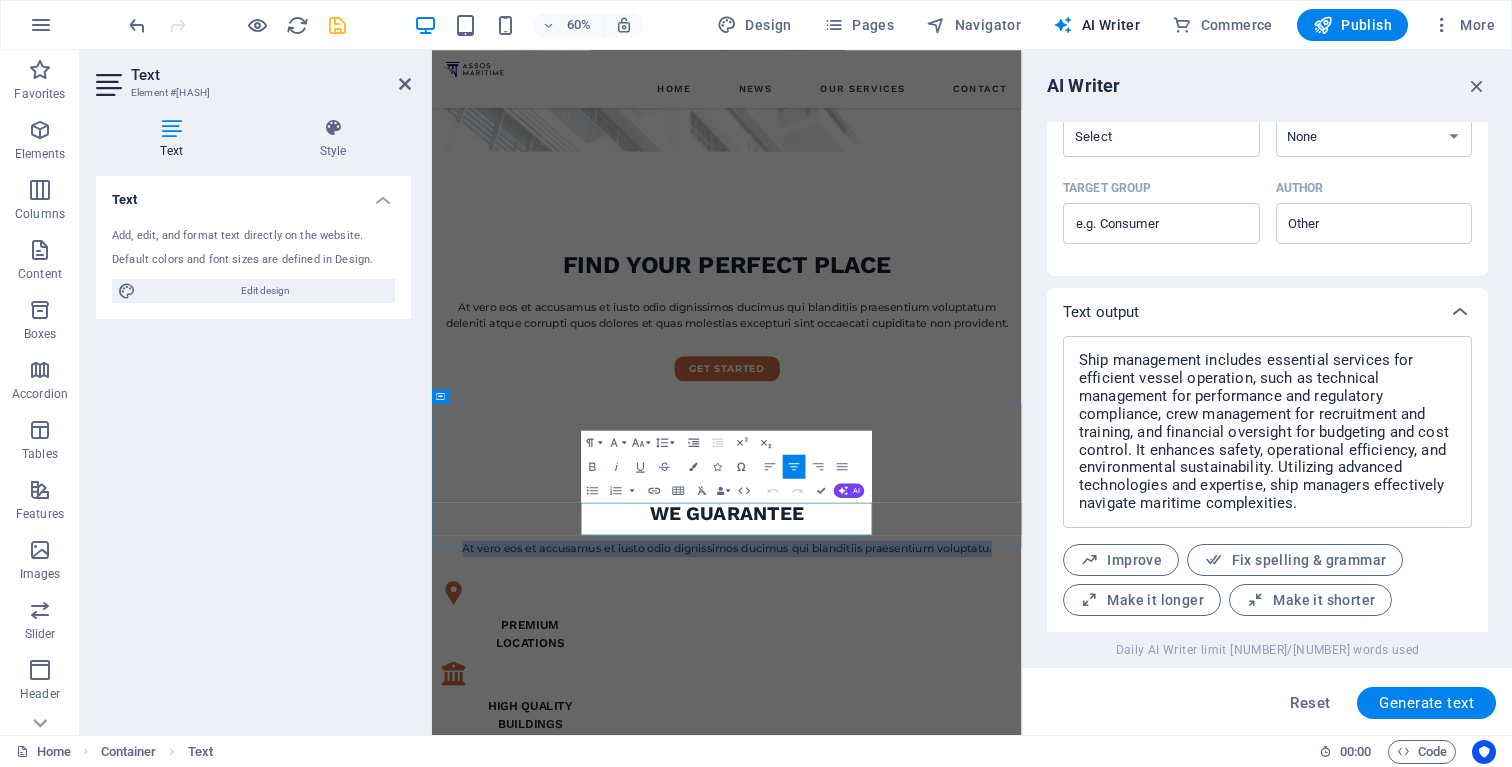 click on "At vero eos et accusamus et iusto odio dignissimos ducimus qui blanditiis praesentium voluptatu." at bounding box center (923, 880) 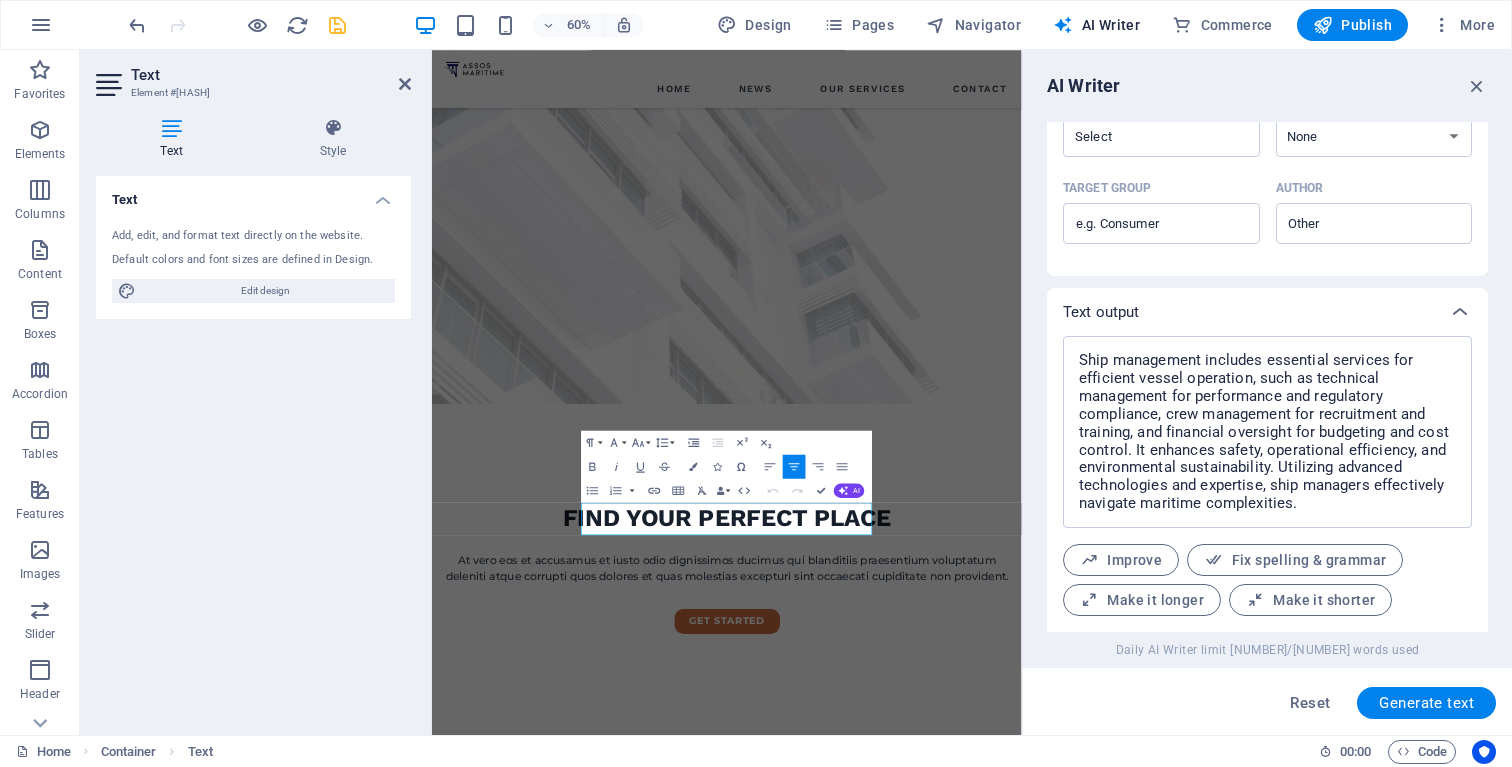click on "Add, edit, and format text directly on the website. Default colors and font sizes are defined in Design. Edit design" at bounding box center (253, 265) 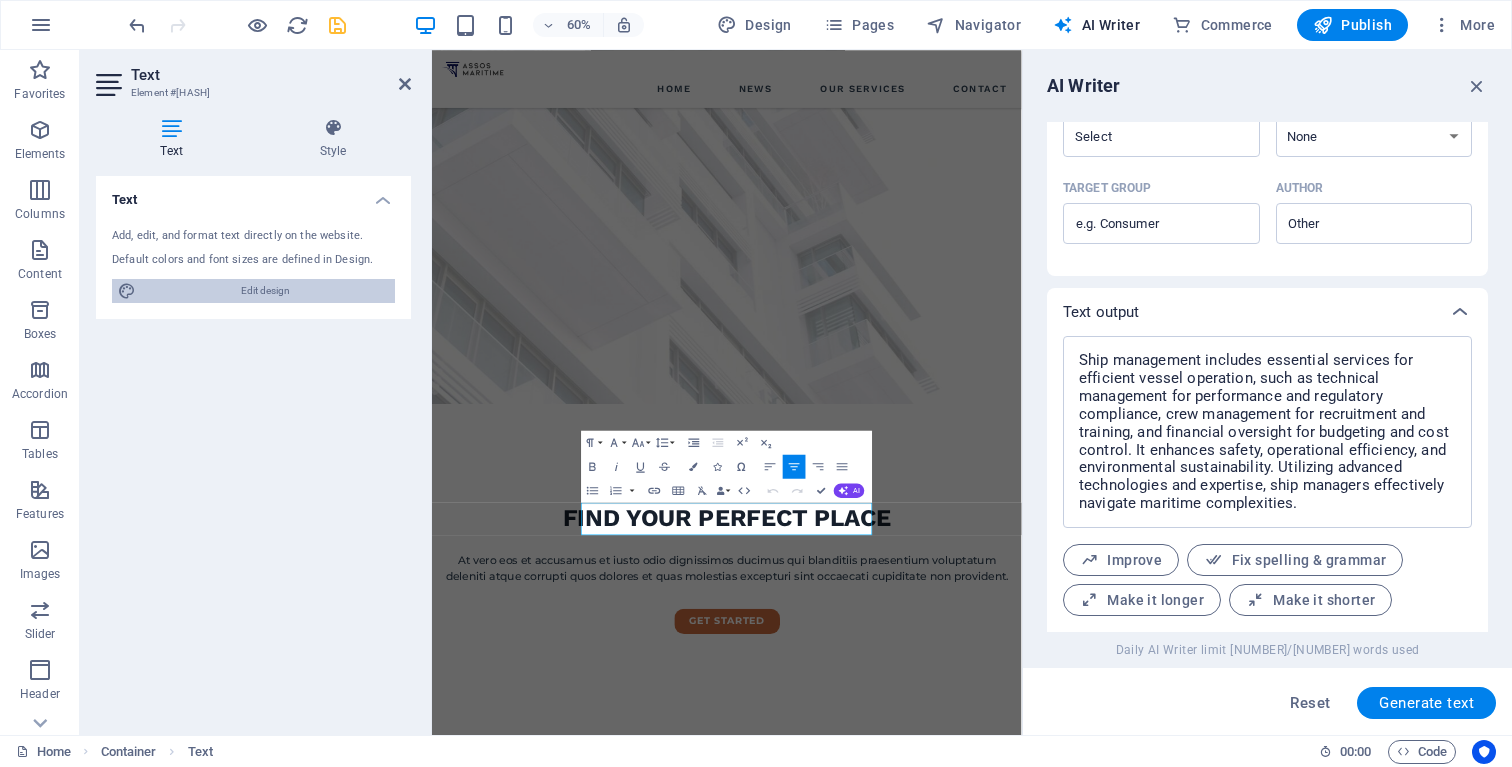 click on "Edit design" at bounding box center (265, 291) 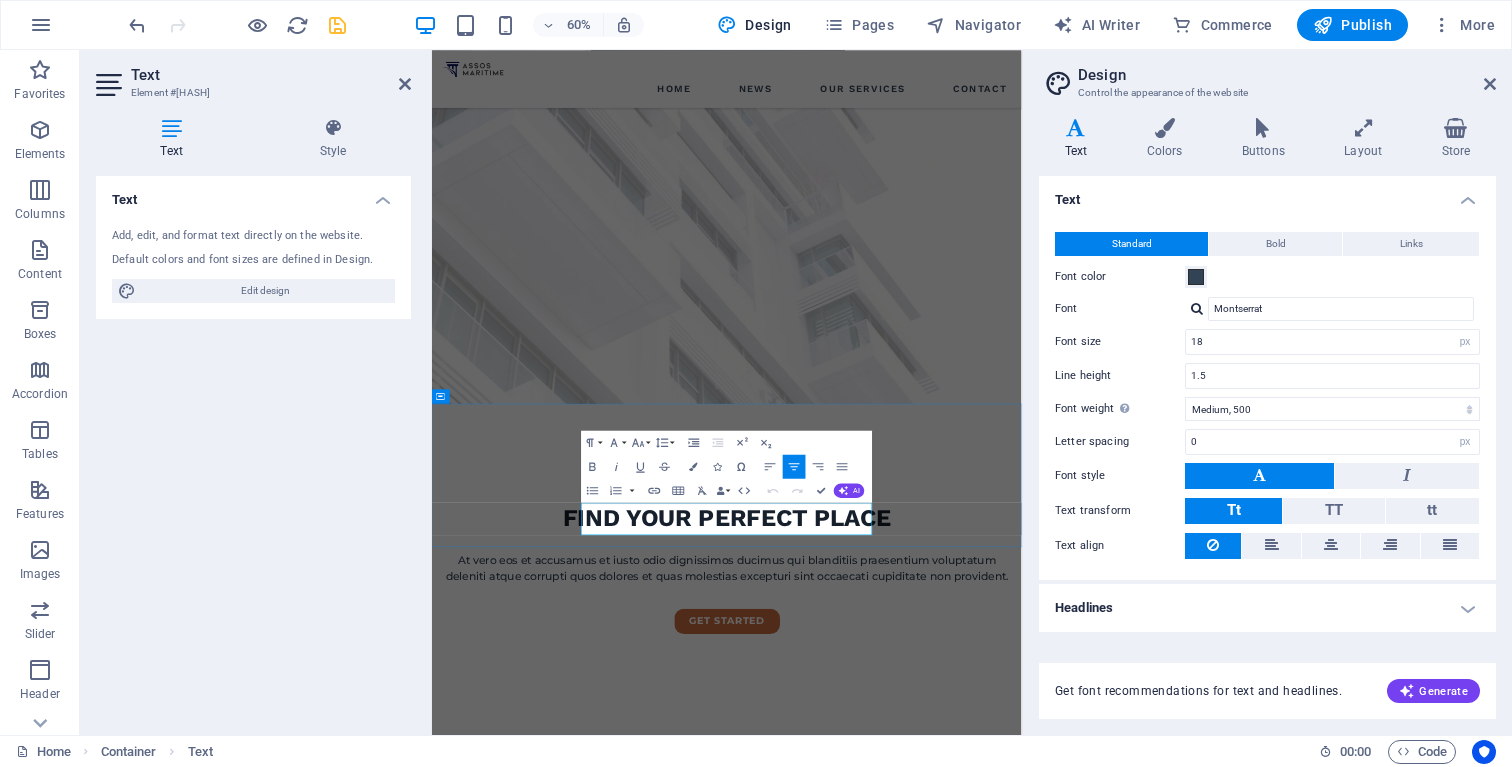 type 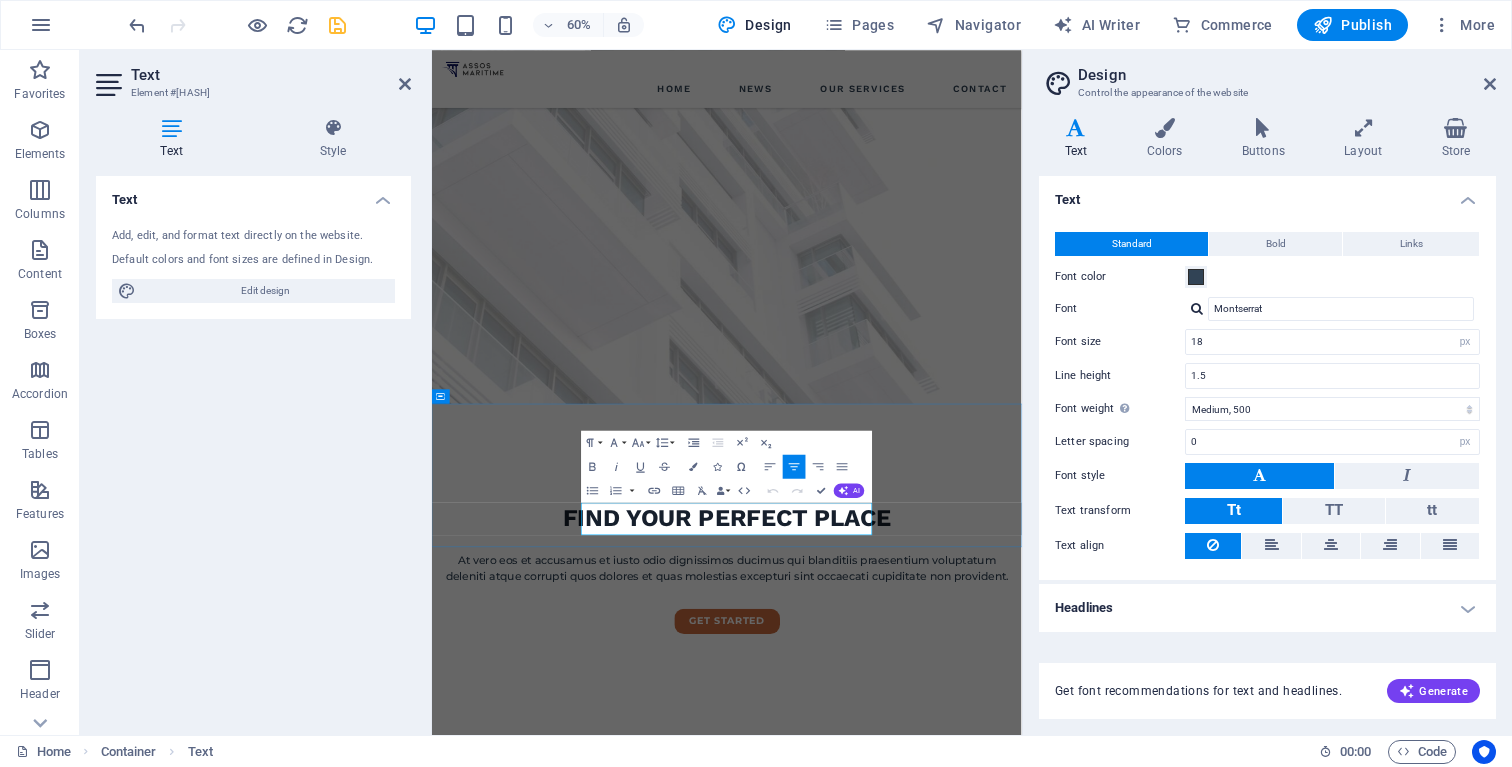 click on "At vero eos et accusamus et iusto odio dignissimos ducimus qui blanditiis praesentium voluptatu." at bounding box center (923, 1301) 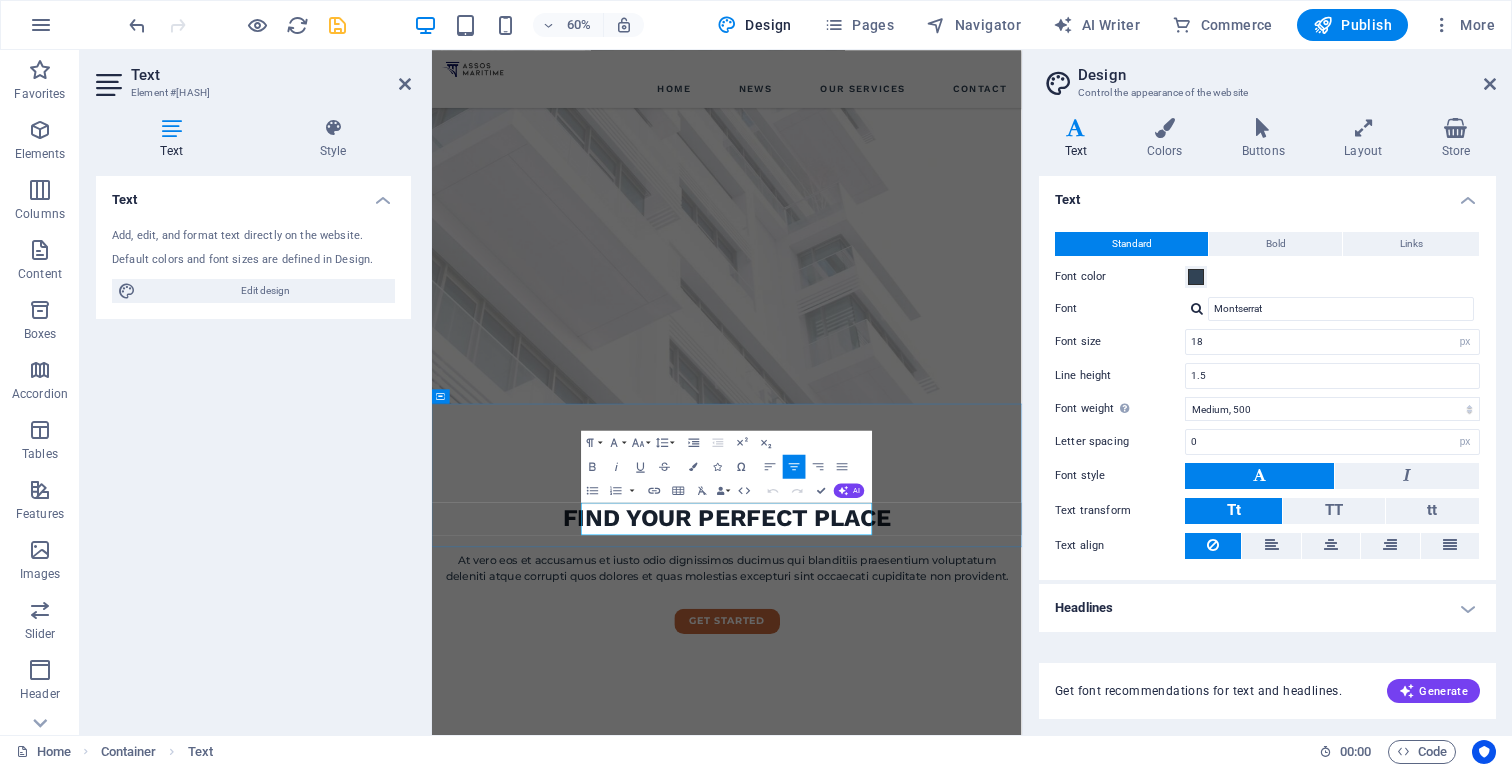 click on "At vero eos et accusamus et iusto odio dignissimos ducimus qui blanditiis praesentium voluptatu." at bounding box center (923, 1301) 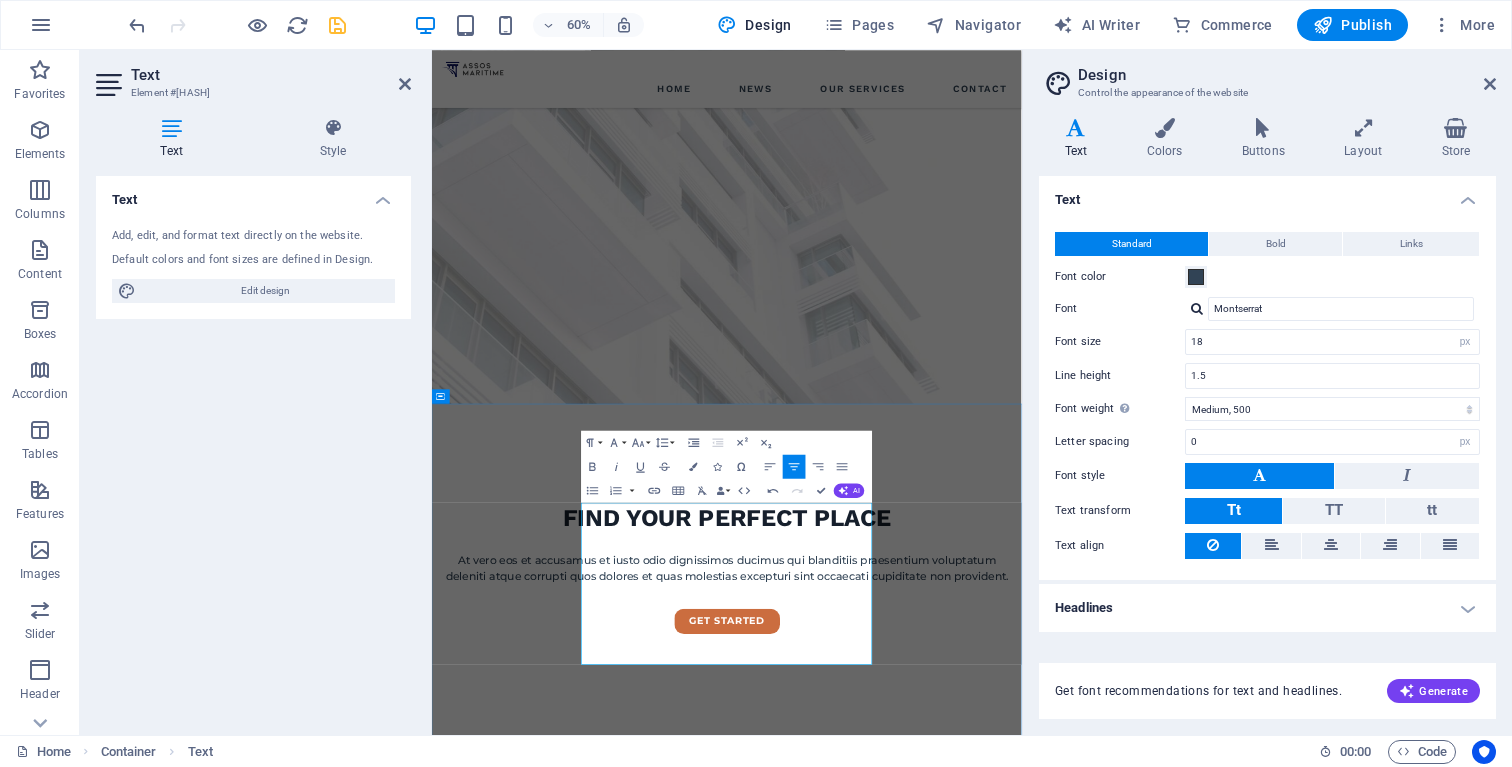 scroll, scrollTop: 8484, scrollLeft: 3, axis: both 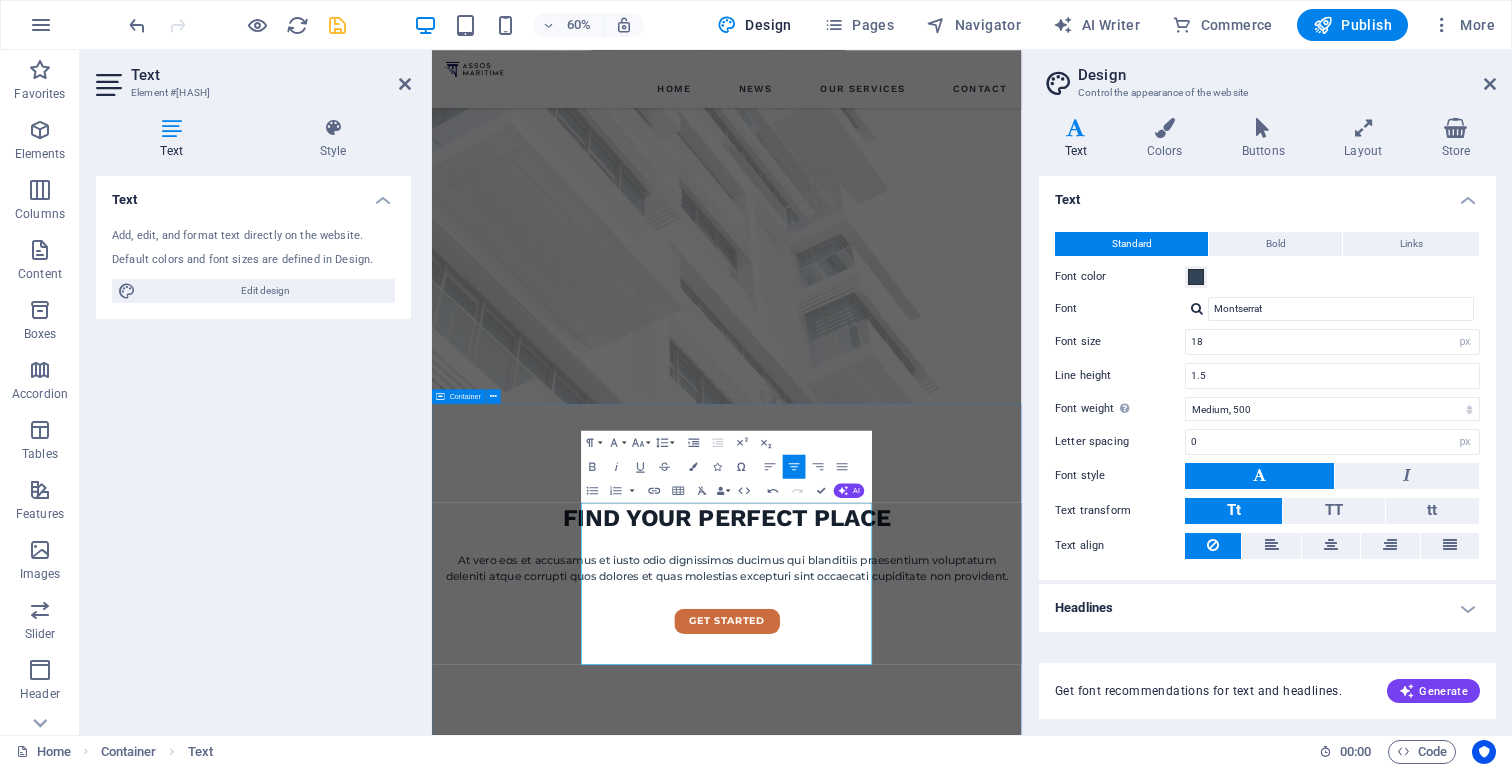click on "we guarantee Ship management includes essential services for efficient vessel operation, such as technical management for performance and regulatory compliance, crew management for recruitment and training, and financial oversight for budgeting and cost control. It enhances safety, operational efficiency, and environmental sustainability. Utilizing advanced technologies and expertise, ship managers effectively navigate maritime complexities. Ship management includes essential services for efficient vessel operation, such as technical management for performance and regulatory compliance, crew management for recruitment and training, and financial oversight for budgeting and cost control. It enhances safety, operational efficiency, and environmental sustainability. Utilizing advanced technologies and expertise, ship managers effectively navigate maritime complexities." at bounding box center [923, 1350] 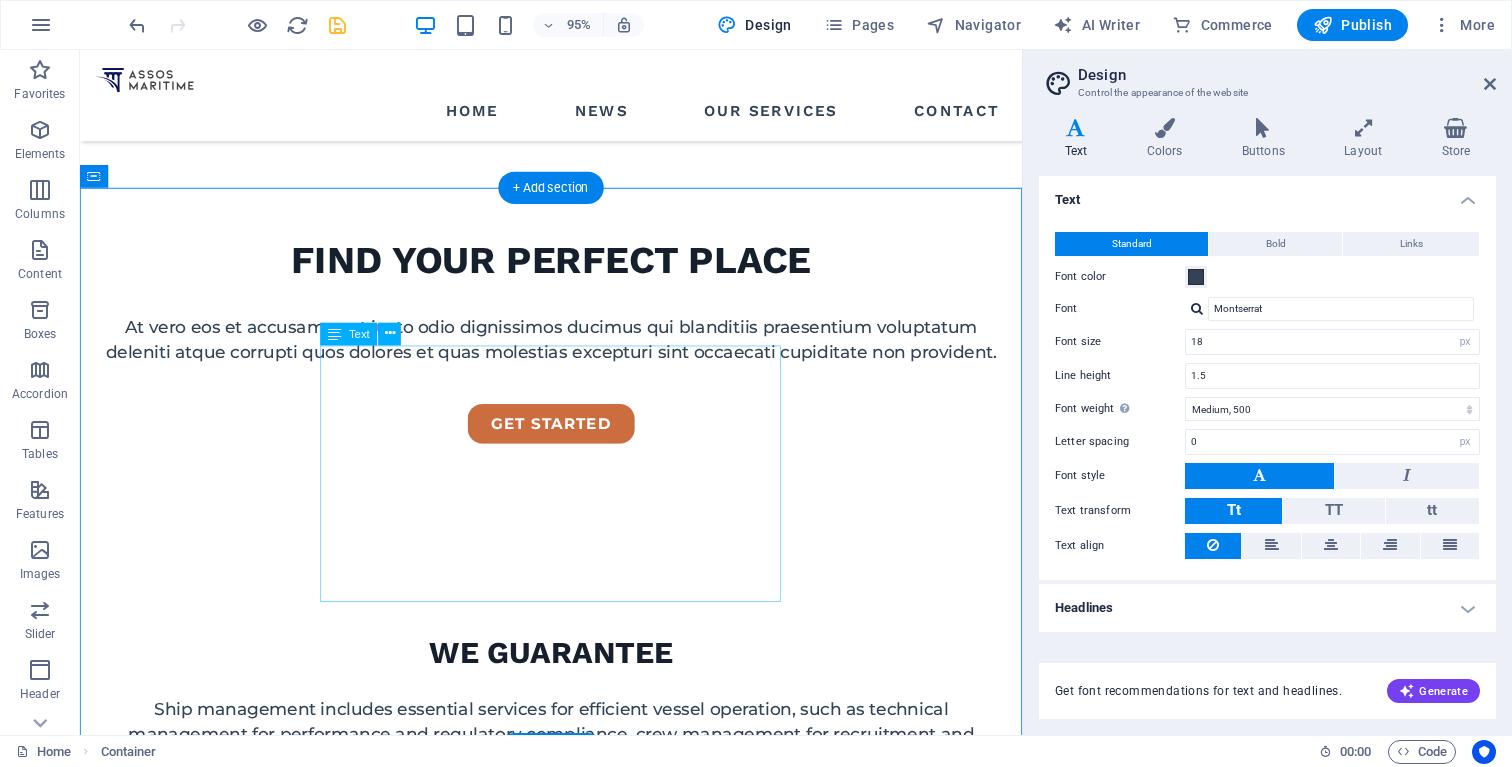 scroll, scrollTop: 715, scrollLeft: 0, axis: vertical 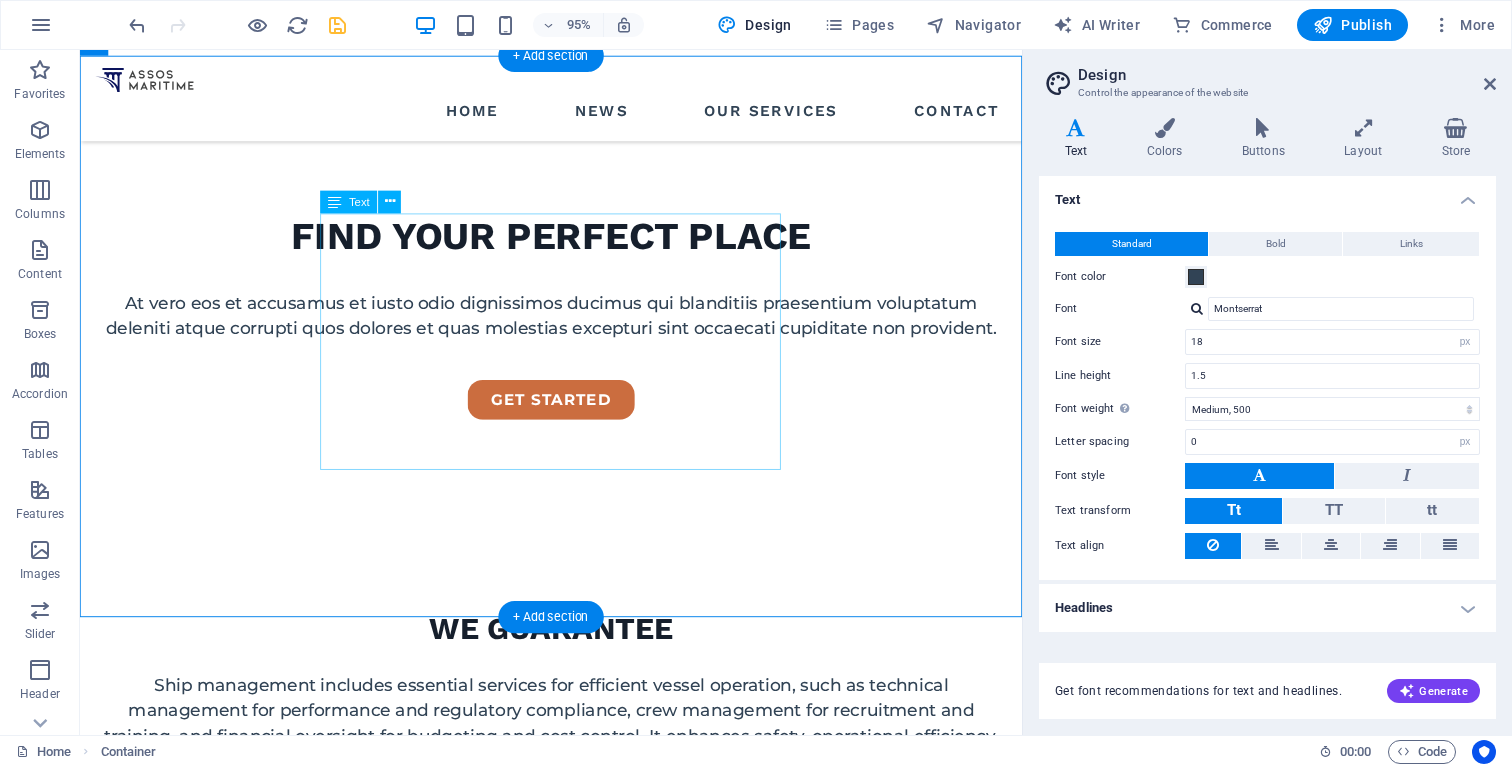 click on "Ship management includes essential services for efficient vessel operation, such as technical management for performance and regulatory compliance, crew management for recruitment and training, and financial oversight for budgeting and cost control. It enhances safety, operational efficiency, and environmental sustainability. Utilizing advanced technologies and expertise, ship managers effectively navigate maritime complexities." at bounding box center (576, 772) 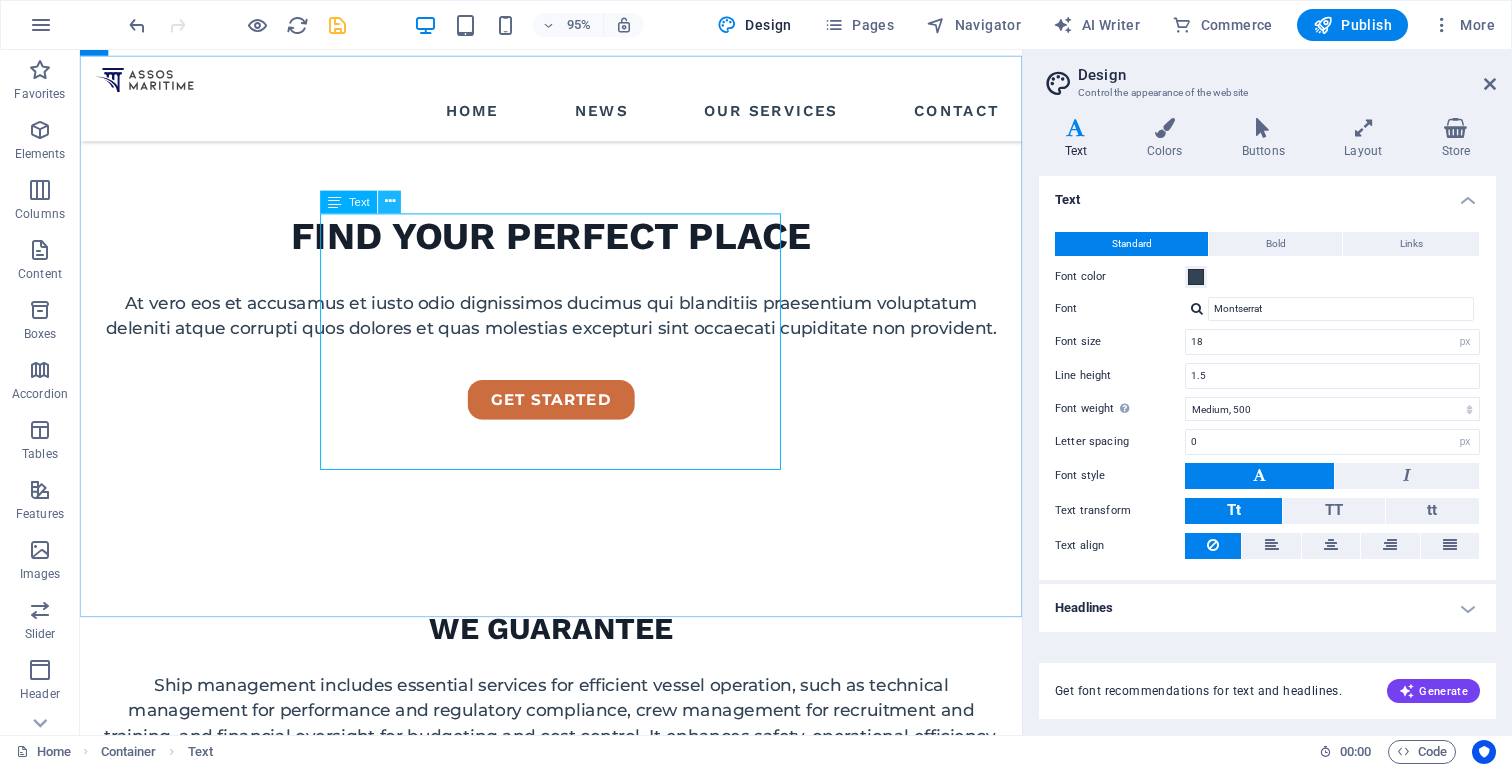 click at bounding box center (390, 202) 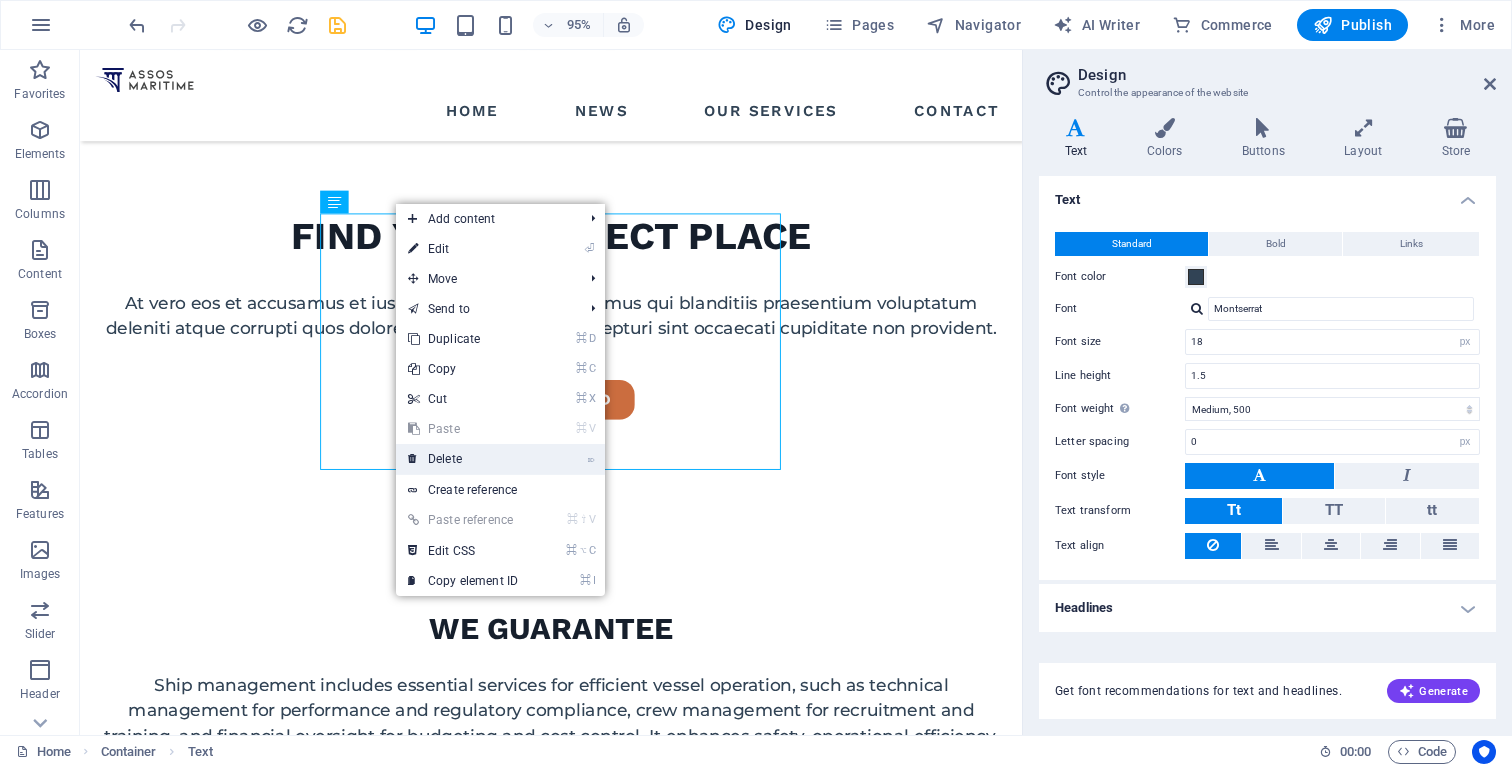 click on "⌦  Delete" at bounding box center (463, 459) 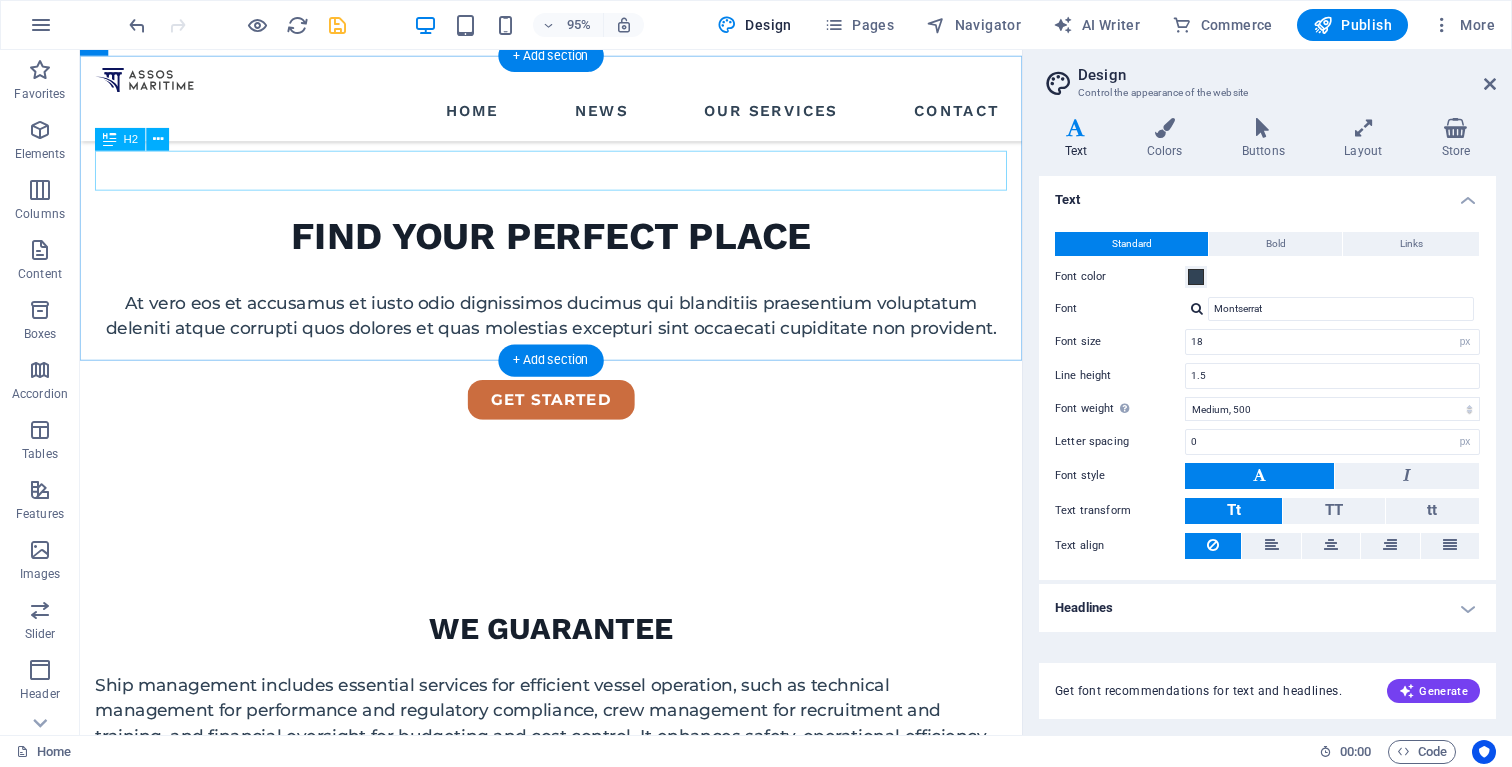 click on "we guarantee" at bounding box center (576, 660) 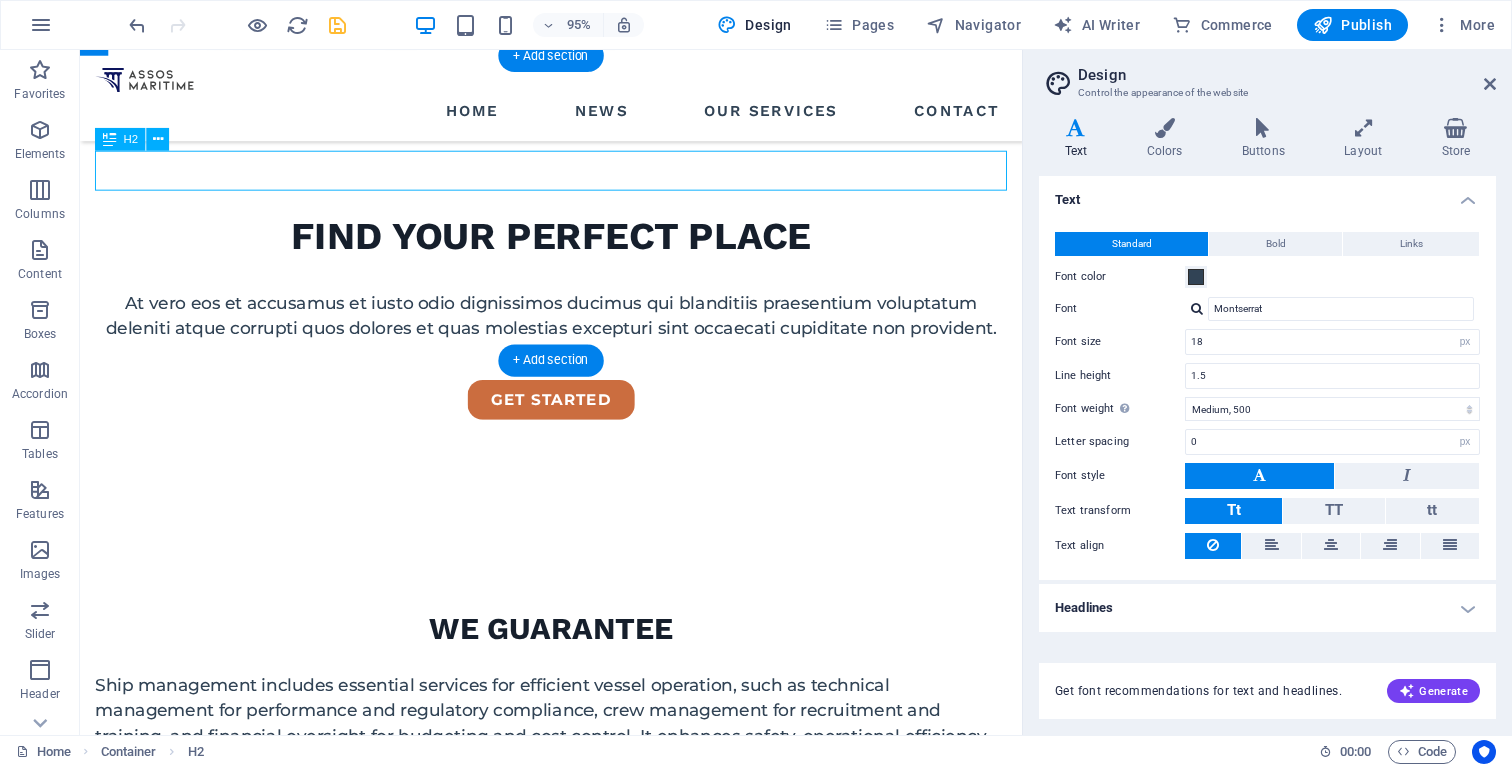 click on "we guarantee" at bounding box center [576, 660] 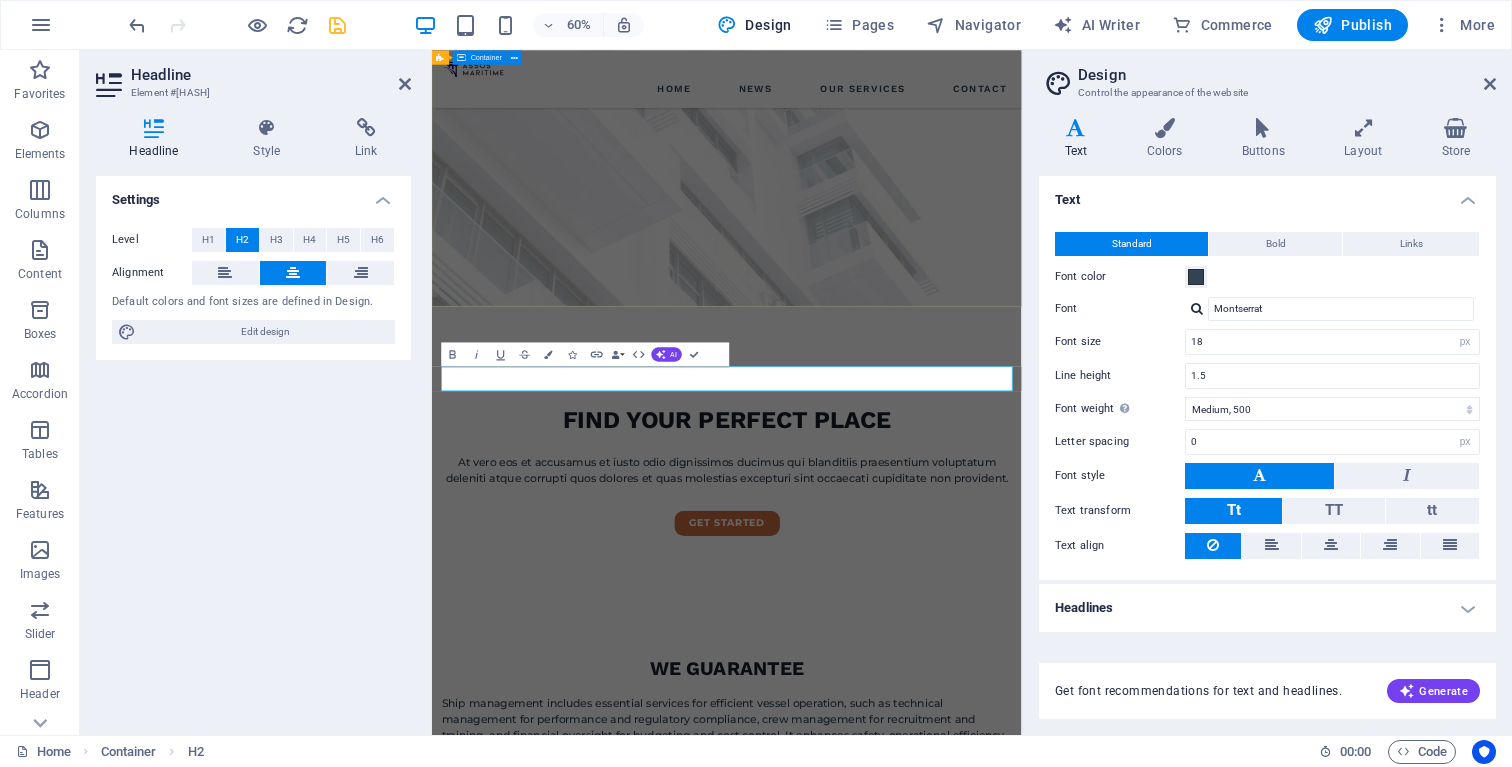 type 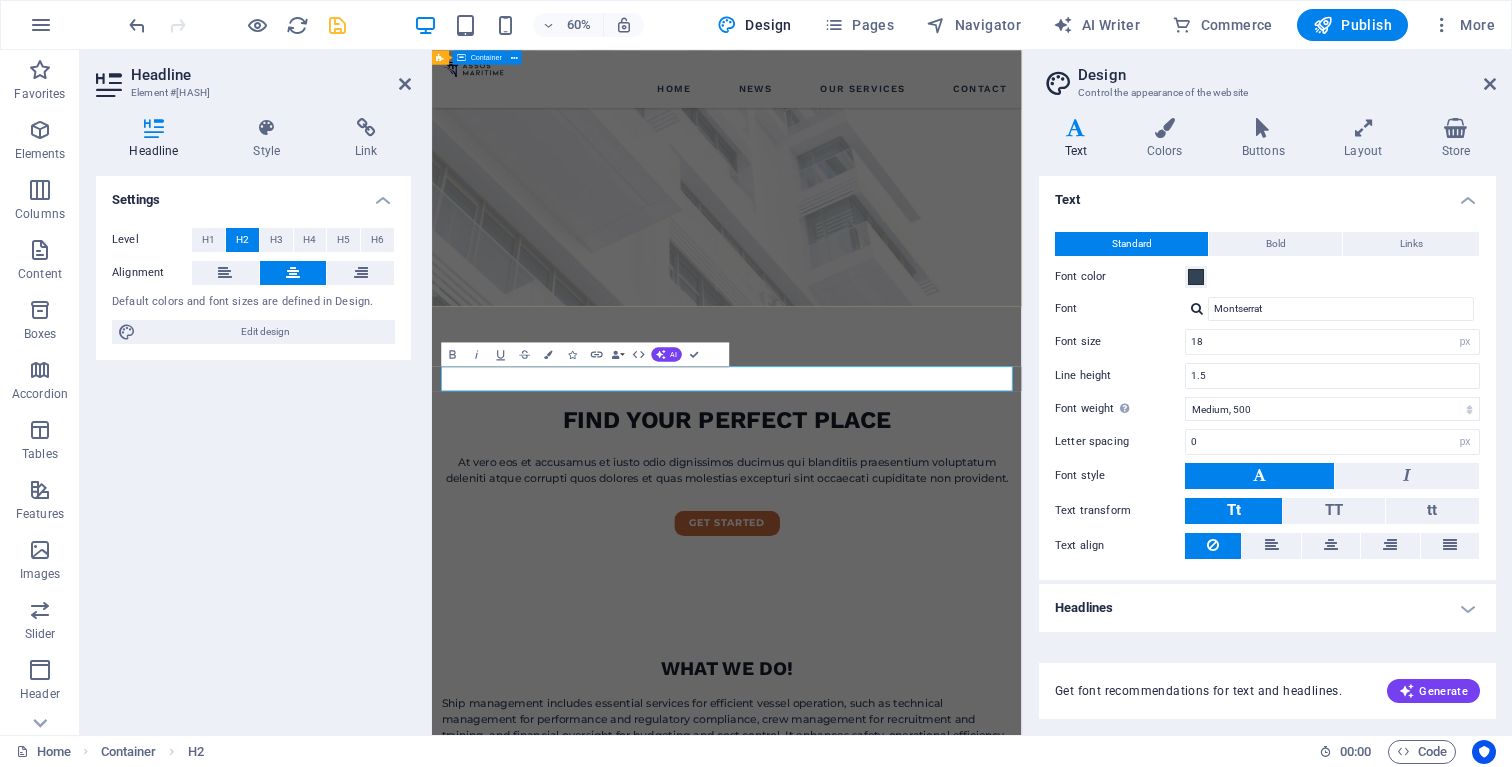 click on "FIND YOUR PERFECT PLACE At vero eos et accusamus et iusto odio dignissimos ducimus qui blanditiis praesentium voluptatum deleniti atque corrupti quos dolores et quas molestias excepturi sint occaecati cupiditate non provident. get started" at bounding box center (923, 718) 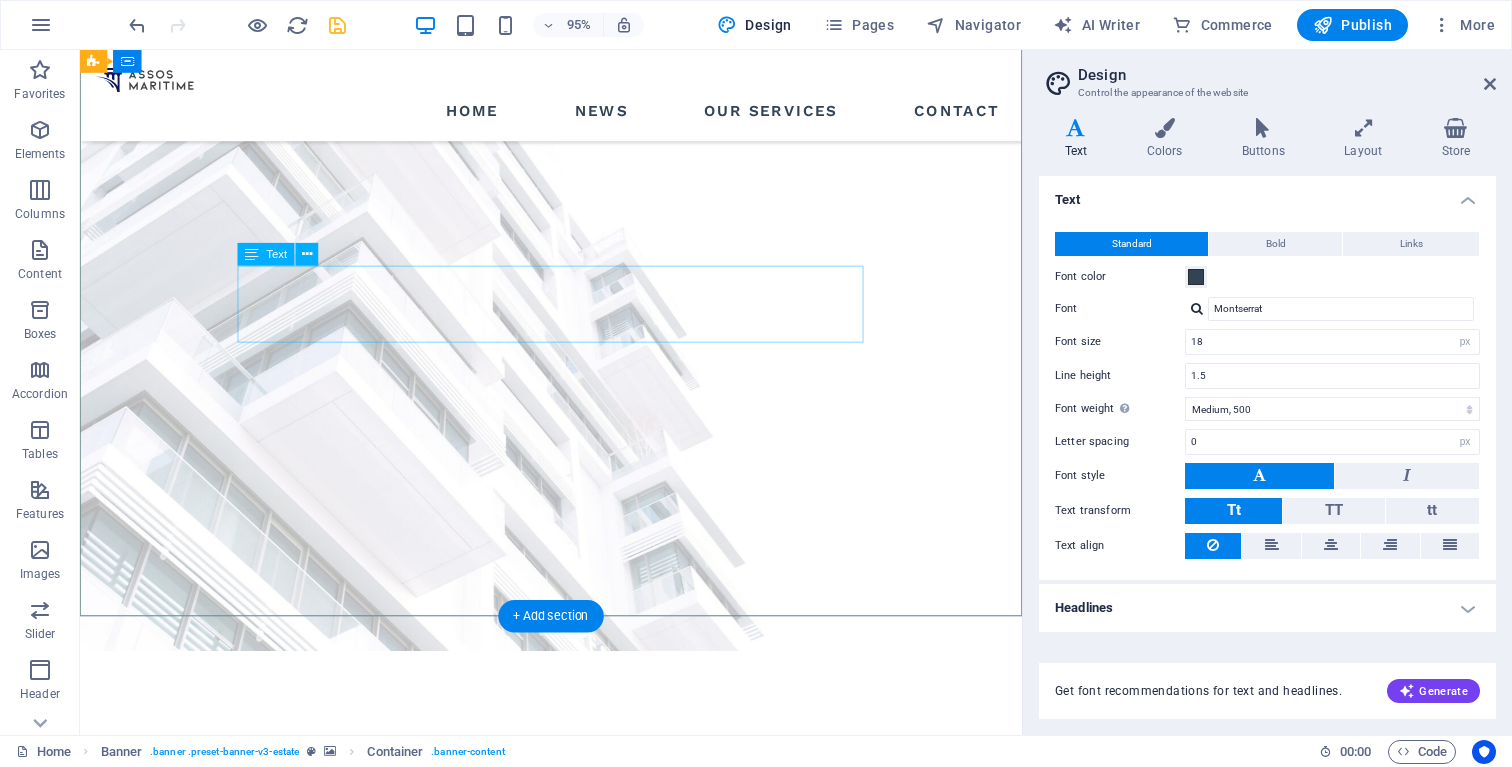 scroll, scrollTop: 87, scrollLeft: 0, axis: vertical 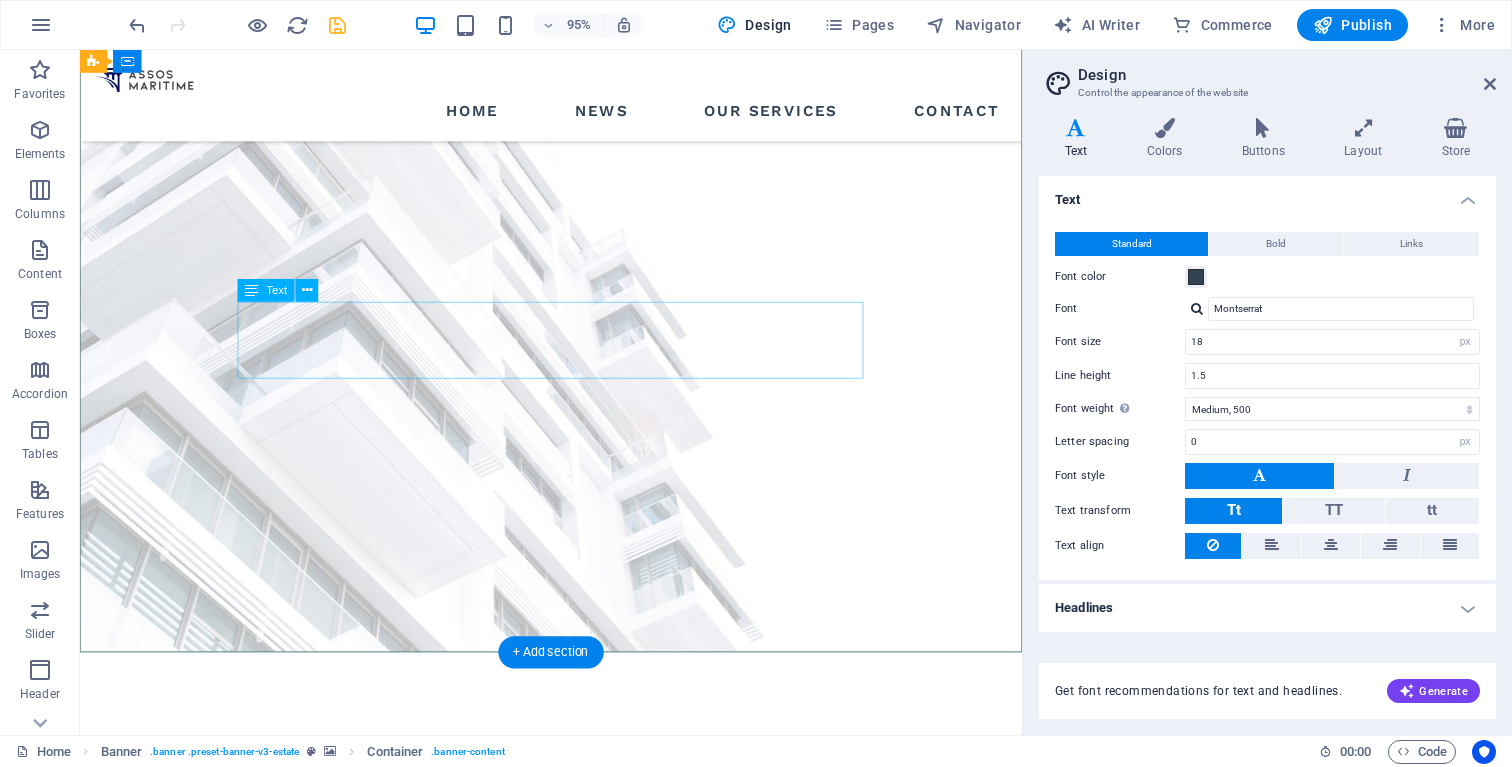 click on "At vero eos et accusamus et iusto odio dignissimos ducimus qui blanditiis praesentium voluptatum deleniti atque corrupti quos dolores et quas molestias excepturi sint occaecati cupiditate non provident." at bounding box center [576, 958] 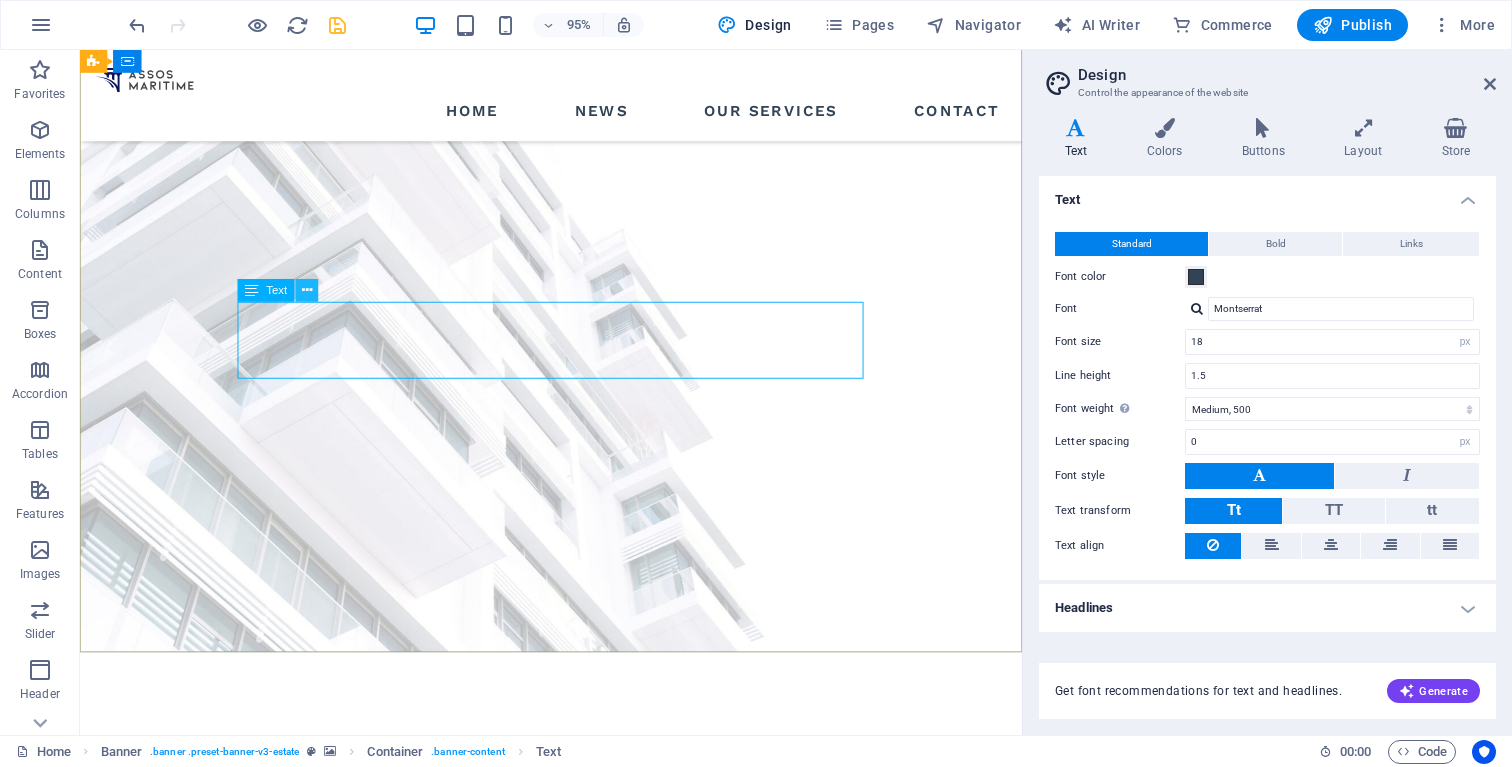 click at bounding box center [307, 290] 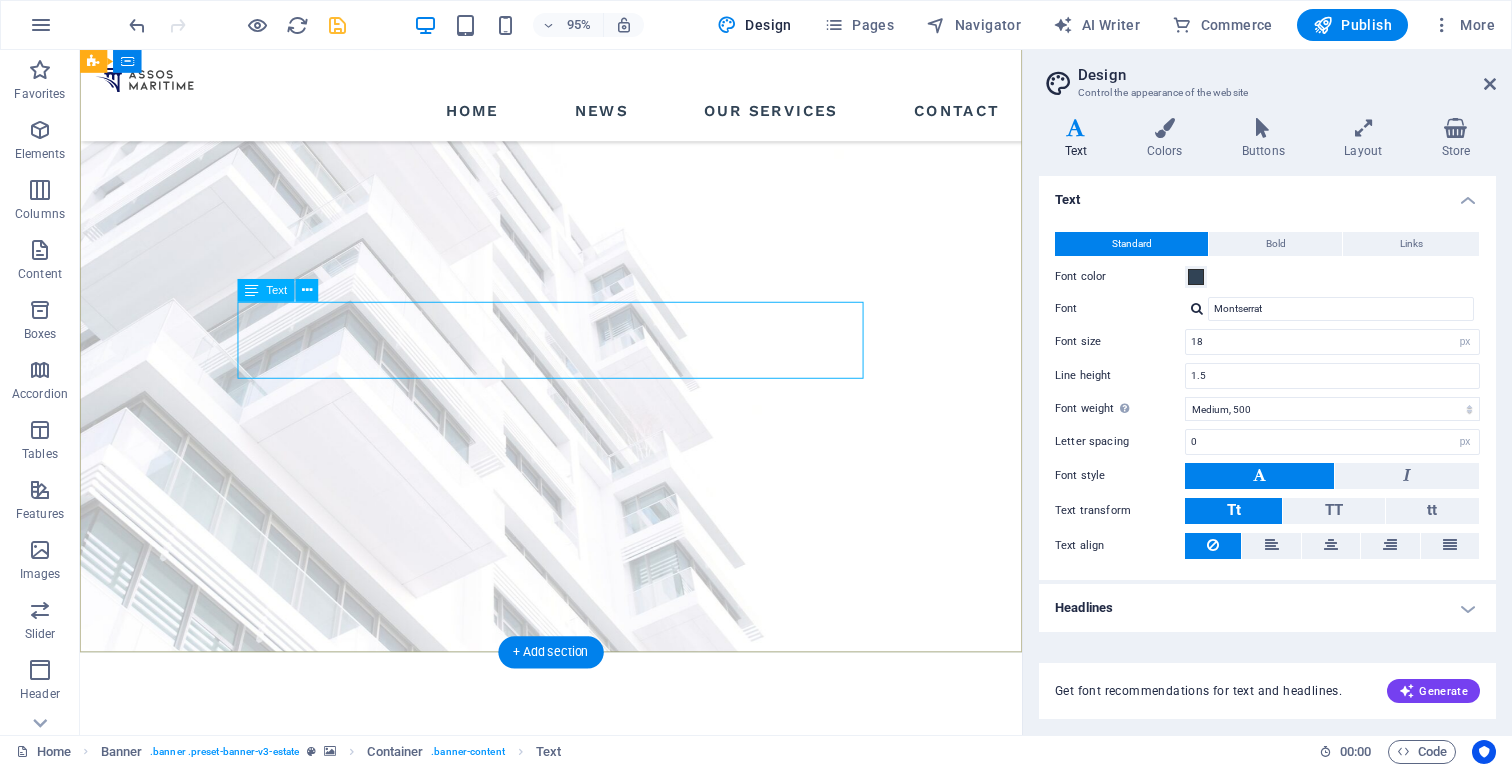 click on "At vero eos et accusamus et iusto odio dignissimos ducimus qui blanditiis praesentium voluptatum deleniti atque corrupti quos dolores et quas molestias excepturi sint occaecati cupiditate non provident." at bounding box center (576, 958) 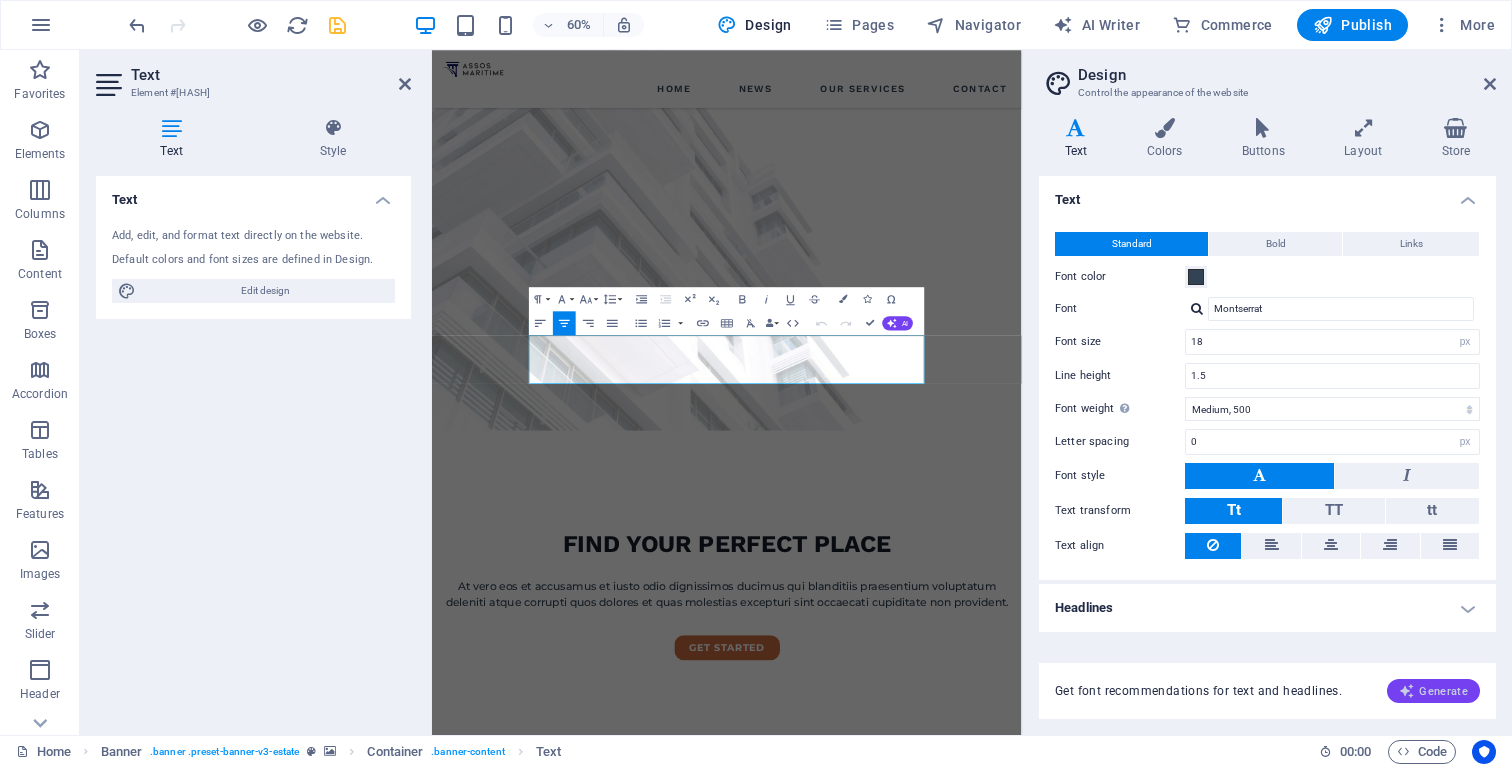 click on "Generate" at bounding box center (1433, 691) 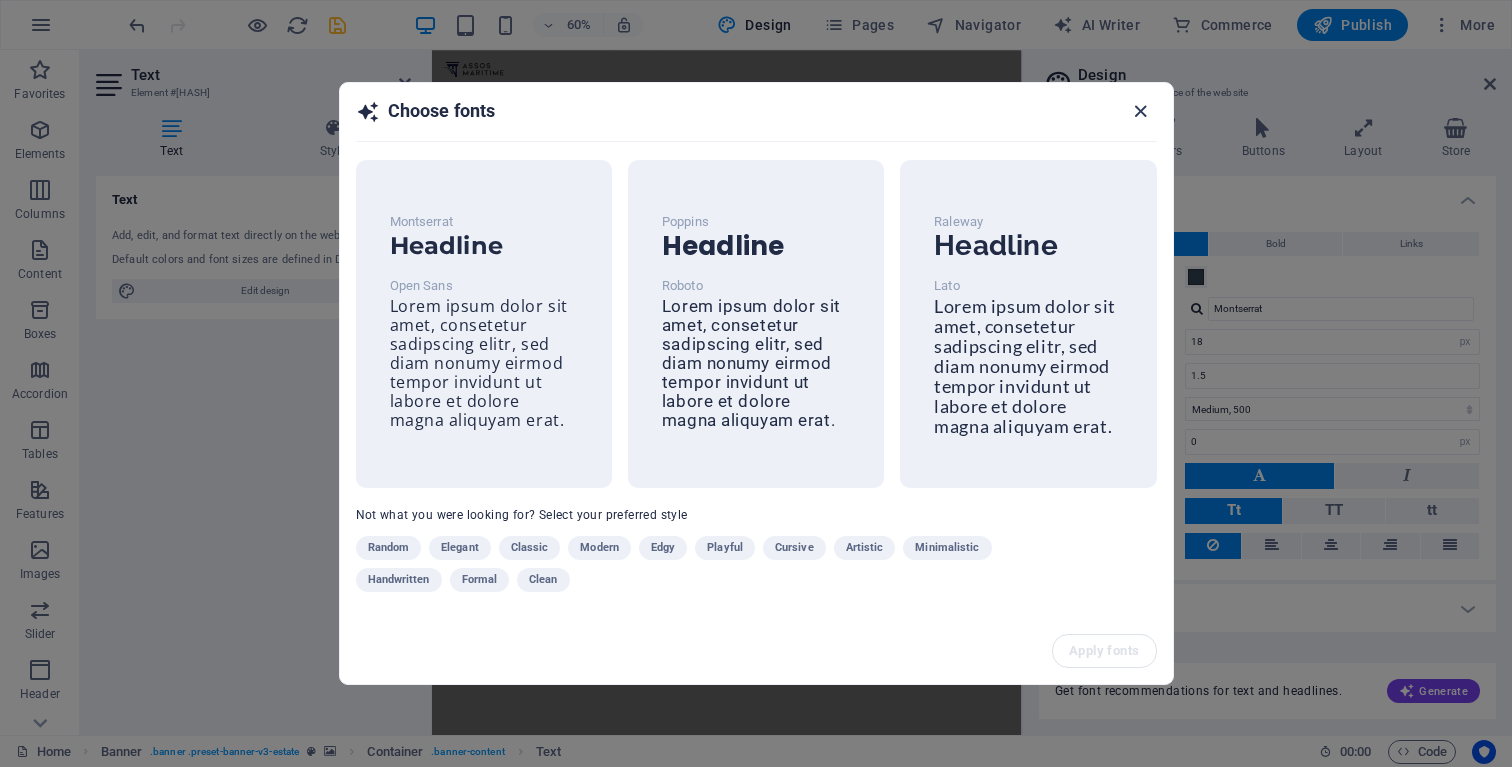 click at bounding box center (1140, 111) 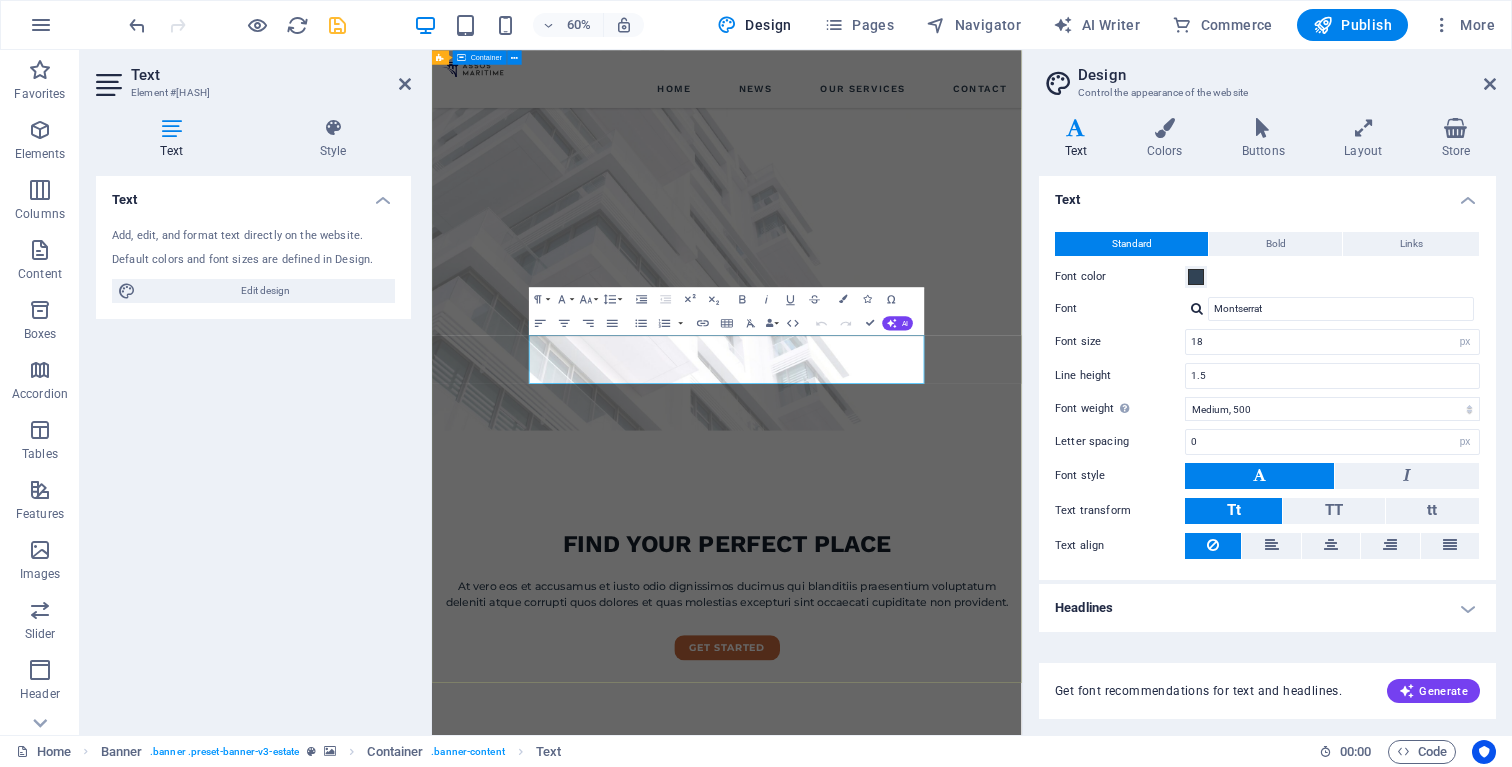 click on "FIND YOUR PERFECT PLACE At vero eos et accusamus et iusto odio dignissimos ducimus qui blanditiis praesentium voluptatum deleniti atque corrupti quos dolores et quas molestias excepturi sint occaecati cupiditate non provident. get started" at bounding box center (923, 925) 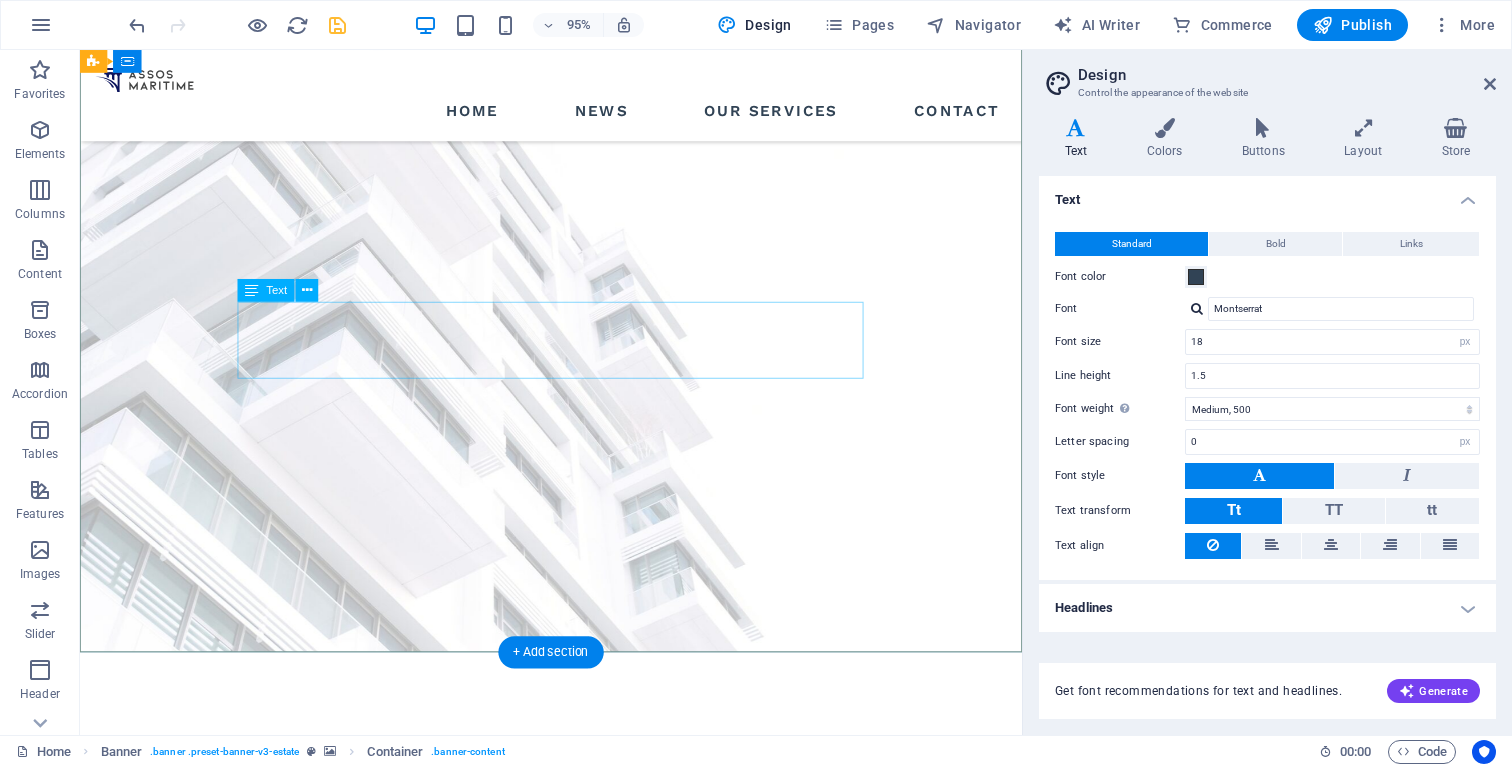 click on "At vero eos et accusamus et iusto odio dignissimos ducimus qui blanditiis praesentium voluptatum deleniti atque corrupti quos dolores et quas molestias excepturi sint occaecati cupiditate non provident." at bounding box center (576, 958) 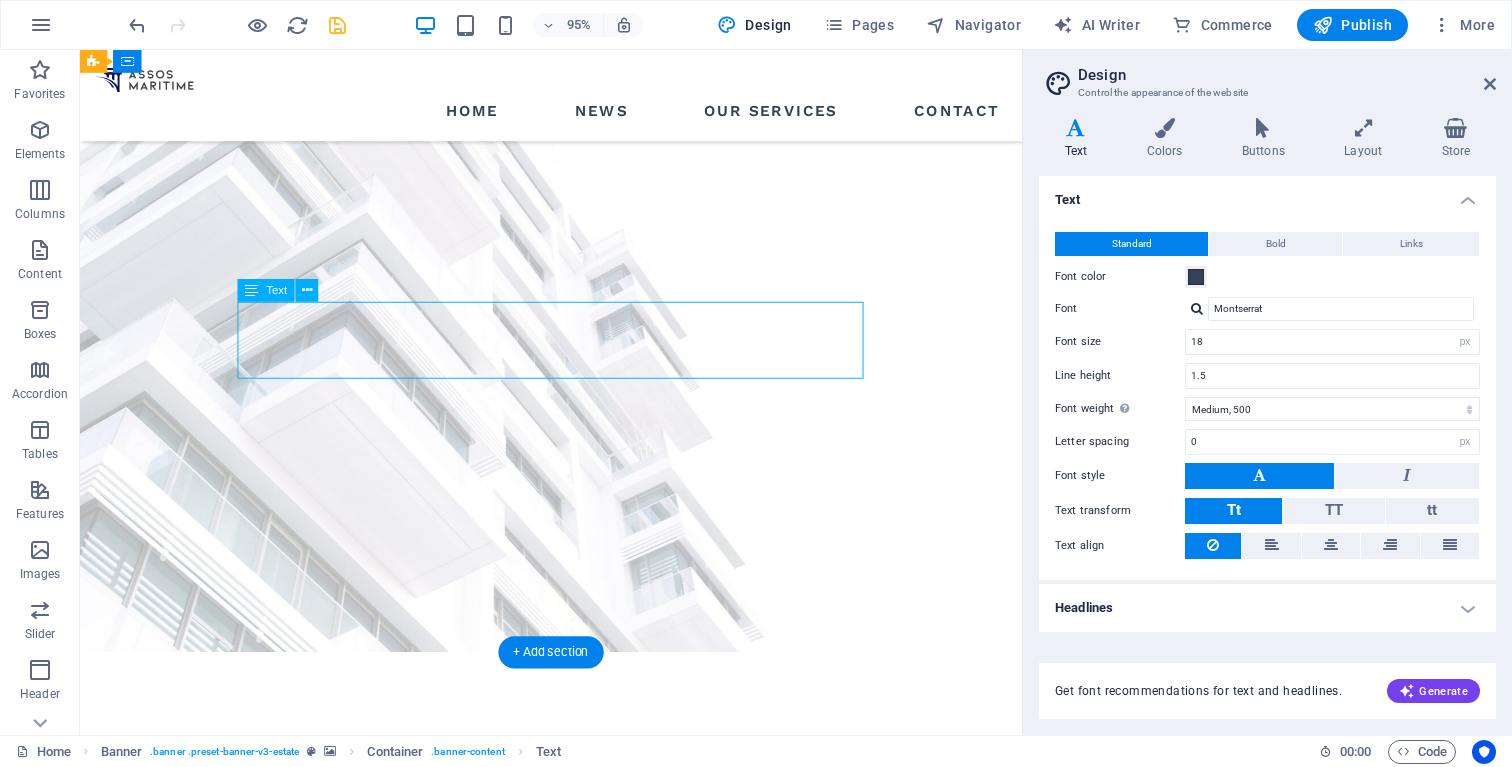 click on "At vero eos et accusamus et iusto odio dignissimos ducimus qui blanditiis praesentium voluptatum deleniti atque corrupti quos dolores et quas molestias excepturi sint occaecati cupiditate non provident." at bounding box center (576, 958) 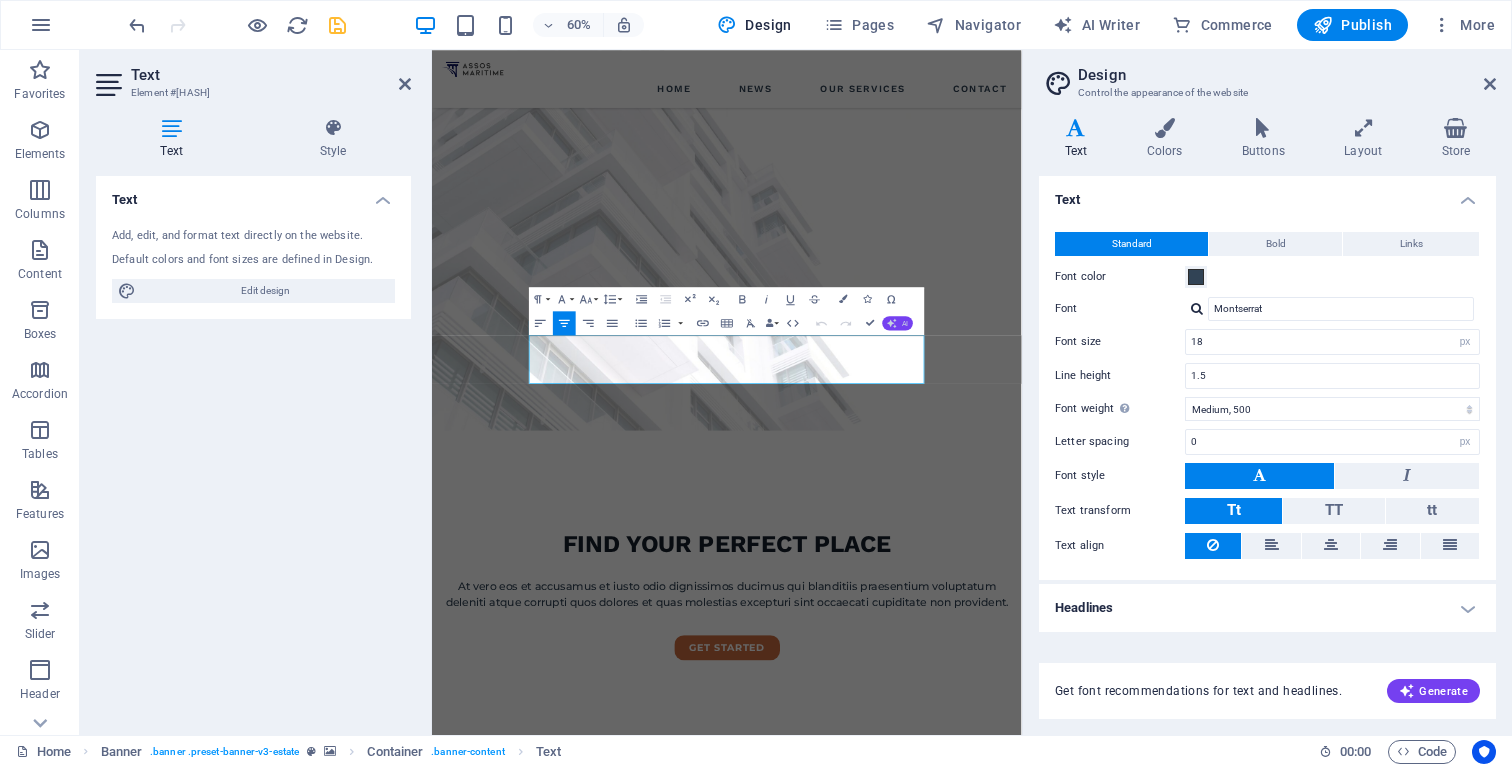 click on "AI" at bounding box center [898, 323] 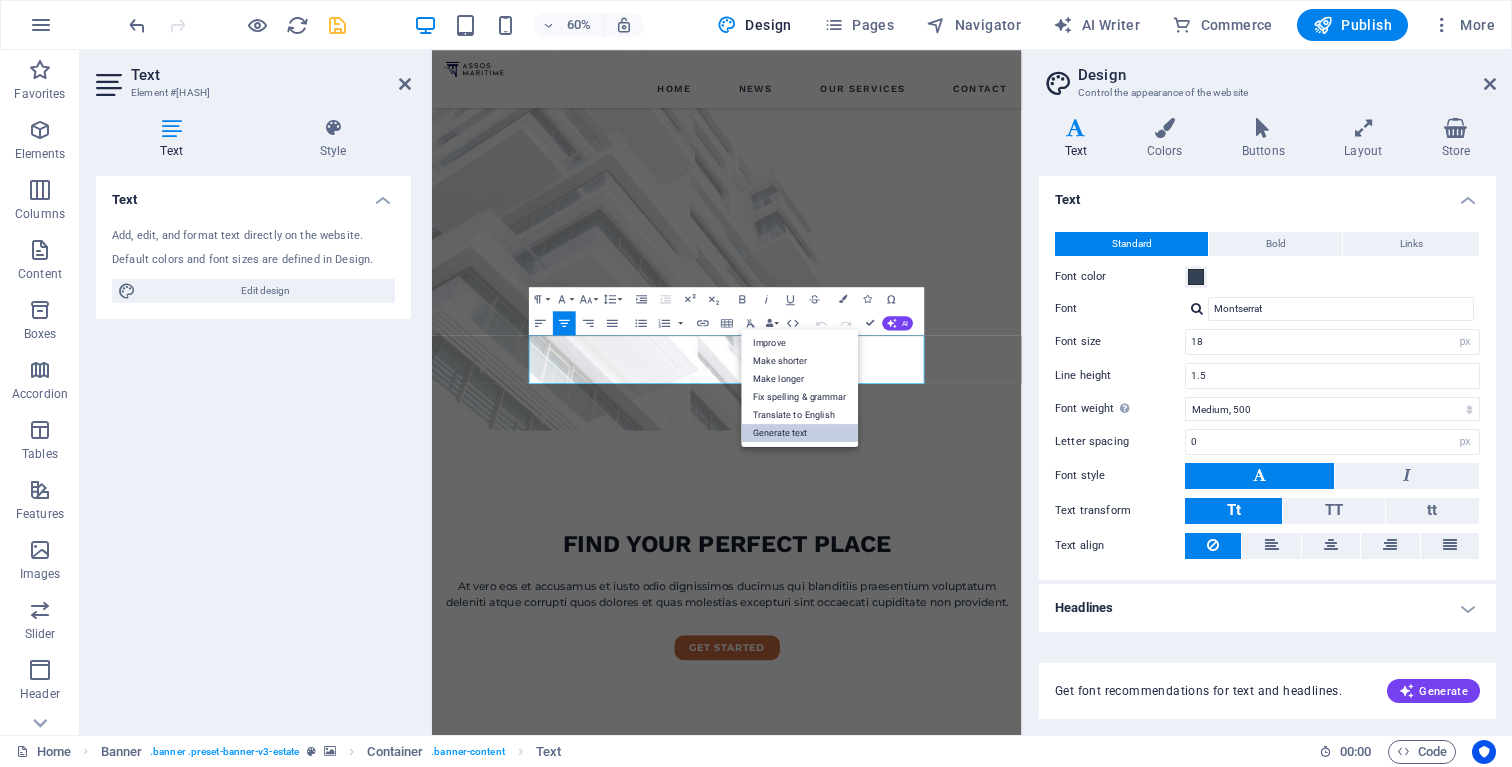 click on "Generate text" at bounding box center [799, 433] 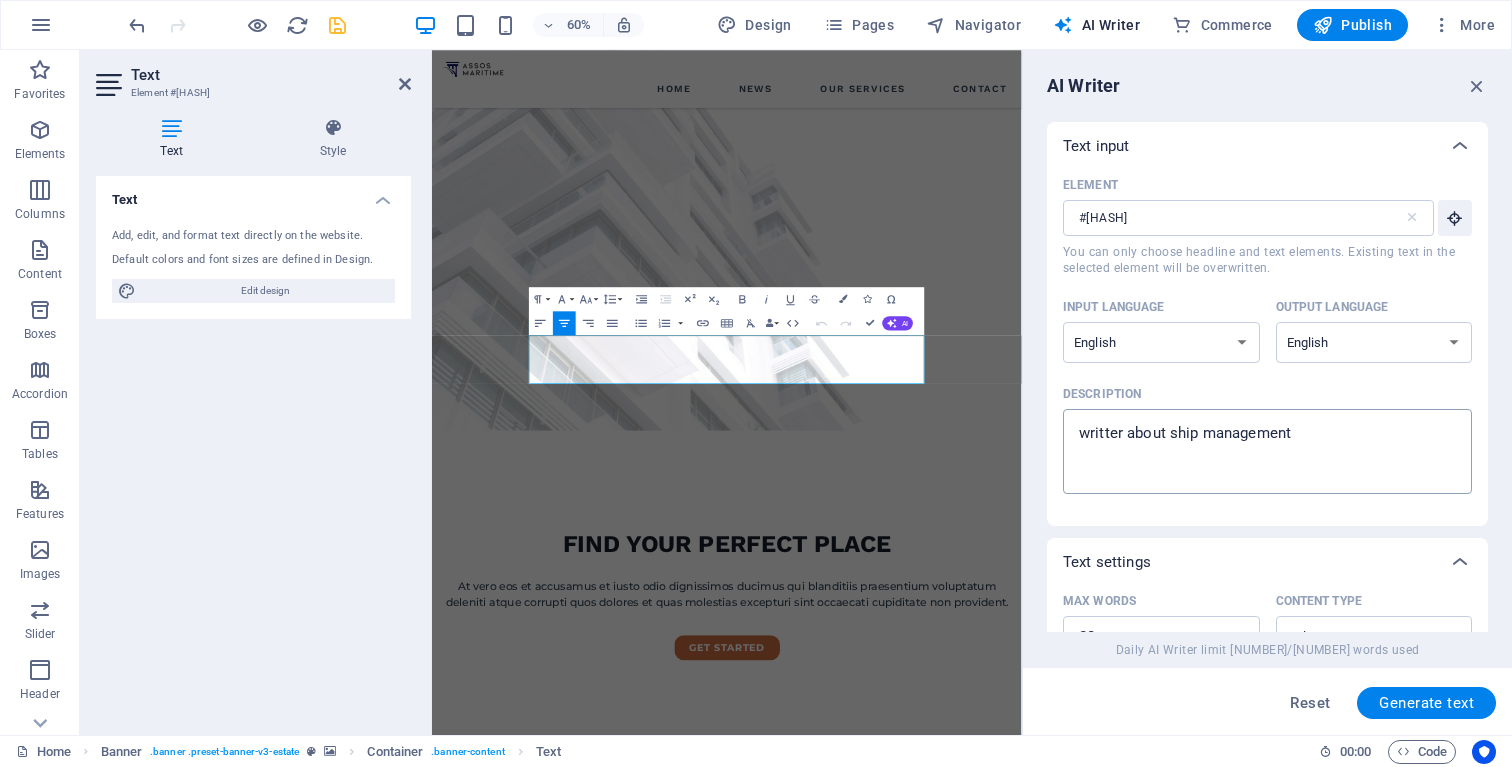 type on "x" 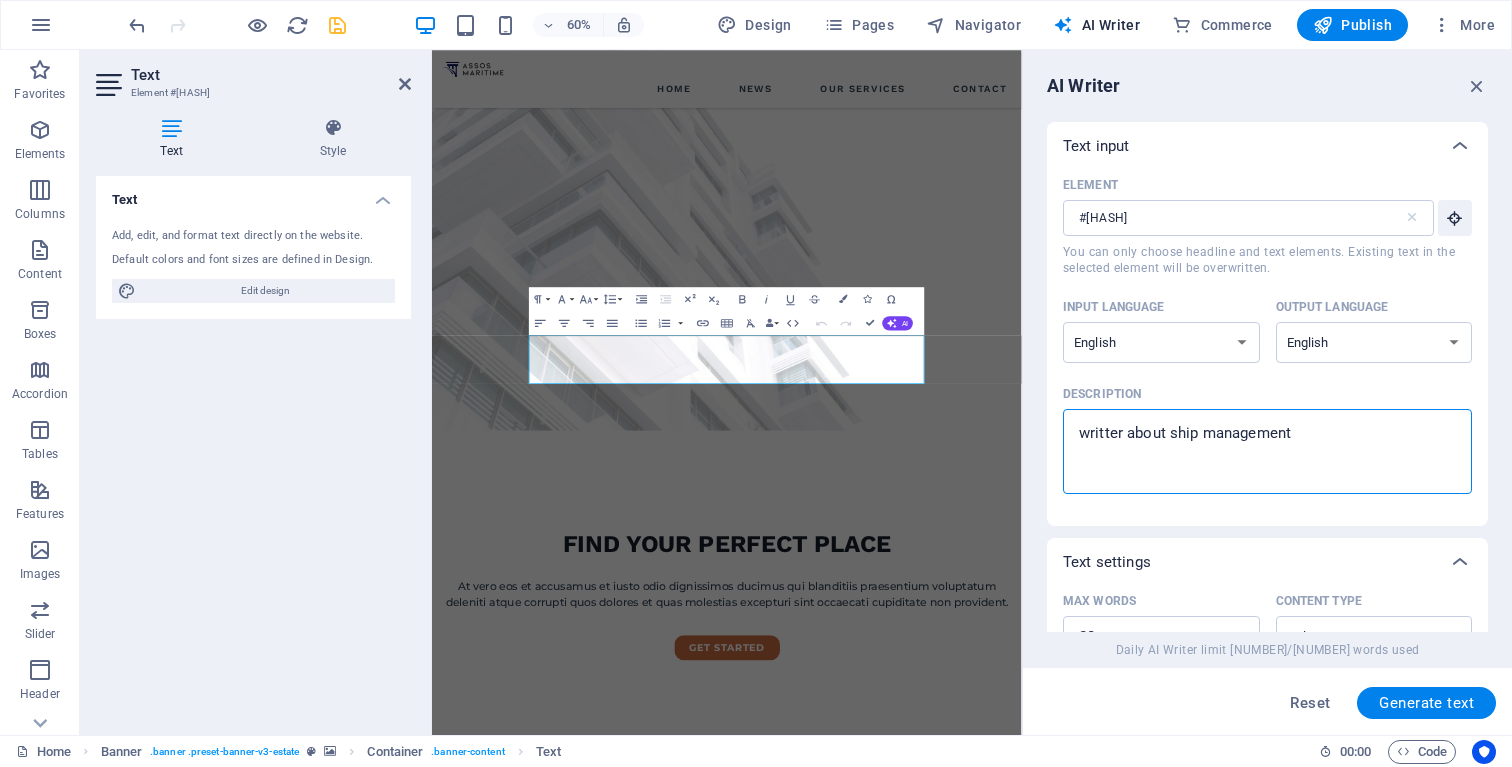 click on "writter about ship management" at bounding box center [1267, 451] 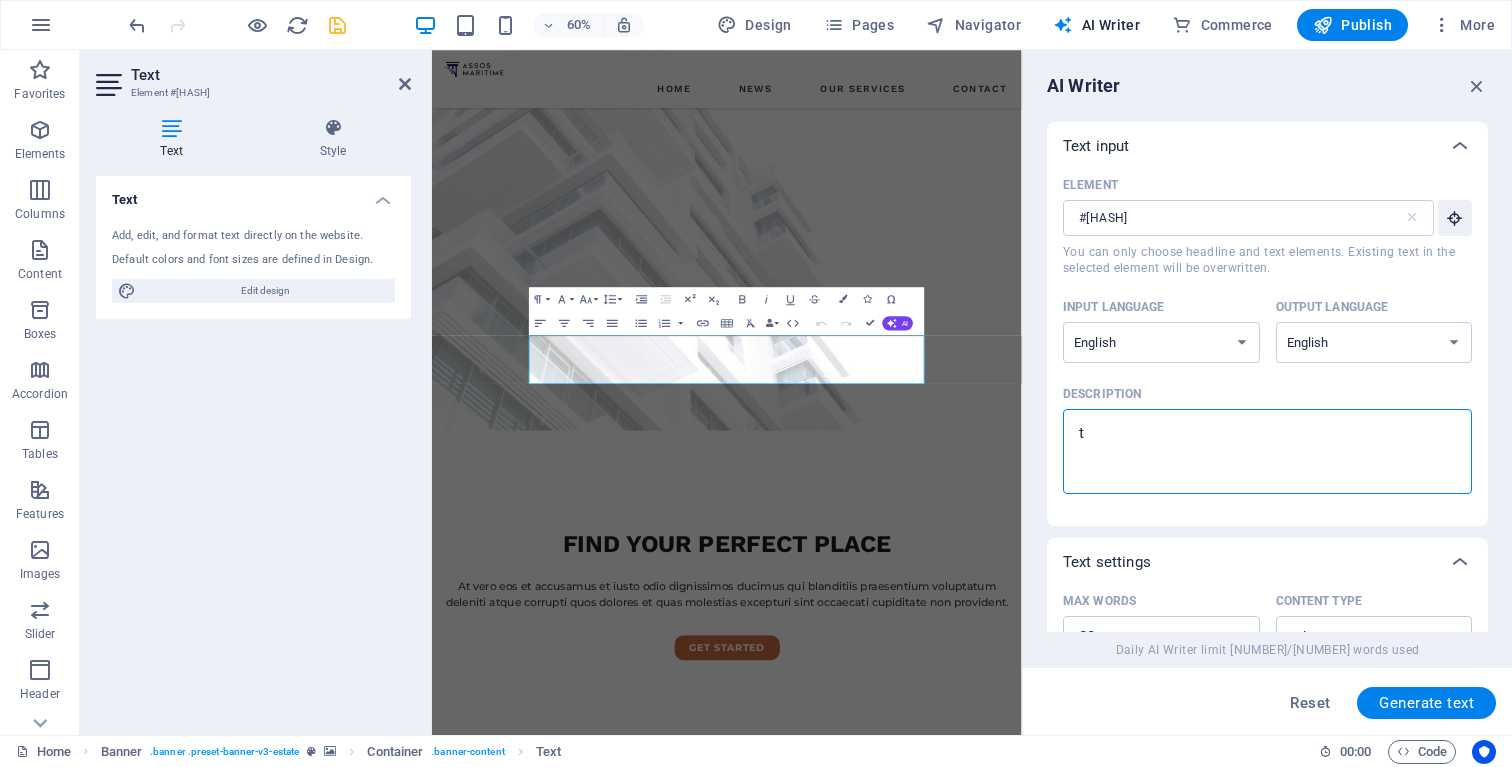 type on "ta" 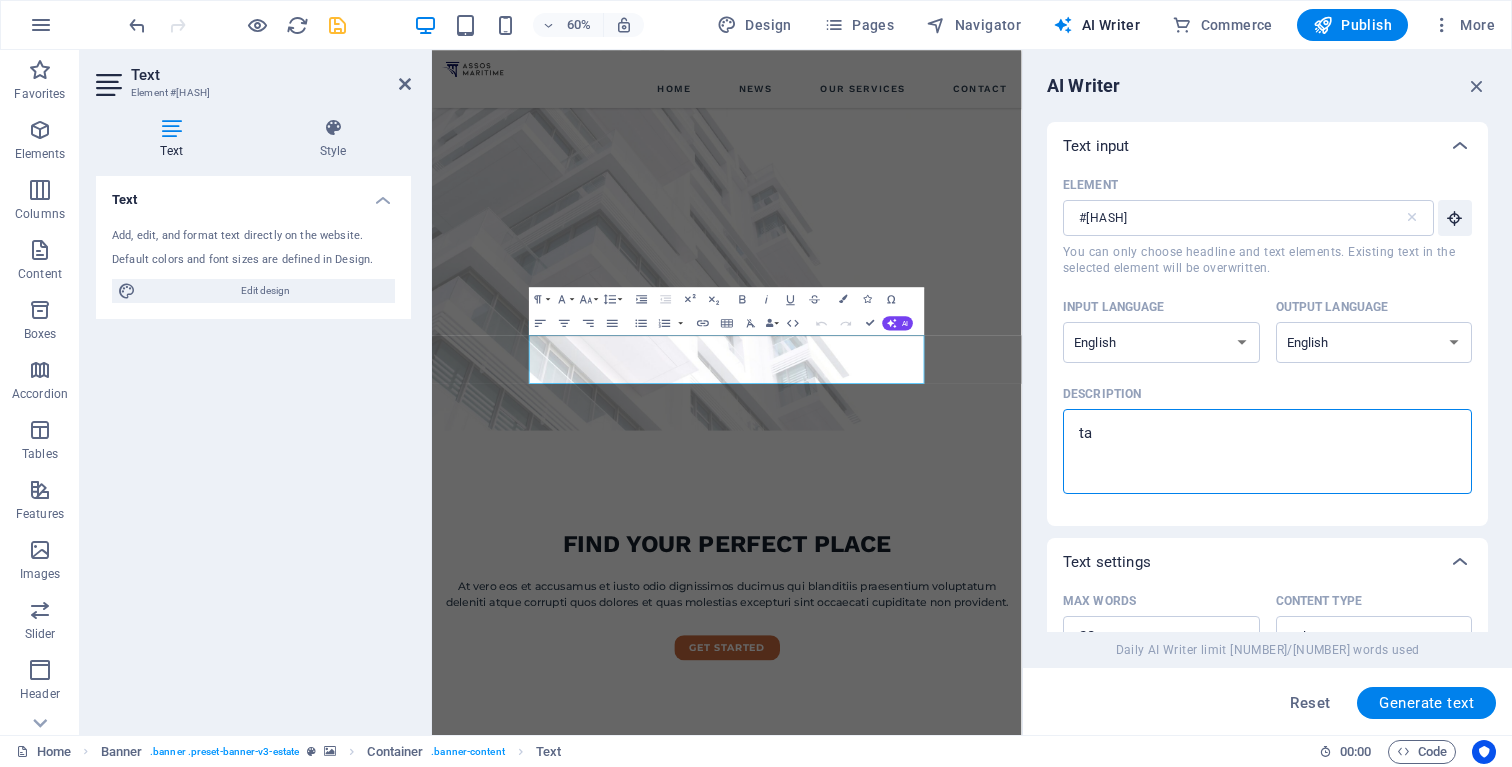 type on "tan" 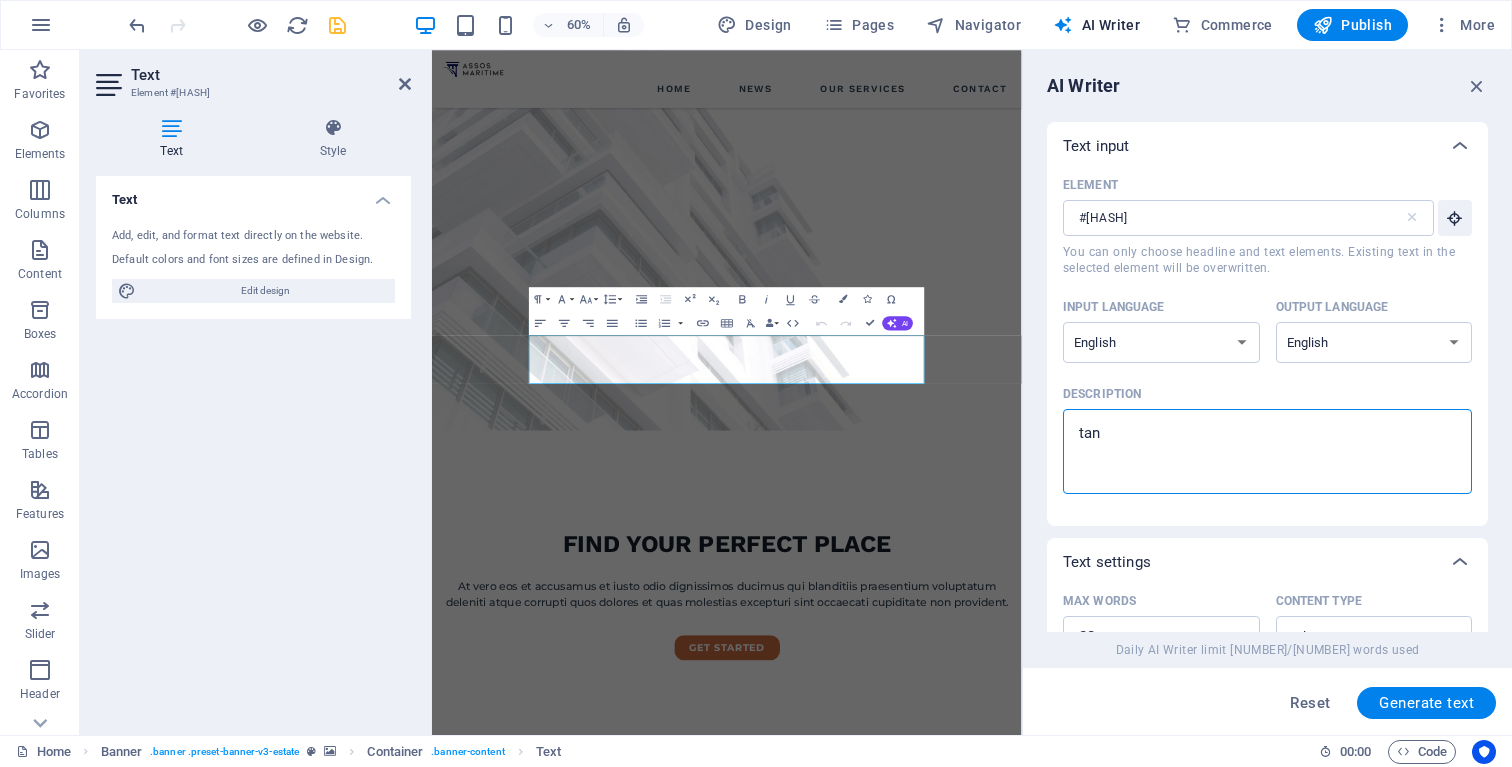 type on "x" 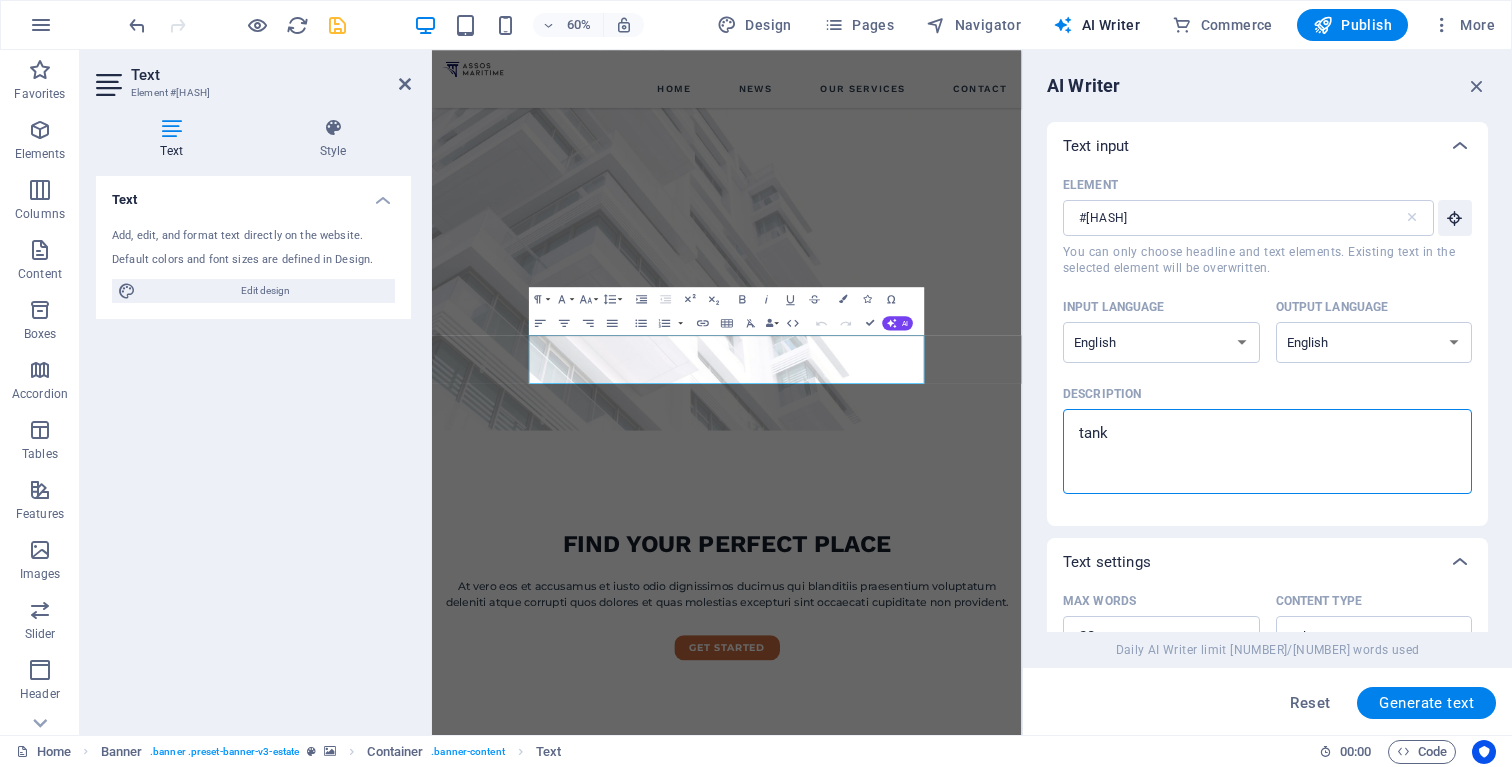 type on "tanke" 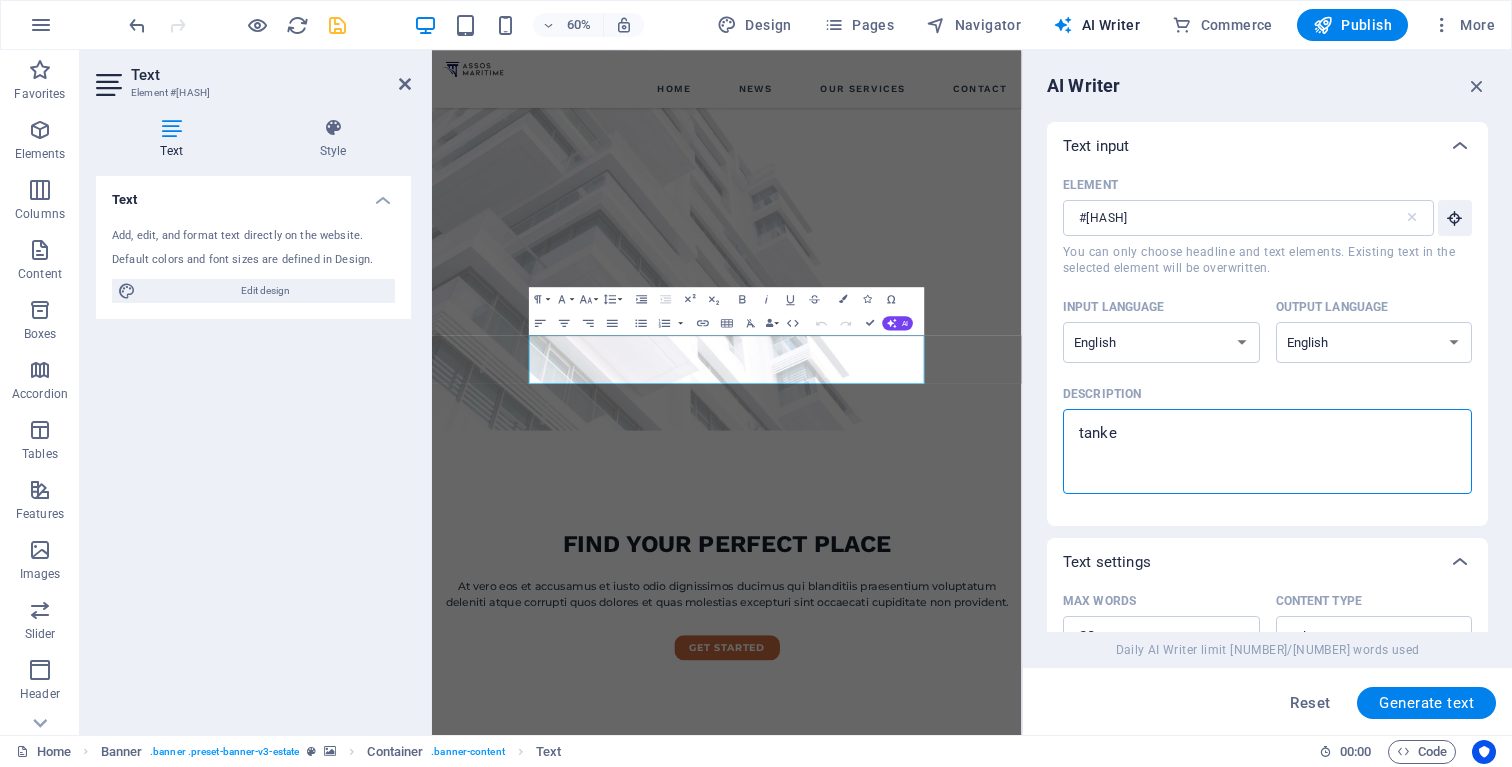 type on "tanker" 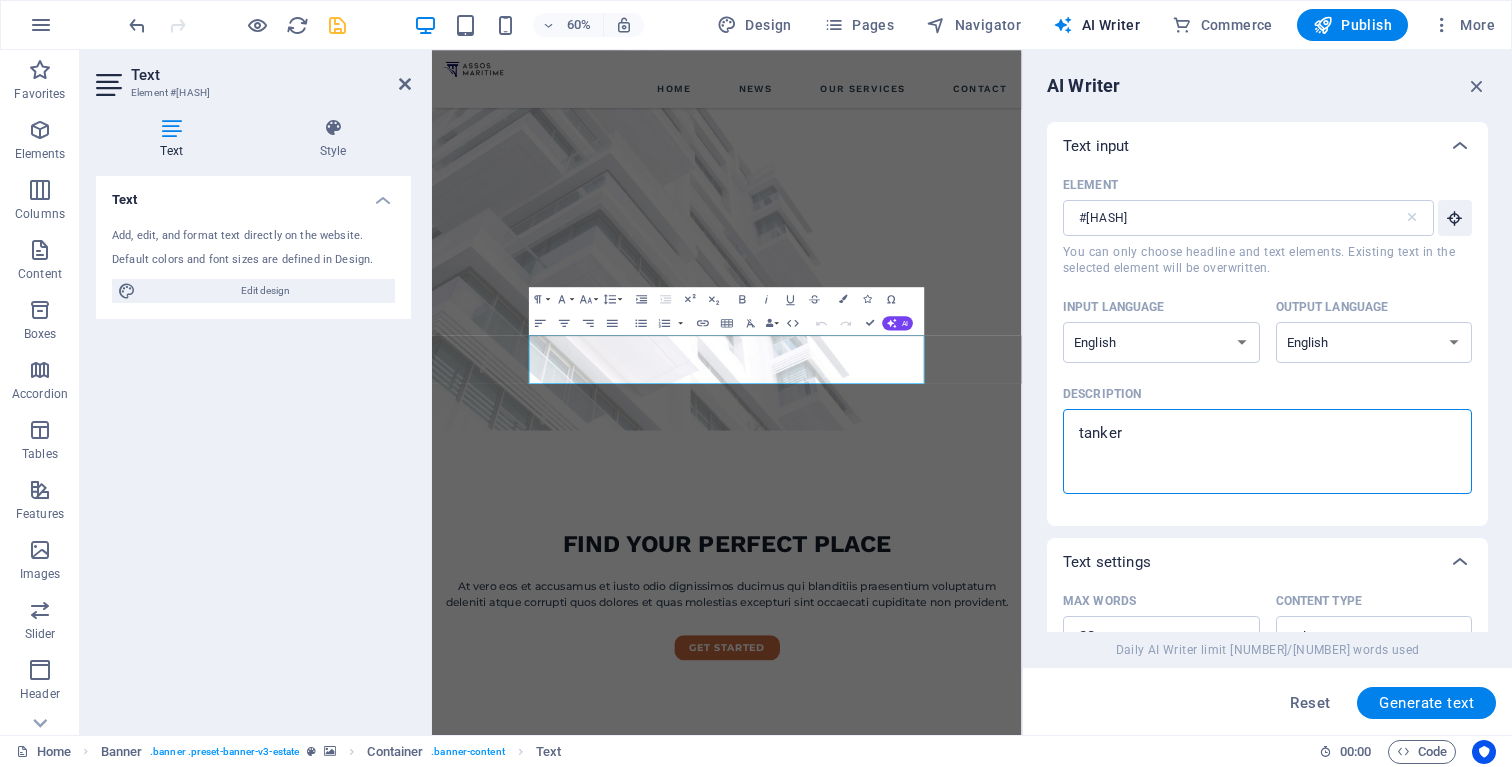 type on "tanker" 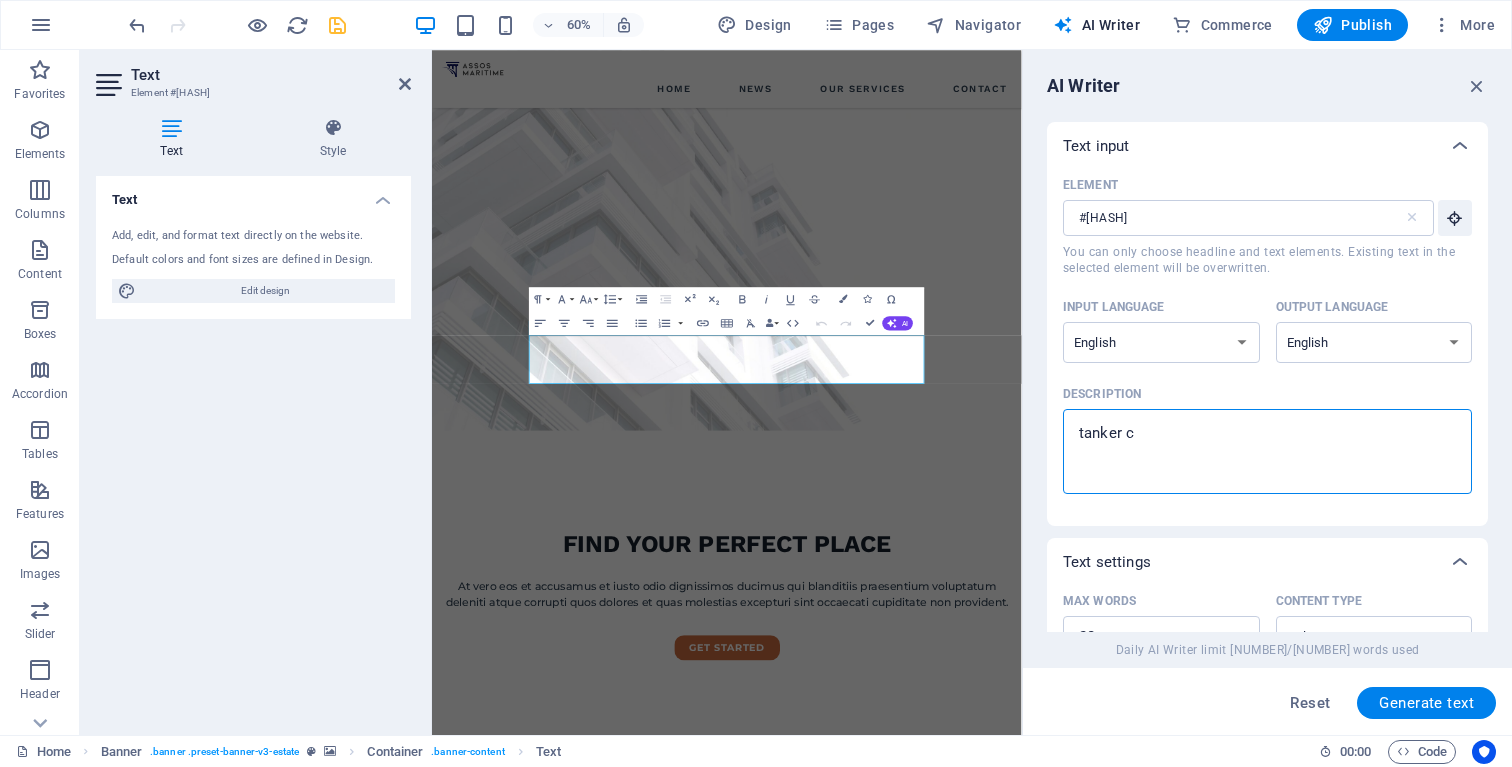 type on "tanker ch" 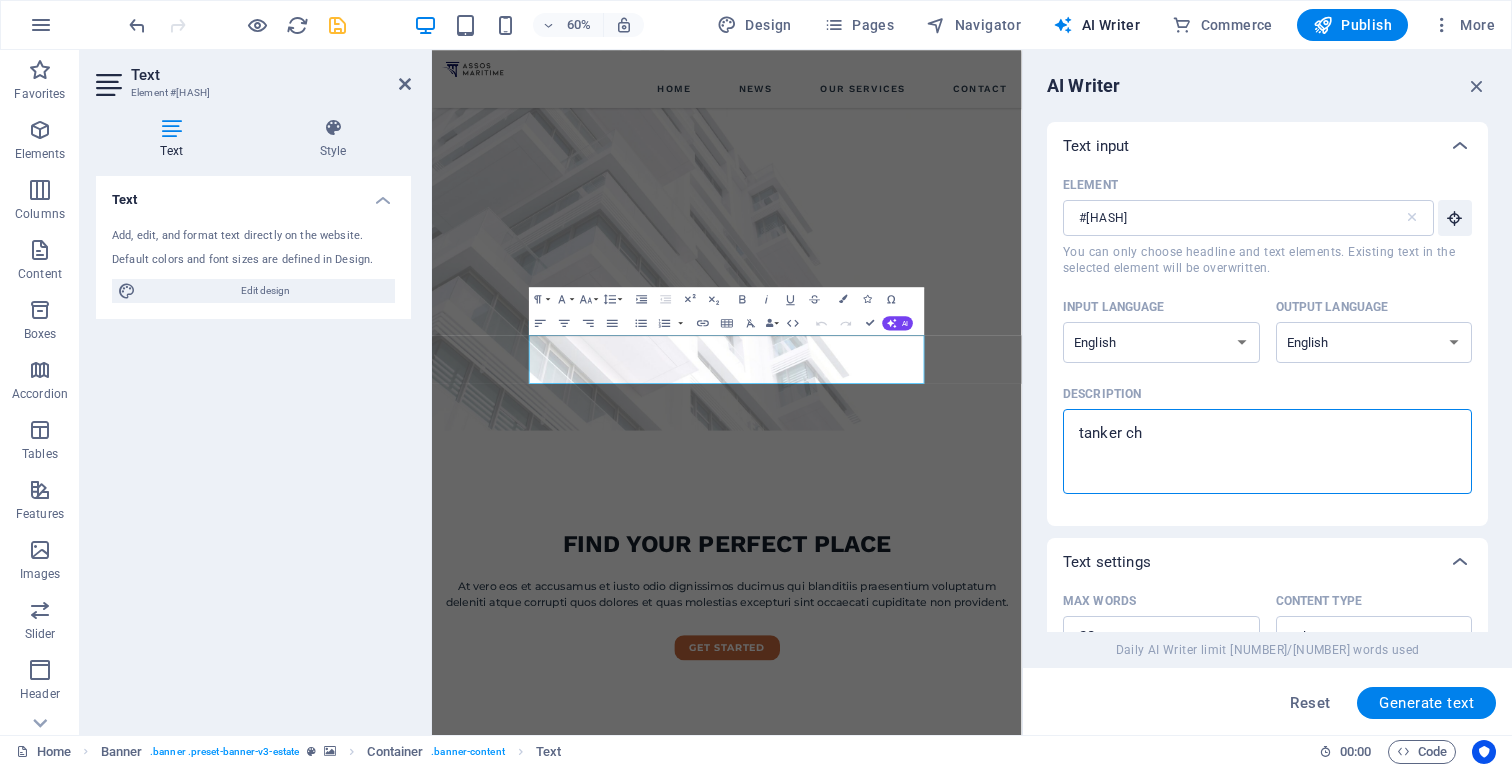 type on "tanker cha" 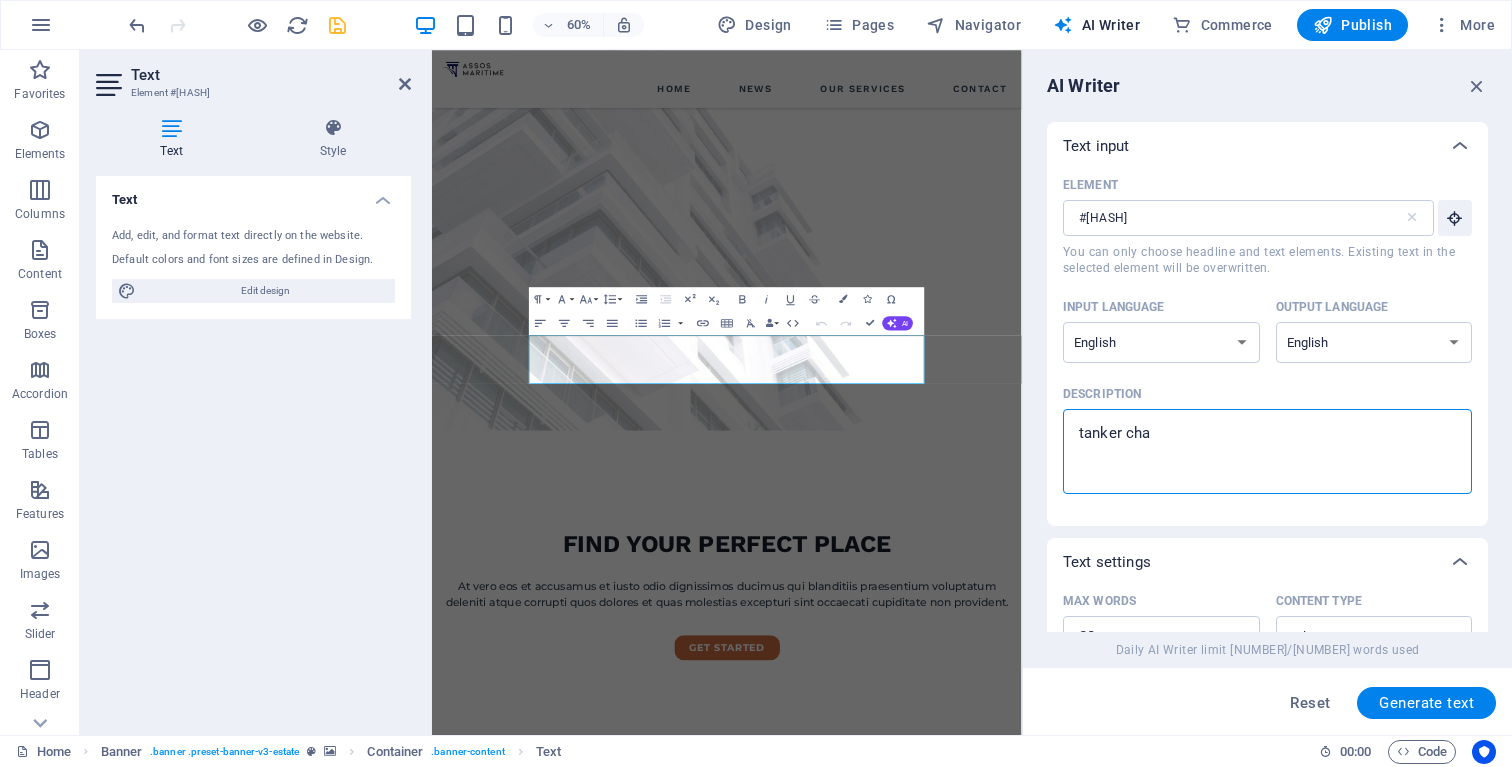 type on "tanker char" 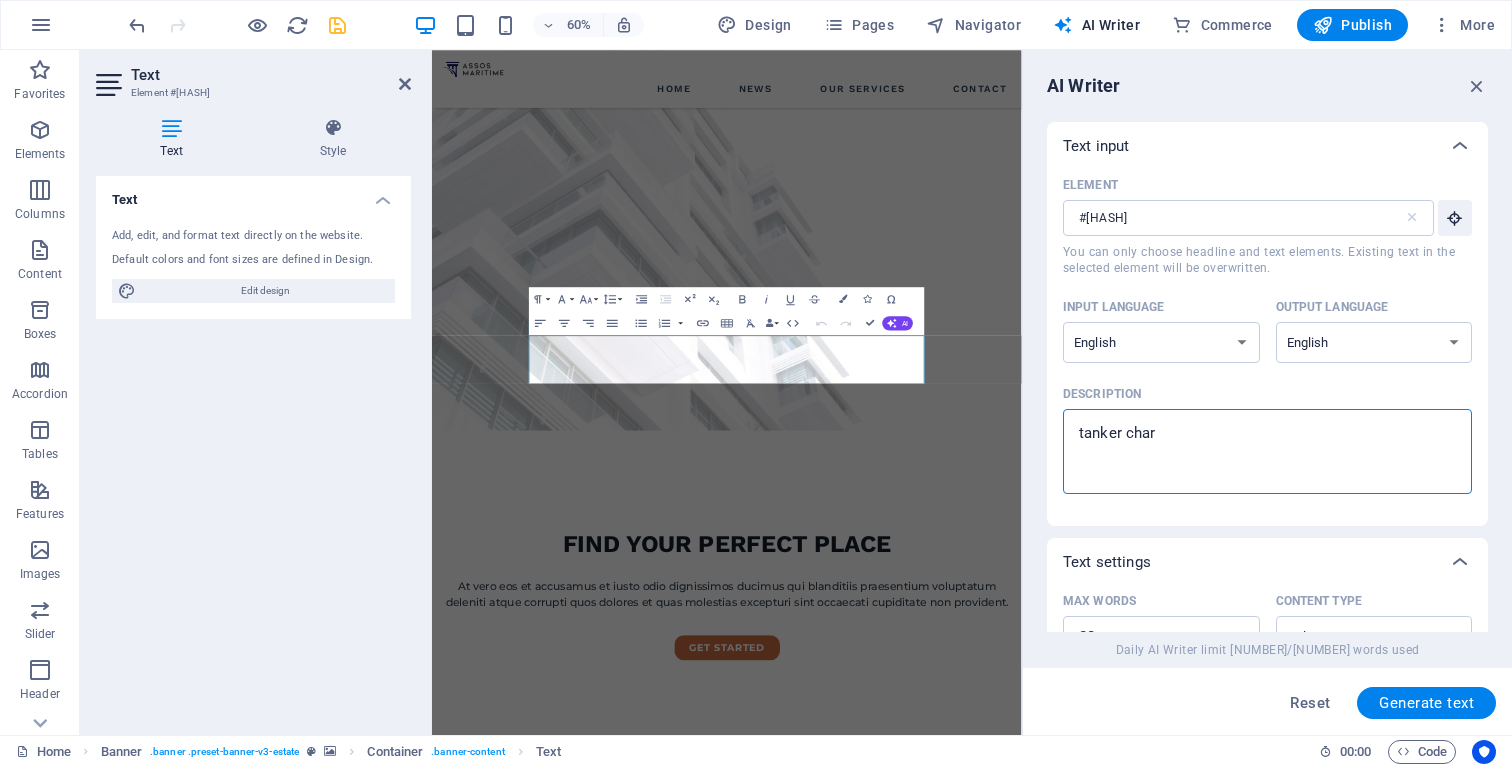 type on "x" 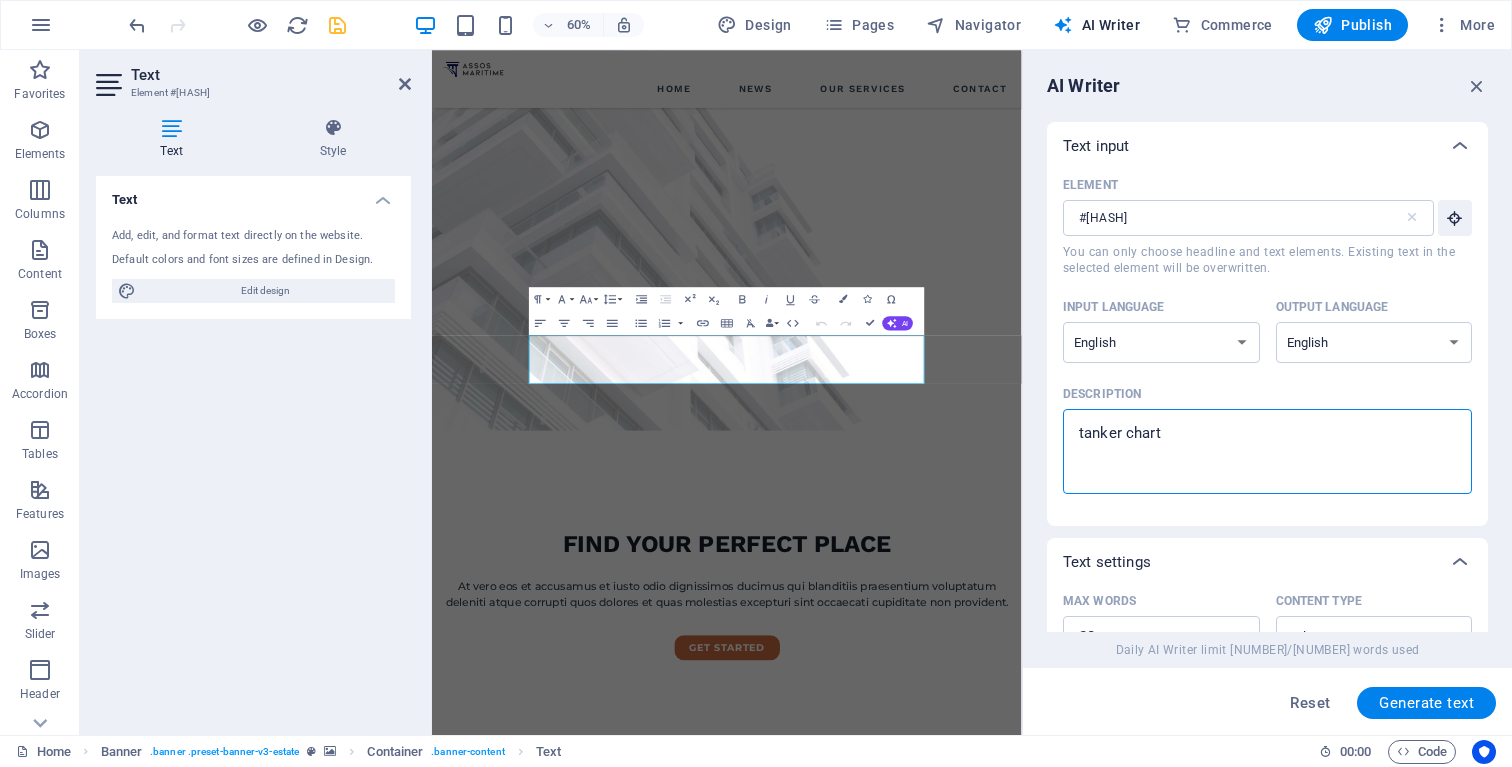 type on "tanker charte" 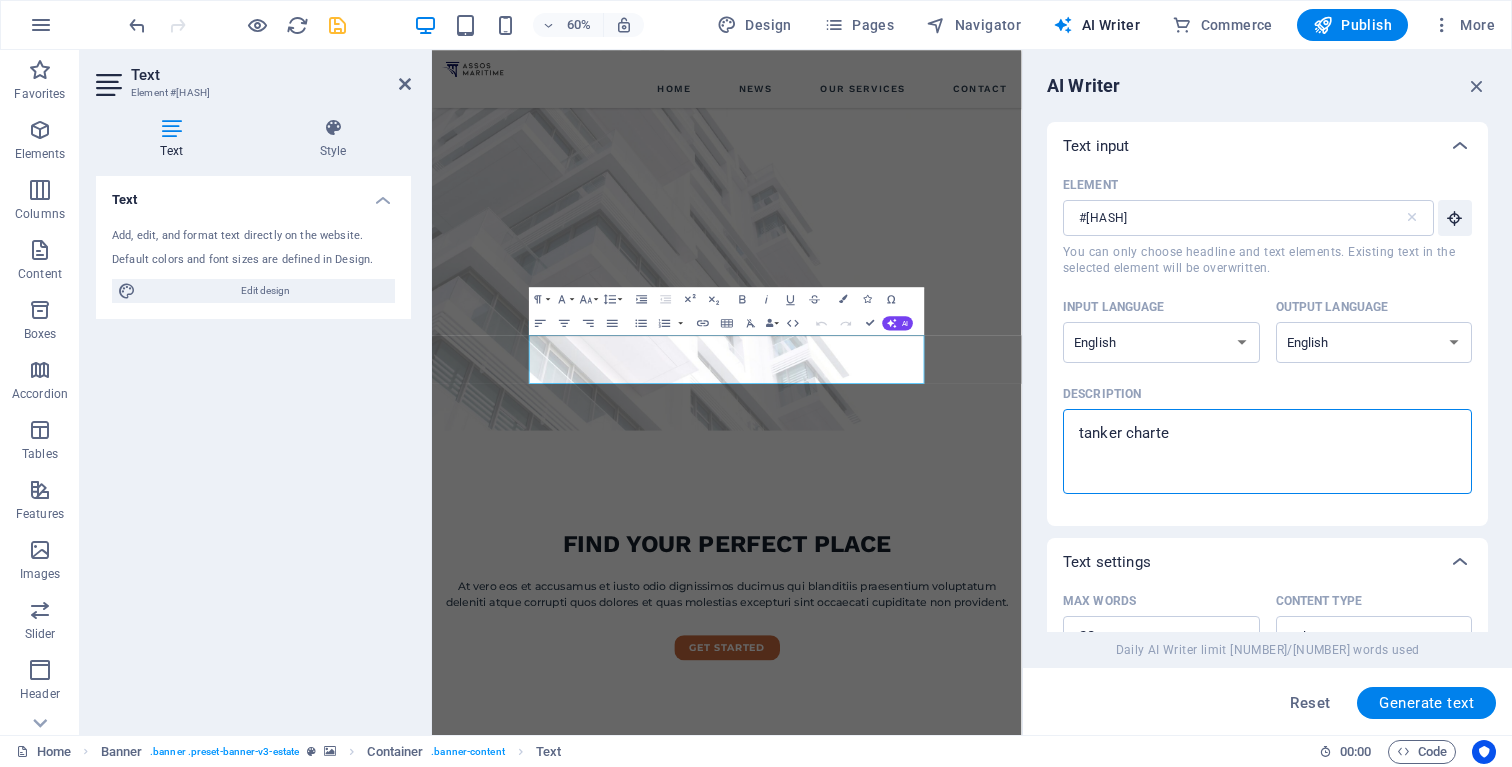 type on "tanker charter" 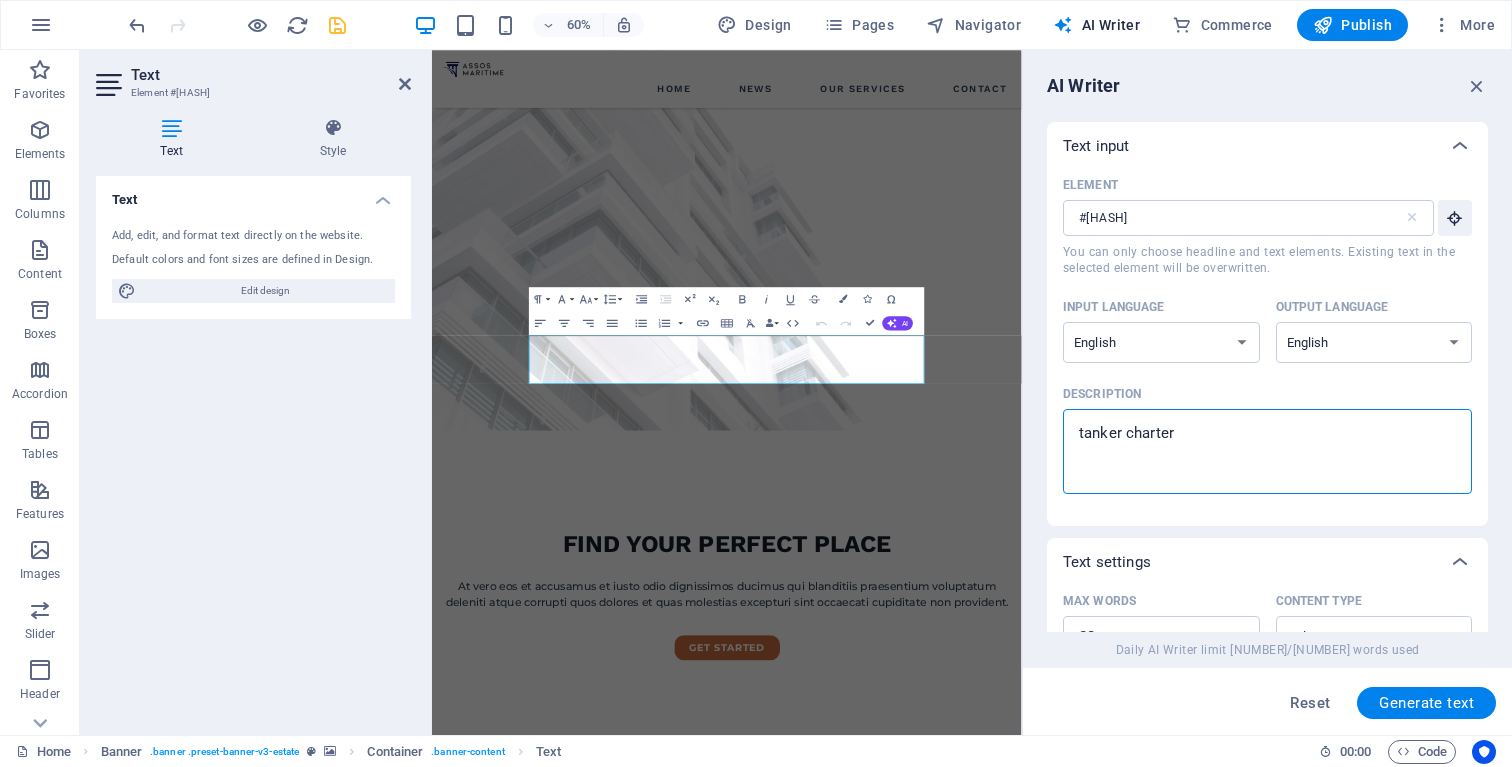 type on "tanker charteri" 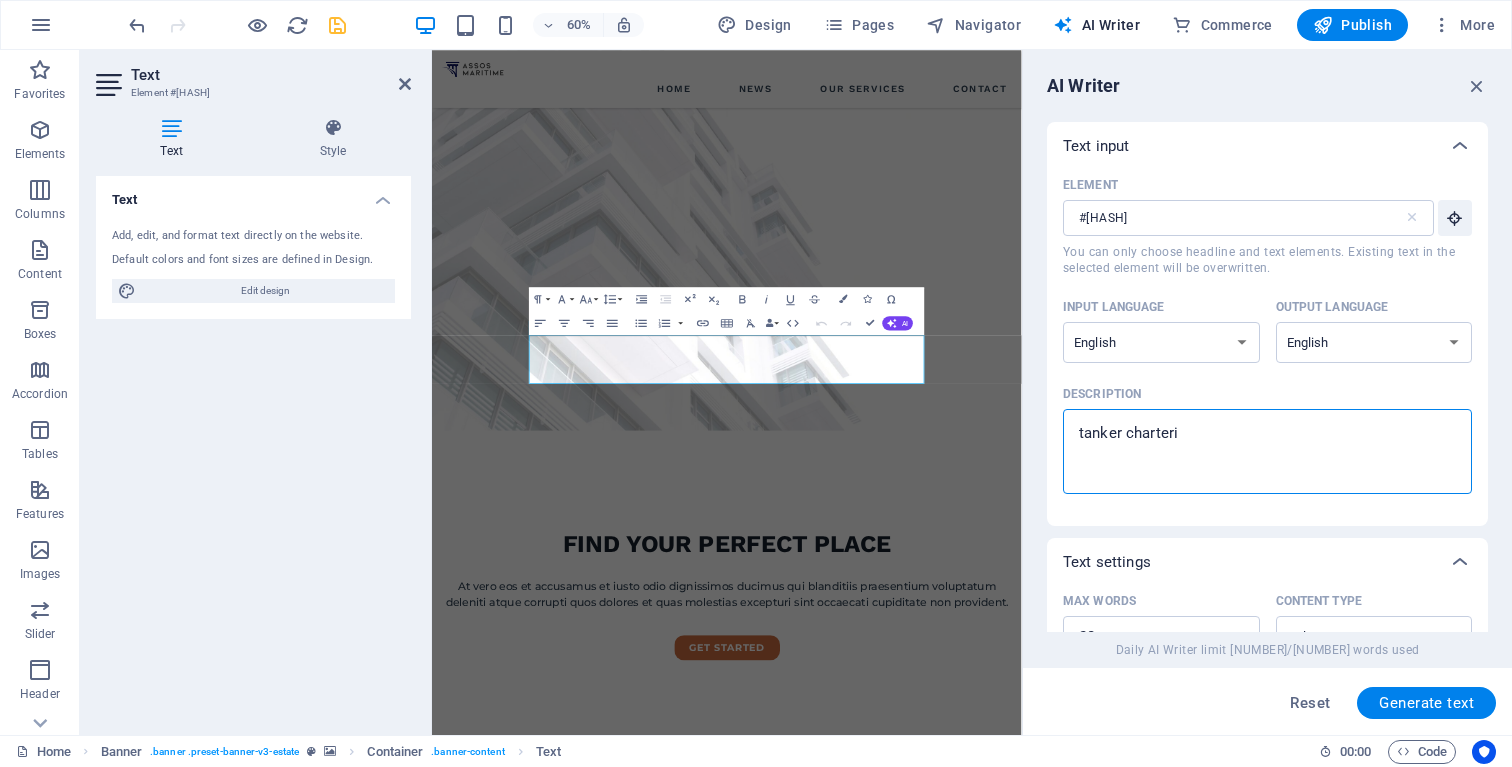 type on "tanker charterin" 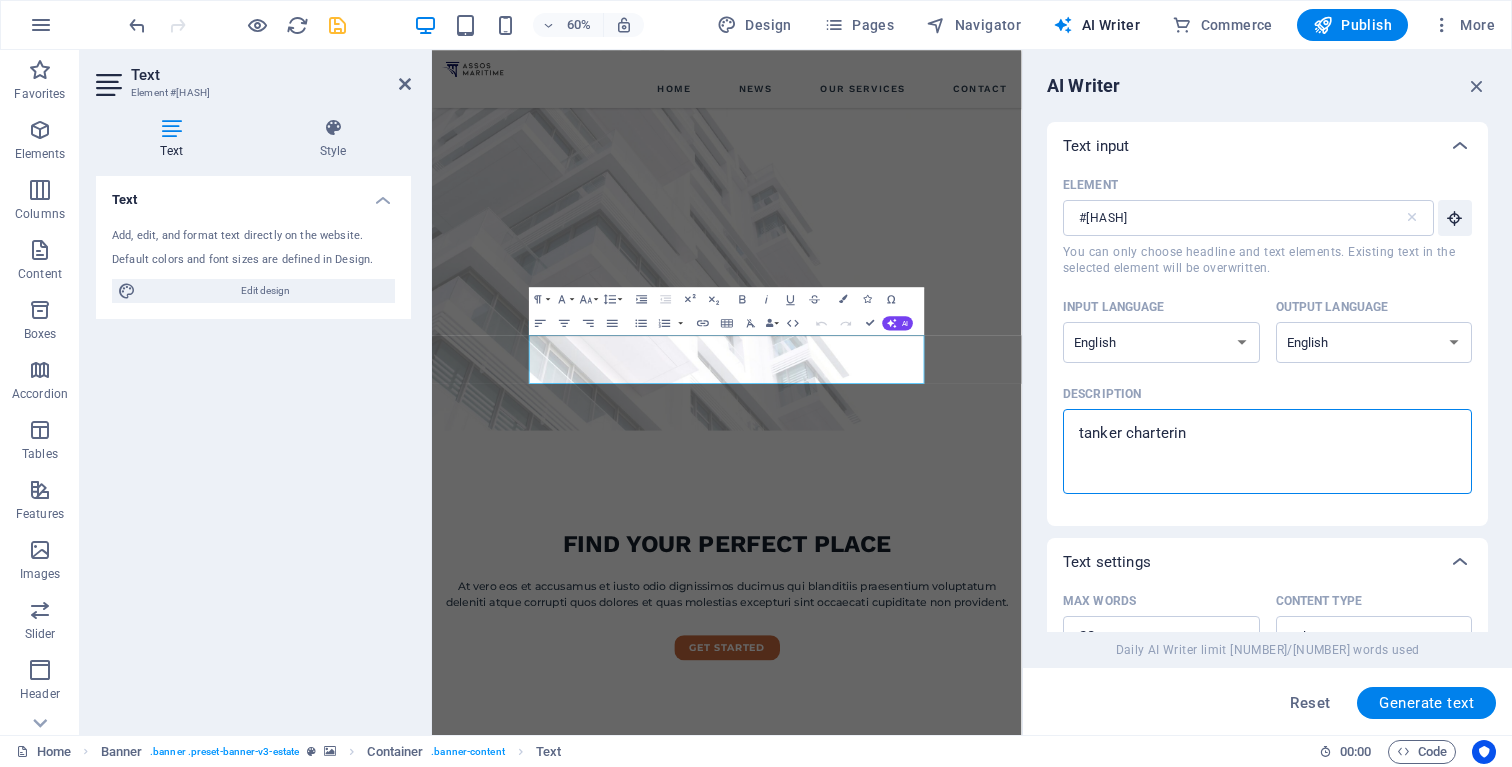 type on "tanker chartering" 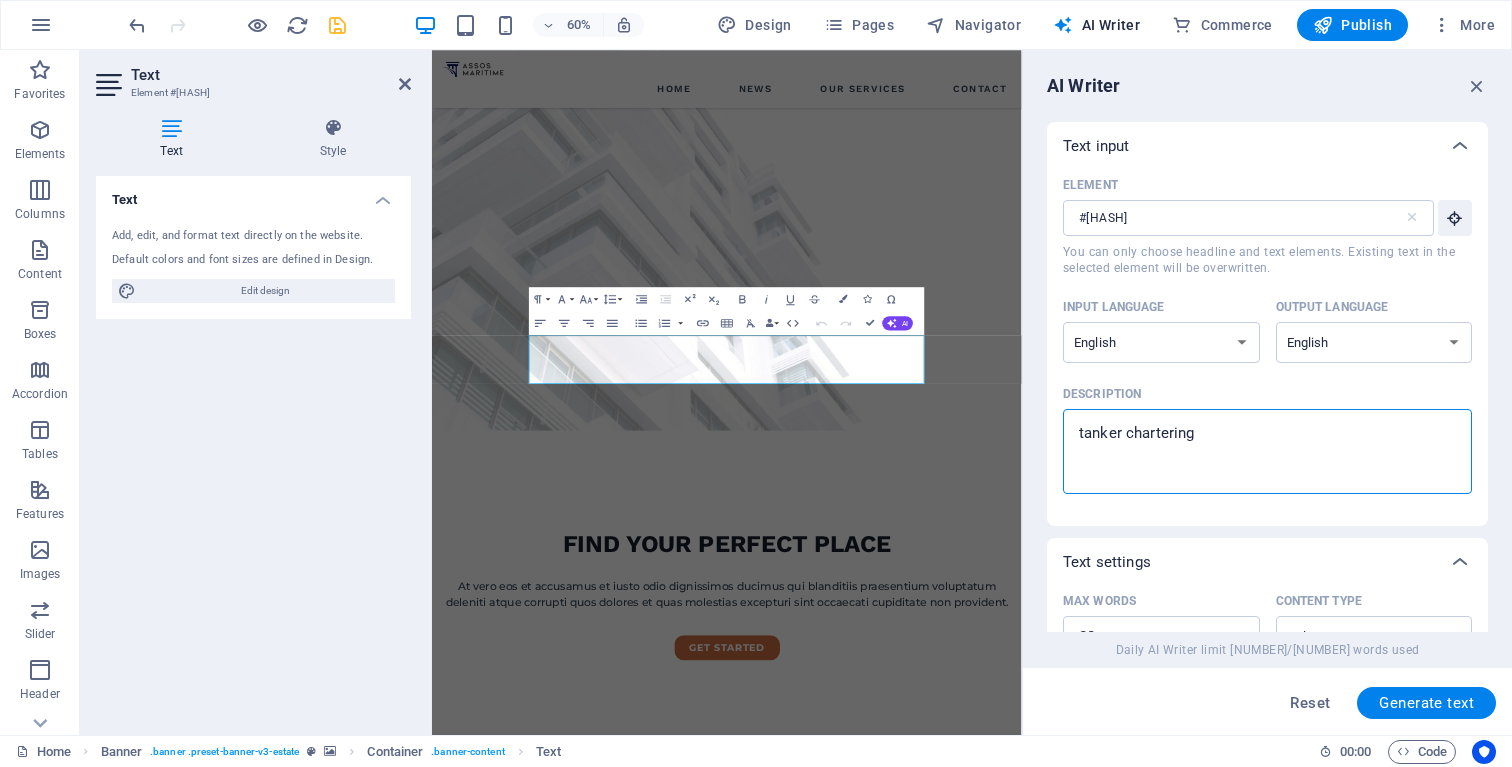 type on "tanker chartering" 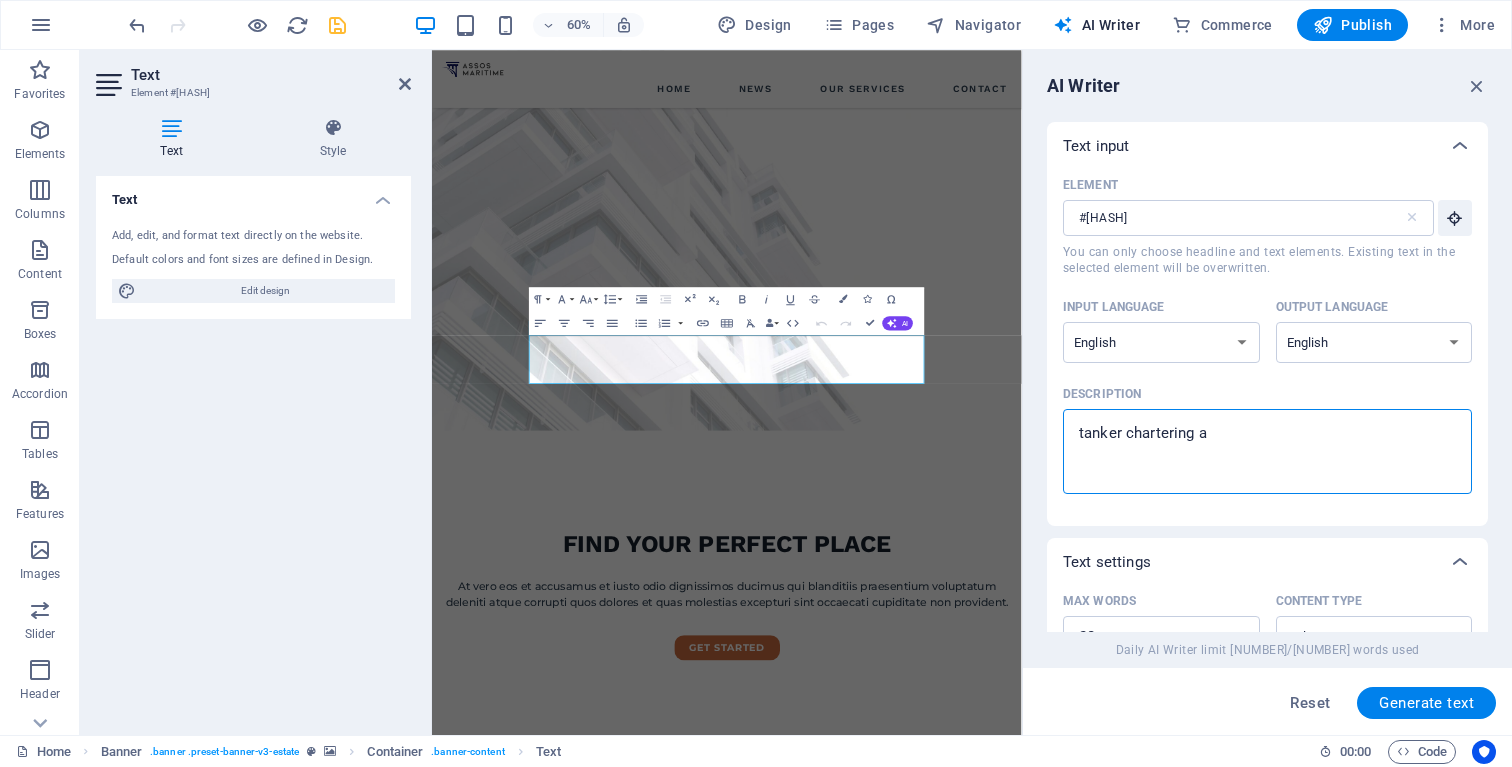 type on "tanker chartering an" 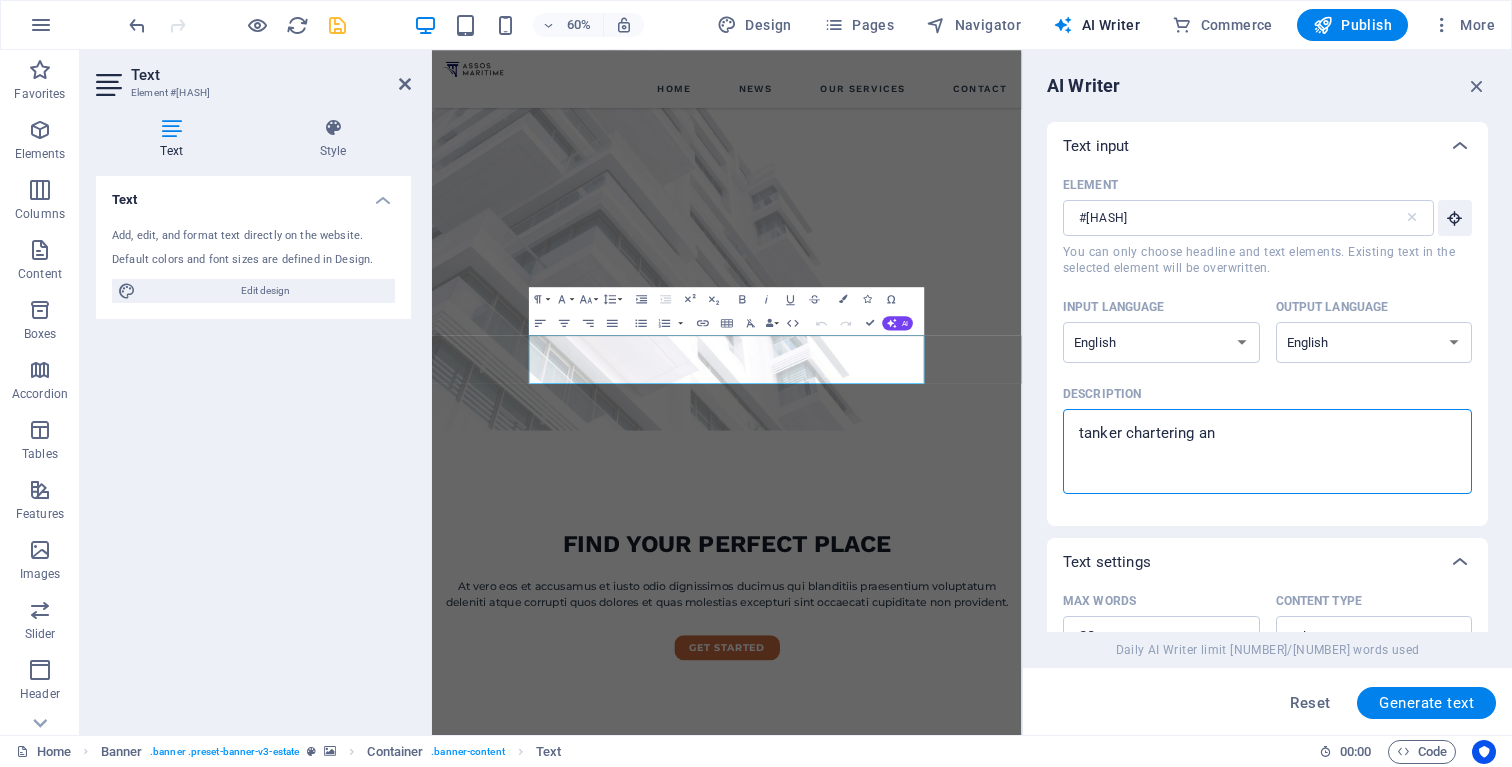 type on "x" 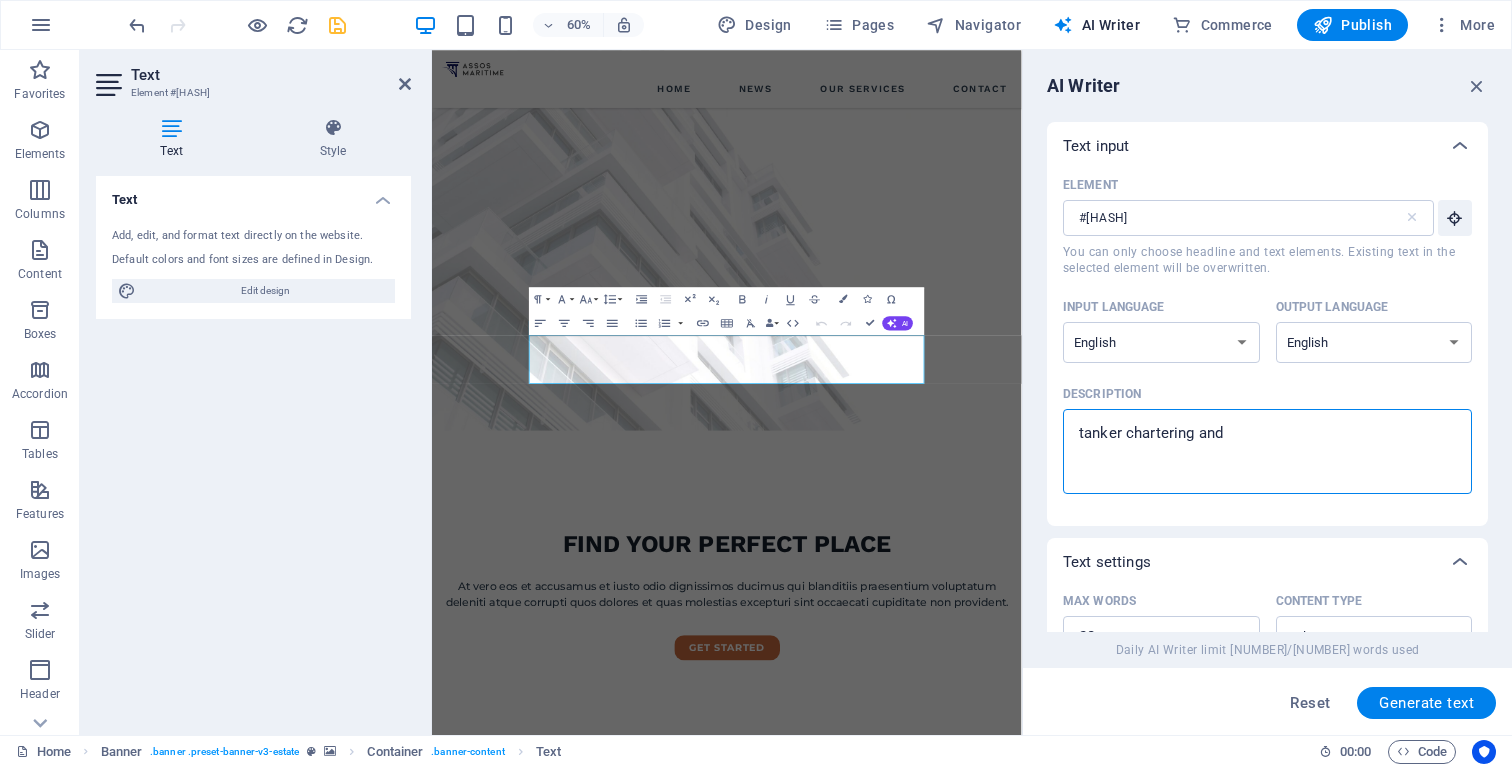 type on "tanker chartering and" 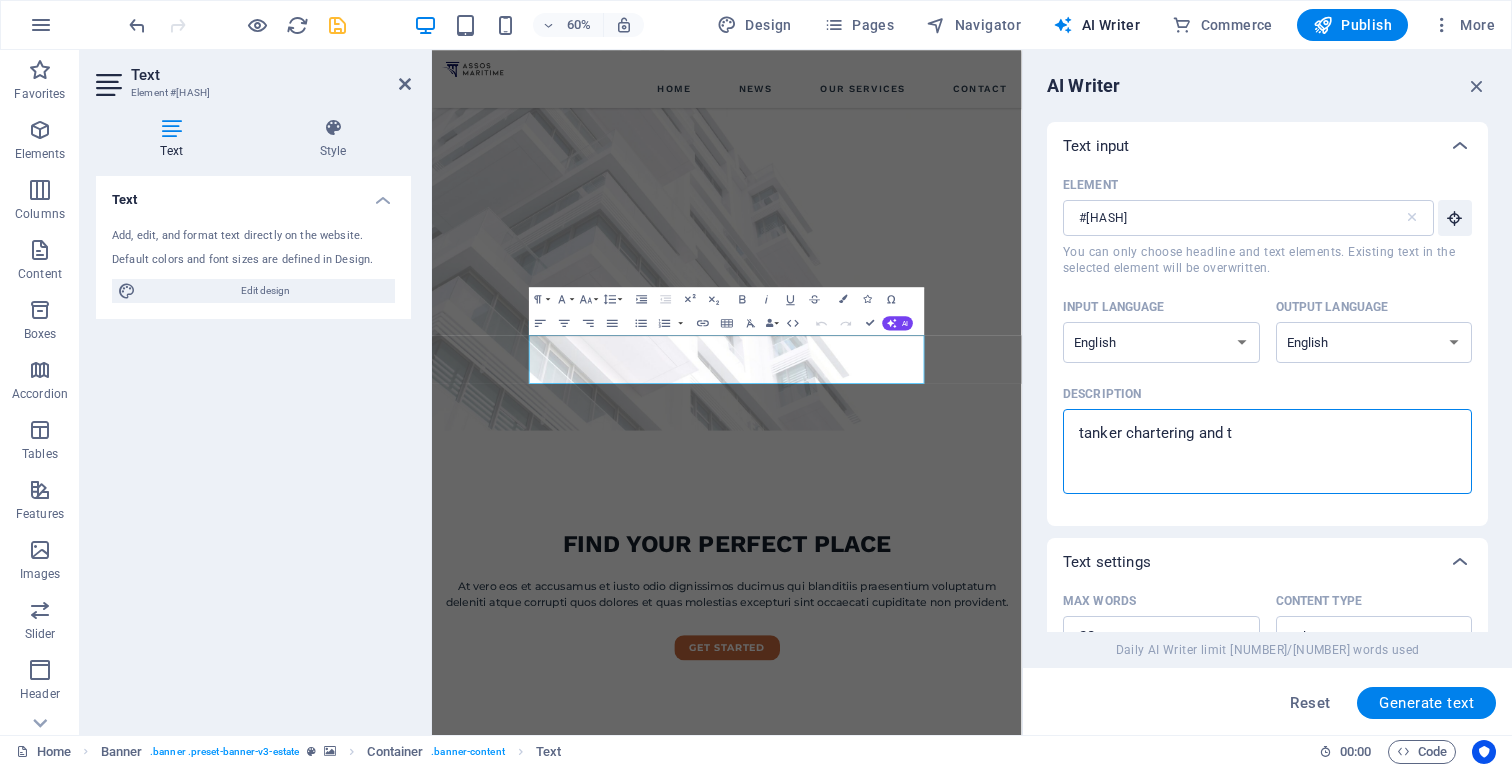 type on "tanker chartering and te" 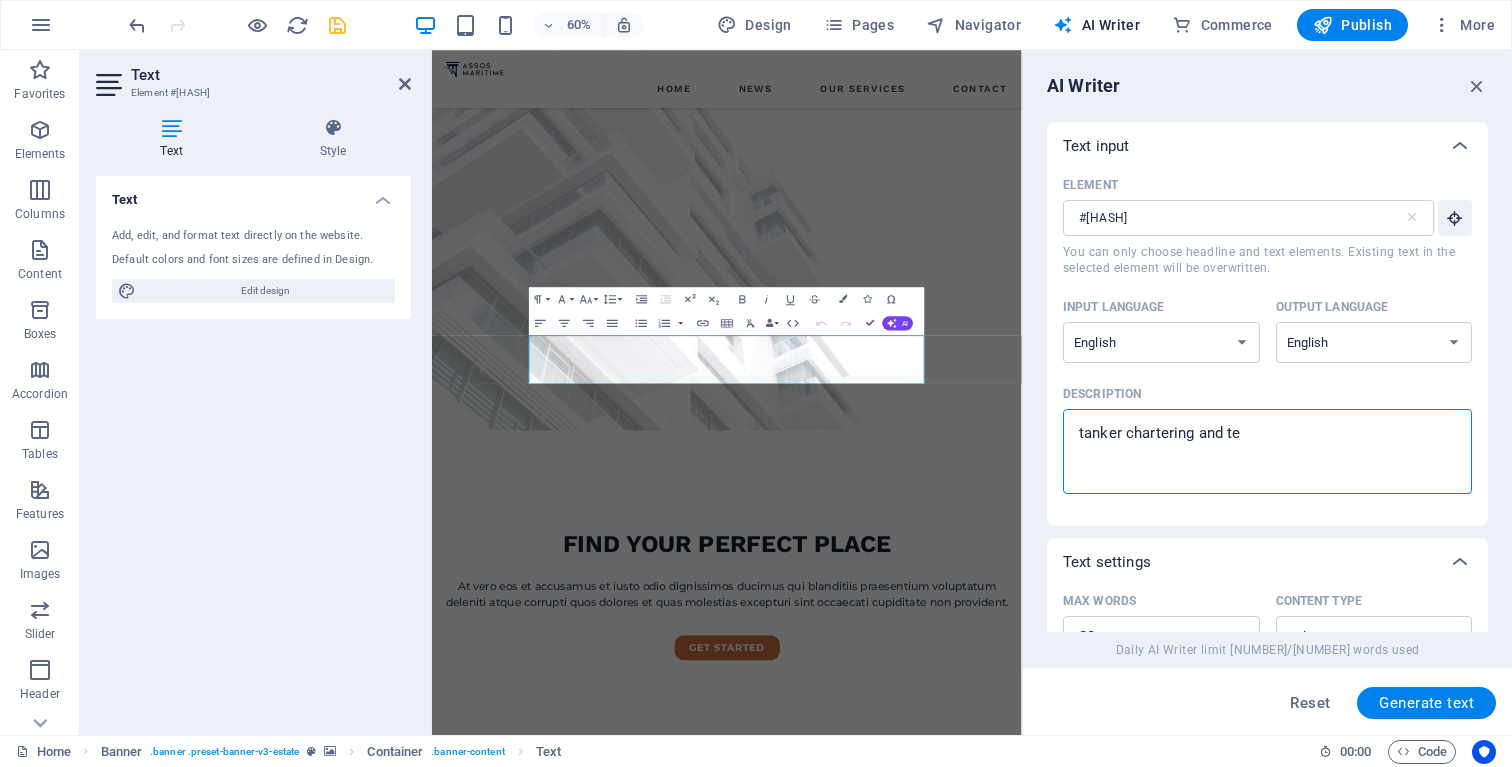 type on "tanker chartering and tec" 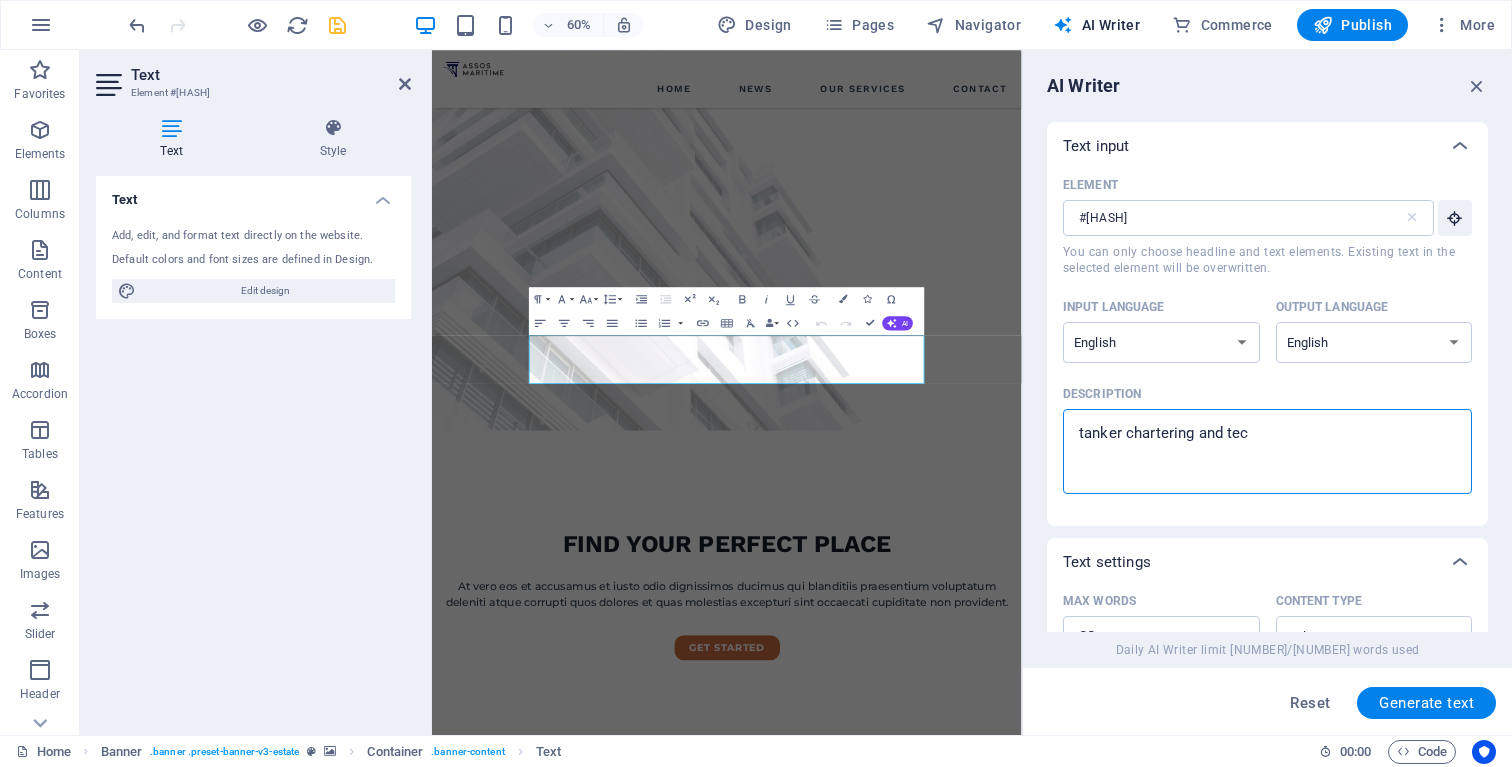 type on "tanker chartering and tech" 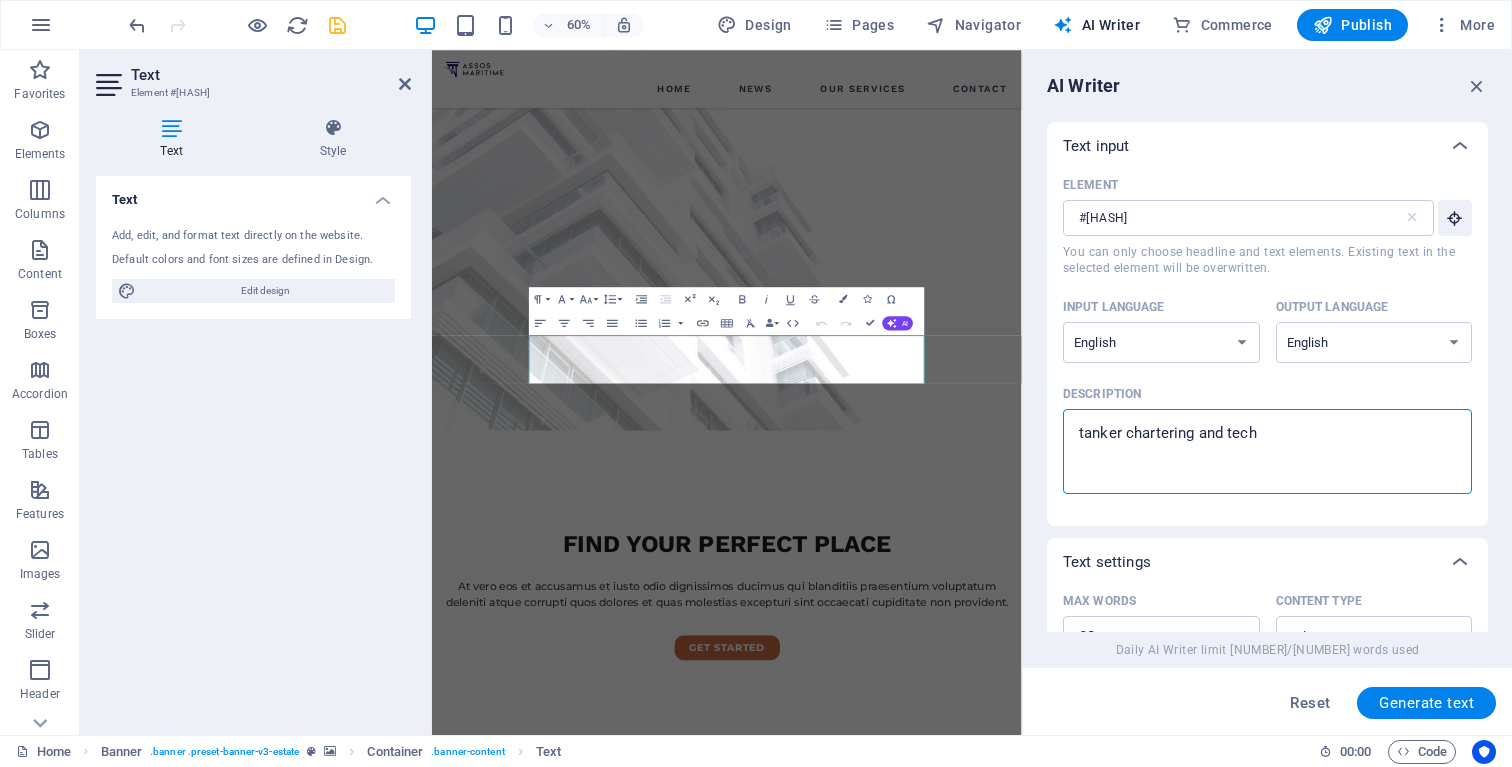 type on "tanker chartering and techn" 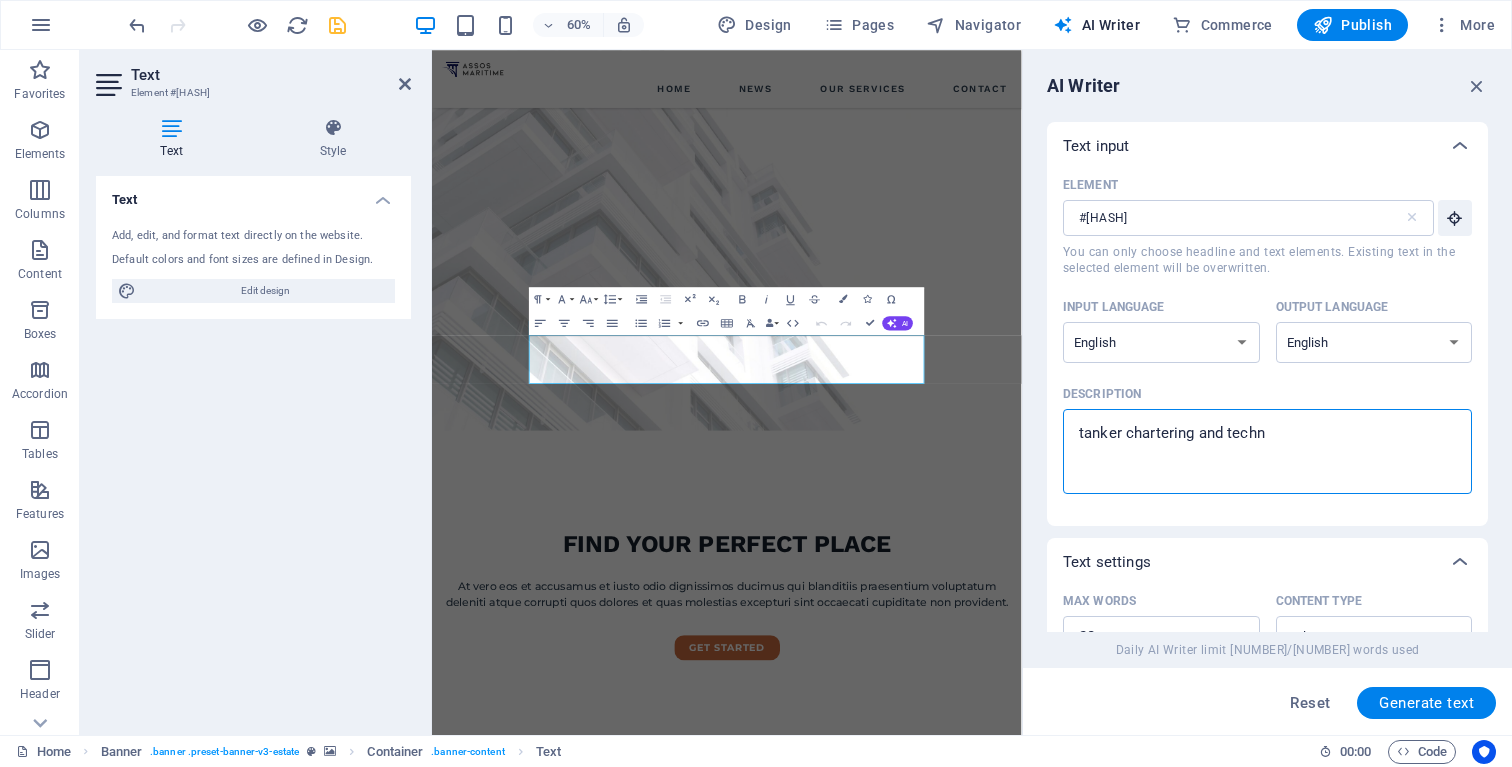 type on "tanker chartering and techni" 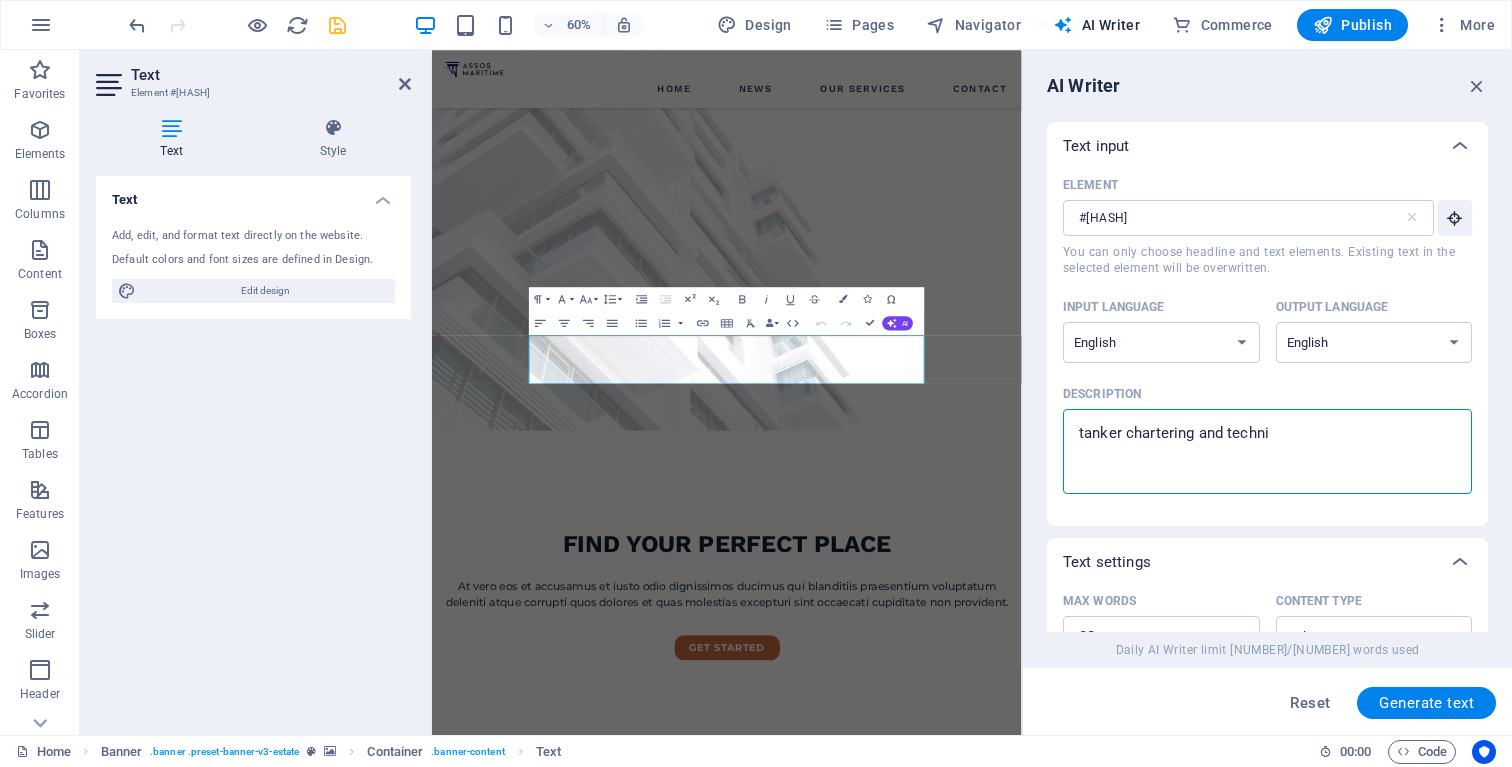 type on "tanker chartering and technic" 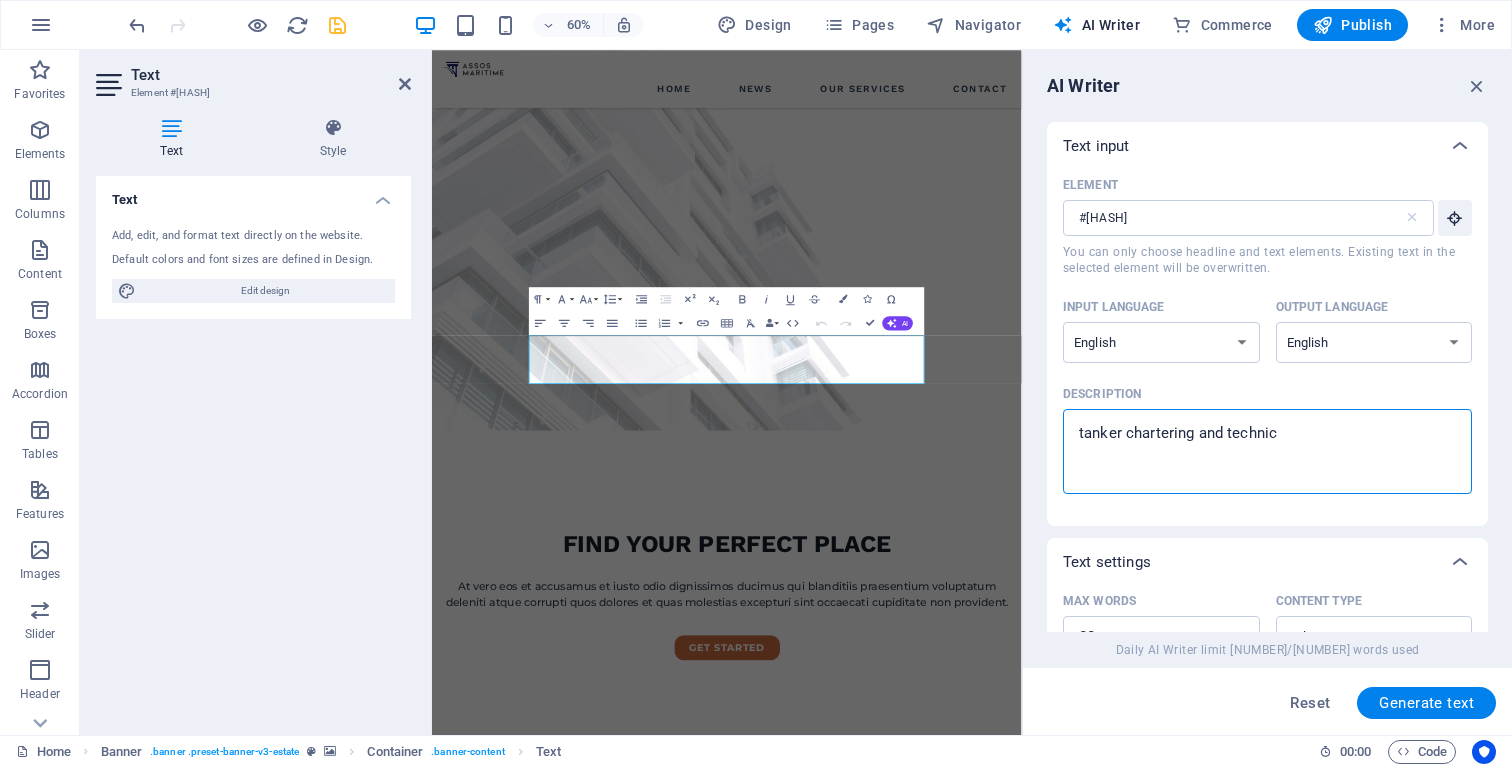 type on "tanker chartering and technica" 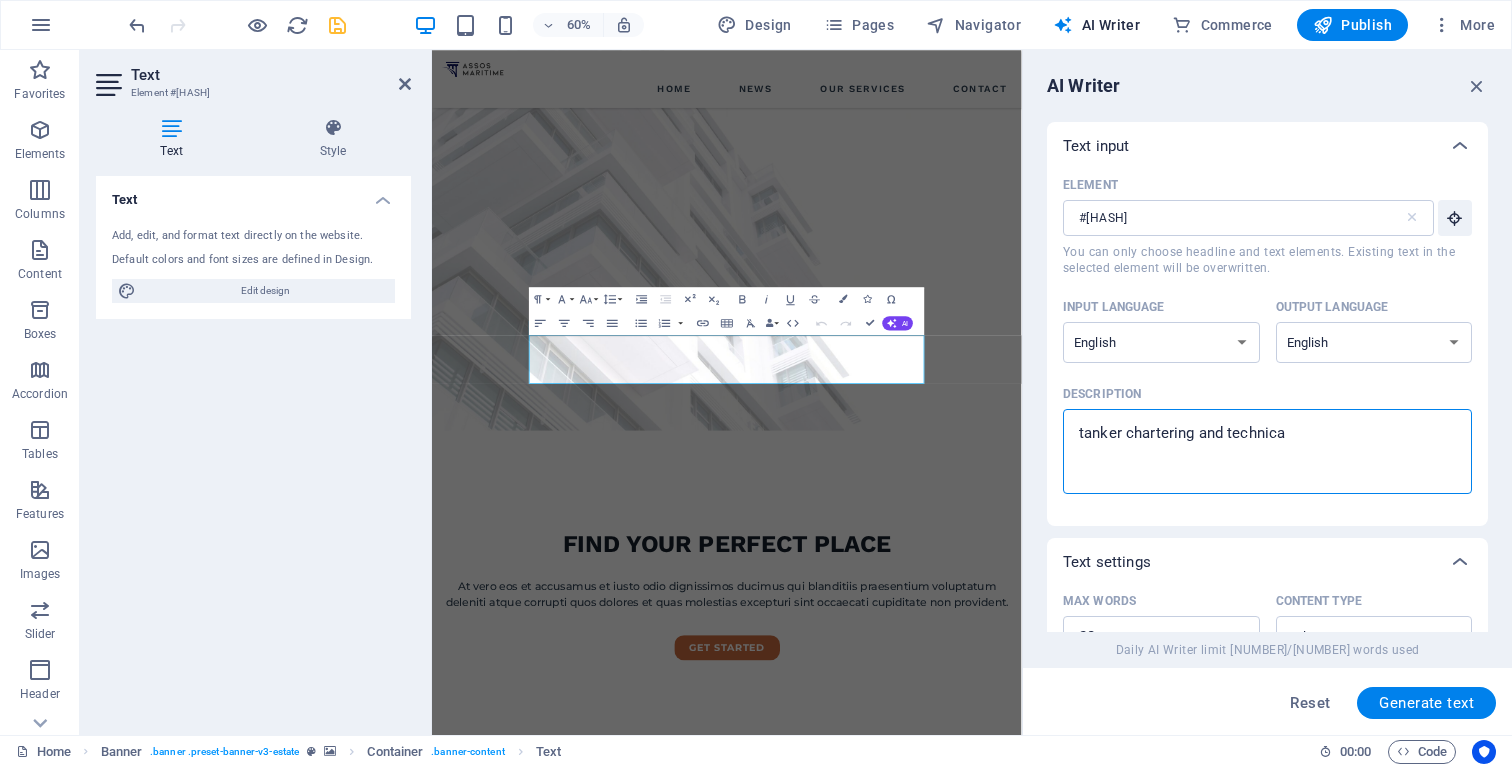 type on "tanker chartering and technical" 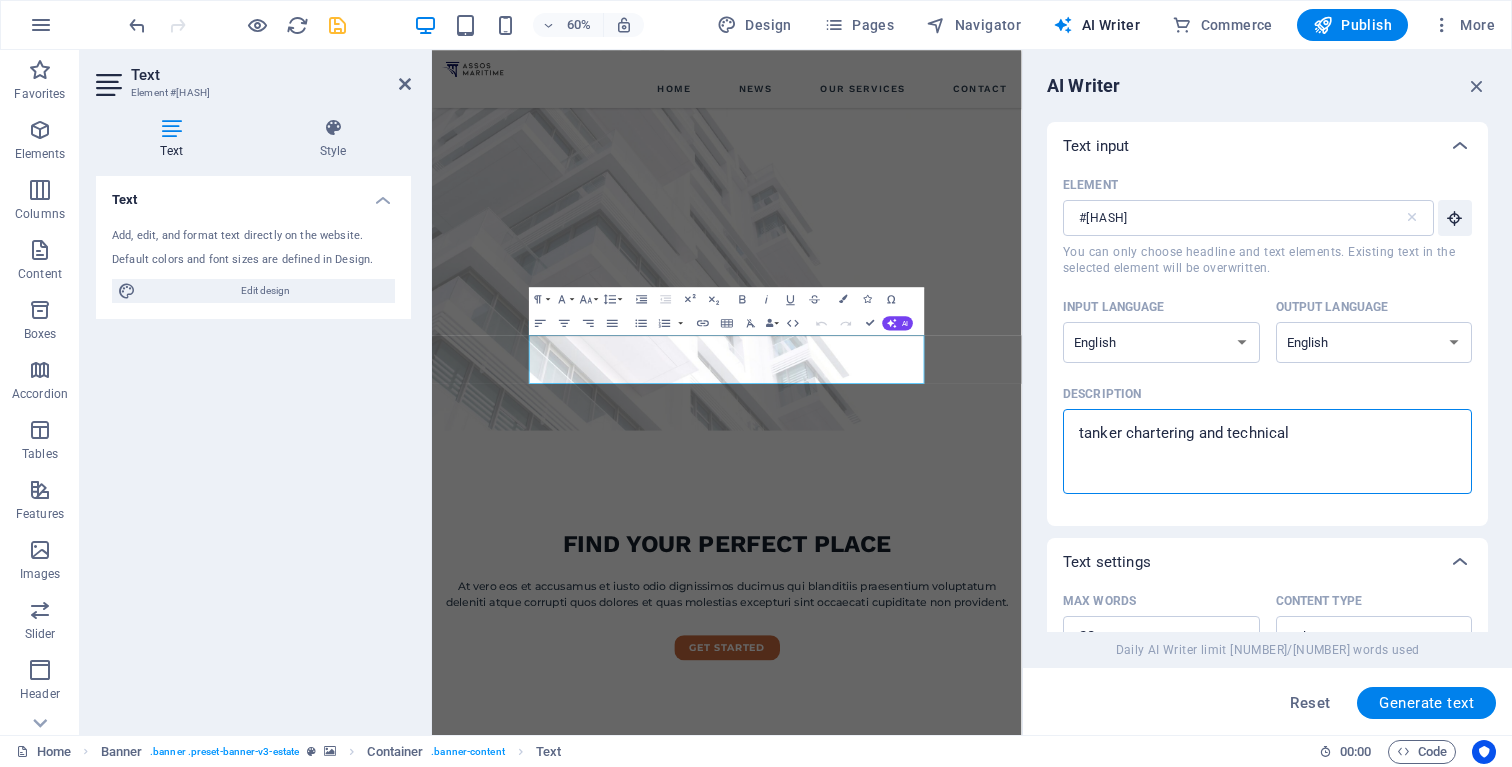 type on "tanker chartering and technical" 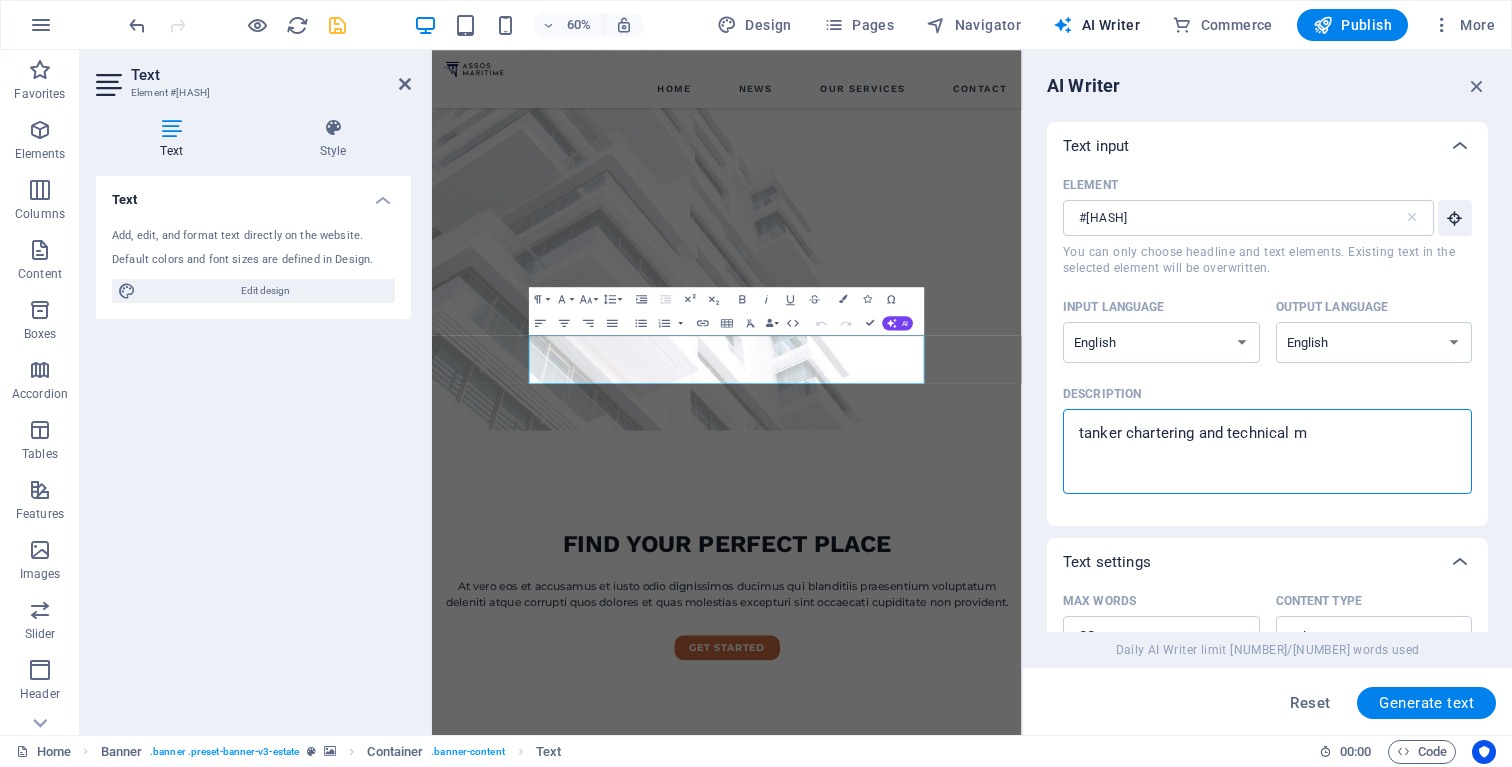 type on "tanker chartering and technical ma" 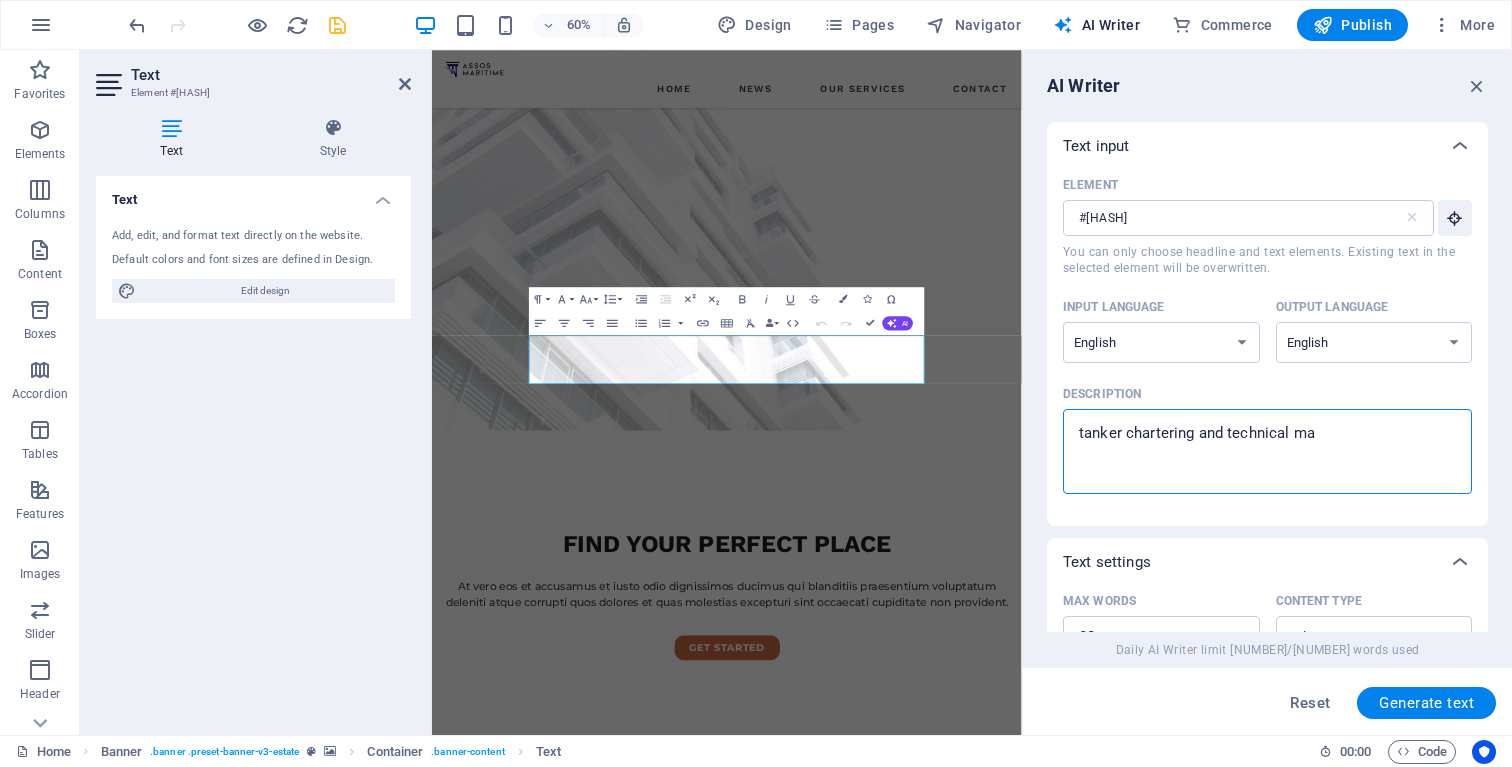 type on "tanker chartering and technical man" 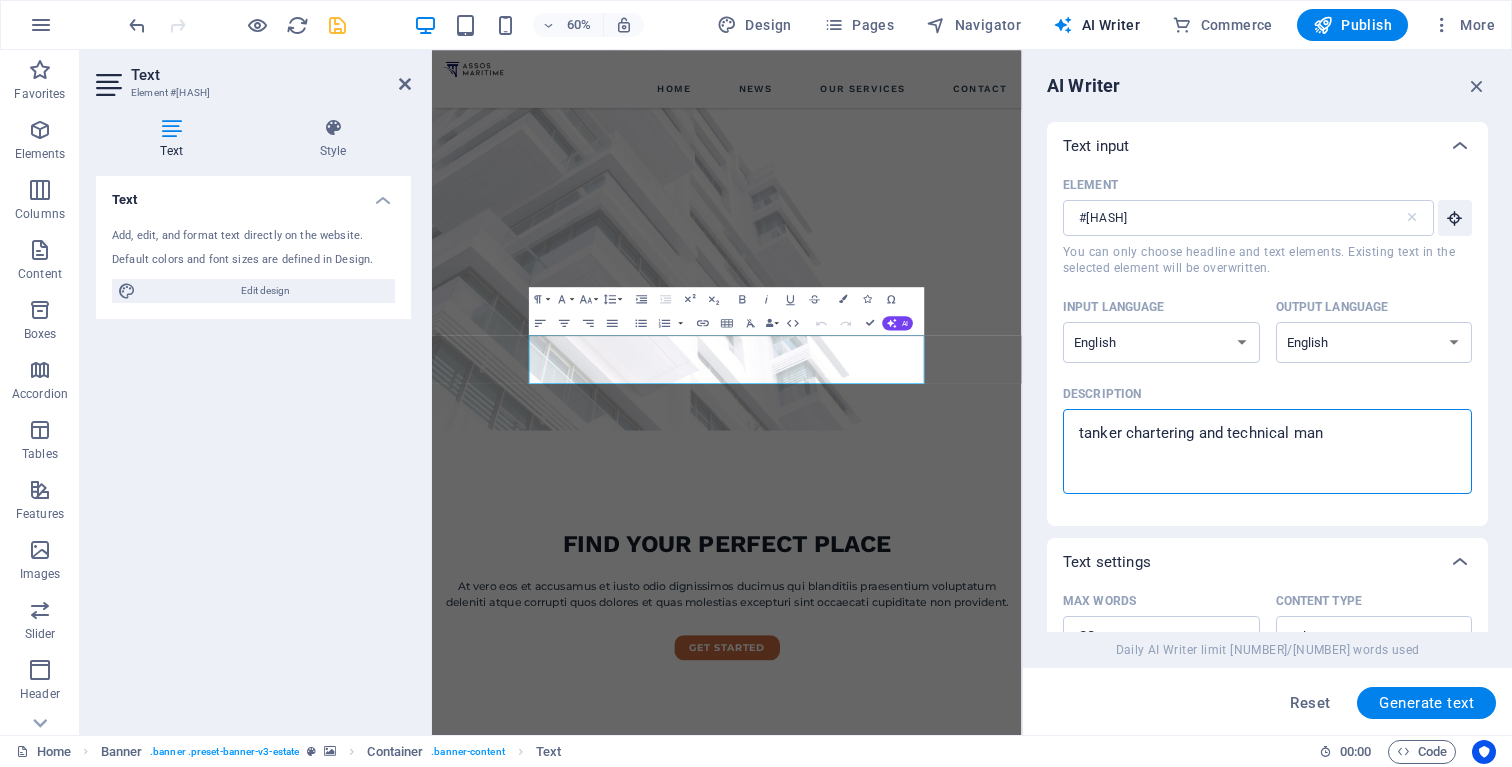 type on "tanker chartering and technical mana" 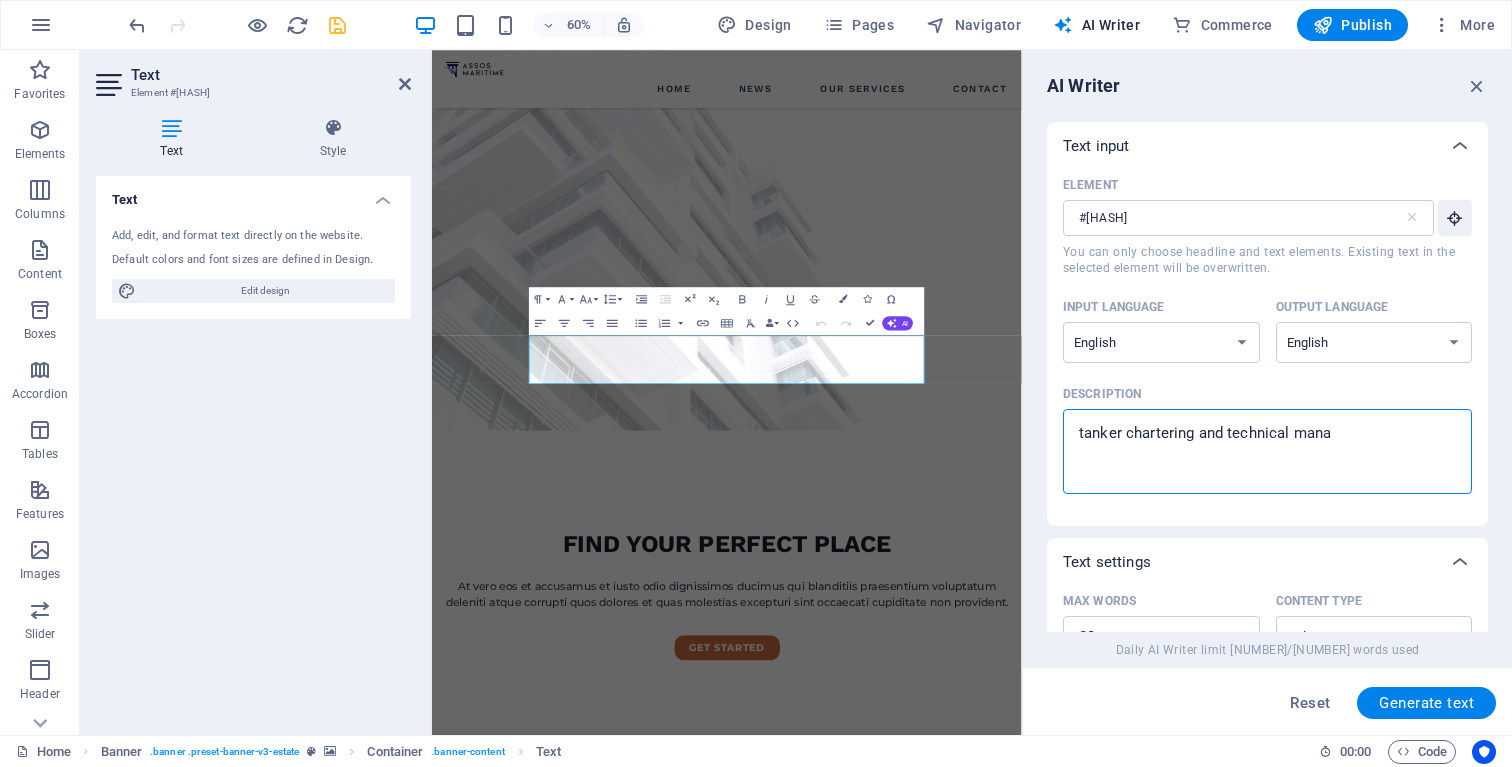type on "tanker chartering and technical manag" 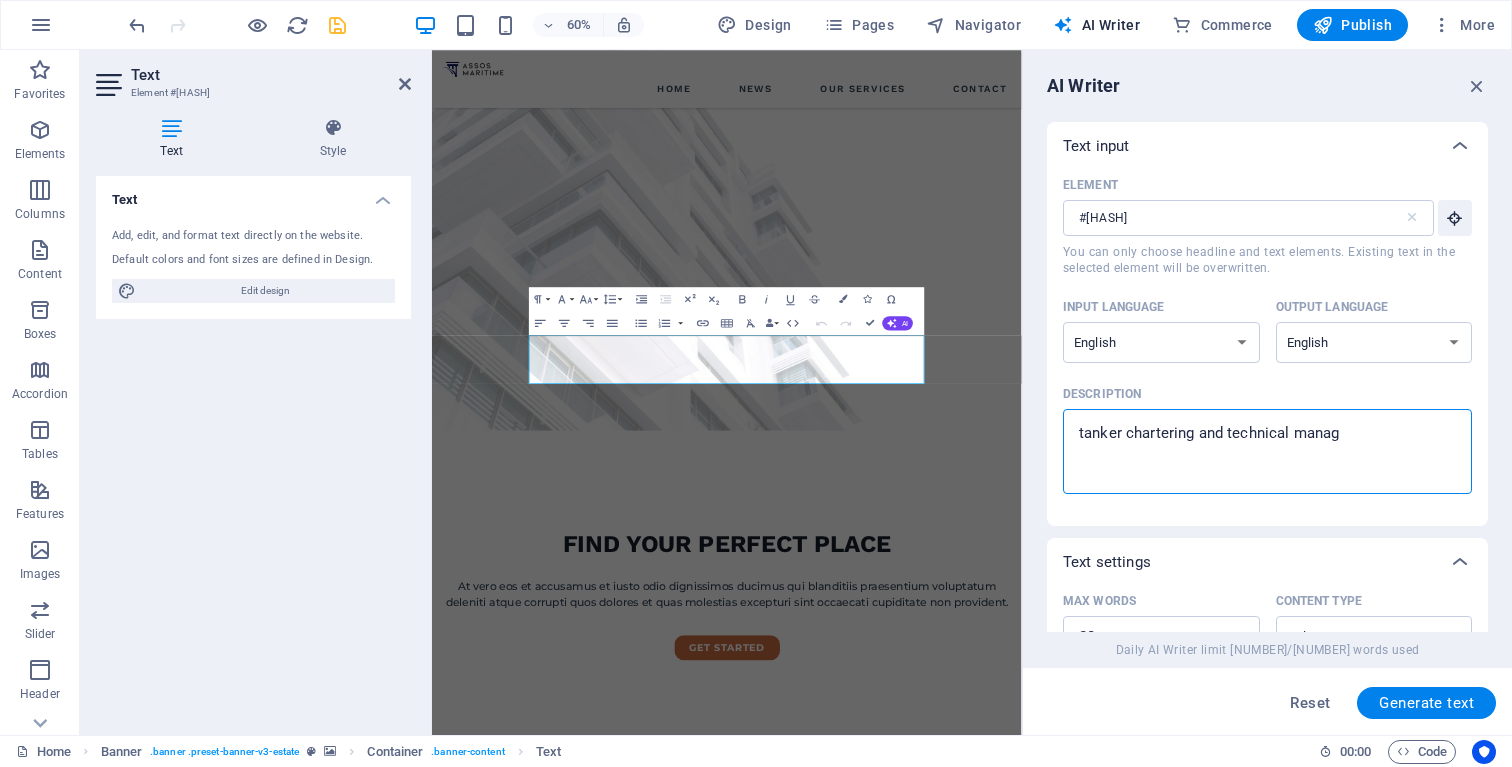 type on "tanker chartering and technical manage" 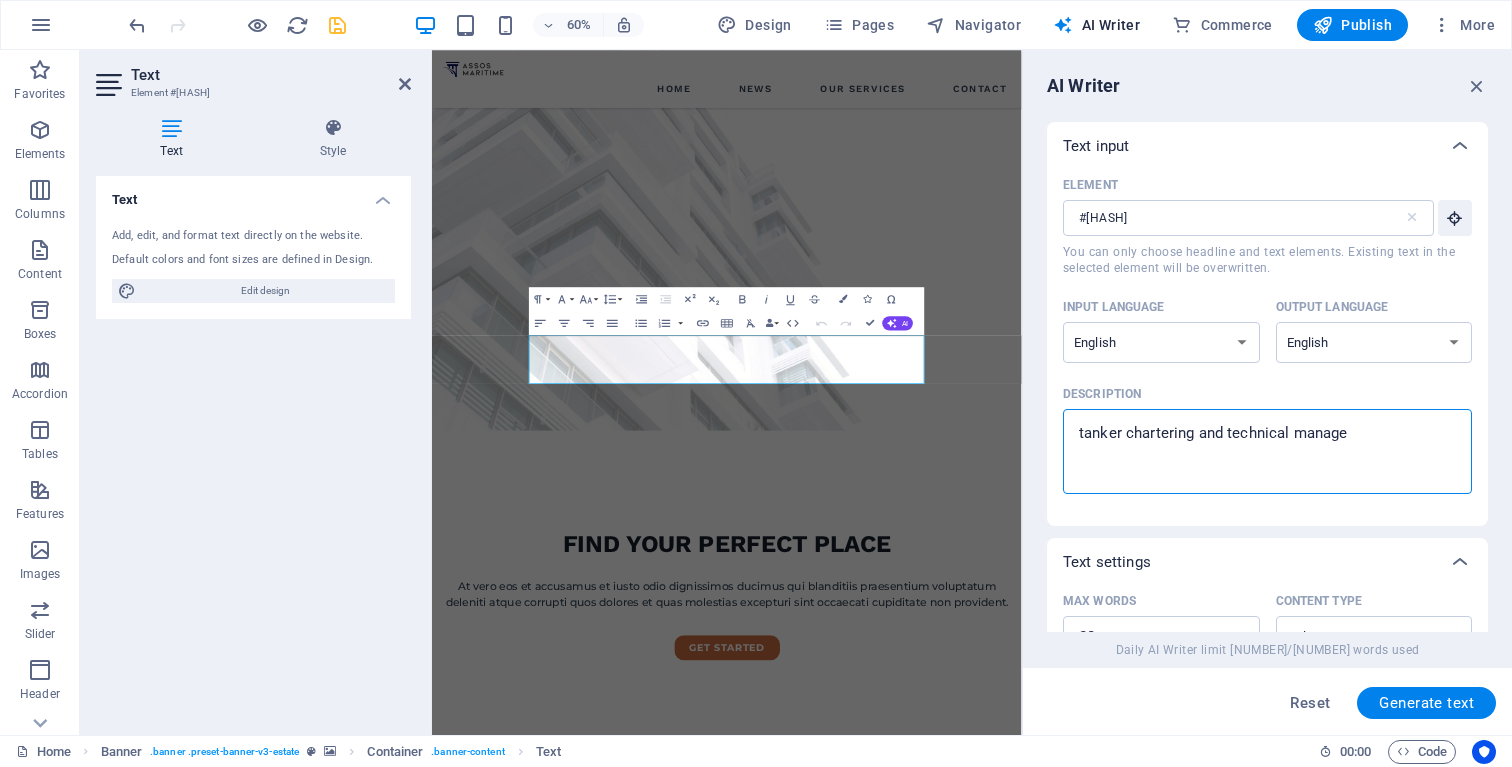 type on "tanker chartering and technical managem" 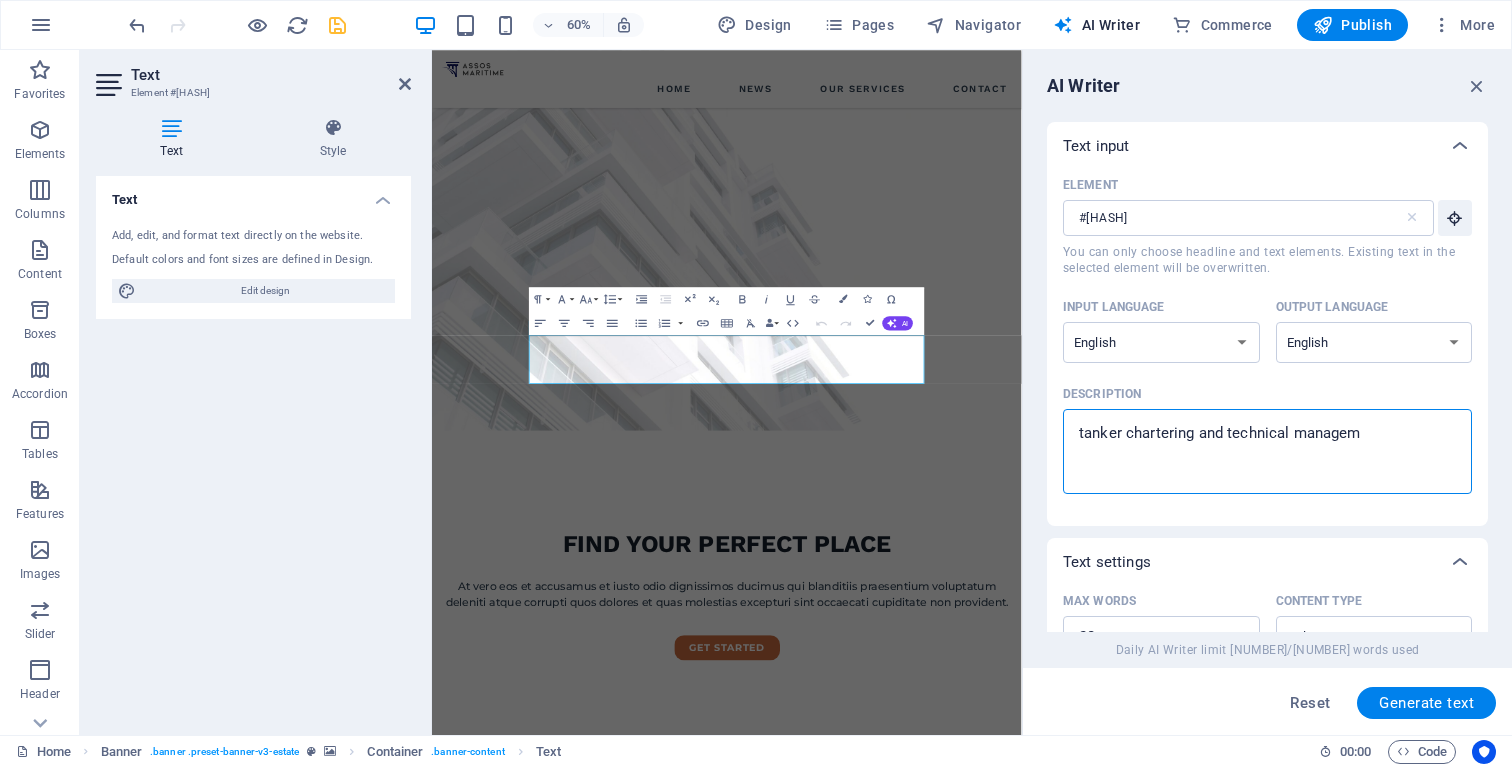 type 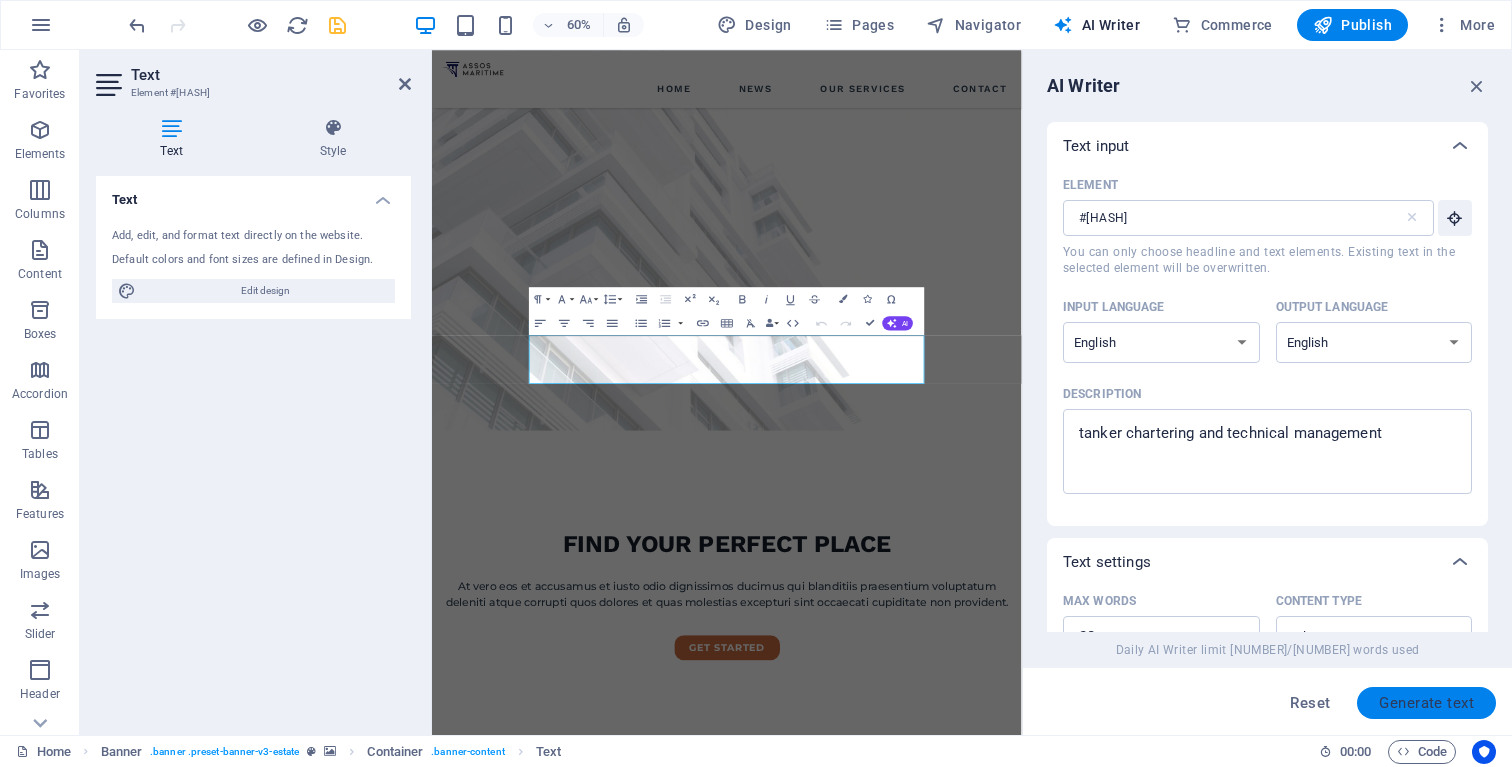 click on "Generate text" at bounding box center [1426, 703] 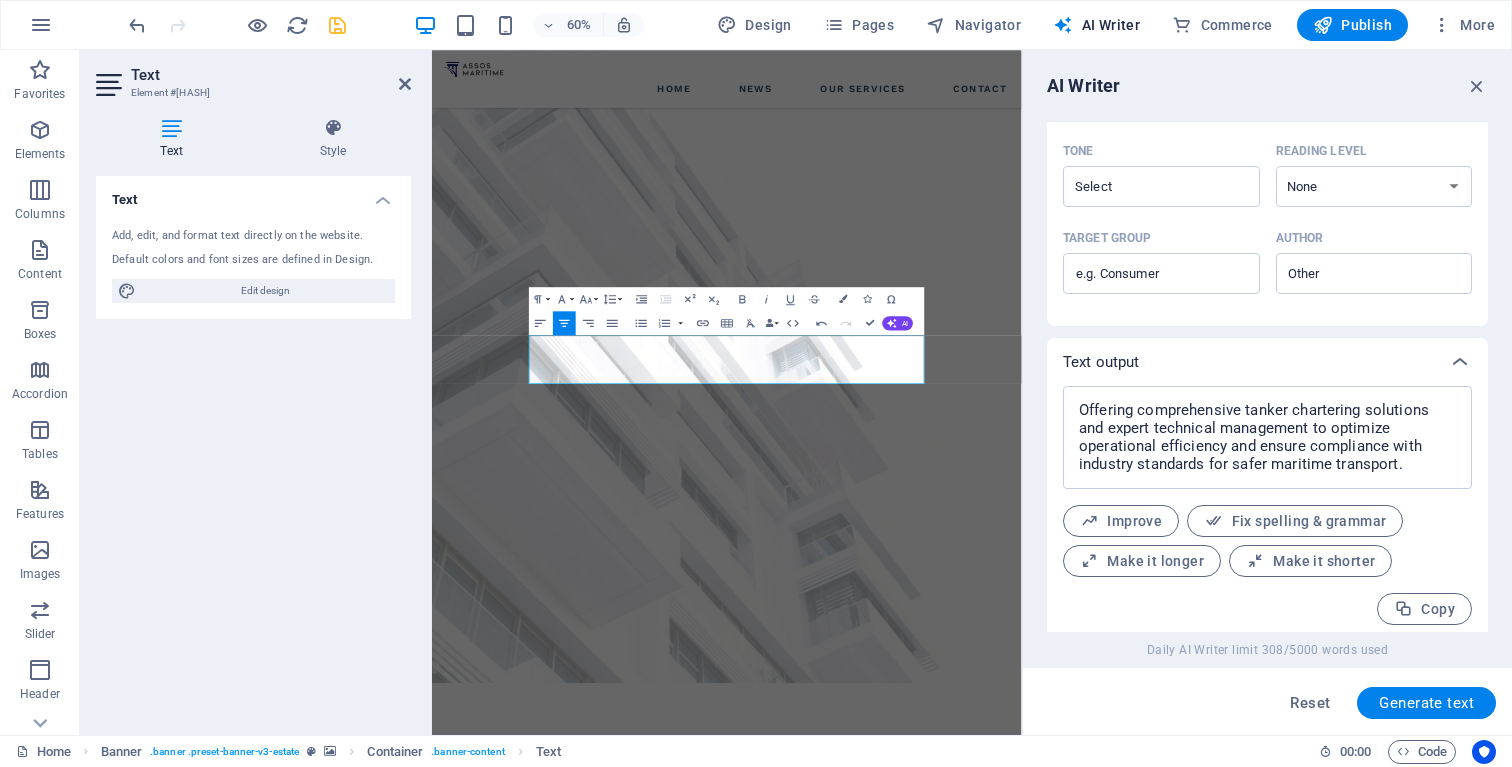 scroll, scrollTop: 546, scrollLeft: 0, axis: vertical 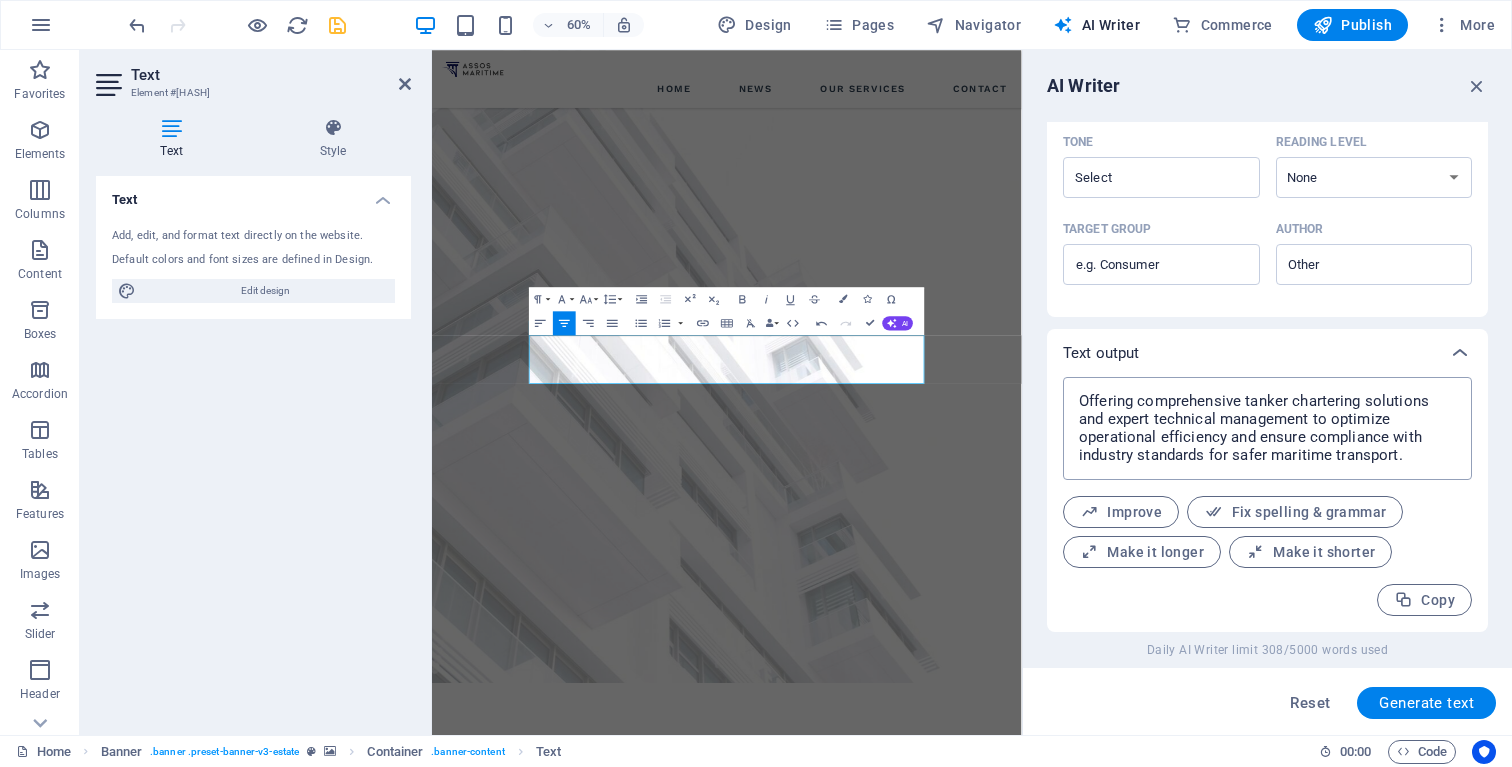 click on "Offering comprehensive tanker chartering solutions and expert technical management to optimize operational efficiency and ensure compliance with industry standards for safer maritime transport." at bounding box center [1267, 428] 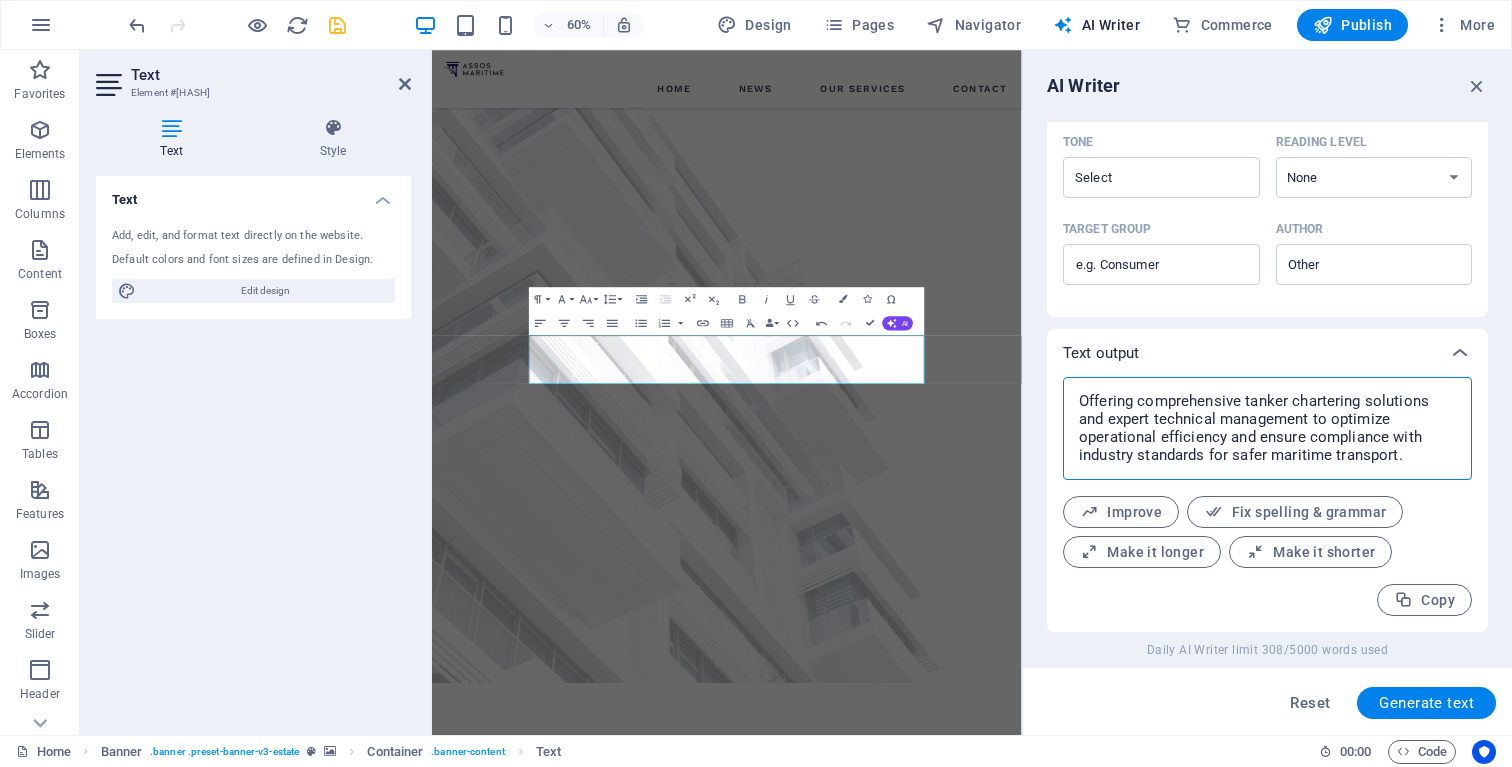 click on "Offering comprehensive tanker chartering solutions and expert technical management to optimize operational efficiency and ensure compliance with industry standards for safer maritime transport." at bounding box center [1267, 428] 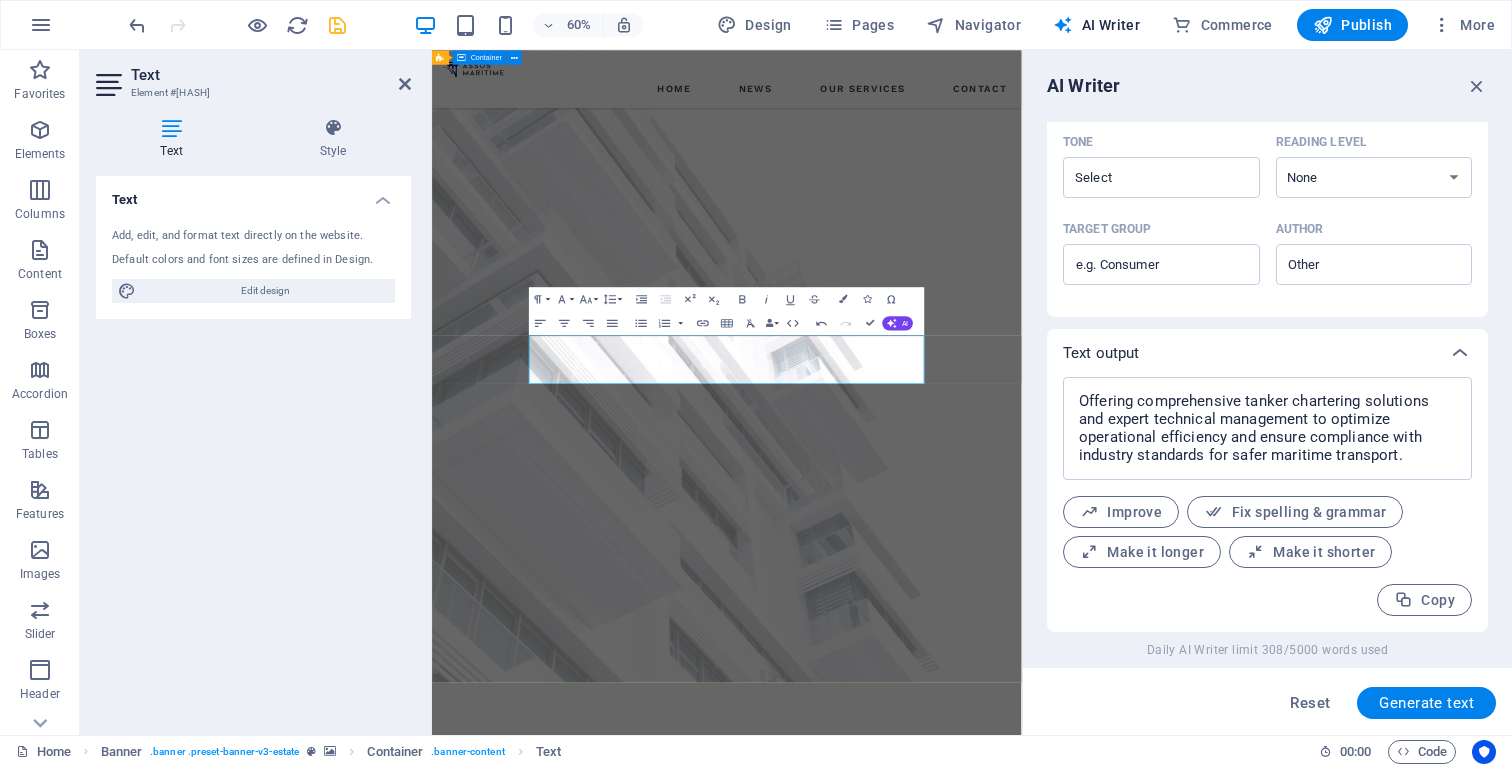 click on "FIND YOUR PERFECT PLACE Offering comprehensive tanker chartering solutions and expert technical management to optimize operational efficiency and ensure compliance with industry standards for safer maritime transport. get started" at bounding box center [923, 1346] 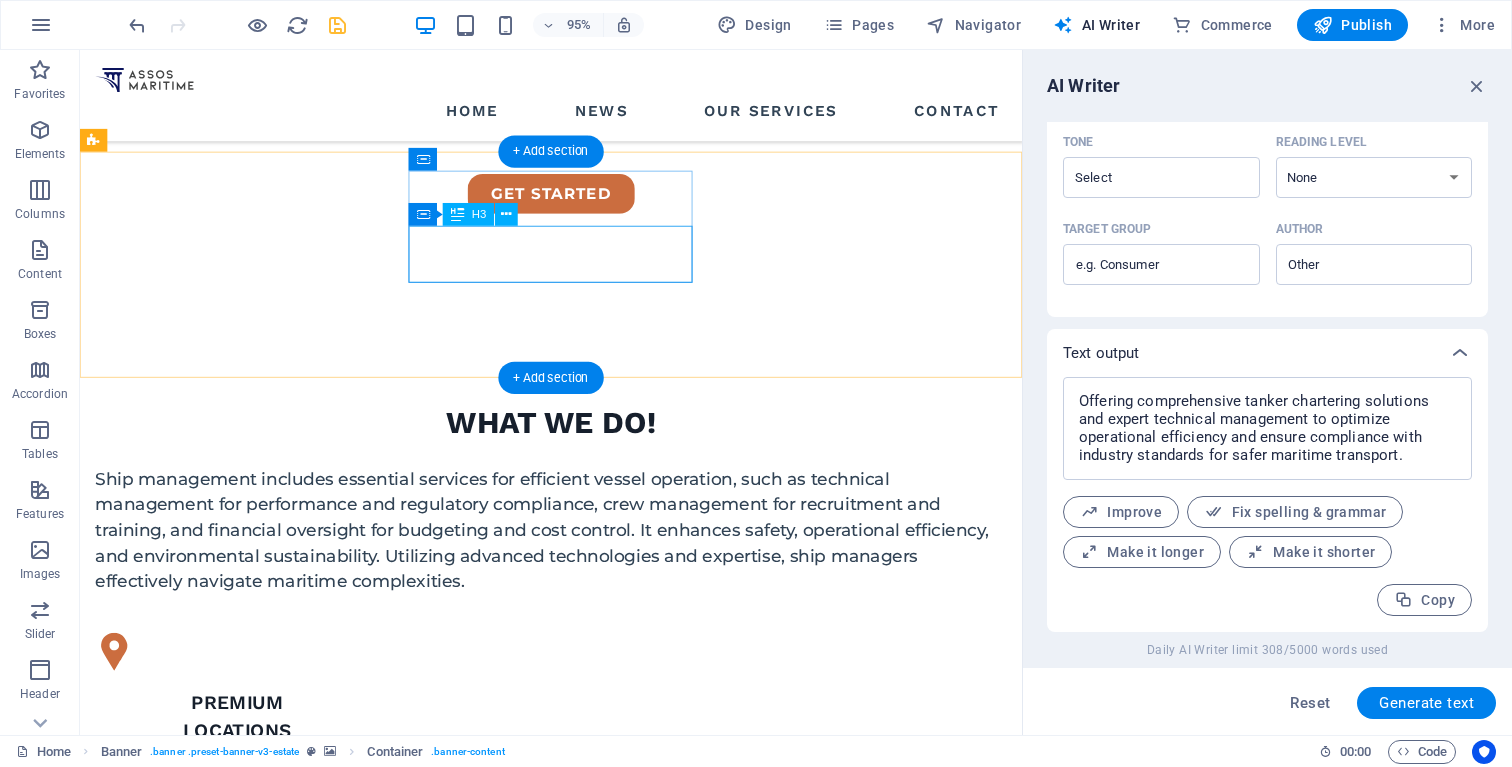 scroll, scrollTop: 934, scrollLeft: 0, axis: vertical 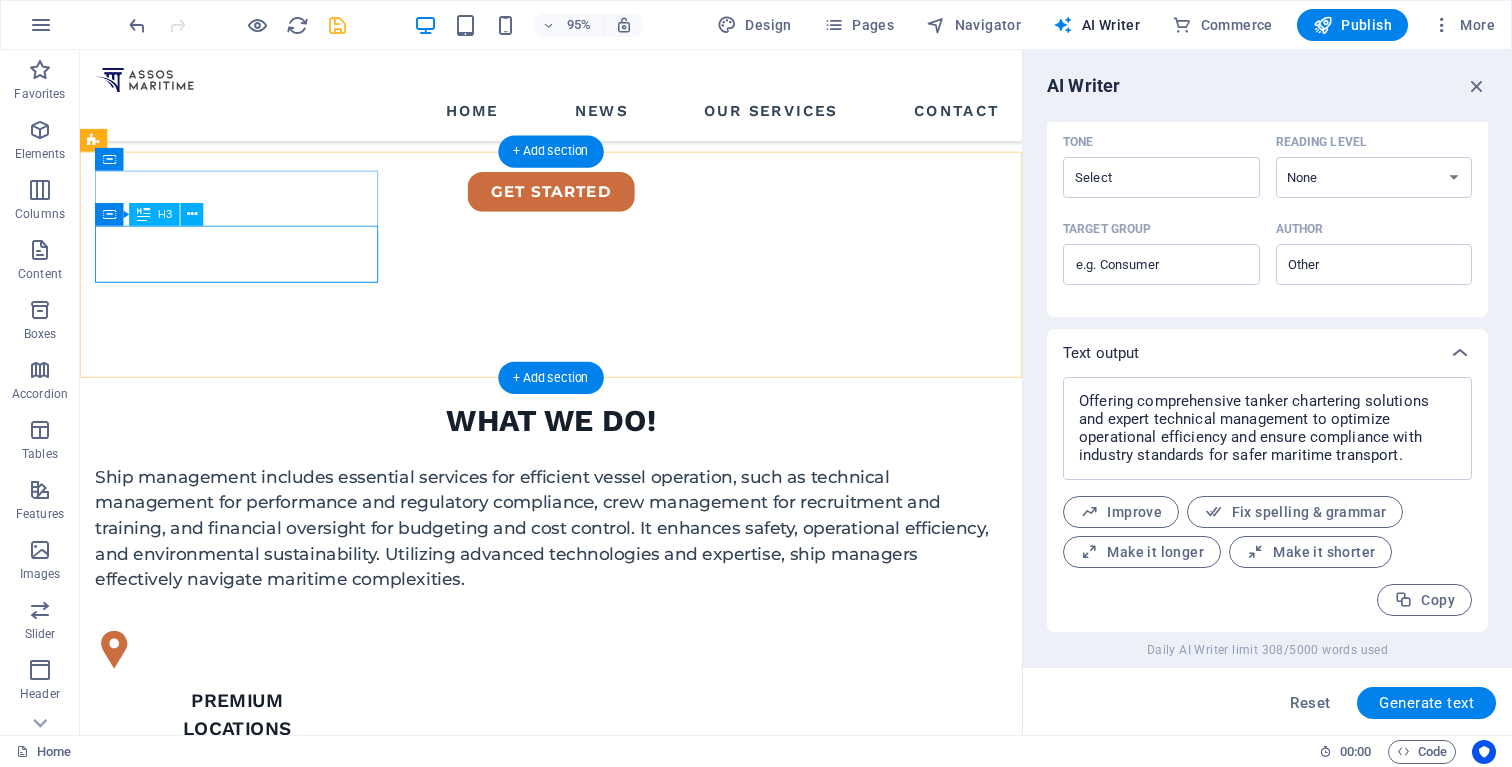 click on "premium locations" at bounding box center [245, 749] 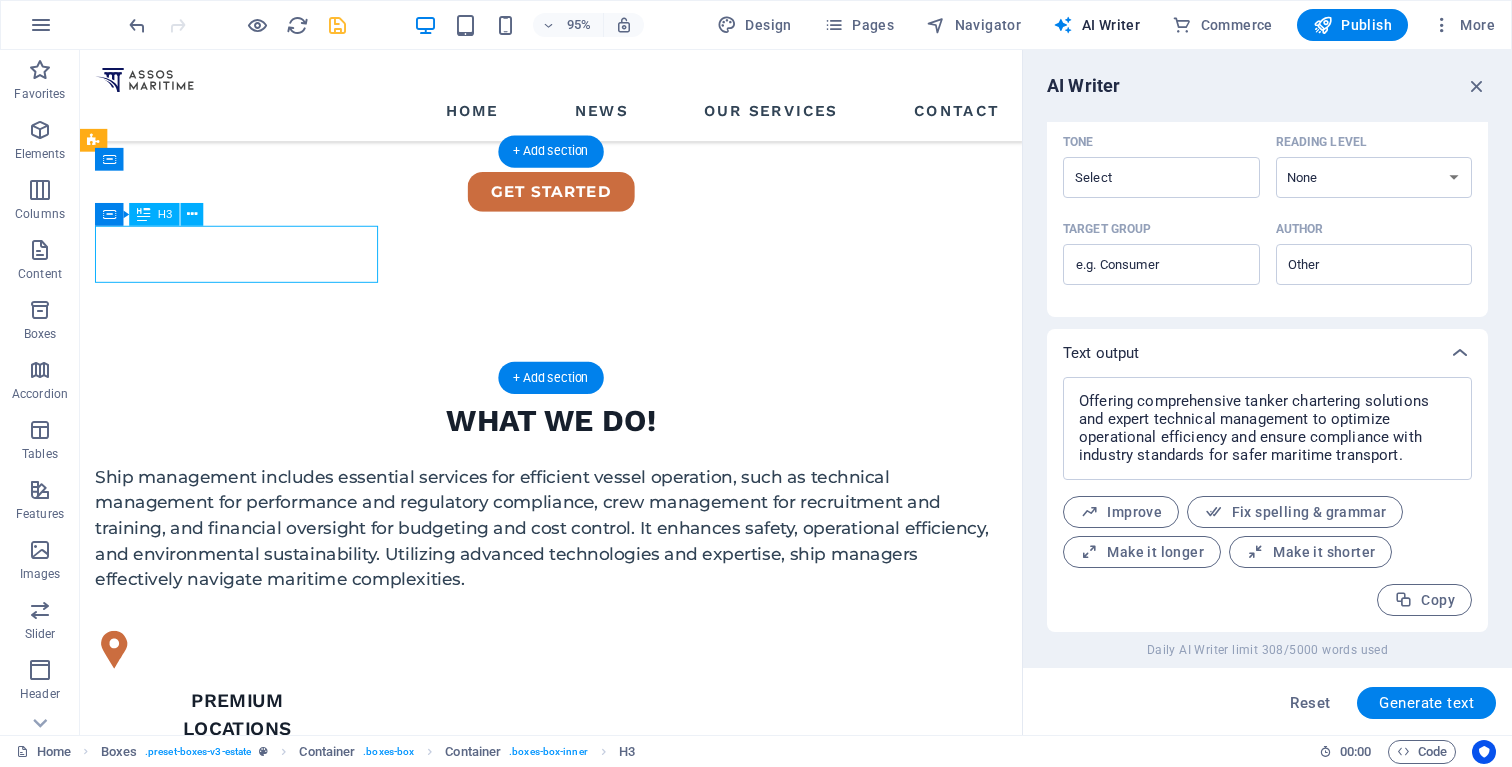click on "premium locations" at bounding box center (245, 749) 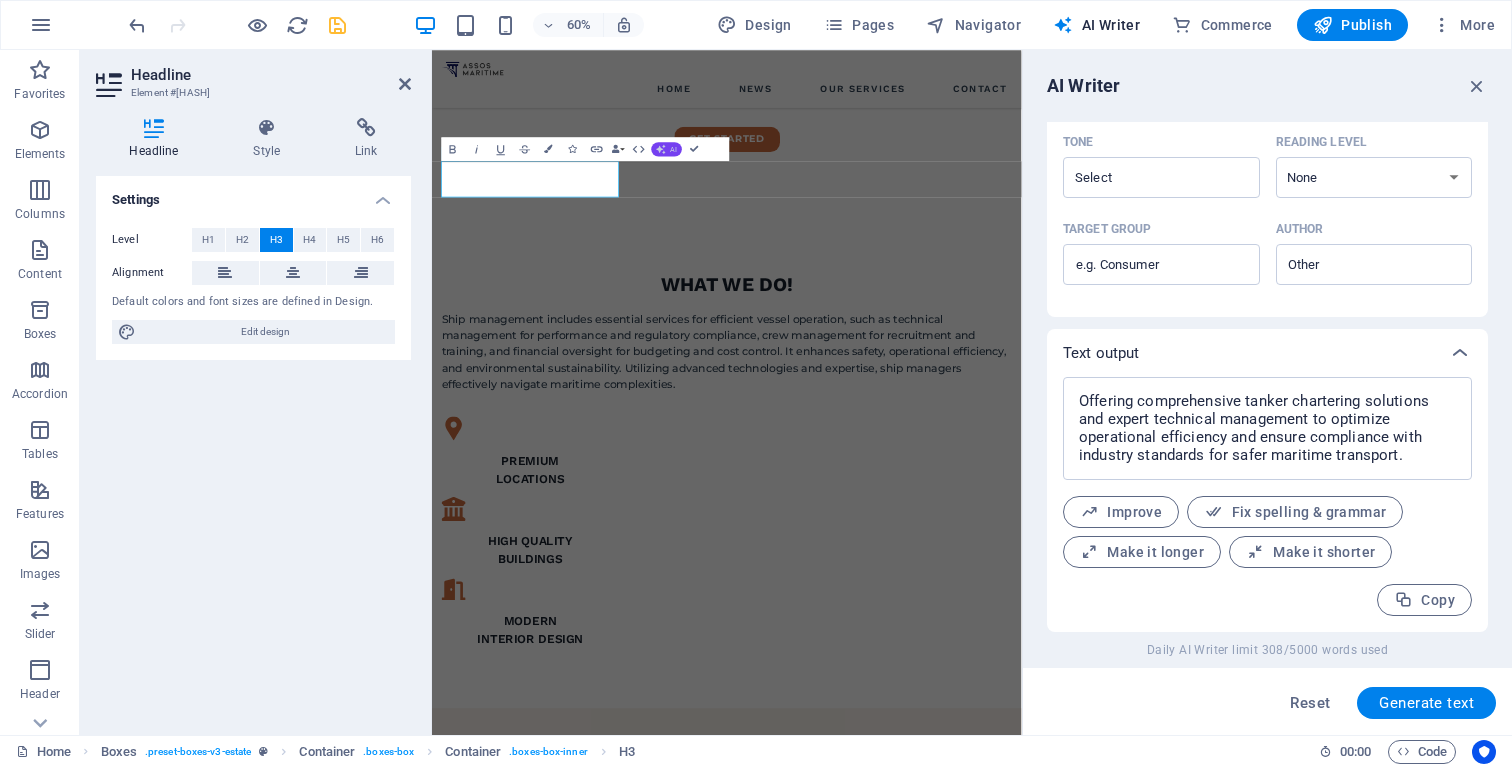 click 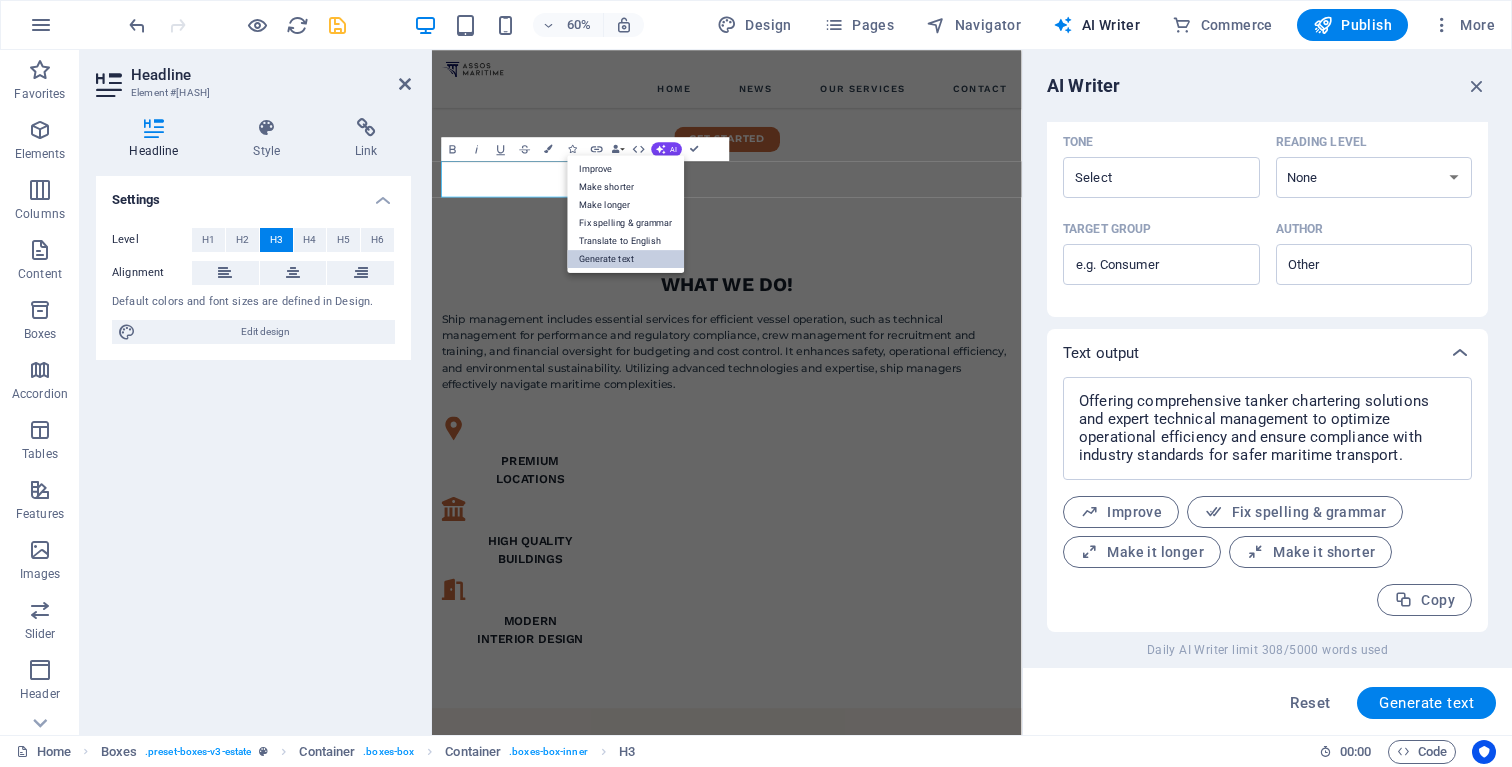 click on "Generate text" at bounding box center [626, 259] 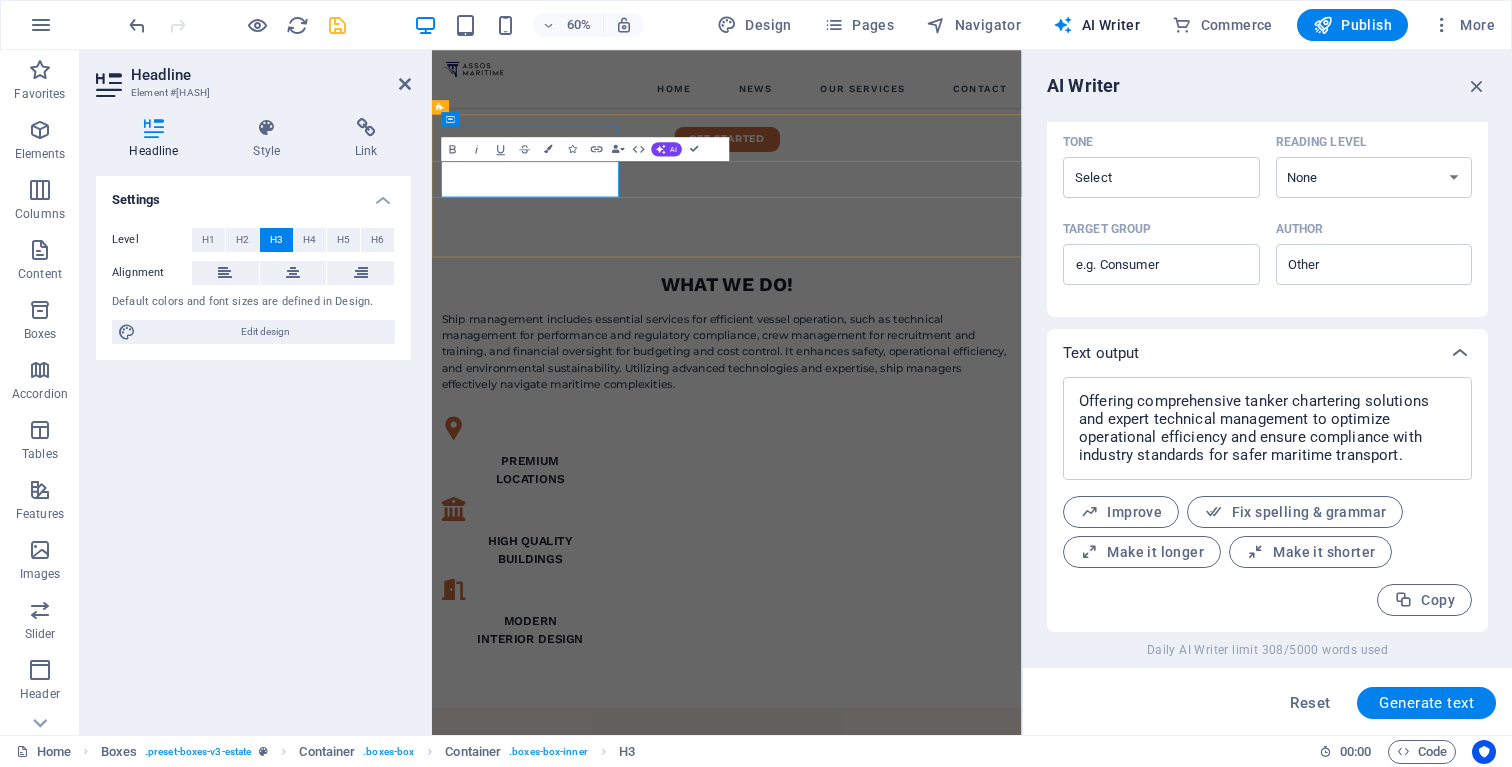 click on "premium locations" at bounding box center (596, 749) 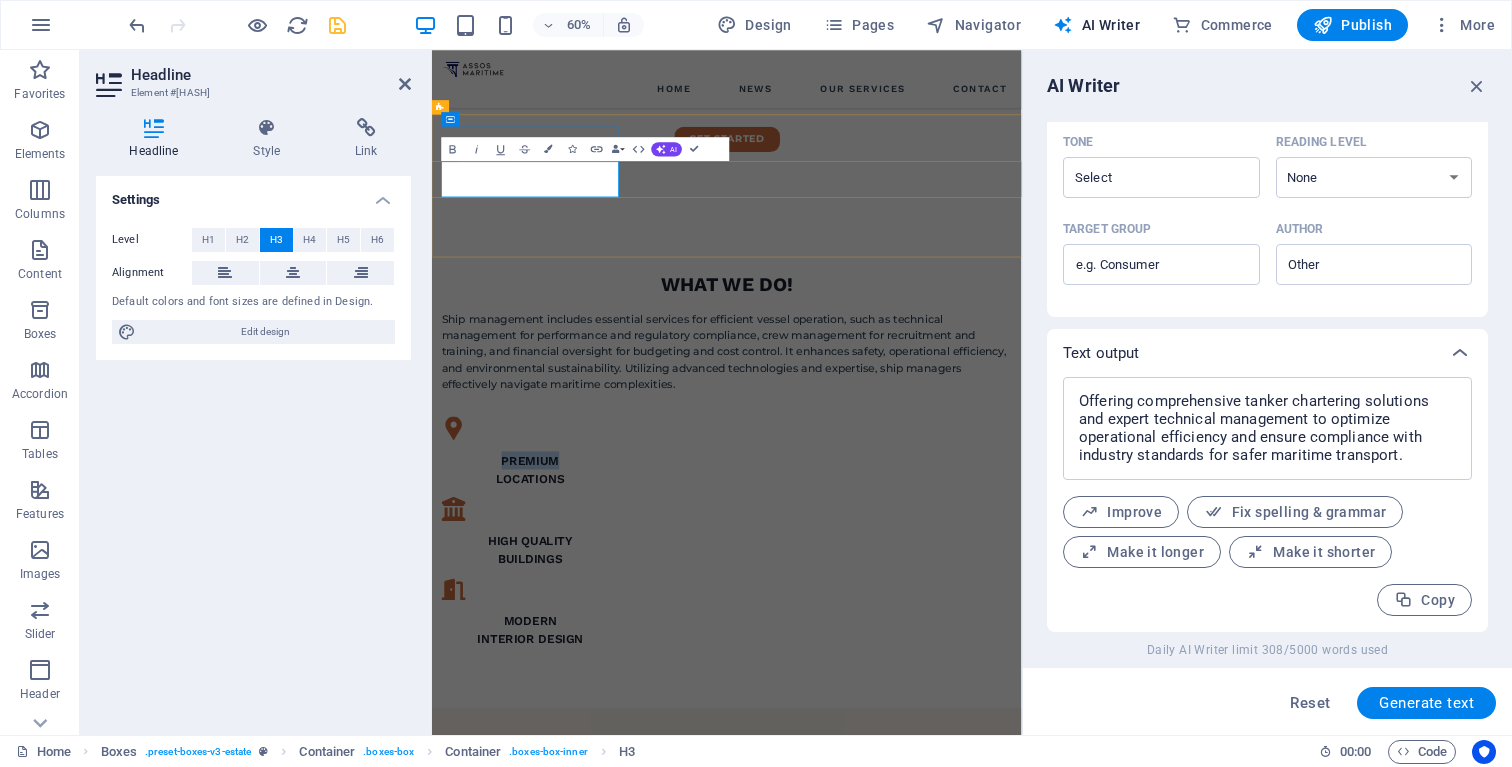 click on "premium locations" at bounding box center [596, 749] 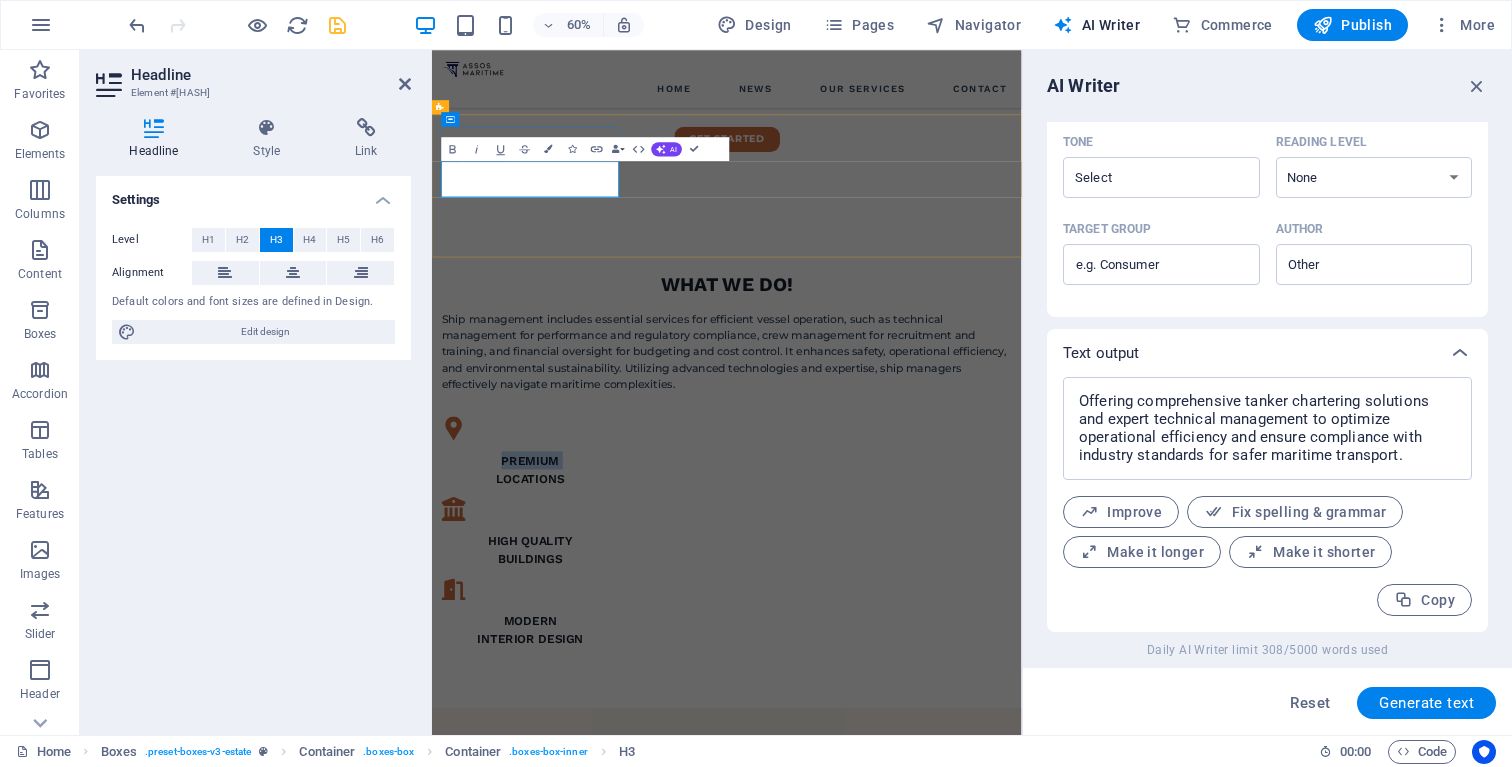click on "premium locations" at bounding box center [596, 749] 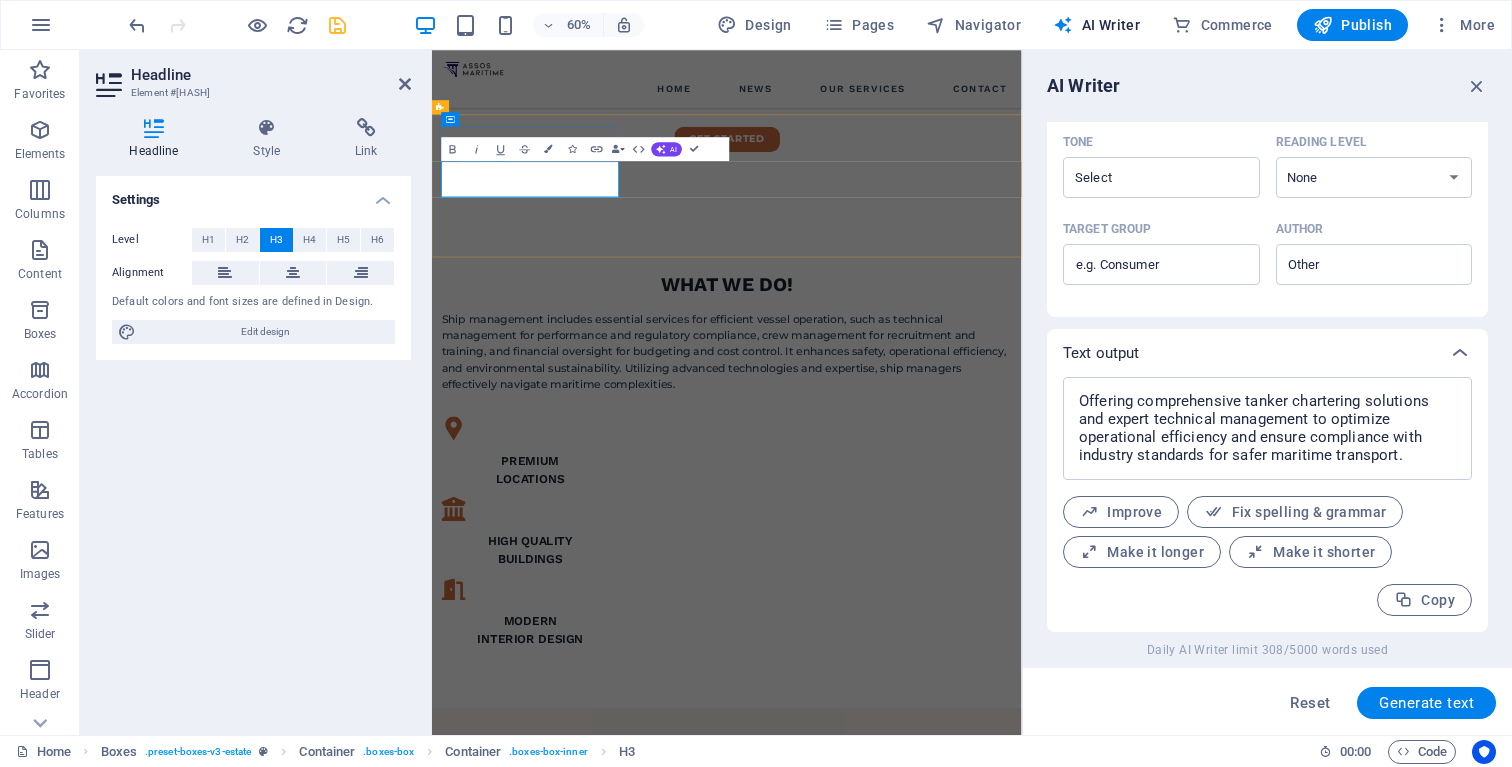 click on "premium locations" at bounding box center [596, 749] 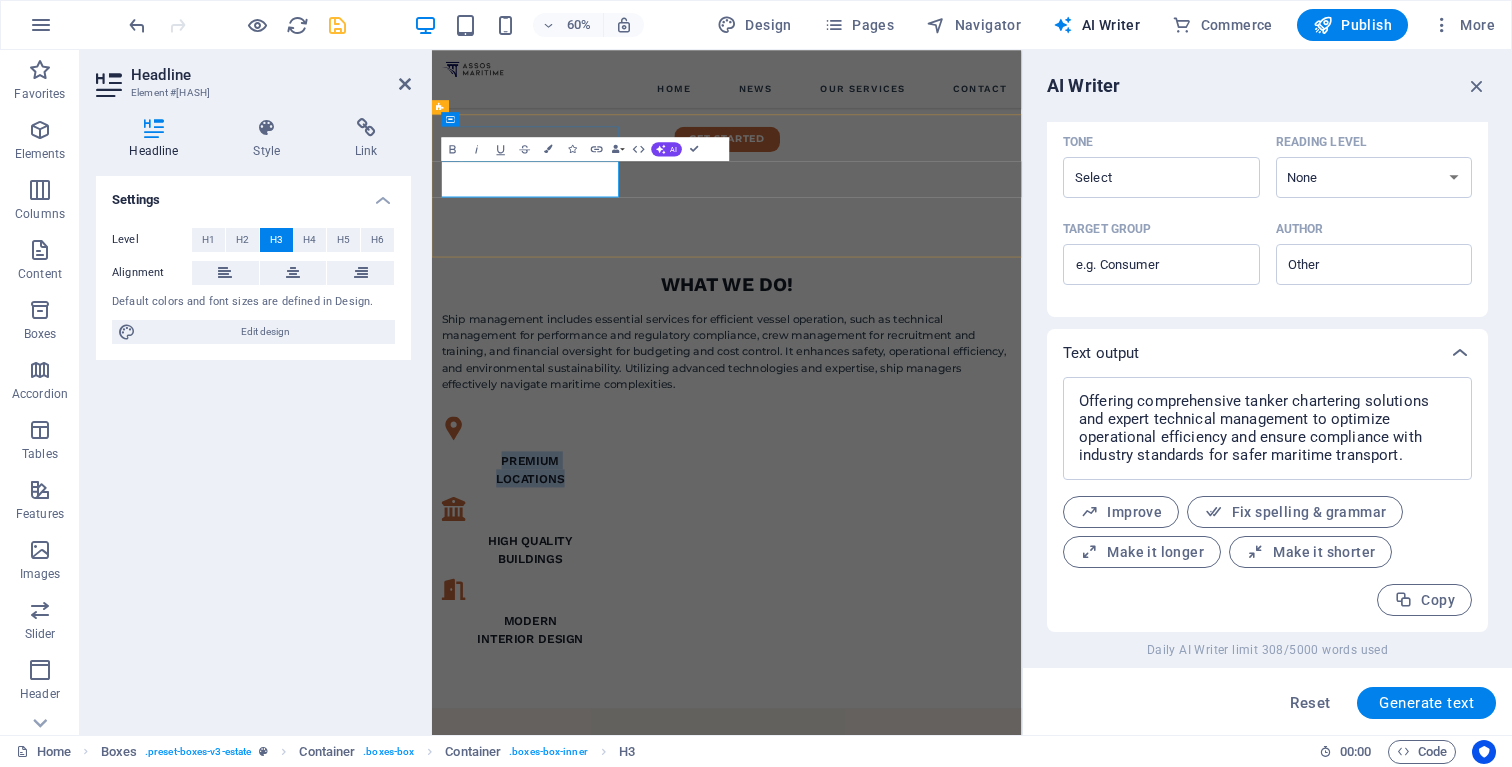 drag, startPoint x: 704, startPoint y: 283, endPoint x: 511, endPoint y: 258, distance: 194.61244 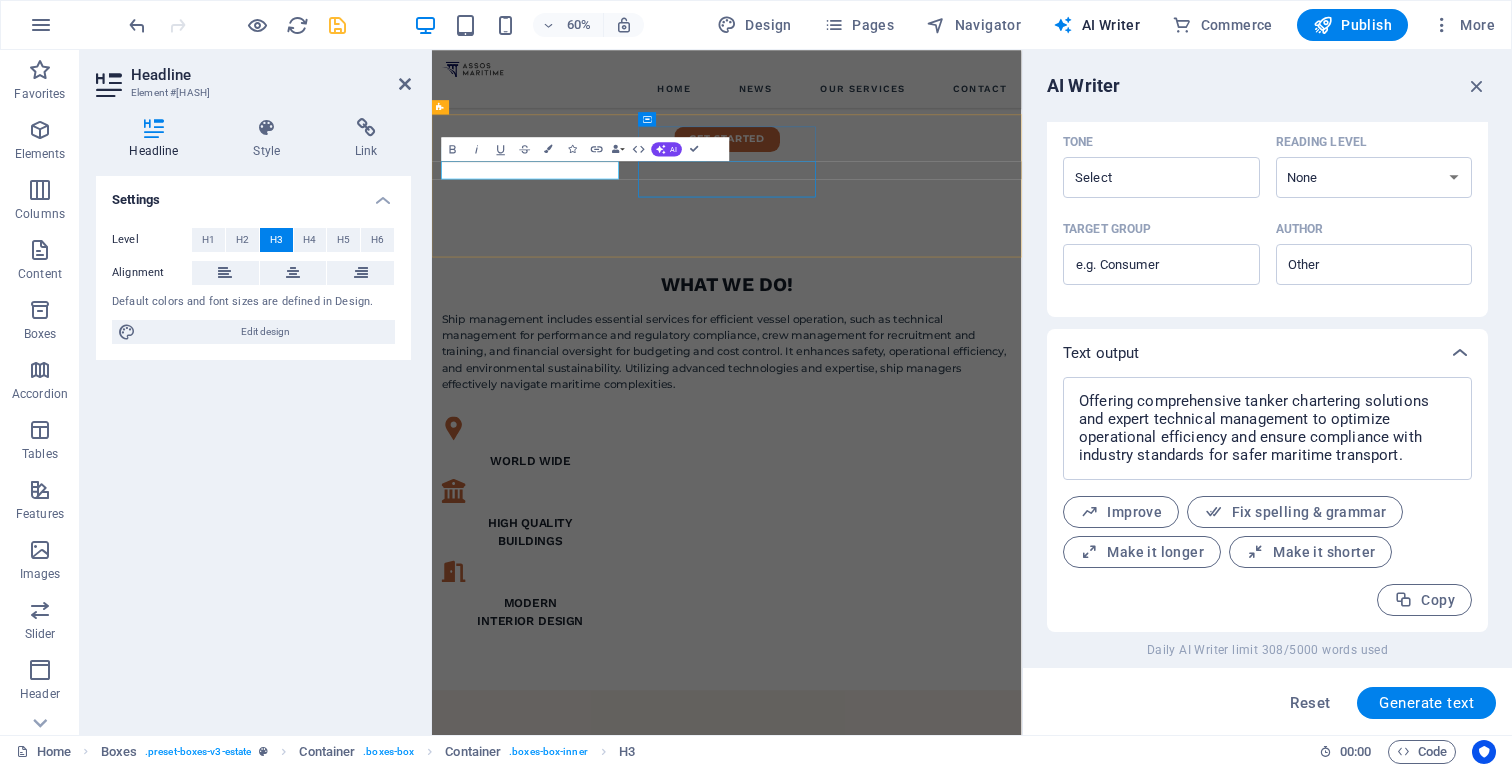 click on "high quality buildings" at bounding box center [596, 853] 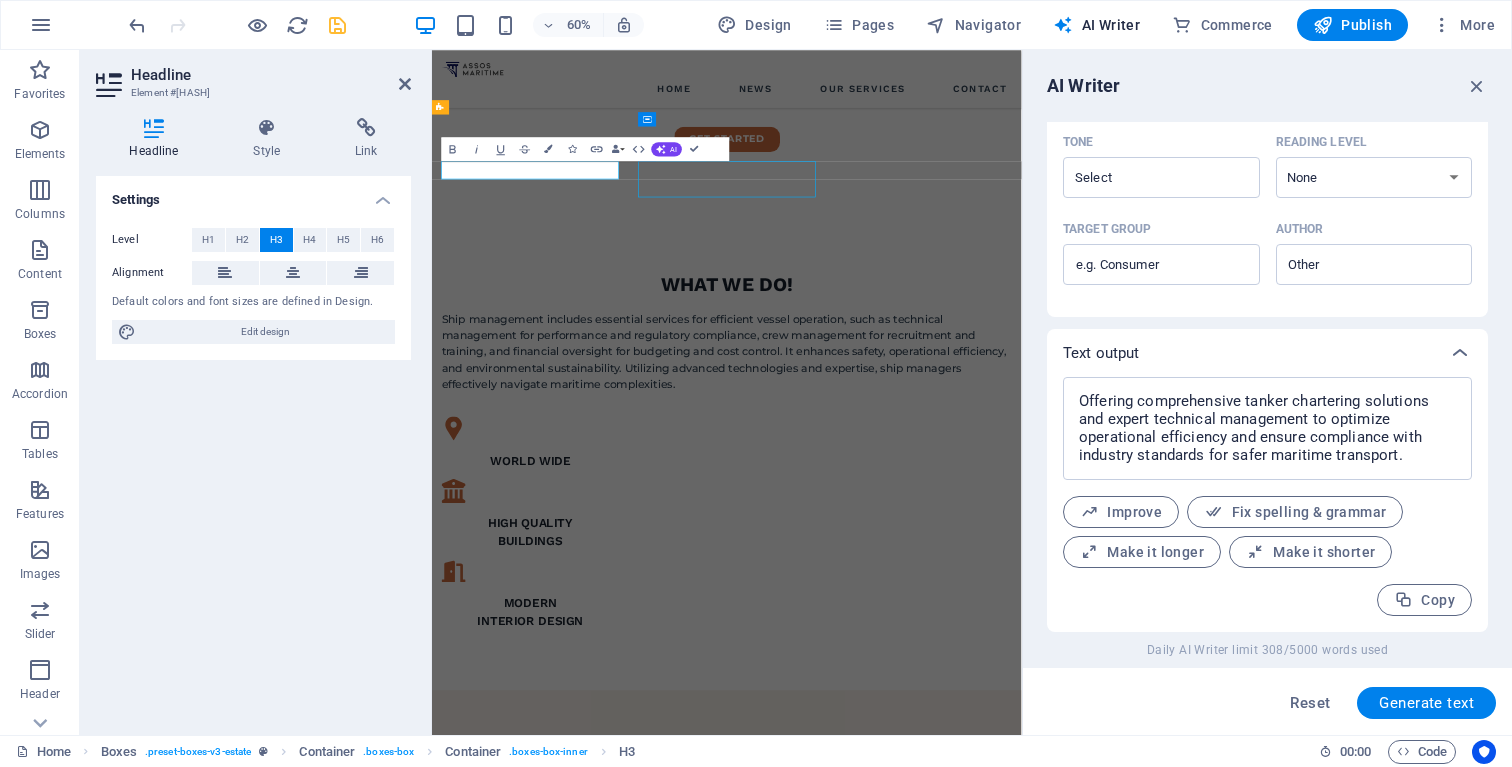scroll, scrollTop: 934, scrollLeft: 0, axis: vertical 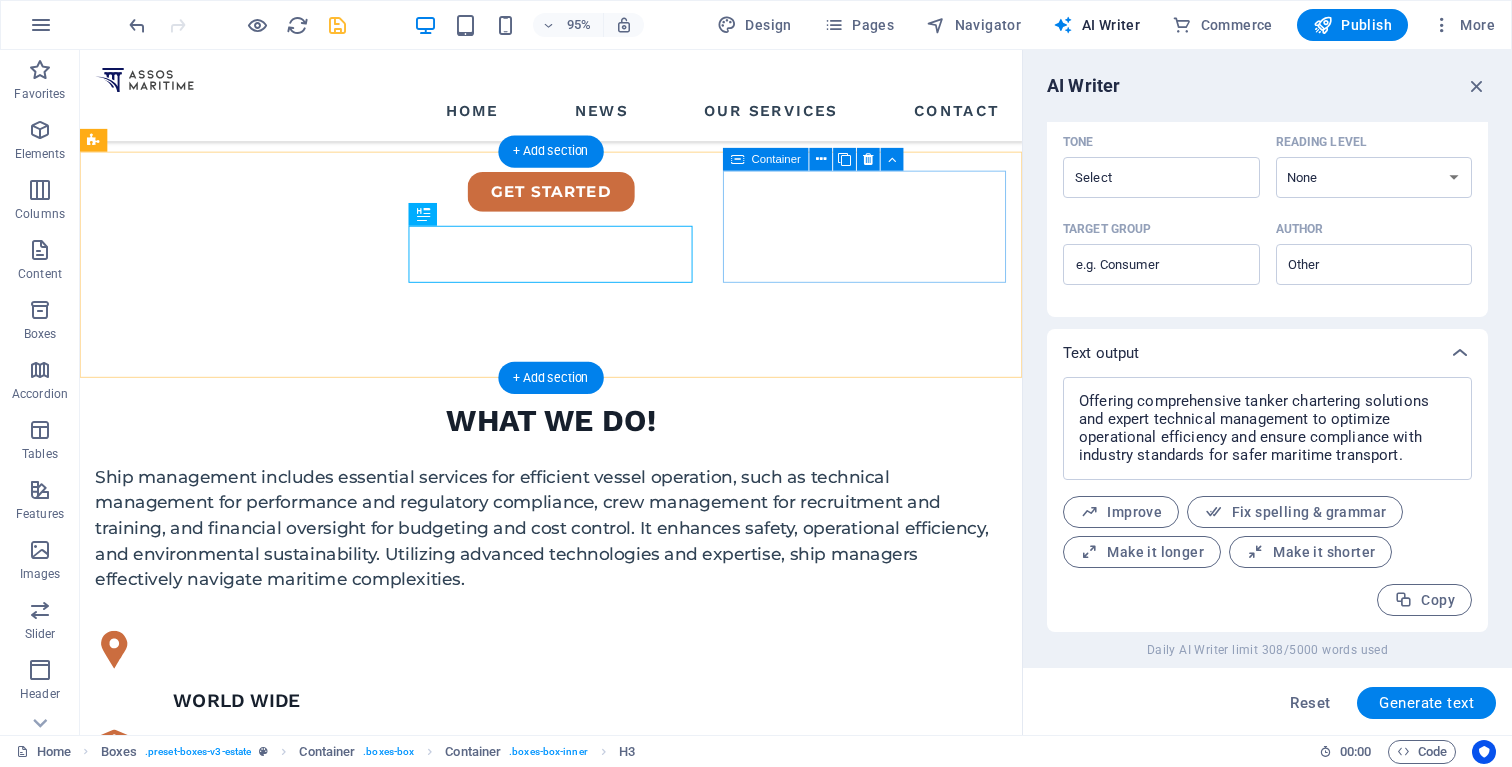 click on "modern interior design" at bounding box center (245, 958) 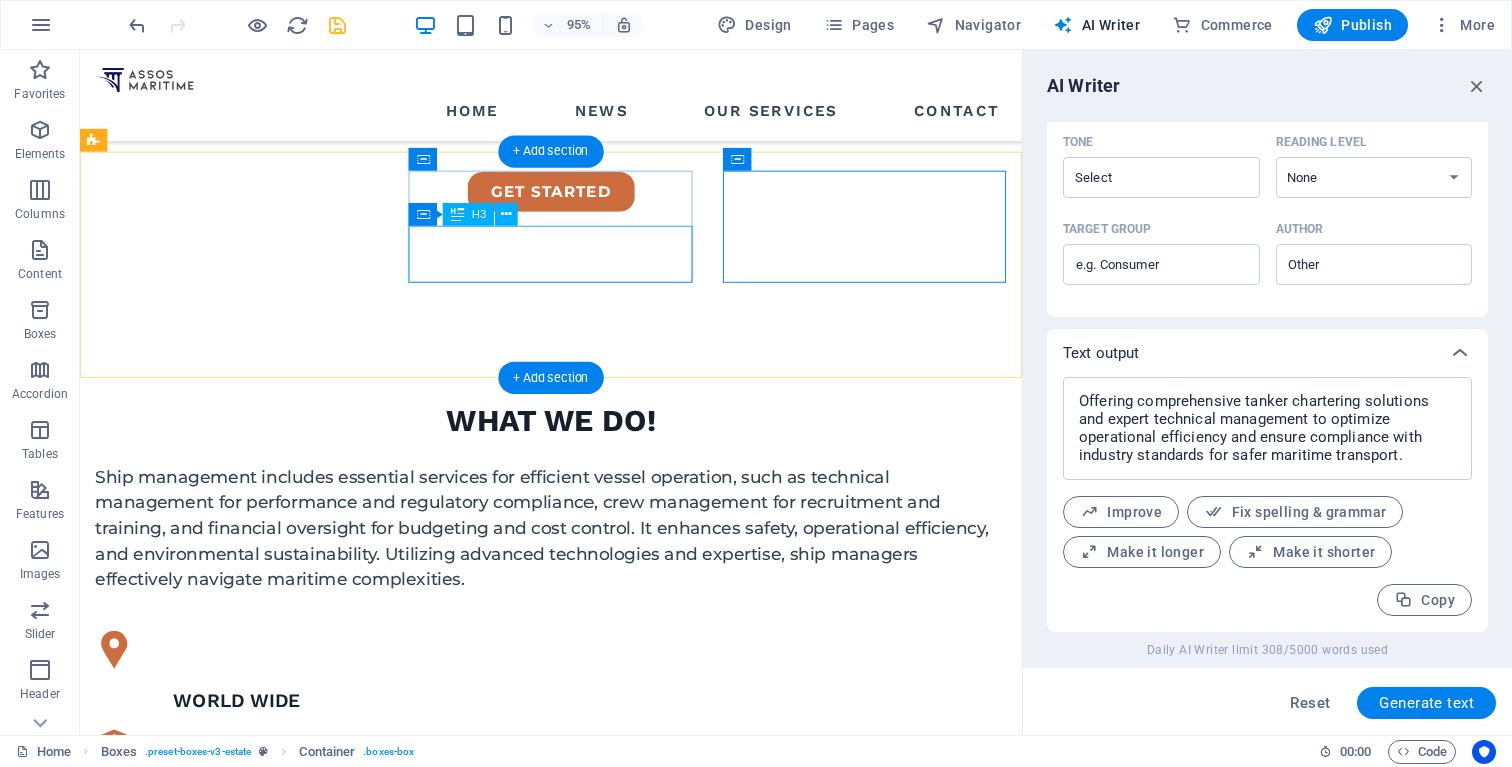 click on "high quality buildings" at bounding box center [245, 853] 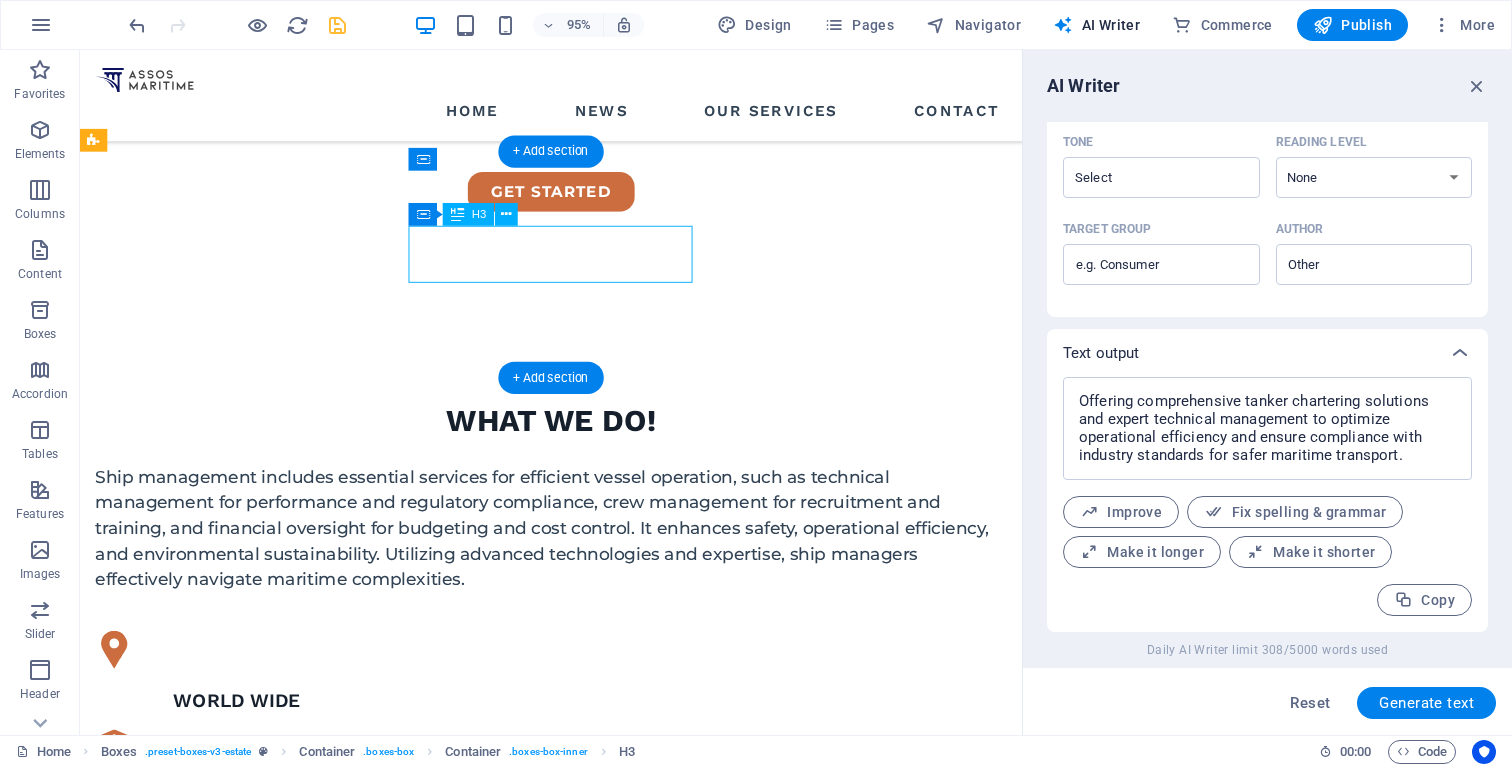 click on "high quality buildings" at bounding box center (245, 853) 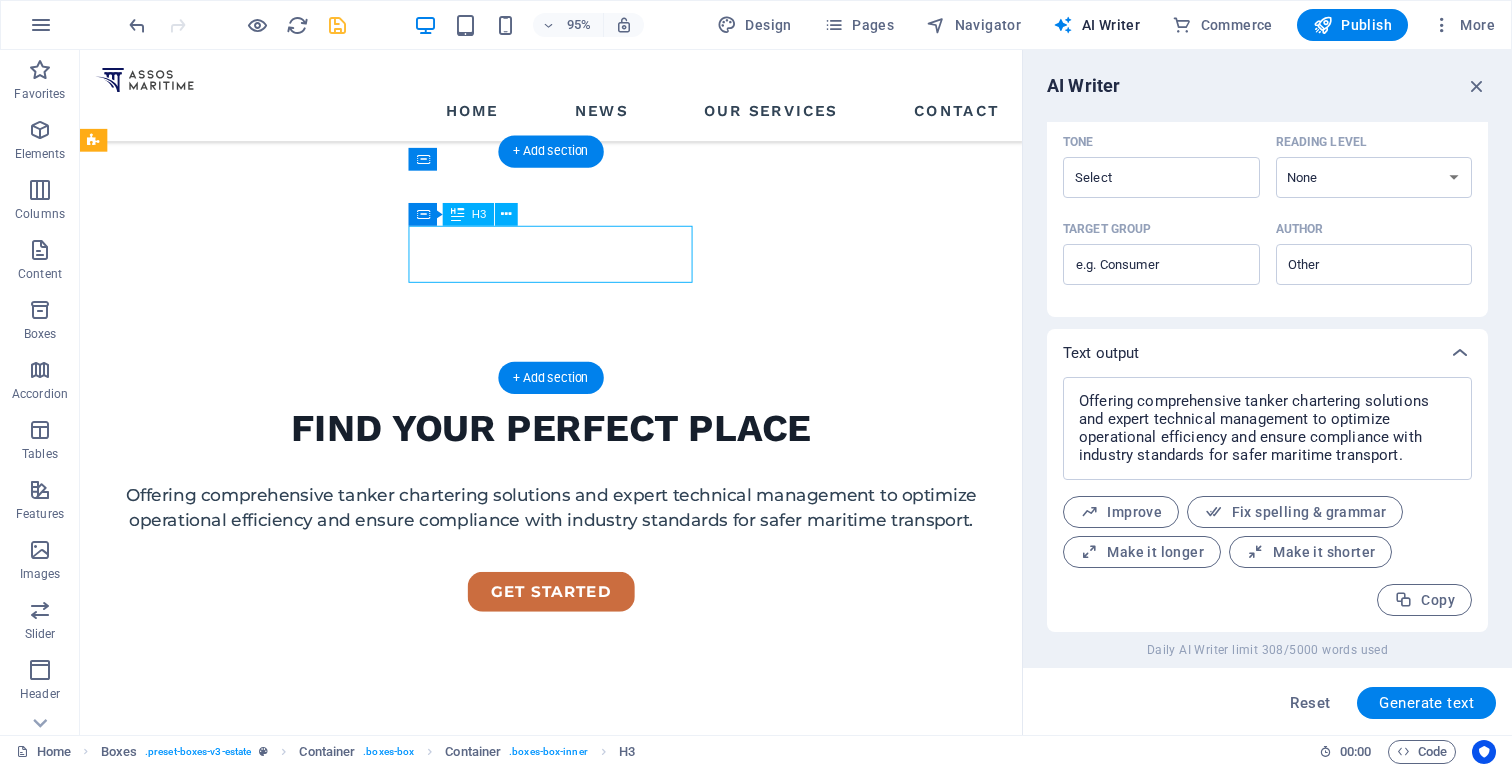 scroll, scrollTop: 1355, scrollLeft: 0, axis: vertical 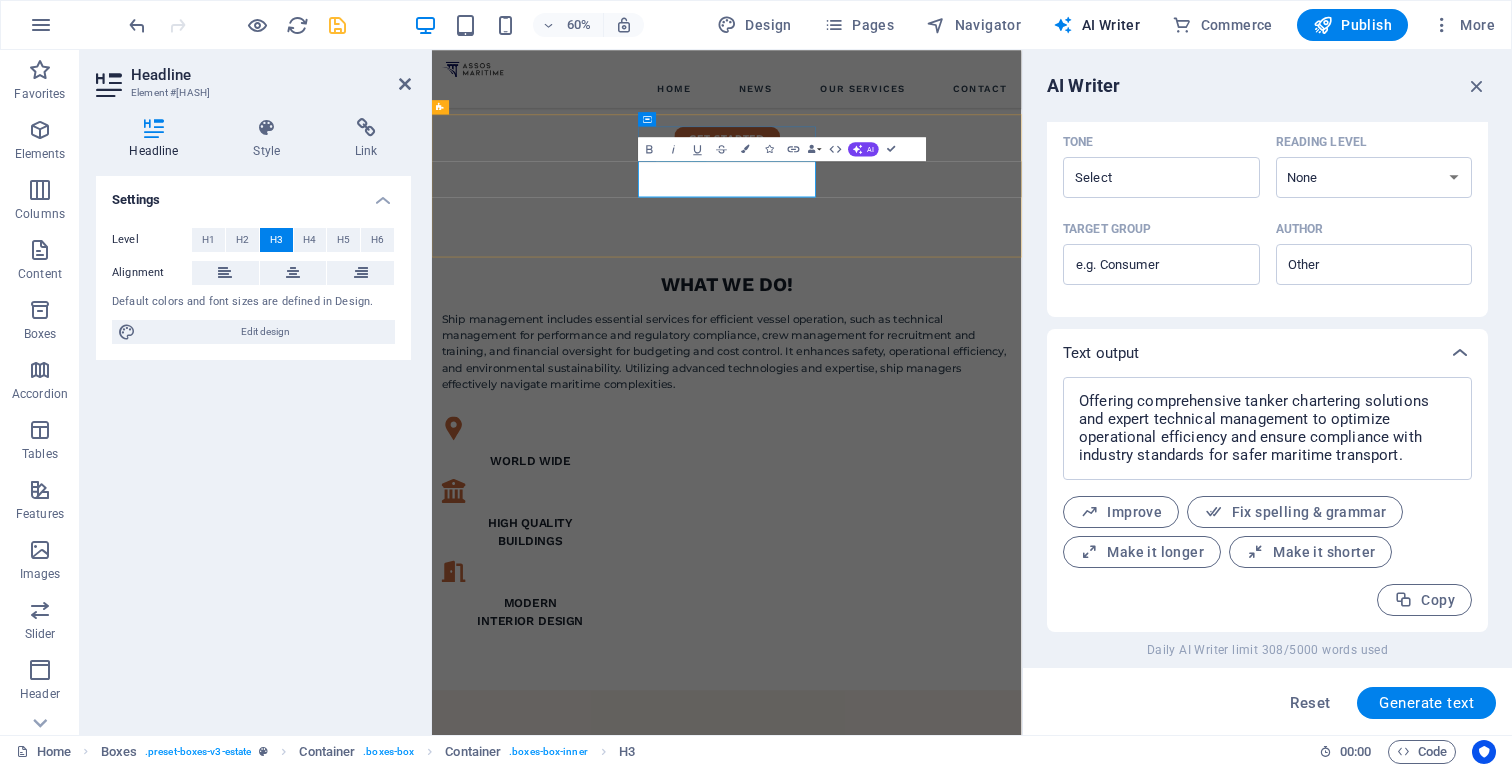 click on "high quality buildings" at bounding box center [596, 853] 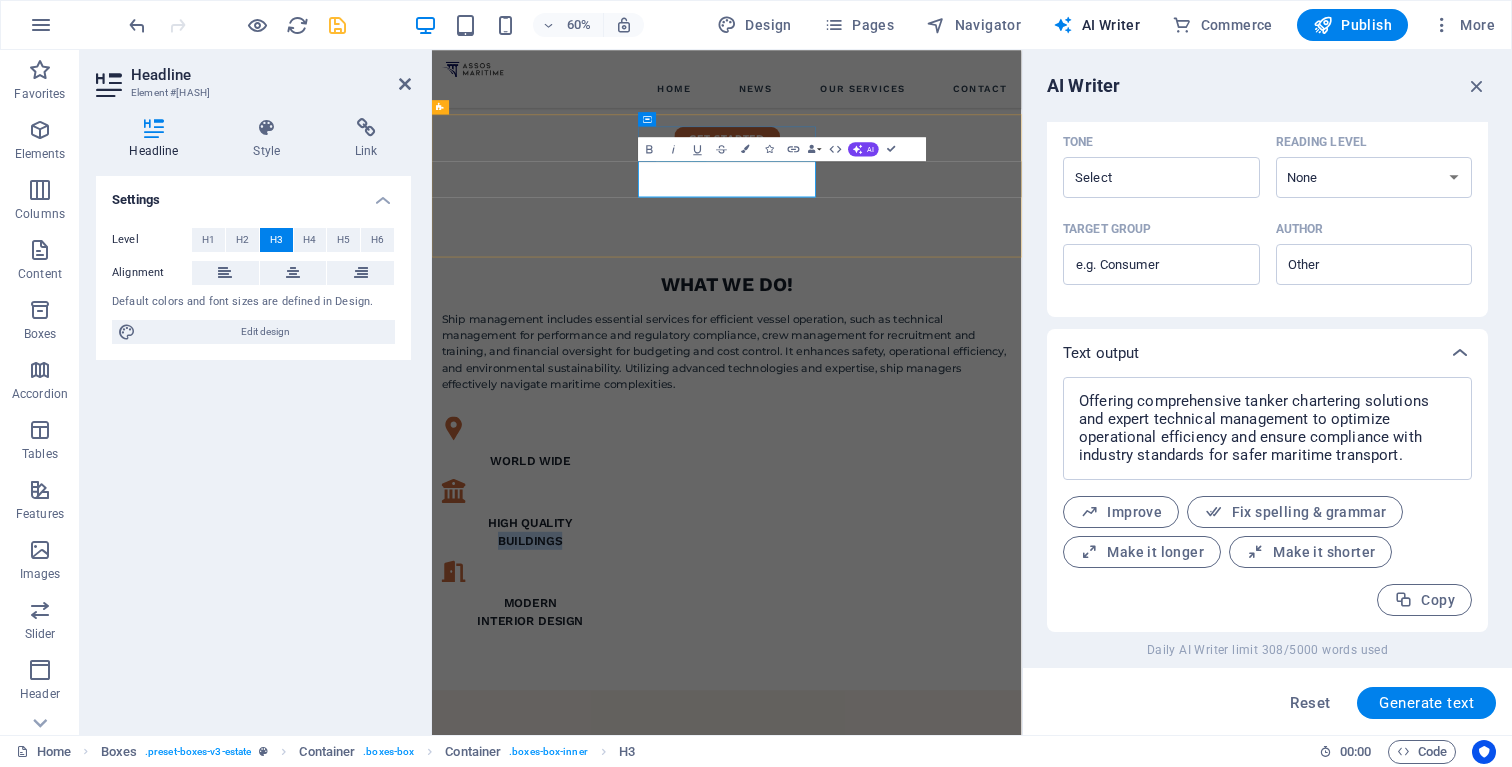click on "high quality buildings" at bounding box center [596, 853] 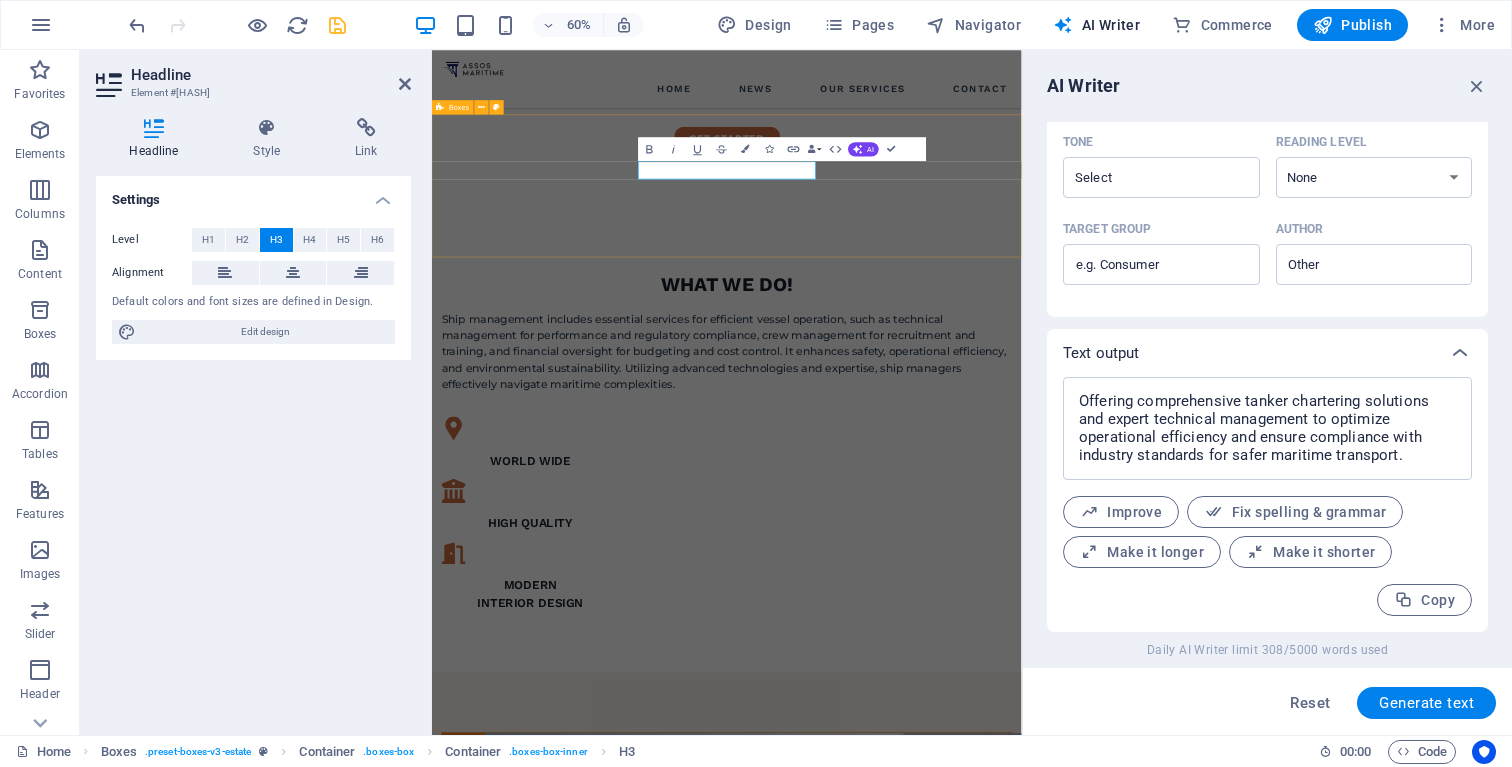 click on "WORLD WIDE high quality modern interior design" at bounding box center [923, 864] 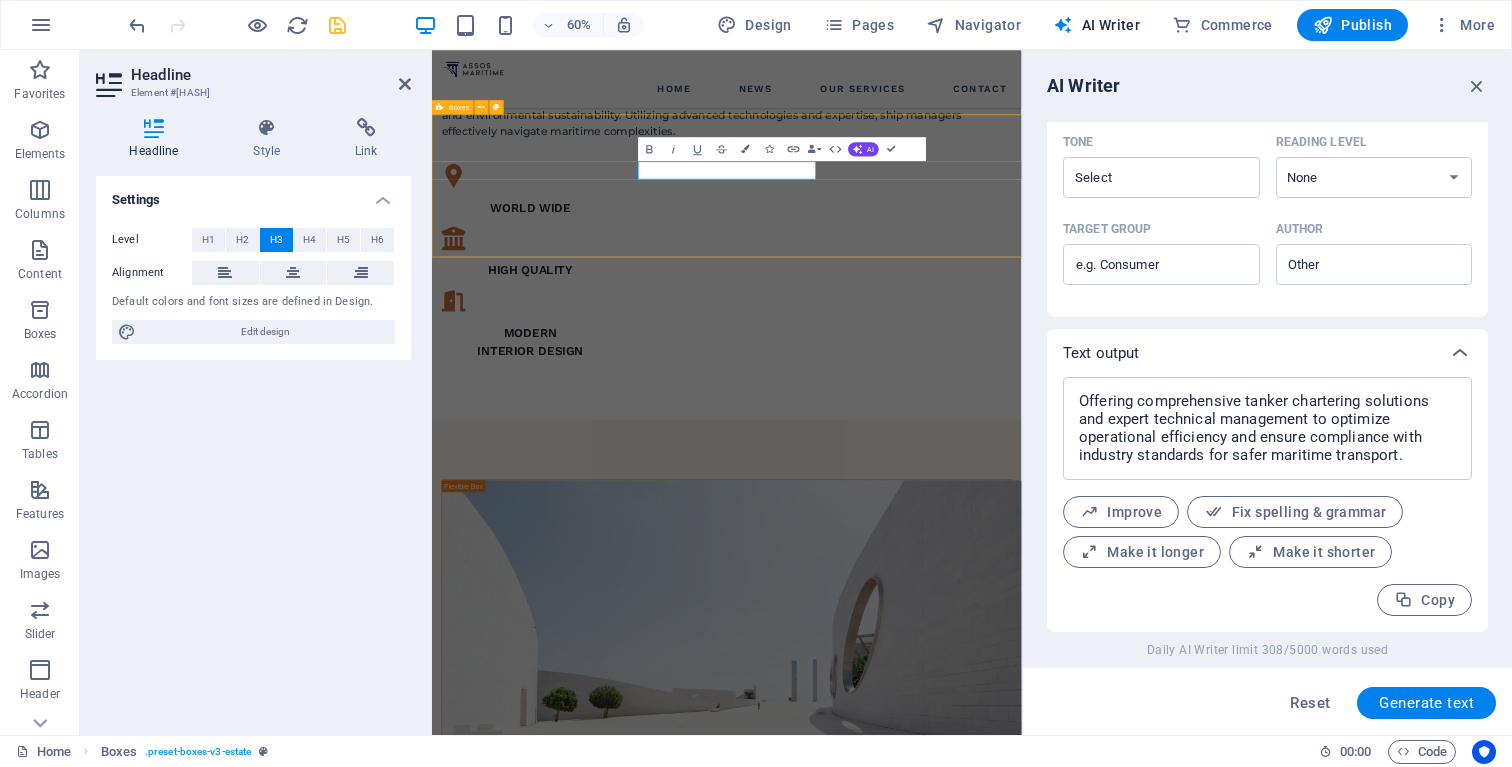 scroll, scrollTop: 934, scrollLeft: 0, axis: vertical 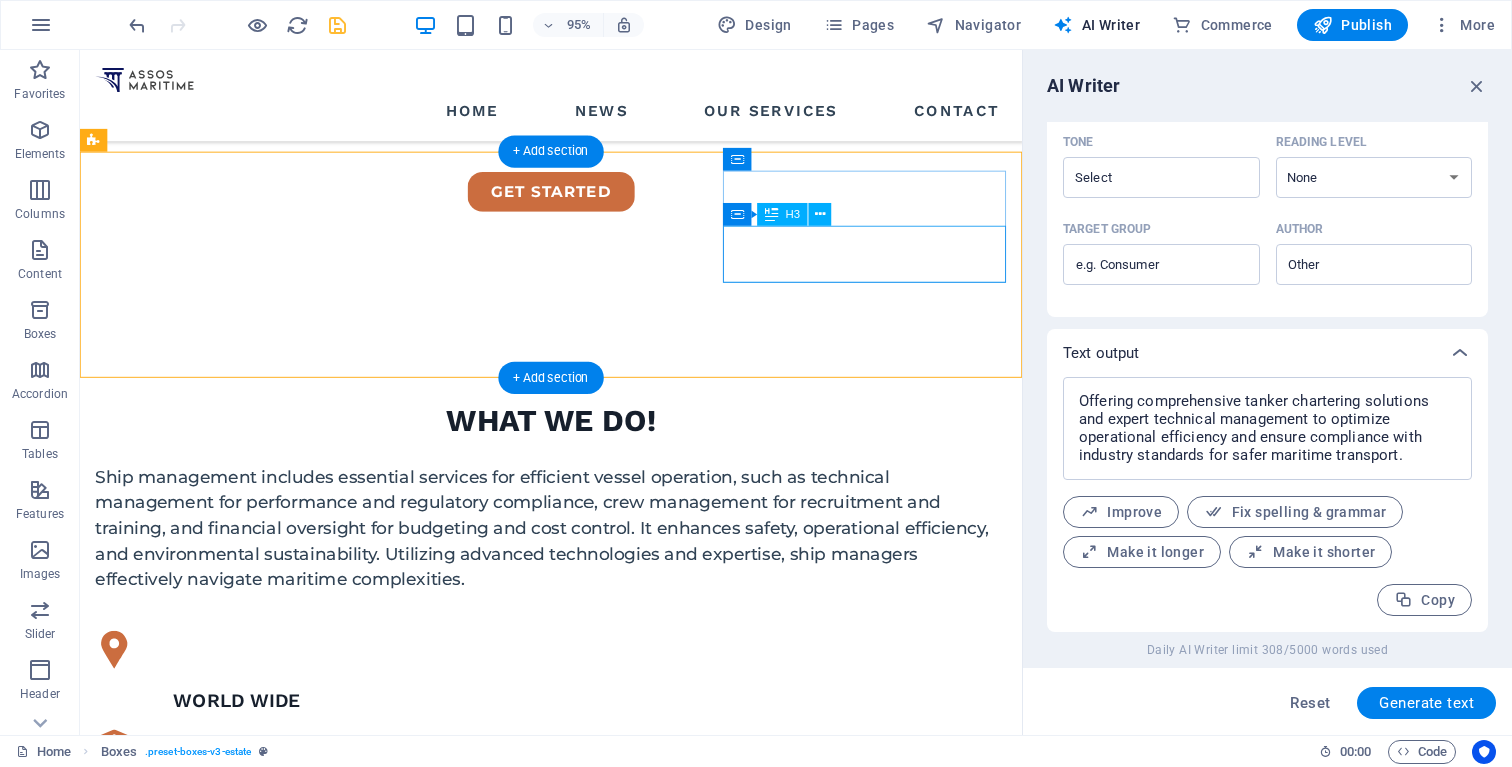 click on "modern interior design" at bounding box center (245, 957) 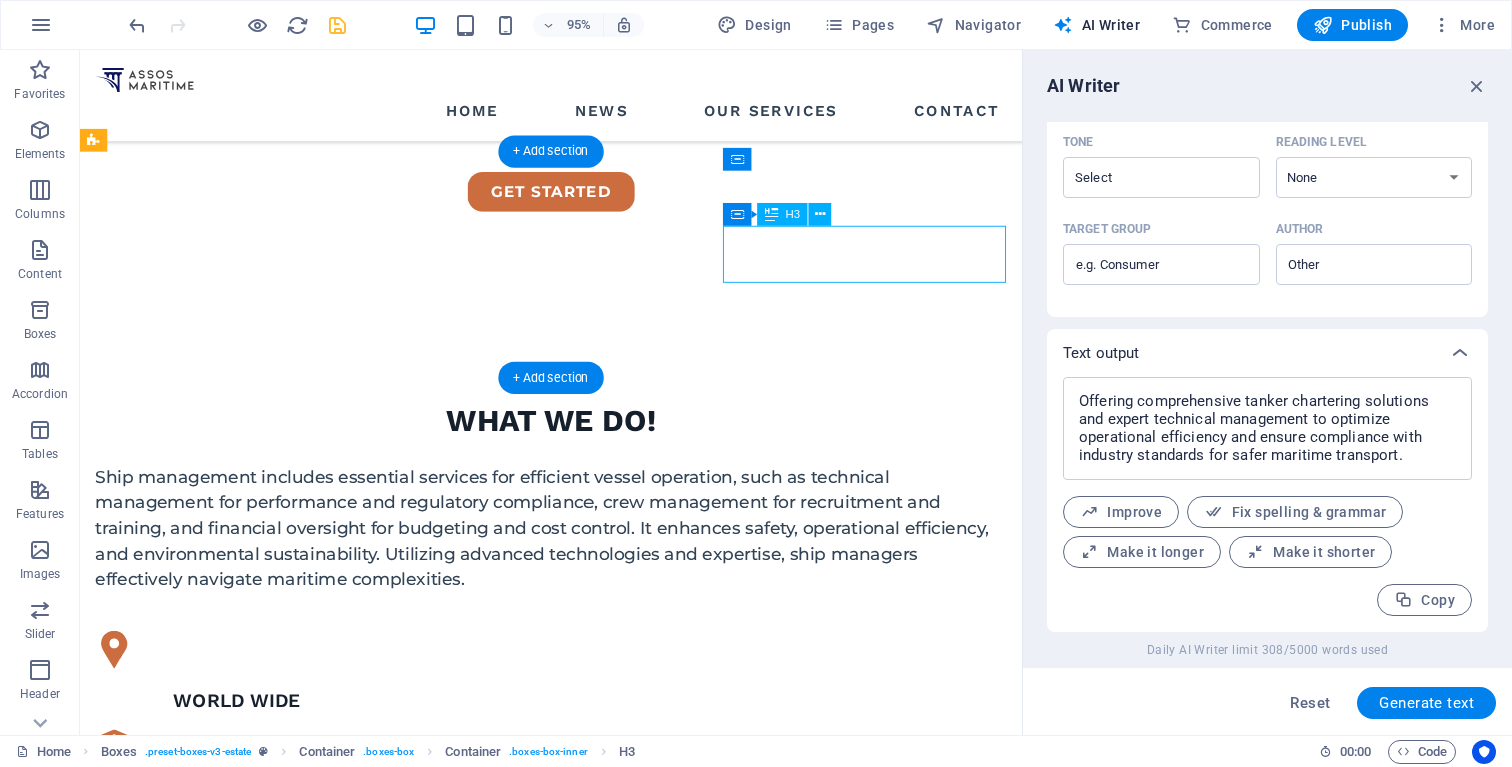 click on "modern interior design" at bounding box center (245, 957) 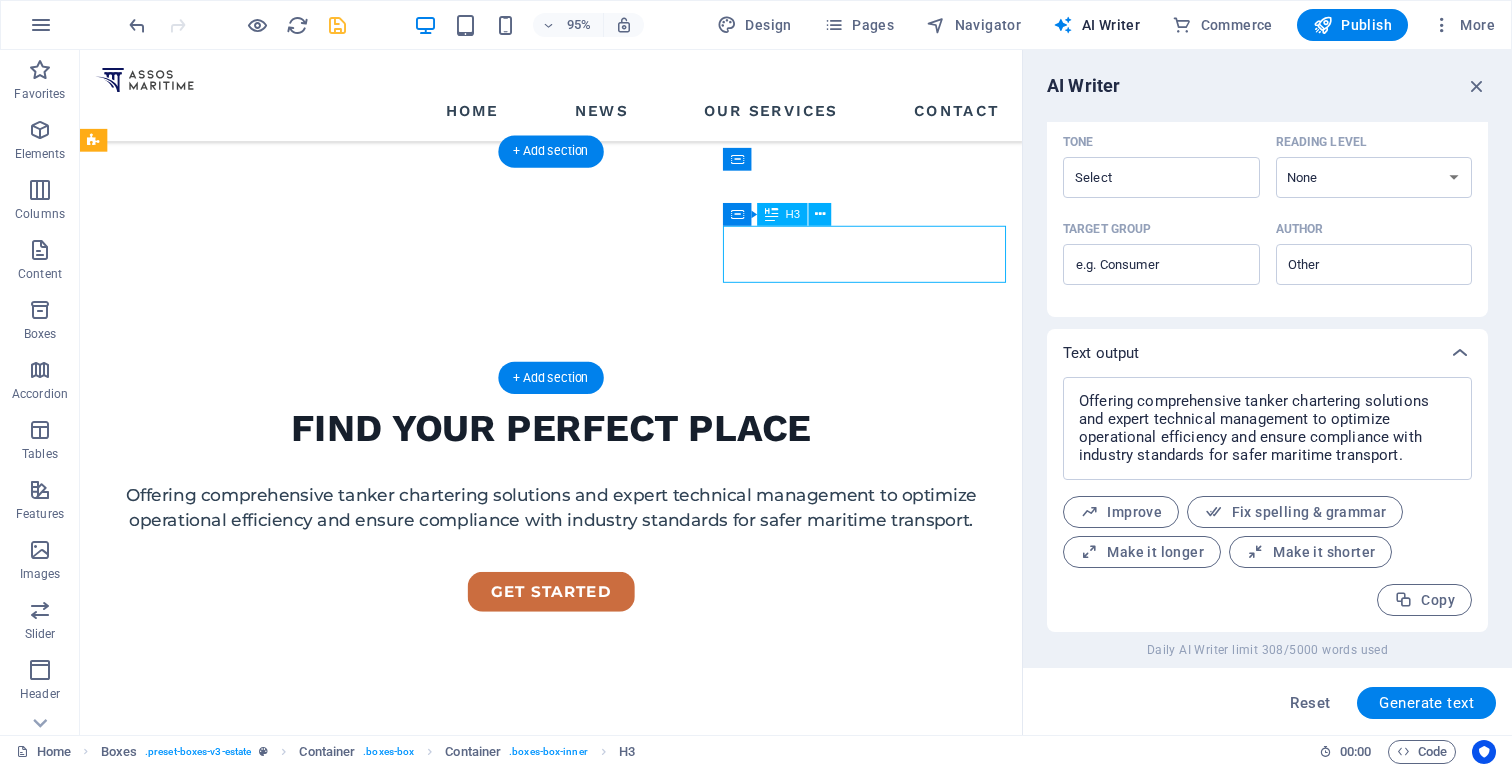 scroll, scrollTop: 1355, scrollLeft: 0, axis: vertical 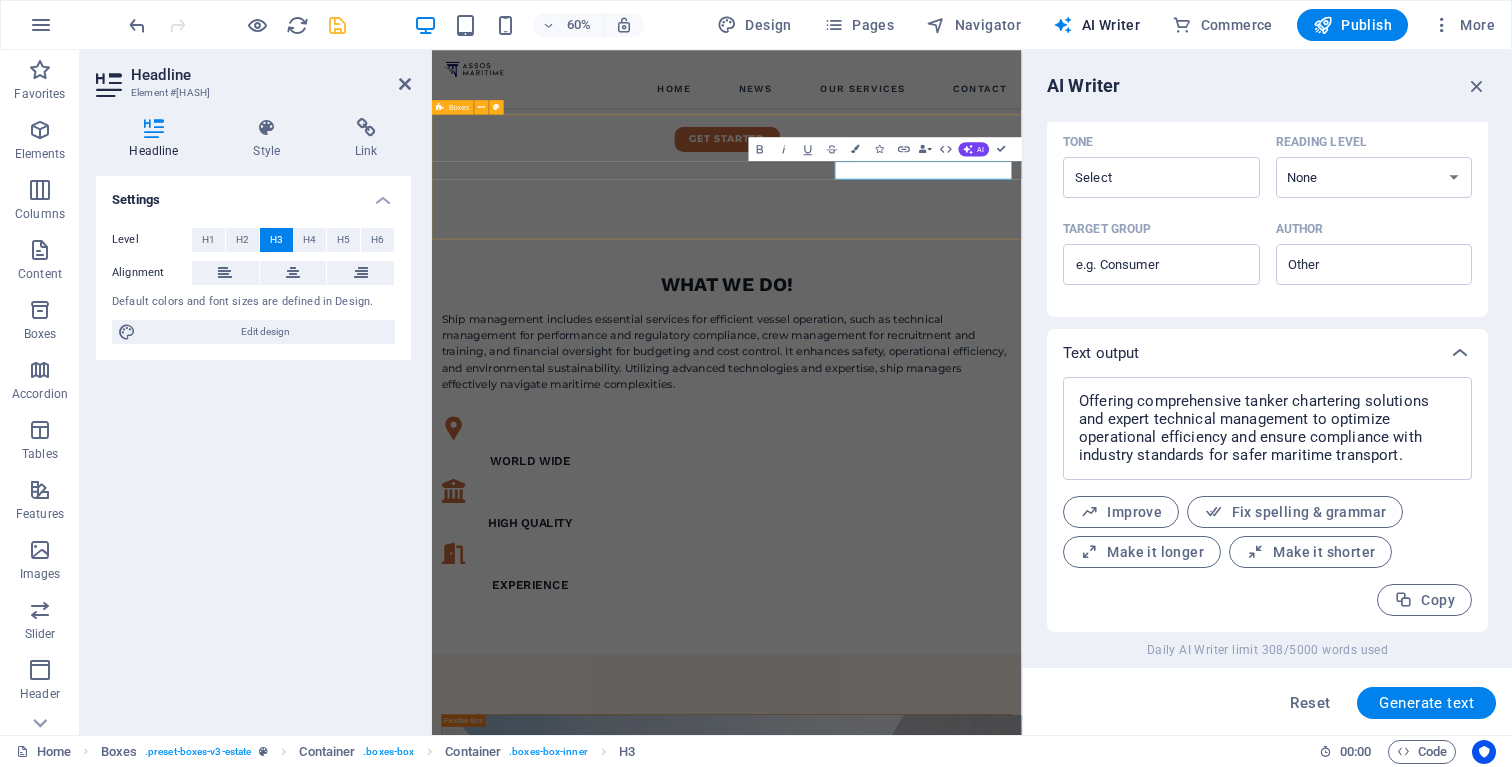 click on "WORLD WIDE high quality EXPERIENCE" at bounding box center [923, 849] 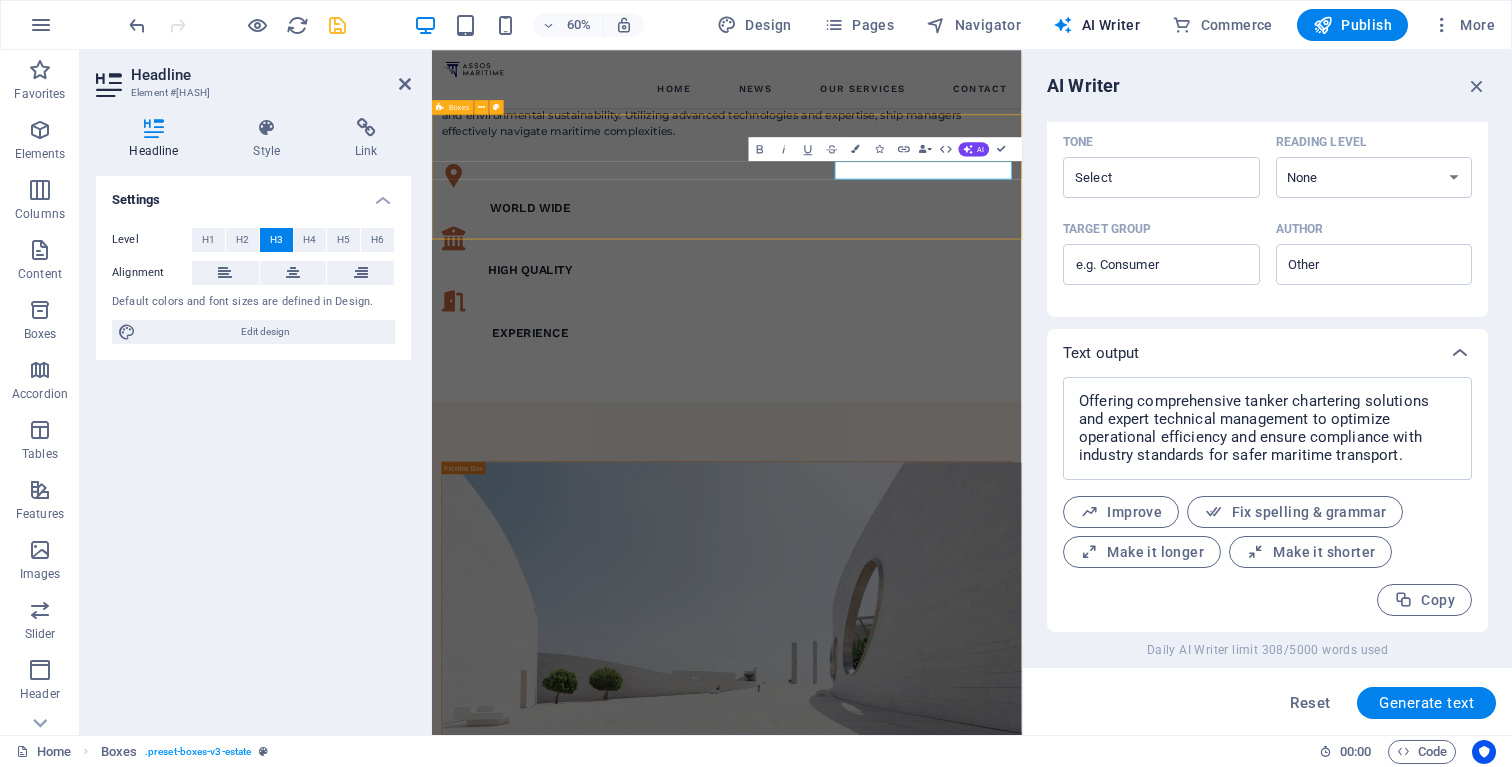 scroll, scrollTop: 934, scrollLeft: 0, axis: vertical 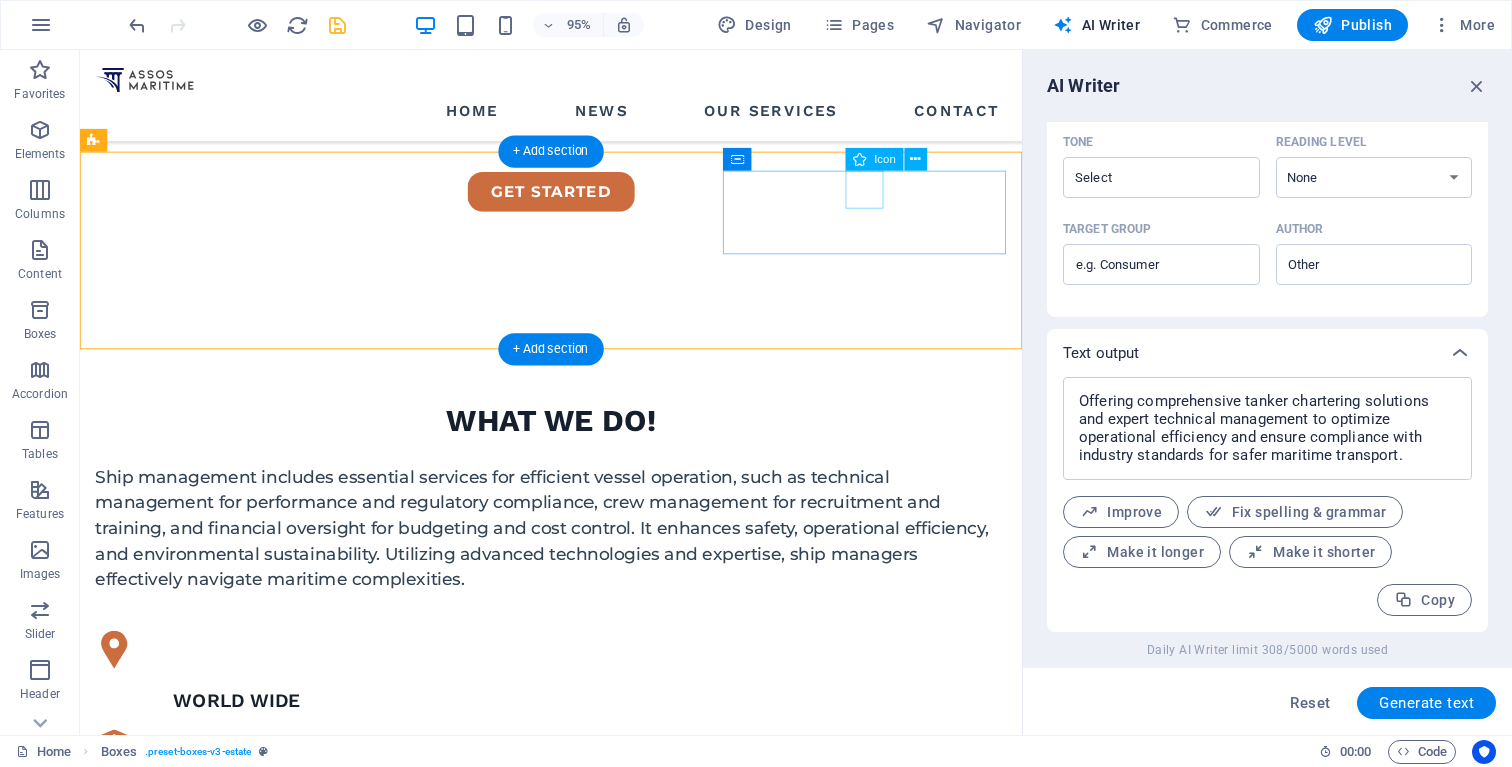 click at bounding box center [245, 889] 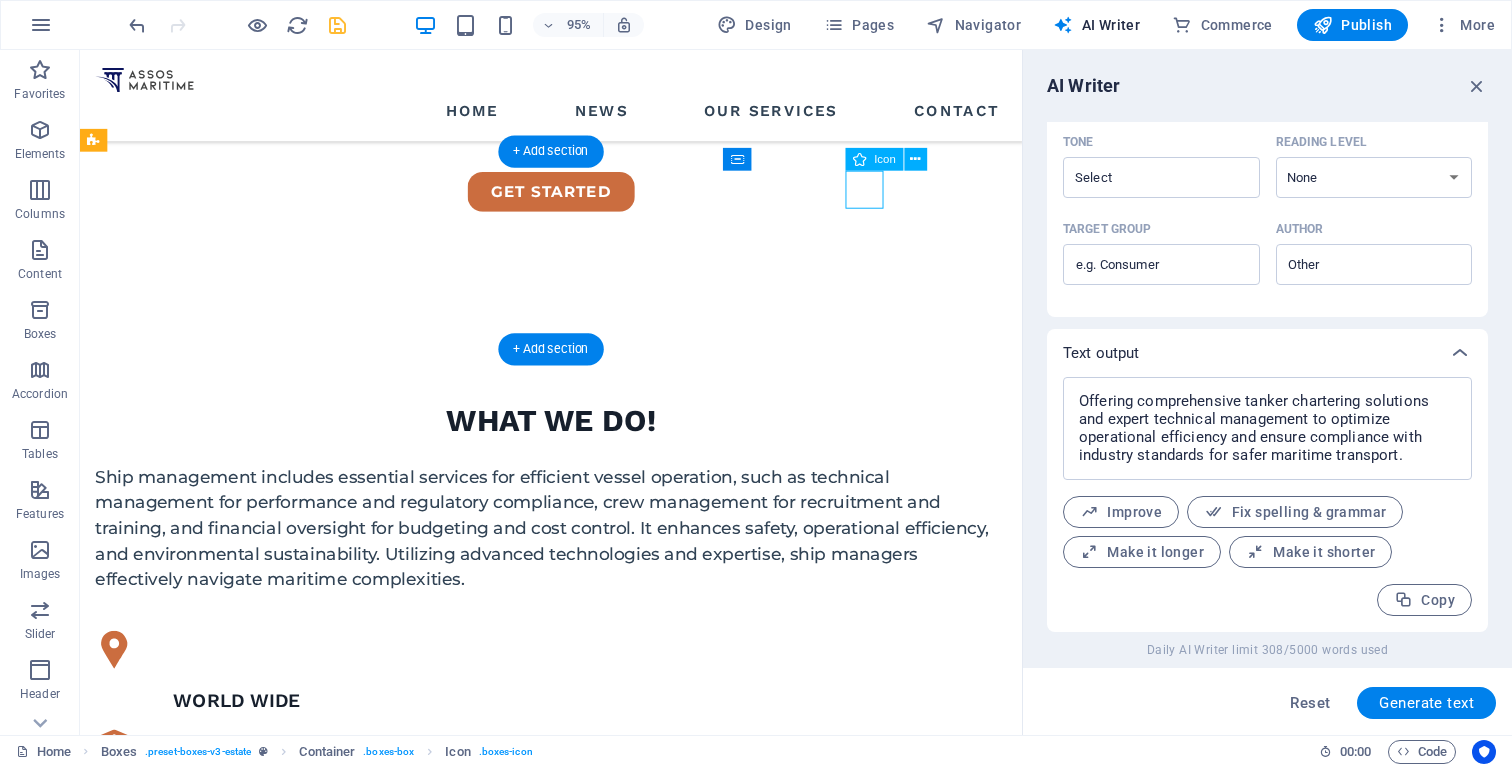 click at bounding box center (245, 889) 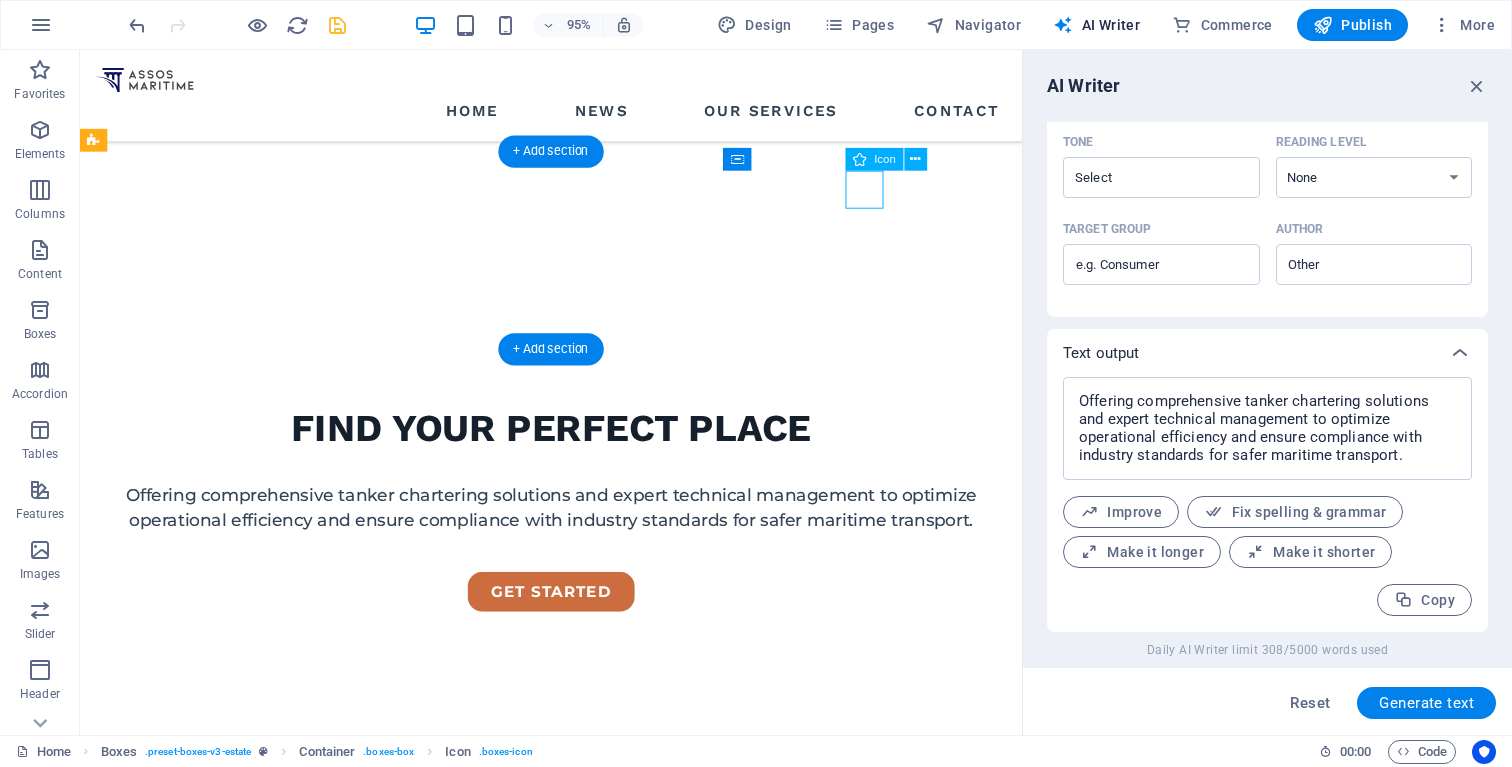 scroll, scrollTop: 1355, scrollLeft: 0, axis: vertical 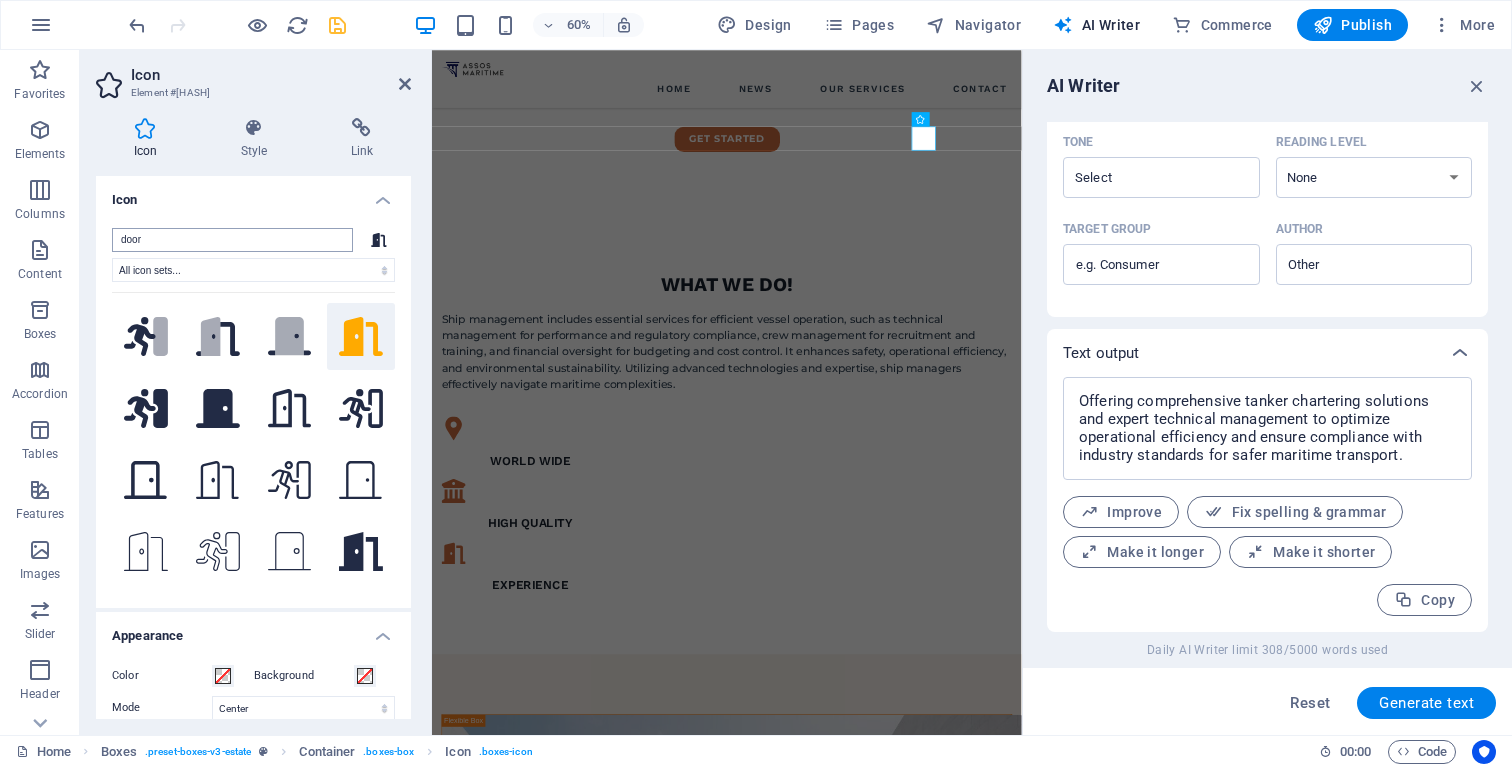 click on "door" at bounding box center (232, 240) 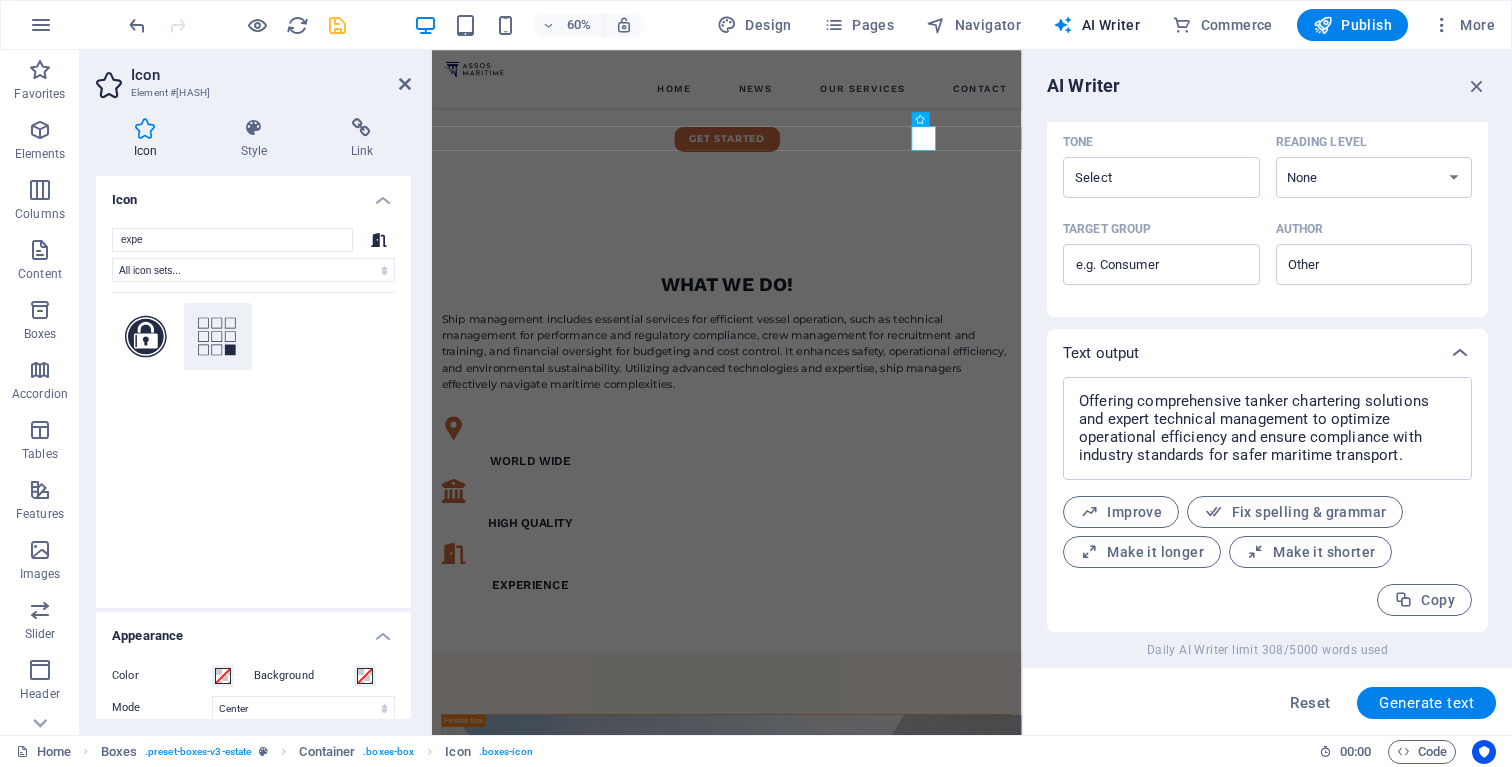 click 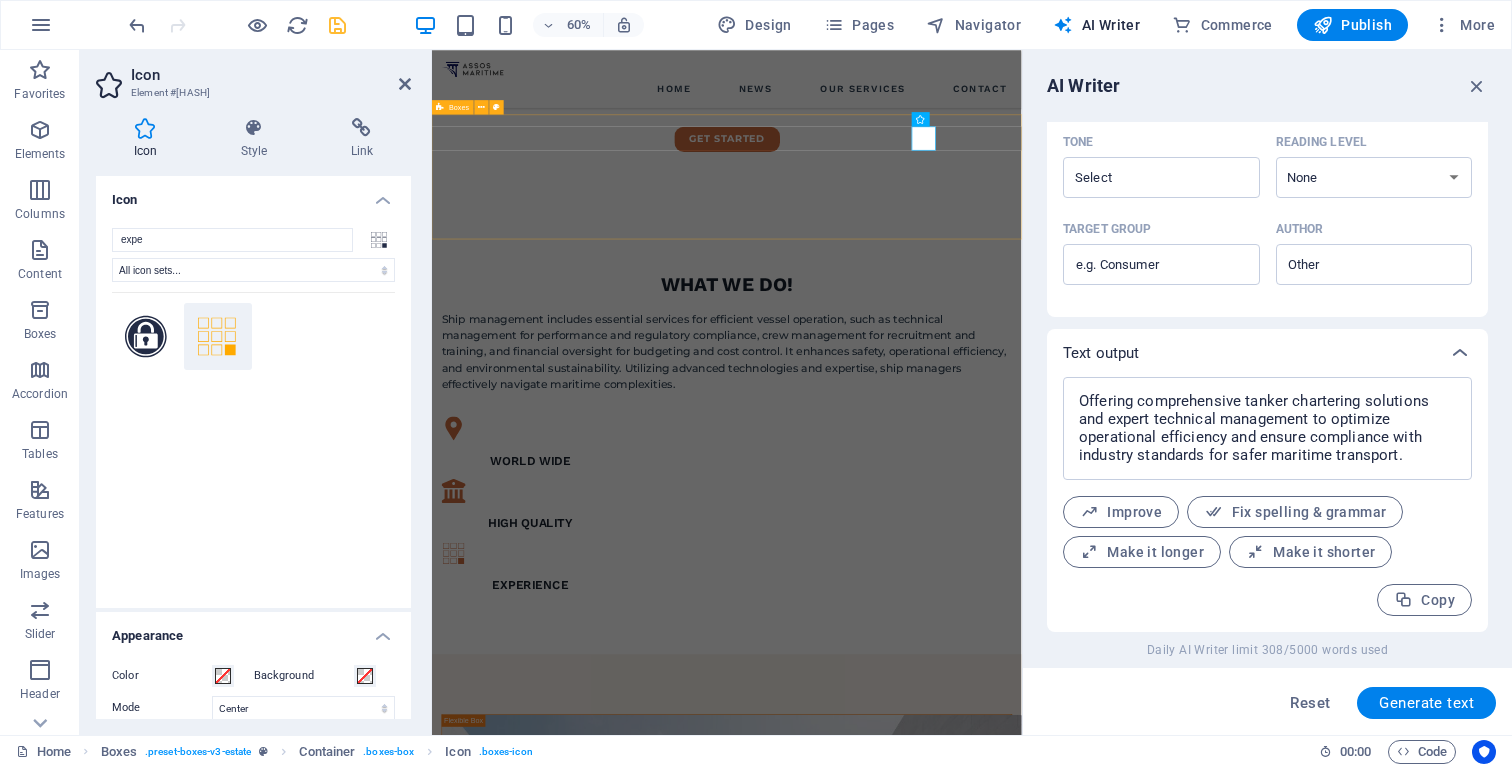 click on "WORLD WIDE high quality EXPERIENCE" at bounding box center (923, 849) 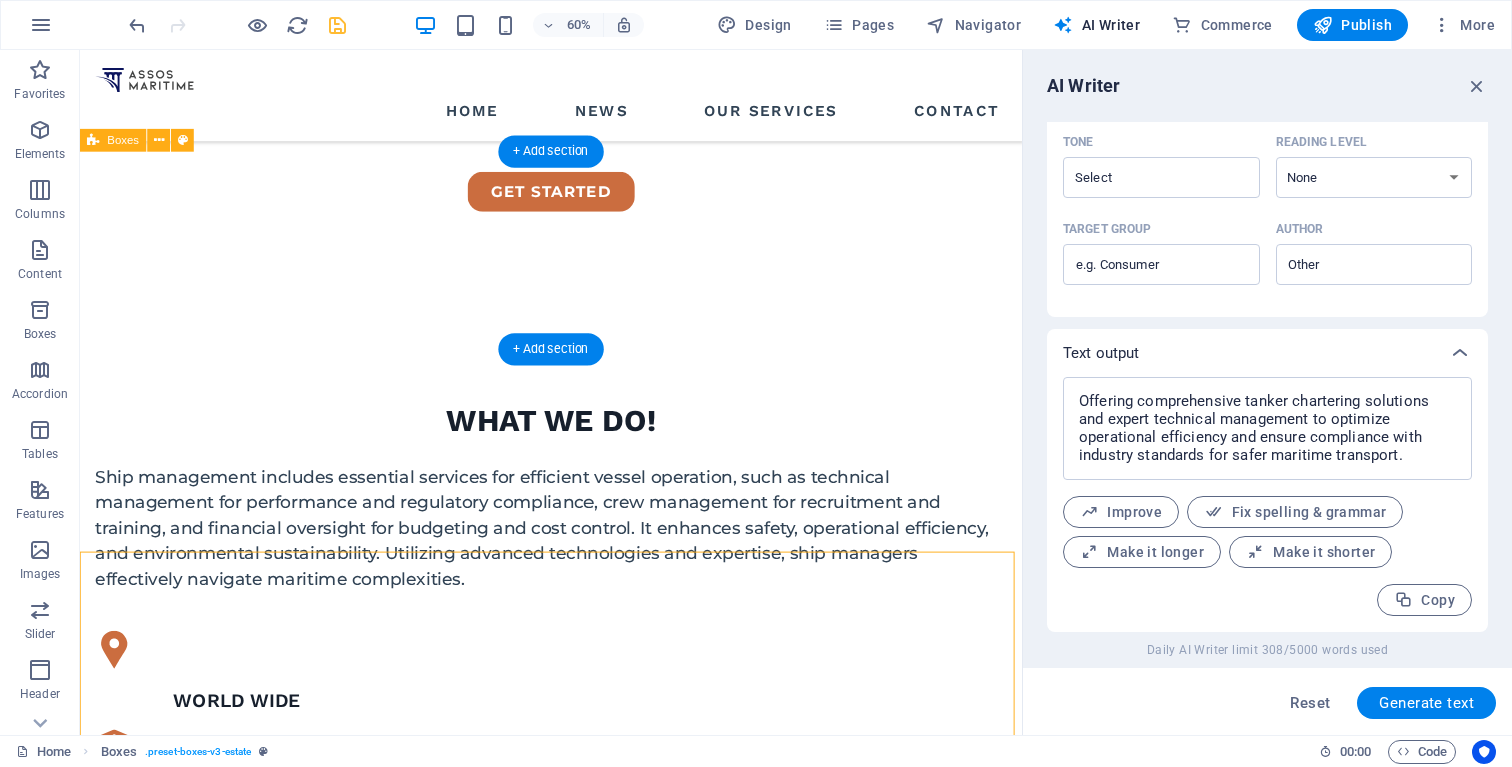 scroll, scrollTop: 934, scrollLeft: 0, axis: vertical 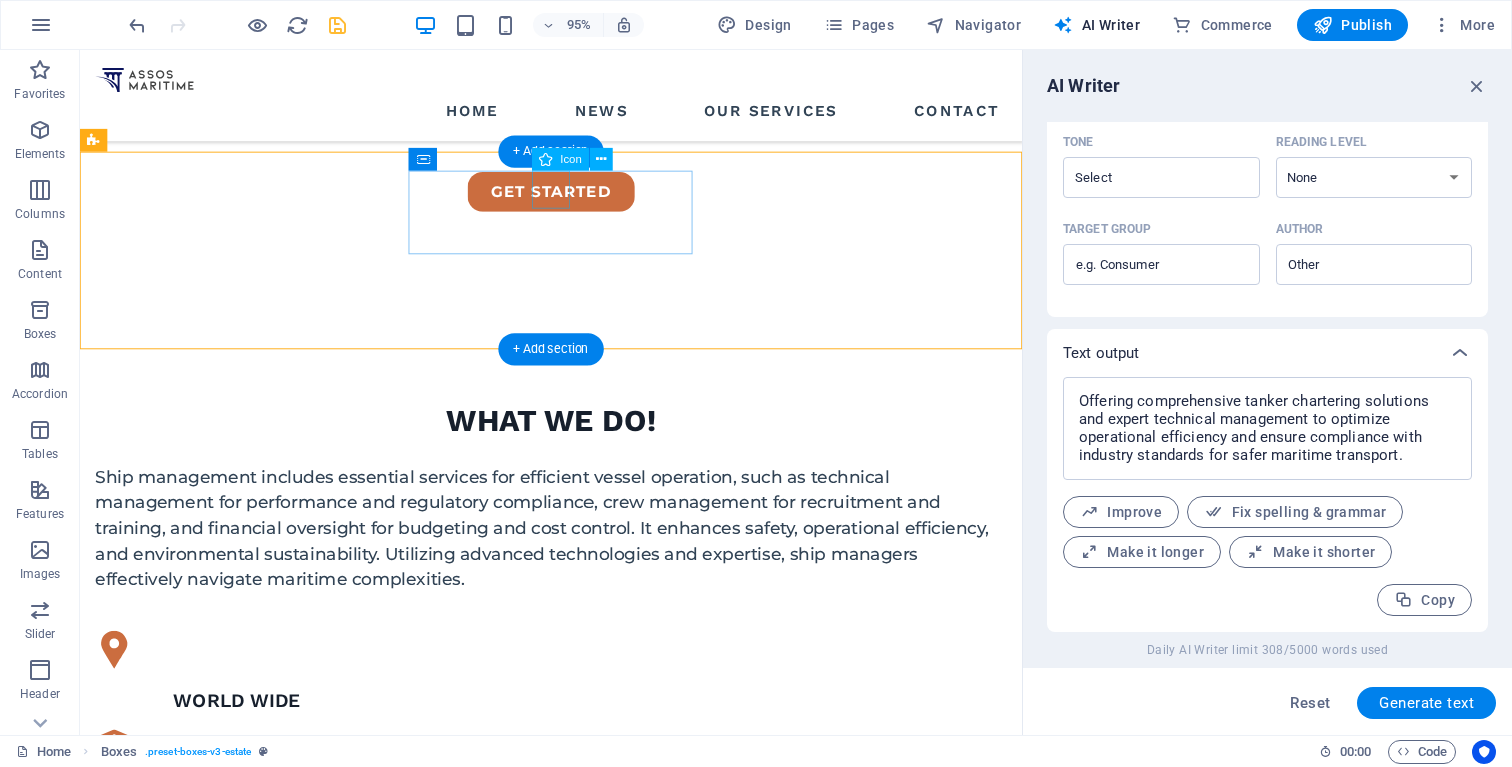 click at bounding box center (245, 785) 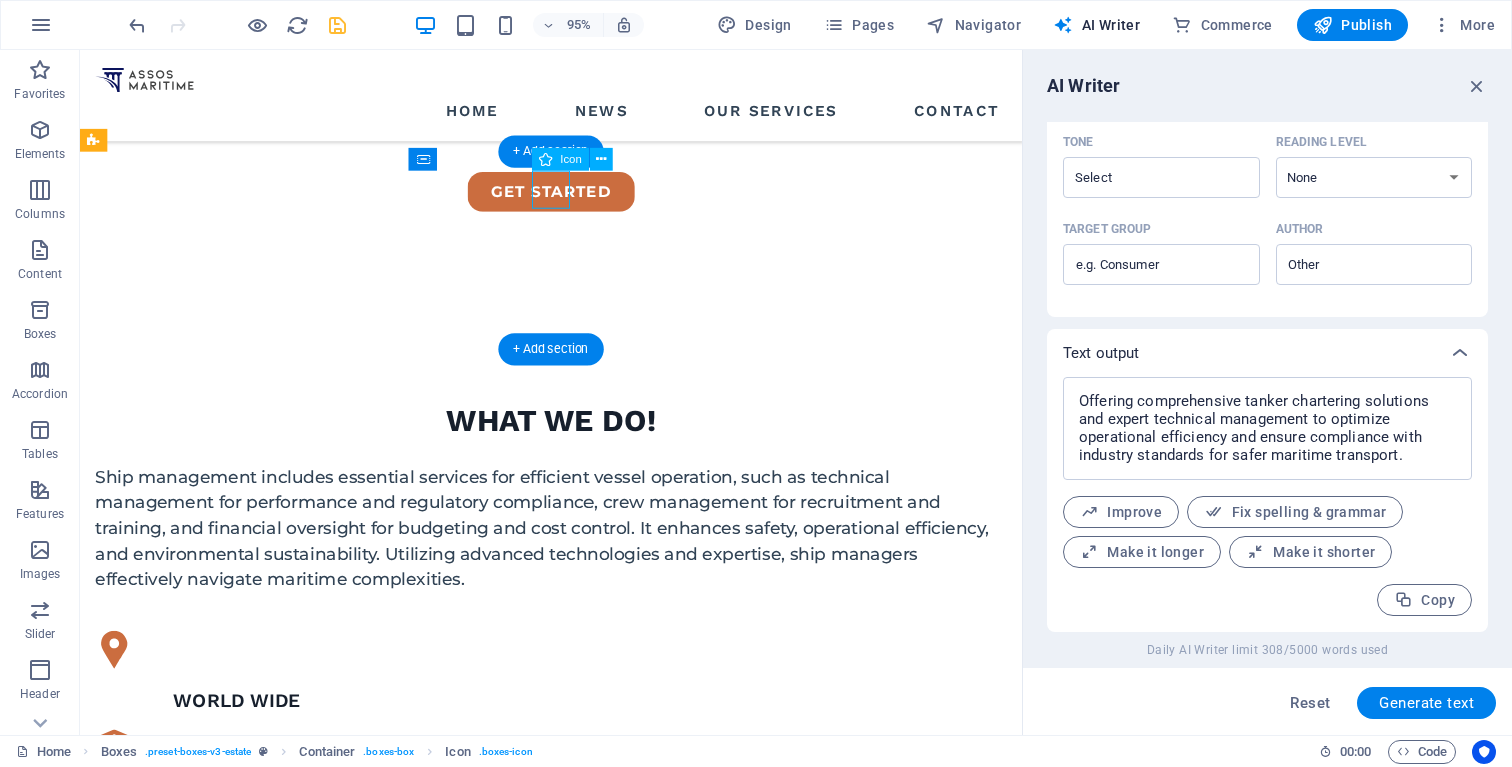 click at bounding box center [245, 785] 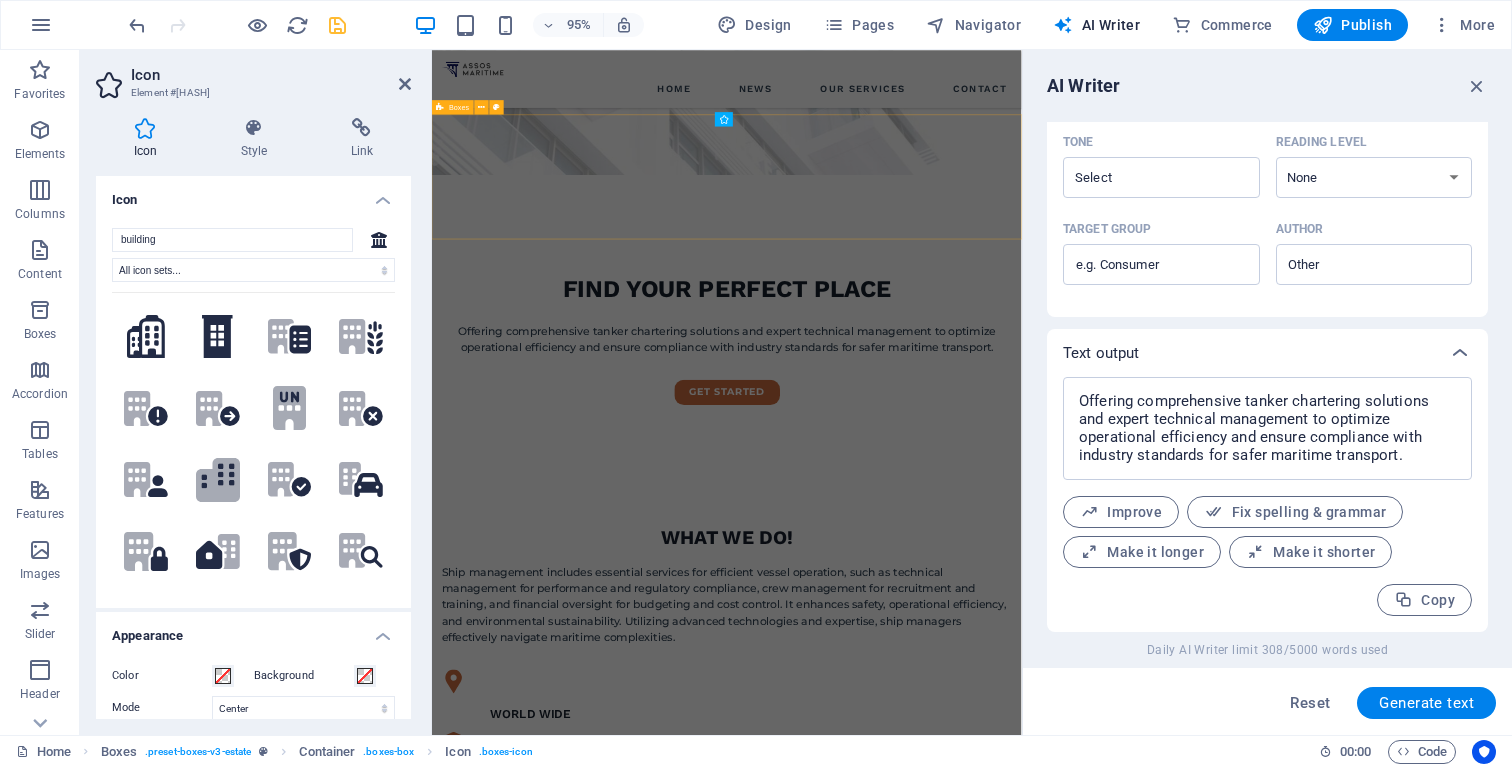 click on "WORLD WIDE high quality EXPERIENCE" at bounding box center (923, 1270) 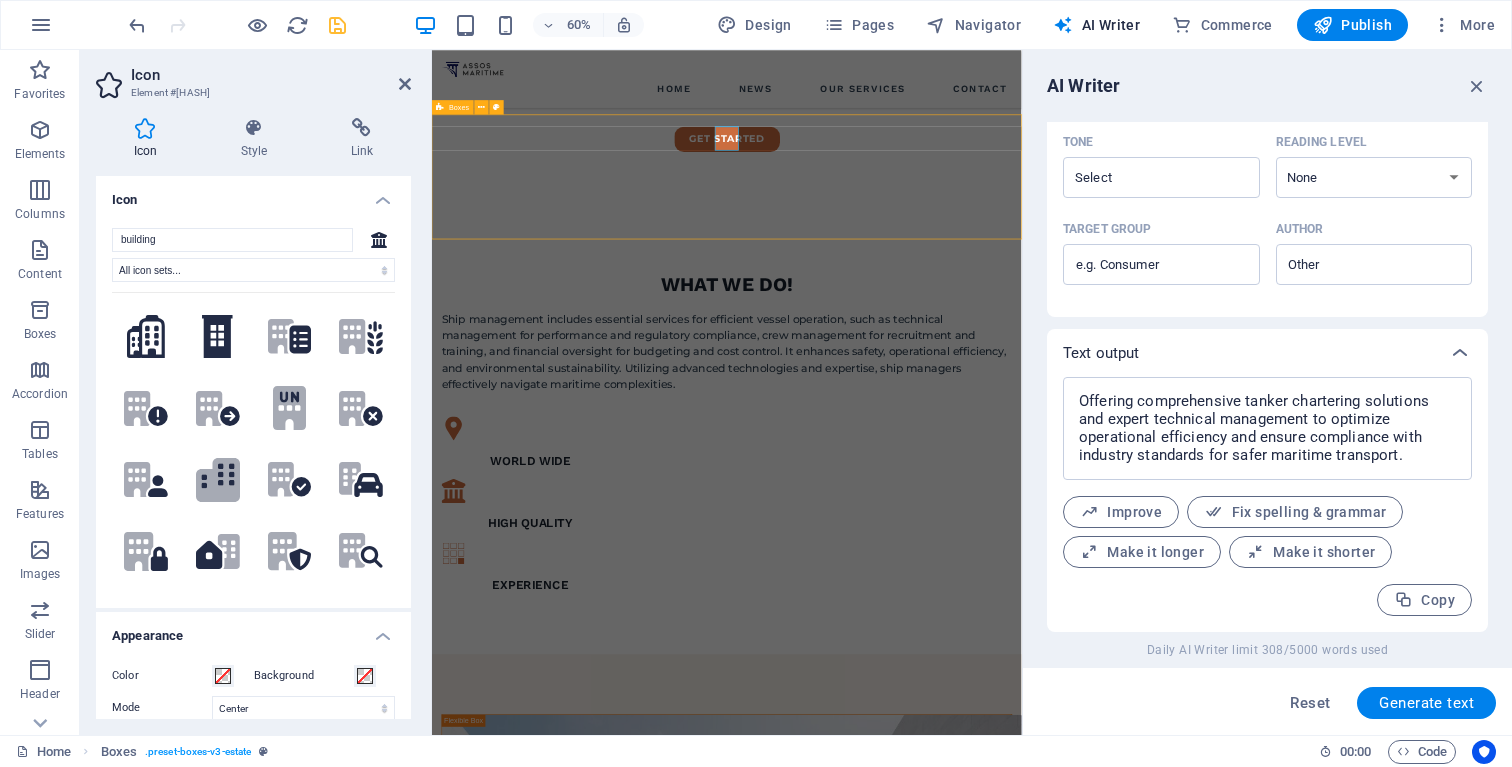 scroll, scrollTop: 934, scrollLeft: 0, axis: vertical 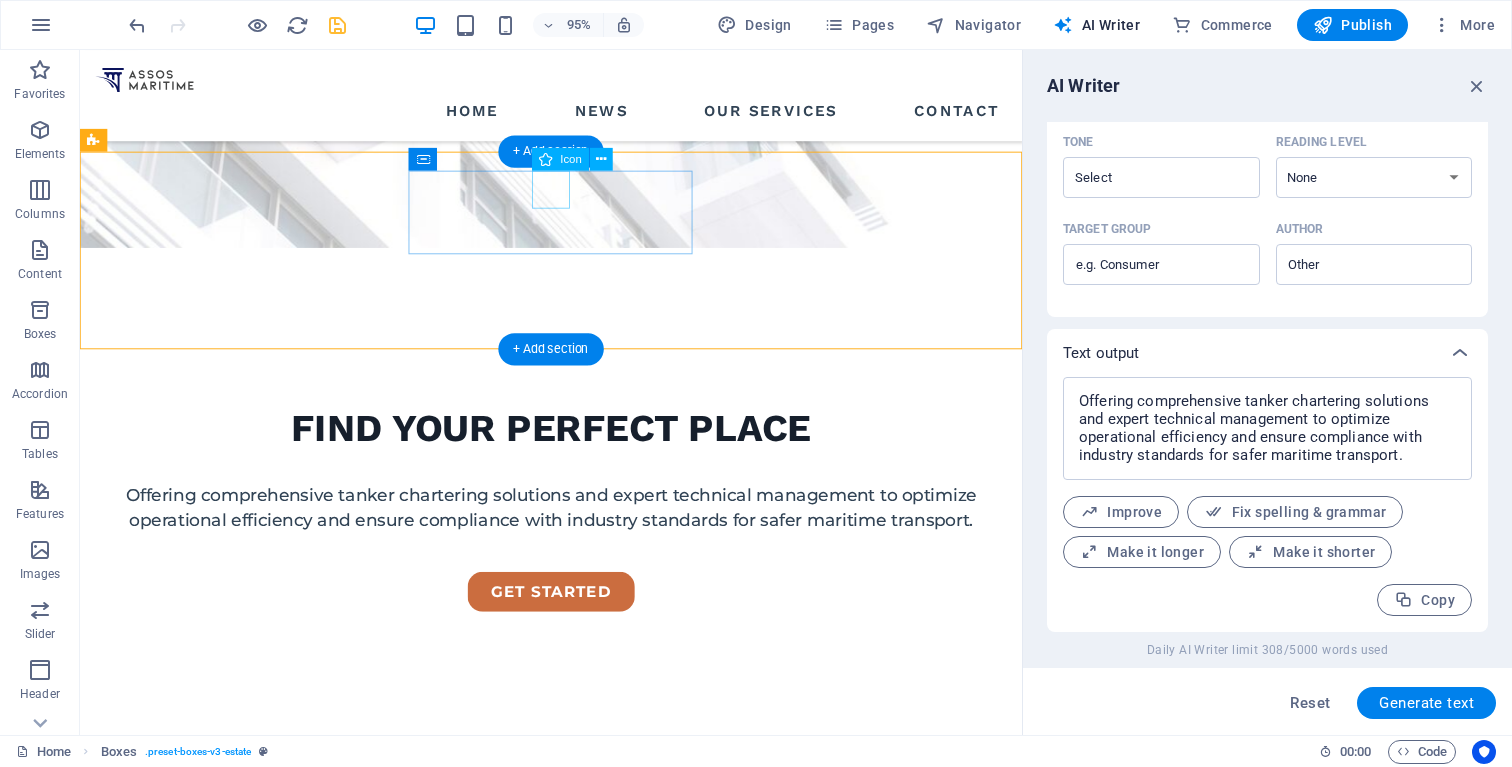 click at bounding box center (245, 1206) 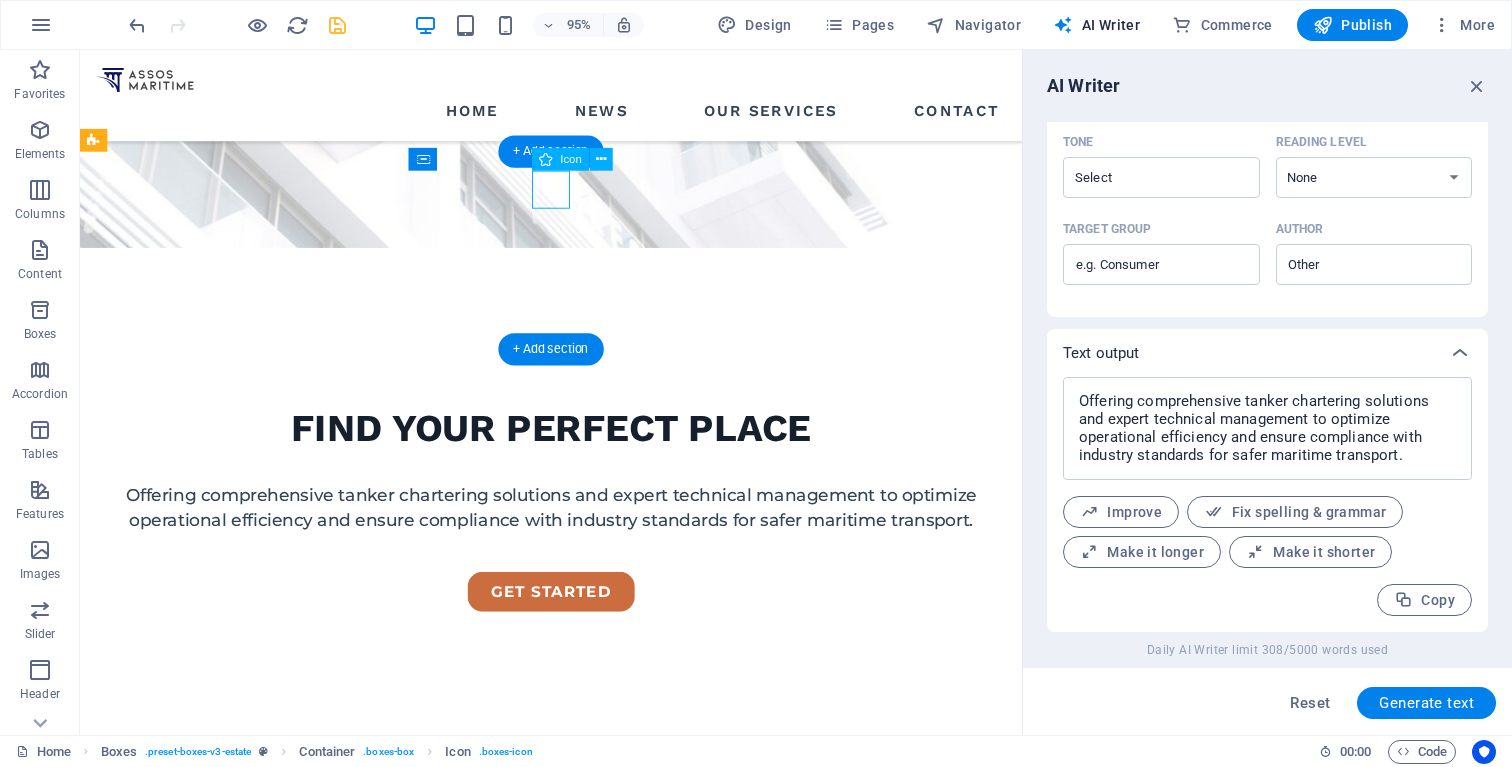 click at bounding box center [245, 1206] 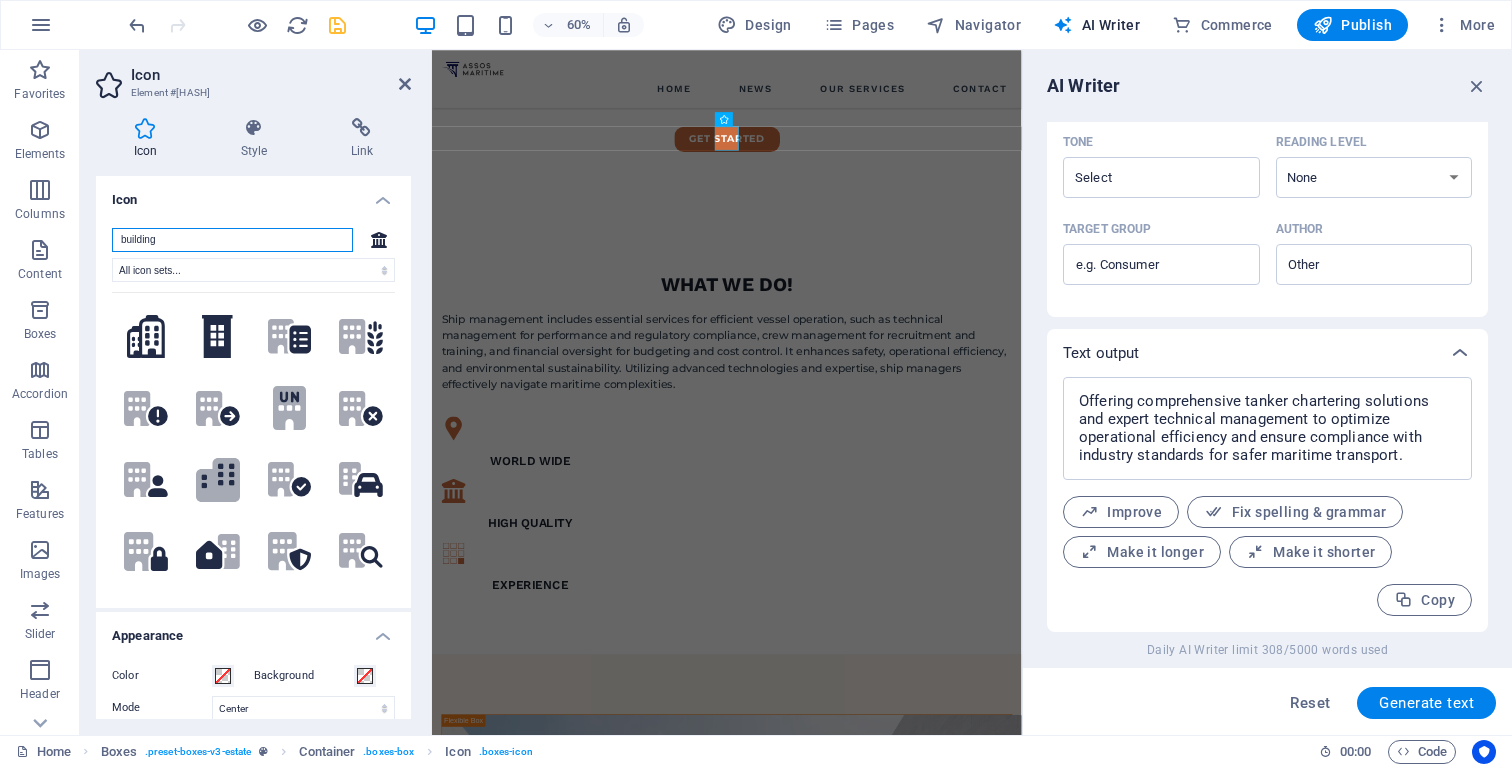 click on "building" at bounding box center (232, 240) 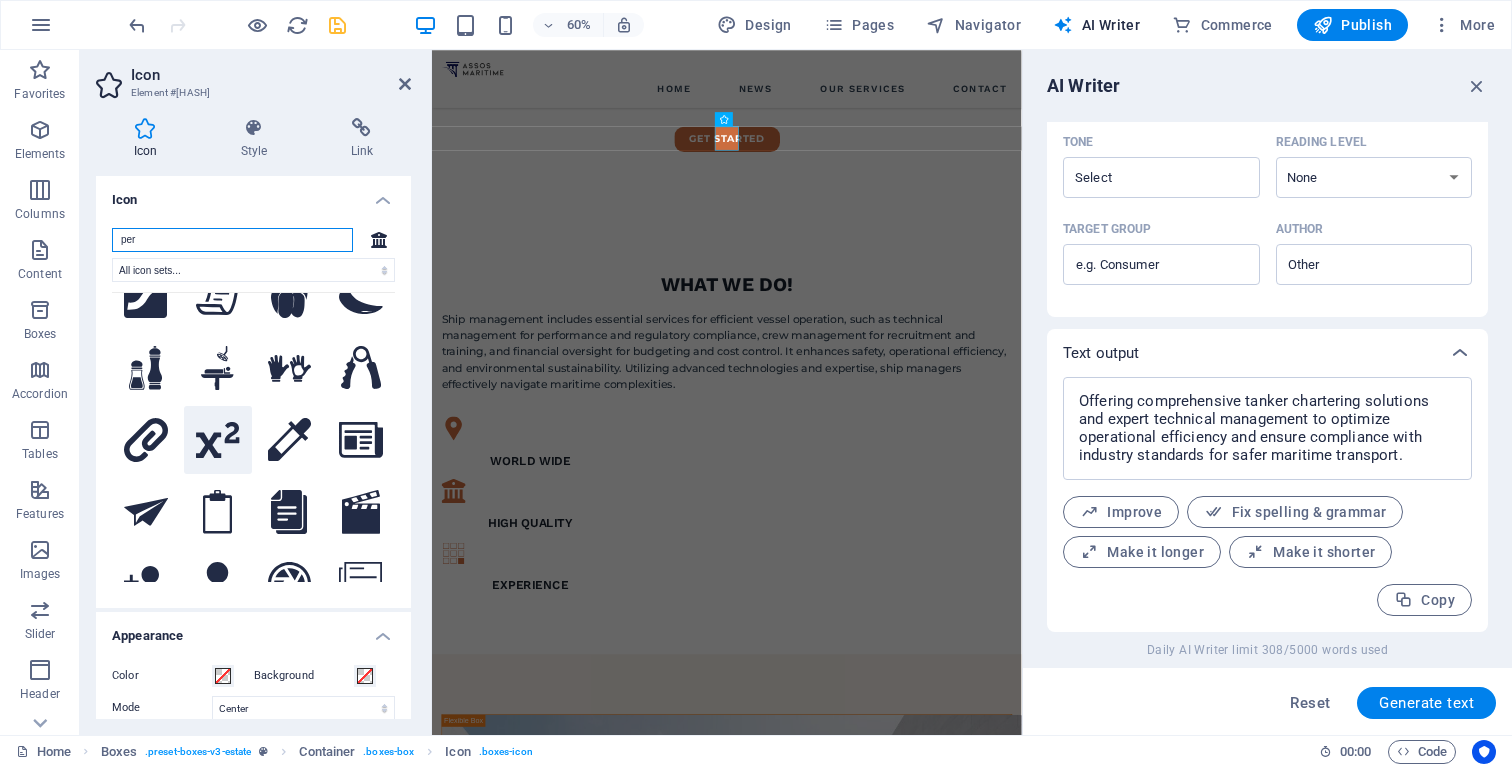 scroll, scrollTop: 0, scrollLeft: 0, axis: both 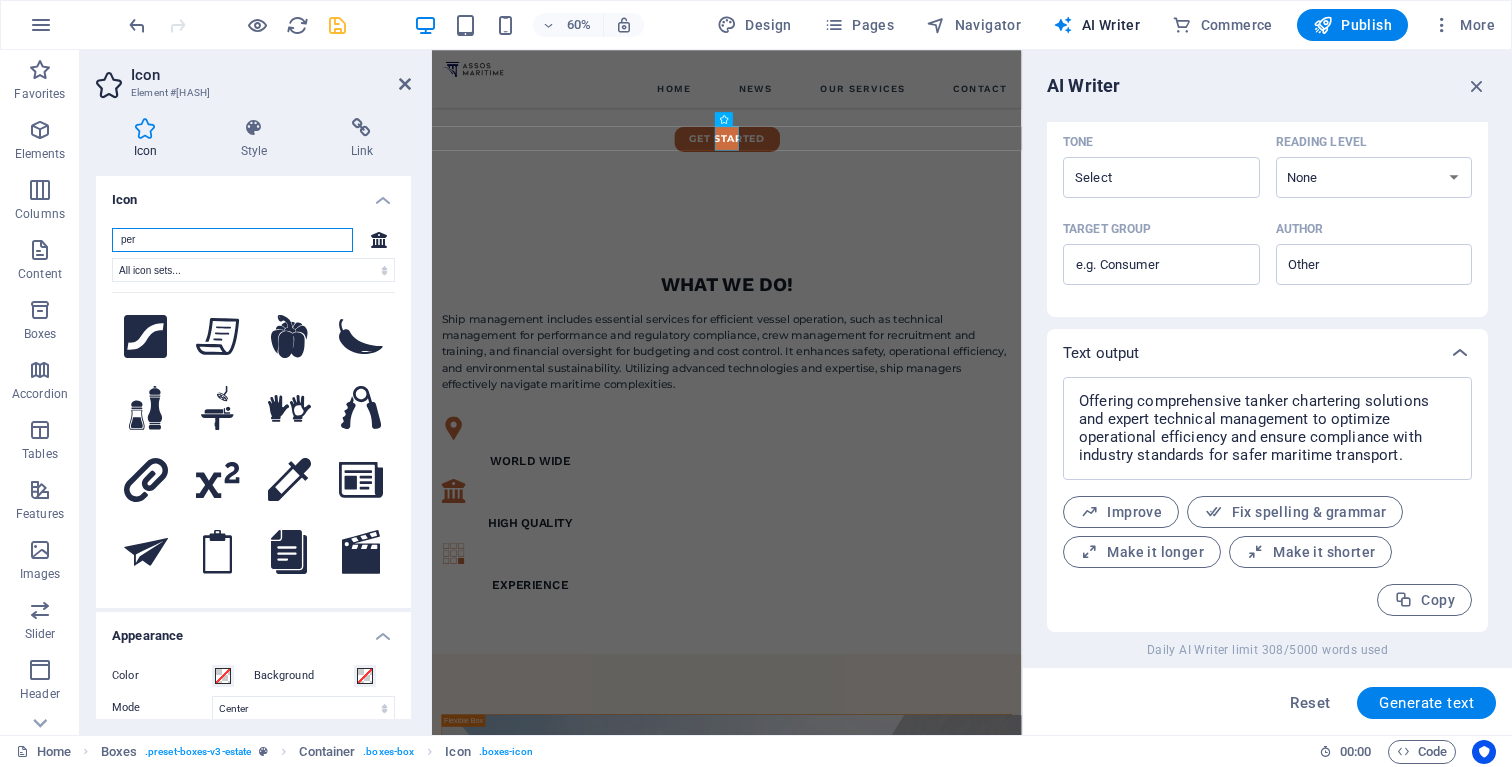 click on "per" at bounding box center [232, 240] 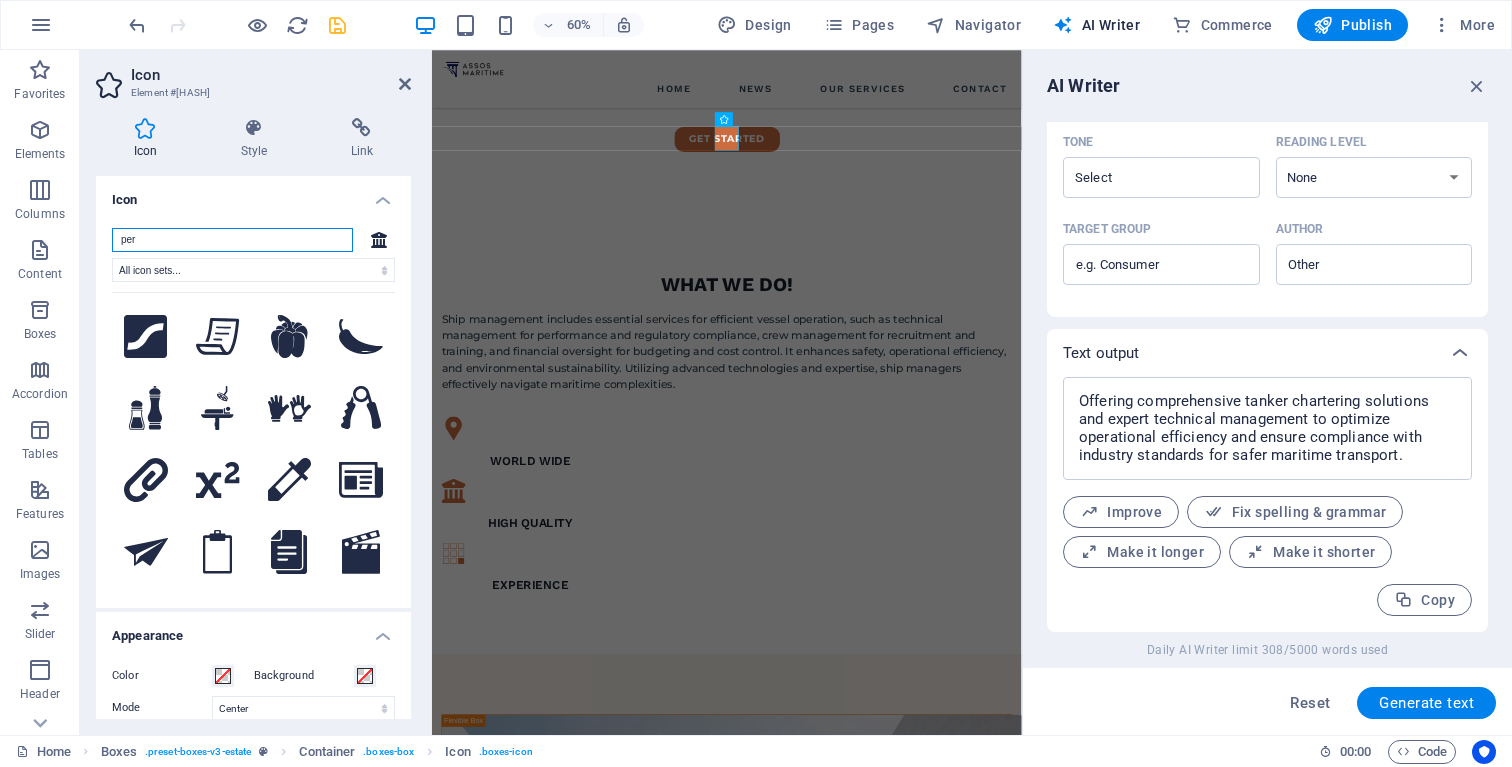 click on "per" at bounding box center [232, 240] 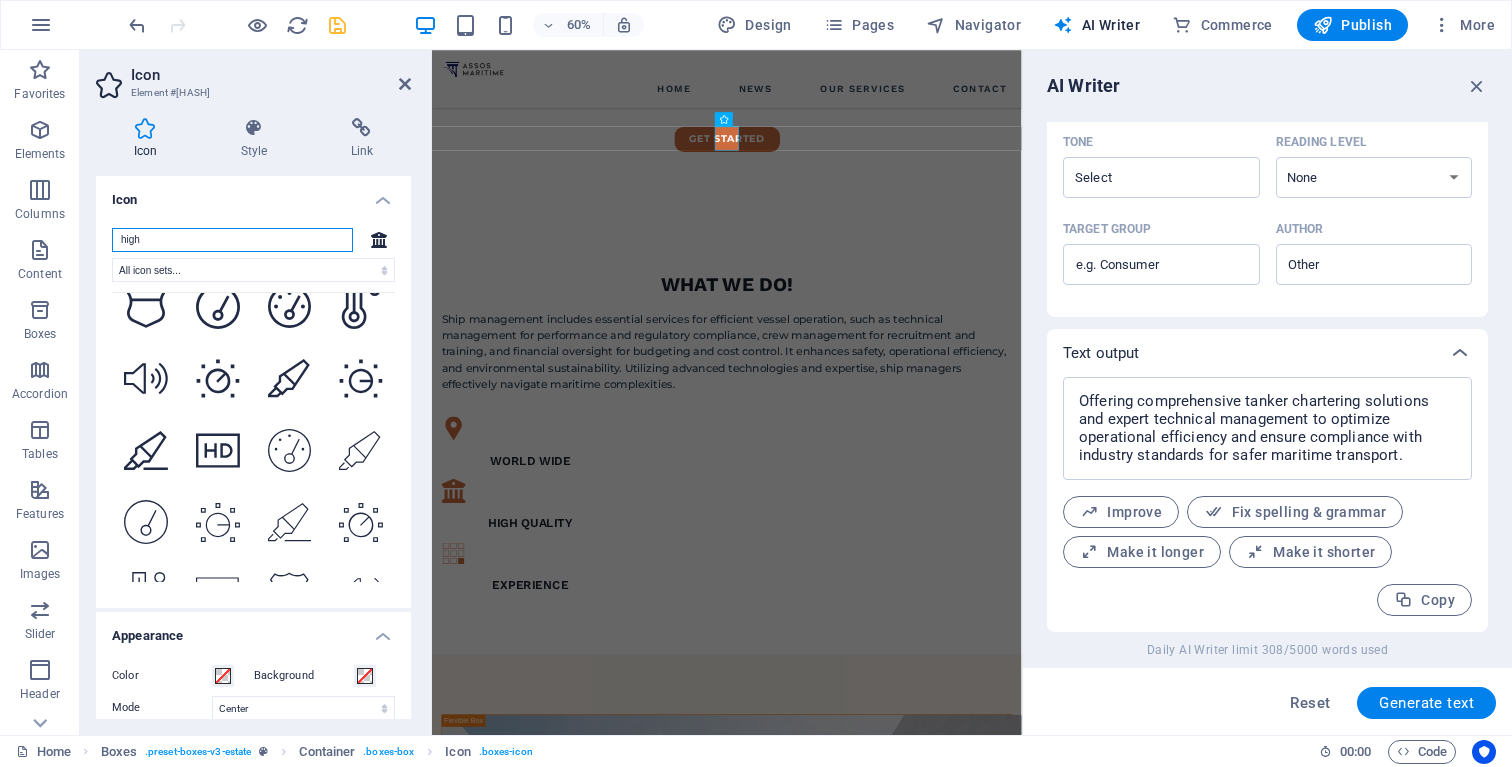 scroll, scrollTop: 1321, scrollLeft: 0, axis: vertical 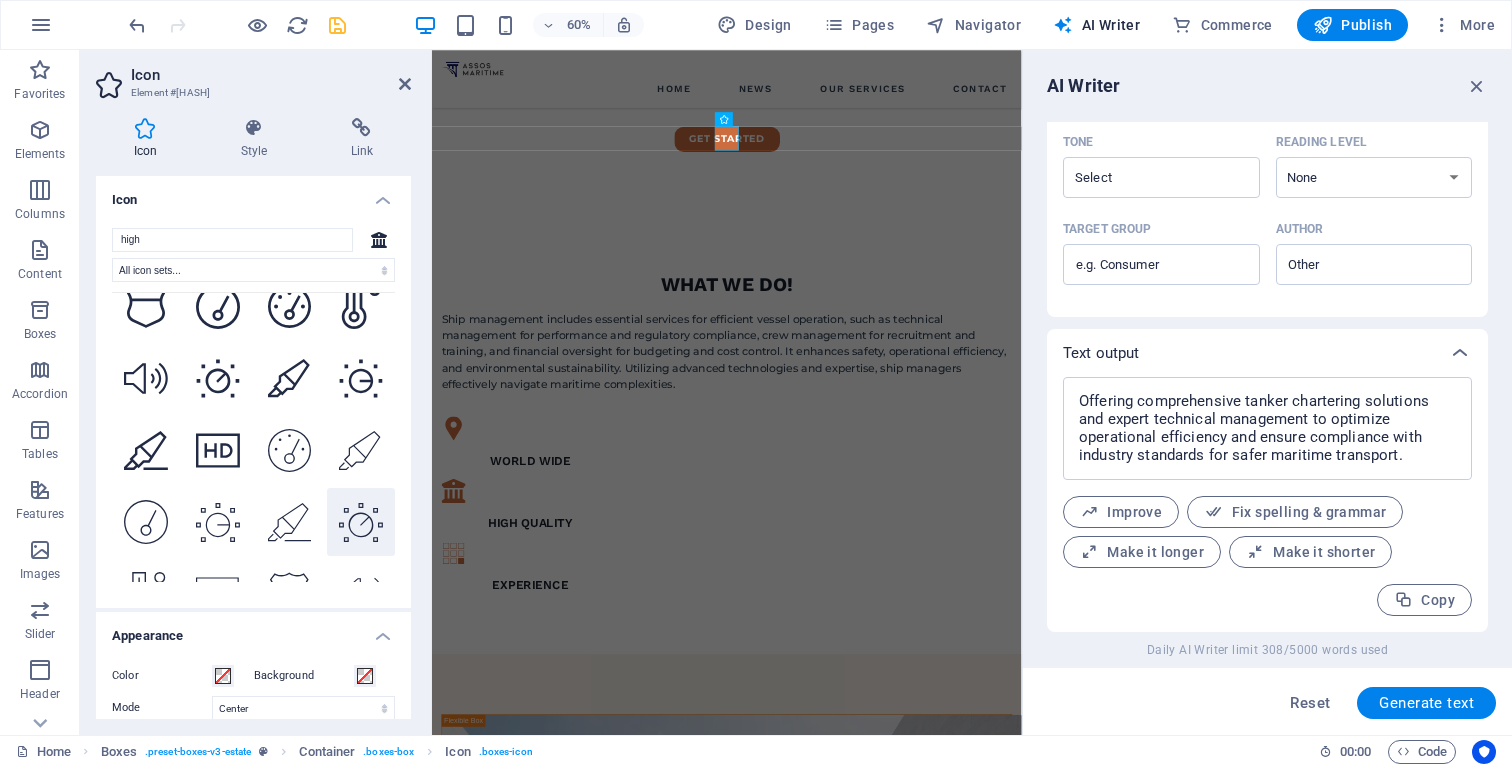 click 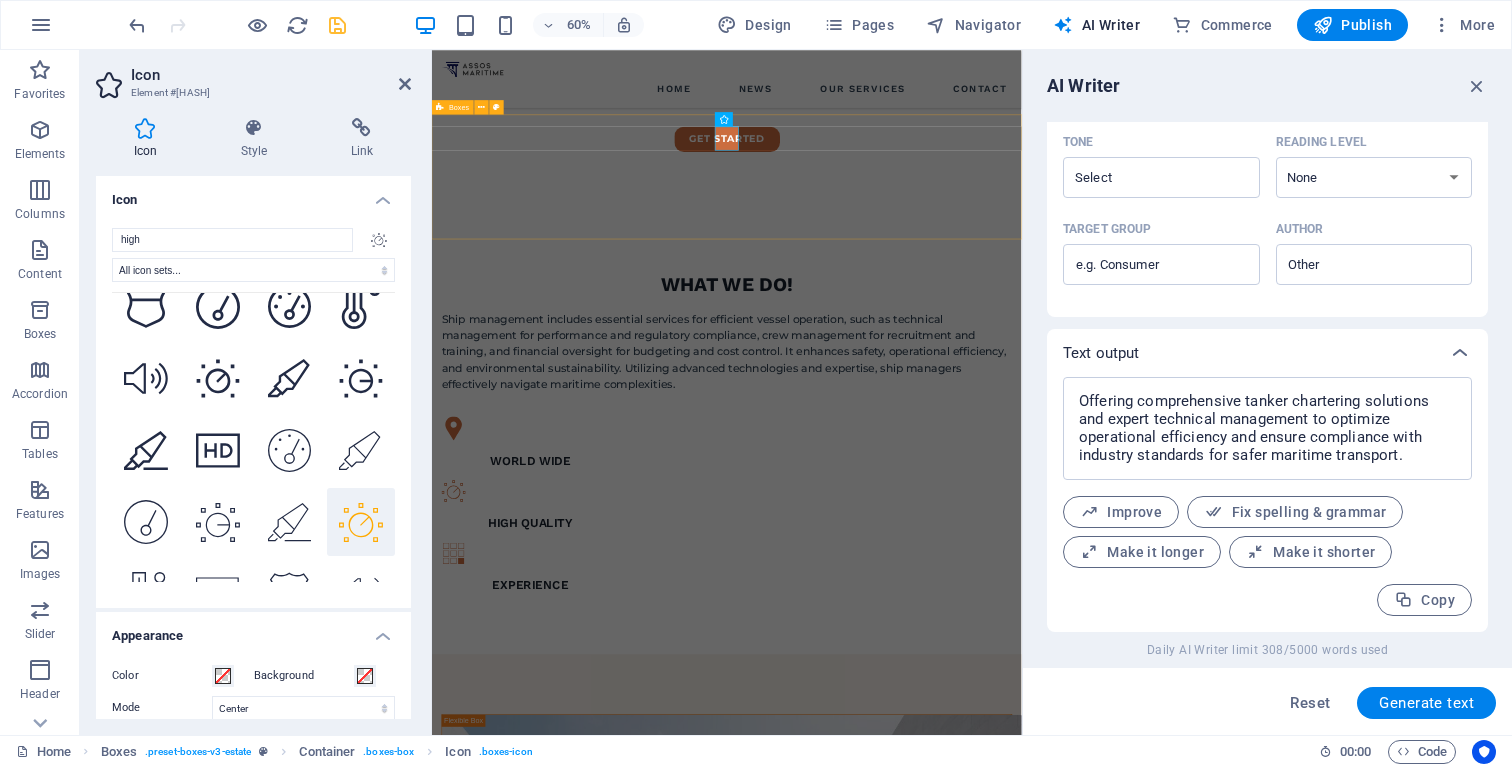 click on "WORLD WIDE high quality EXPERIENCE" at bounding box center (923, 849) 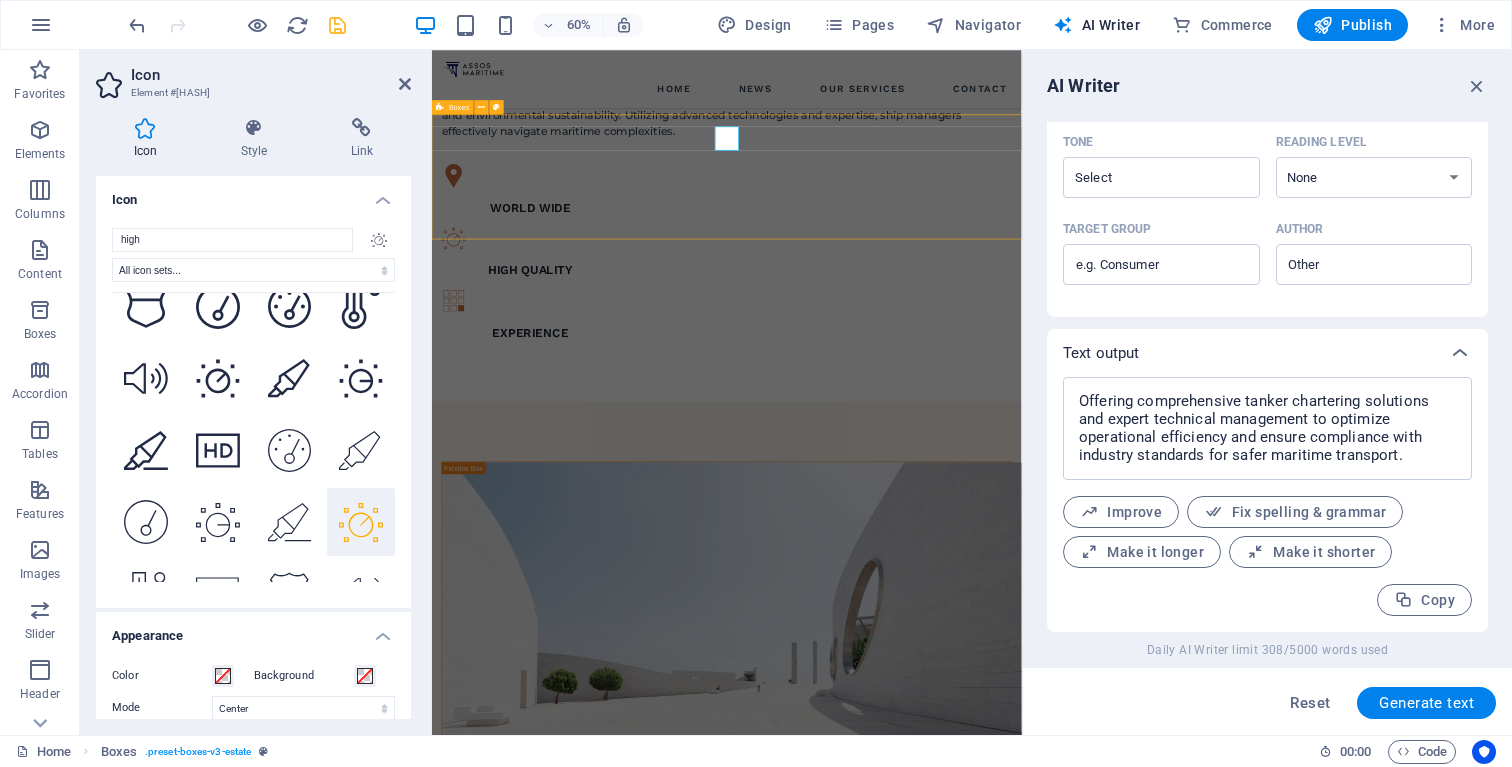 scroll, scrollTop: 934, scrollLeft: 0, axis: vertical 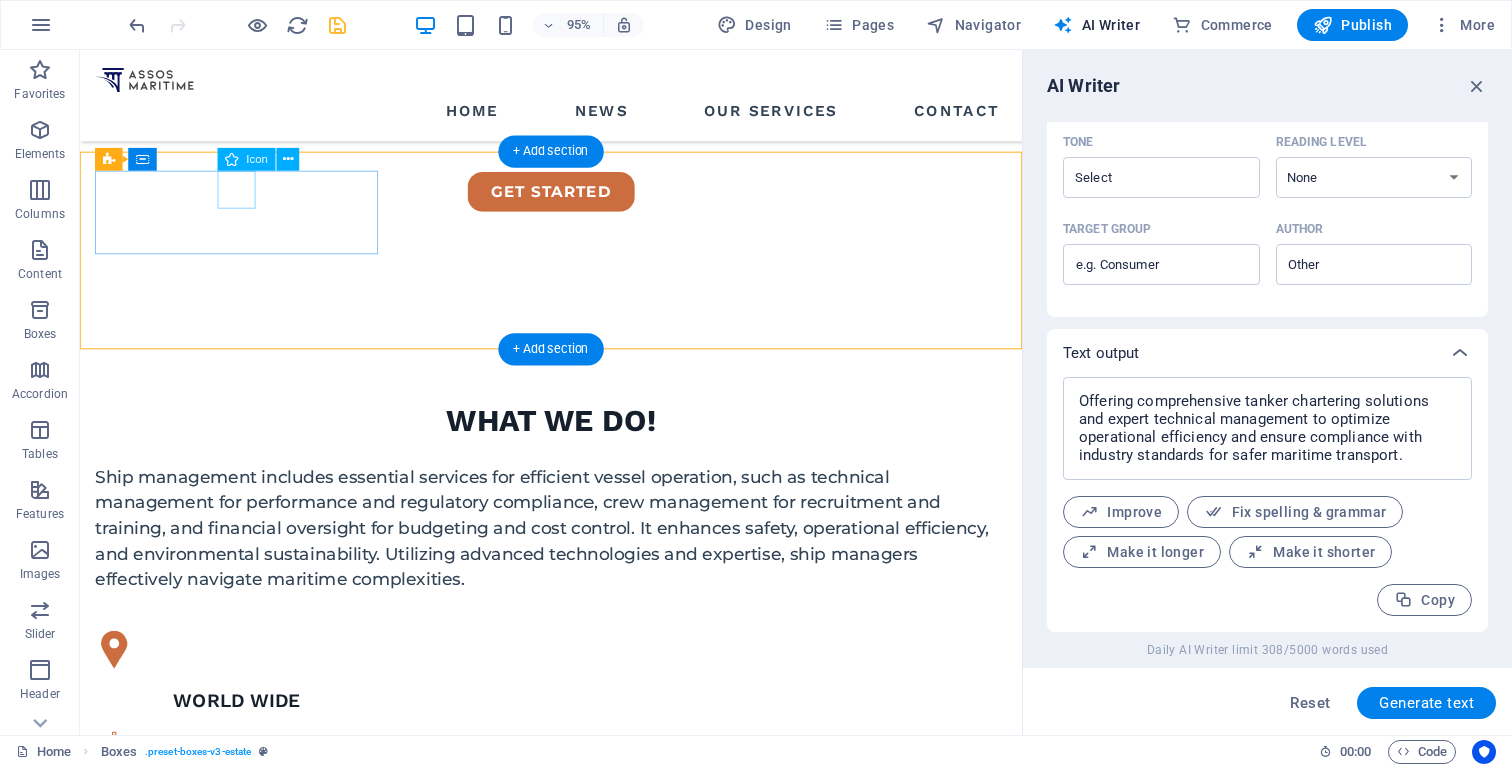 click at bounding box center (245, 681) 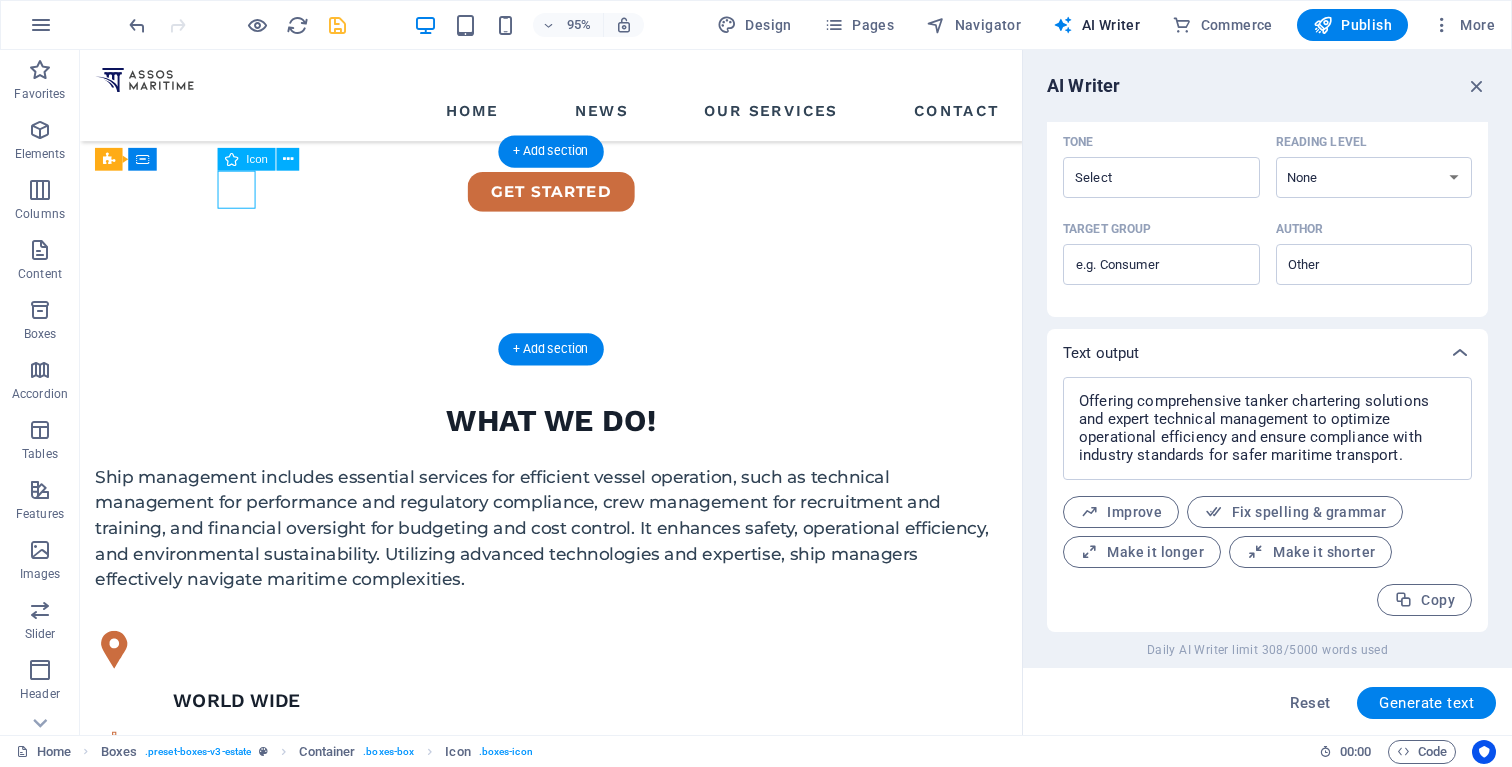 click at bounding box center (245, 681) 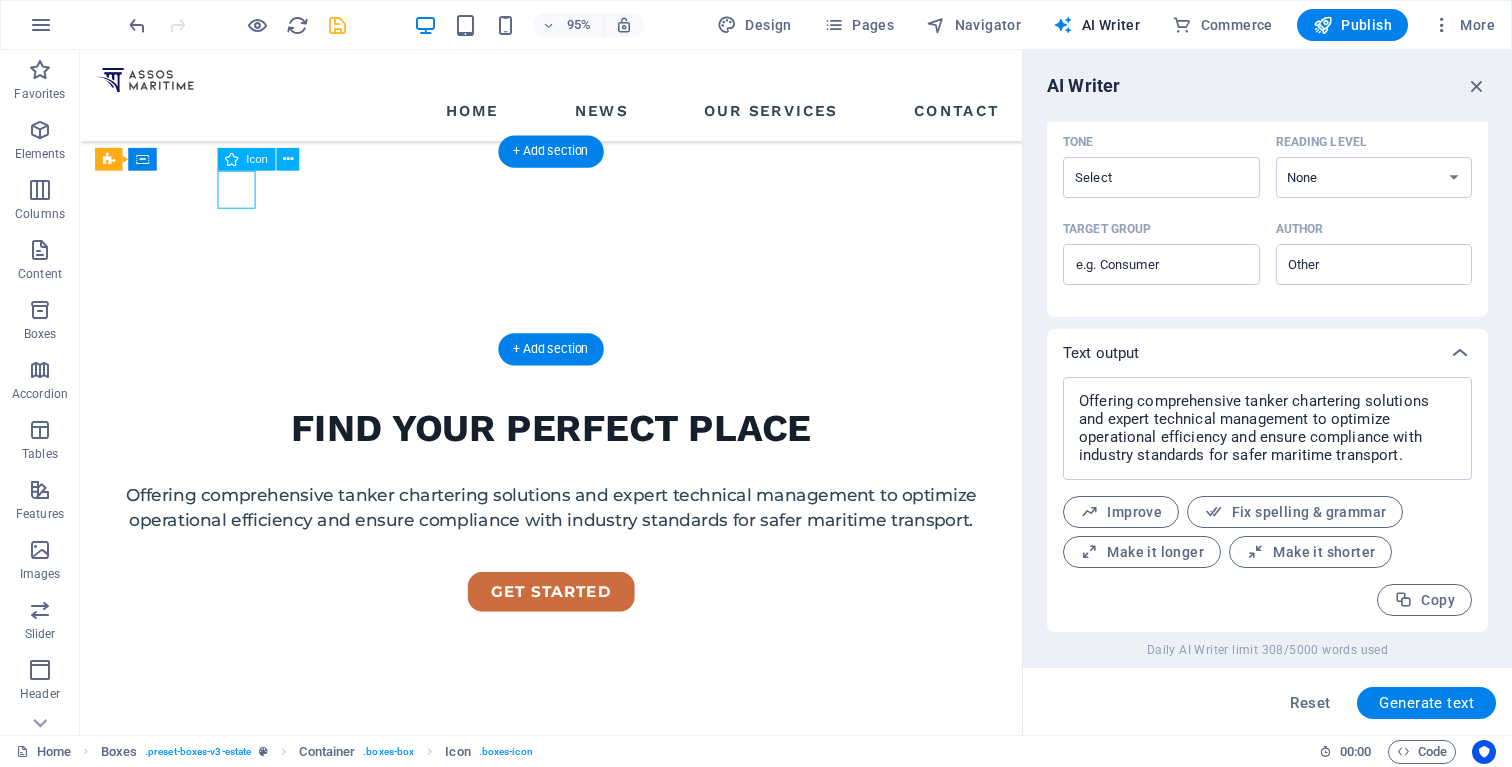 scroll, scrollTop: 1355, scrollLeft: 0, axis: vertical 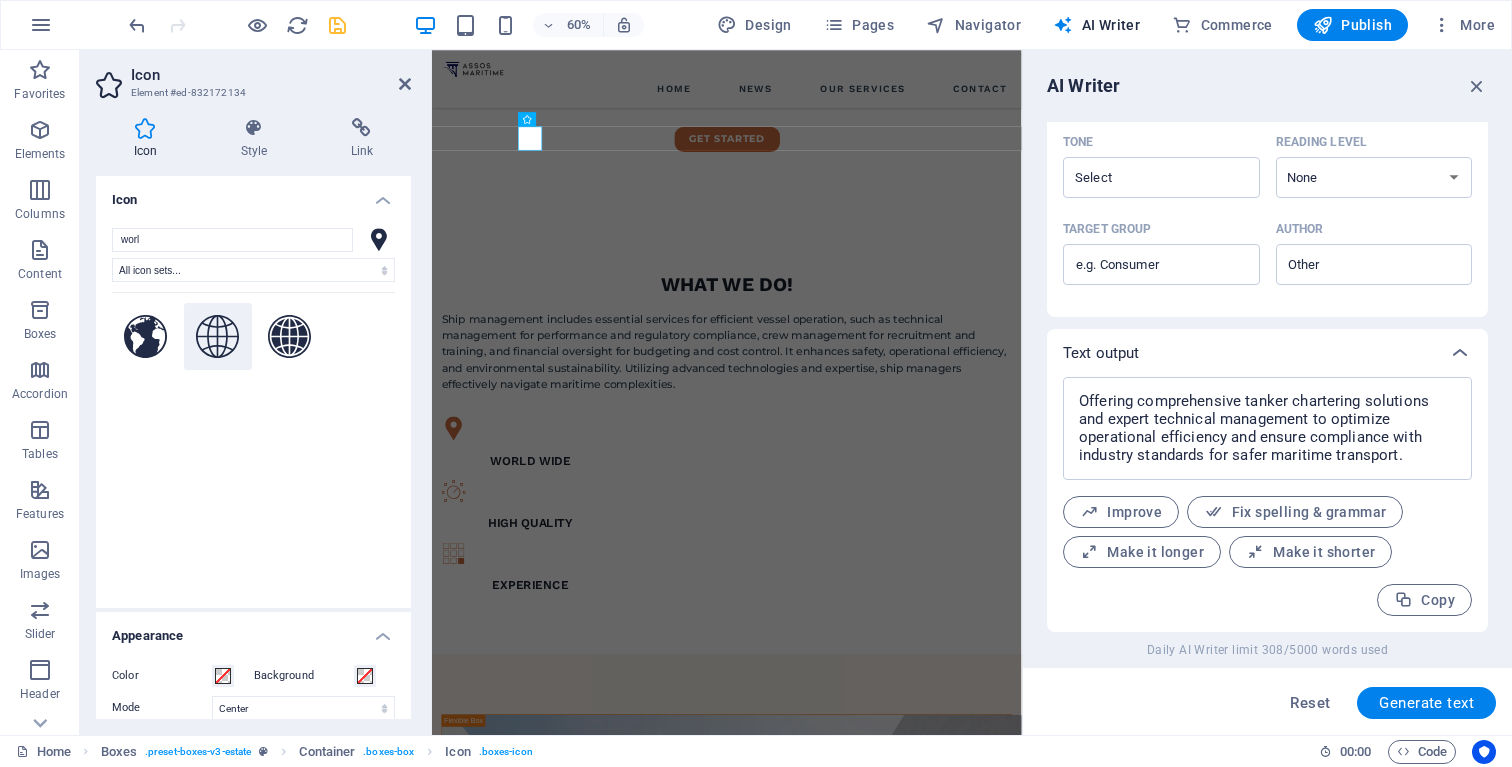 click 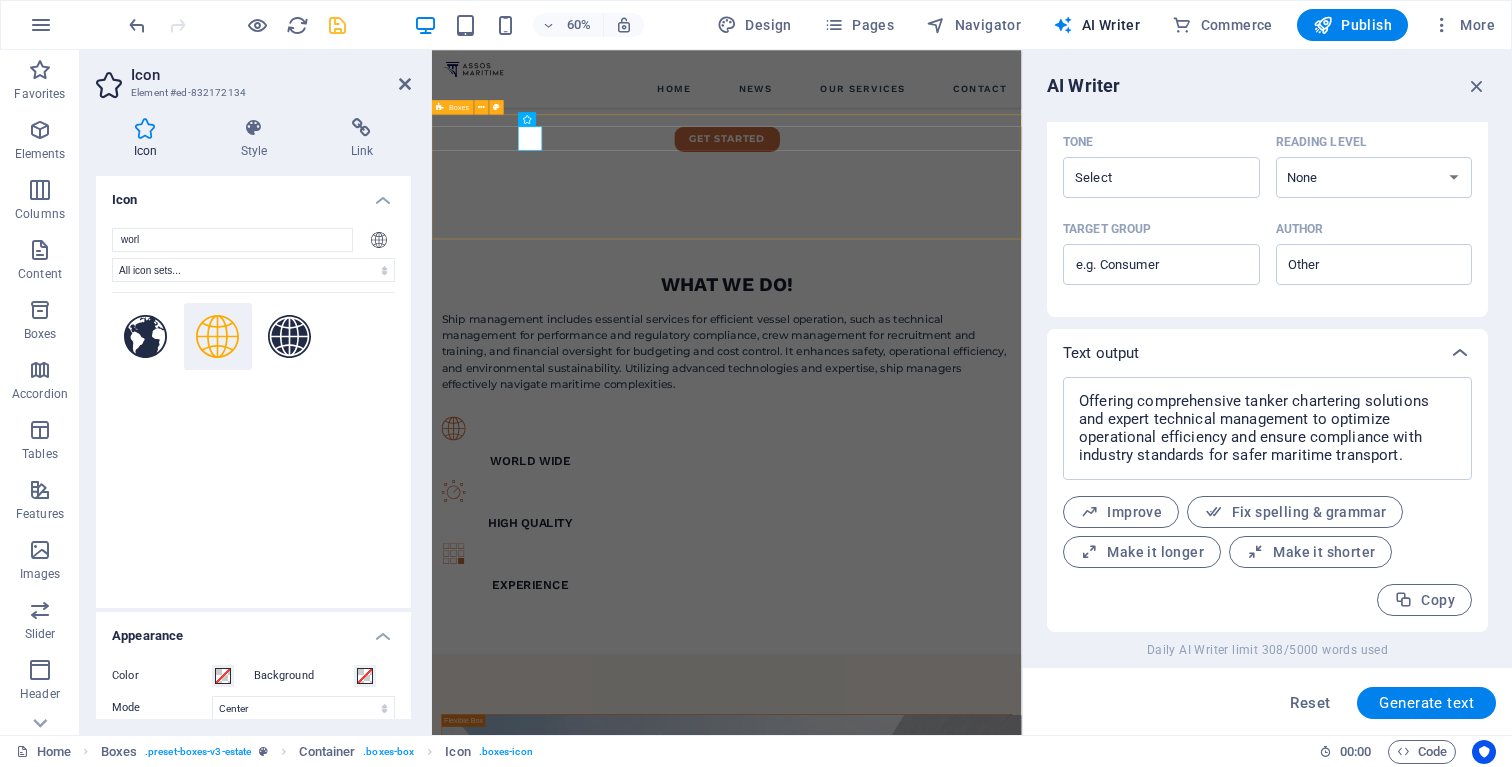 click on "WORLD WIDE high quality EXPERIENCE" at bounding box center (923, 849) 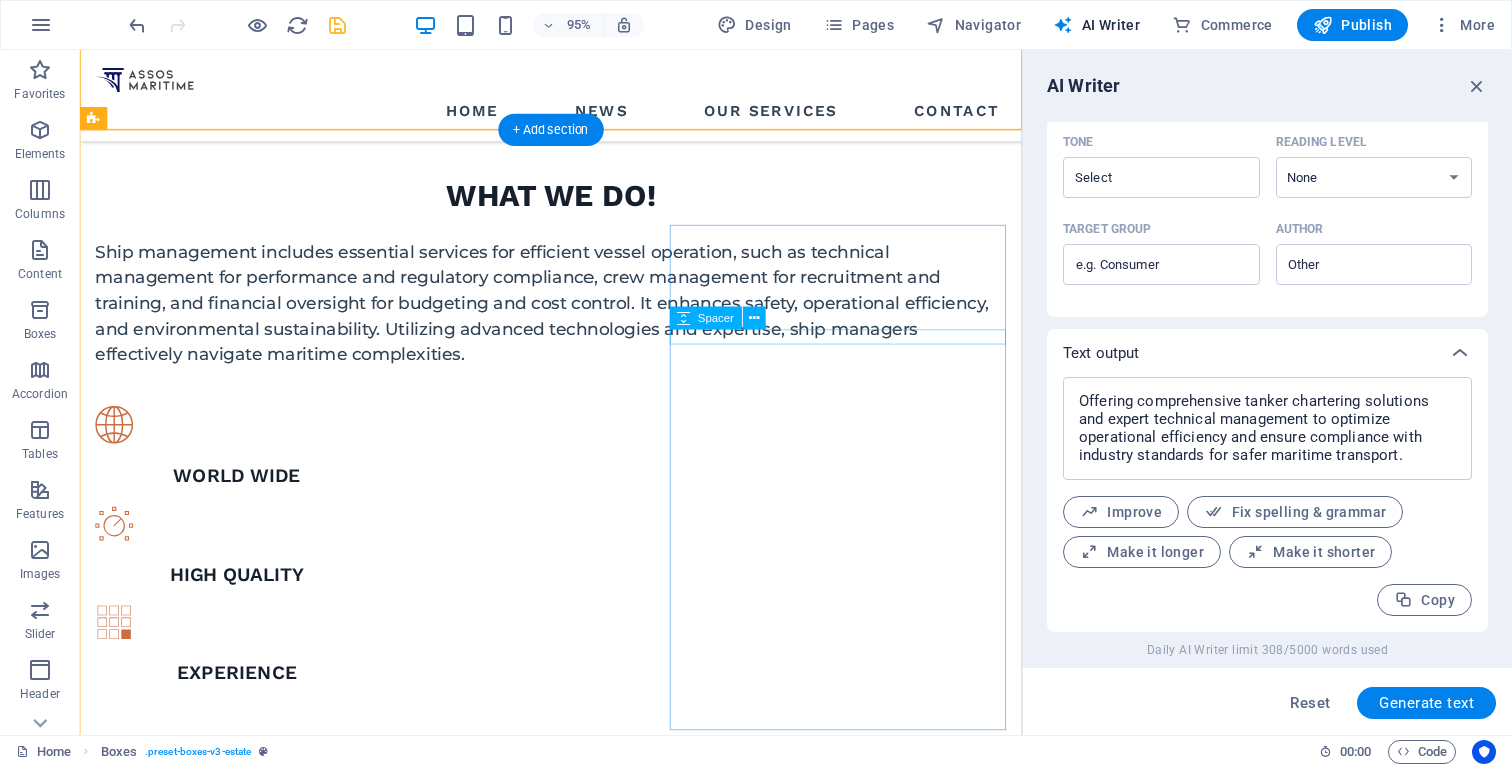 scroll, scrollTop: 1207, scrollLeft: 0, axis: vertical 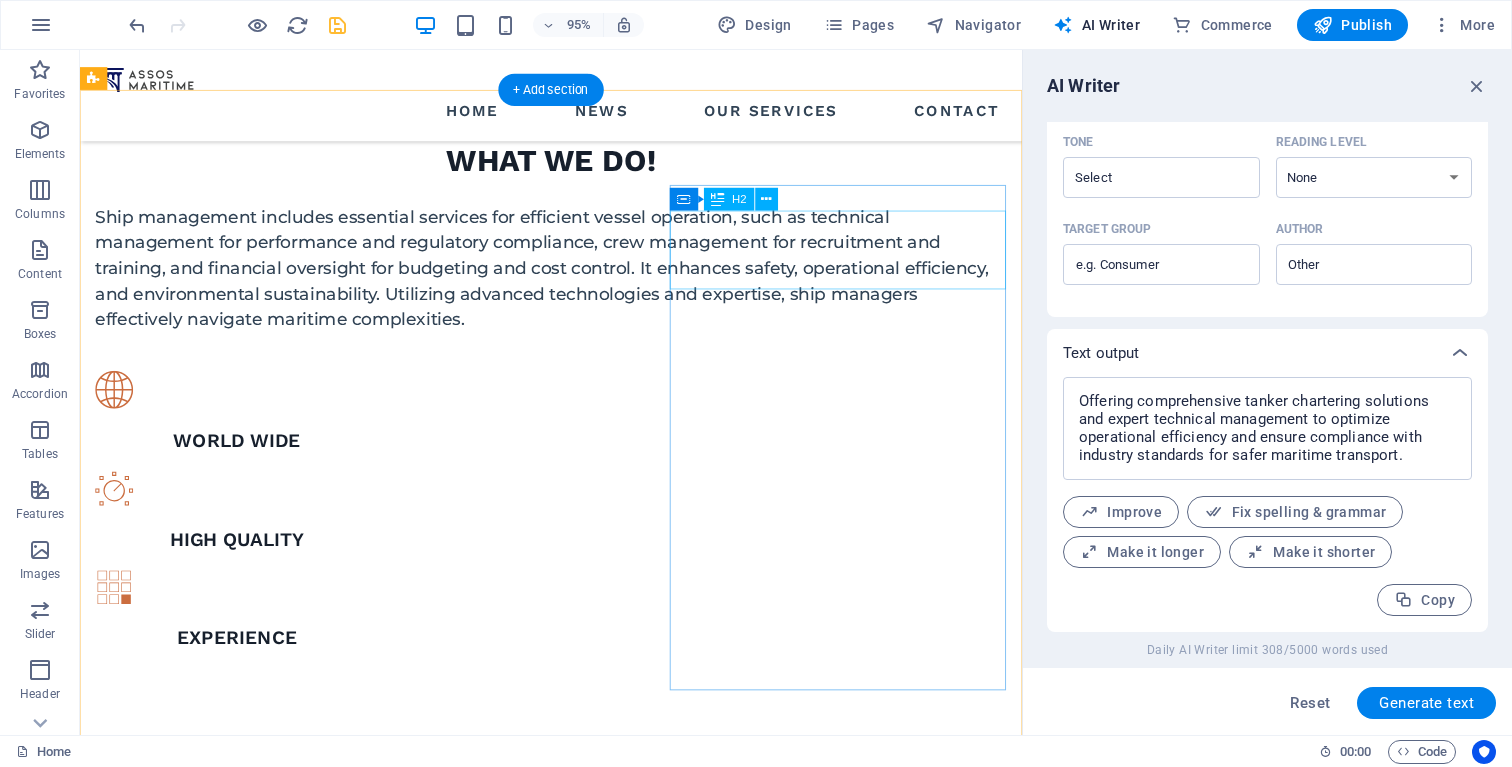 click on "what we are all about" at bounding box center [576, 1655] 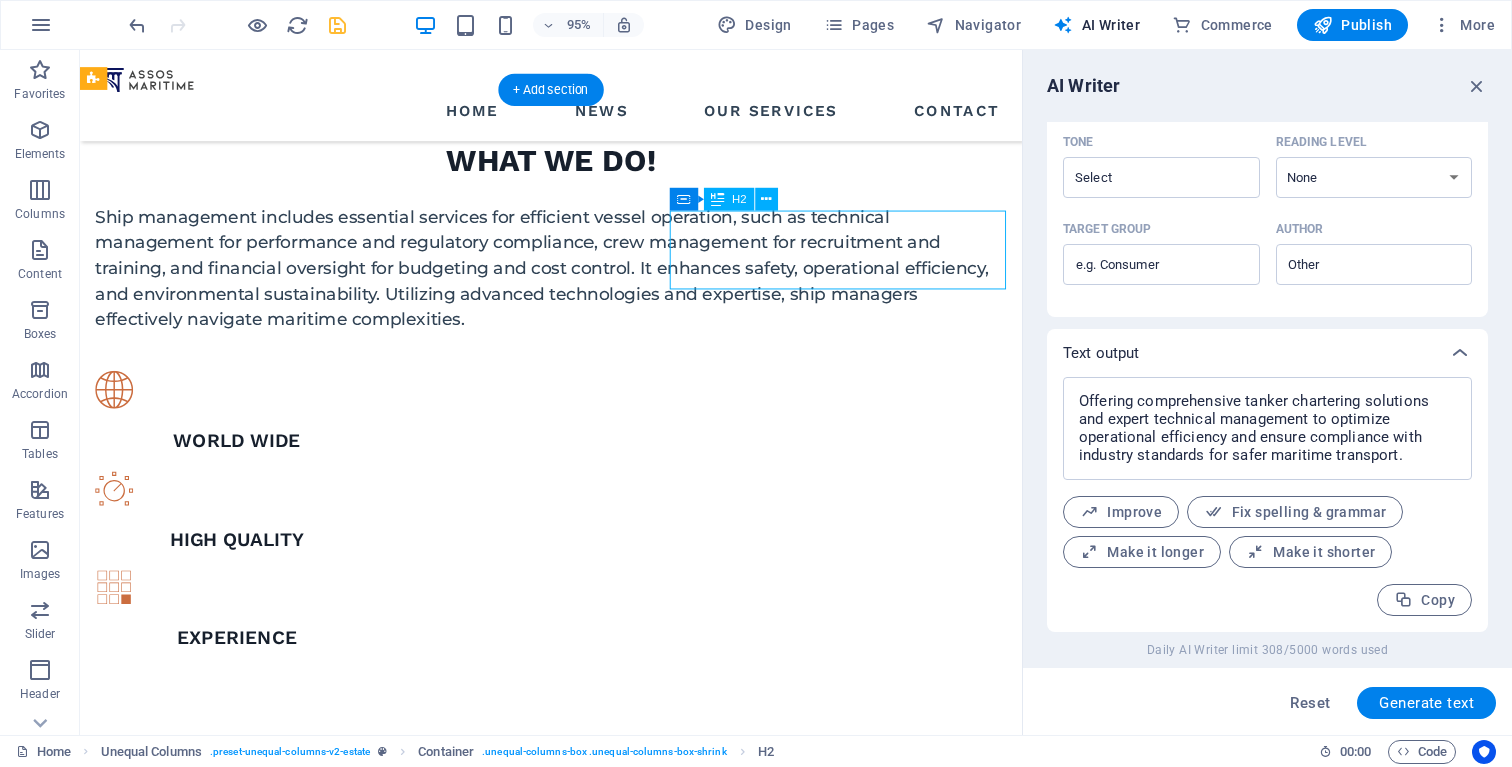 click on "what we are all about" at bounding box center (576, 1655) 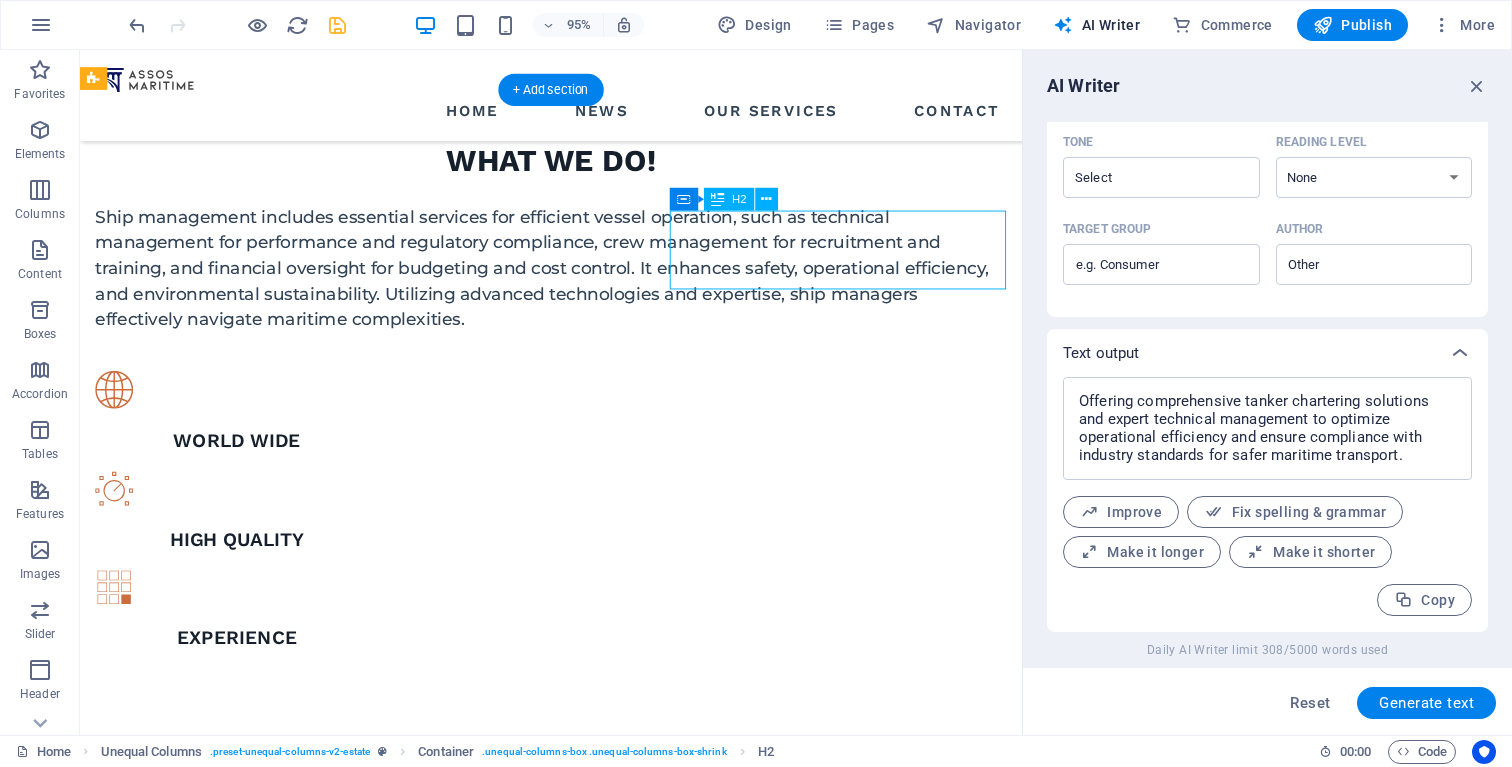 click on "what we are all about" at bounding box center (576, 1655) 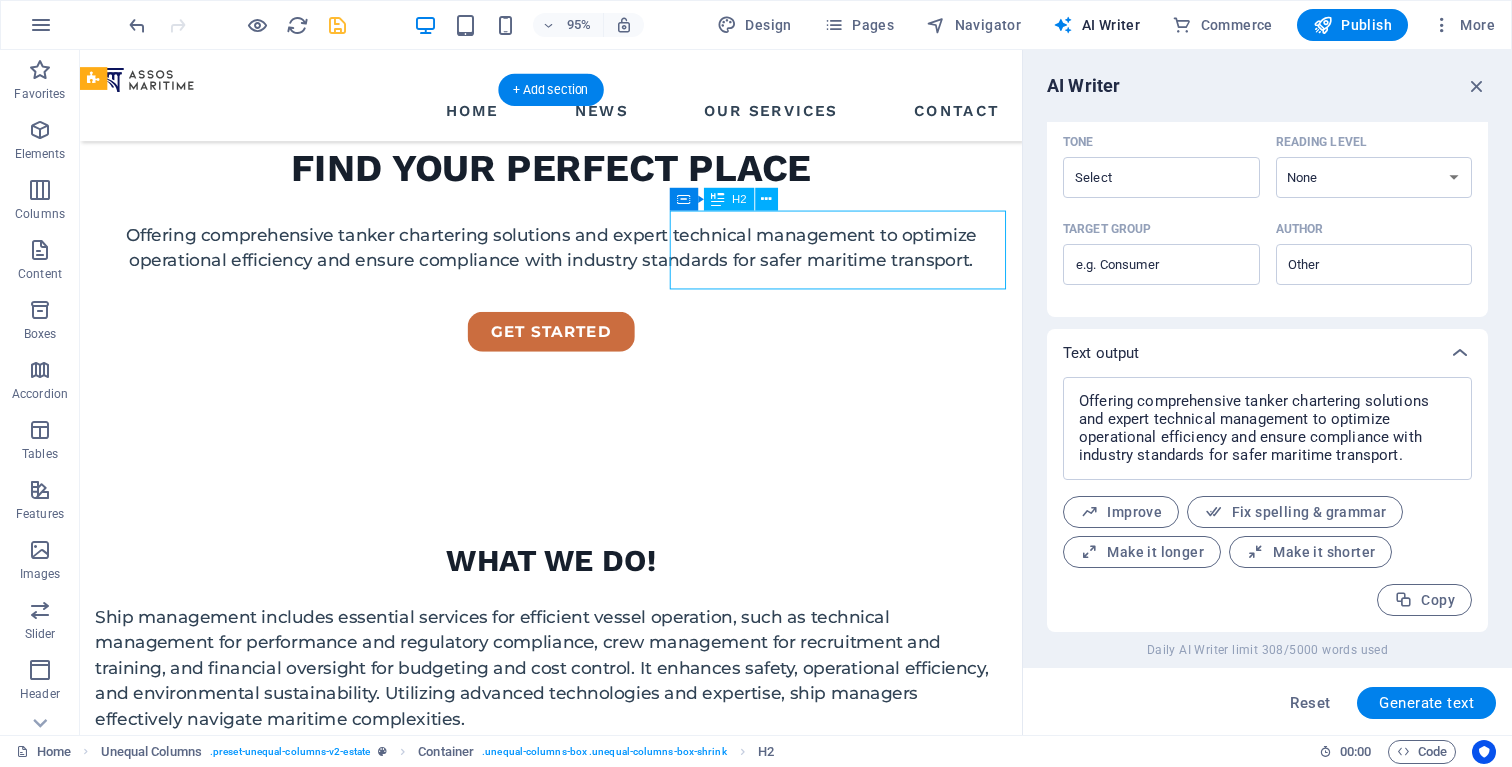 scroll, scrollTop: 1628, scrollLeft: 0, axis: vertical 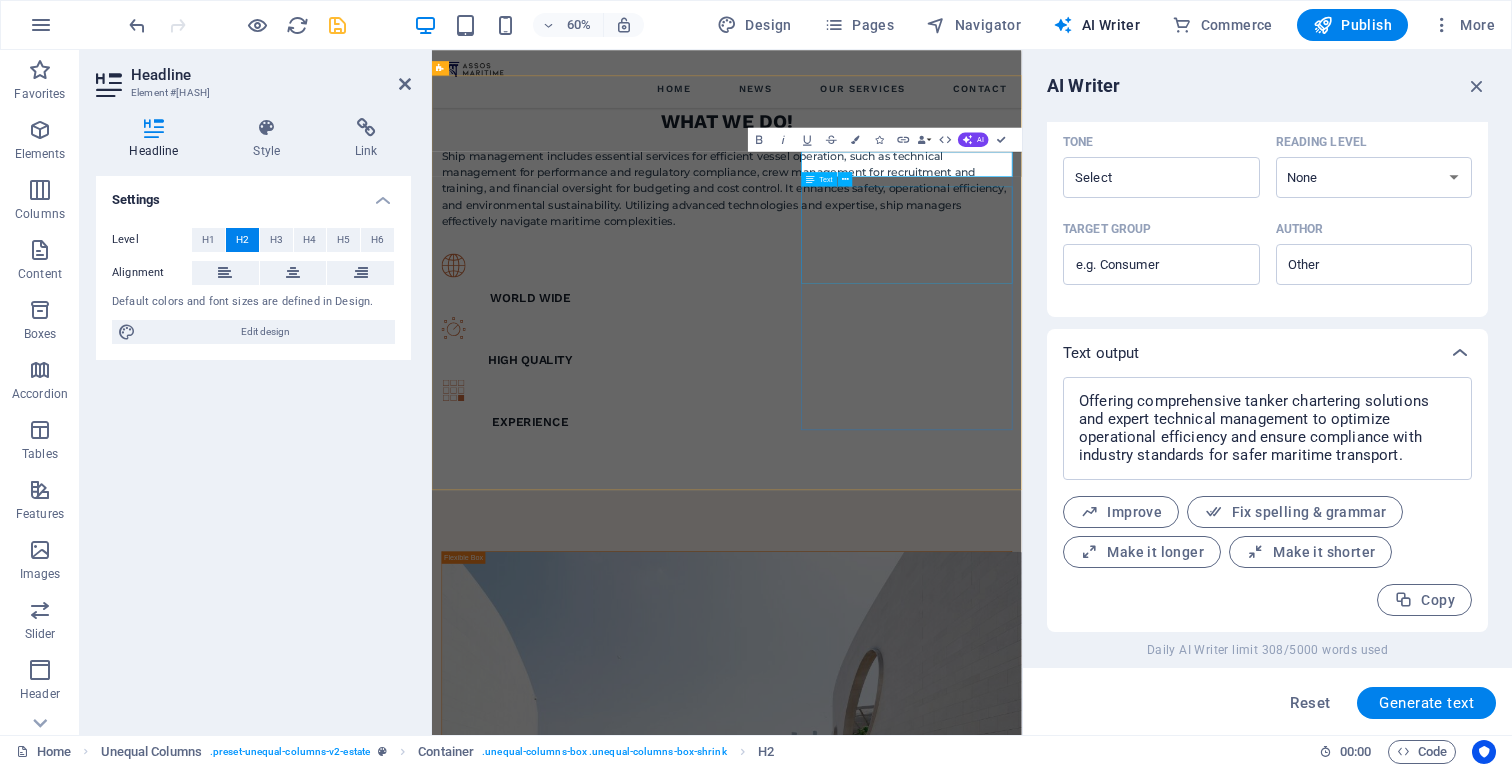 click on "At vero eos et accusamus et iusto odio dignissimos ducimus qui blanditiis praesentium voluptatum deleniti atque corrupti quos dolores et quas molestias excepturi sint occaecati cupiditate non provident." at bounding box center [923, 1713] 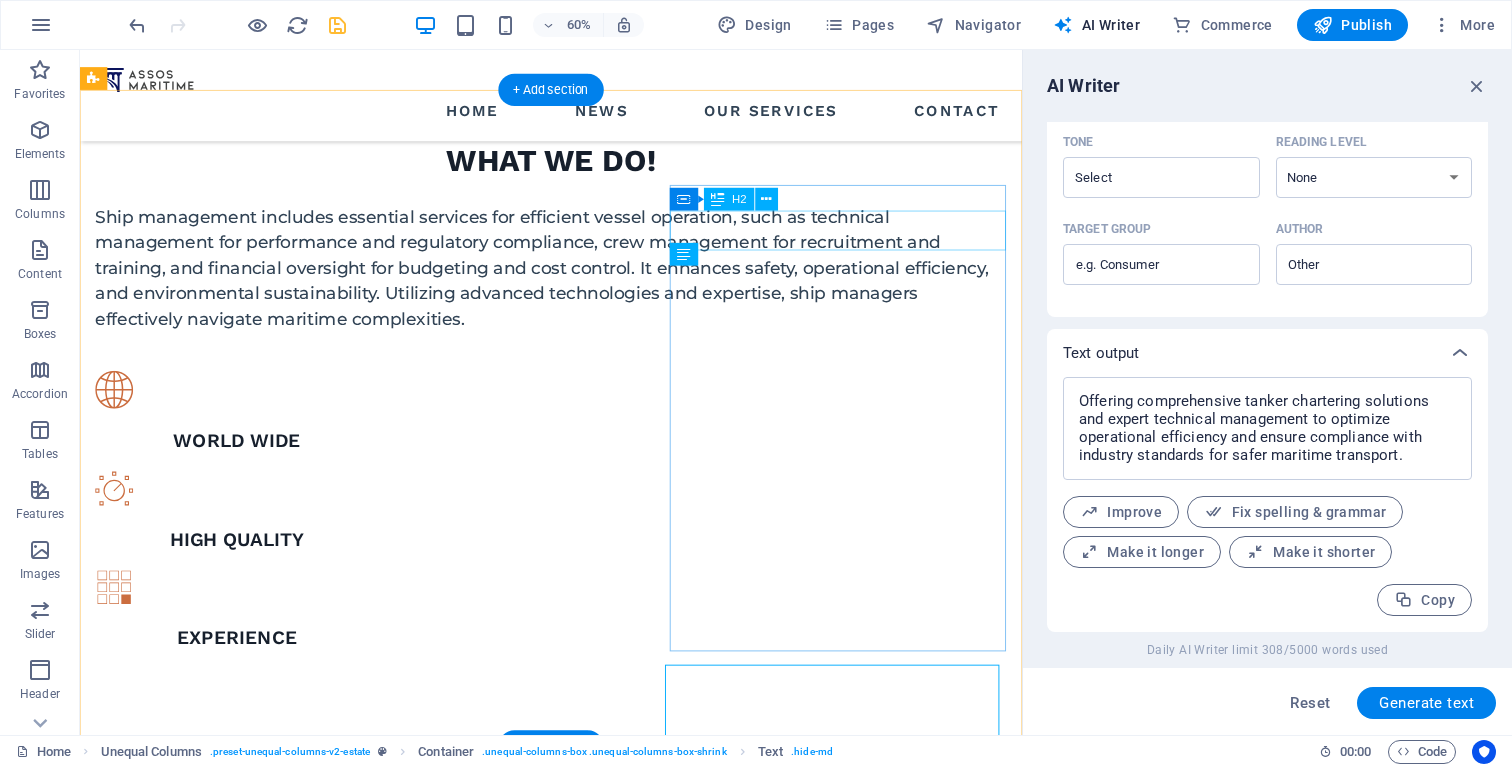 scroll, scrollTop: 1207, scrollLeft: 0, axis: vertical 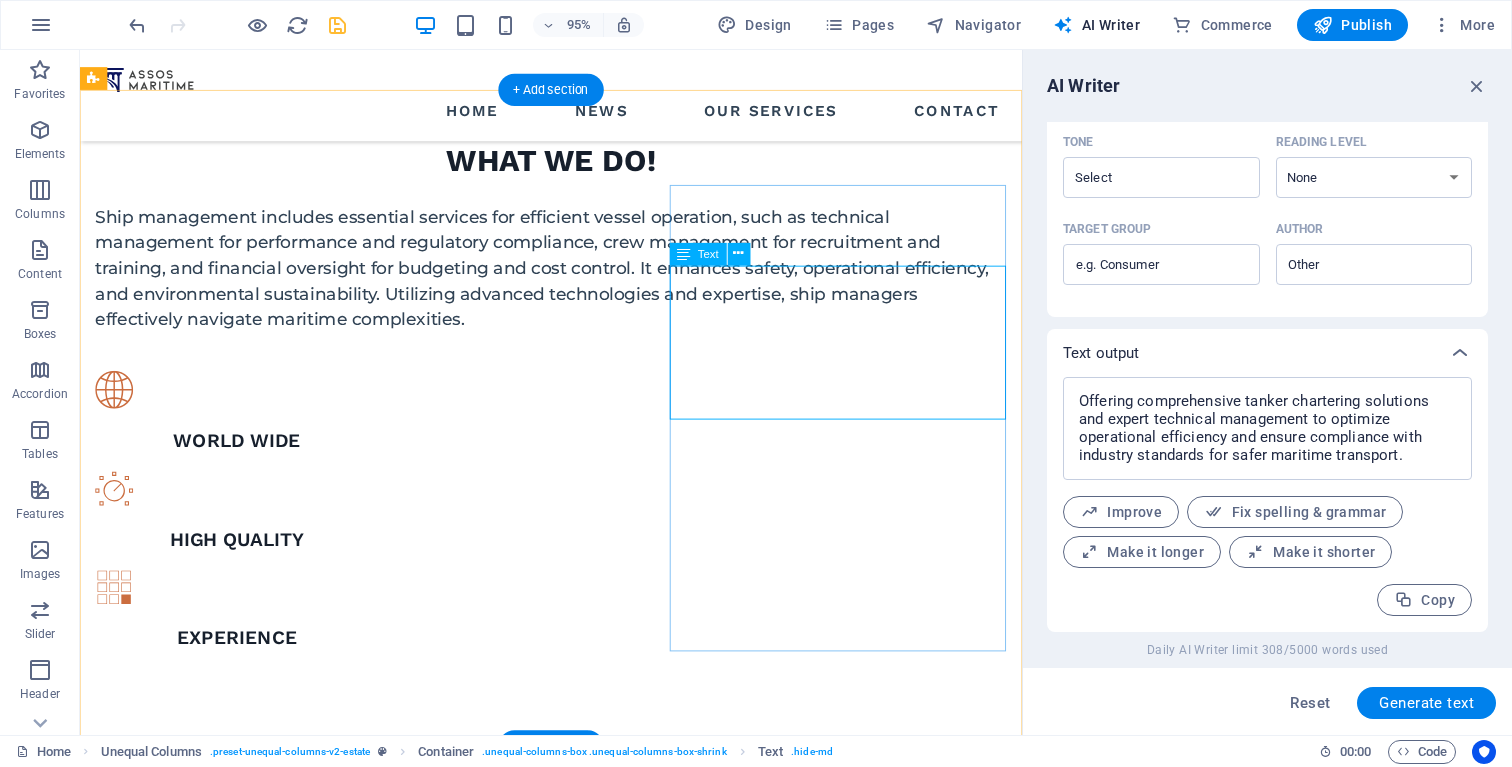click on "At vero eos et accusamus et iusto odio dignissimos ducimus qui blanditiis praesentium voluptatum deleniti atque corrupti quos dolores et quas molestias excepturi sint occaecati cupiditate non provident." at bounding box center (576, 1719) 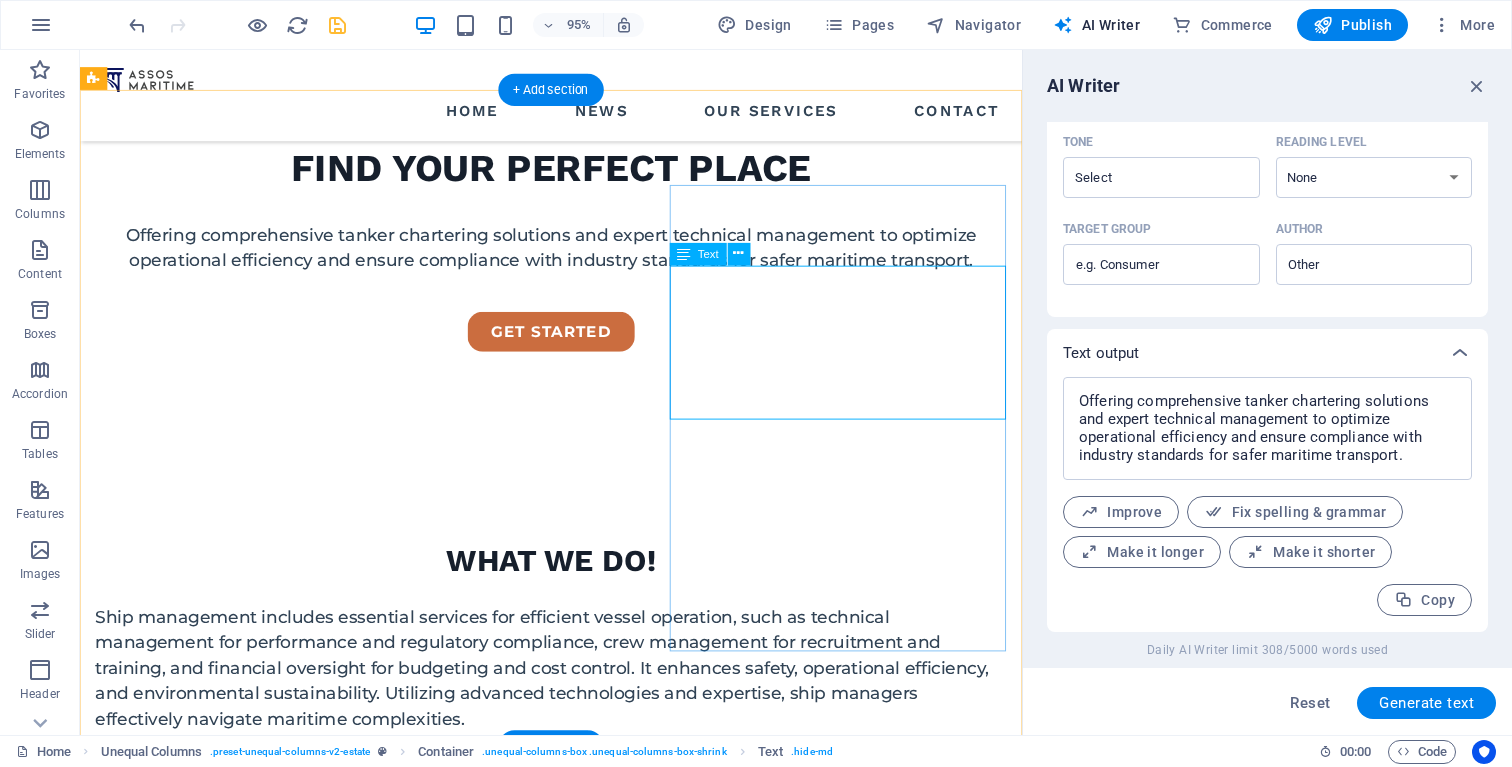 scroll, scrollTop: 1628, scrollLeft: 0, axis: vertical 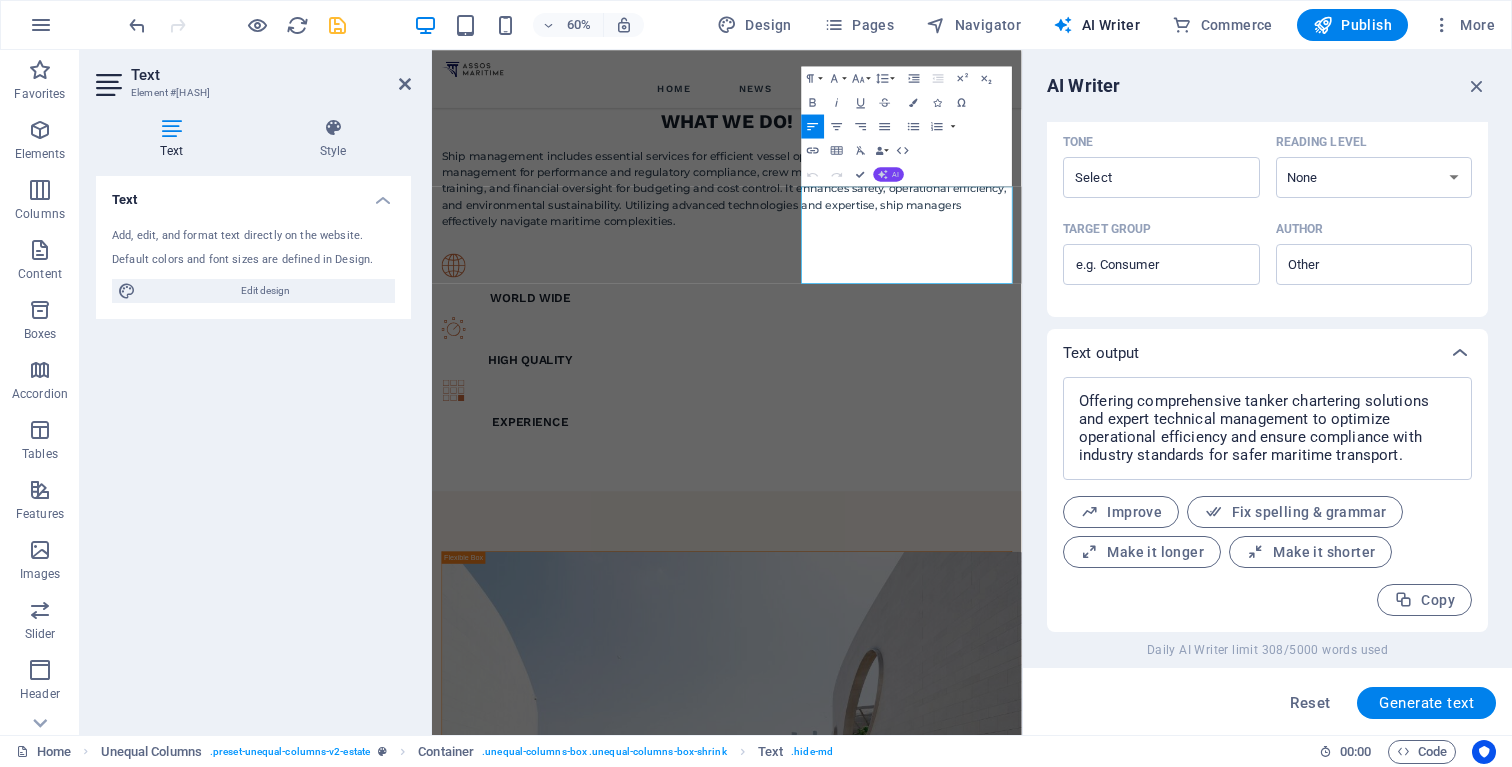 click on "AI" at bounding box center [896, 173] 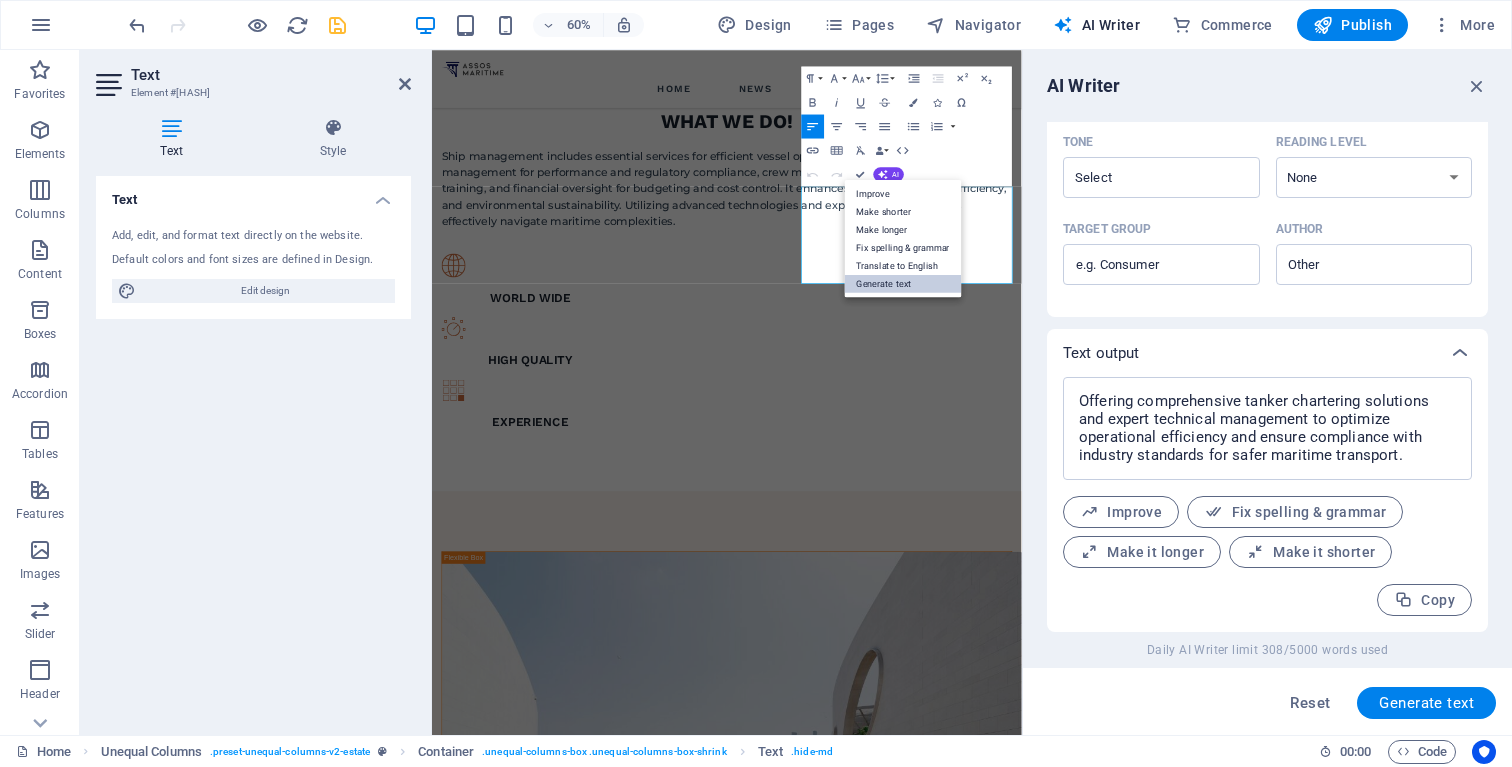 click on "Generate text" at bounding box center [903, 284] 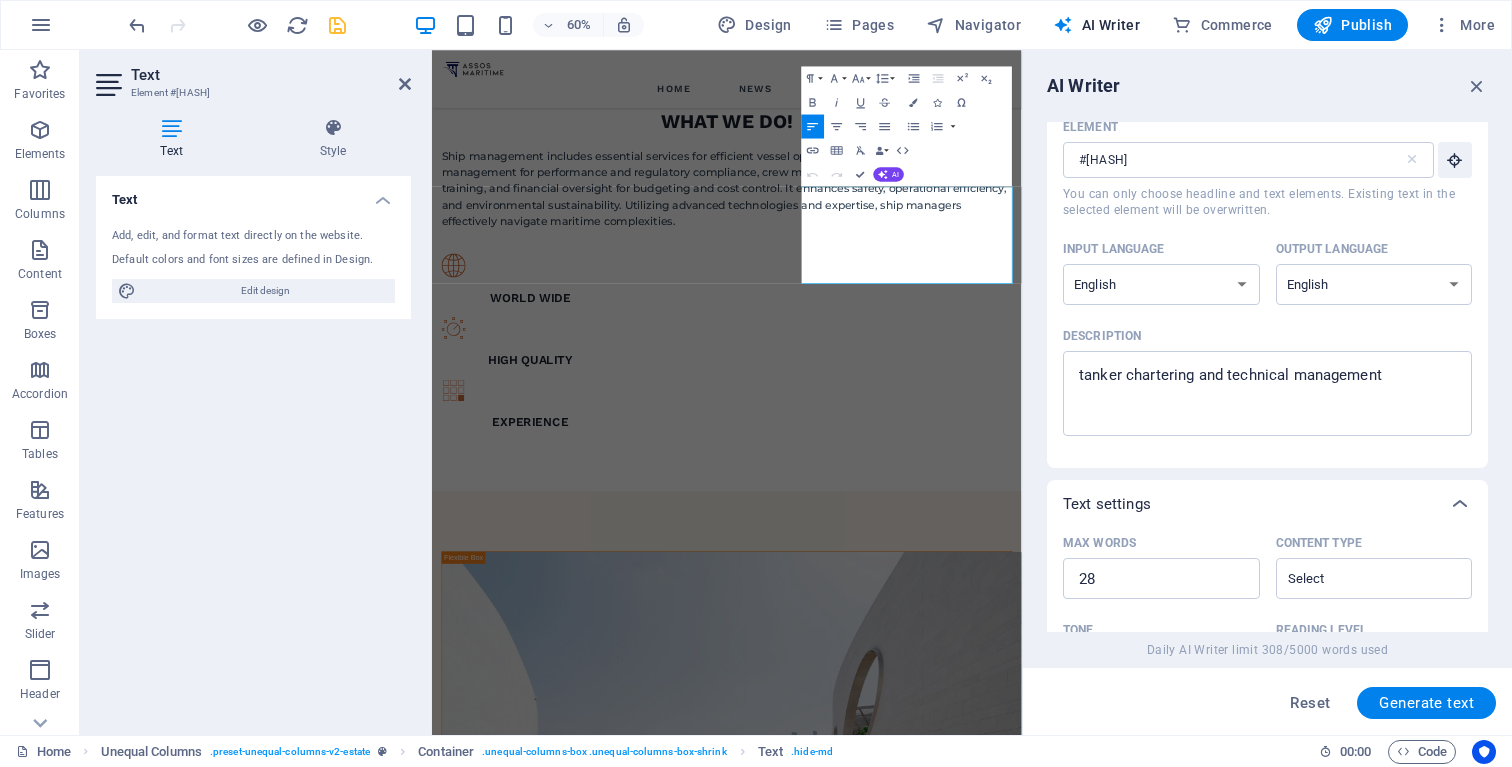 scroll, scrollTop: 0, scrollLeft: 0, axis: both 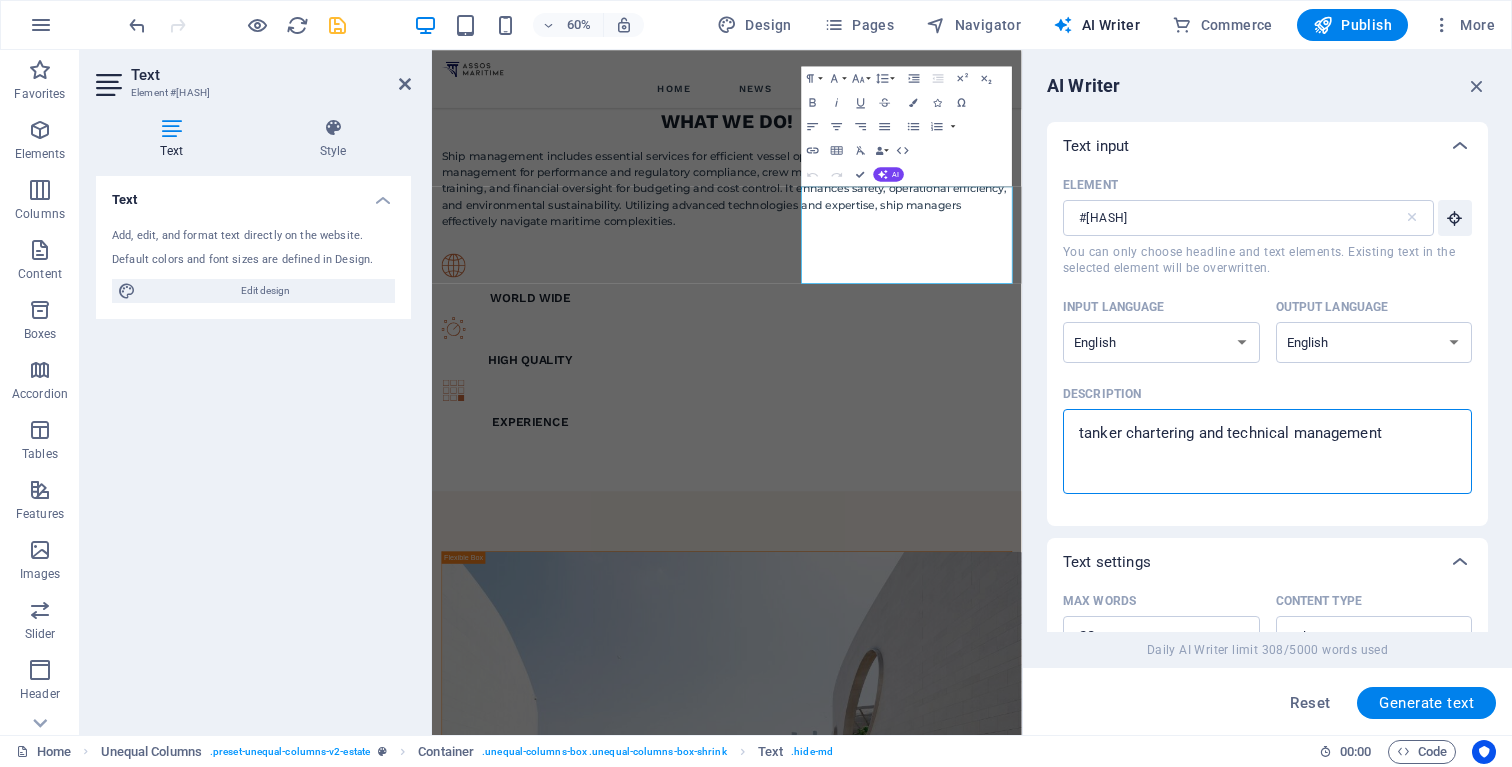 click on "tanker chartering and technical management" at bounding box center [1267, 451] 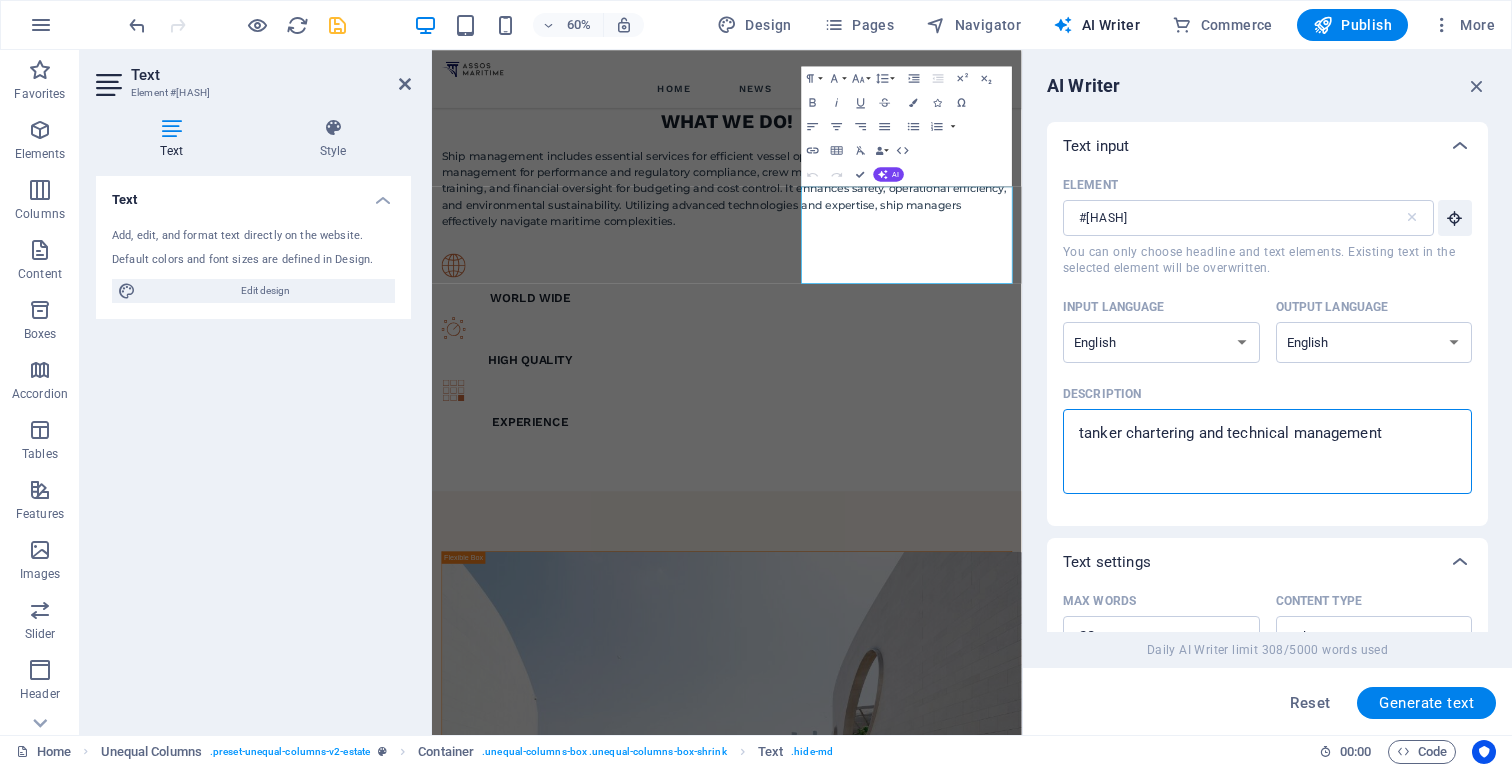 click on "tanker chartering and technical management" at bounding box center [1267, 451] 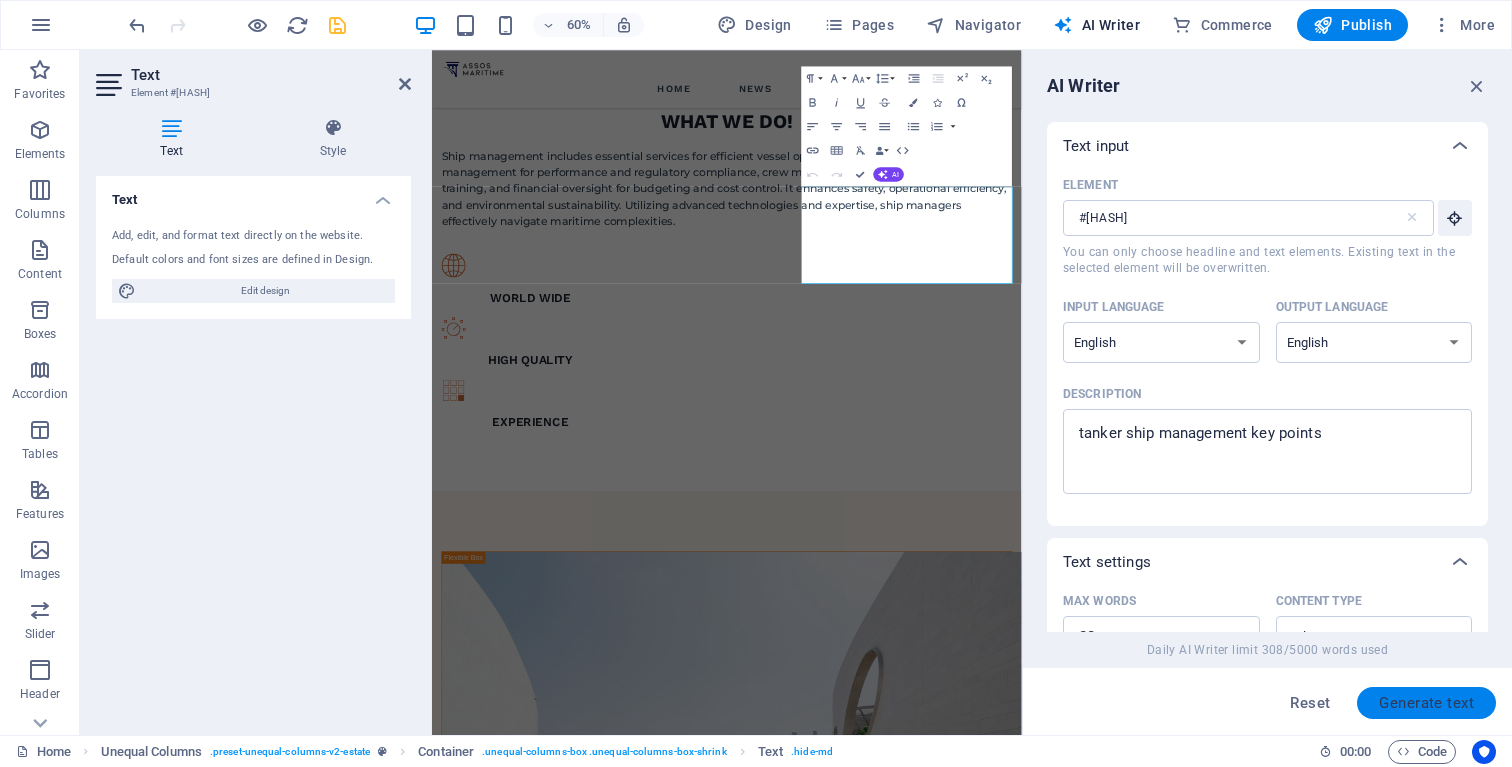 click on "Generate text" at bounding box center [1426, 703] 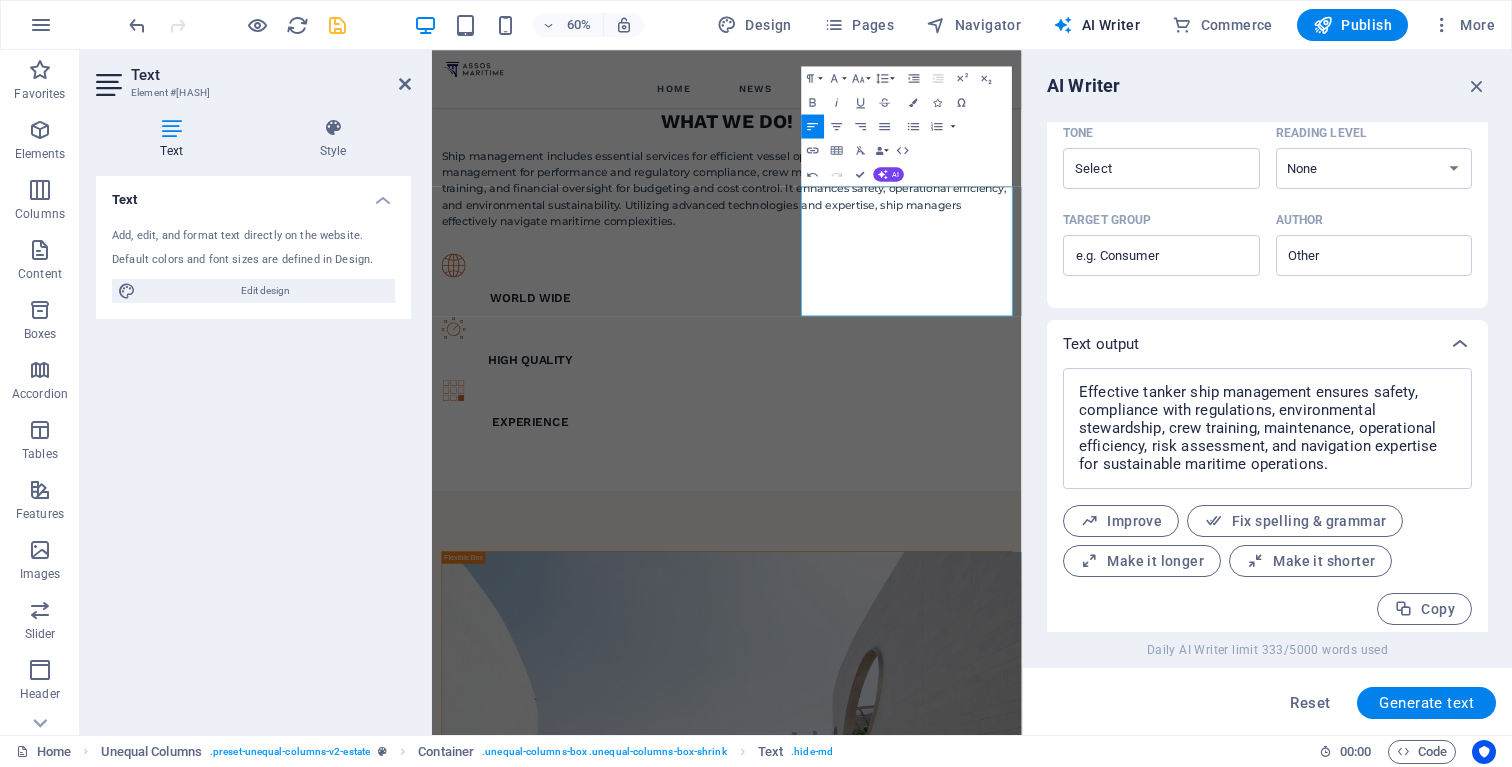 scroll, scrollTop: 564, scrollLeft: 0, axis: vertical 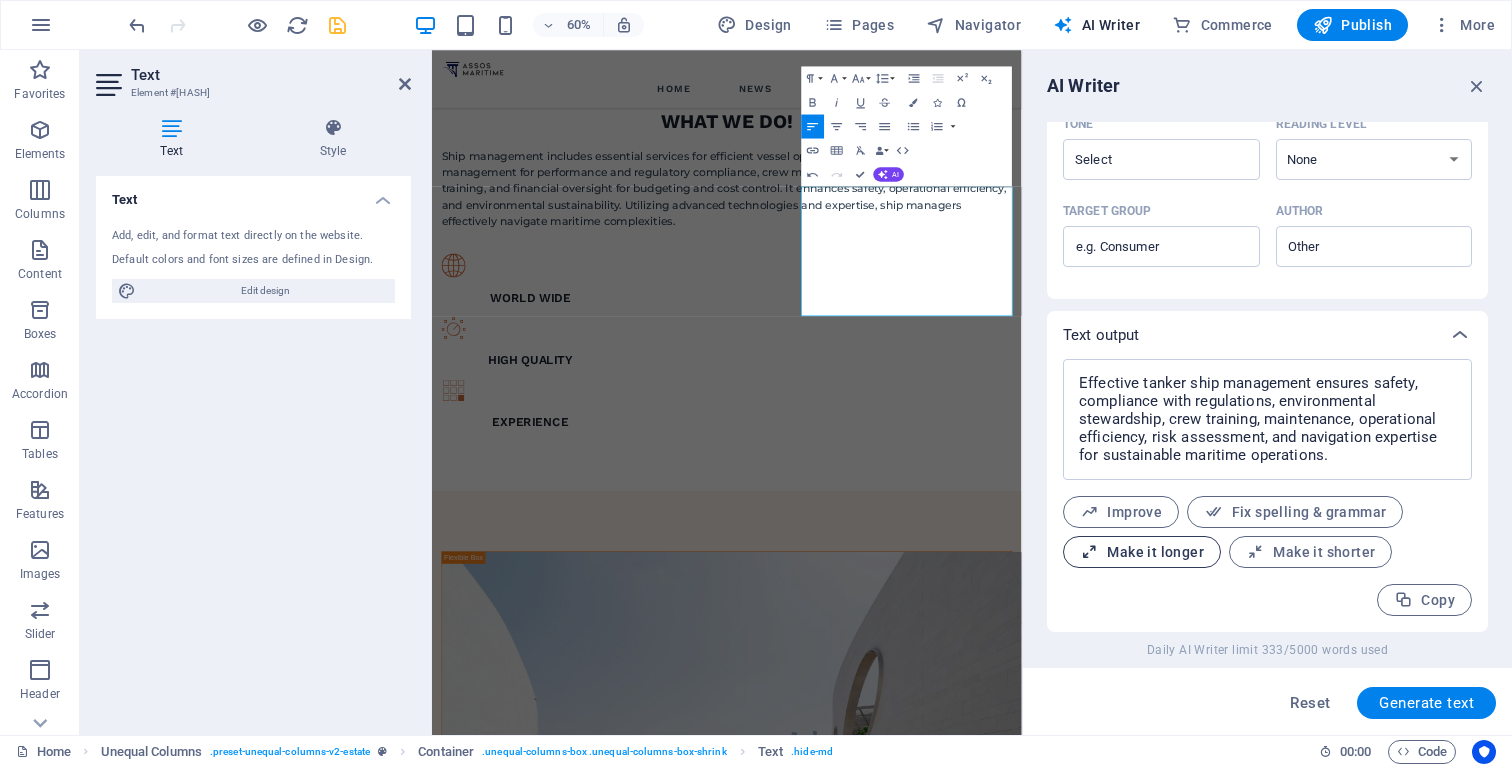 click on "Make it longer" at bounding box center [1142, 552] 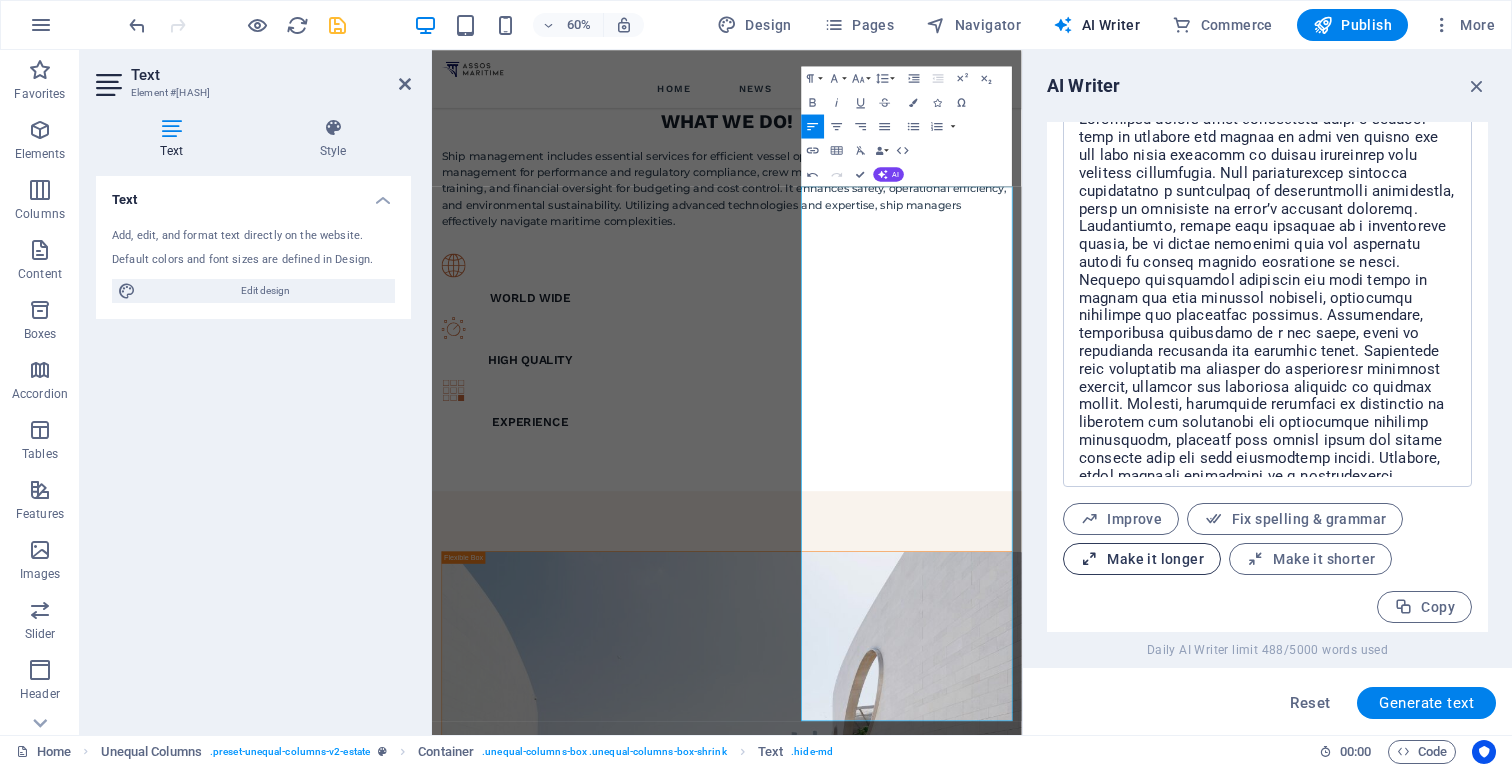 scroll, scrollTop: 835, scrollLeft: 0, axis: vertical 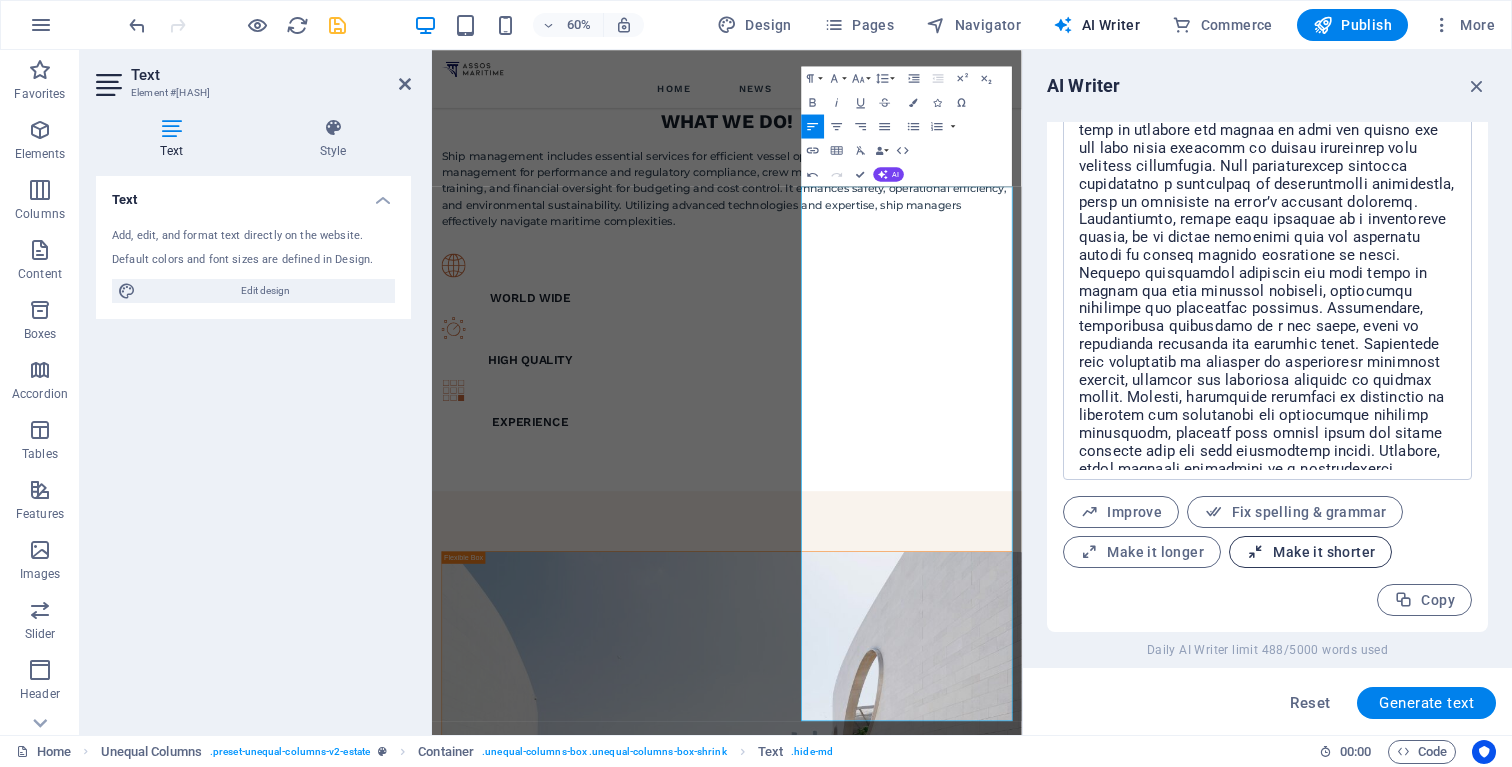 click at bounding box center (1255, 552) 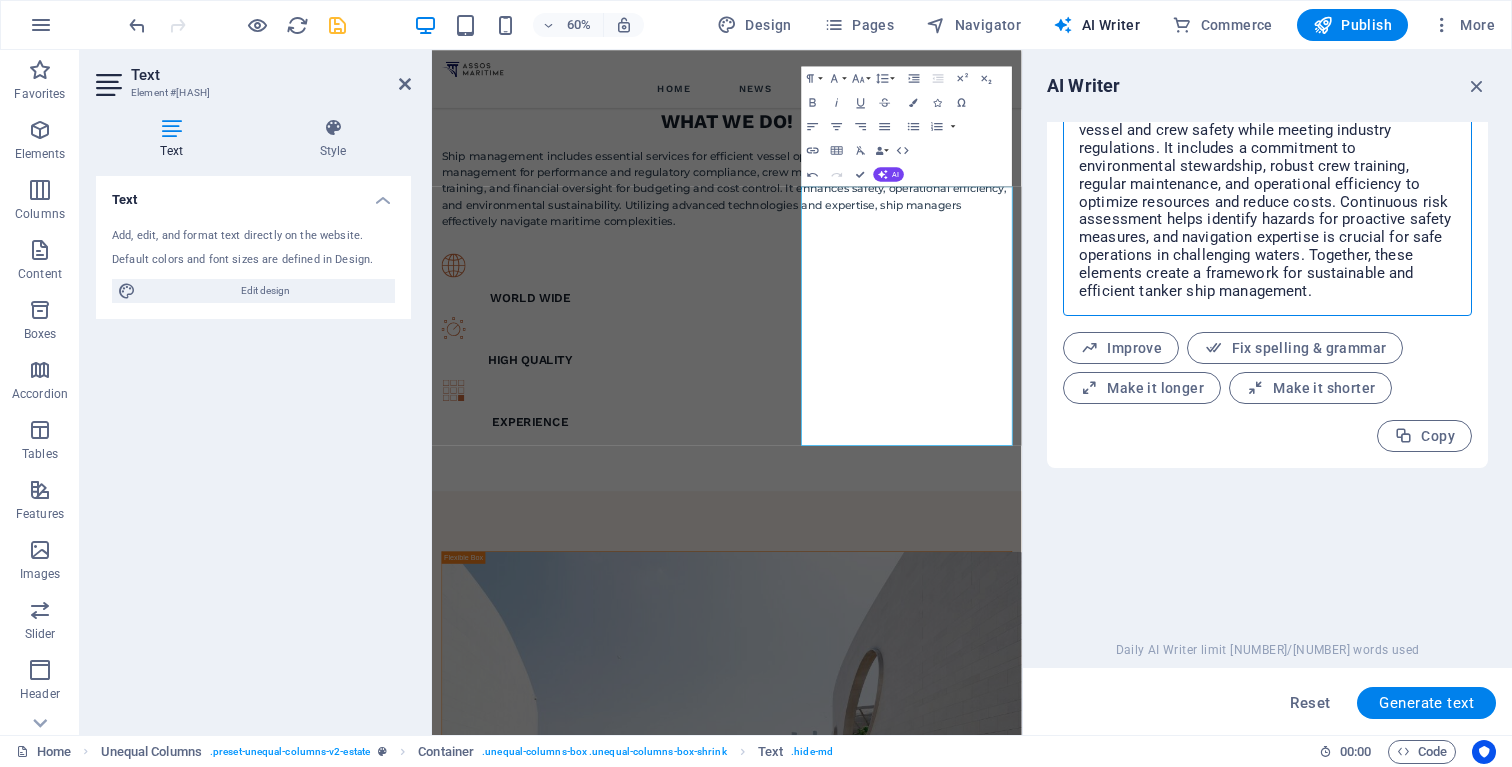 drag, startPoint x: 1324, startPoint y: 285, endPoint x: 1340, endPoint y: 193, distance: 93.38094 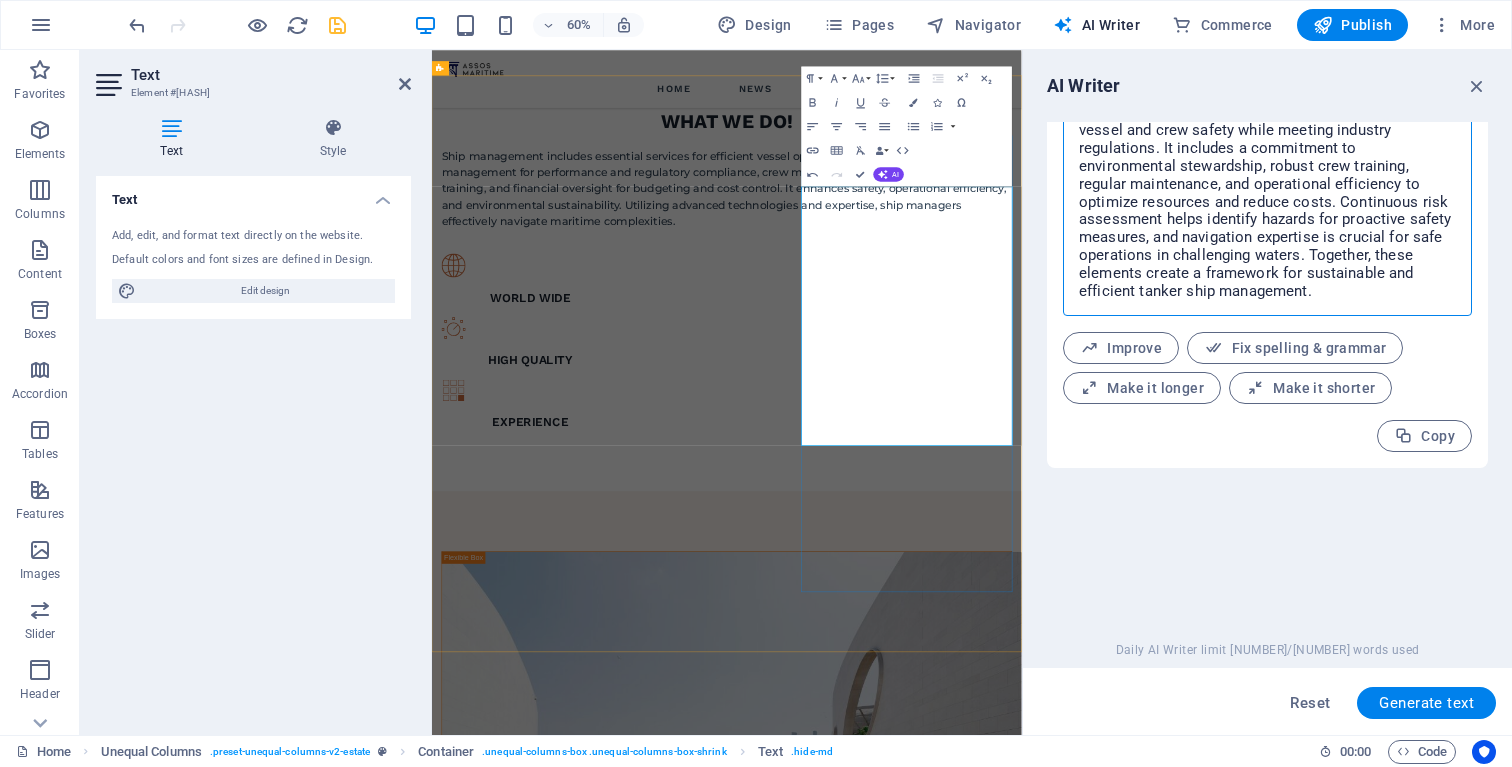 click on "Effective tanker ship management is vital for ensuring vessel and crew safety while meeting industry regulations. It includes a commitment to environmental stewardship, robust crew training, regular maintenance, and operational efficiency to optimize resources and reduce costs. Continuous risk assessment helps identify hazards for proactive safety measures, and navigation expertise is crucial for safe operations in challenging waters. Together, these elements create a framework for sustainable and efficient tanker ship management." at bounding box center [923, 1767] 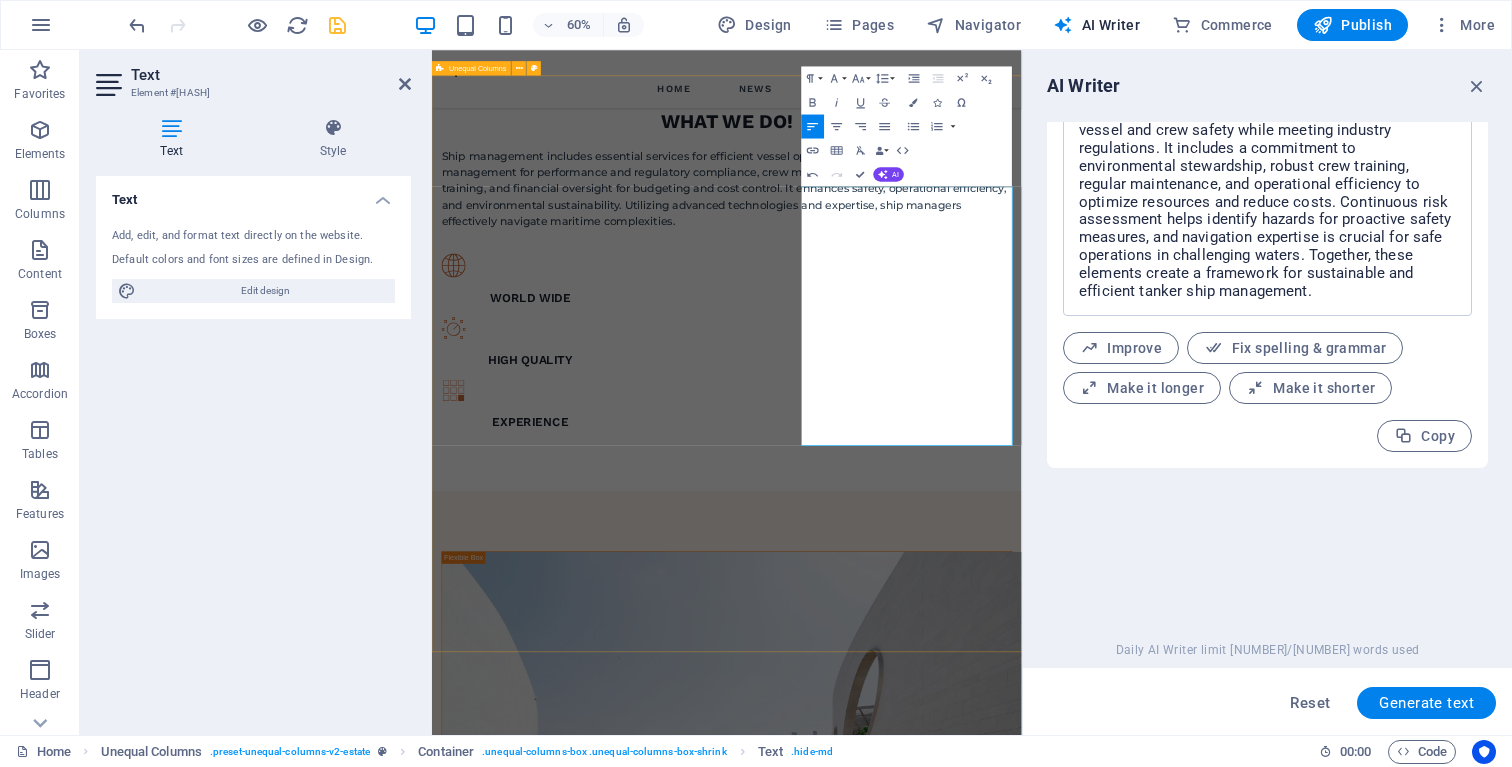 drag, startPoint x: 1204, startPoint y: 697, endPoint x: 1044, endPoint y: 510, distance: 246.1077 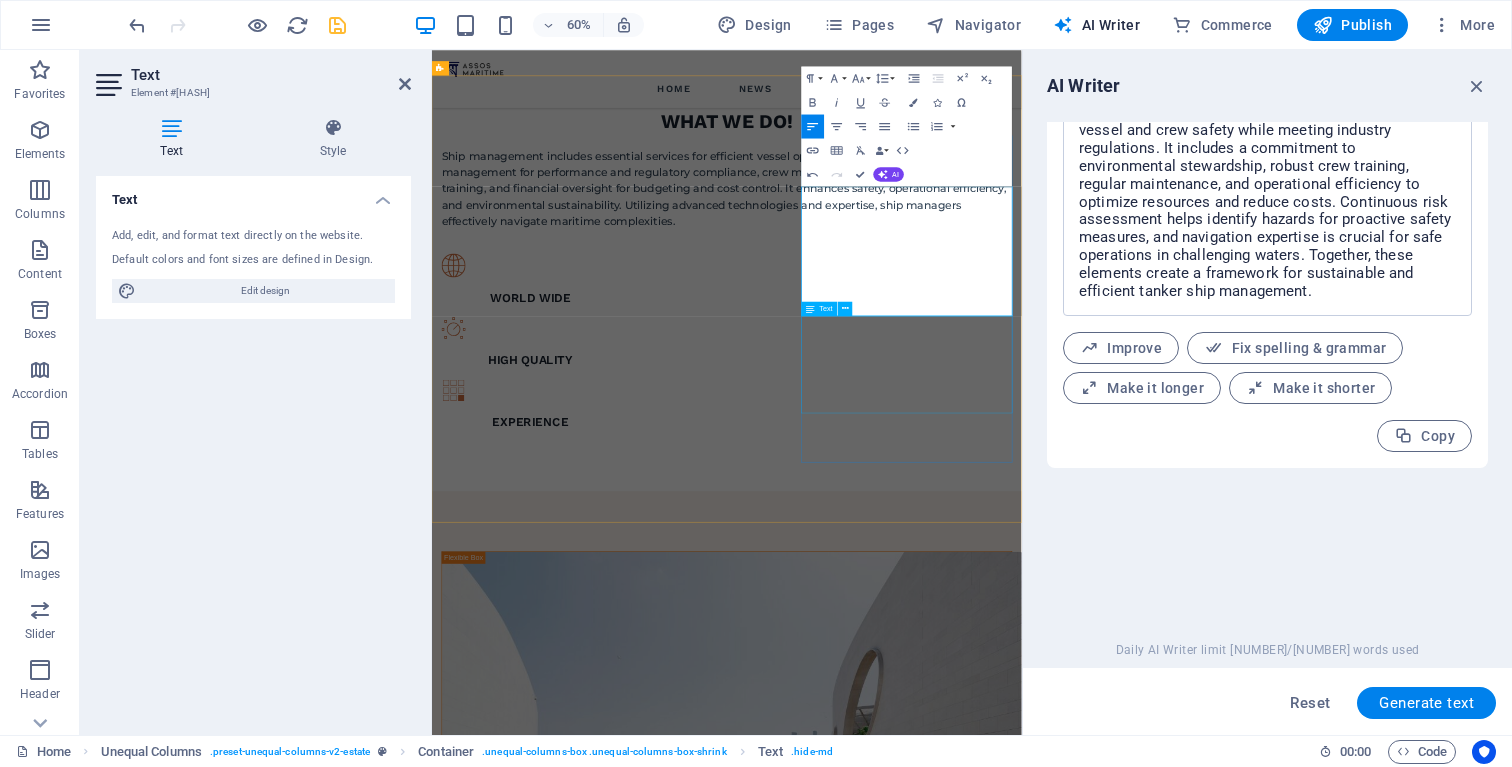 click on "At vero eos et accusamus et iusto odio dignissimos ducimus qui blanditiis praesentium voluptatum deleniti atque corrupti quos dolores et quas molestias excepturi sint occaecati cupiditate non provident." at bounding box center [923, 1794] 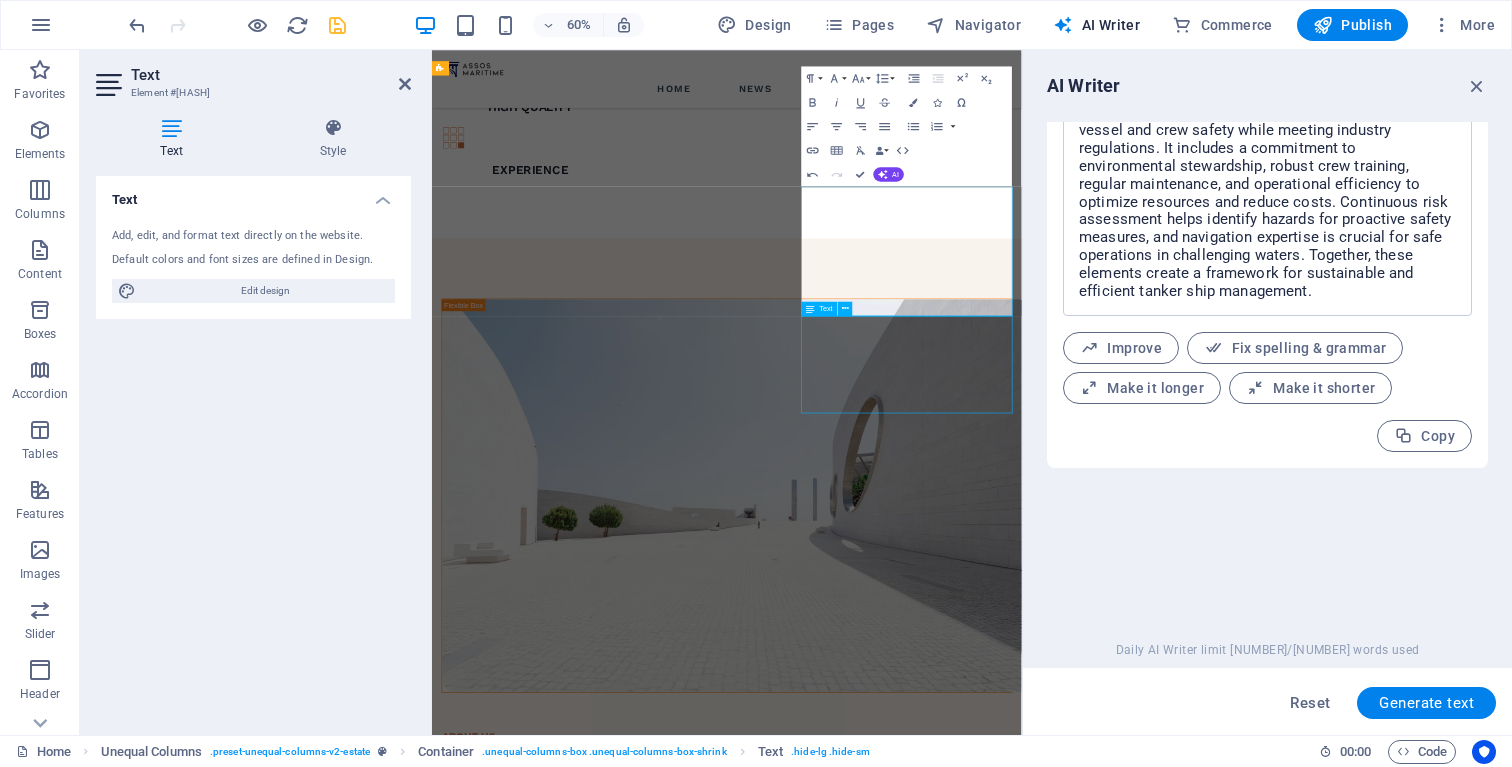scroll, scrollTop: 1207, scrollLeft: 0, axis: vertical 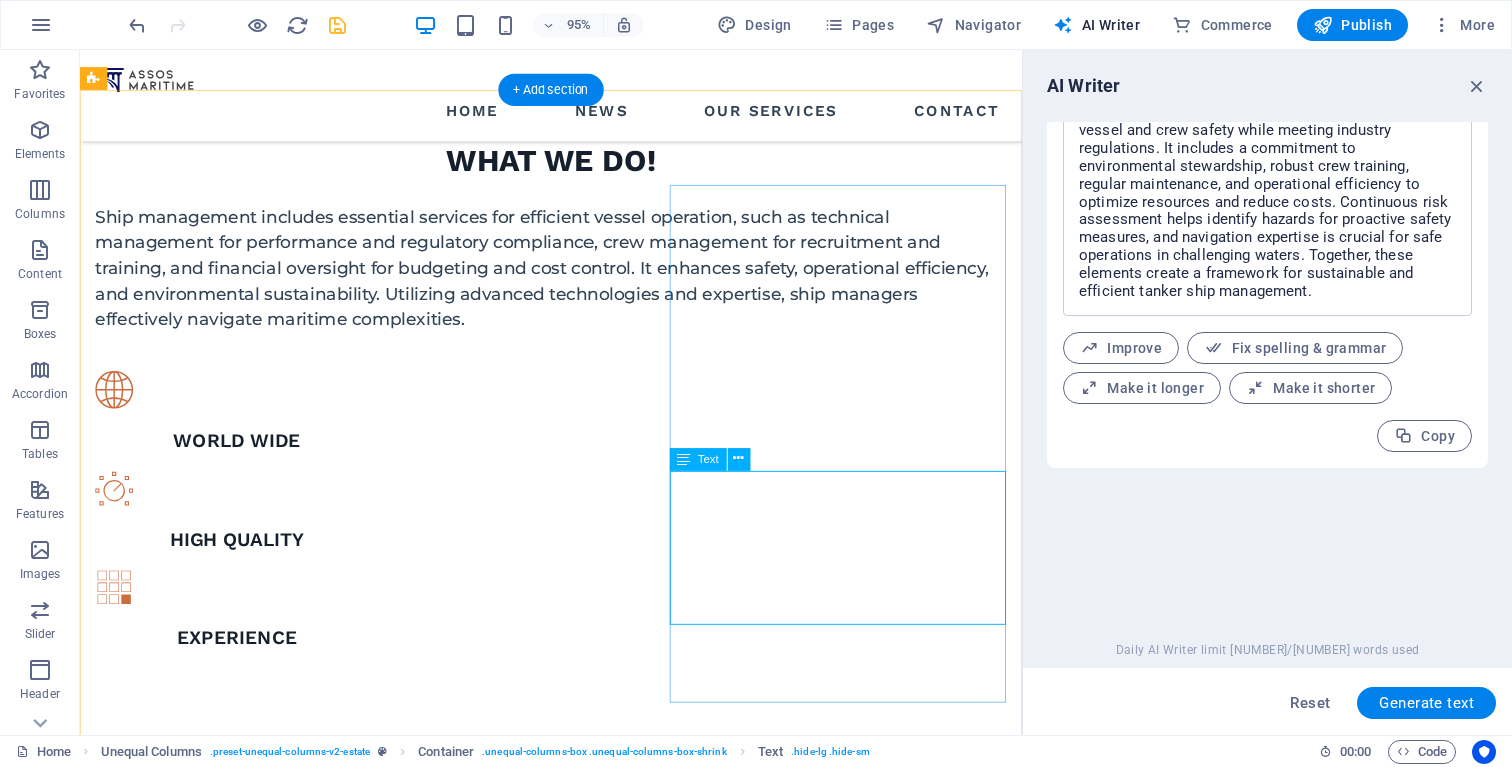 click on "At vero eos et accusamus et iusto odio dignissimos ducimus qui blanditiis praesentium voluptatum deleniti atque corrupti quos dolores et quas molestias excepturi sint occaecati cupiditate non provident." at bounding box center [576, 1800] 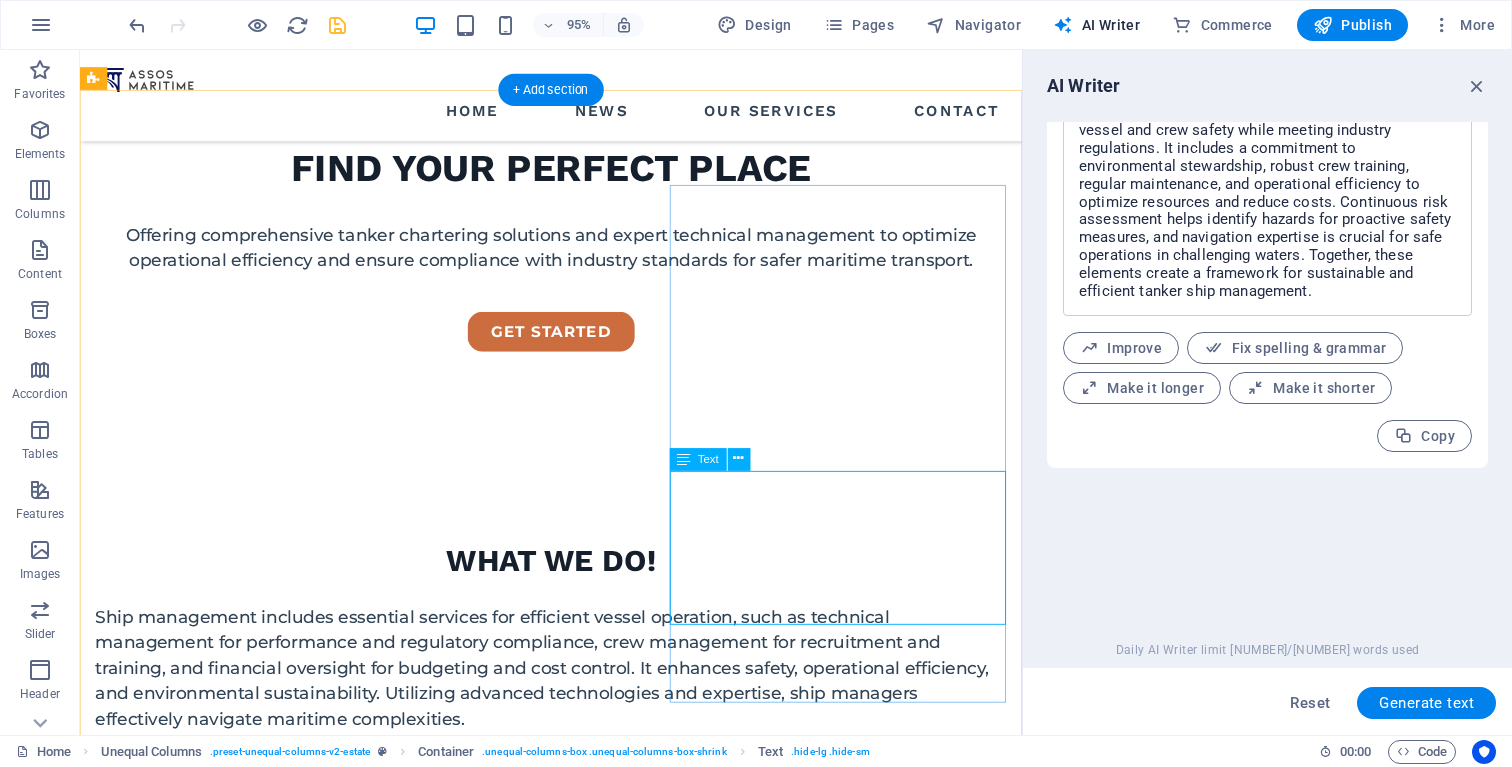 scroll, scrollTop: 1628, scrollLeft: 0, axis: vertical 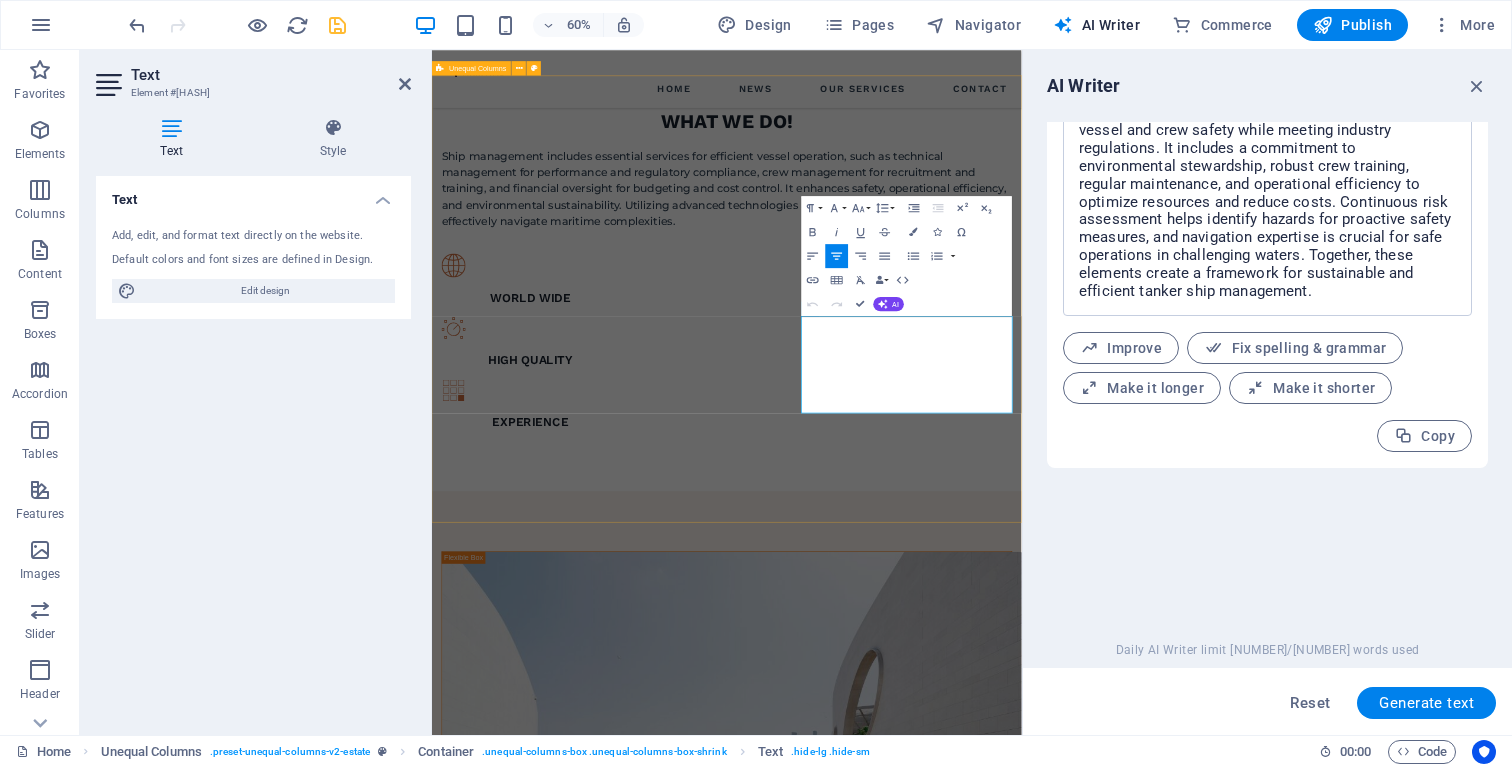 drag, startPoint x: 1352, startPoint y: 642, endPoint x: 967, endPoint y: 489, distance: 414.28735 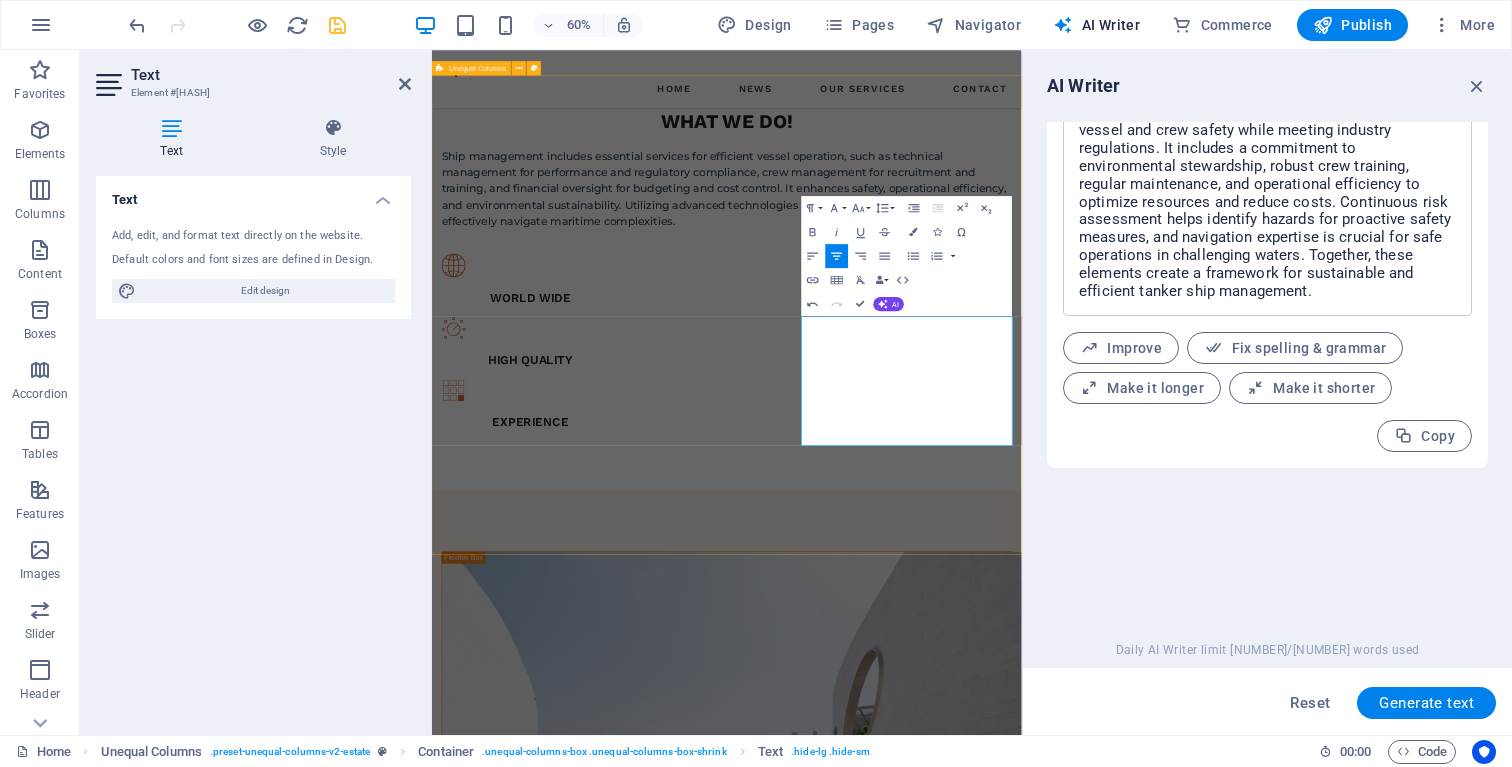 click on "ABOUT US
WHAT IS OuR KEY Effective tanker ship management is vital for ensuring vessel and crew safety while meeting industry regulations. It includes a commitment to environmental stewardship, robust crew training, regular maintenance, and operational efficiency to optimize resources and reduce costs.  Continuous risk assessment helps identify hazards for proactive safety measures, and navigation expertise is crucial for safe operations in challenging waters. Together, these elements create a framework for sustainable and efficient tanker ship management. GET STARTED" at bounding box center (923, 1407) 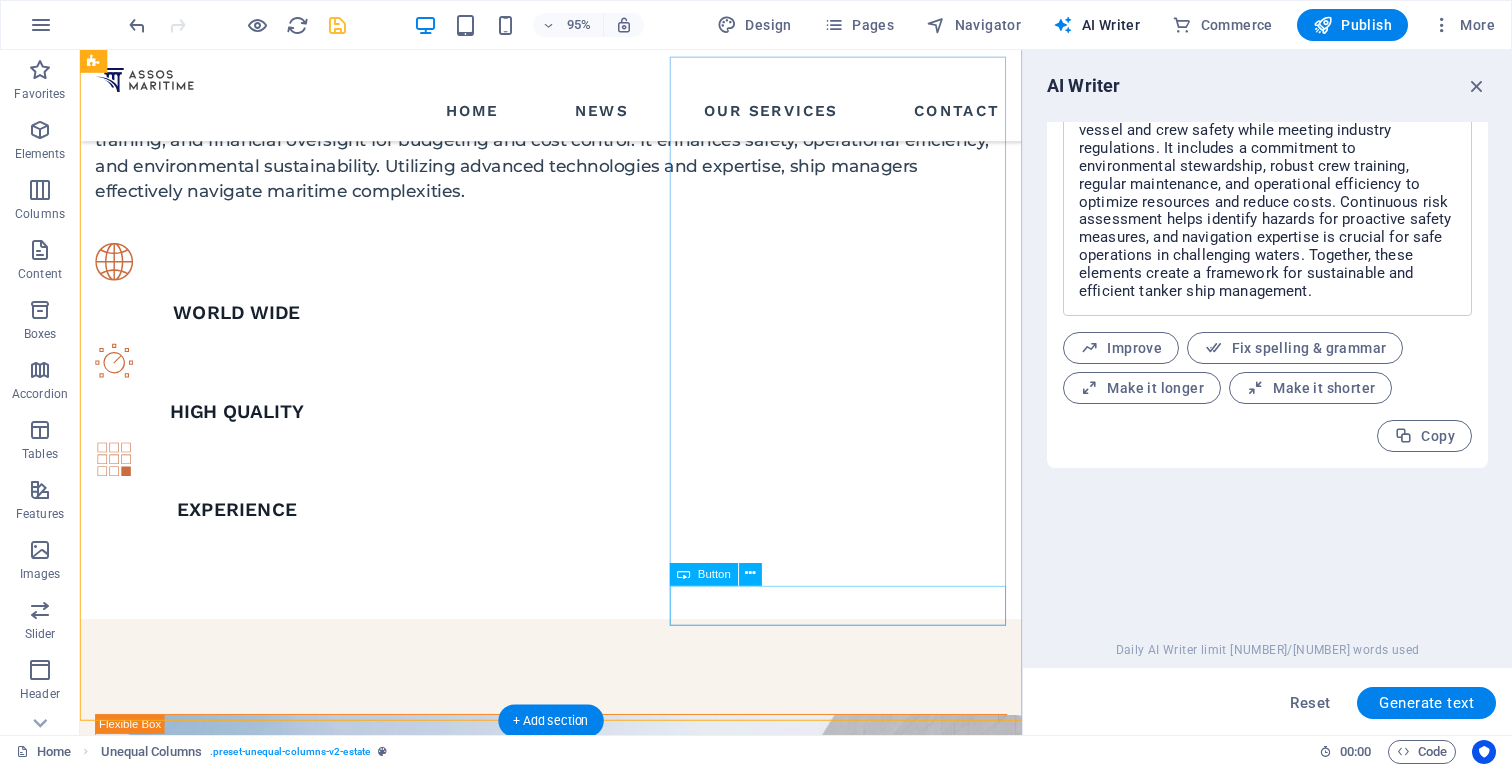 scroll, scrollTop: 1343, scrollLeft: 0, axis: vertical 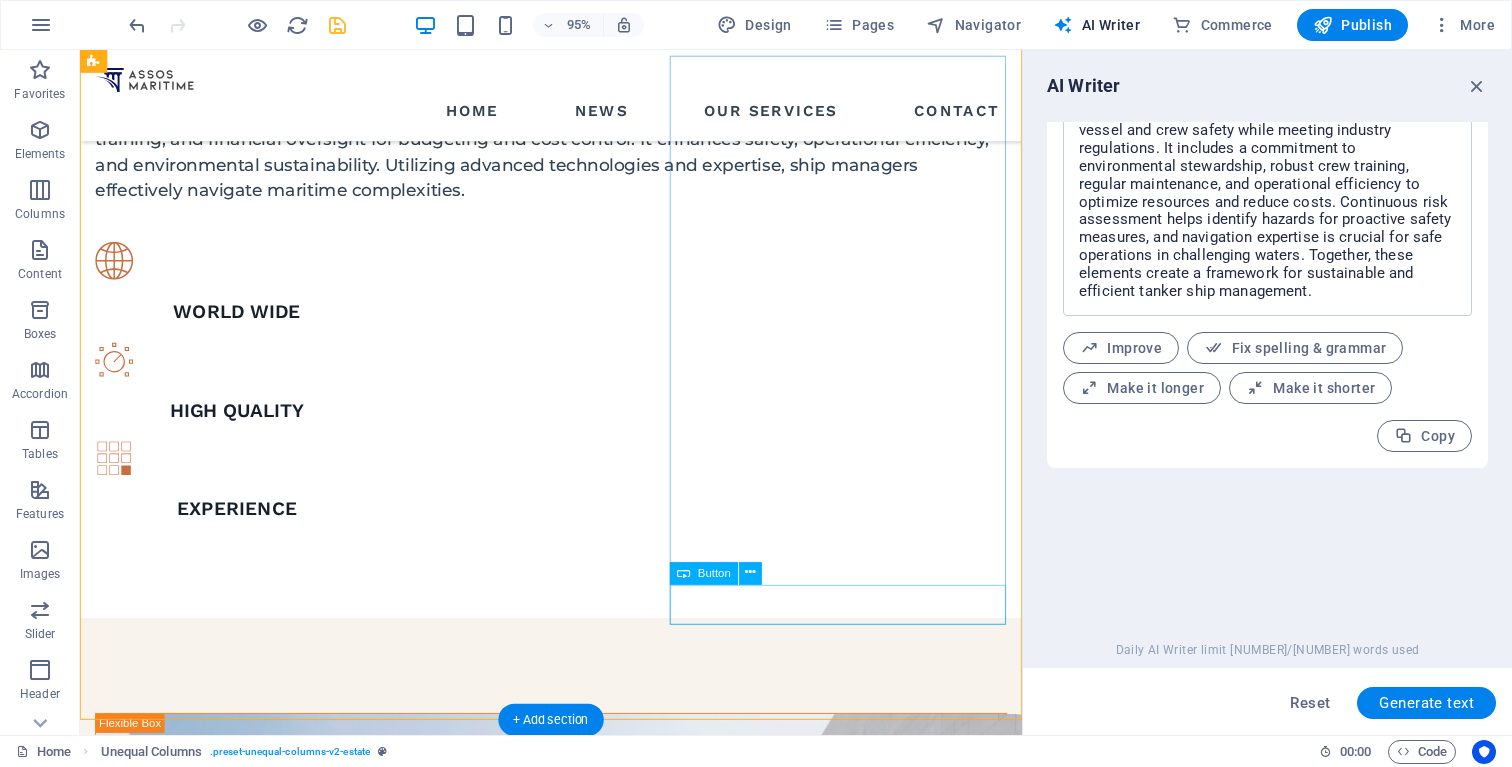 click on "GET STARTED" at bounding box center [576, 1779] 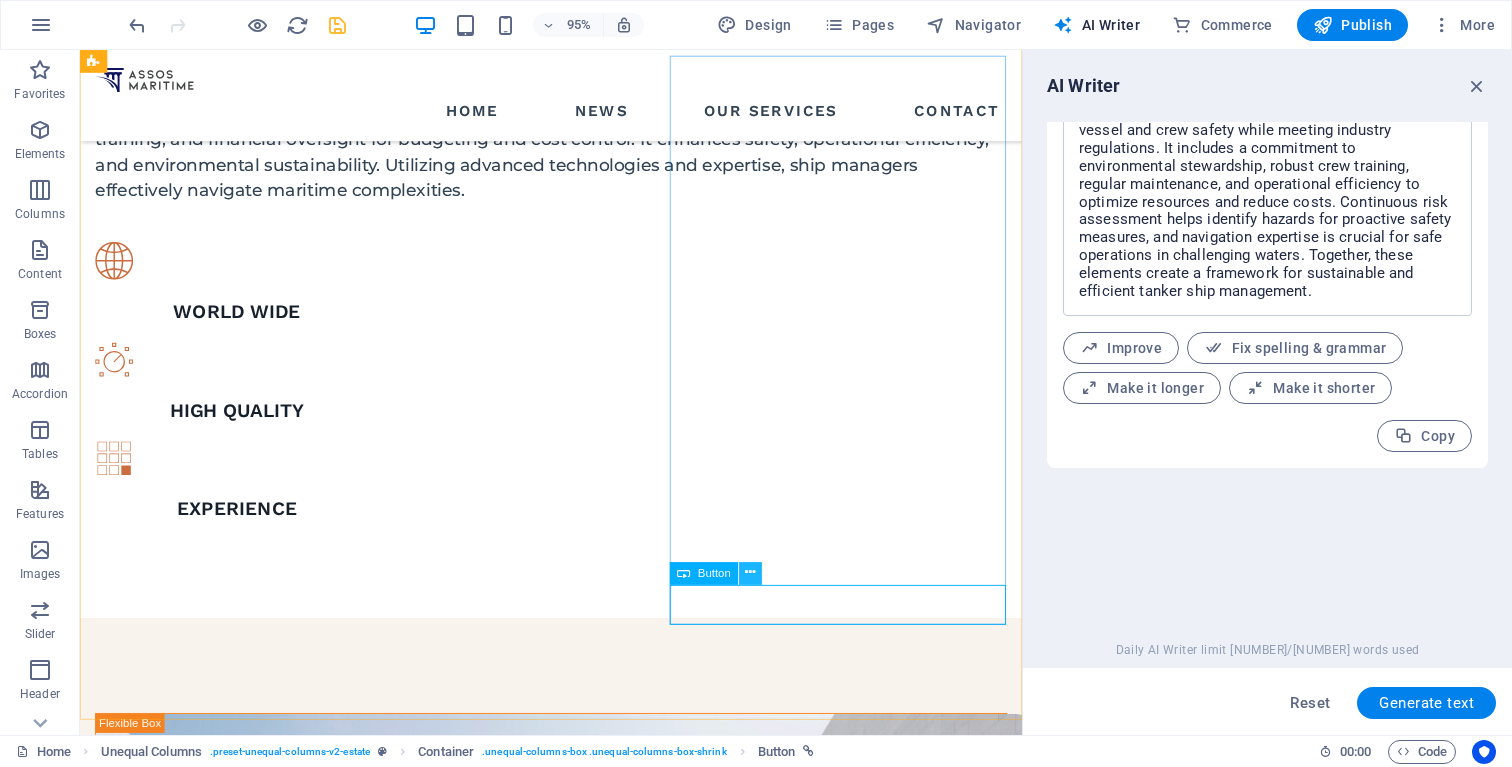 click at bounding box center (751, 573) 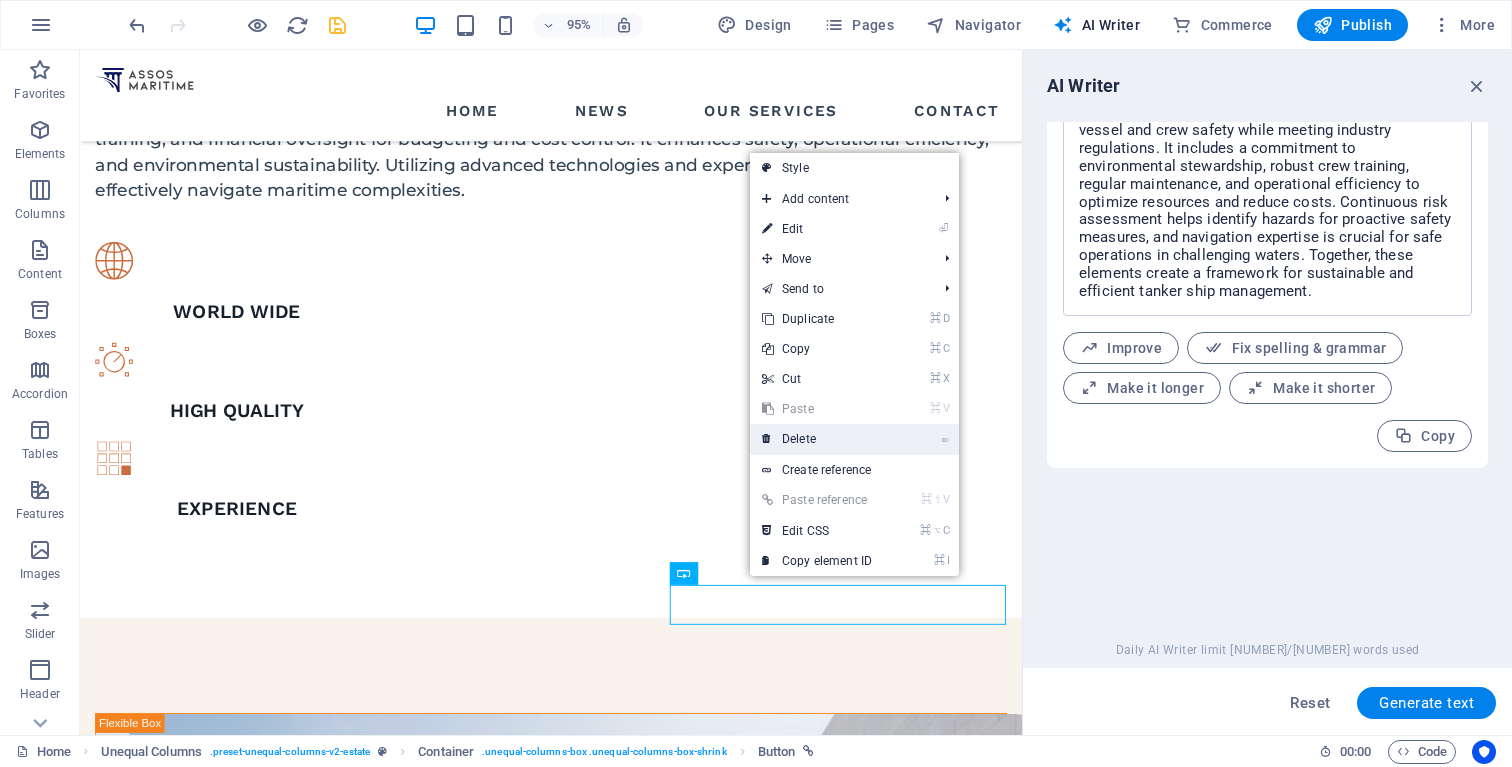 click on "⌦  Delete" at bounding box center (817, 439) 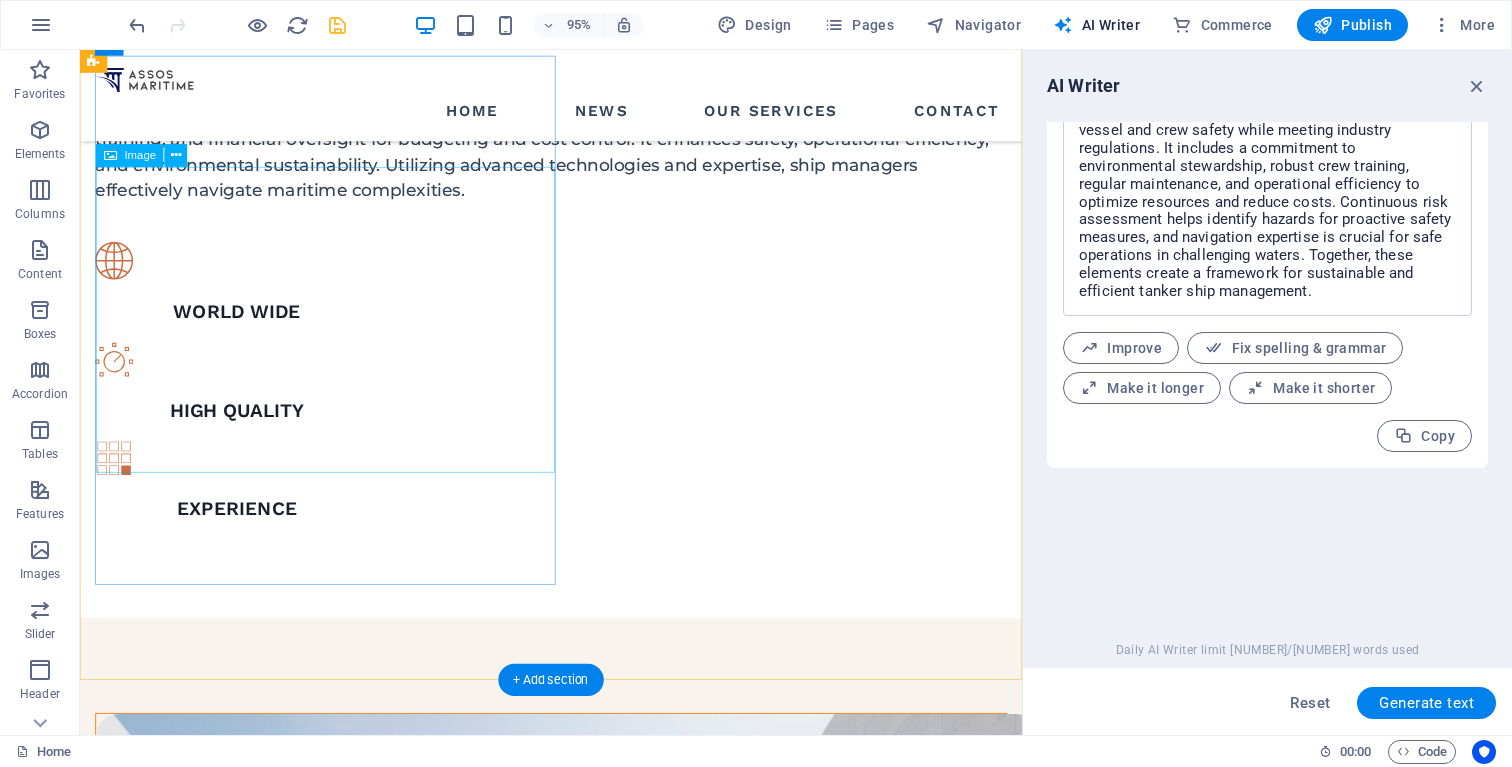 click at bounding box center [576, 1080] 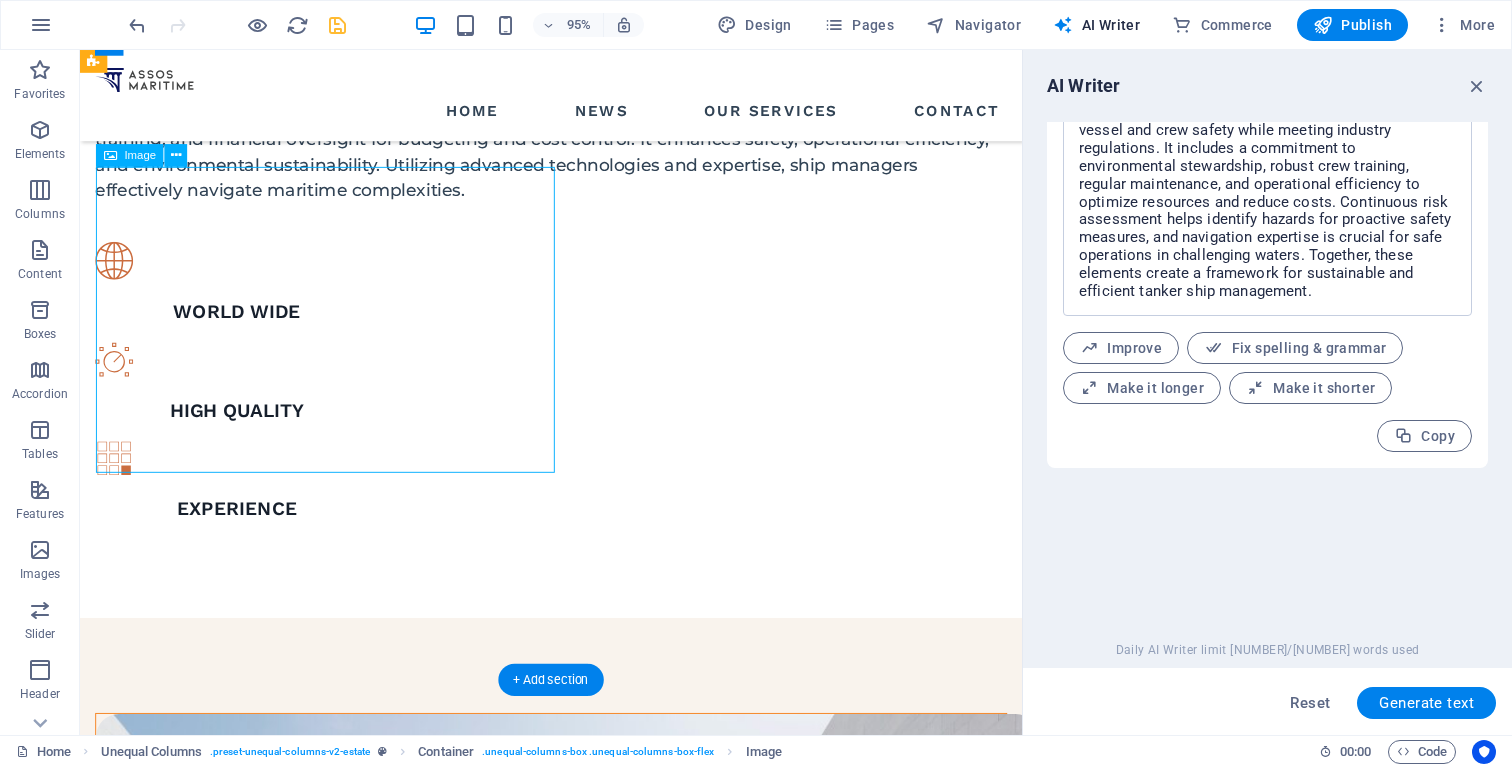 click at bounding box center [576, 1080] 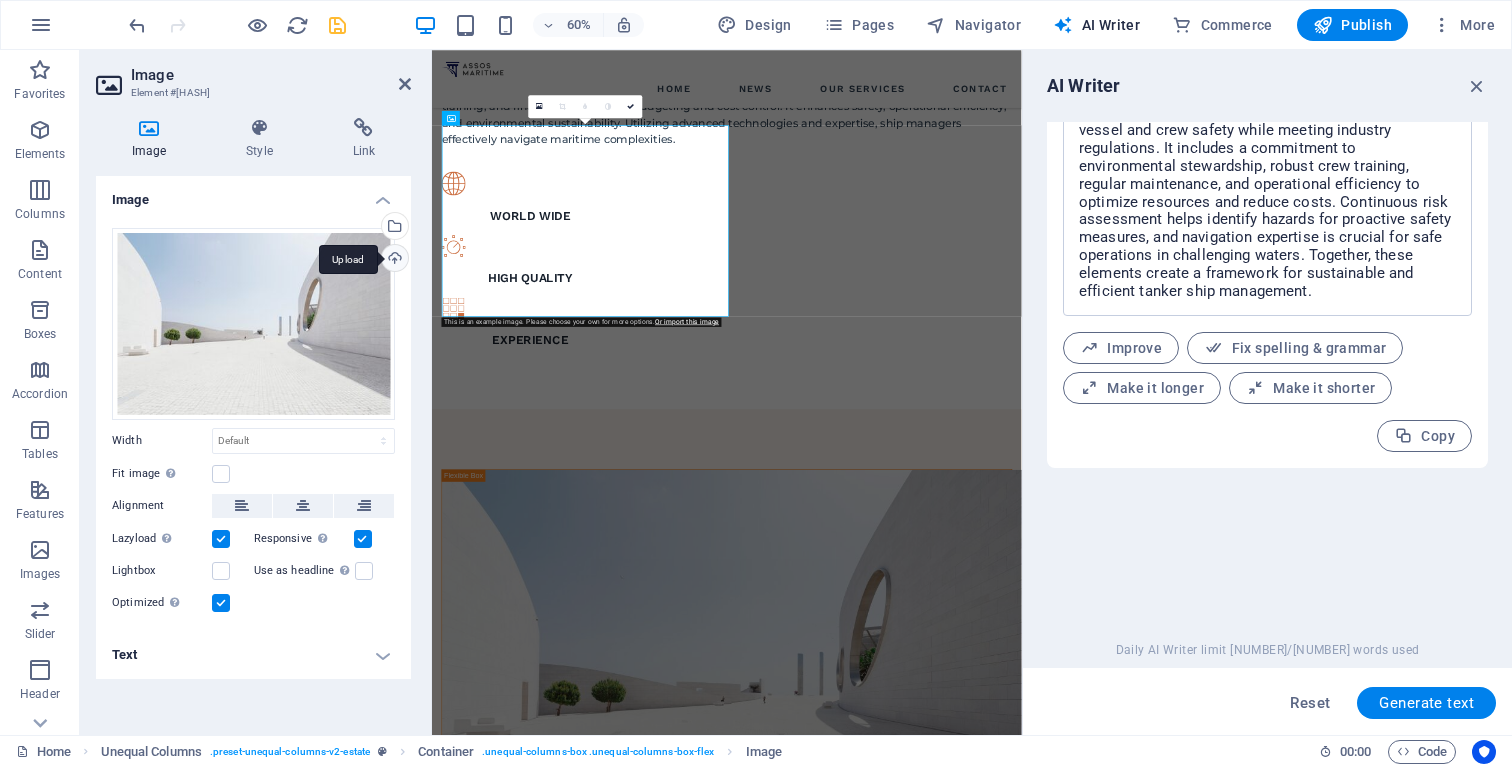 click on "Upload" at bounding box center (393, 260) 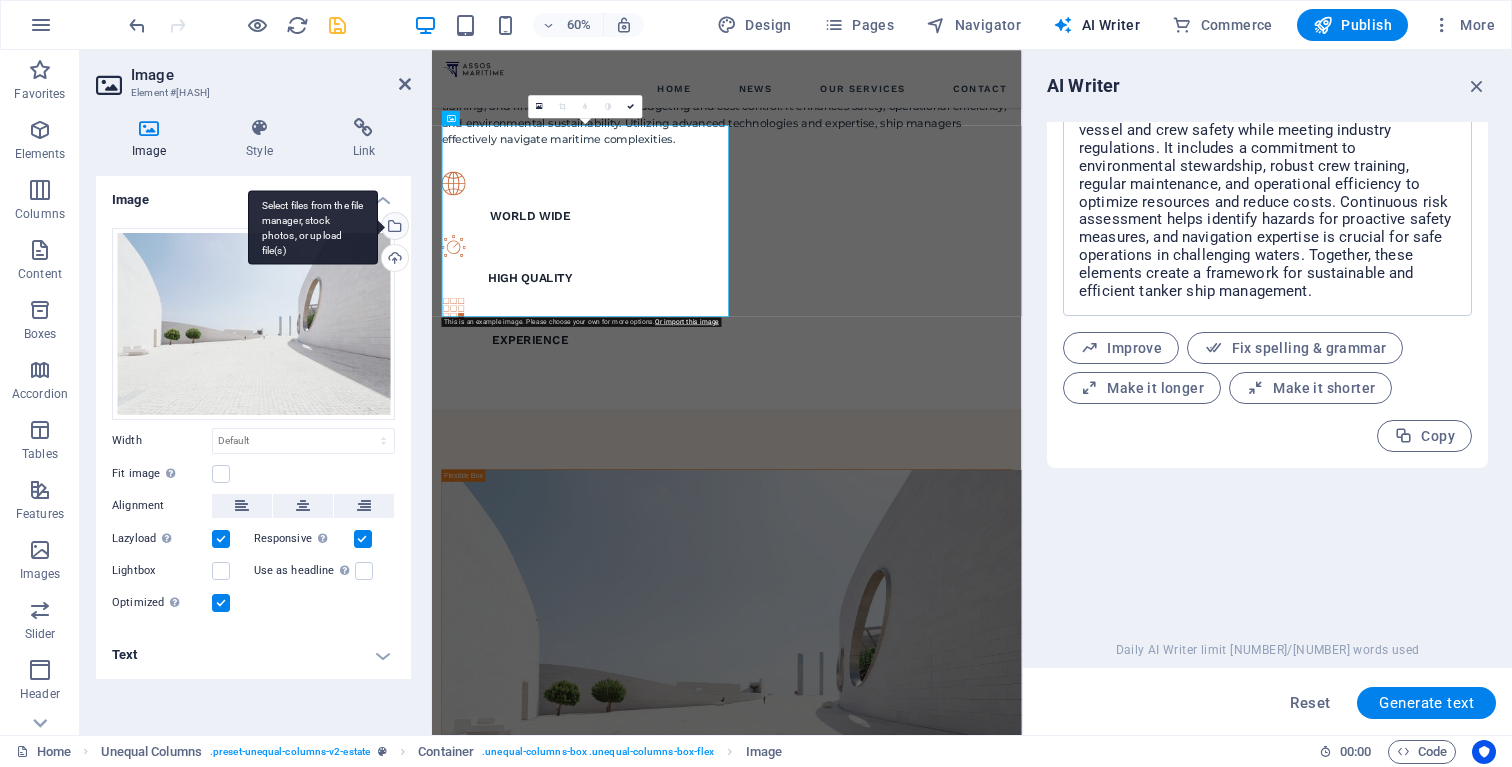 click on "Select files from the file manager, stock photos, or upload file(s)" at bounding box center (393, 228) 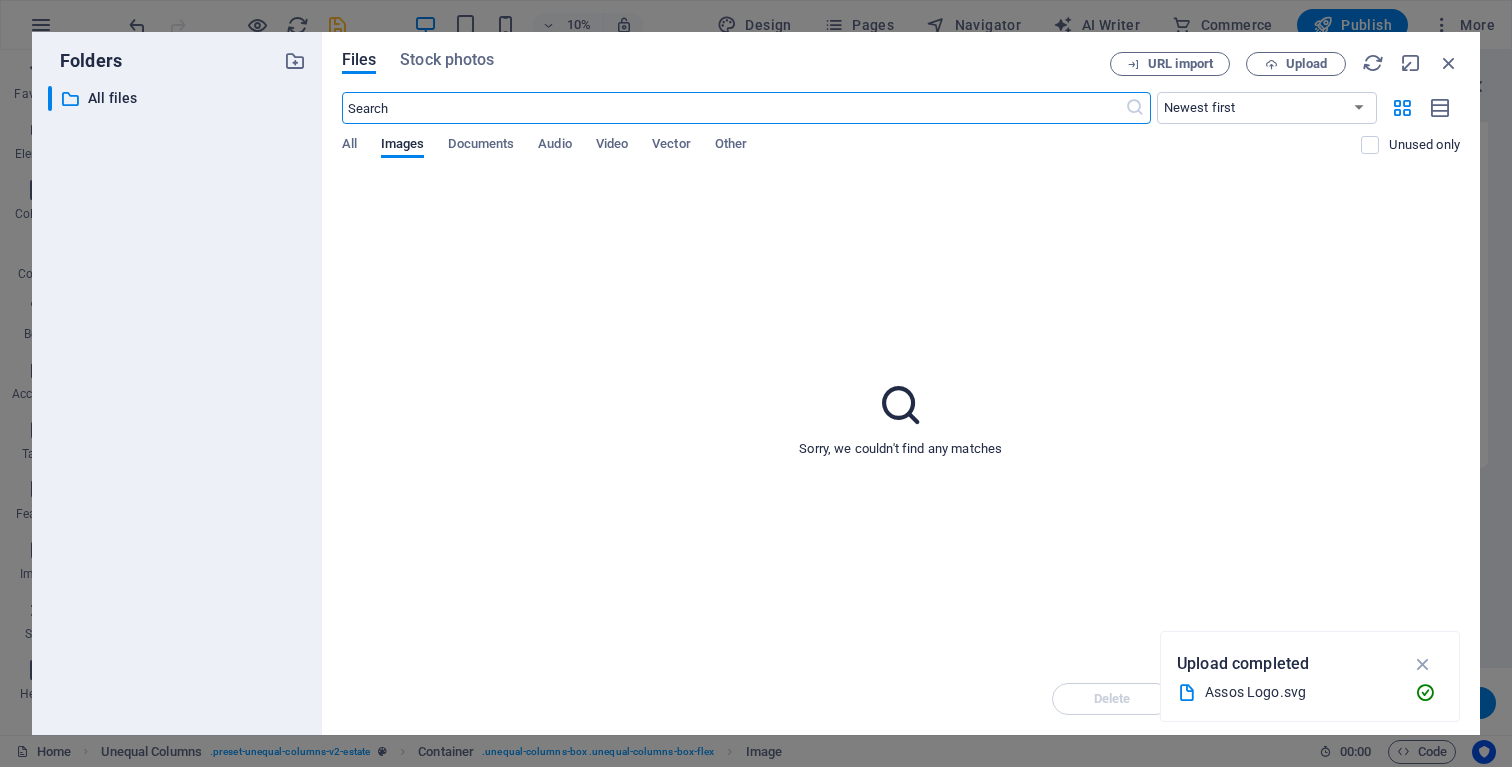 scroll, scrollTop: 2178, scrollLeft: 0, axis: vertical 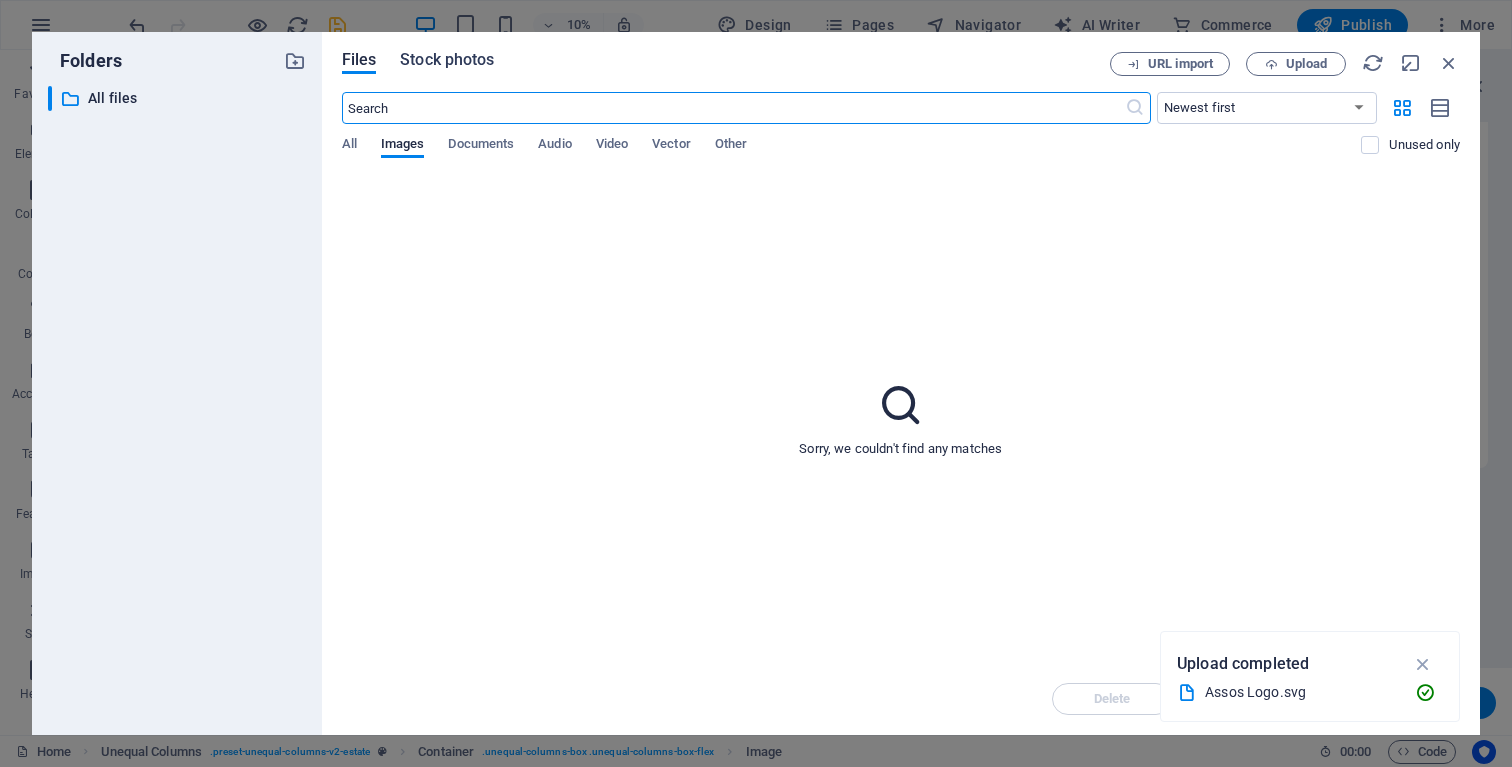 click on "Stock photos" at bounding box center [447, 60] 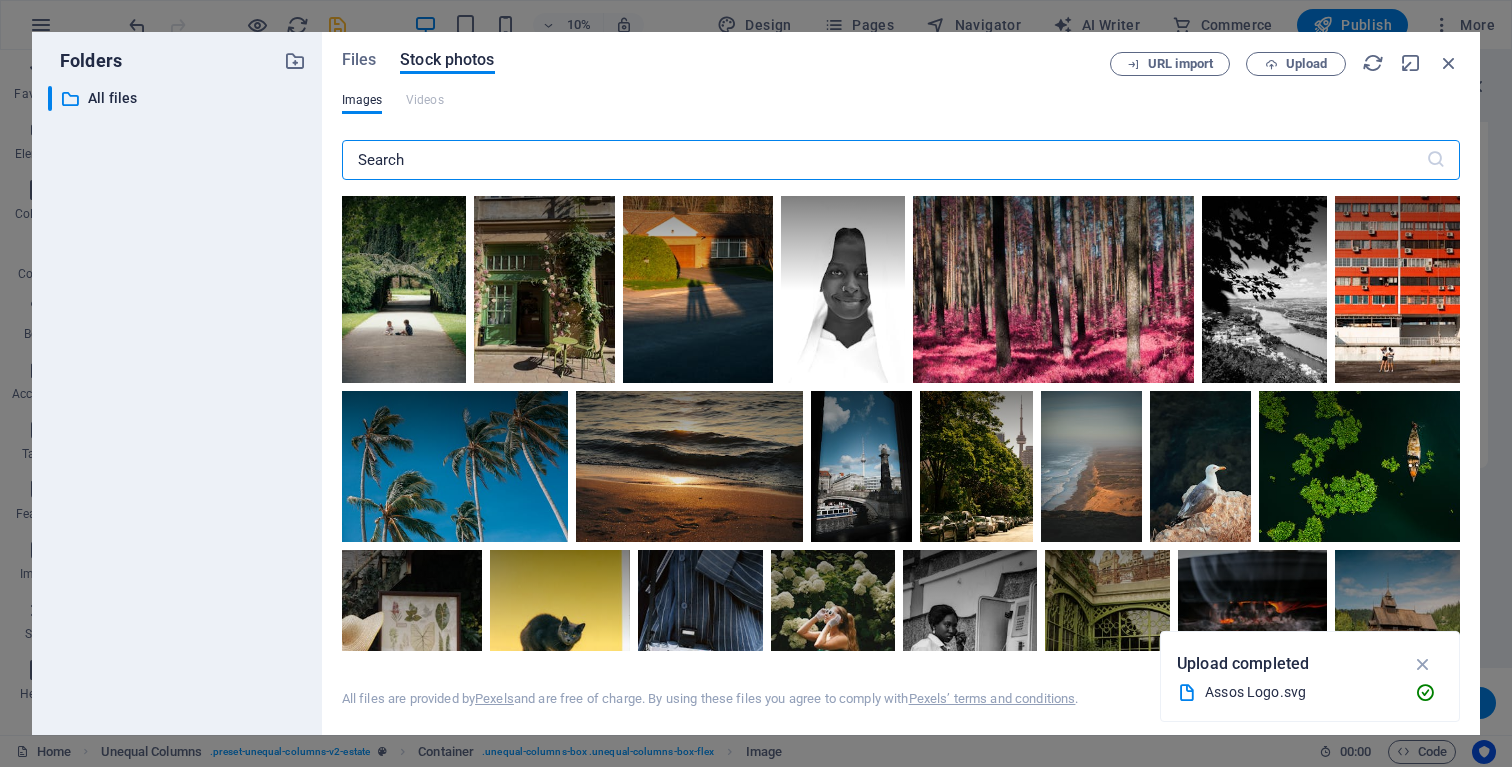 click at bounding box center (884, 160) 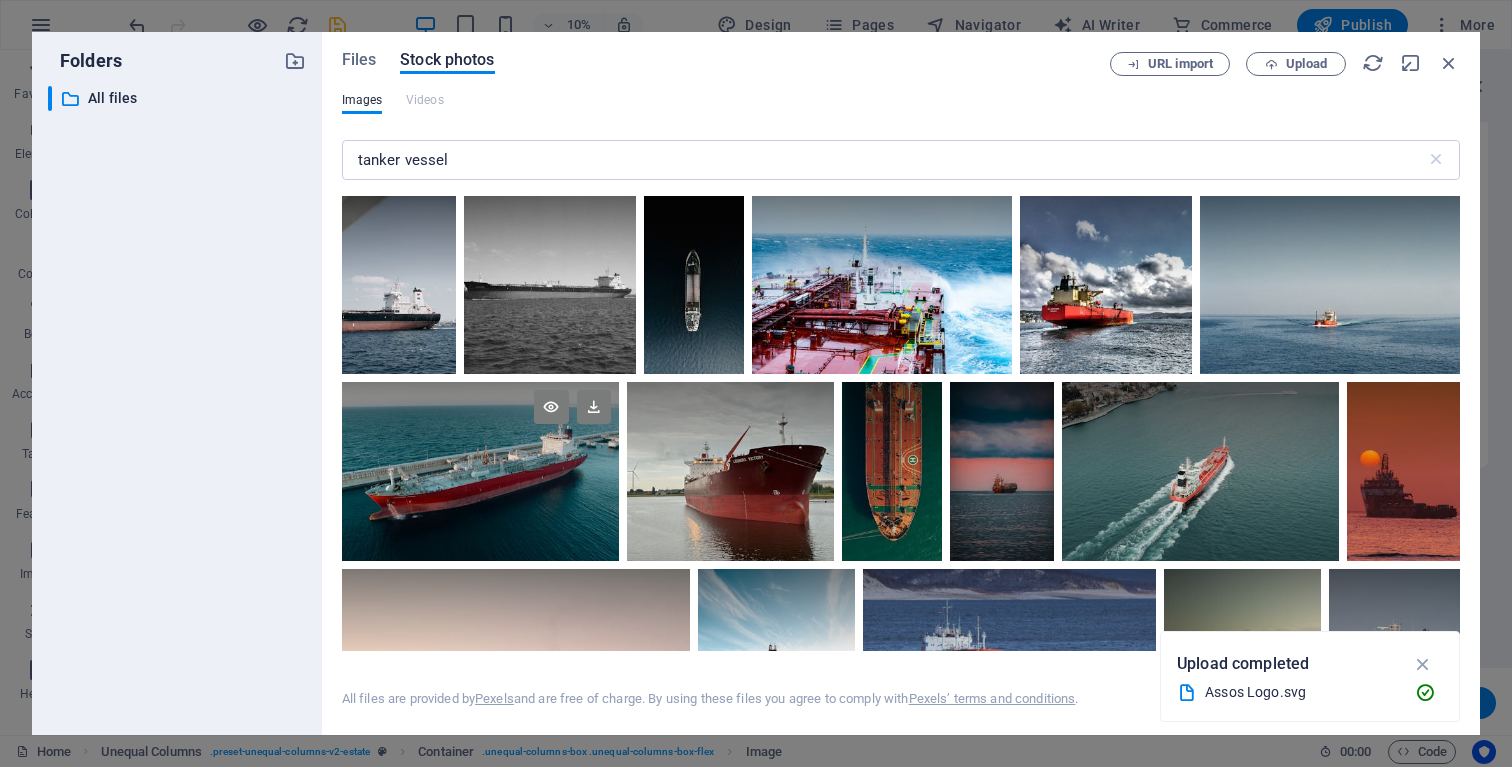 click at bounding box center (480, 426) 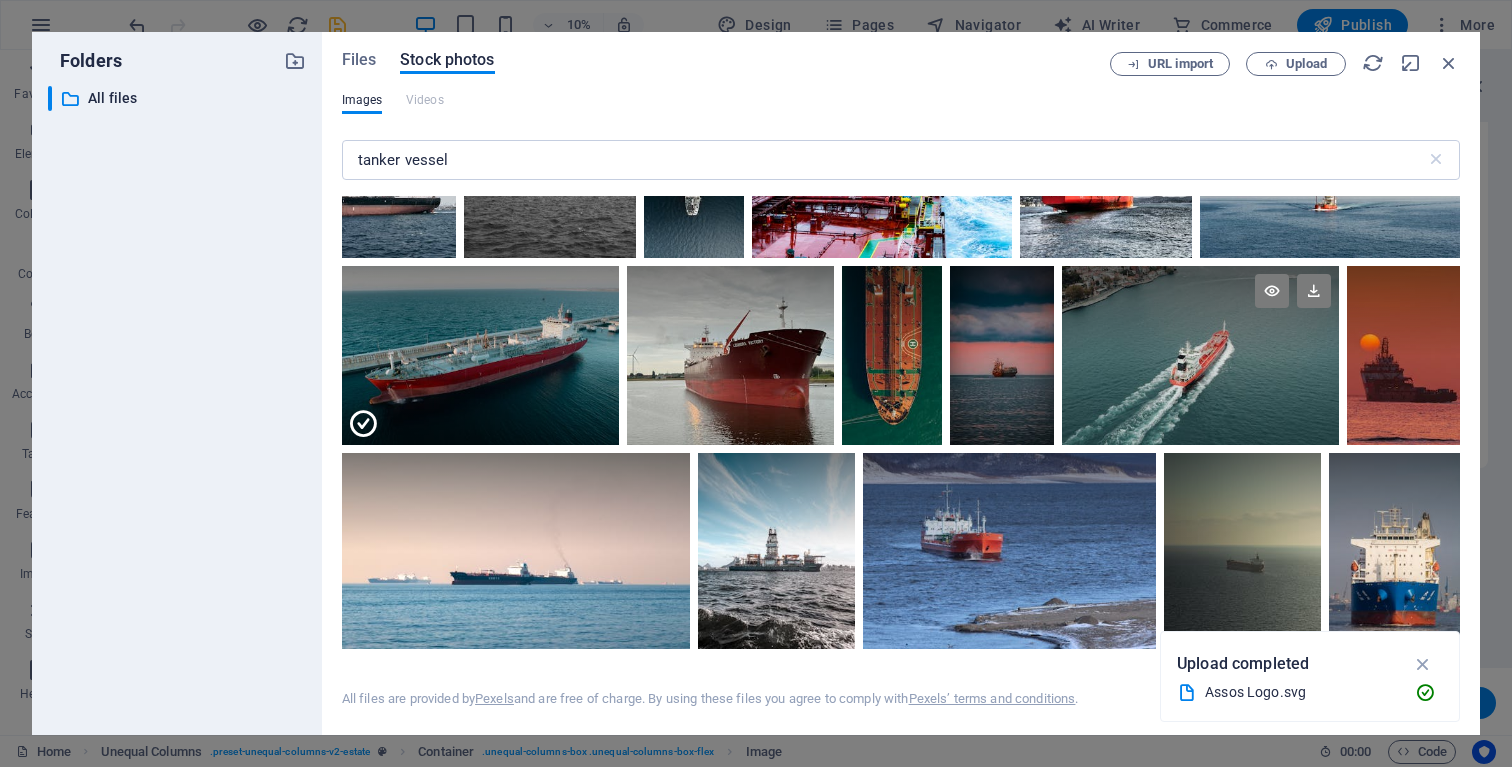 scroll, scrollTop: 118, scrollLeft: 0, axis: vertical 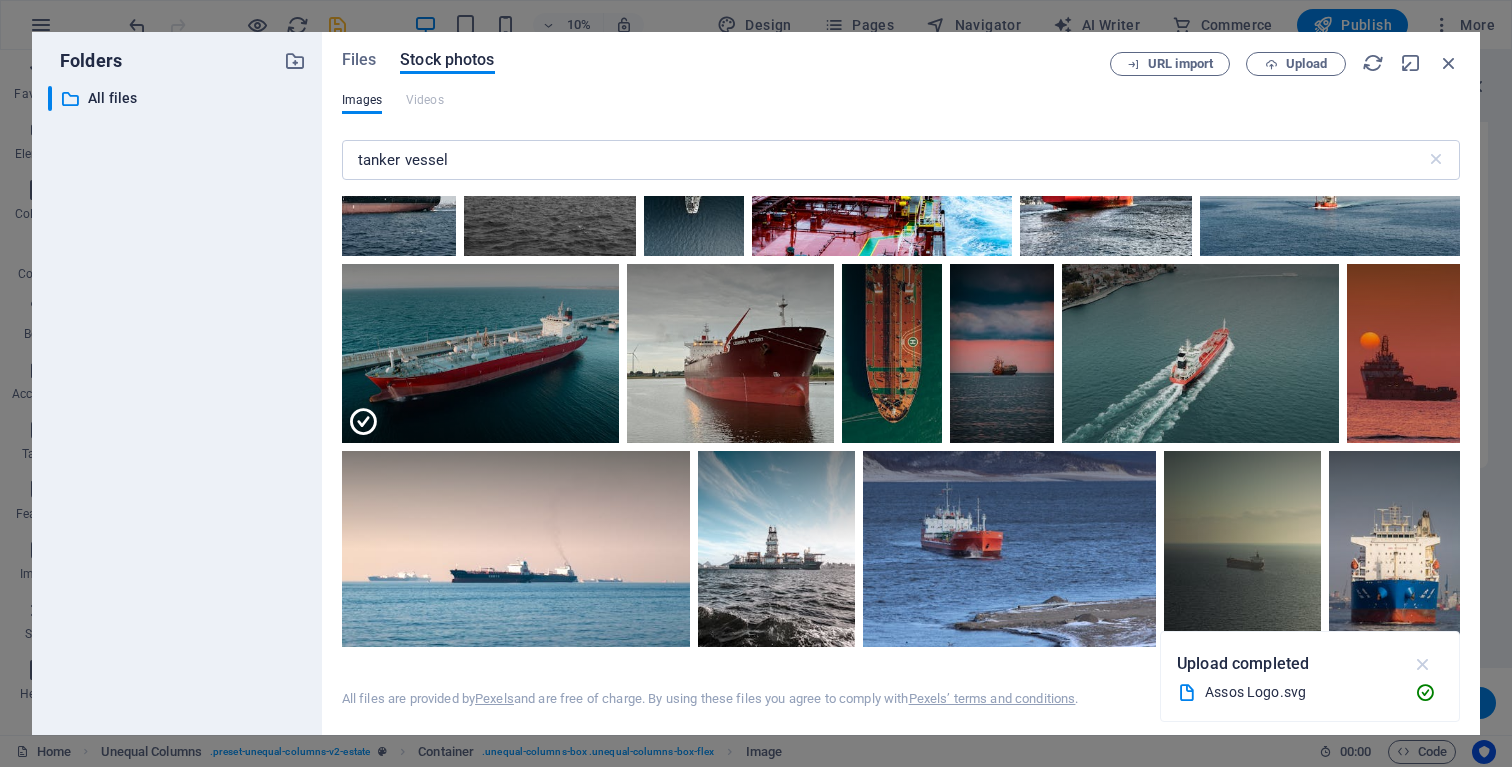 click at bounding box center (1423, 664) 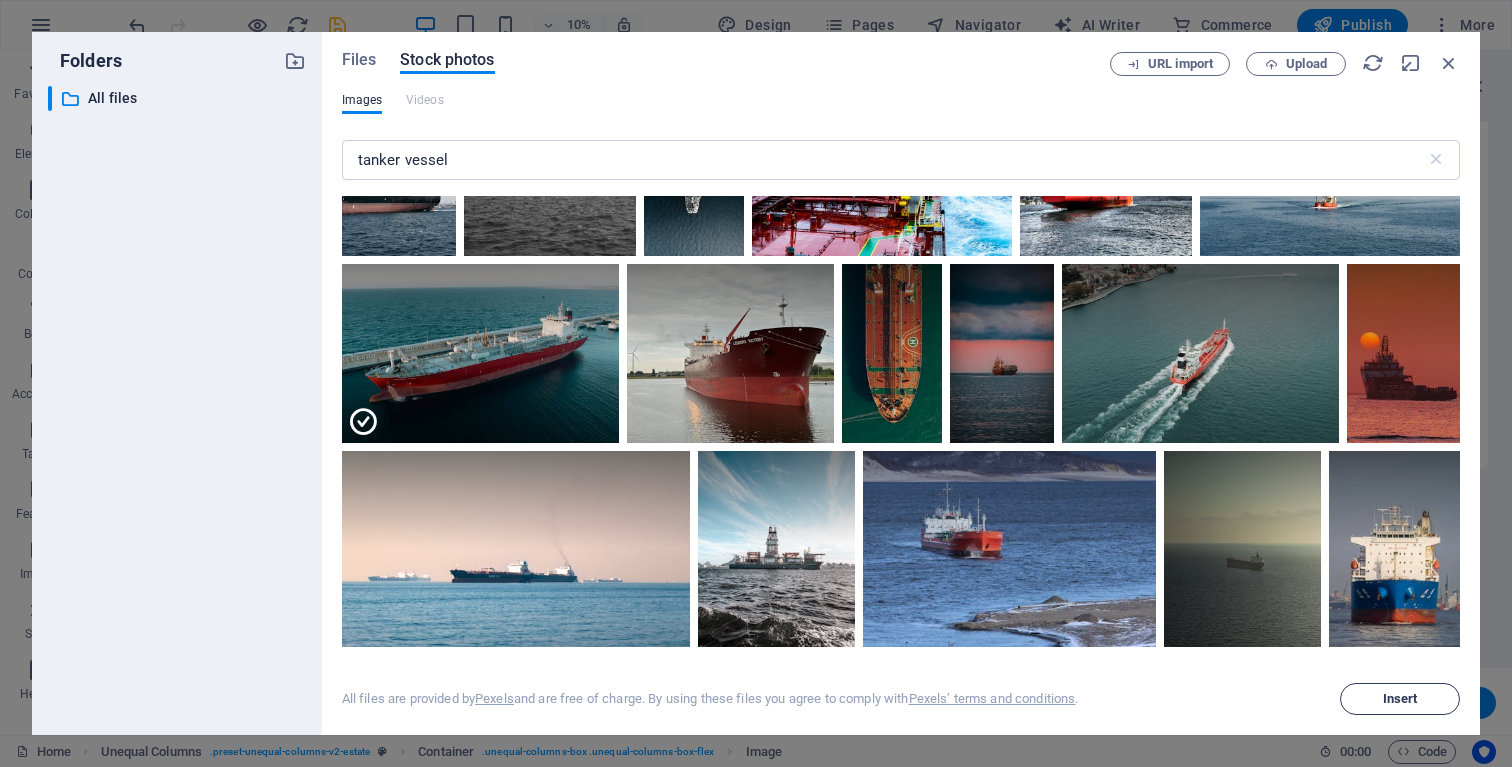 click on "Insert" at bounding box center [1400, 699] 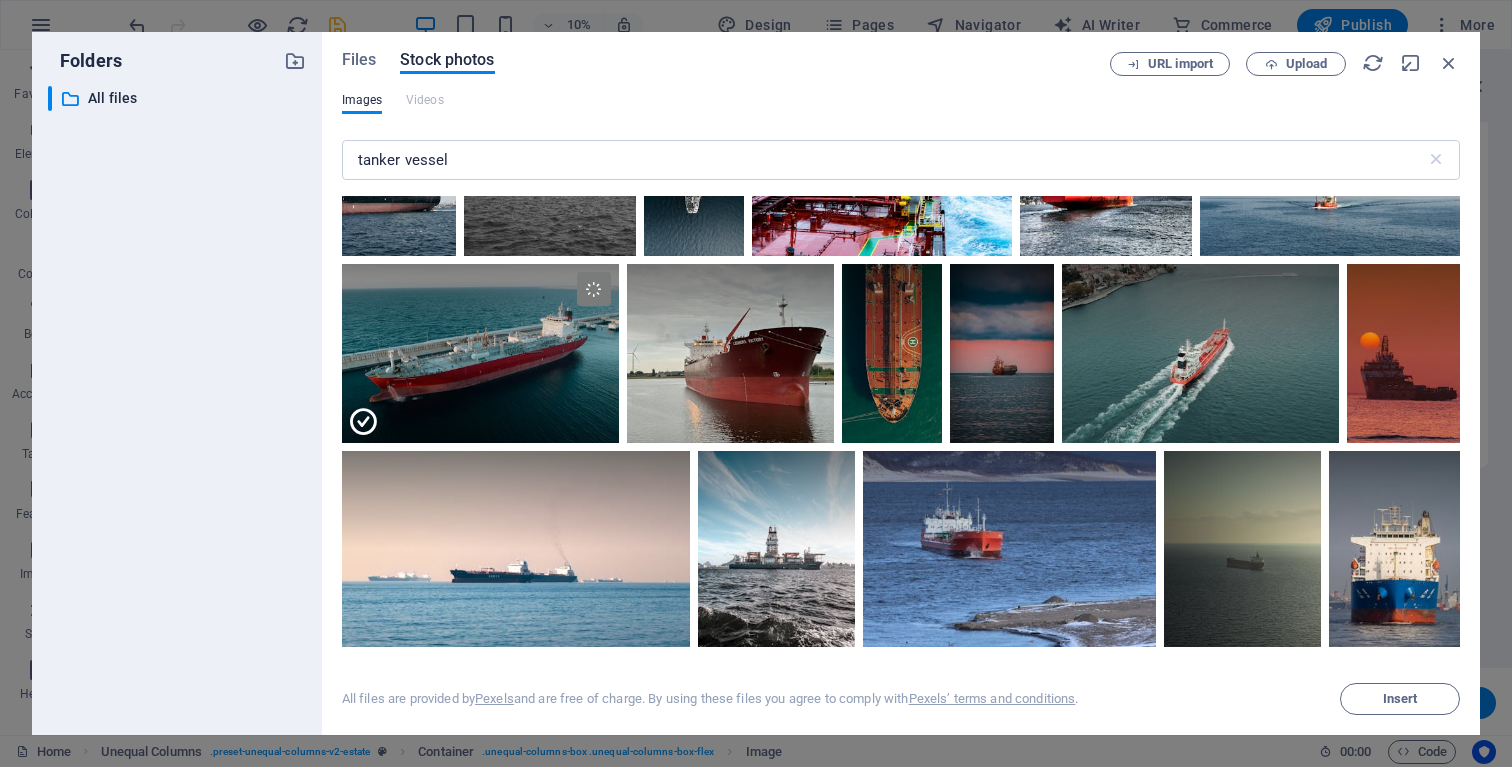 scroll, scrollTop: 1764, scrollLeft: 0, axis: vertical 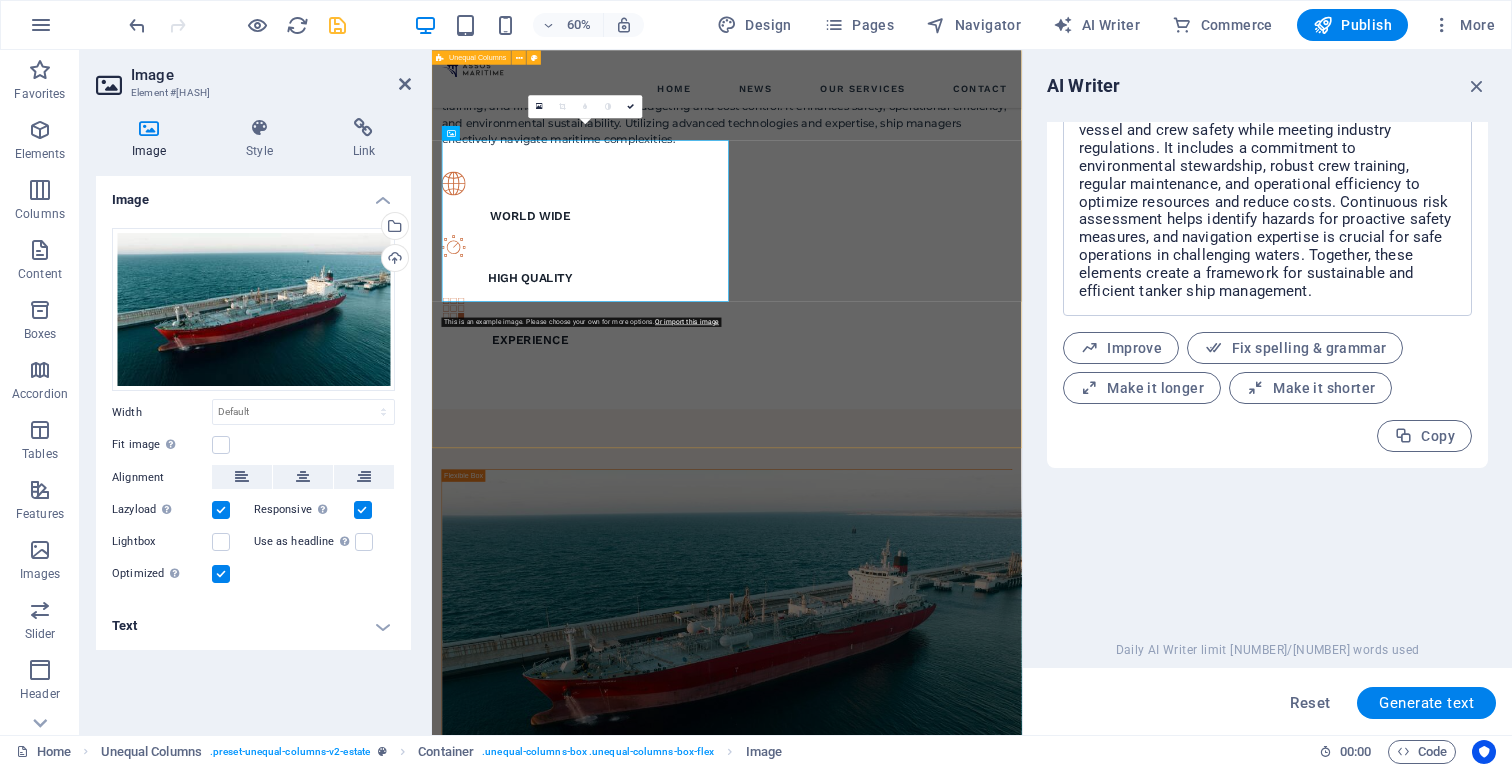 click on "ABOUT US
WHAT IS OuR KEY Effective tanker ship management is vital for ensuring vessel and crew safety while meeting industry regulations. It includes a commitment to environmental stewardship, robust crew training, regular maintenance, and operational efficiency to optimize resources and reduce costs.  Continuous risk assessment helps identify hazards for proactive safety measures, and navigation expertise is crucial for safe operations in challenging waters. Together, these elements create a framework for sustainable and efficient tanker ship management." at bounding box center (923, 1198) 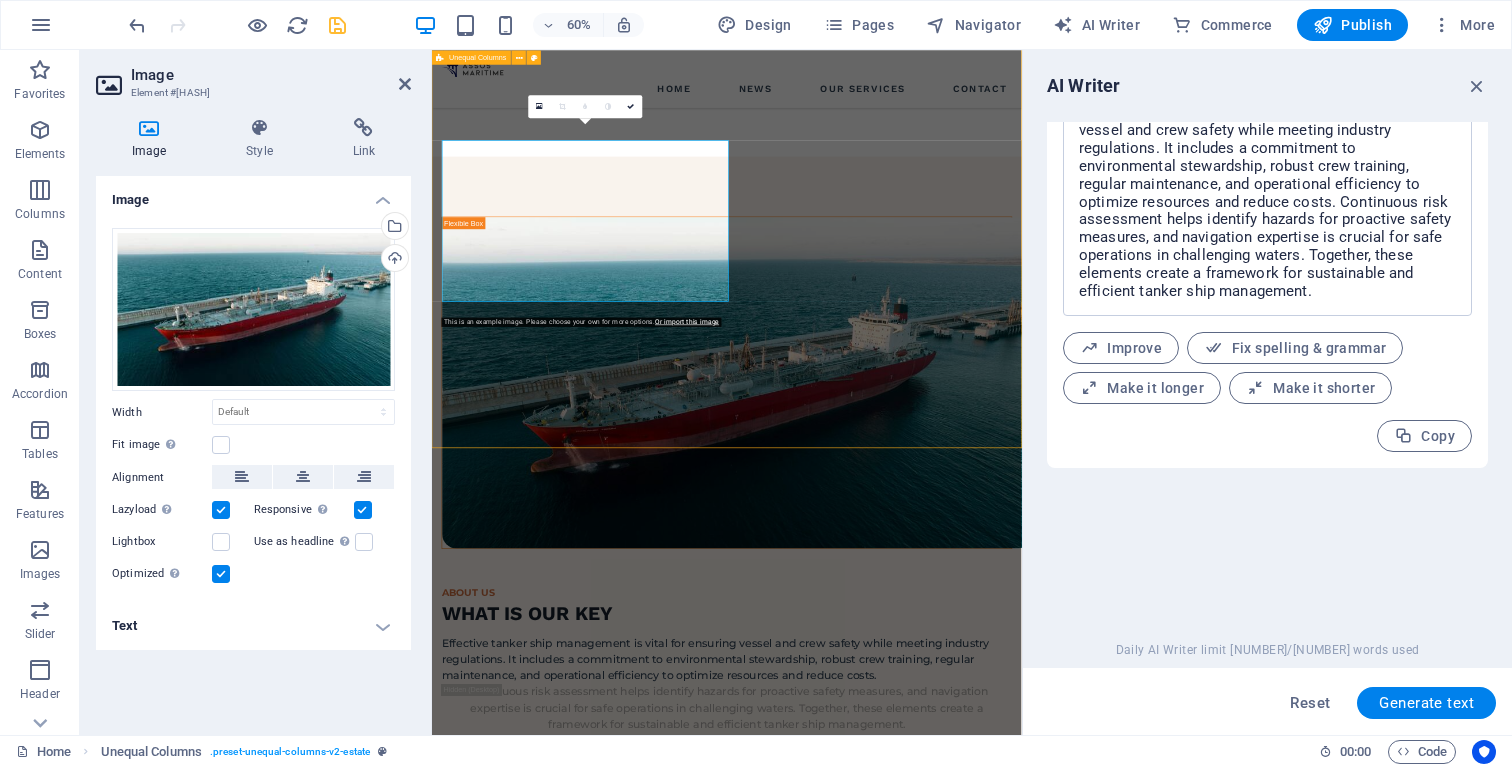 scroll, scrollTop: 1343, scrollLeft: 0, axis: vertical 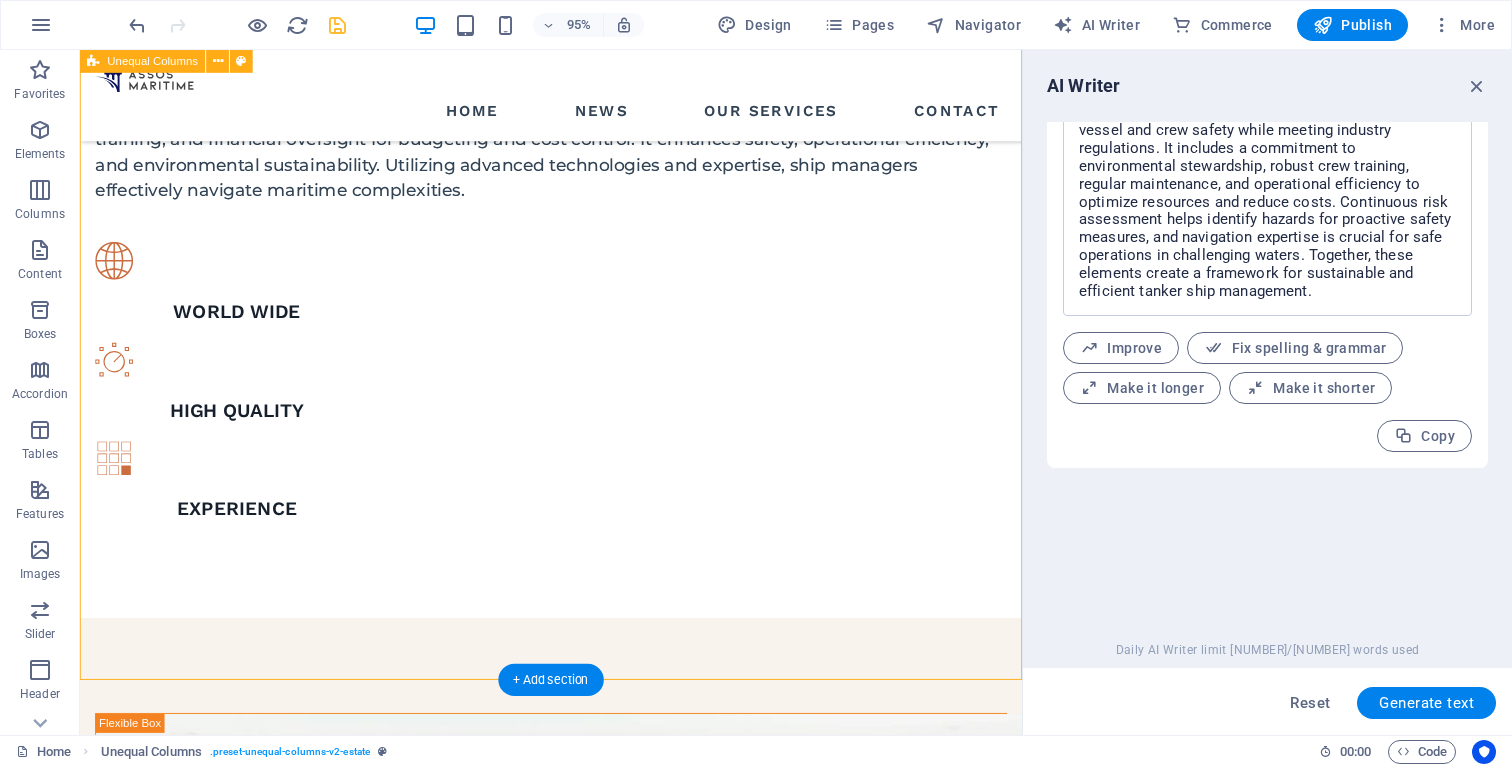 click on "ABOUT US
WHAT IS OuR KEY Effective tanker ship management is vital for ensuring vessel and crew safety while meeting industry regulations. It includes a commitment to environmental stewardship, robust crew training, regular maintenance, and operational efficiency to optimize resources and reduce costs.  Continuous risk assessment helps identify hazards for proactive safety measures, and navigation expertise is crucial for safe operations in challenging waters. Together, these elements create a framework for sustainable and efficient tanker ship management." at bounding box center (576, 1201) 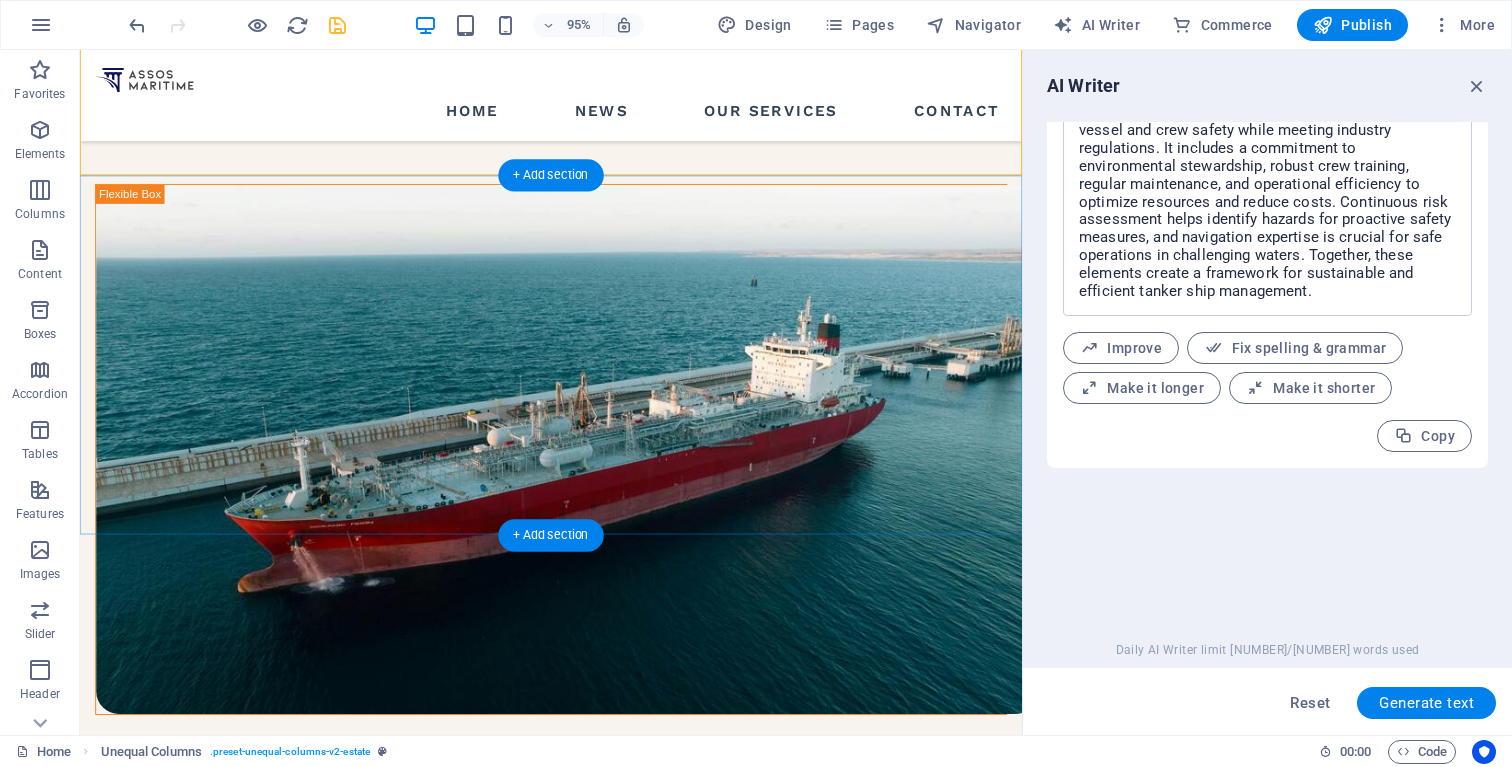 scroll, scrollTop: 1915, scrollLeft: 0, axis: vertical 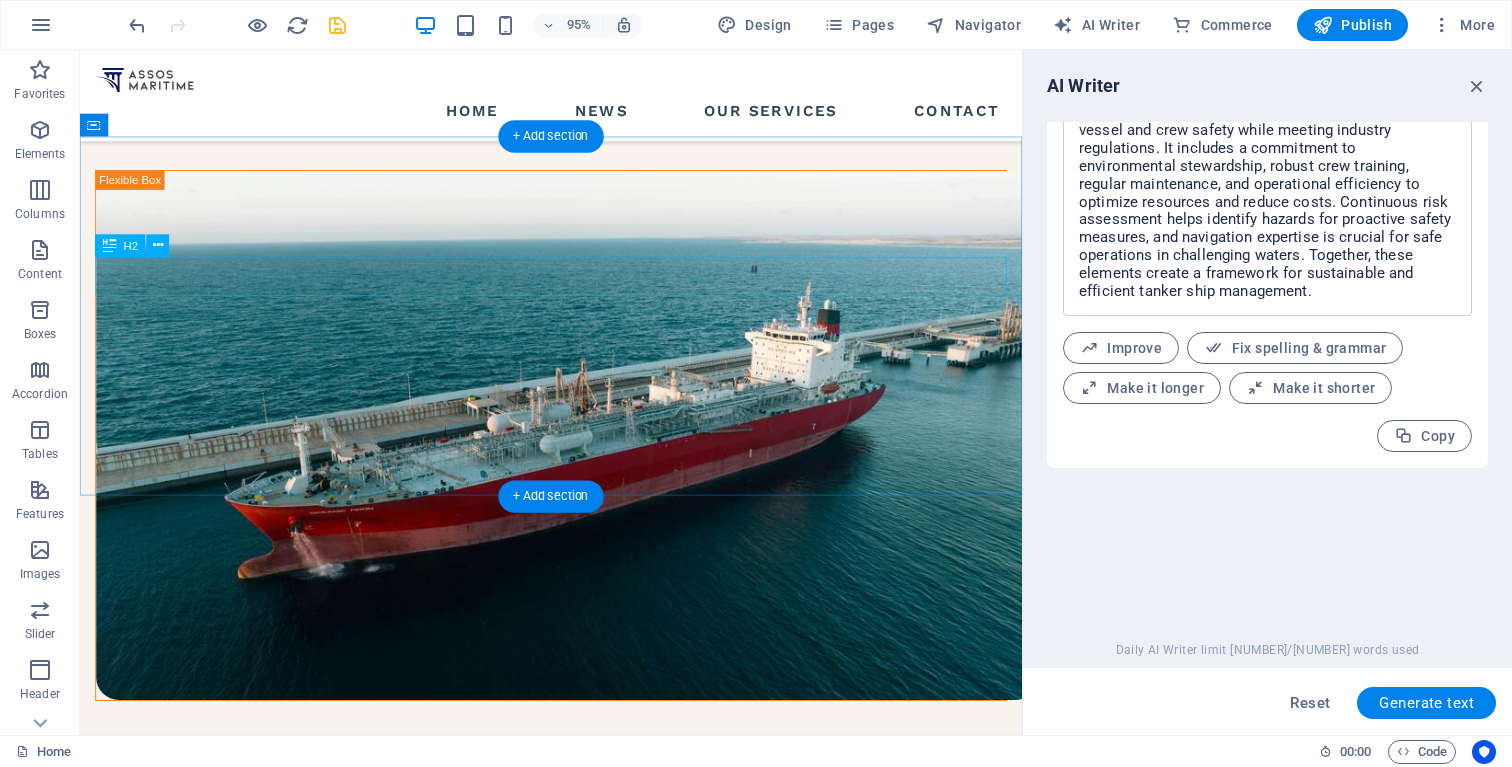 click on "our latest properties" at bounding box center (576, 1329) 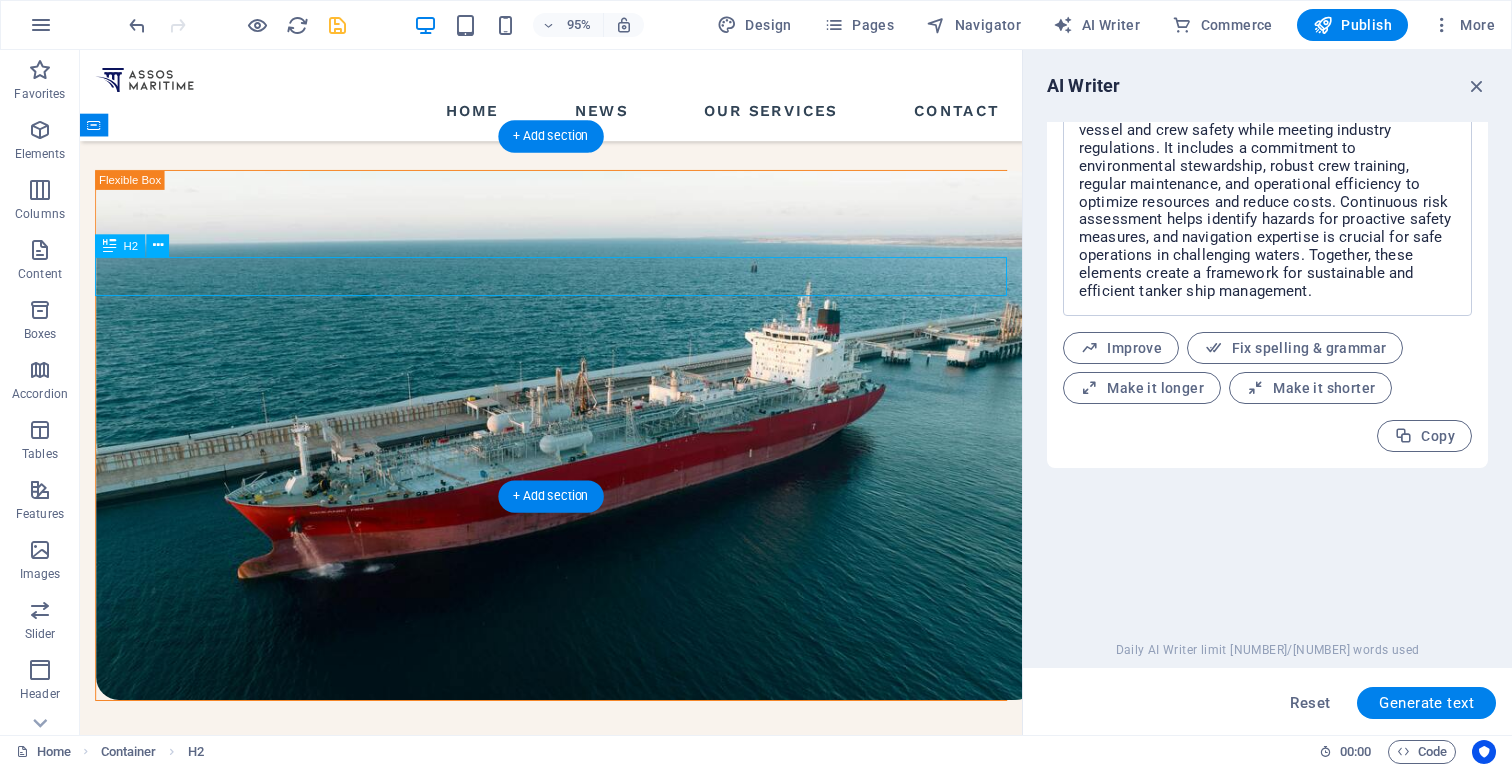 click on "our latest properties" at bounding box center [576, 1329] 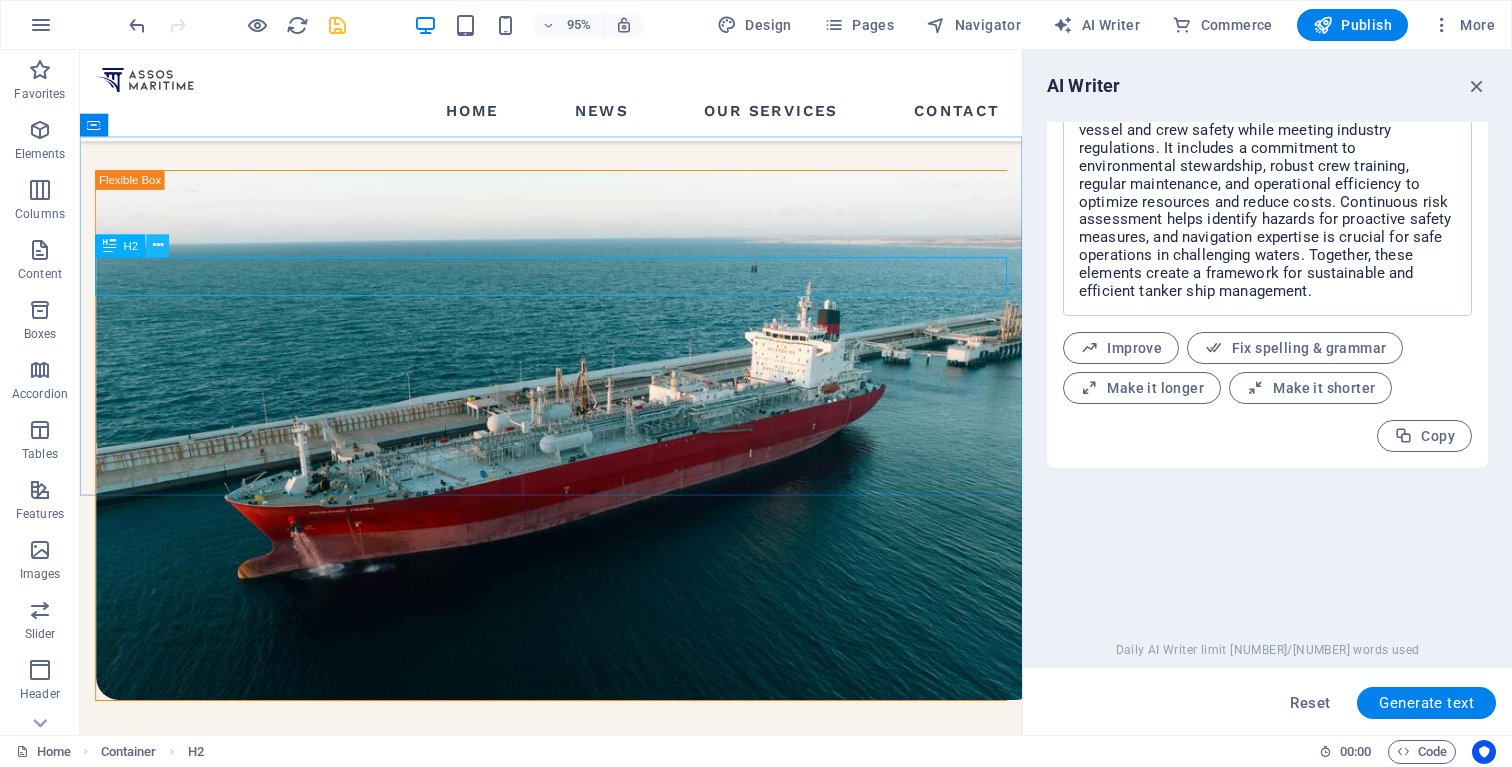click at bounding box center (158, 245) 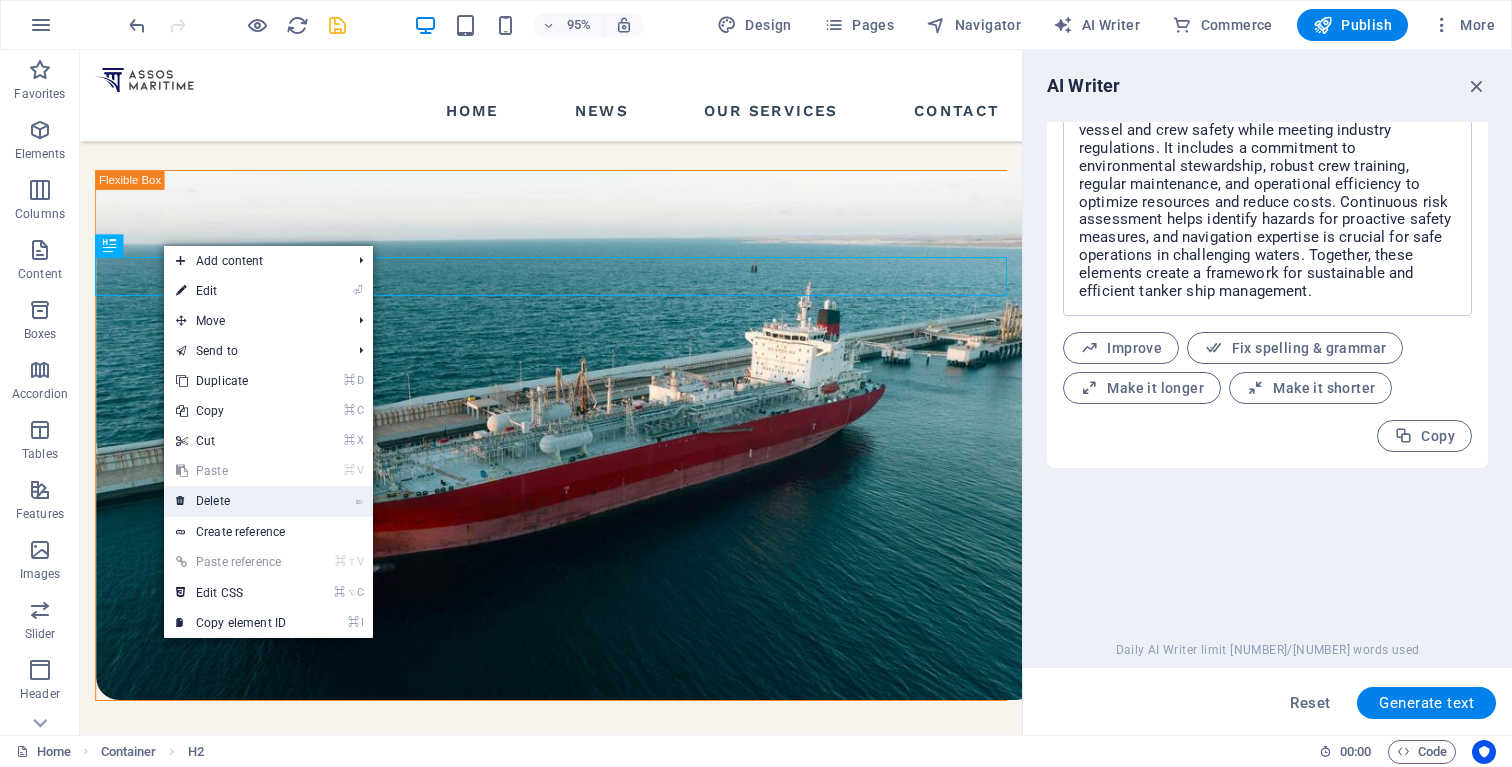 click on "⌦  Delete" at bounding box center (231, 501) 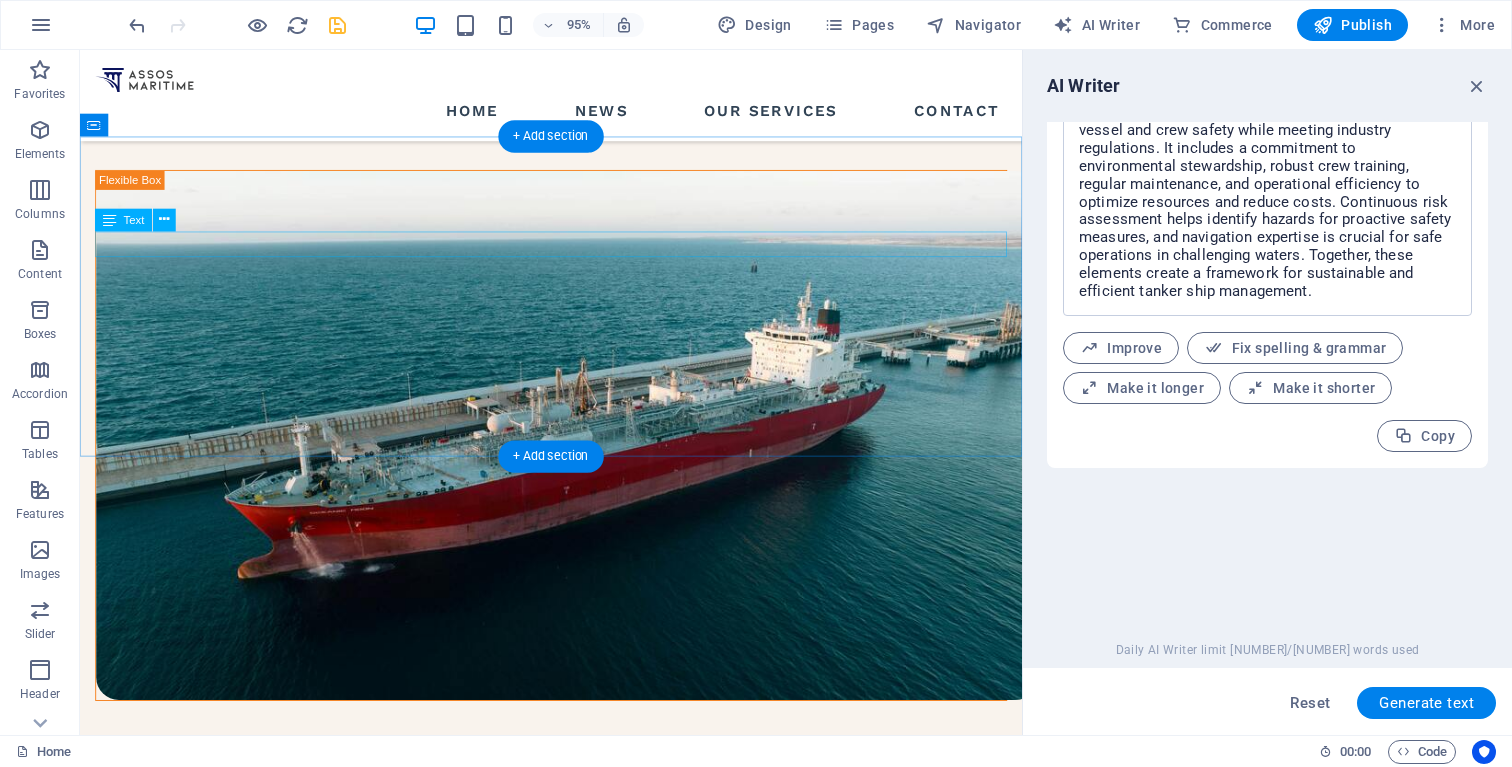 click on "CURRENT LISTINGS" at bounding box center [576, 1294] 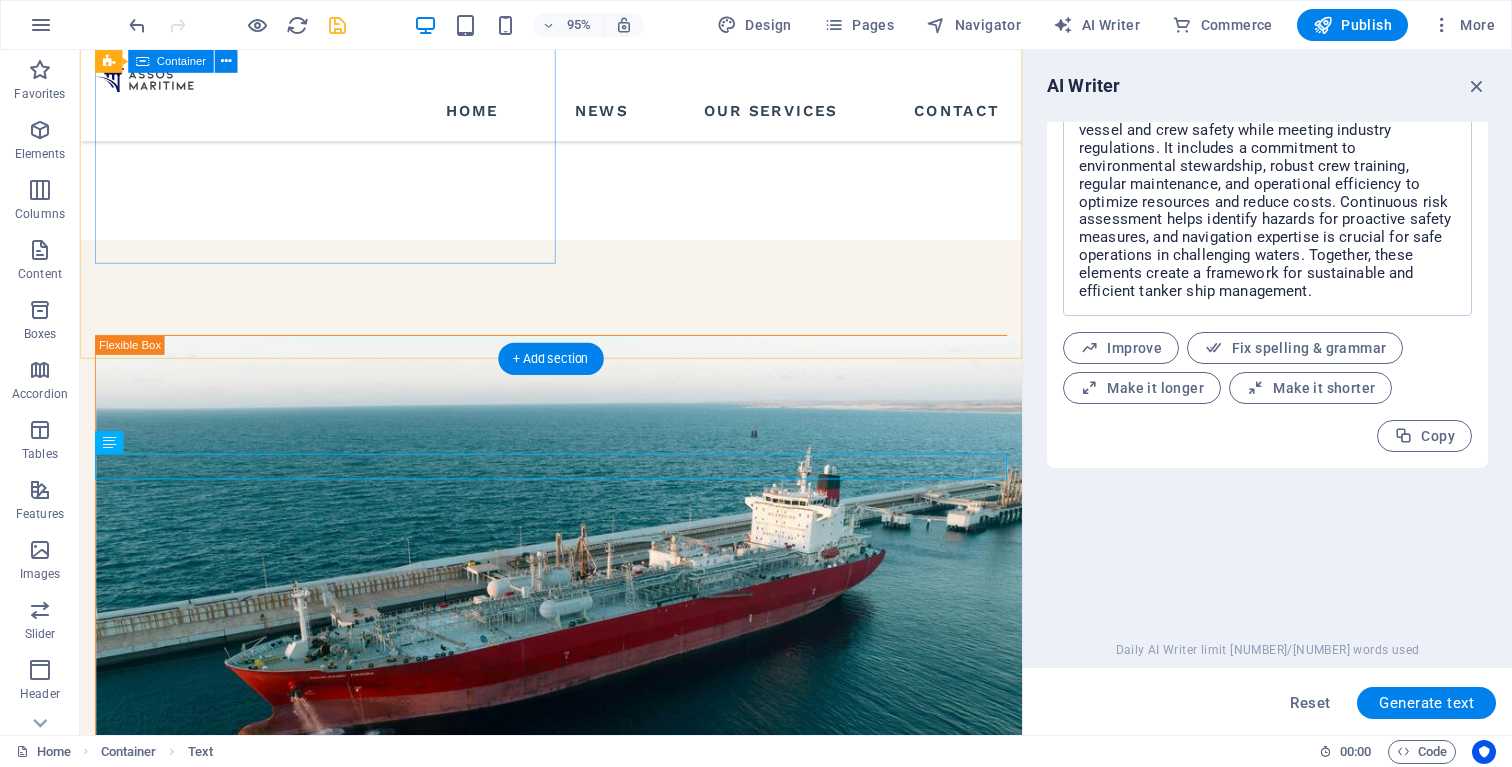 scroll, scrollTop: 1743, scrollLeft: 0, axis: vertical 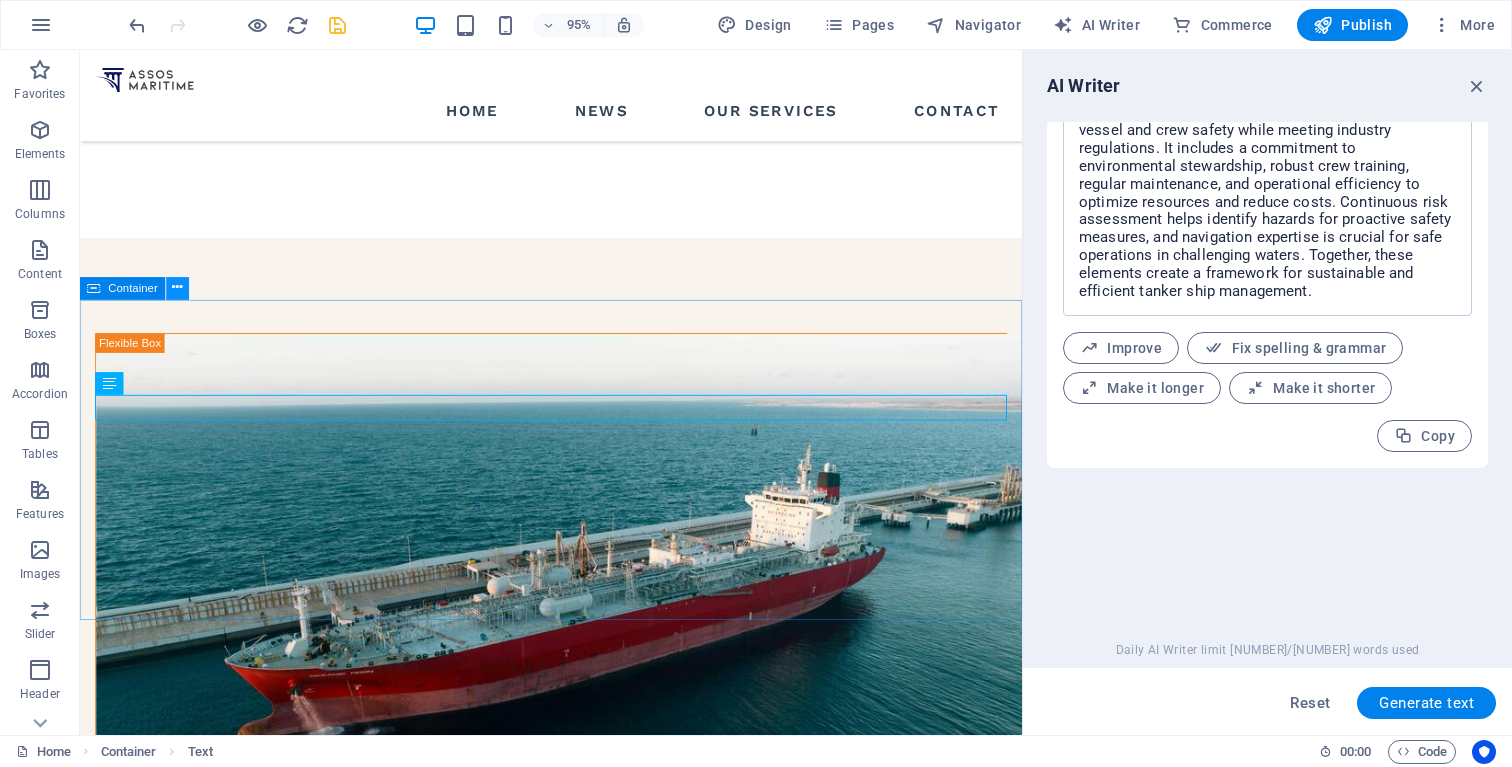 click at bounding box center [178, 288] 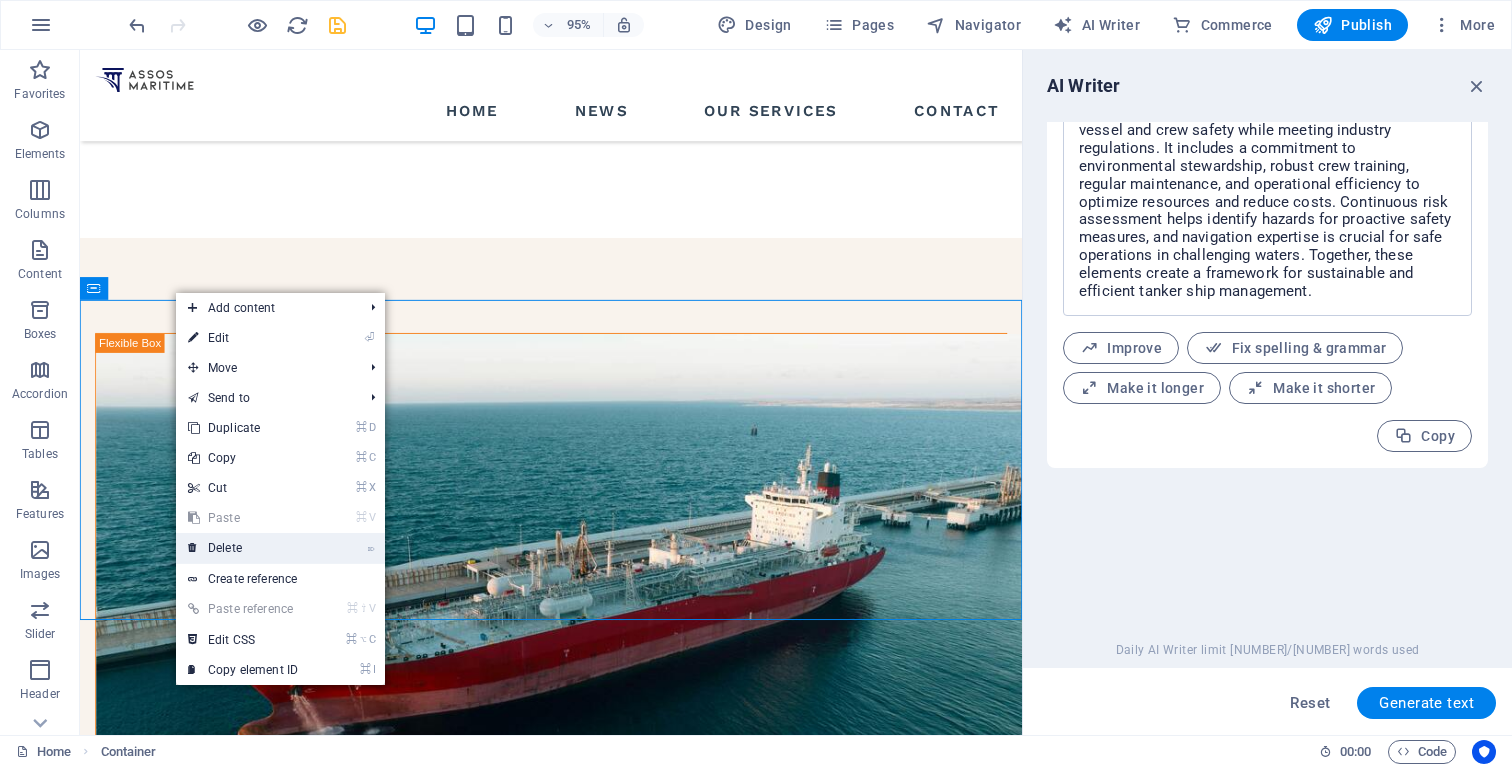 click on "⌦  Delete" at bounding box center (243, 548) 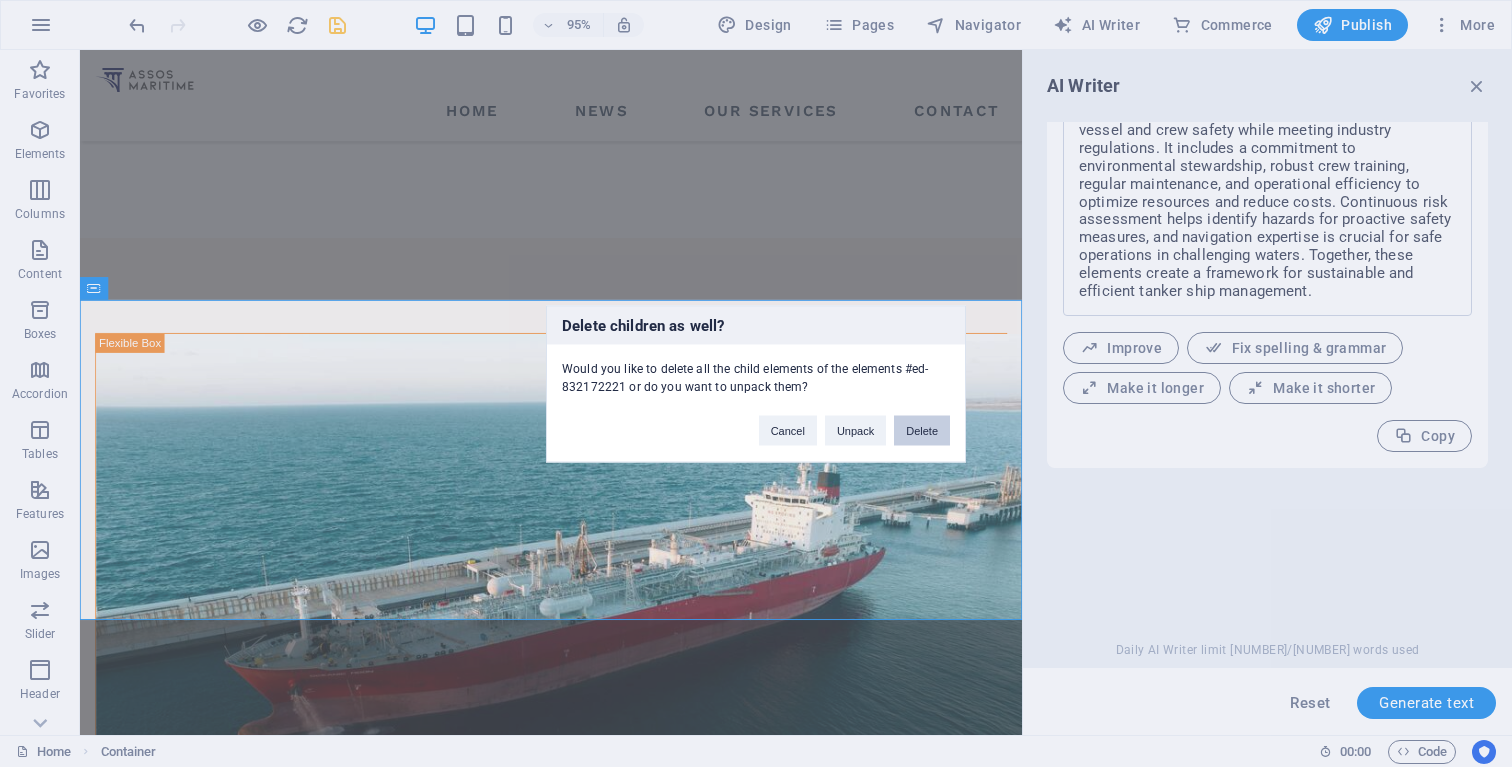 click on "Delete" at bounding box center [922, 430] 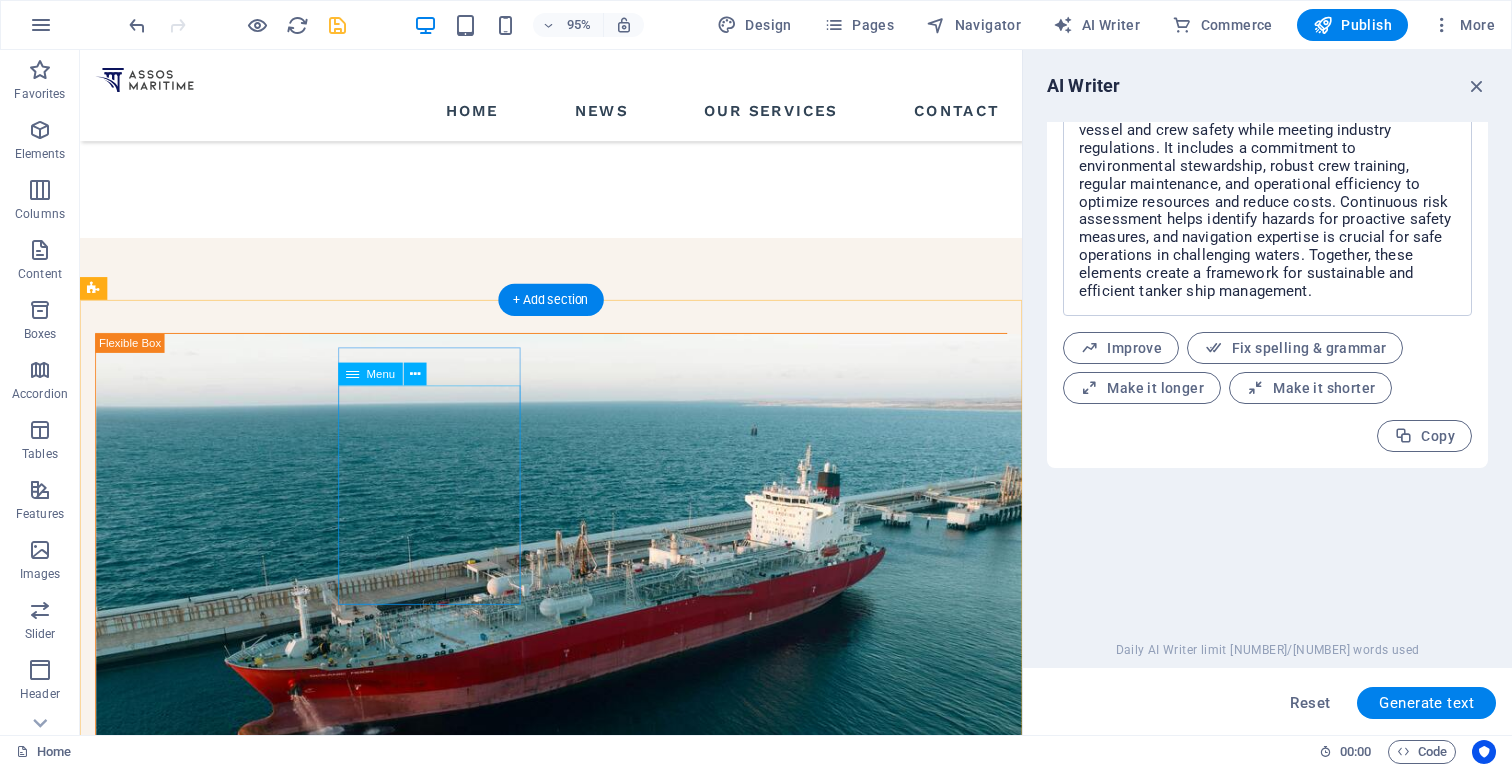 click on "HOME LISTING NEWS OUR TEAM CONTACT" at bounding box center (192, 1623) 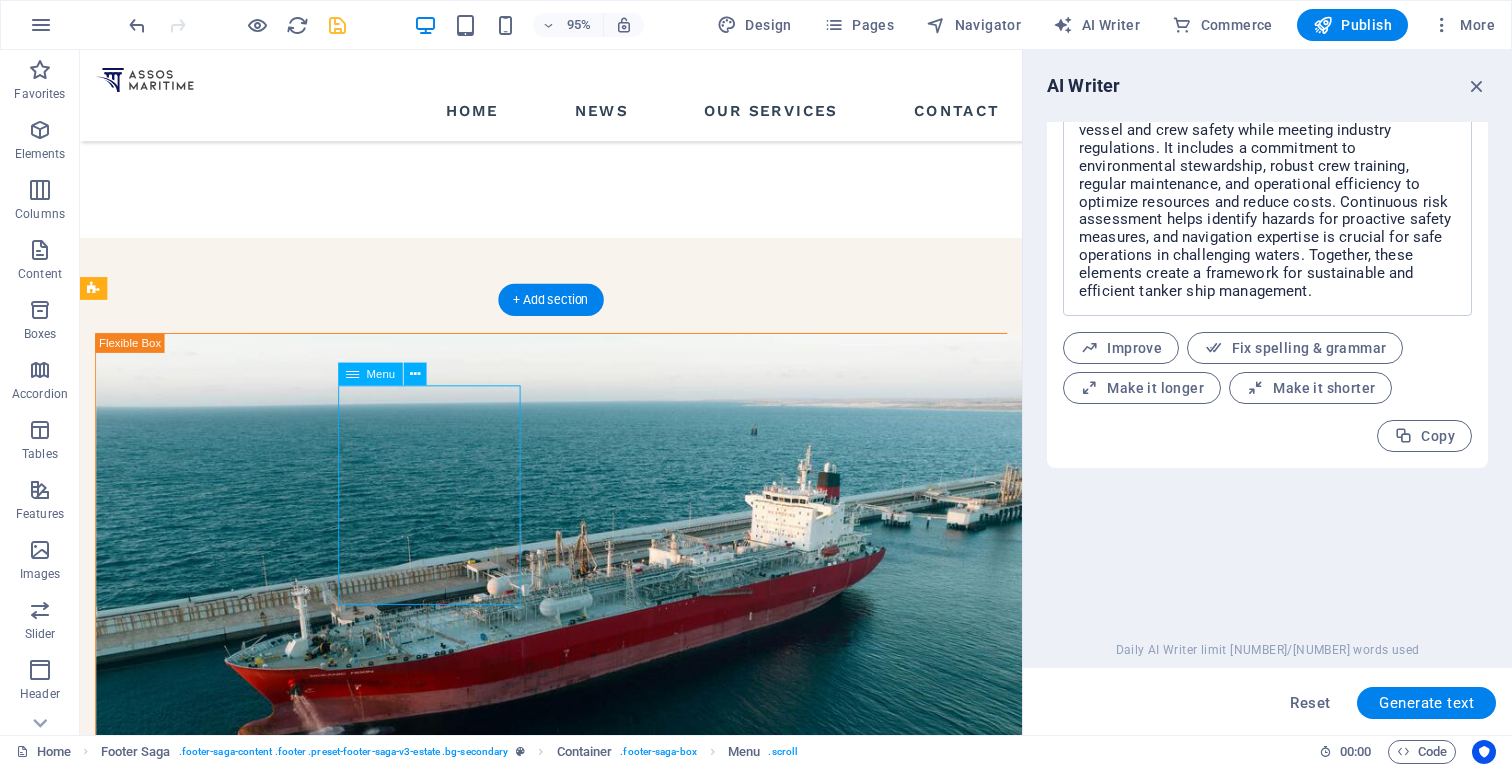 click on "HOME LISTING NEWS OUR TEAM CONTACT" at bounding box center [192, 1623] 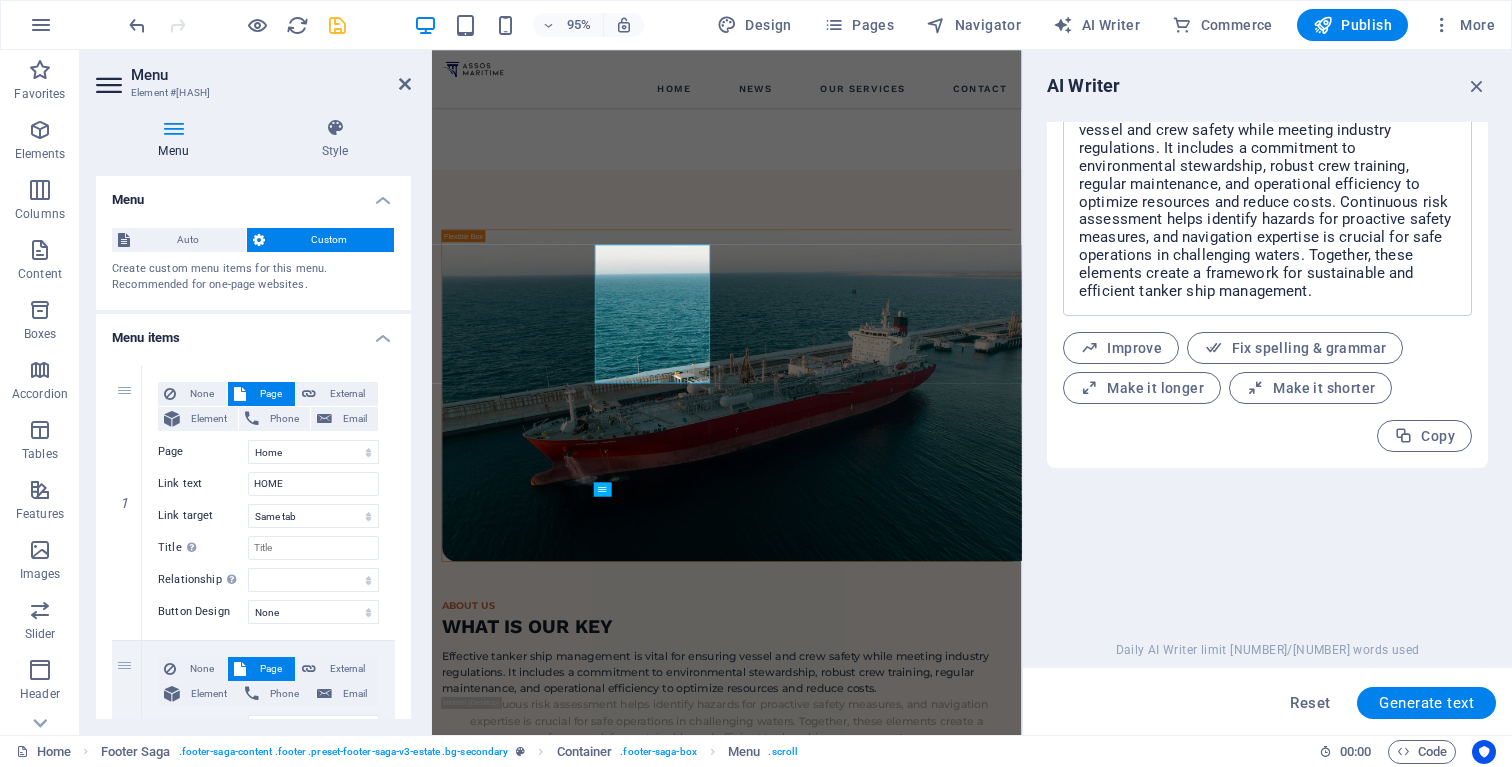 scroll, scrollTop: 1773, scrollLeft: 0, axis: vertical 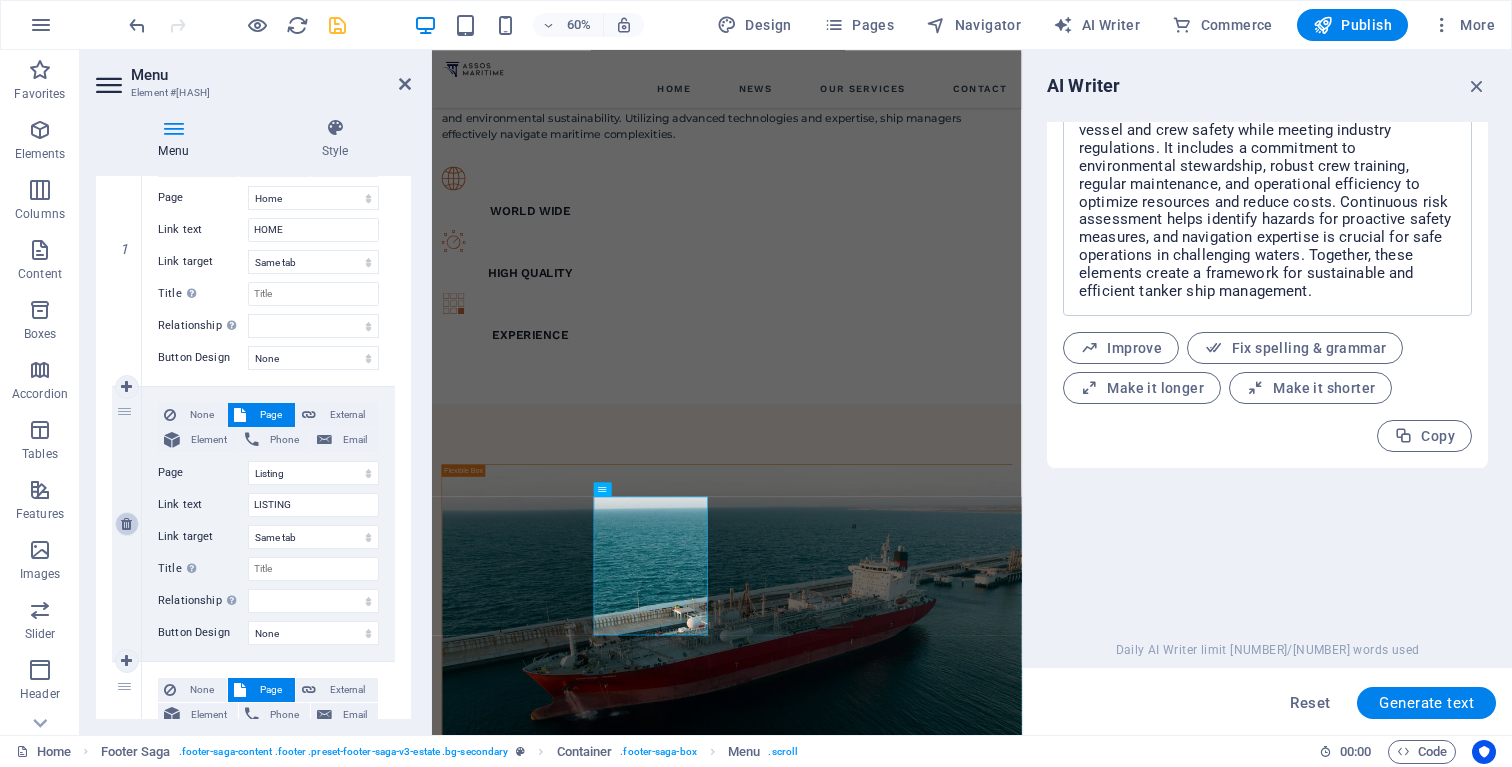 click at bounding box center (126, 524) 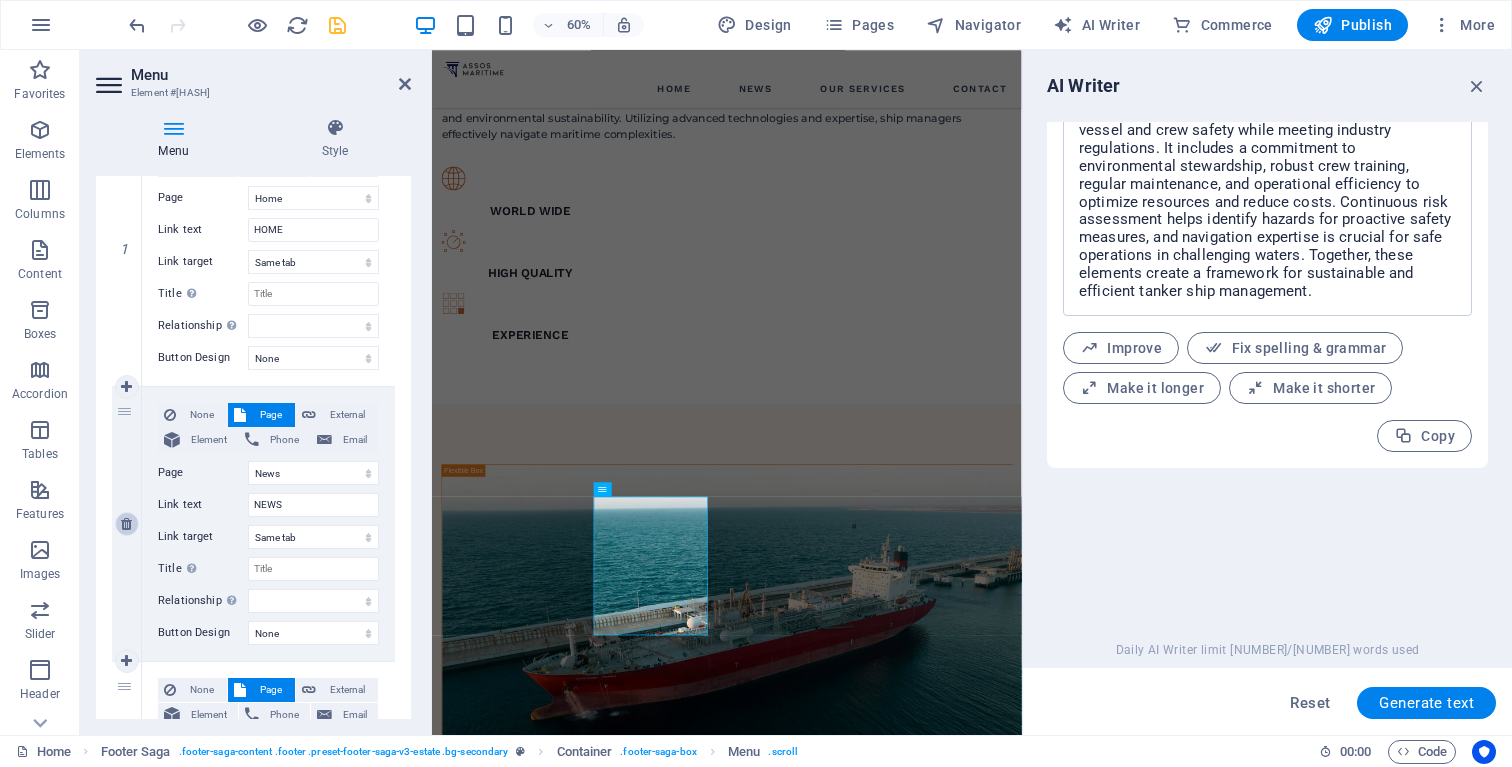 scroll, scrollTop: 1768, scrollLeft: 0, axis: vertical 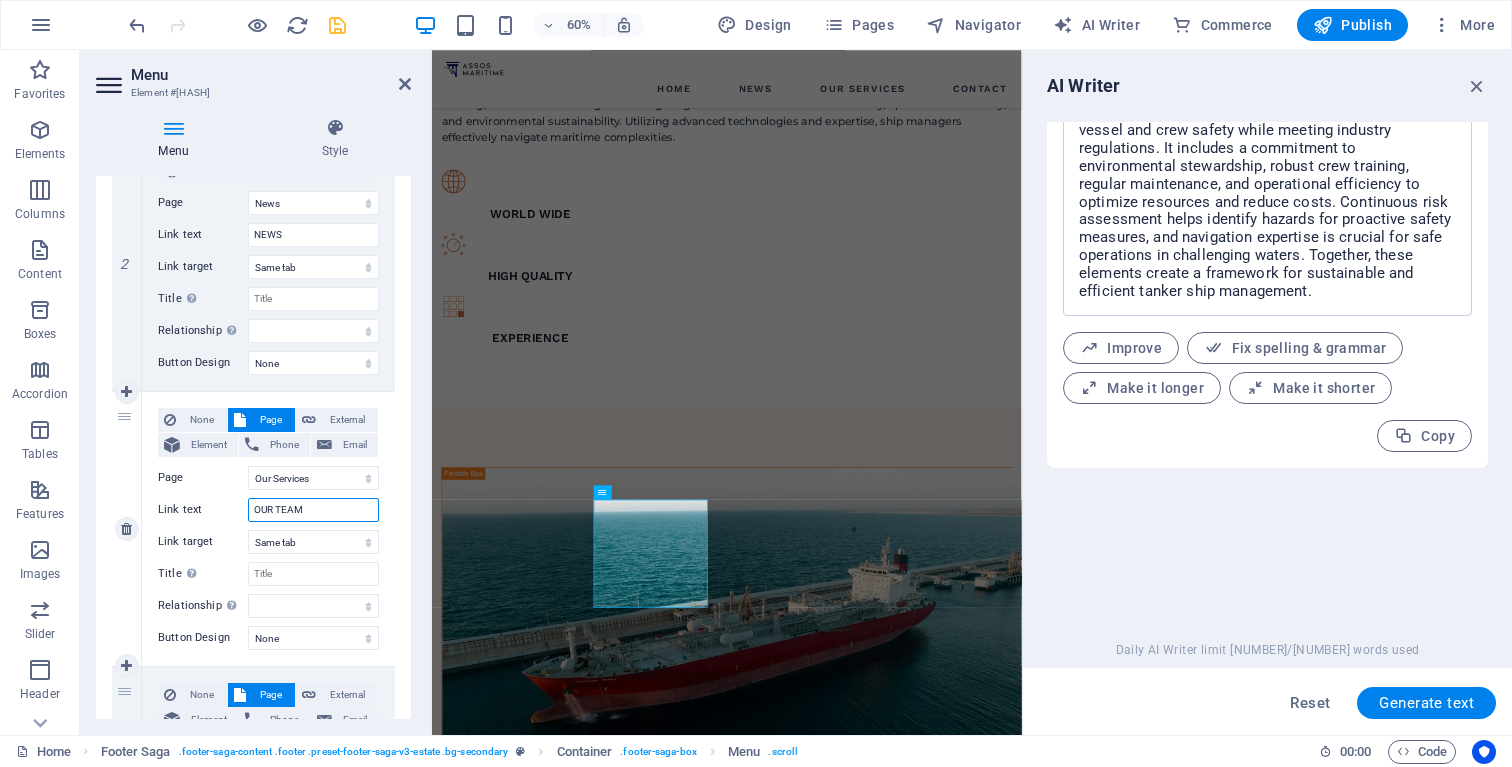 click on "OUR TEAM" at bounding box center [313, 510] 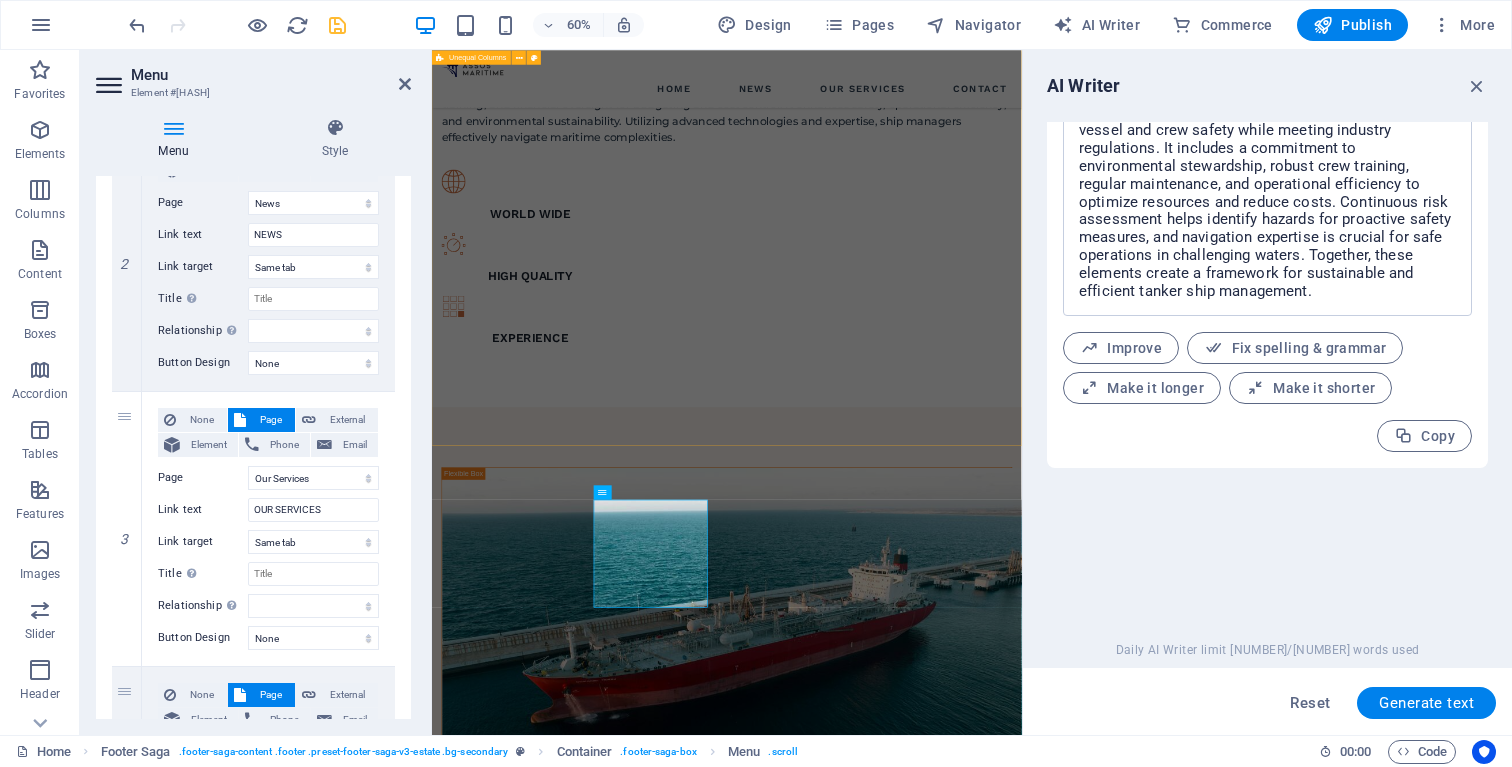 click on "ABOUT US
WHAT IS OuR KEY Effective tanker ship management is vital for ensuring vessel and crew safety while meeting industry regulations. It includes a commitment to environmental stewardship, robust crew training, regular maintenance, and operational efficiency to optimize resources and reduce costs.  Continuous risk assessment helps identify hazards for proactive safety measures, and navigation expertise is crucial for safe operations in challenging waters. Together, these elements create a framework for sustainable and efficient tanker ship management." at bounding box center [923, 1194] 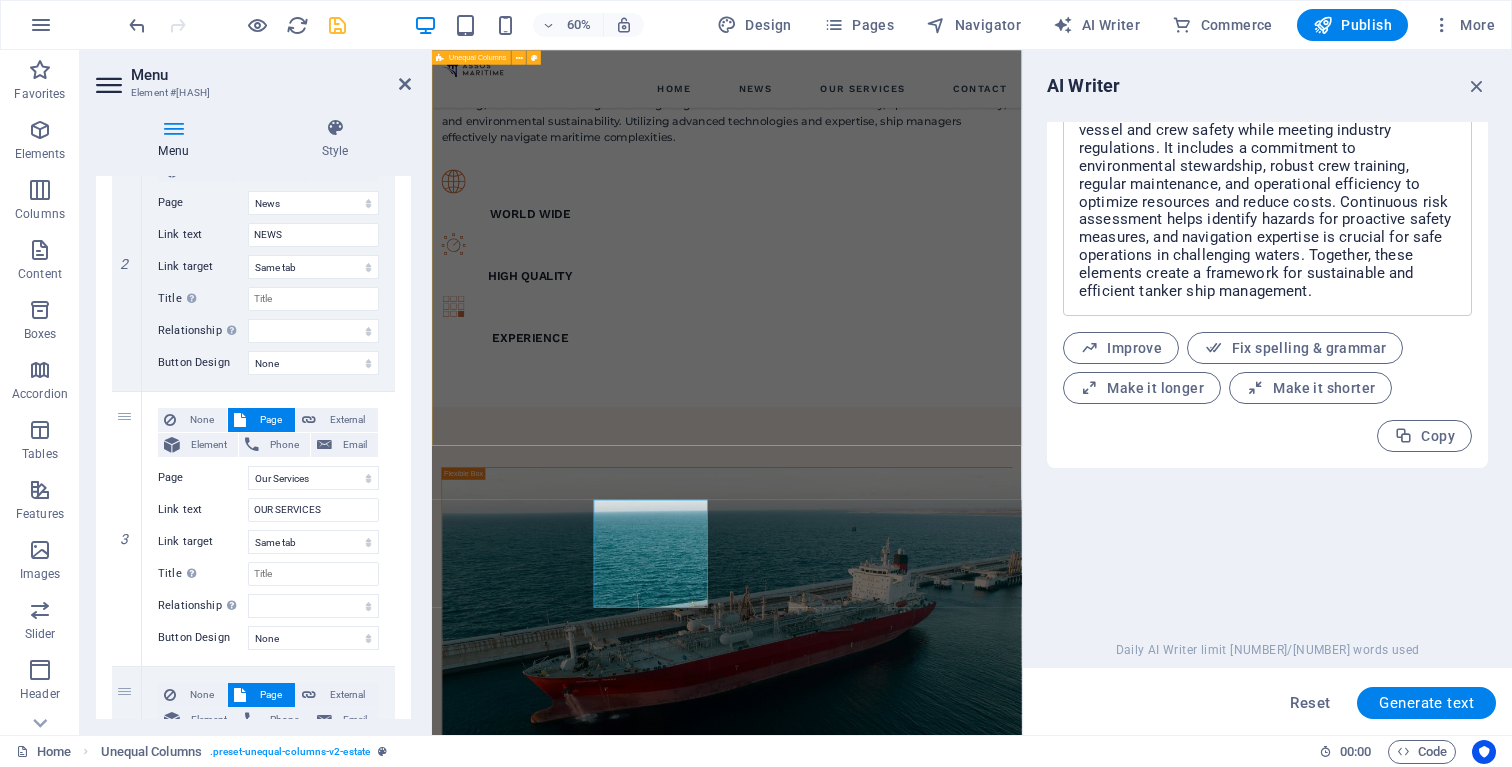 scroll, scrollTop: 1743, scrollLeft: 0, axis: vertical 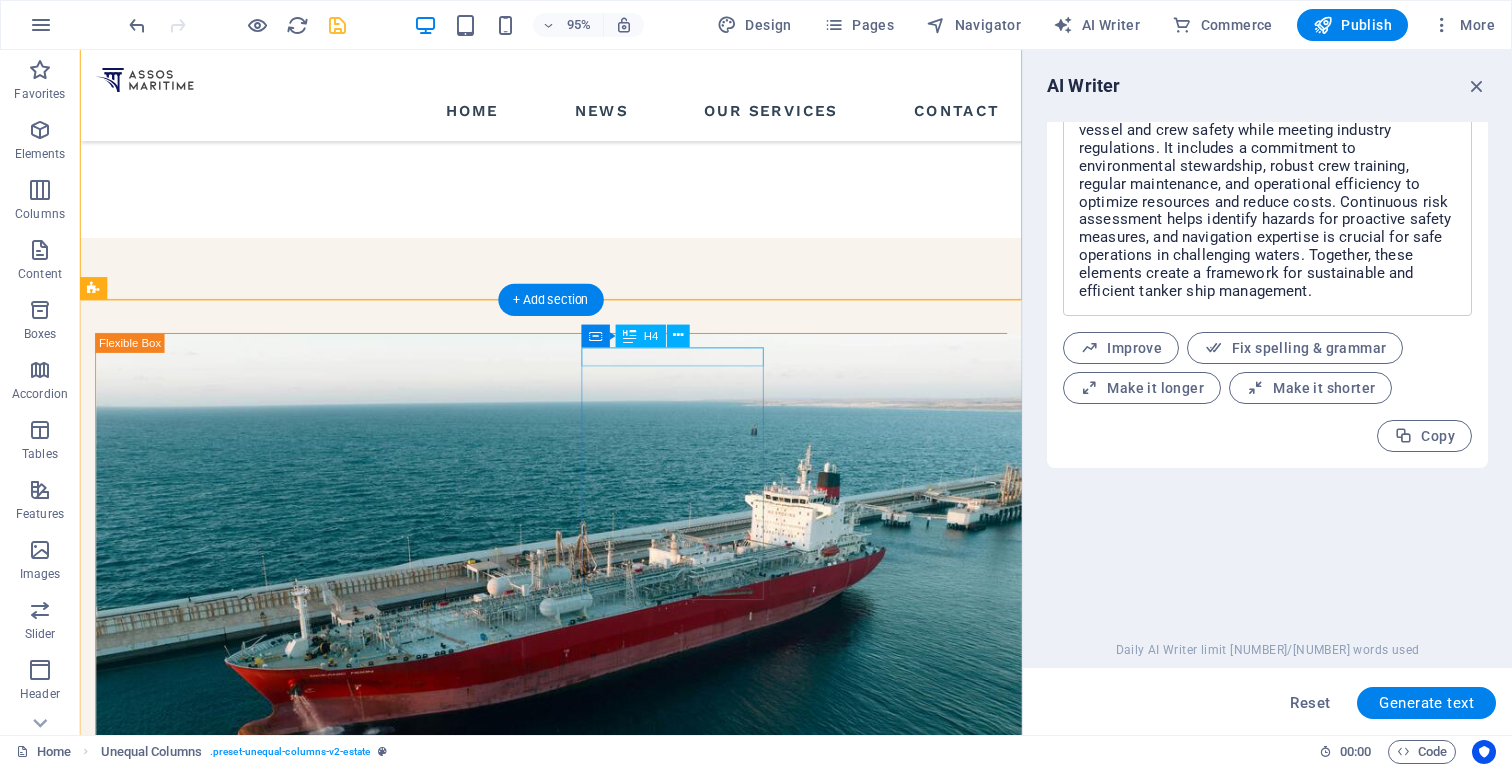 click on "Contact" at bounding box center [192, 1730] 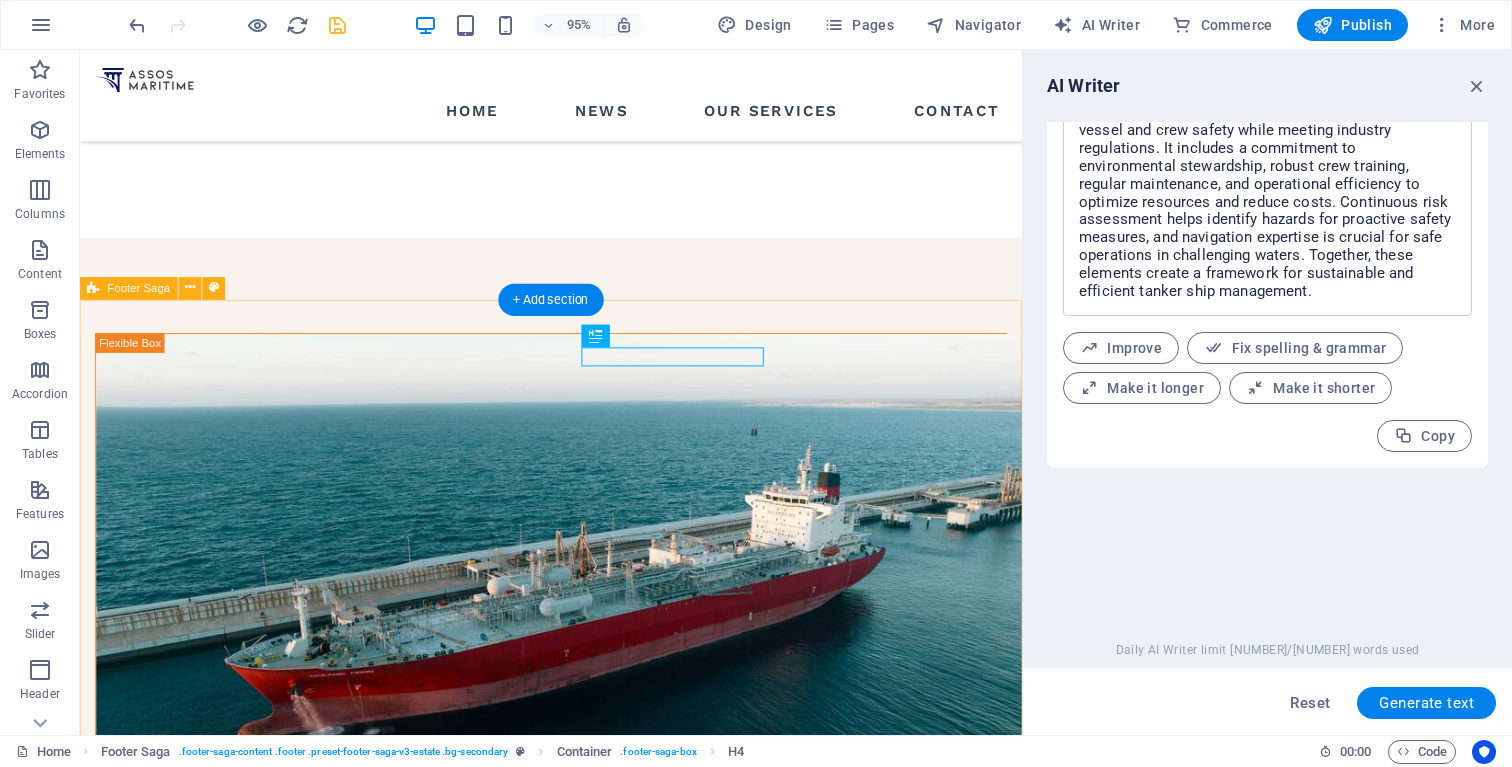 click on "pages HOME NEWS OUR SERVICES CONTACT Contact LOCATION:
Street ,  Berlin ,  12345 EMAIL:
4b9a436439080ffa0f272ed00c435a@plesk.local PHONE NUMBER:
0123 - 456789 Social media Copyright © 2023 Estator. All rights reserved.
Privacy Policy   |   Legal Notice" at bounding box center [576, 1861] 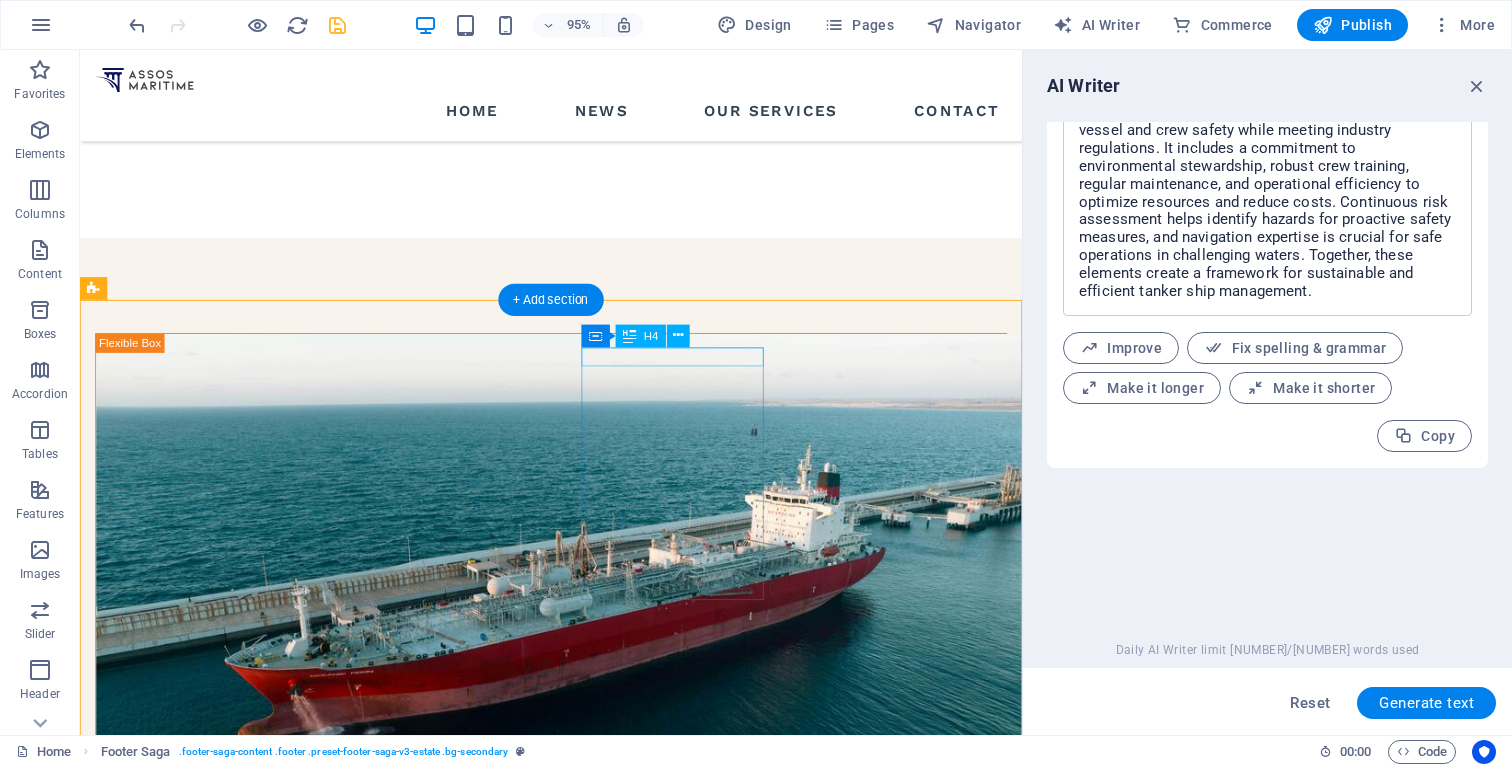 click on "Contact" at bounding box center [192, 1730] 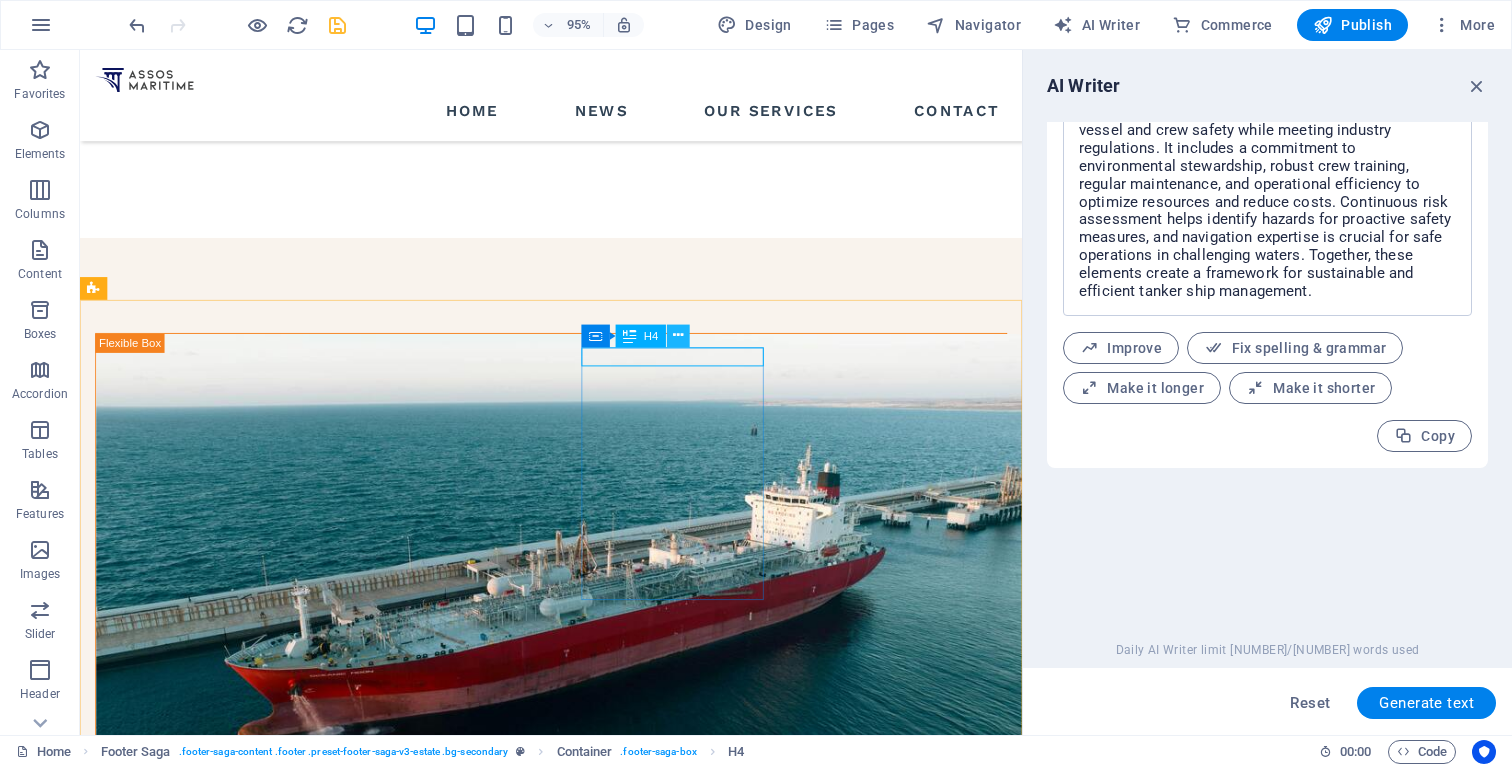 click at bounding box center [678, 335] 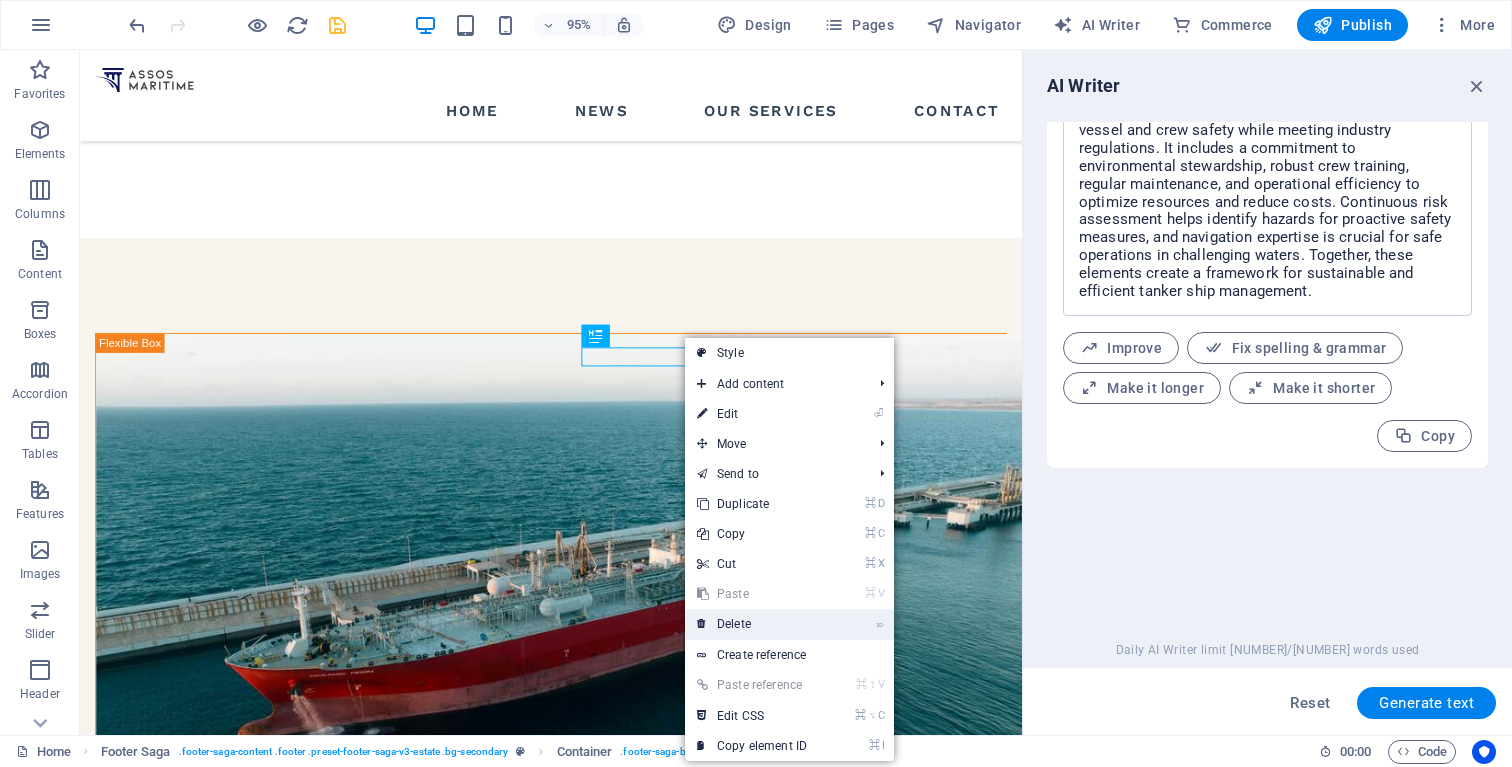 click on "⌦  Delete" at bounding box center (752, 624) 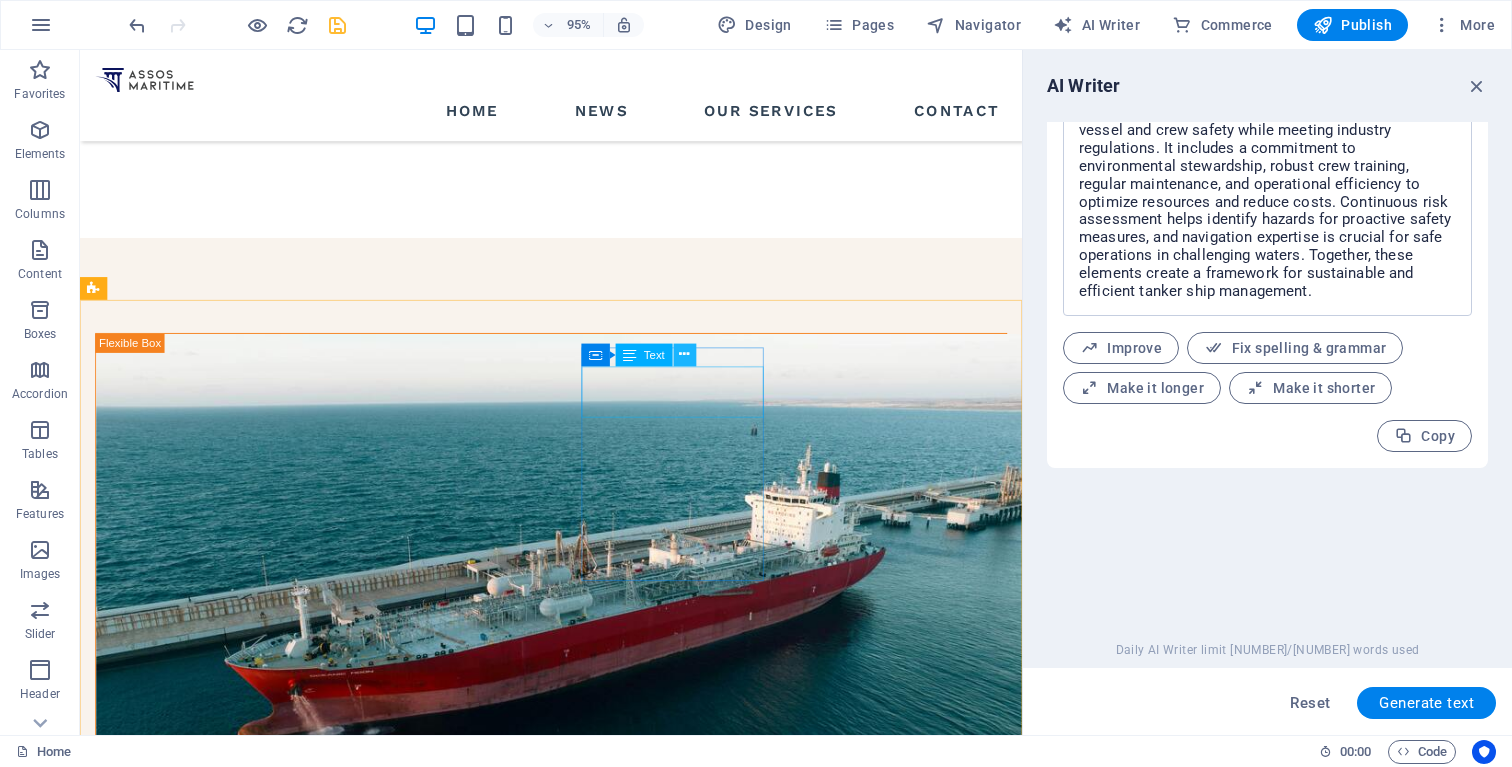 click at bounding box center (685, 355) 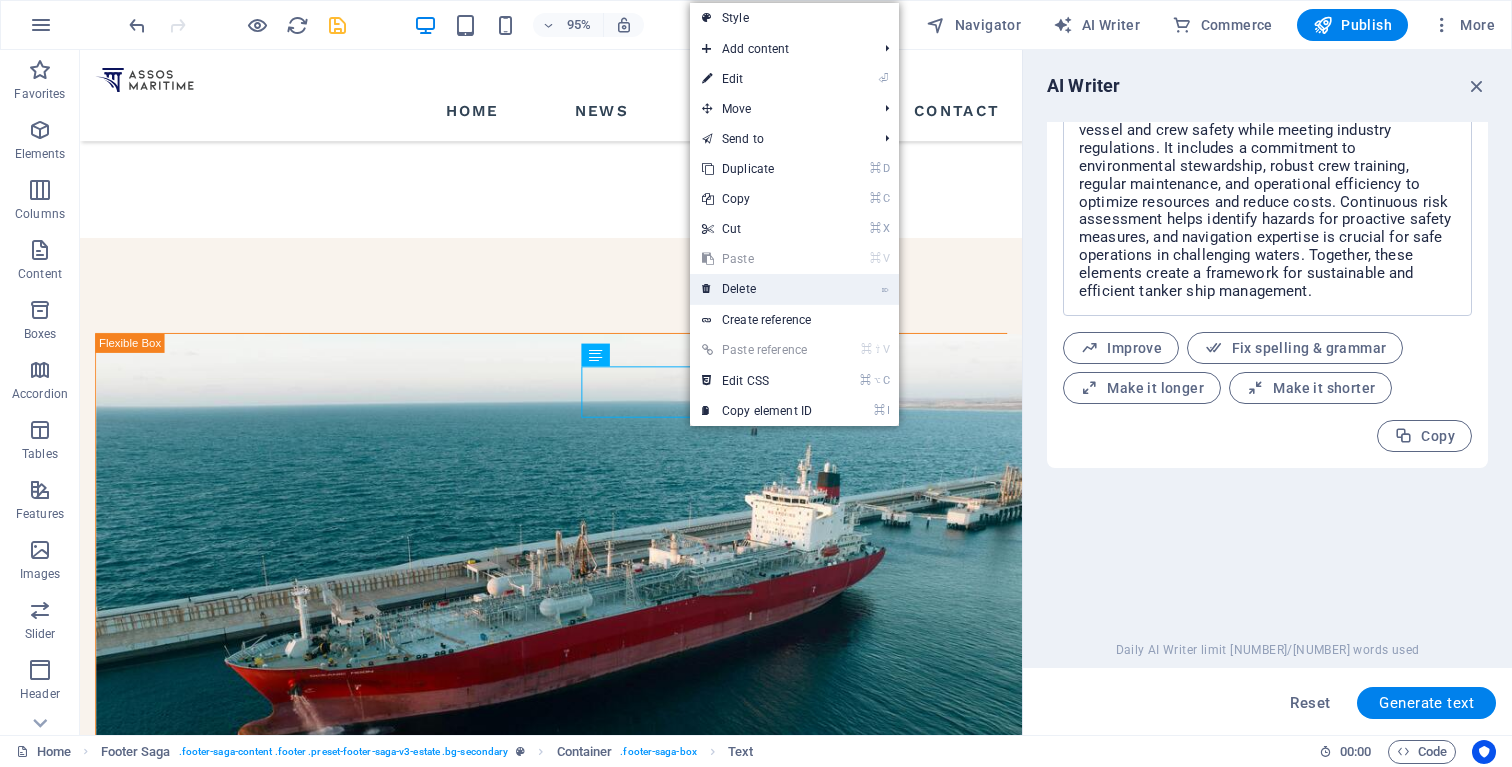 click on "⌦  Delete" at bounding box center [757, 289] 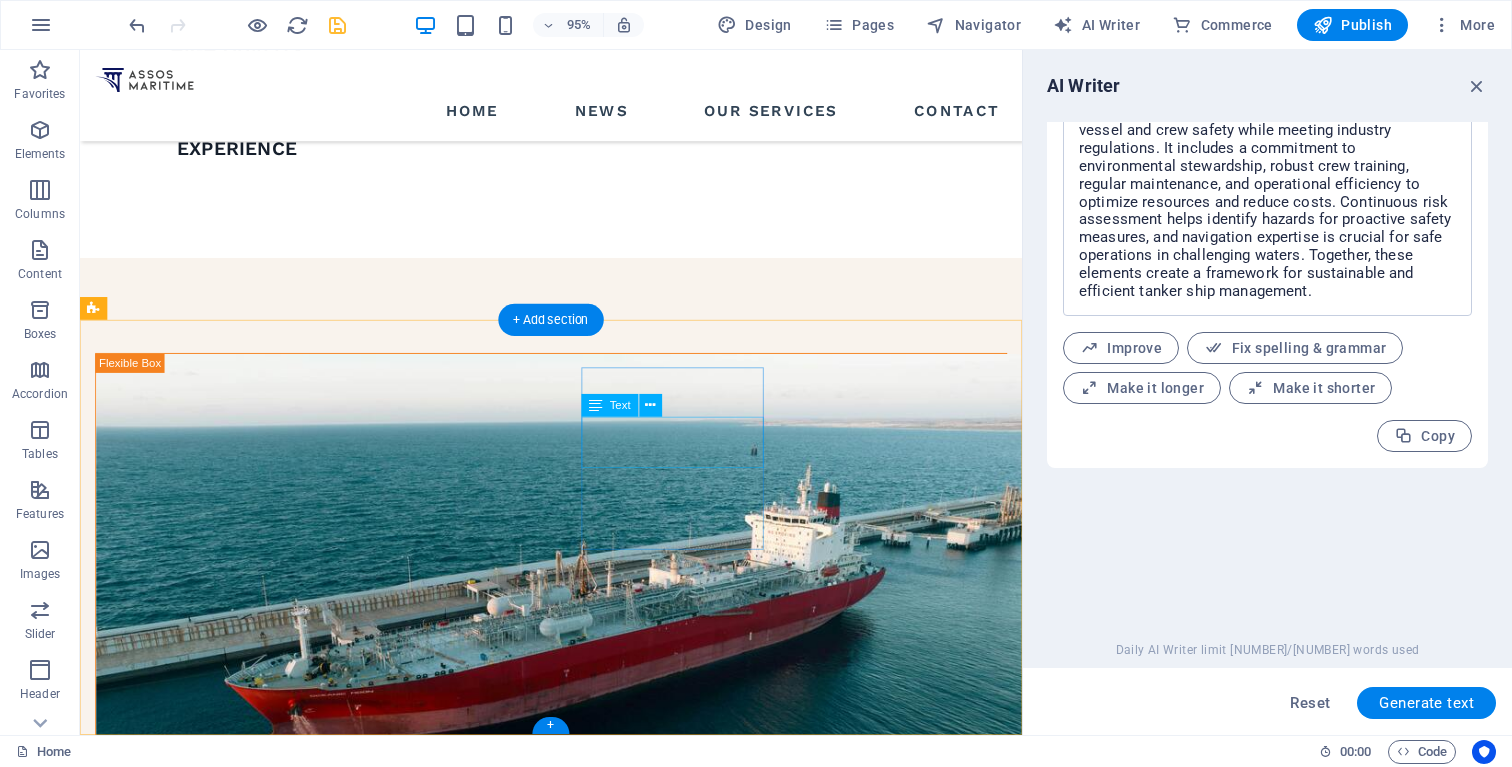 click on "EMAIL:
4b9a436439080ffa0f272ed00c435a@plesk.local" at bounding box center (192, 1820) 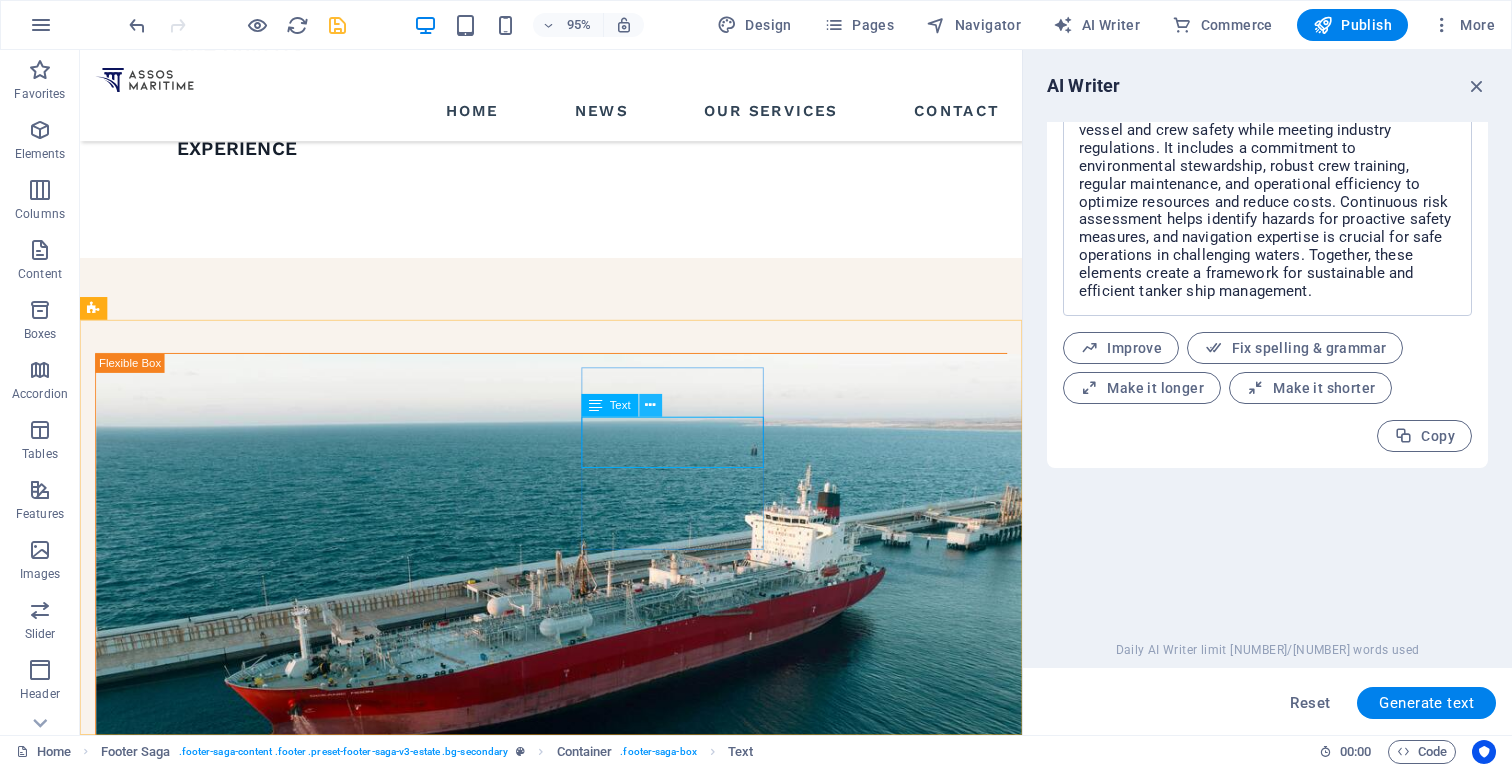 click at bounding box center (651, 406) 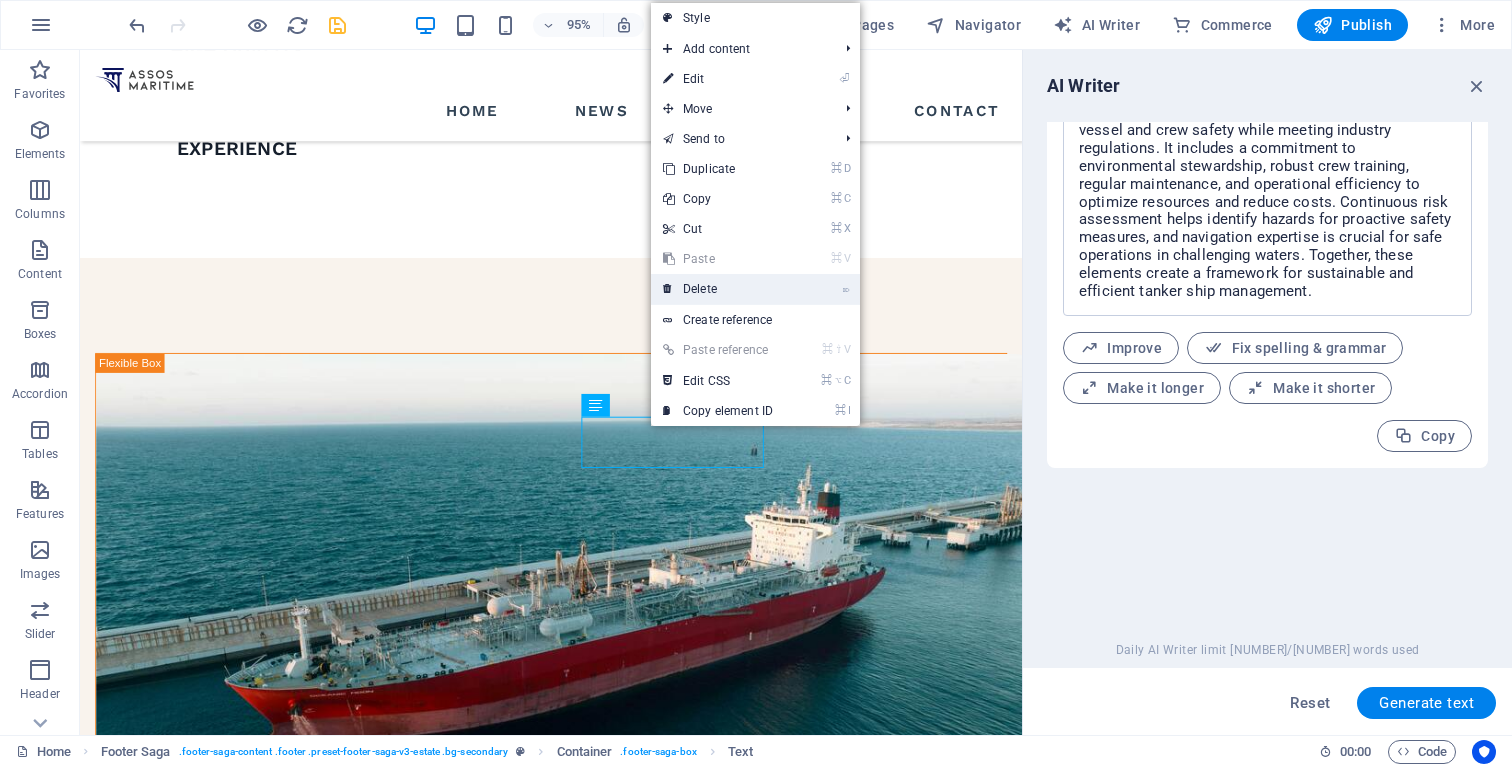 click on "⌦  Delete" at bounding box center [718, 289] 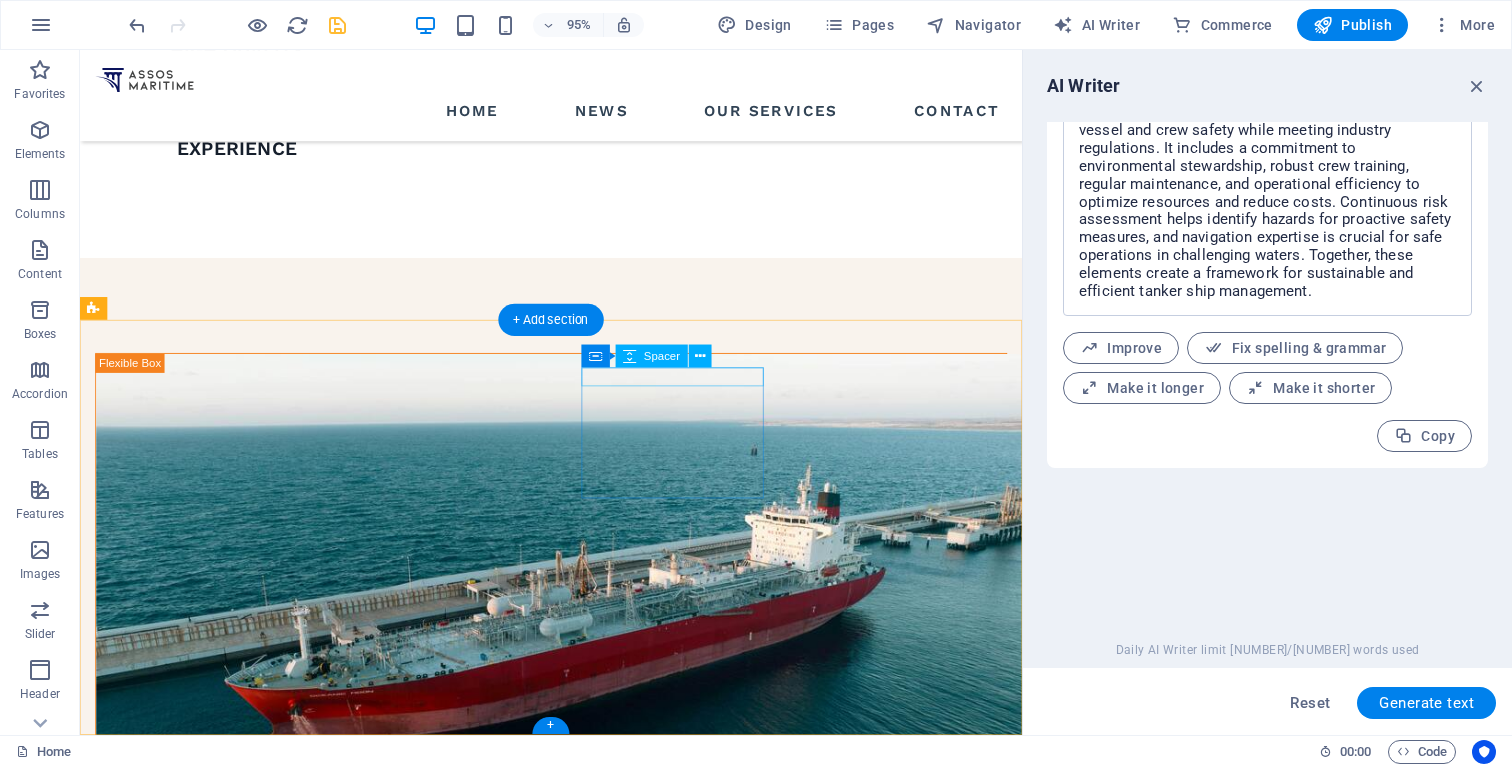 click at bounding box center (192, 1751) 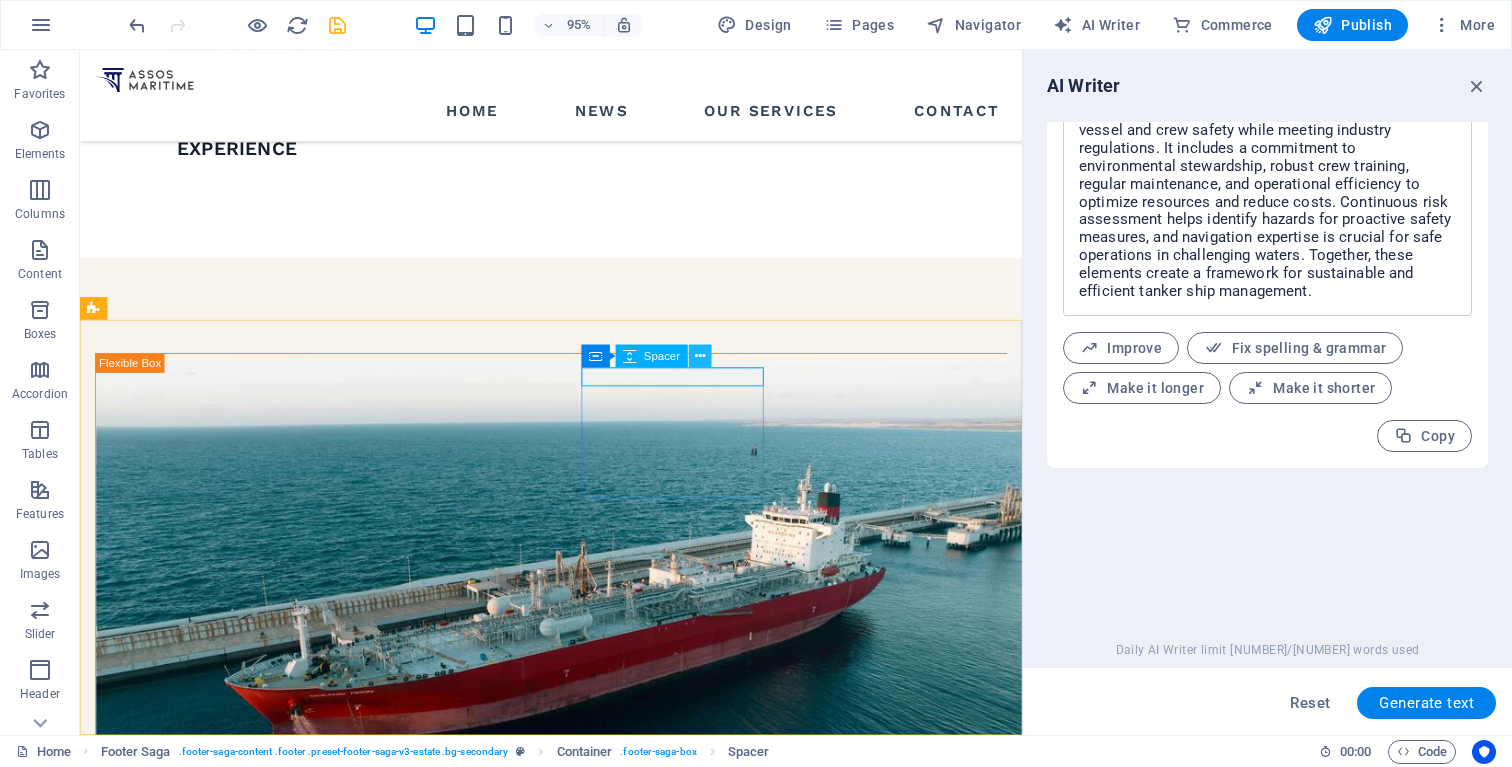click at bounding box center [700, 356] 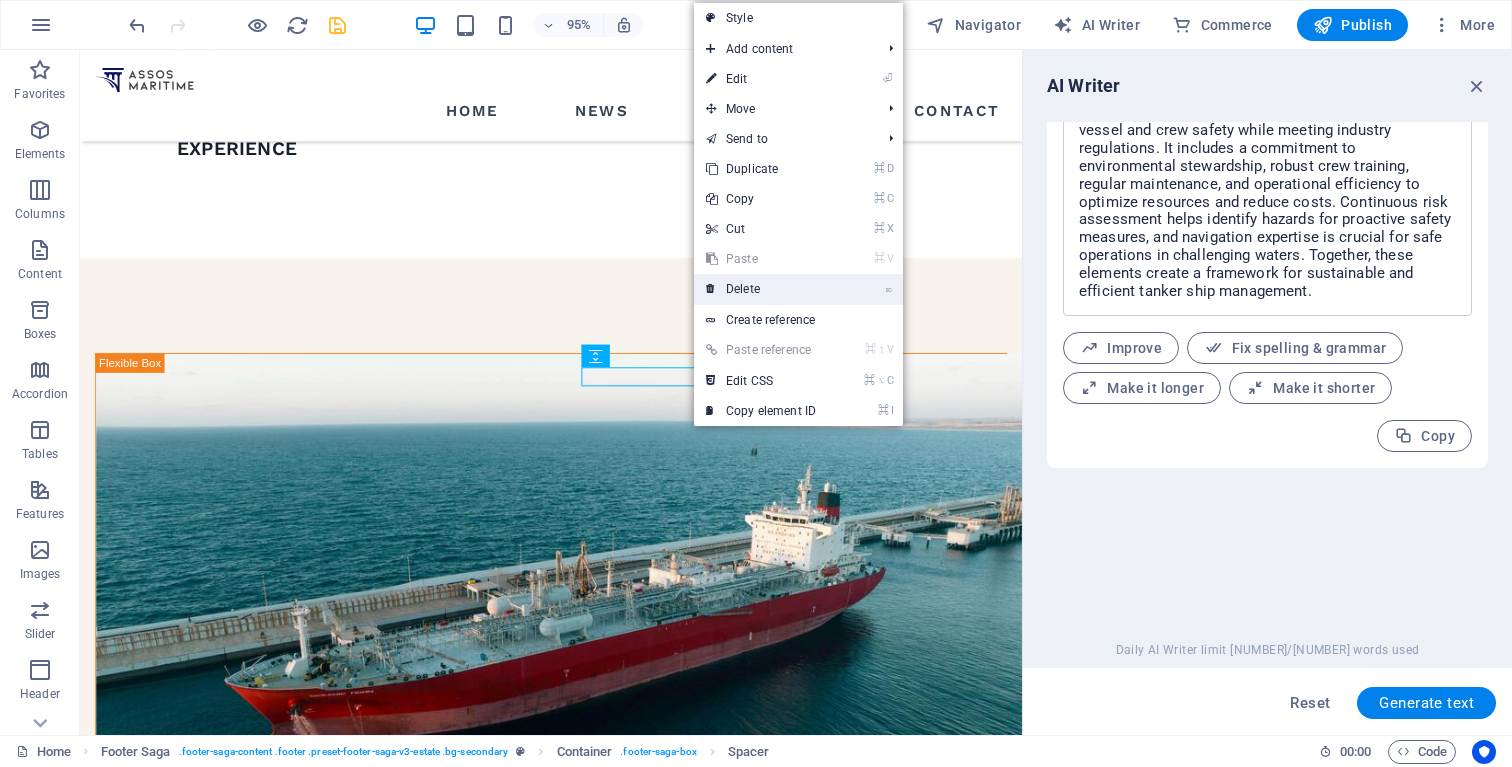 click on "⌦  Delete" at bounding box center (761, 289) 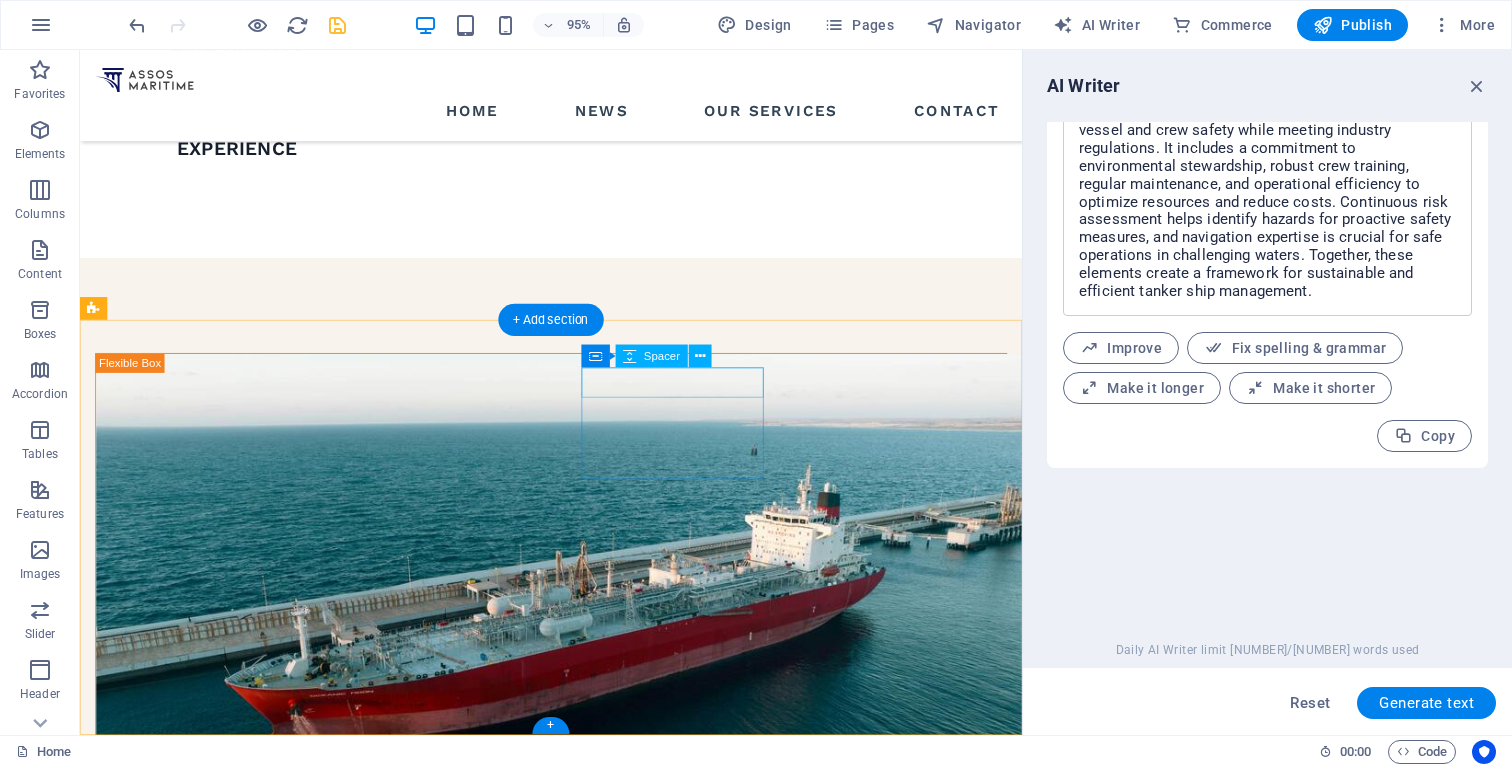 click at bounding box center [192, 1757] 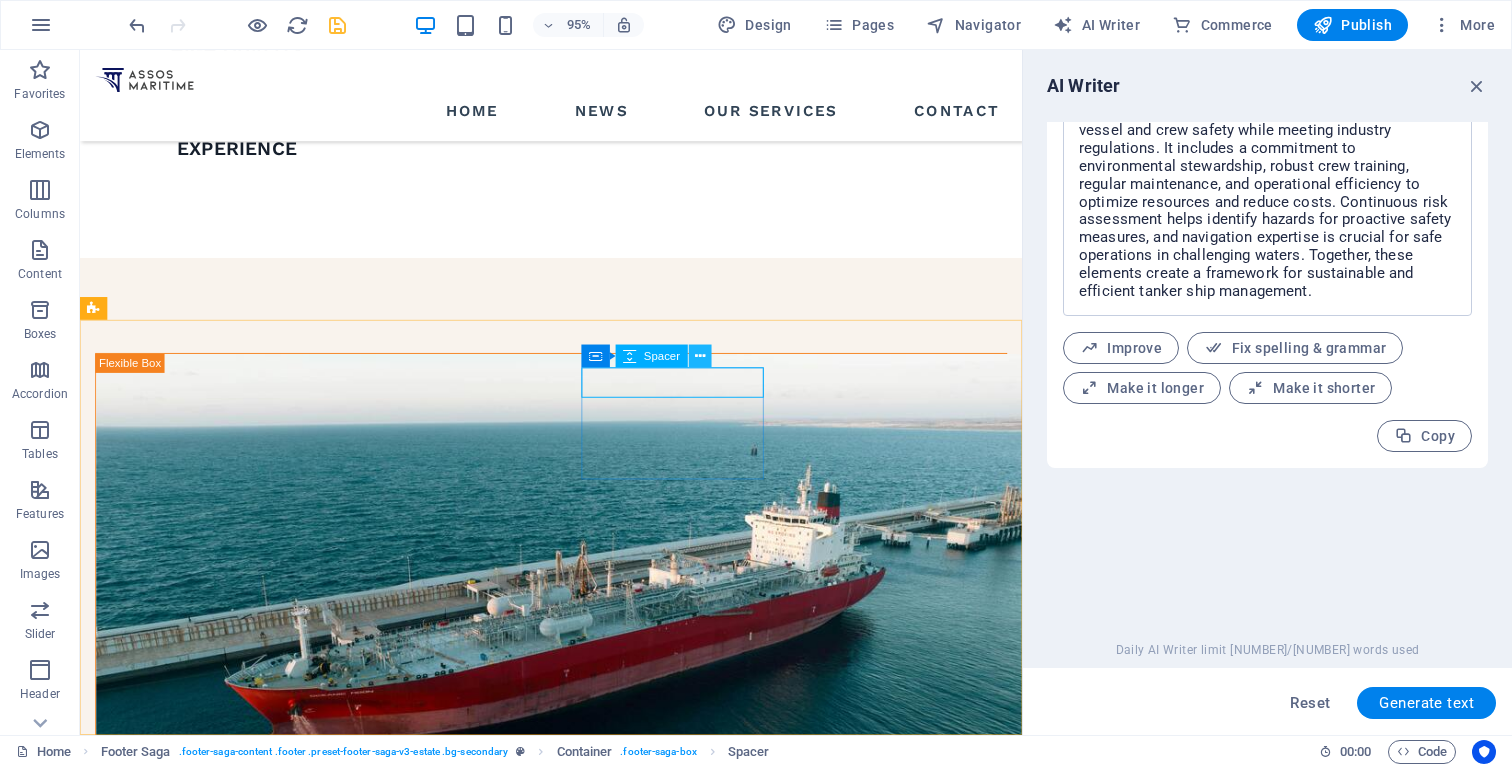 click at bounding box center [700, 356] 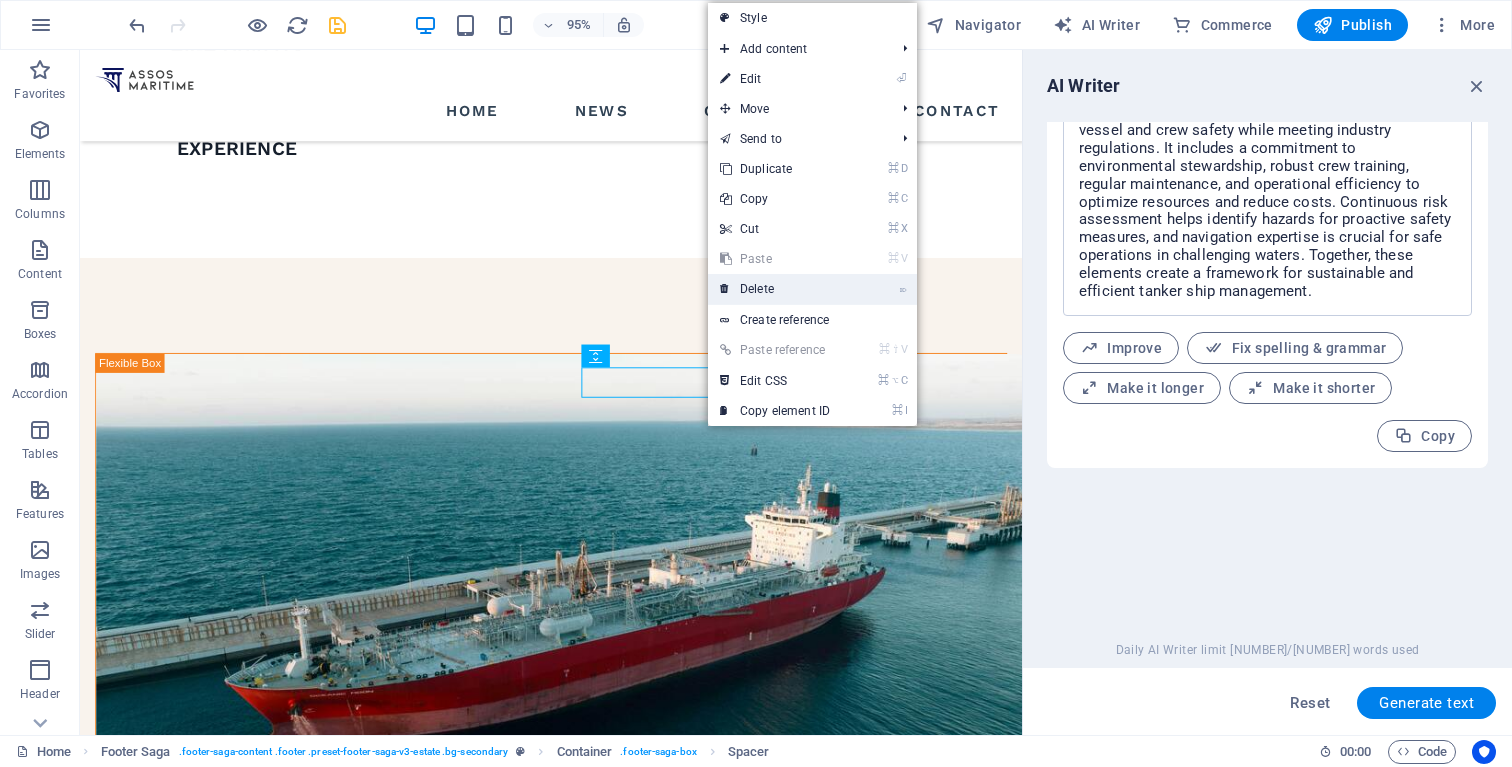 click on "⌦  Delete" at bounding box center [775, 289] 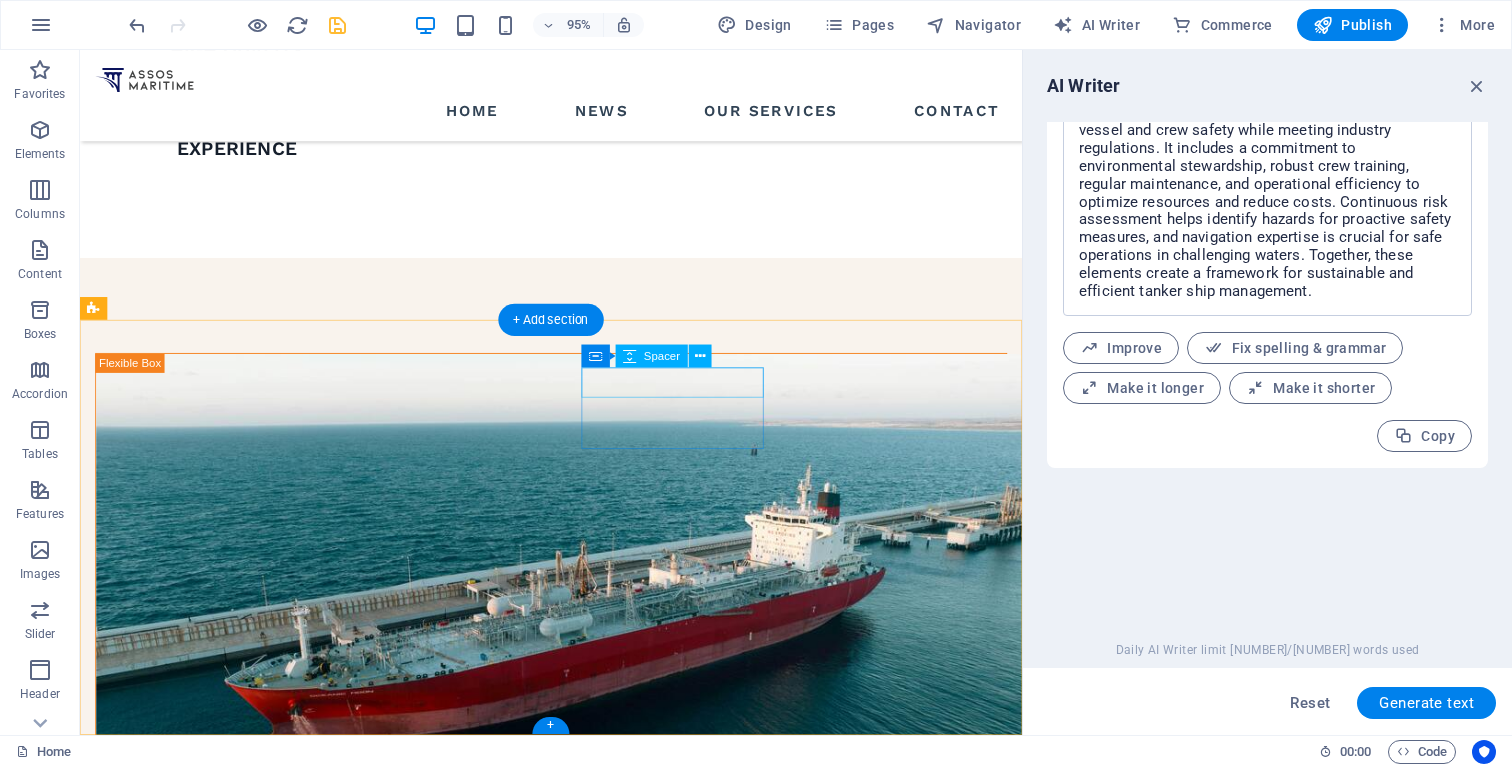 click at bounding box center [192, 1757] 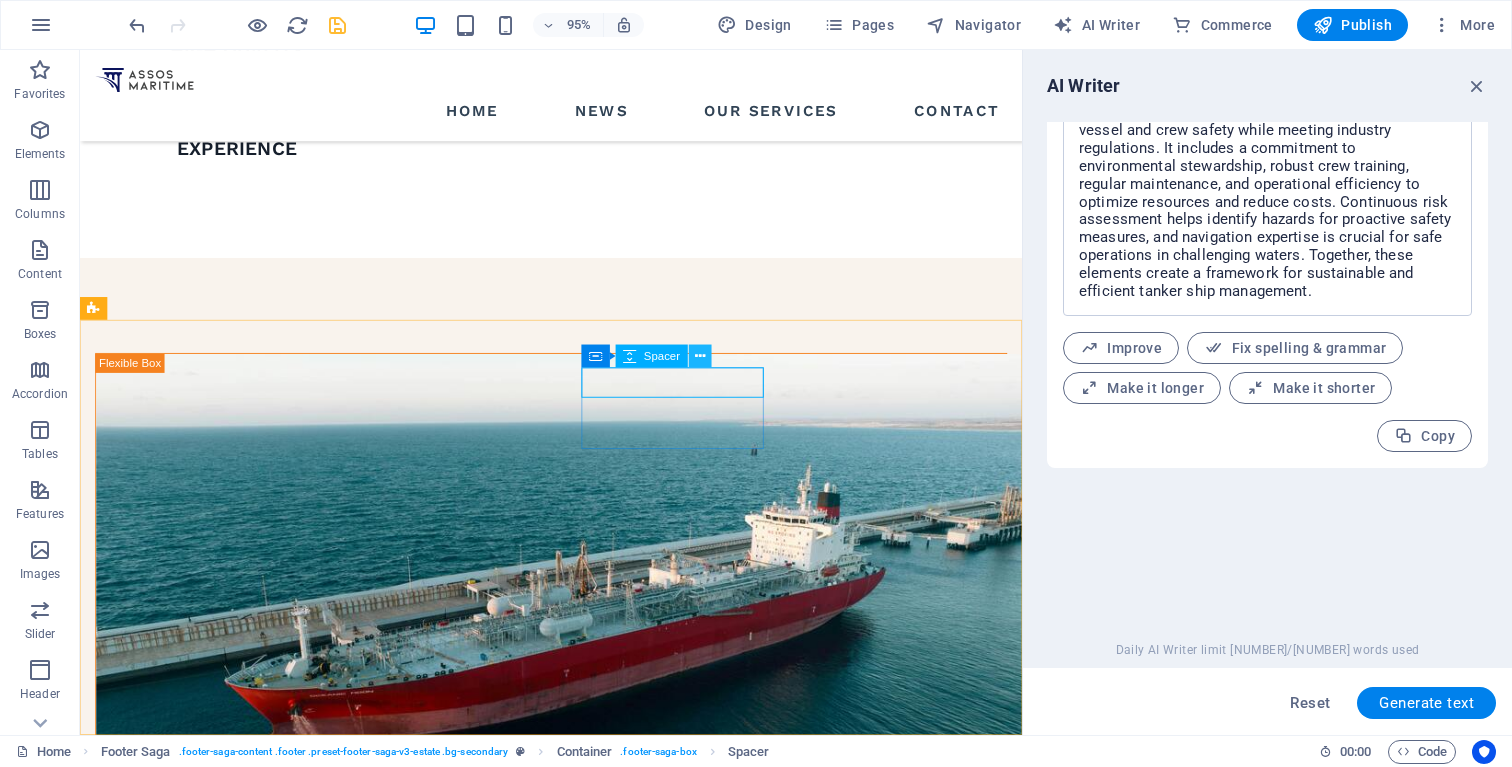 click at bounding box center [700, 356] 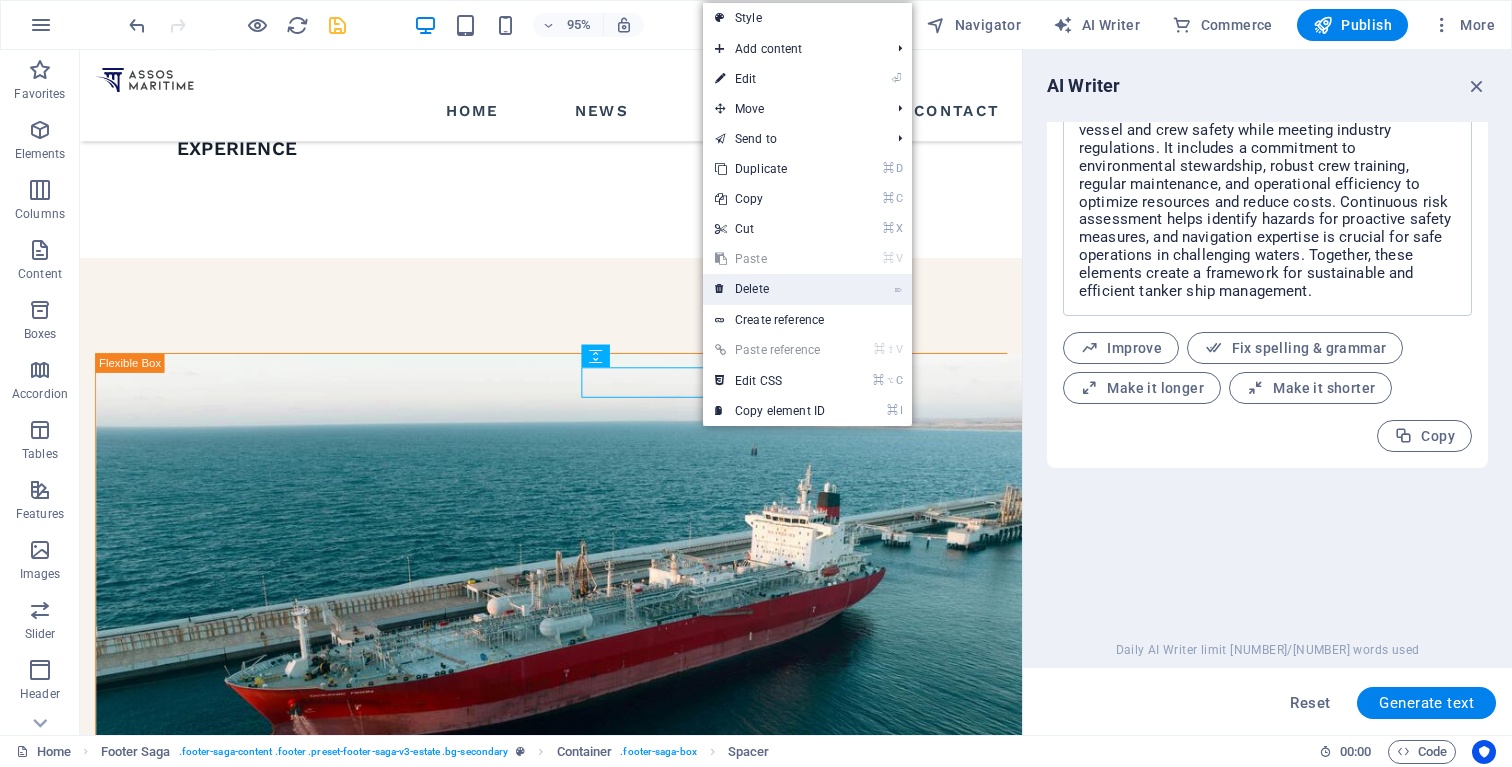 click on "⌦  Delete" at bounding box center (770, 289) 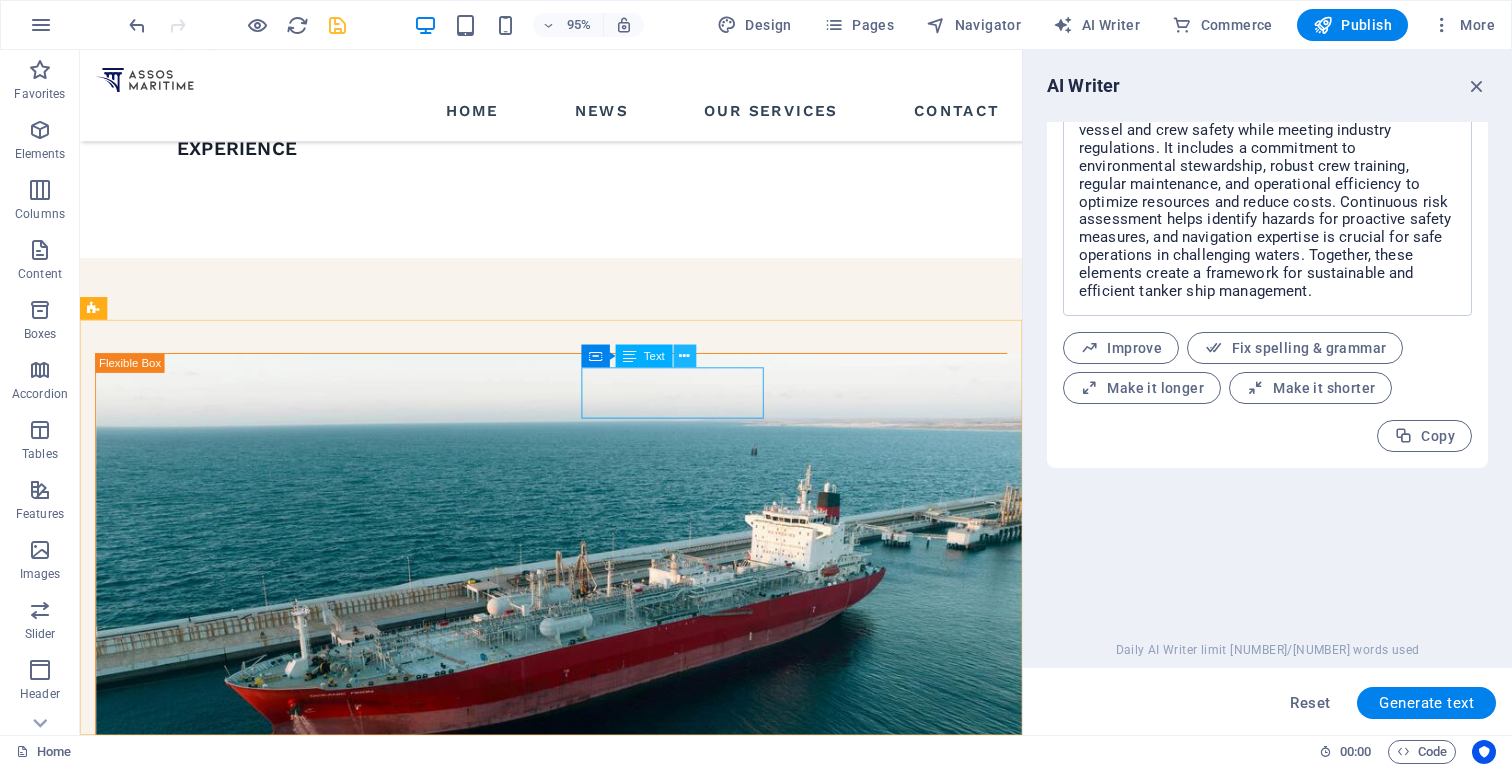 click at bounding box center (685, 356) 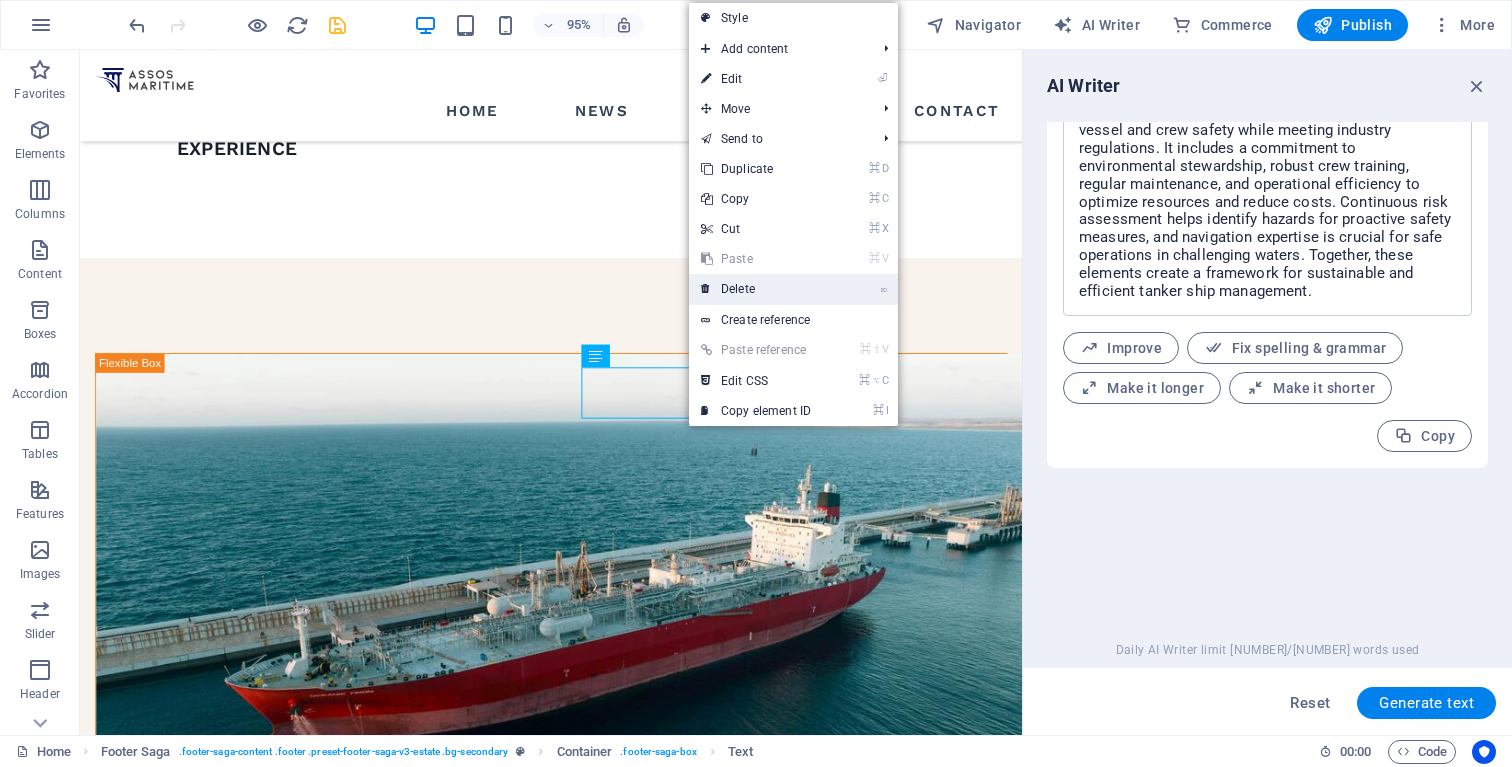 click on "⌦  Delete" at bounding box center (756, 289) 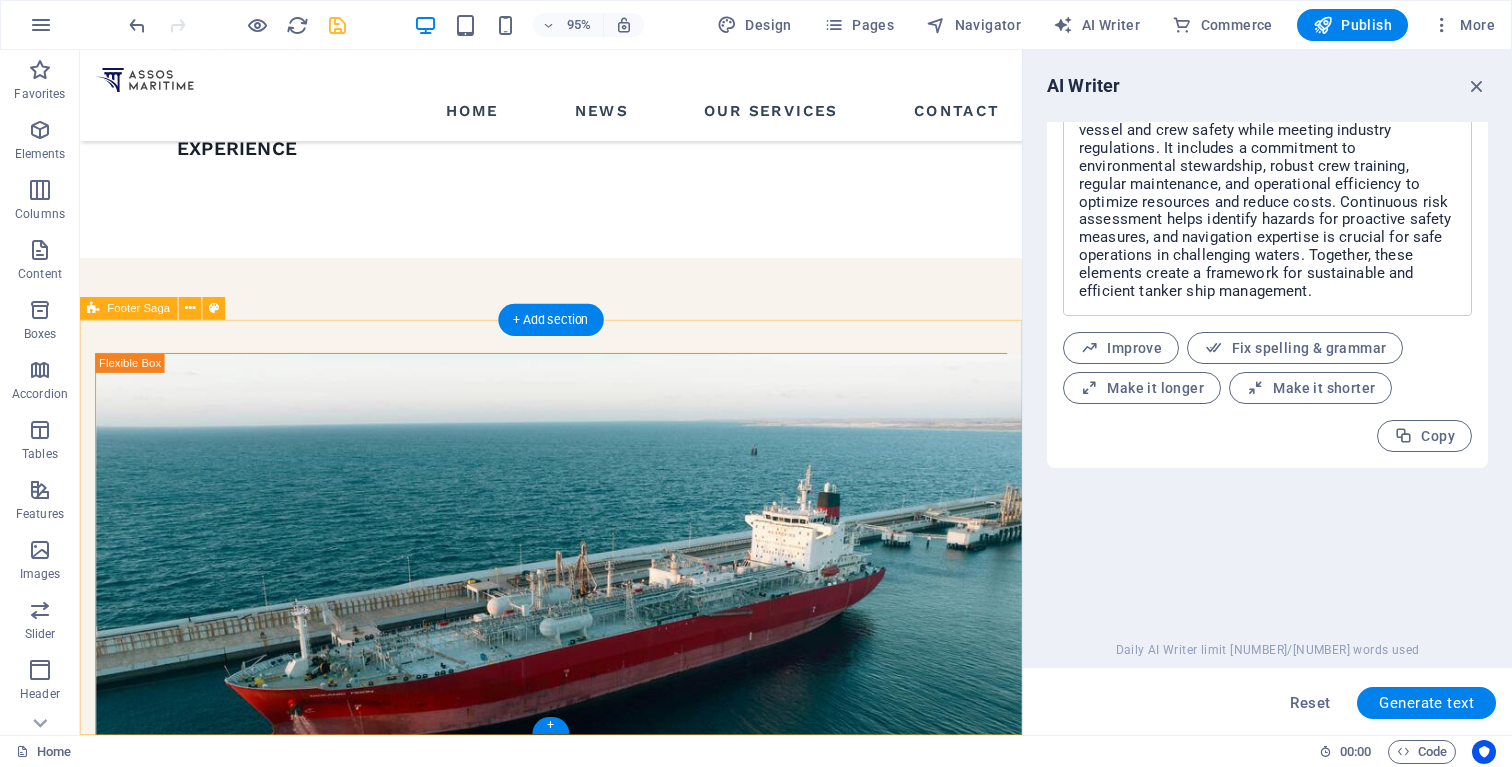 click on "pages HOME NEWS OUR SERVICES CONTACT Drop content here or  Add elements  Paste clipboard Social media Copyright © 2023 Estator. All rights reserved.
Privacy Policy   |   Legal Notice" at bounding box center (576, 1838) 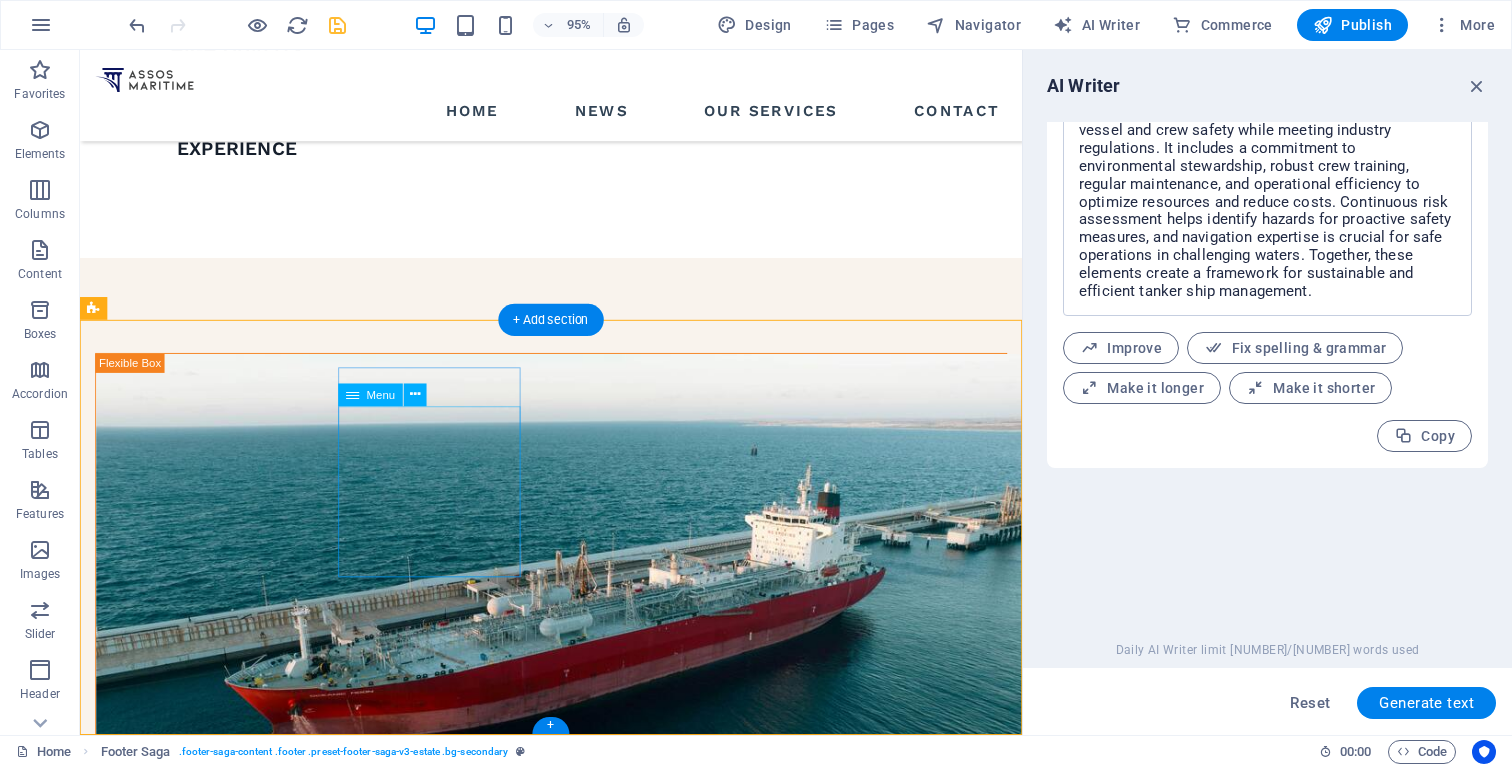 click on "HOME NEWS OUR SERVICES CONTACT" at bounding box center [192, 1619] 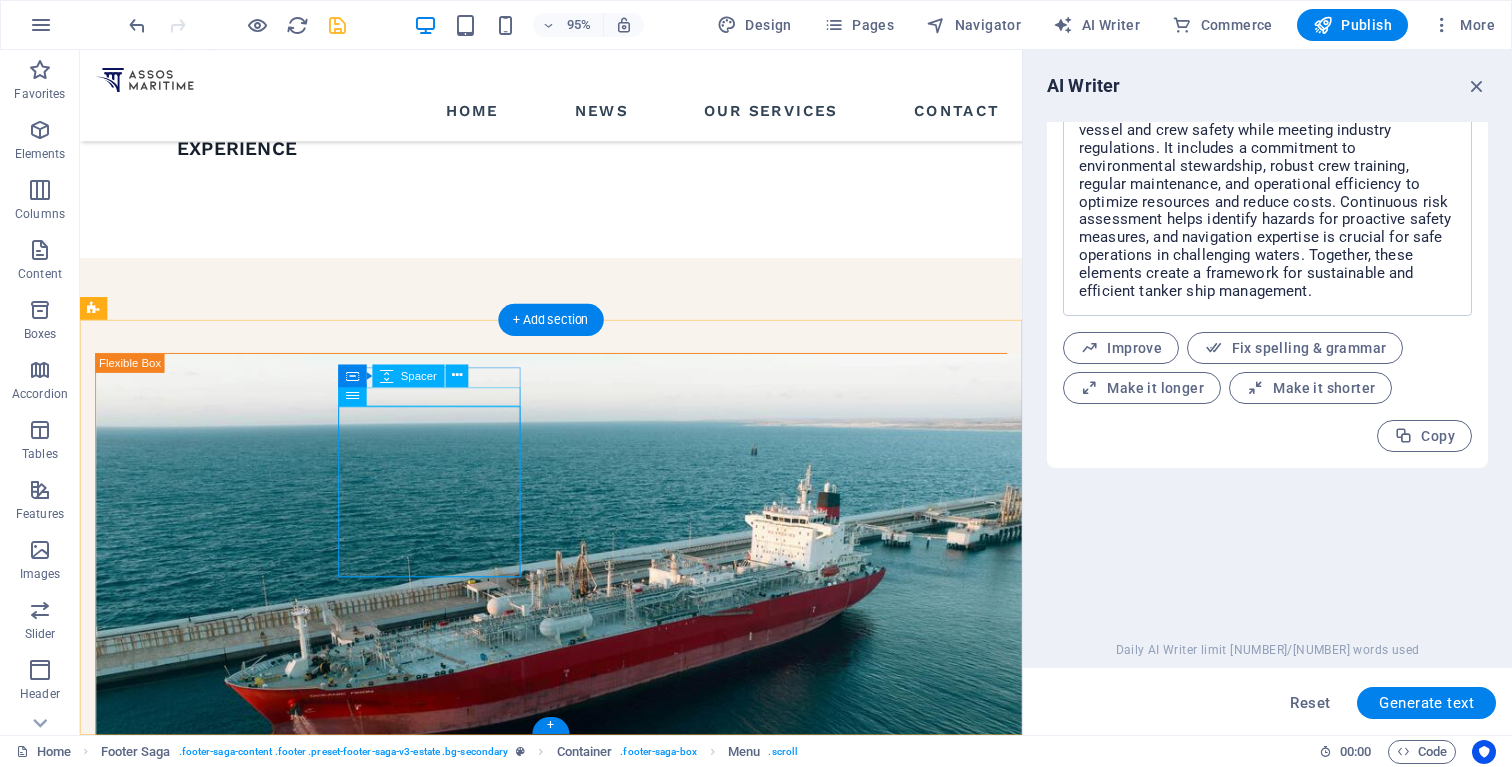 click at bounding box center (192, 1519) 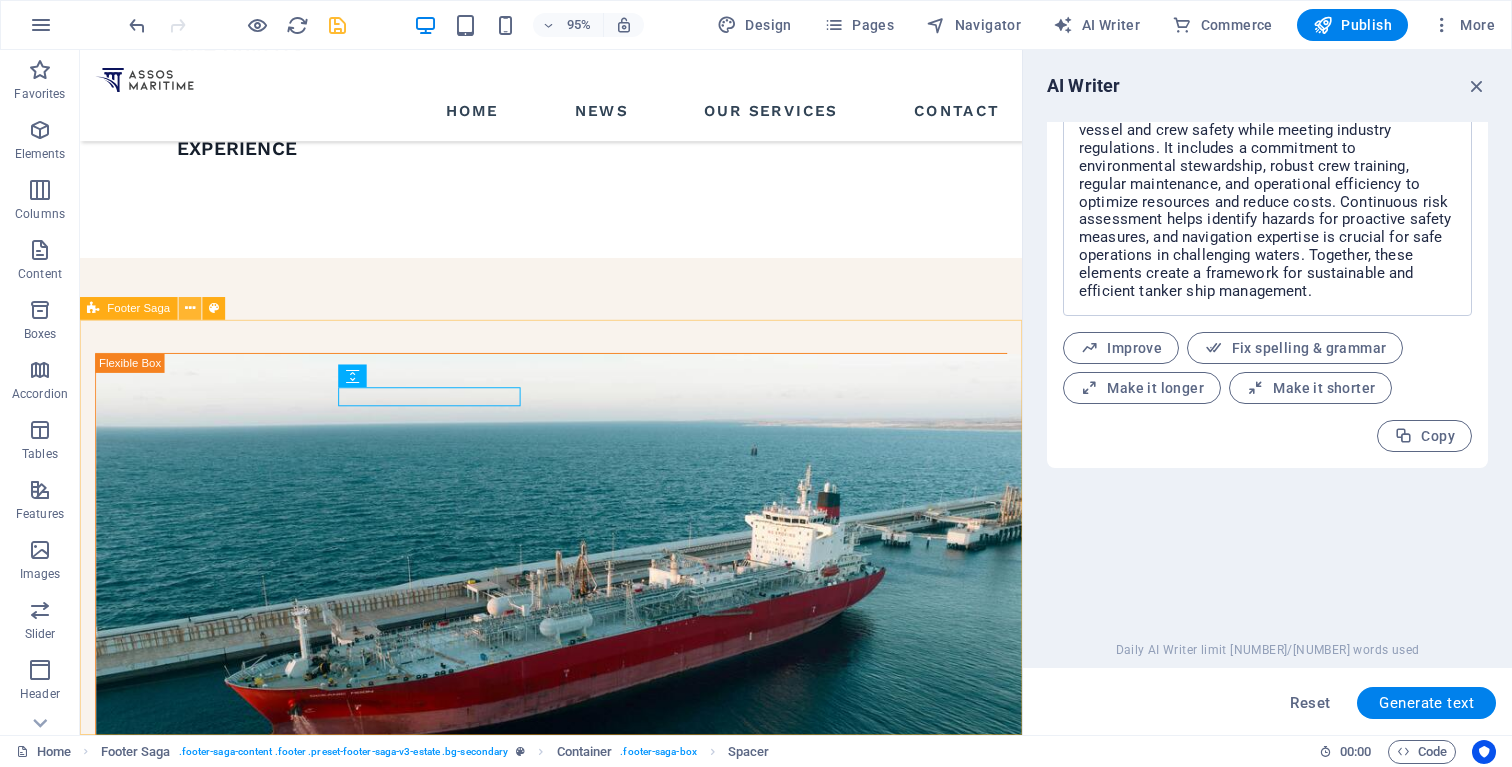 click at bounding box center (190, 309) 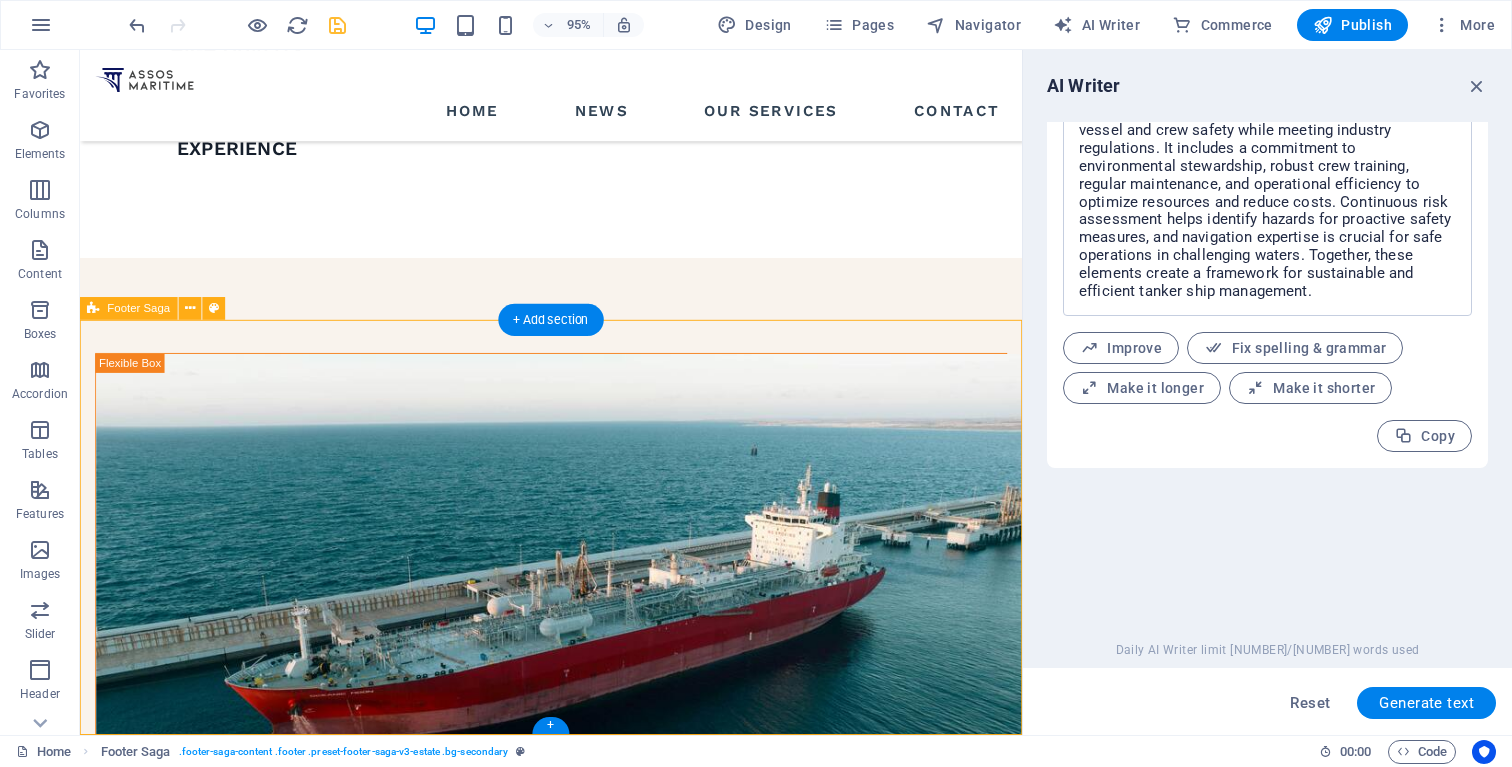 click on "pages HOME NEWS OUR SERVICES CONTACT Drop content here or  Add elements  Paste clipboard Social media Copyright © 2023 Estator. All rights reserved.
Privacy Policy   |   Legal Notice" at bounding box center [576, 1838] 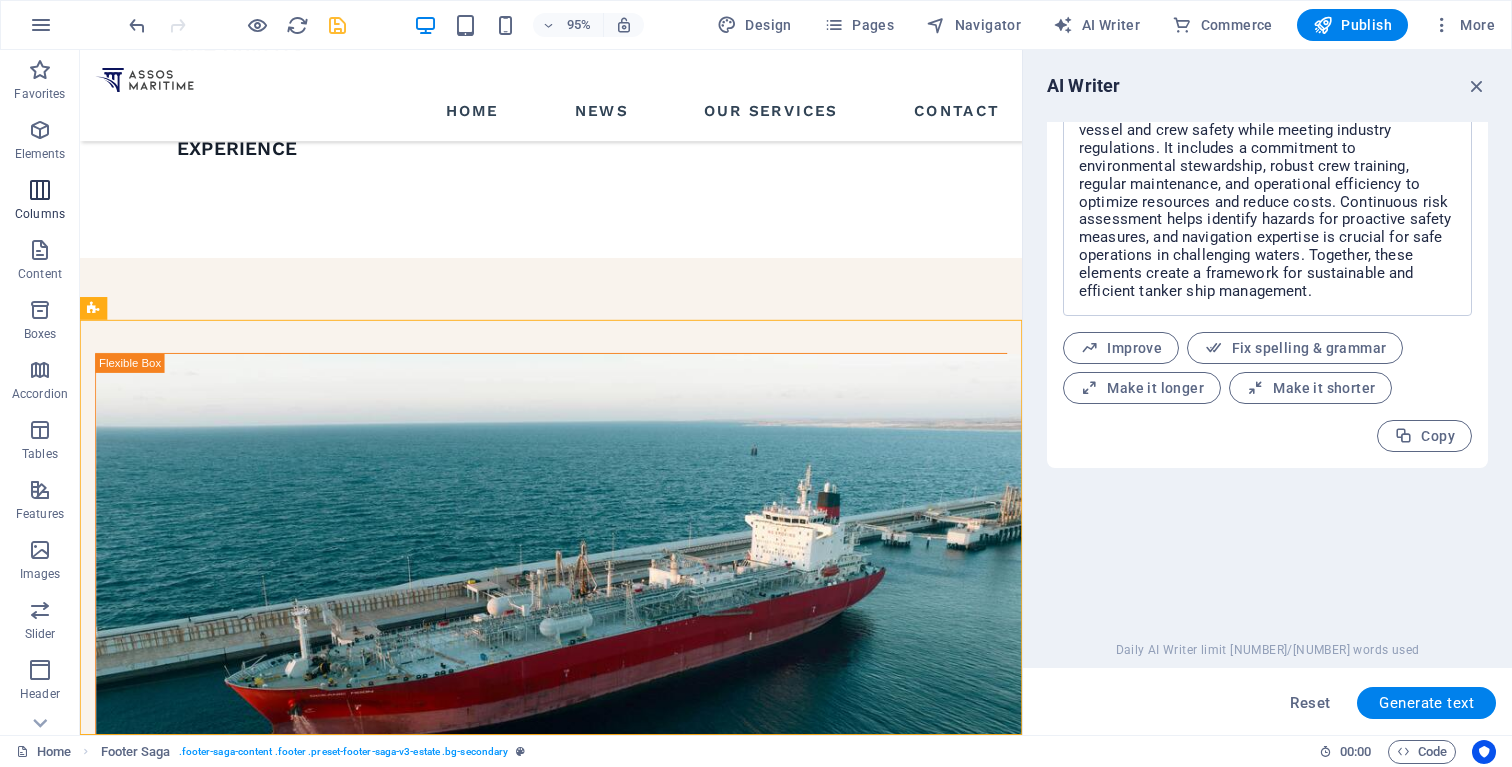 click on "Columns" at bounding box center [40, 202] 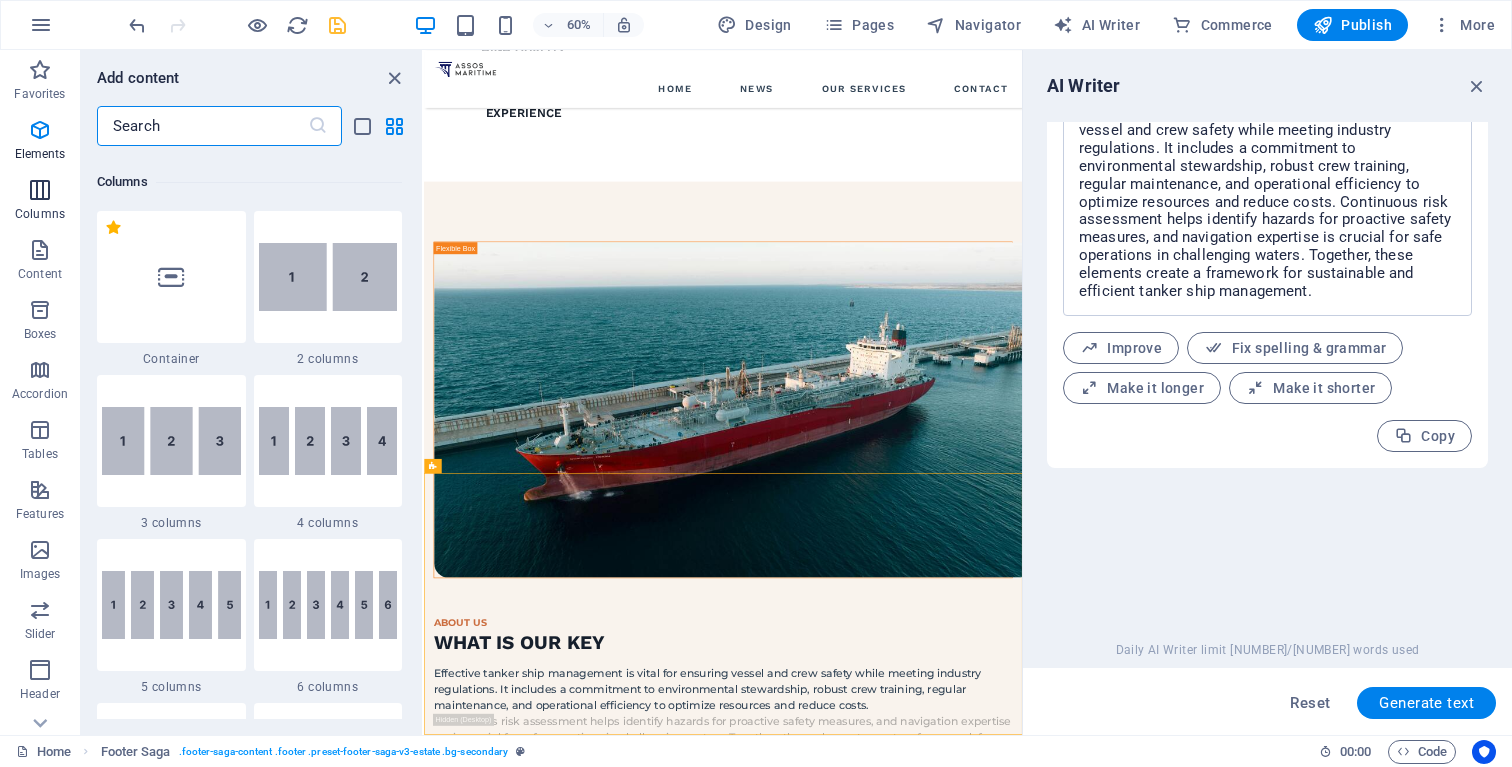 scroll, scrollTop: 990, scrollLeft: 0, axis: vertical 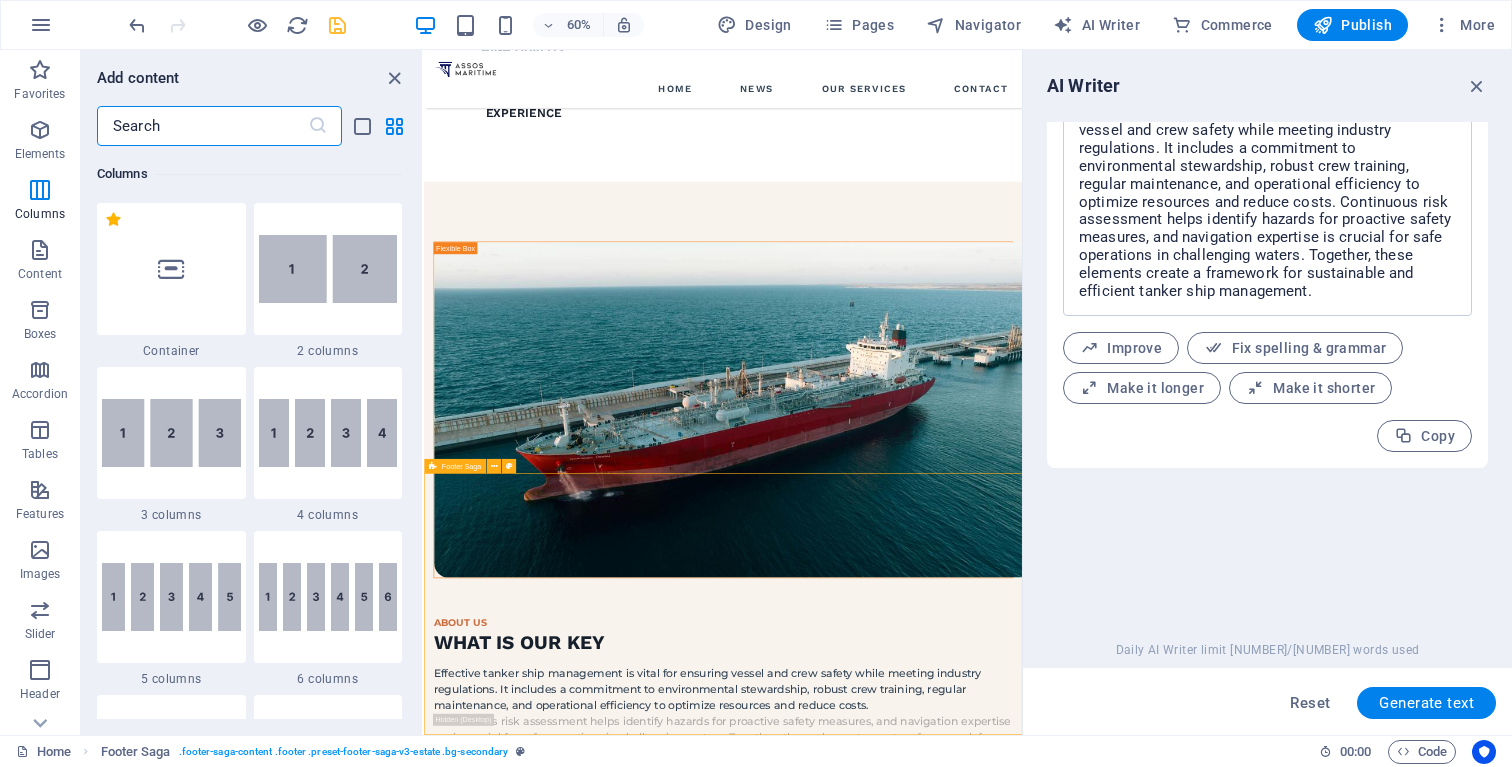 click on "Footer Saga" at bounding box center [461, 465] 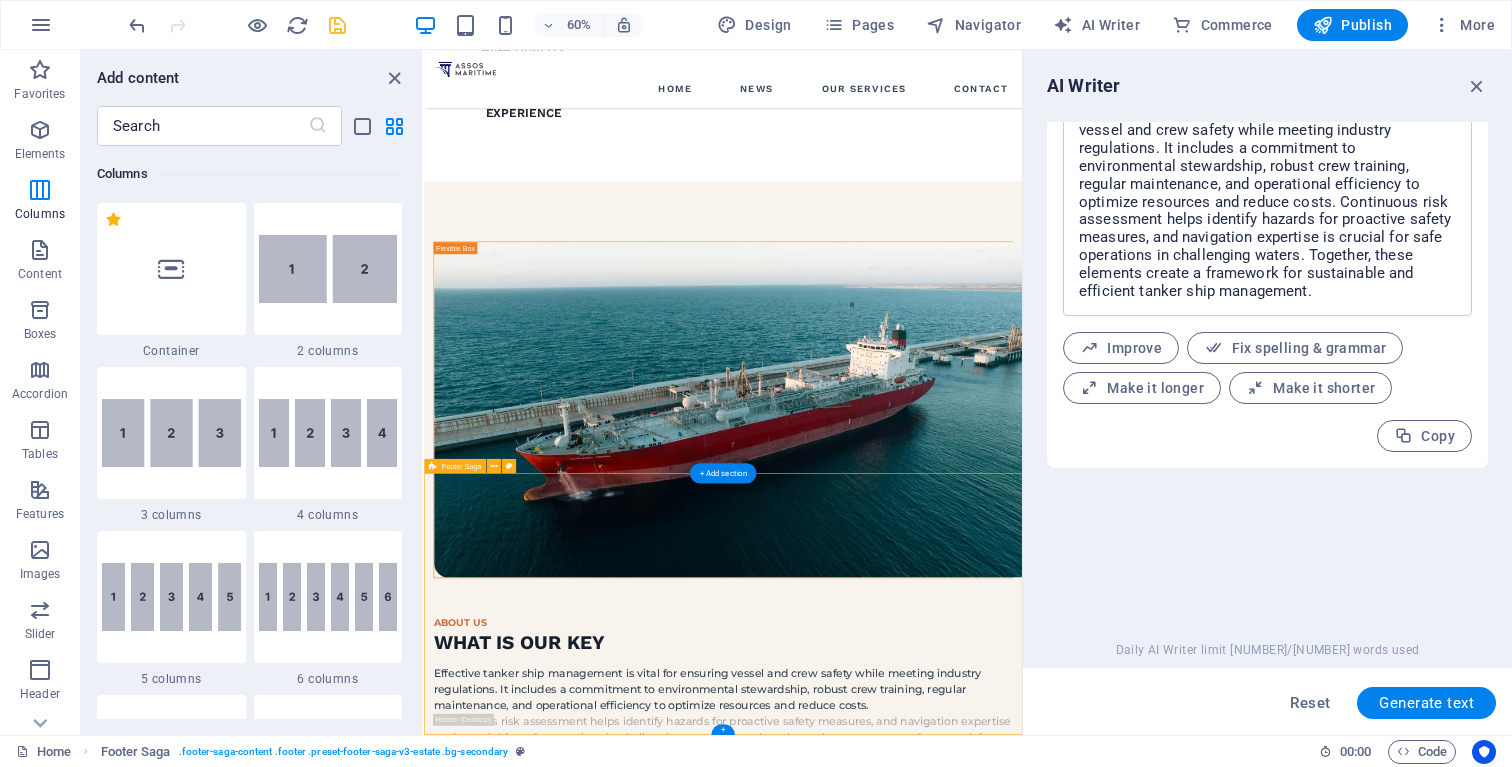 click on "pages HOME NEWS OUR SERVICES CONTACT Drop content here or  Add elements  Paste clipboard Social media Copyright © 2023 Estator. All rights reserved.
Privacy Policy   |   Legal Notice" at bounding box center (922, 1841) 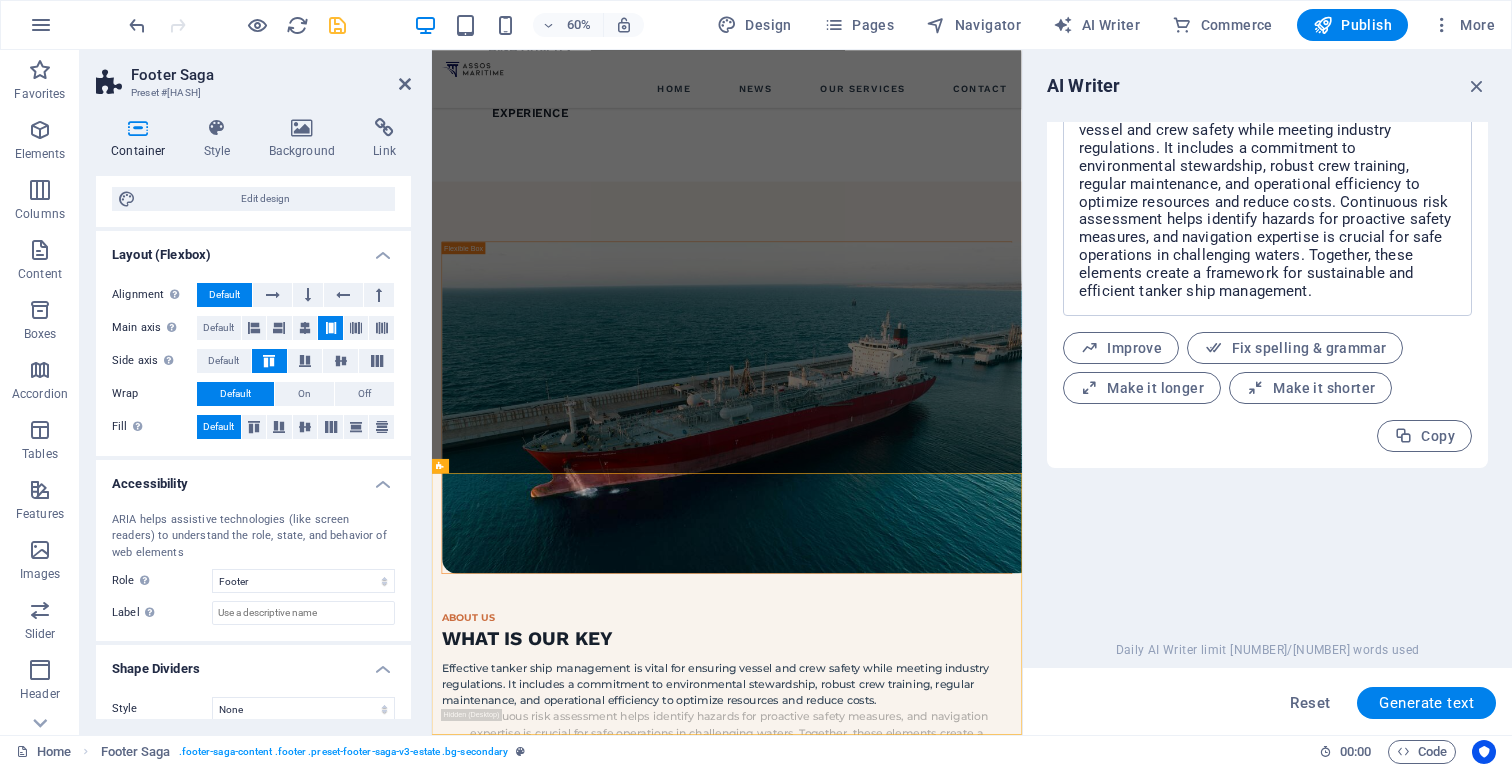 scroll, scrollTop: 232, scrollLeft: 0, axis: vertical 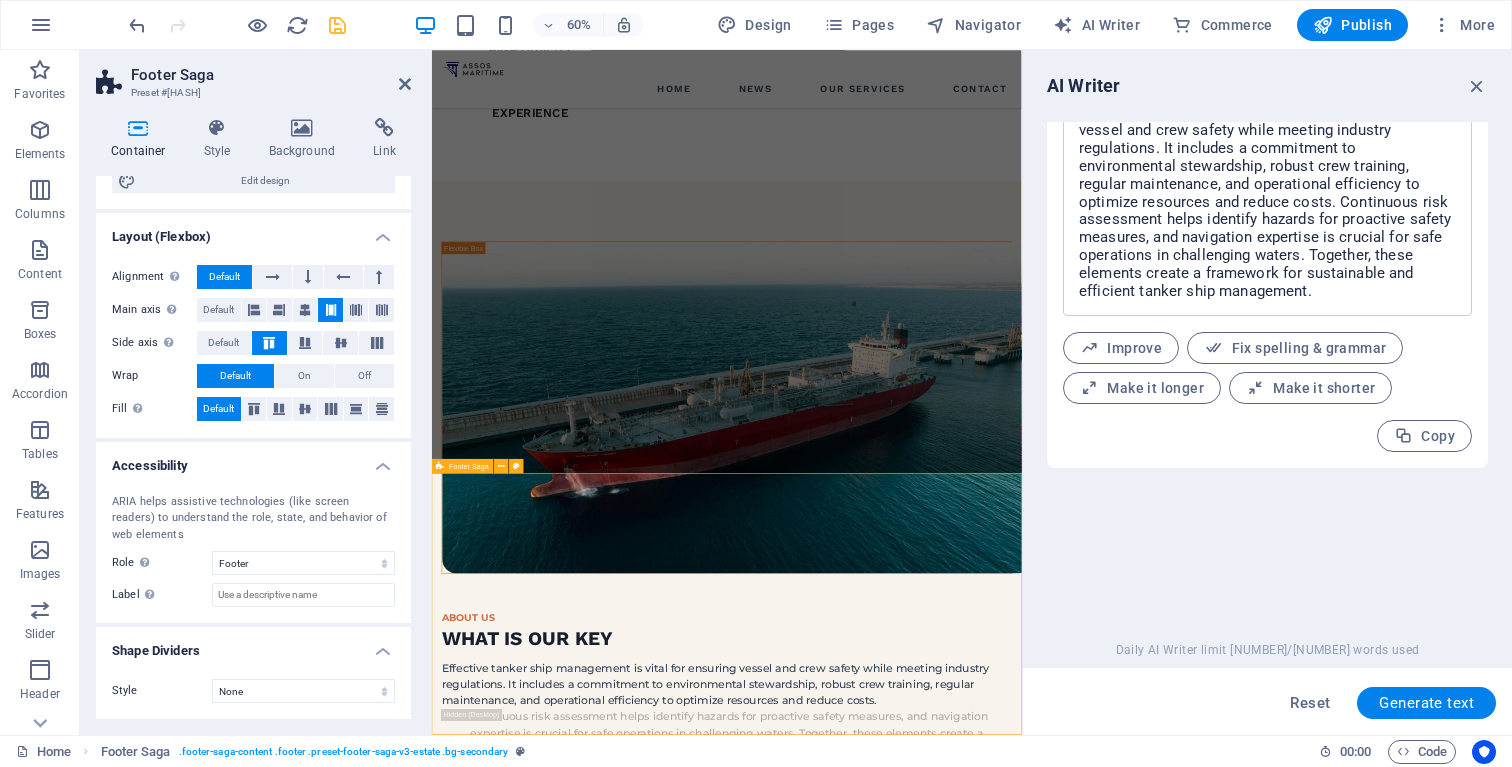 click on "pages HOME NEWS OUR SERVICES CONTACT Drop content here or  Add elements  Paste clipboard Social media Copyright © 2023 Estator. All rights reserved.
Privacy Policy   |   Legal Notice" at bounding box center (923, 1833) 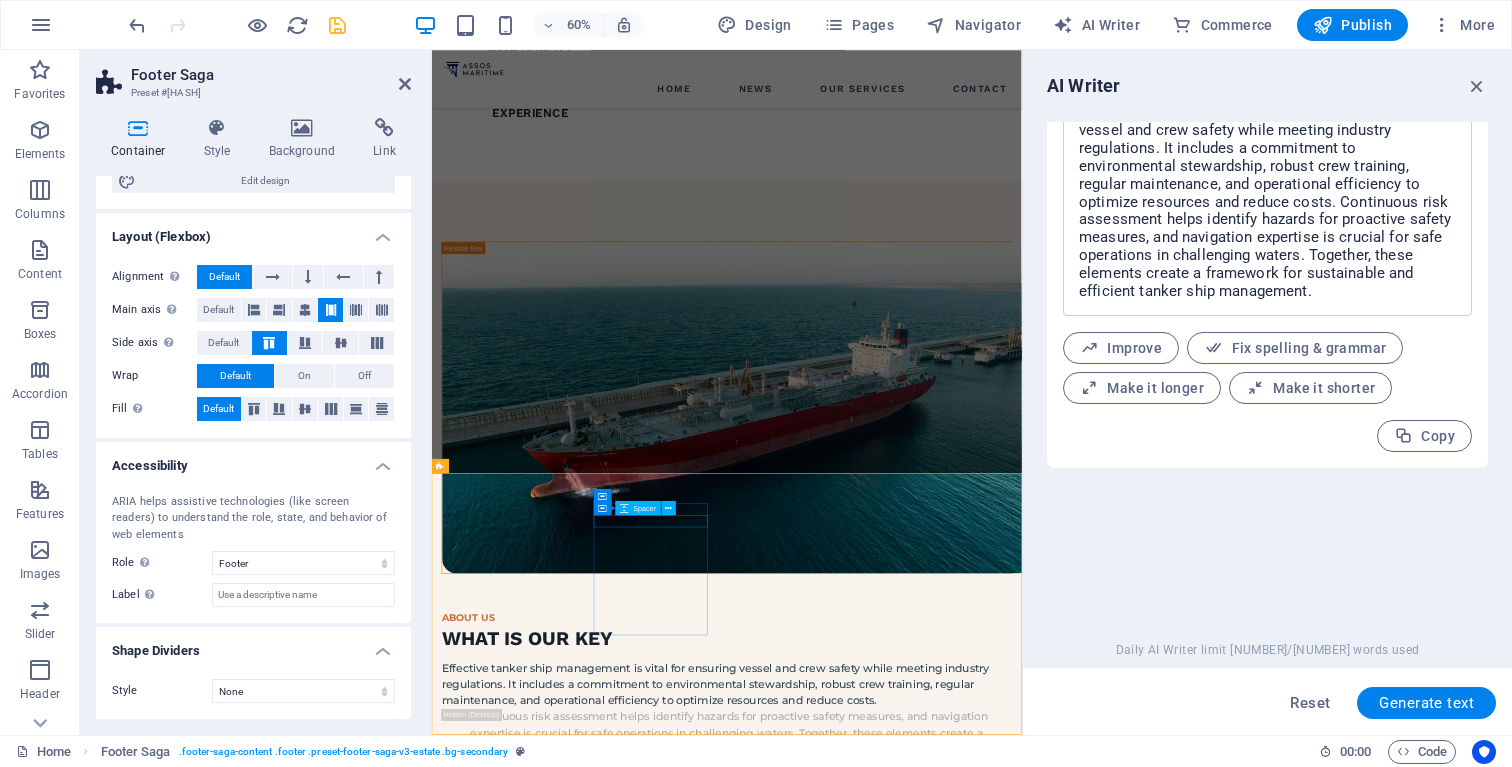 click at bounding box center [543, 1514] 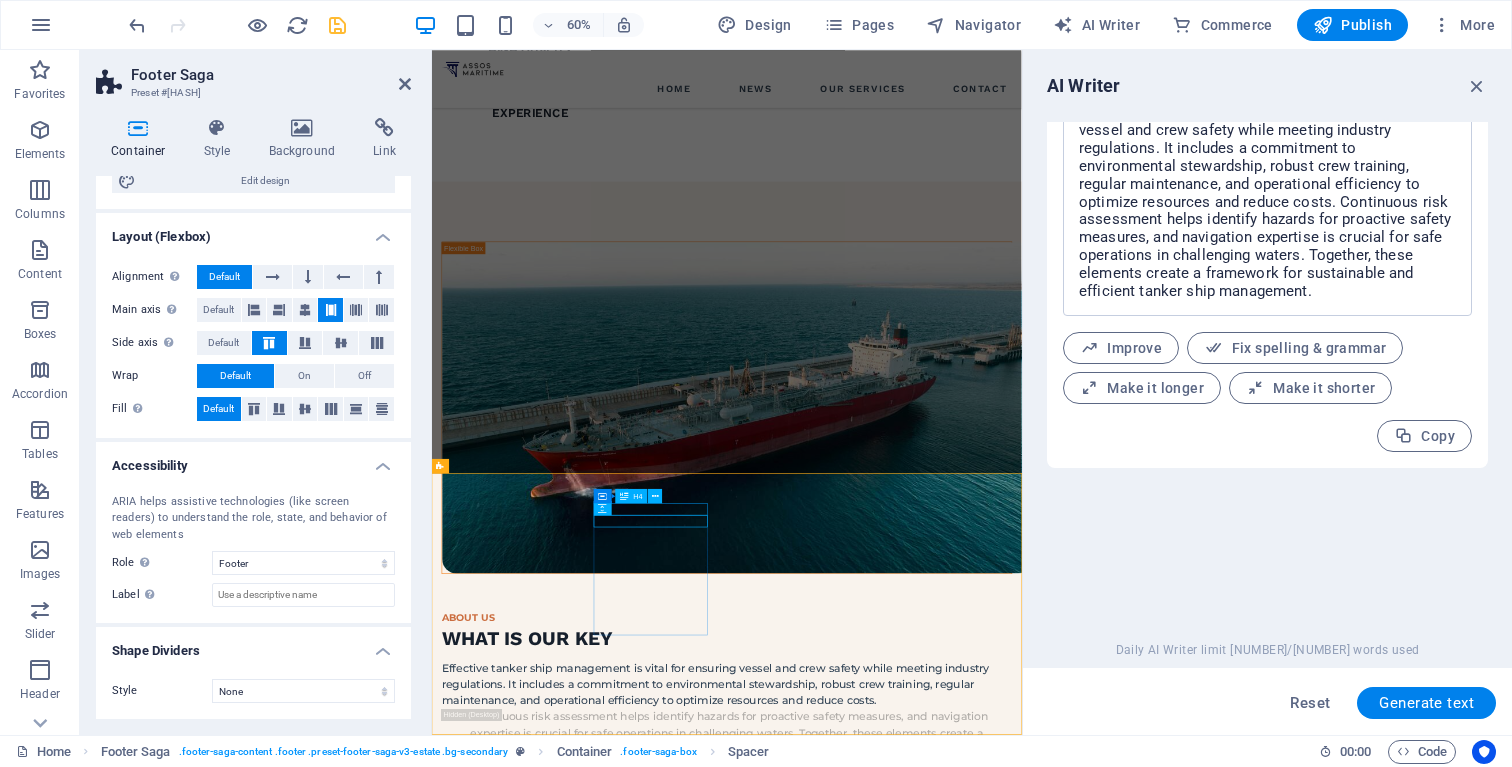 click on "pages" at bounding box center [543, 1494] 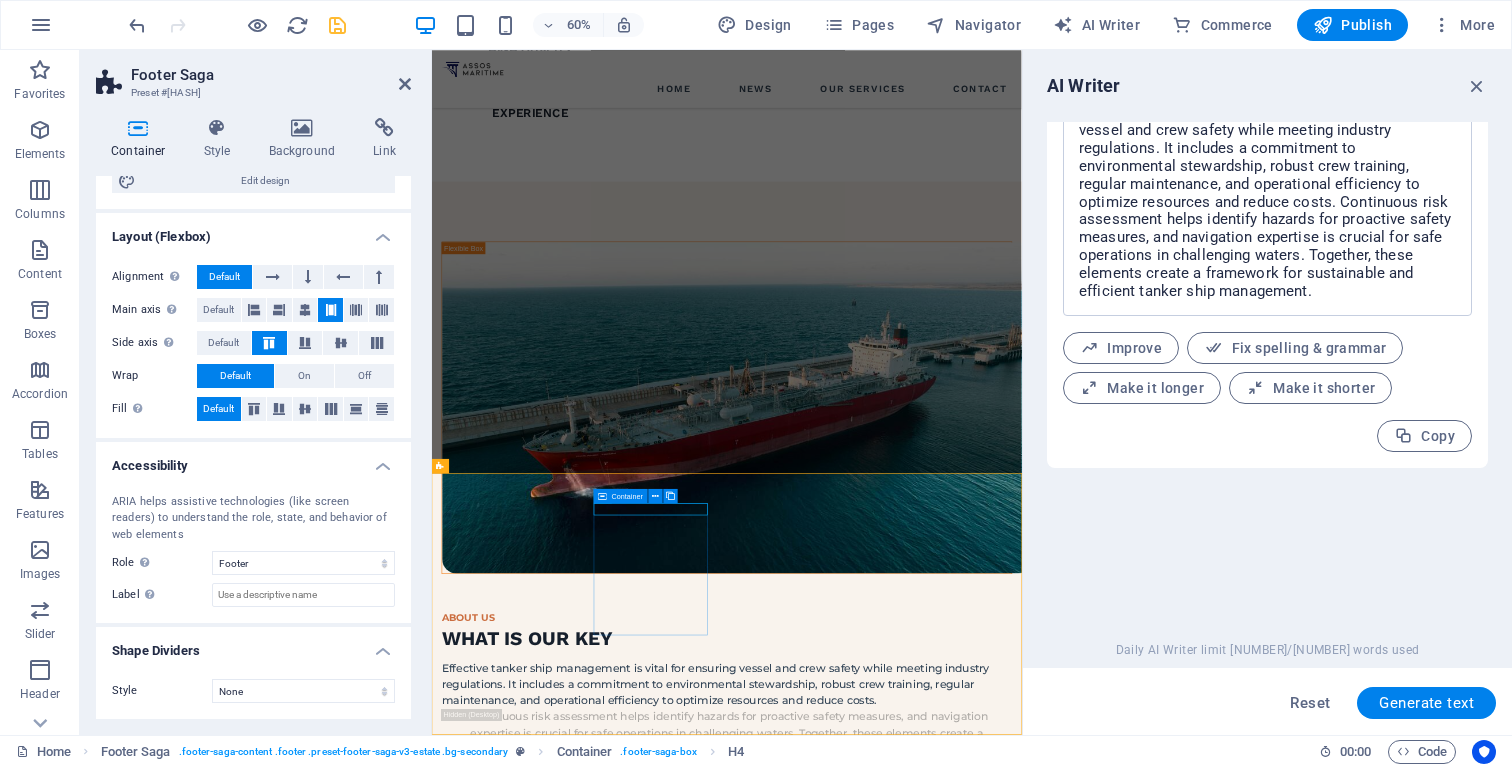 click on "Container" at bounding box center [621, 495] 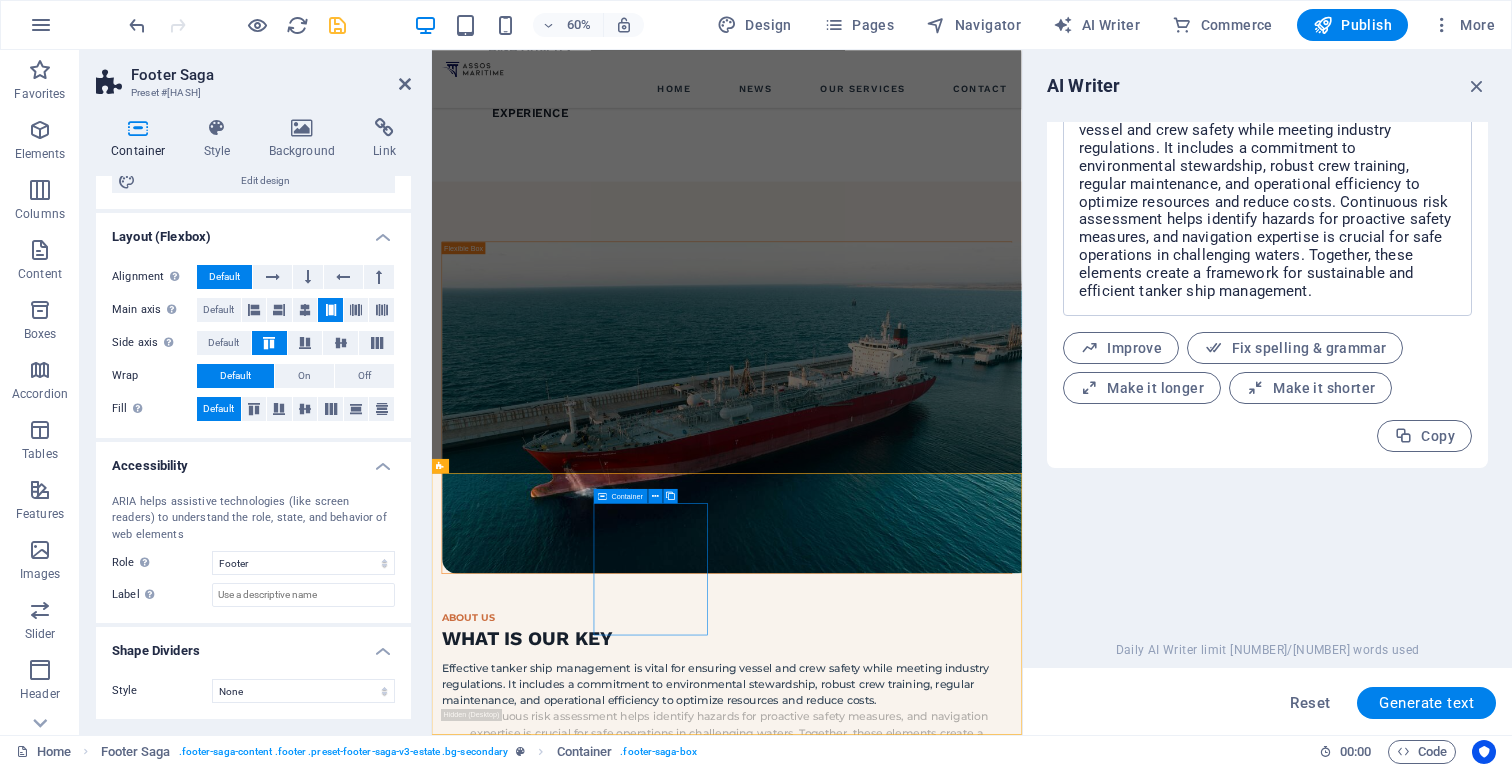 click on "Container" at bounding box center (621, 495) 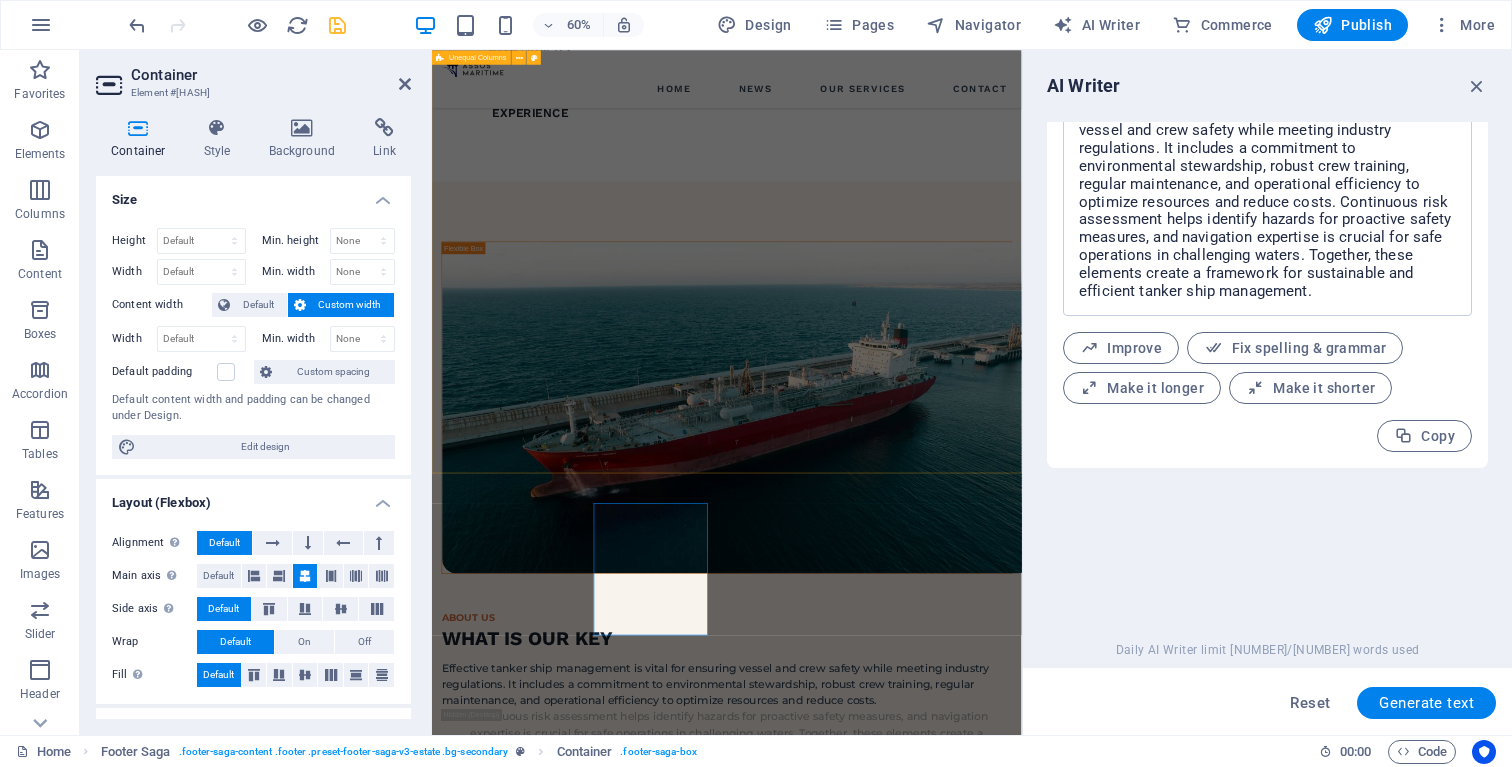 click on "ABOUT US
WHAT IS OuR KEY Effective tanker ship management is vital for ensuring vessel and crew safety while meeting industry regulations. It includes a commitment to environmental stewardship, robust crew training, regular maintenance, and operational efficiency to optimize resources and reduce costs.  Continuous risk assessment helps identify hazards for proactive safety measures, and navigation expertise is crucial for safe operations in challenging waters. Together, these elements create a framework for sustainable and efficient tanker ship management." at bounding box center [923, 819] 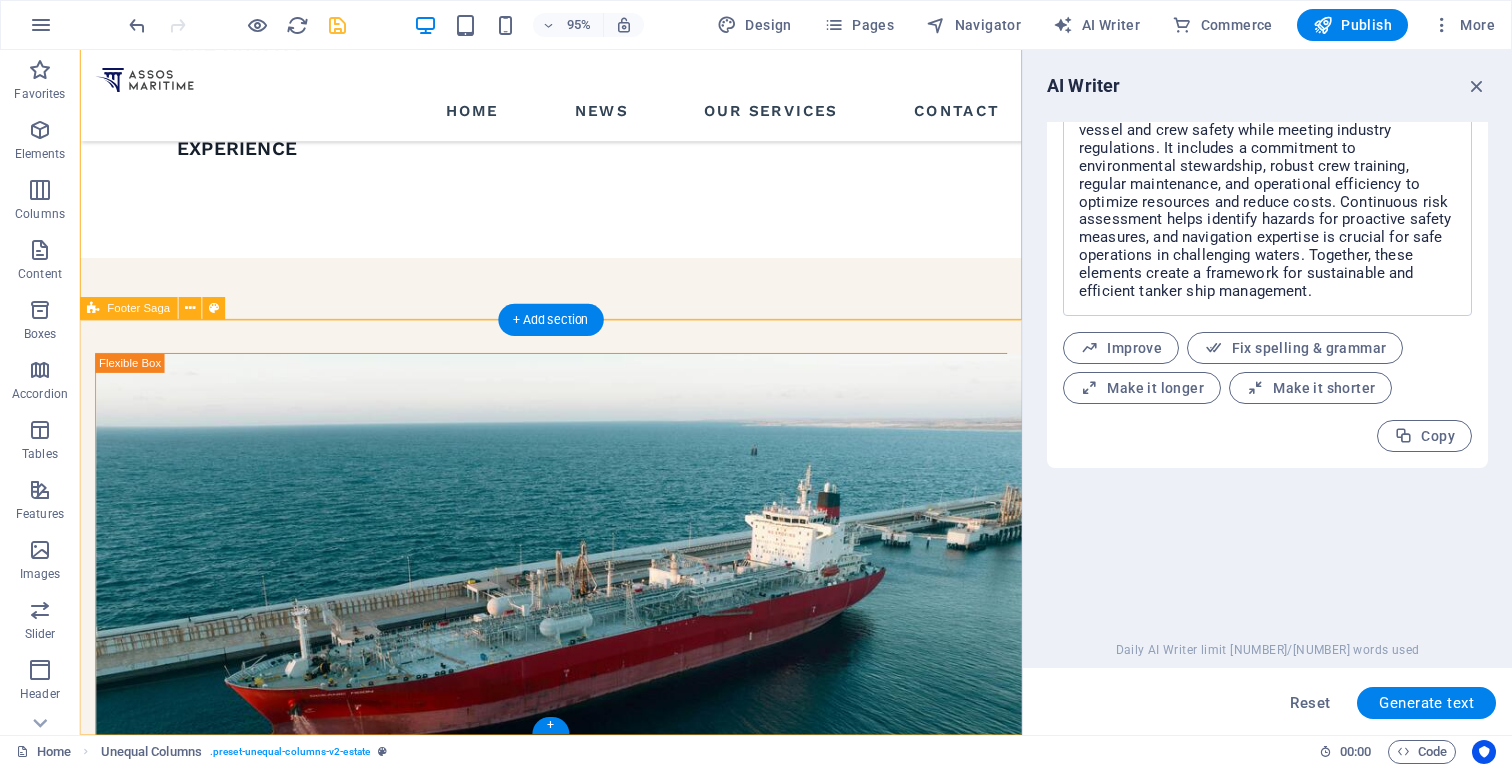 click on "pages HOME NEWS OUR SERVICES CONTACT Drop content here or  Add elements  Paste clipboard Social media Copyright © 2023 Estator. All rights reserved.
Privacy Policy   |   Legal Notice" at bounding box center [576, 1838] 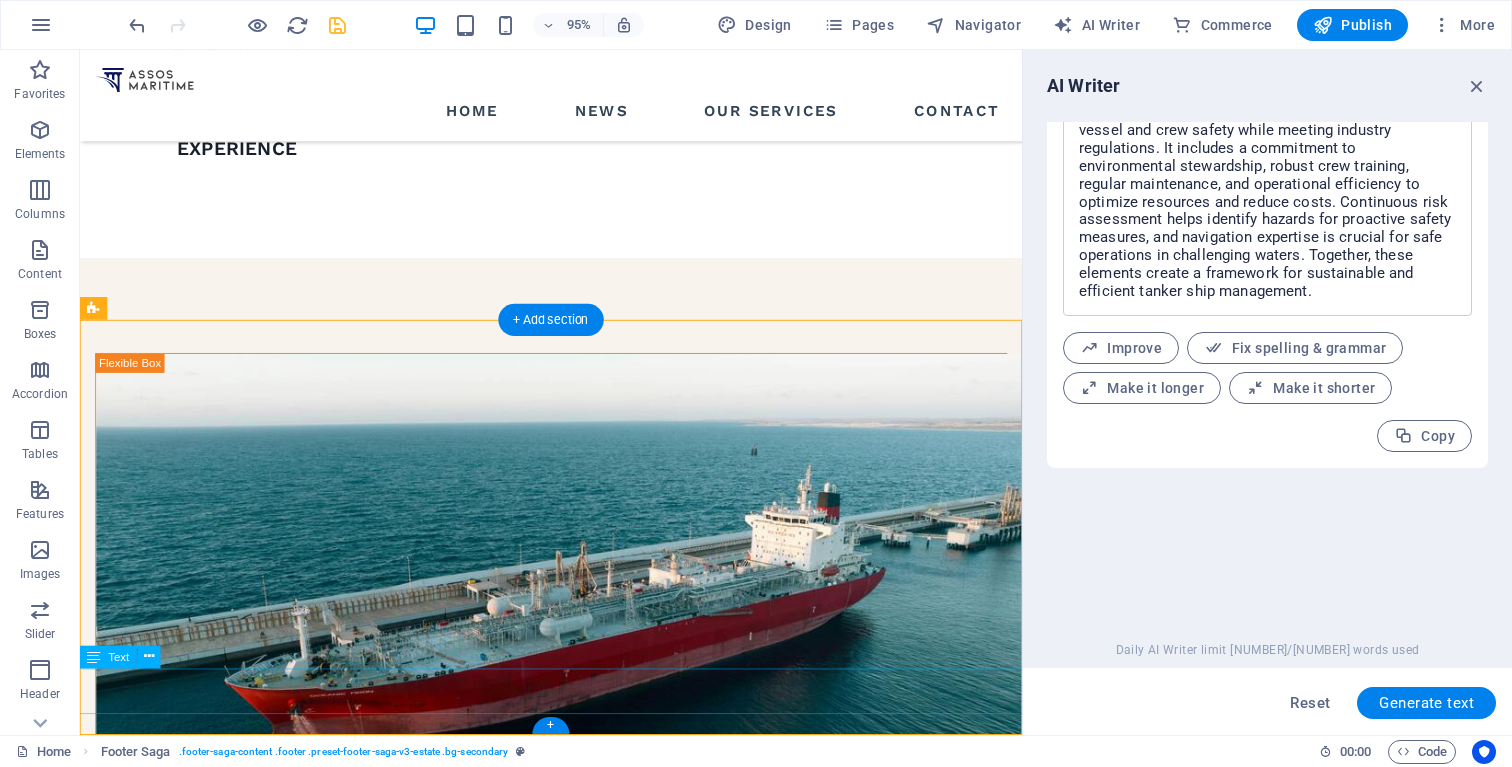 click on "Copyright © 2023 Estator. All rights reserved.
Privacy Policy   |   Legal Notice" at bounding box center [576, 2256] 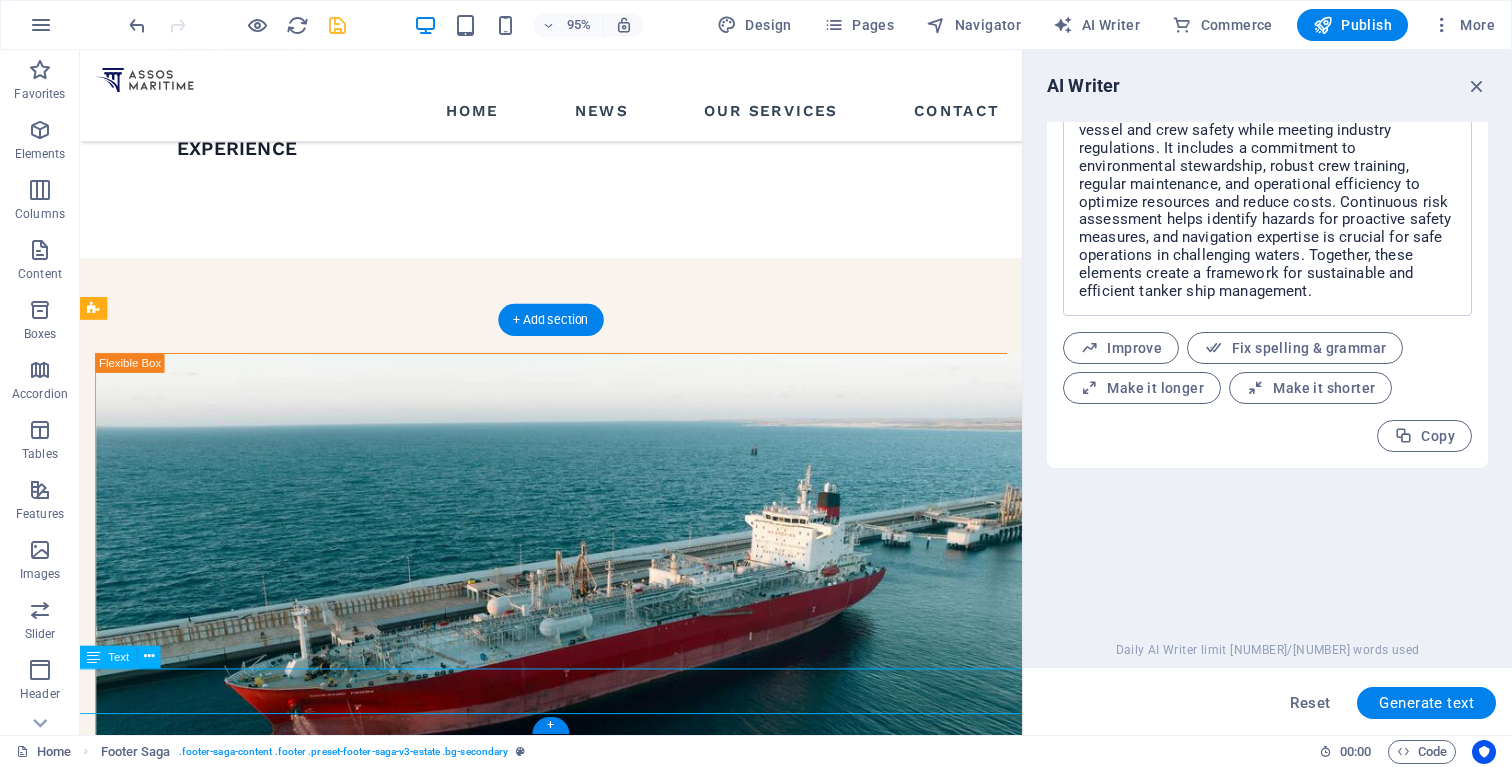 click on "Copyright © 2023 Estator. All rights reserved.
Privacy Policy   |   Legal Notice" at bounding box center [576, 2256] 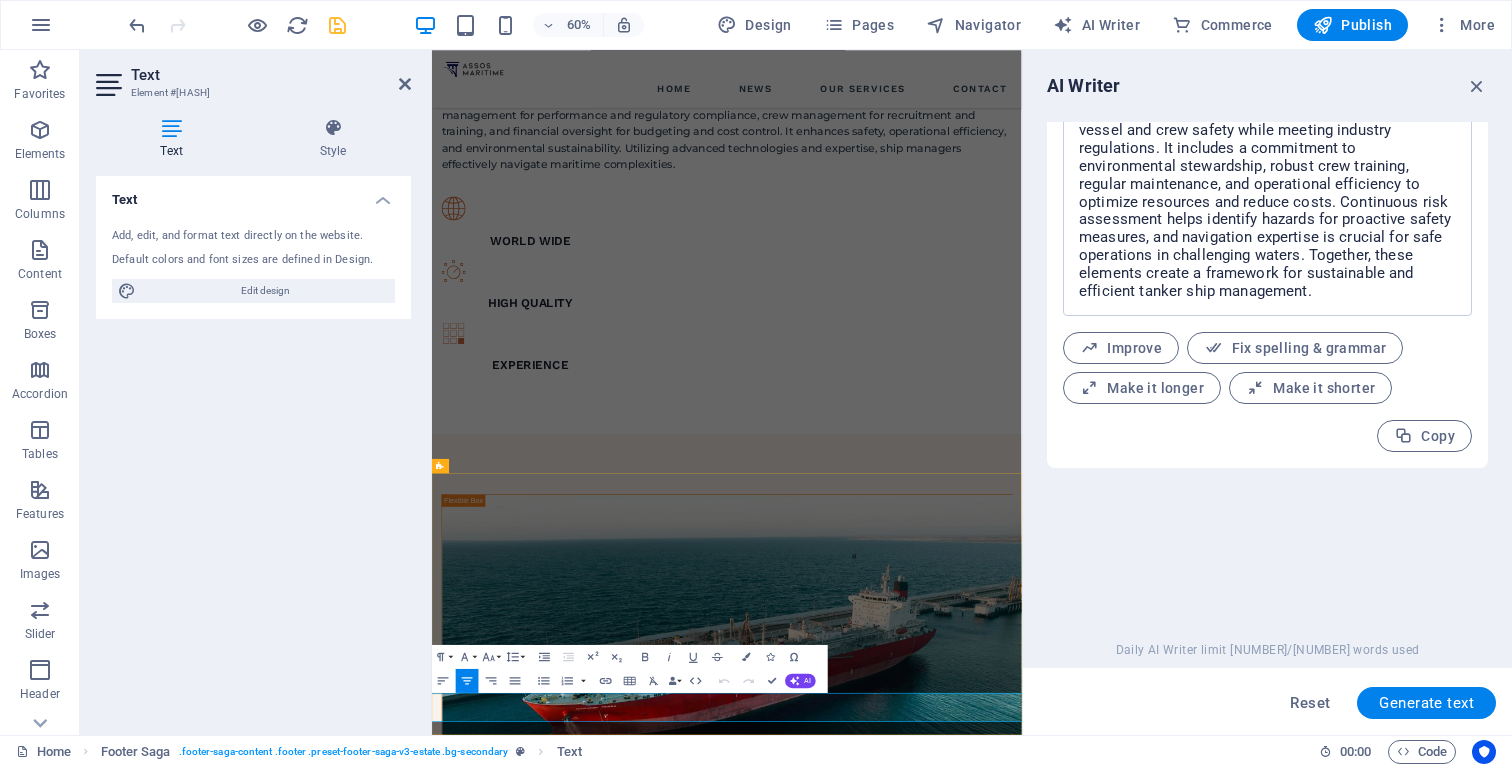click on "Copyright © 2023 Estator. All rights reserved." at bounding box center [924, 2661] 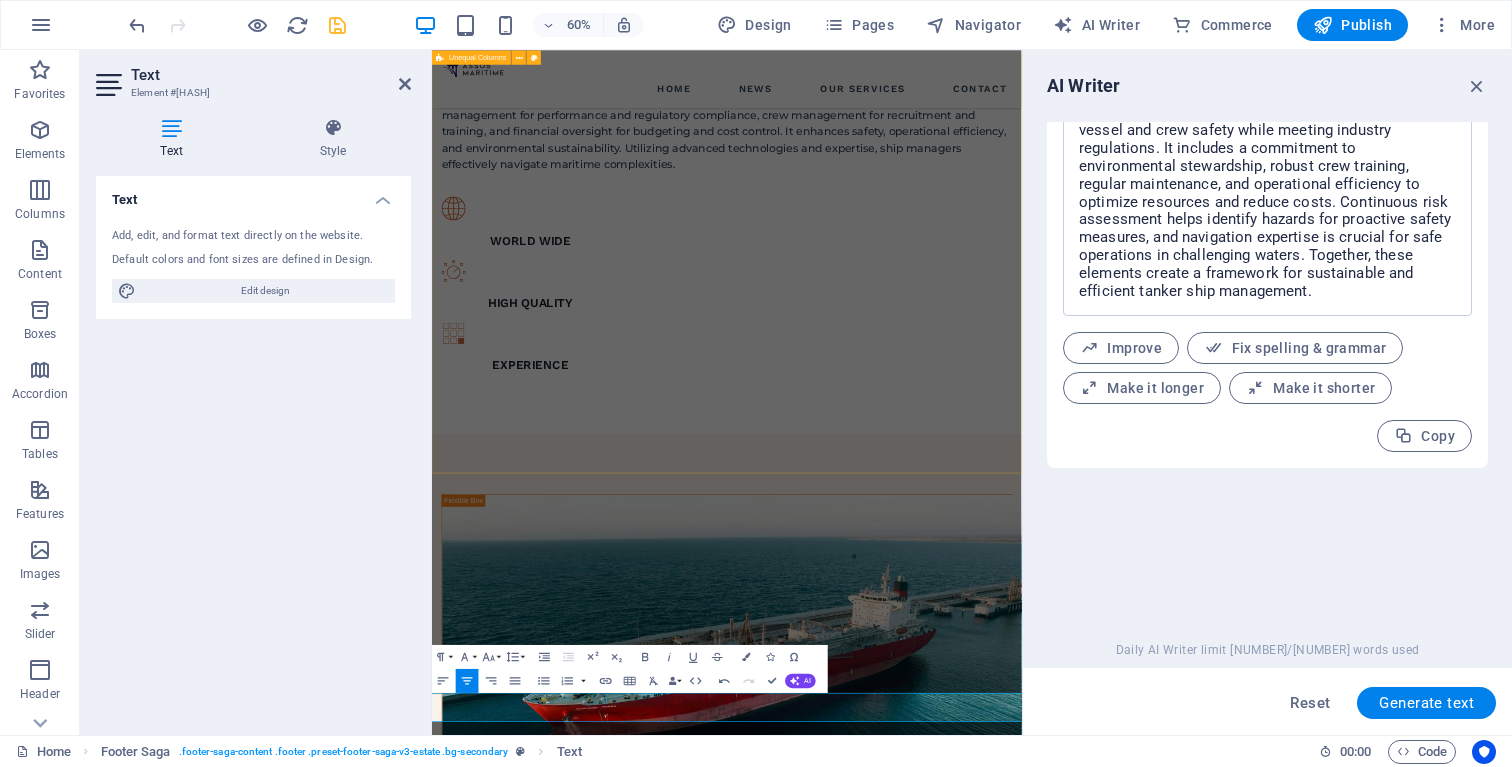 click on "ABOUT US
WHAT IS OuR KEY Effective tanker ship management is vital for ensuring vessel and crew safety while meeting industry regulations. It includes a commitment to environmental stewardship, robust crew training, regular maintenance, and operational efficiency to optimize resources and reduce costs.  Continuous risk assessment helps identify hazards for proactive safety measures, and navigation expertise is crucial for safe operations in challenging waters. Together, these elements create a framework for sustainable and efficient tanker ship management." at bounding box center [923, 1240] 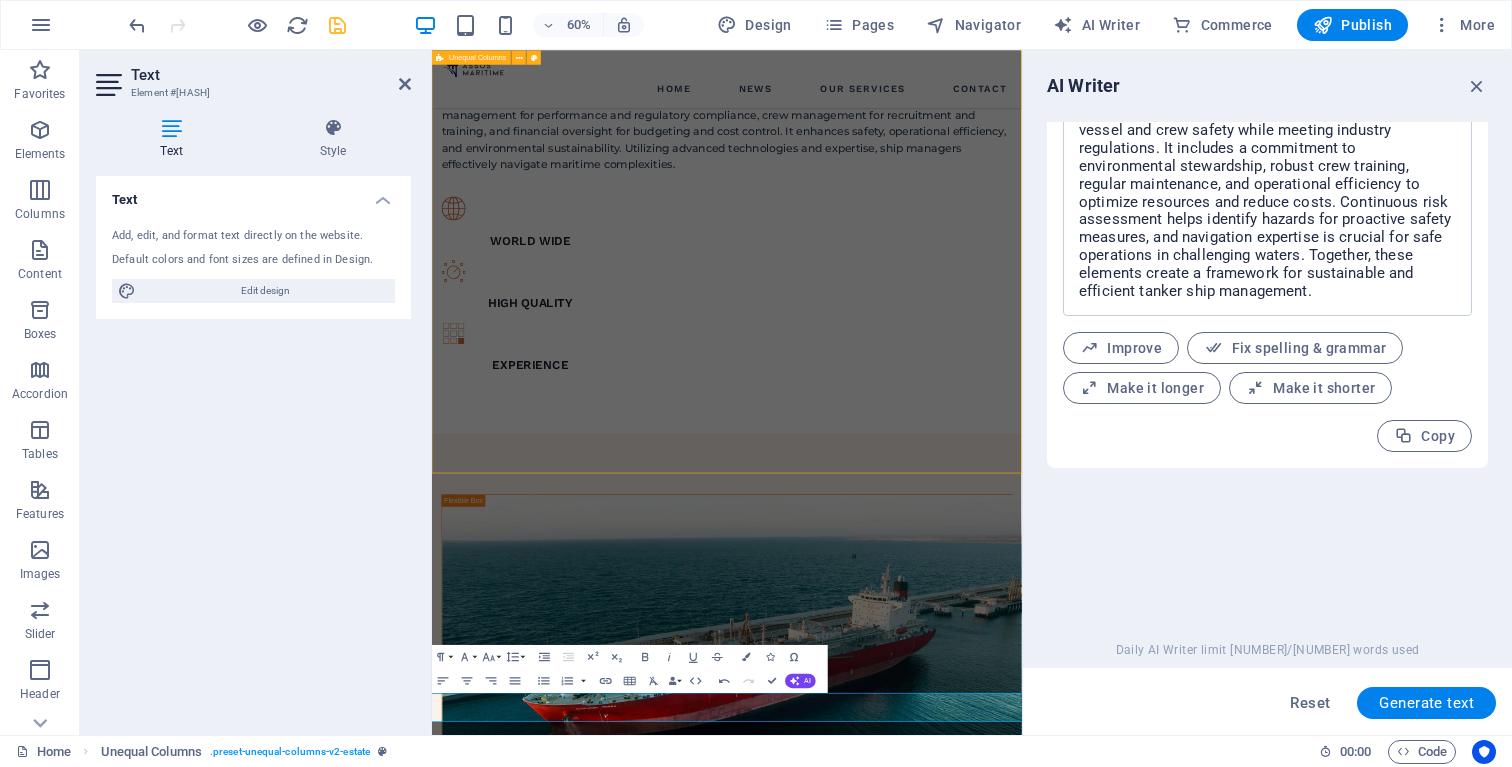 click on "ABOUT US
WHAT IS OuR KEY Effective tanker ship management is vital for ensuring vessel and crew safety while meeting industry regulations. It includes a commitment to environmental stewardship, robust crew training, regular maintenance, and operational efficiency to optimize resources and reduce costs.  Continuous risk assessment helps identify hazards for proactive safety measures, and navigation expertise is crucial for safe operations in challenging waters. Together, these elements create a framework for sustainable and efficient tanker ship management." at bounding box center (923, 1240) 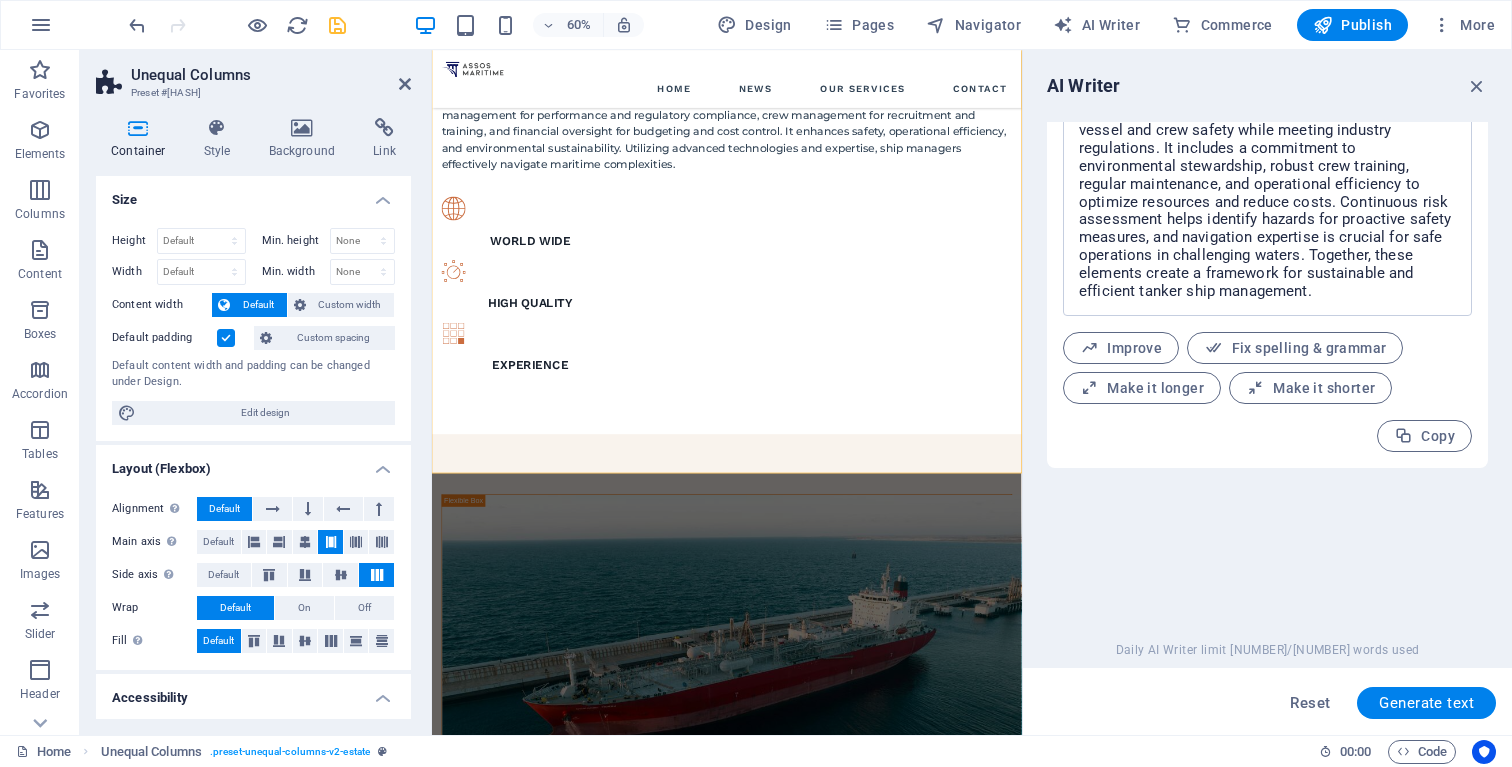 click on "AI Writer" at bounding box center (1267, 86) 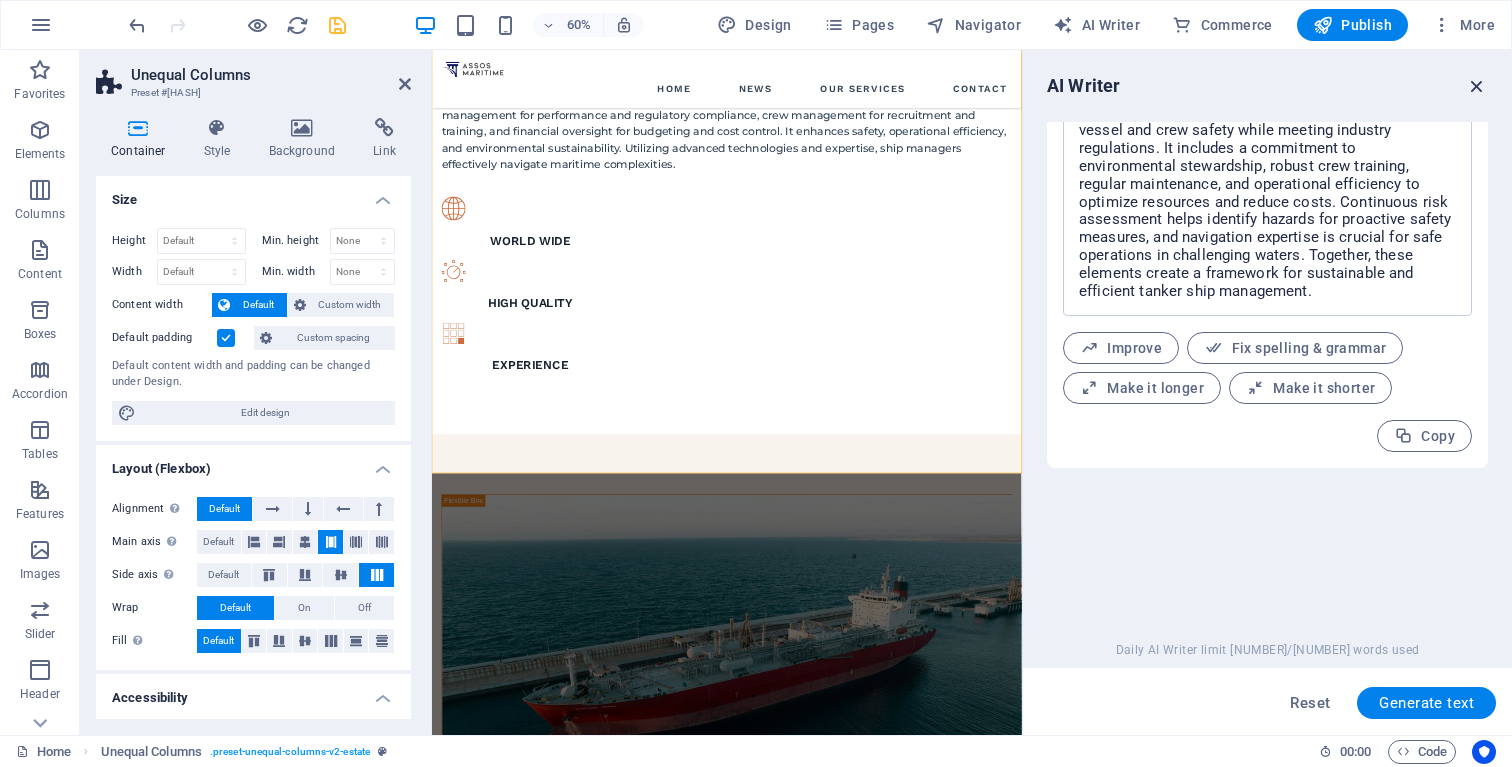 click at bounding box center (1477, 86) 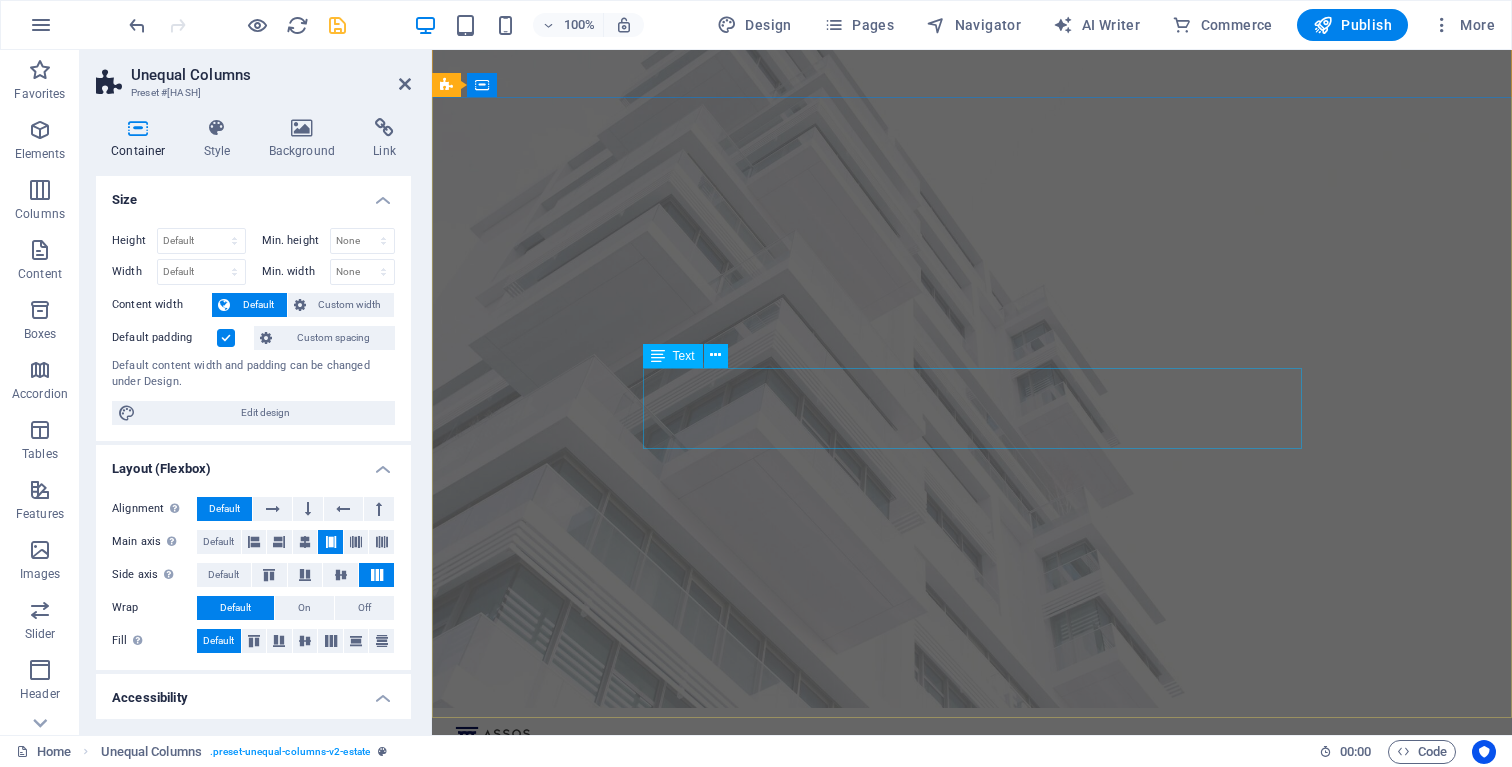 scroll, scrollTop: 7, scrollLeft: 0, axis: vertical 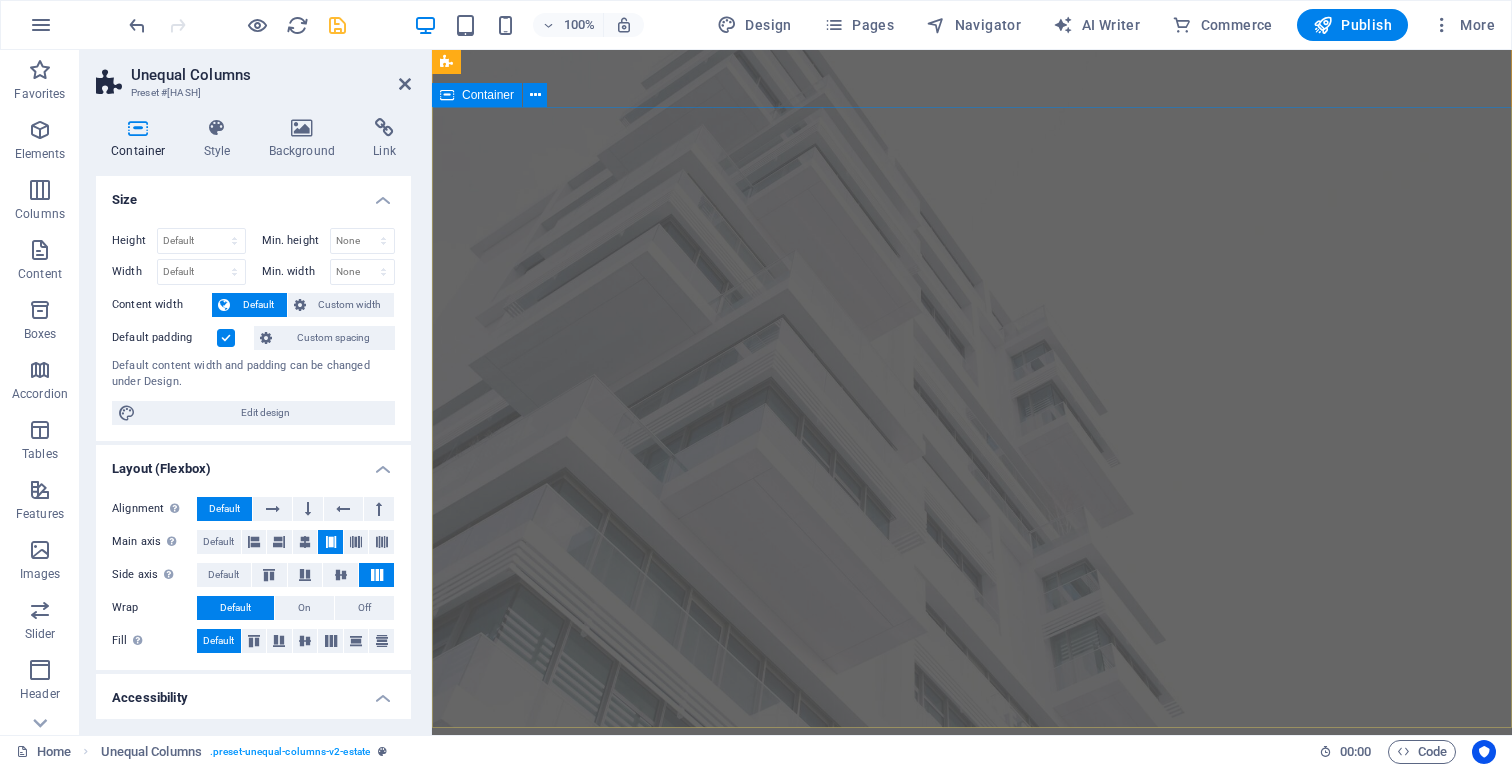 click on "FIND YOUR PERFECT PLACE Offering comprehensive tanker chartering solutions and expert technical management to optimize operational efficiency and ensure compliance with industry standards for safer maritime transport. get started" at bounding box center (972, 1033) 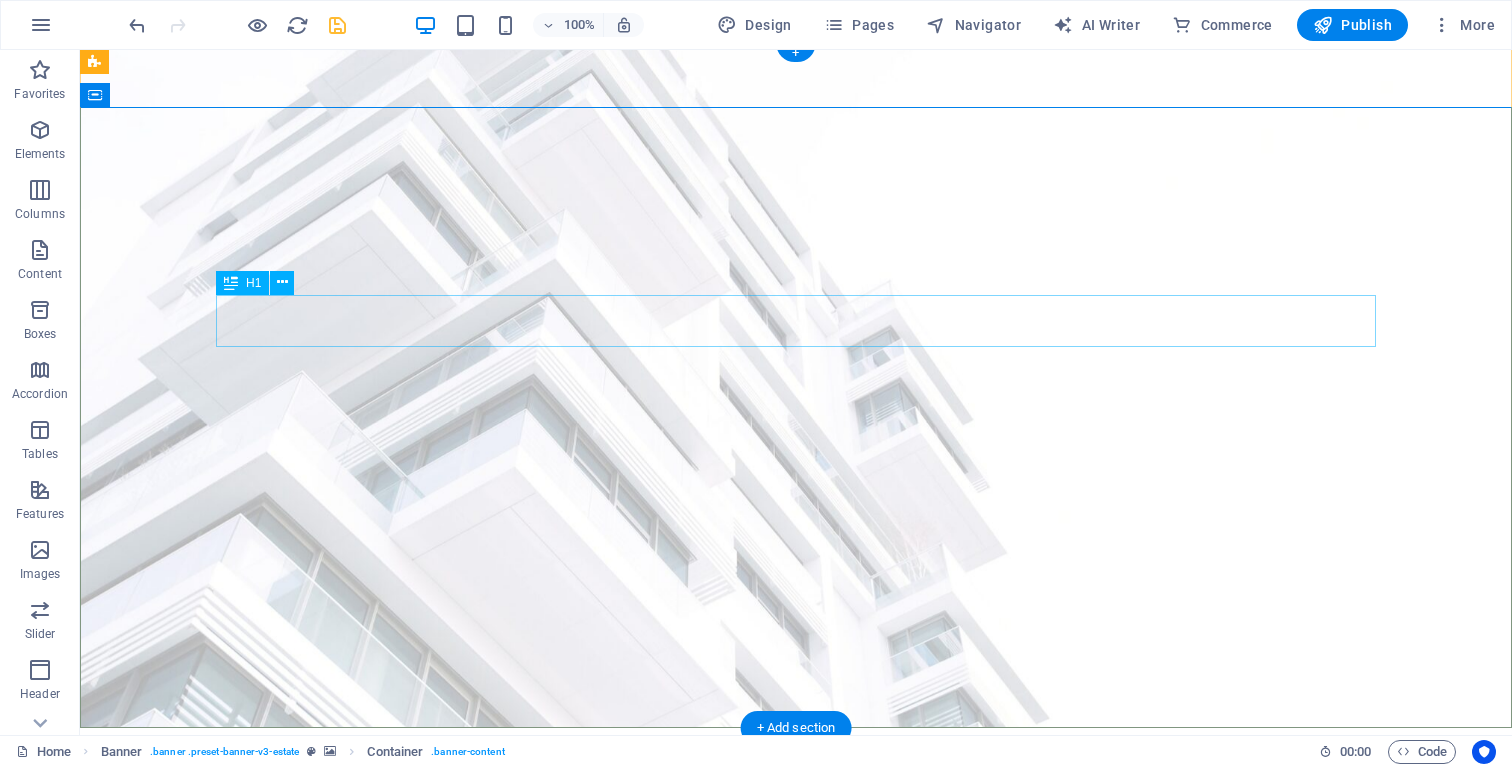 click on "FIND YOUR PERFECT PLACE" at bounding box center (796, 950) 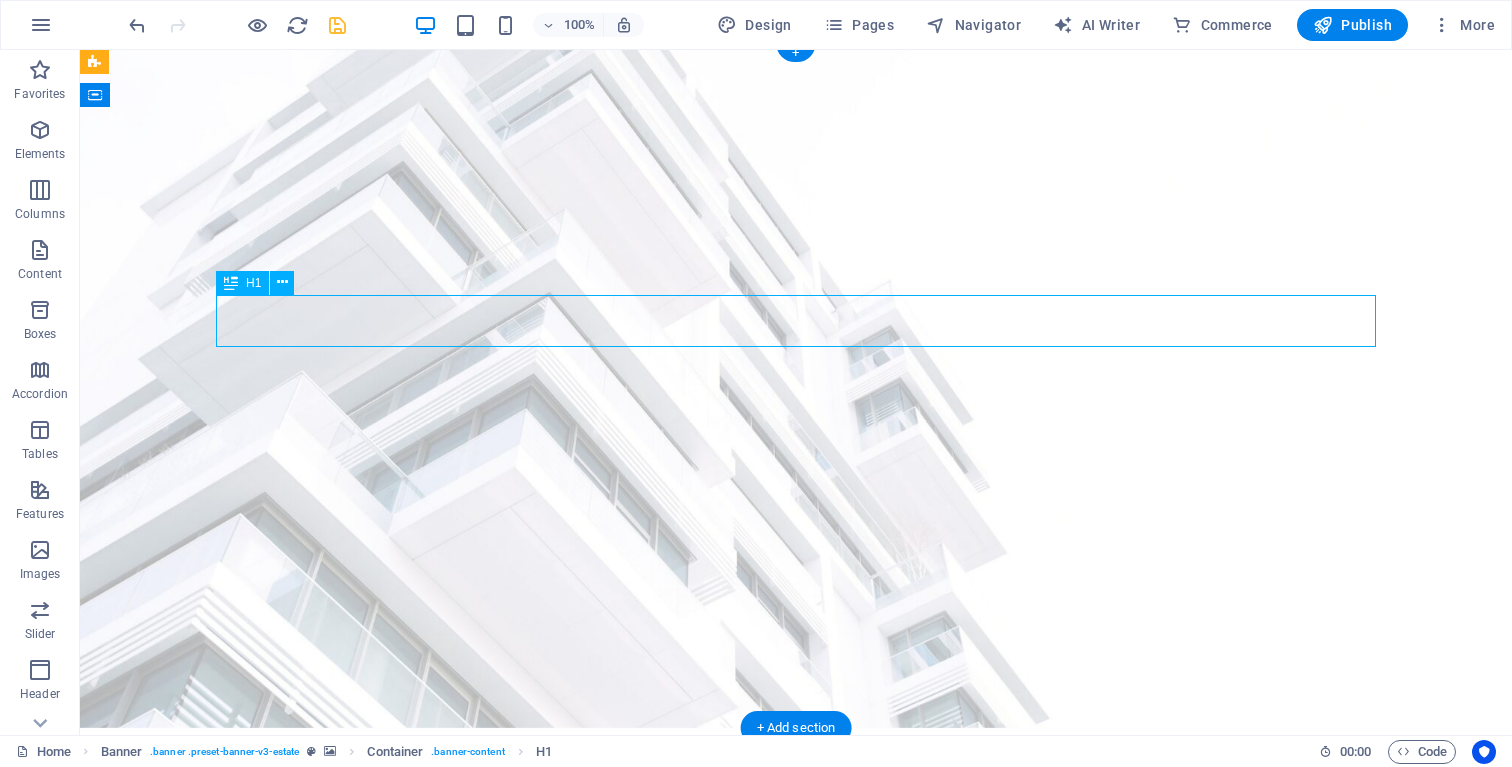 click on "FIND YOUR PERFECT PLACE" at bounding box center [796, 950] 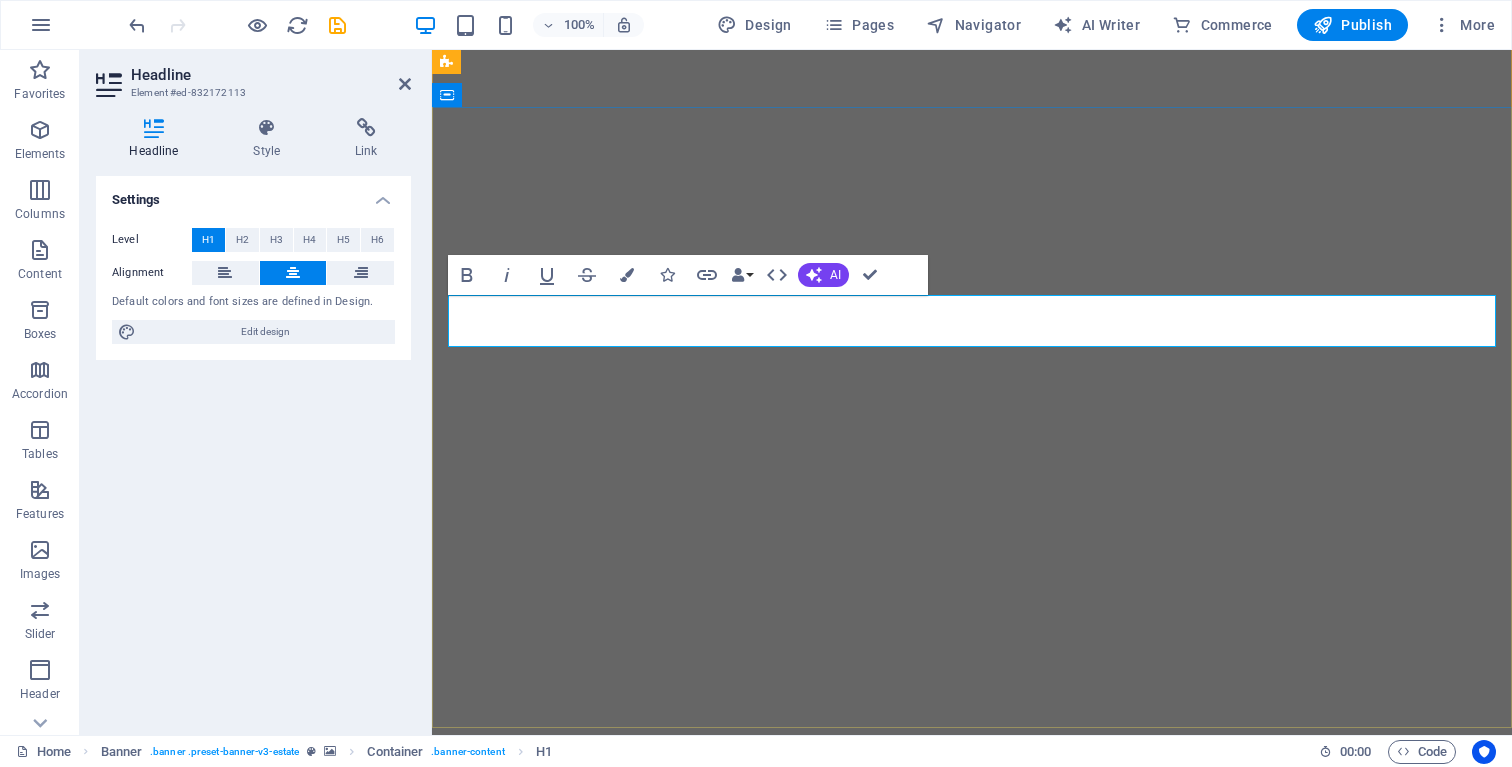 scroll, scrollTop: 0, scrollLeft: 0, axis: both 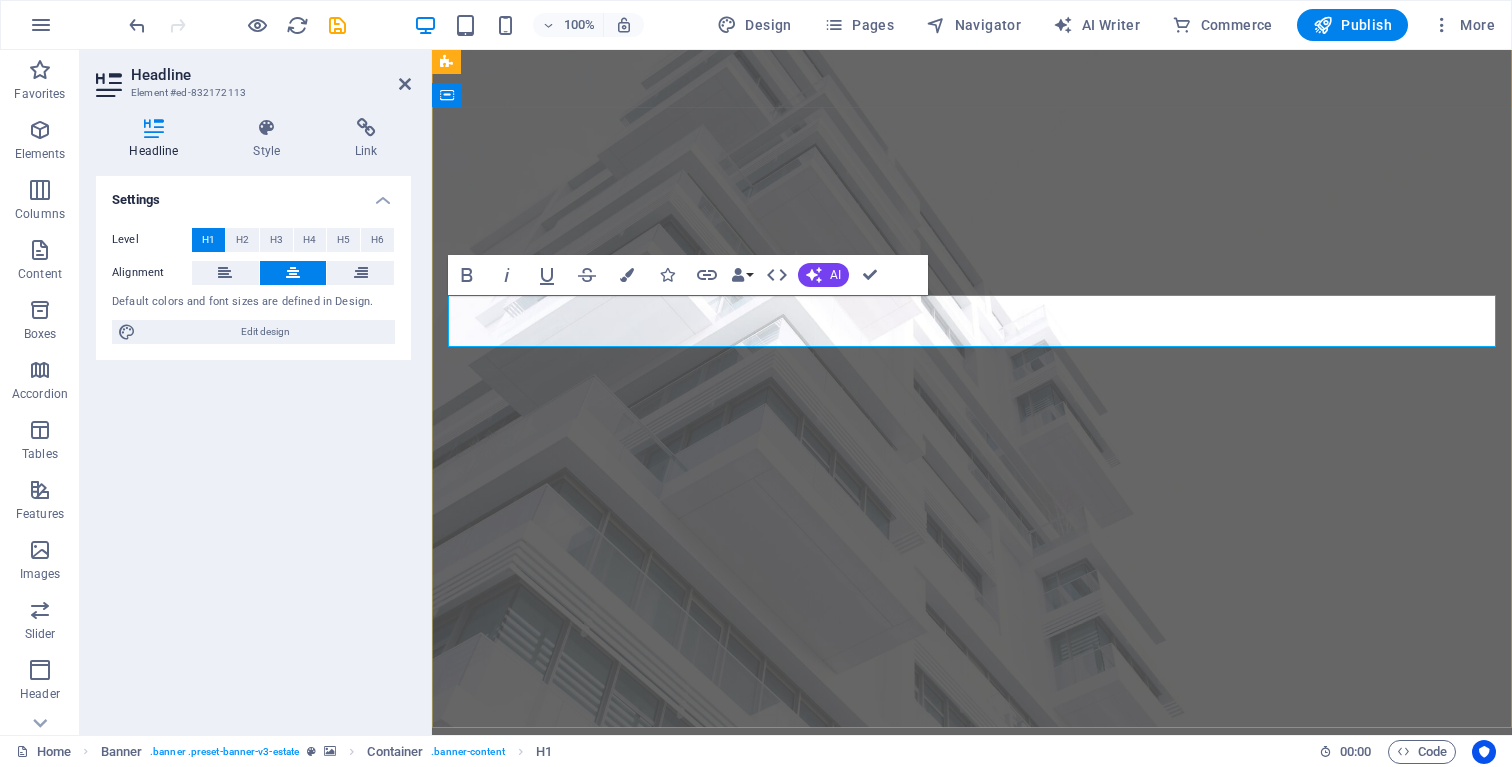 type 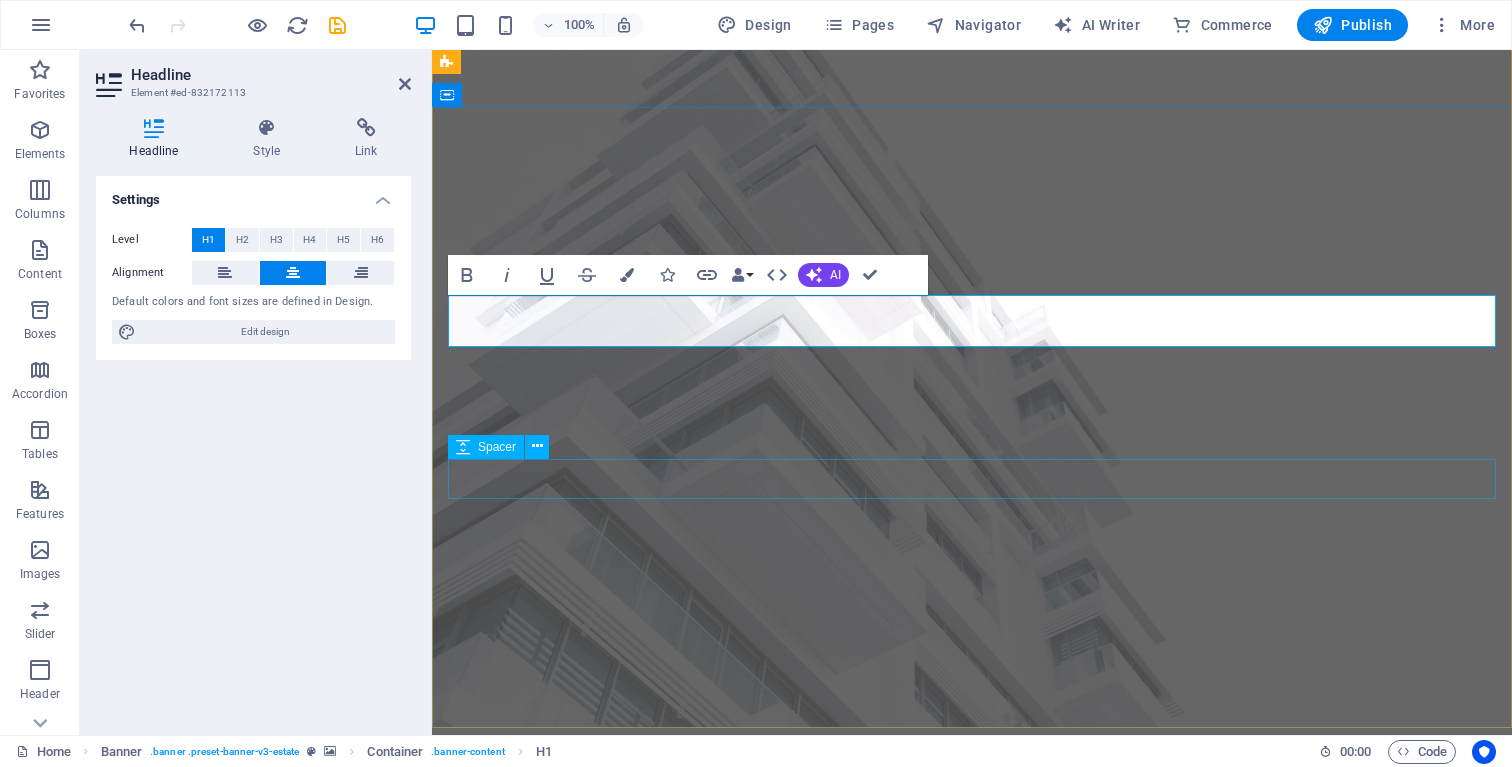 click at bounding box center [972, 1081] 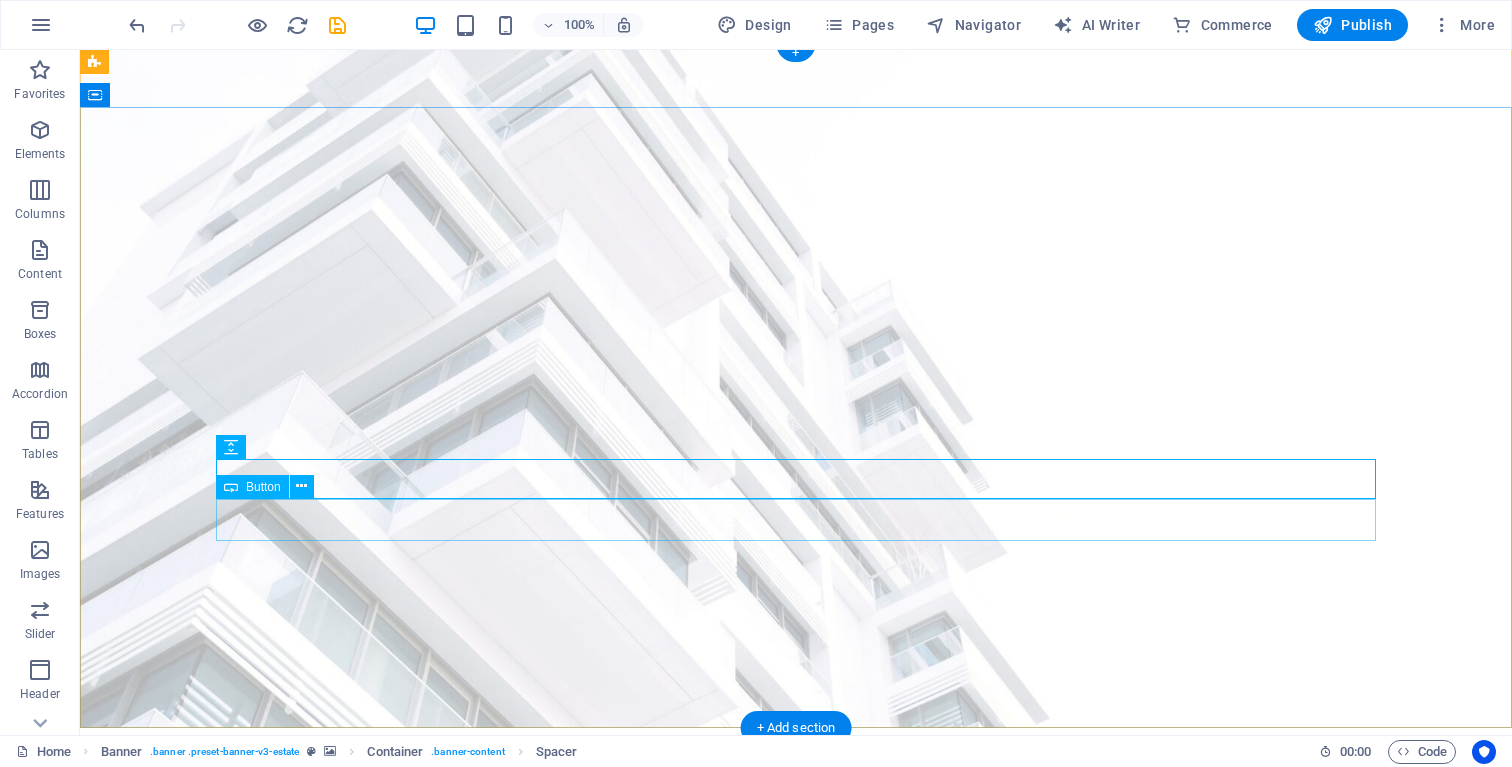 click on "get started" at bounding box center [796, 1122] 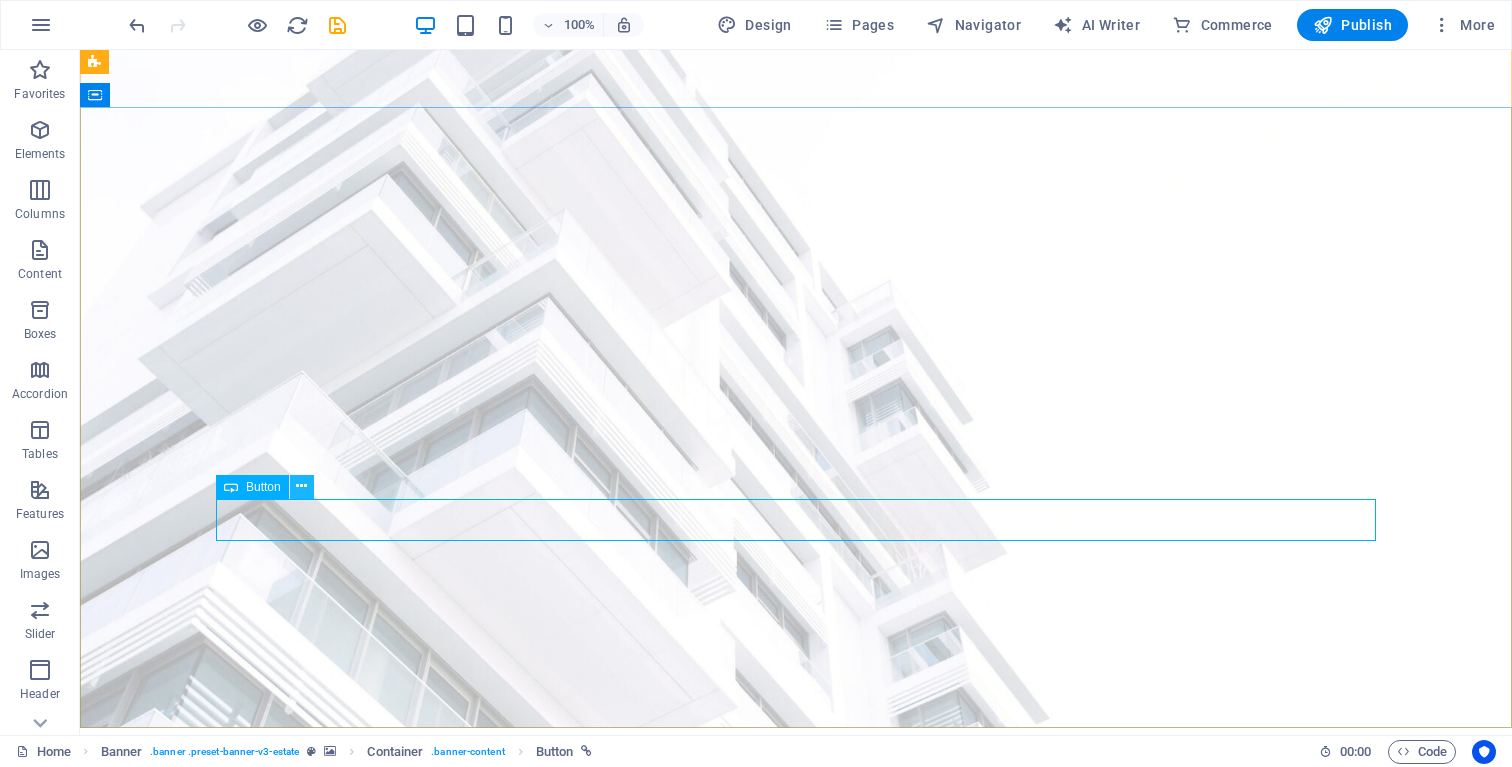 click at bounding box center [301, 486] 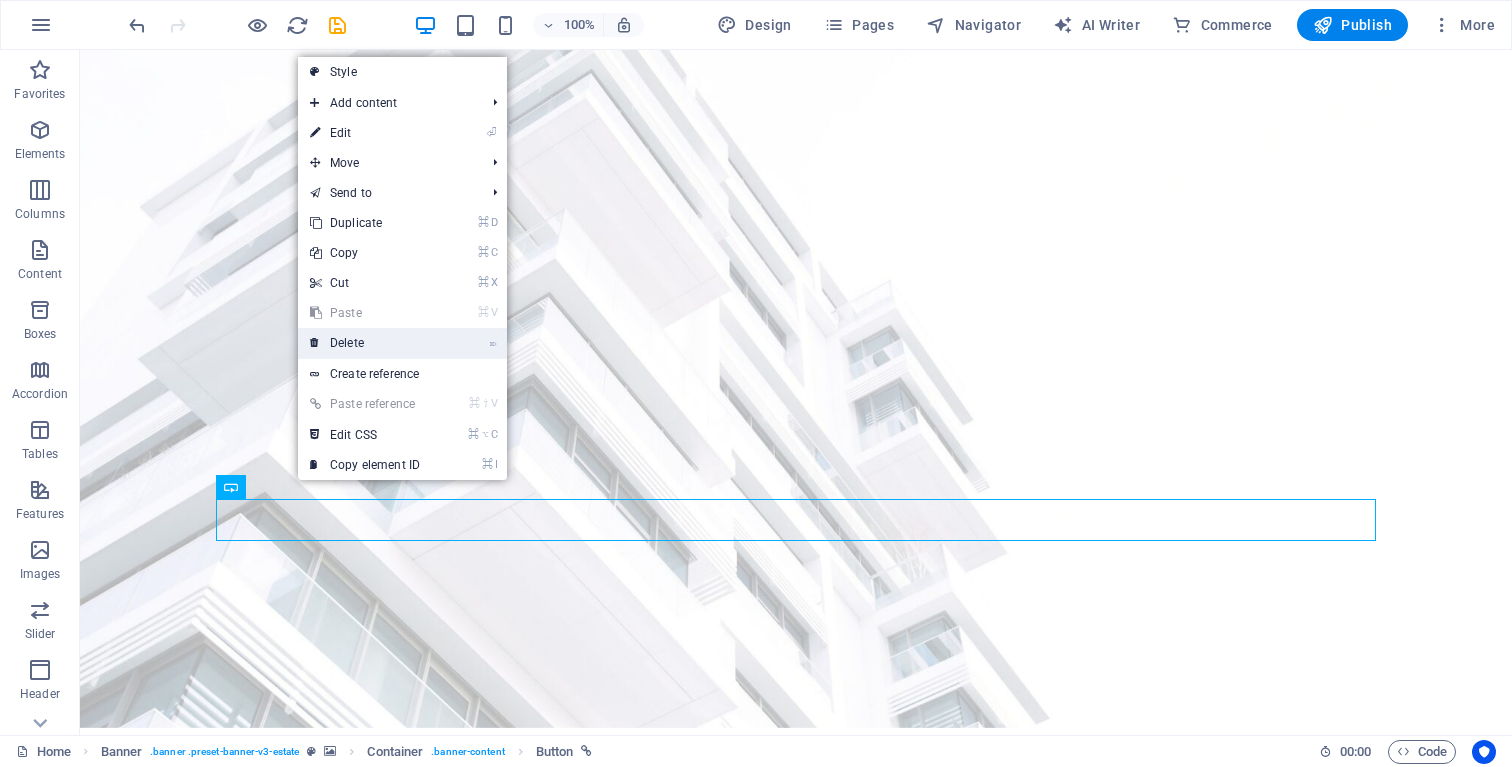 click on "⌦  Delete" at bounding box center (365, 343) 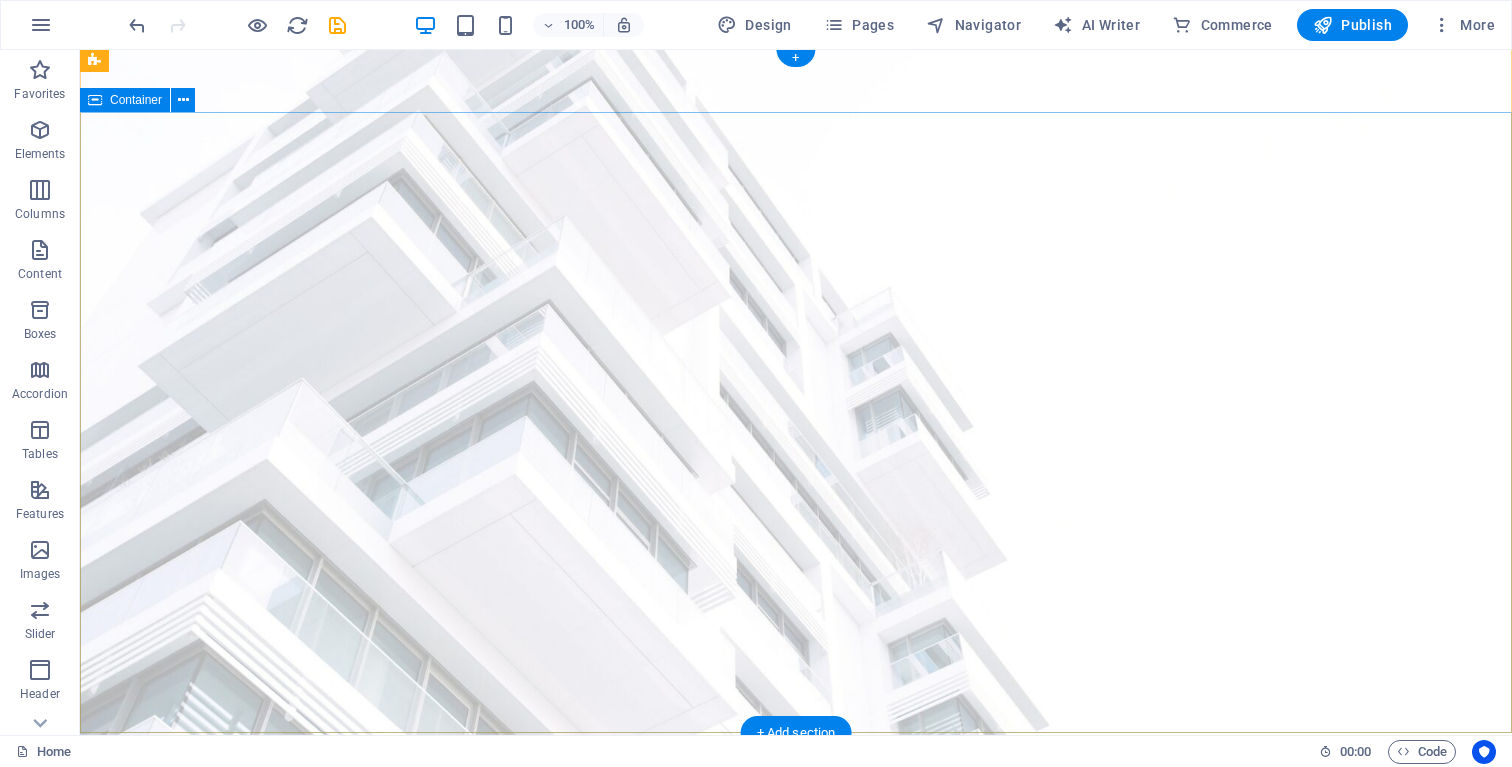 scroll, scrollTop: 15, scrollLeft: 0, axis: vertical 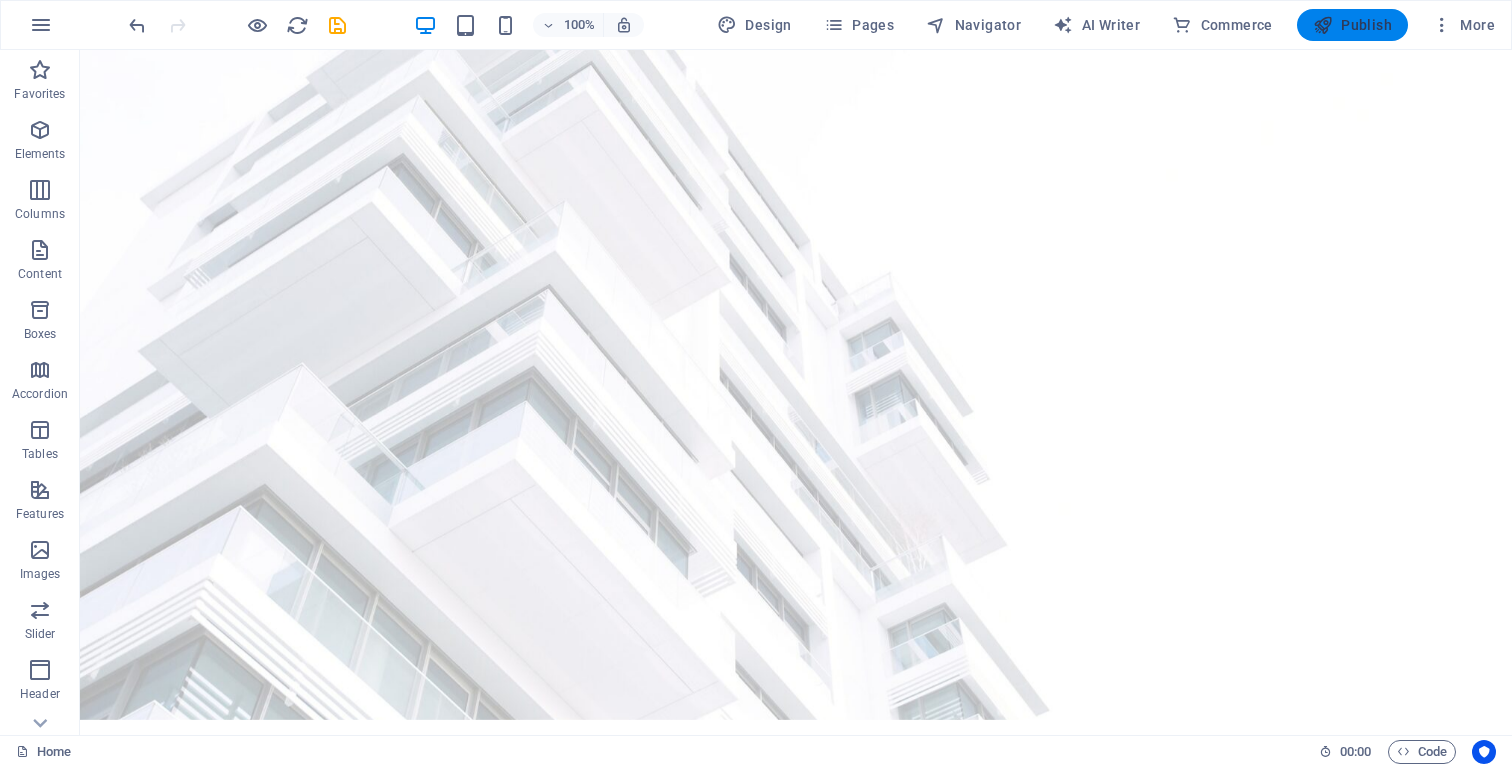 click on "Publish" at bounding box center [1352, 25] 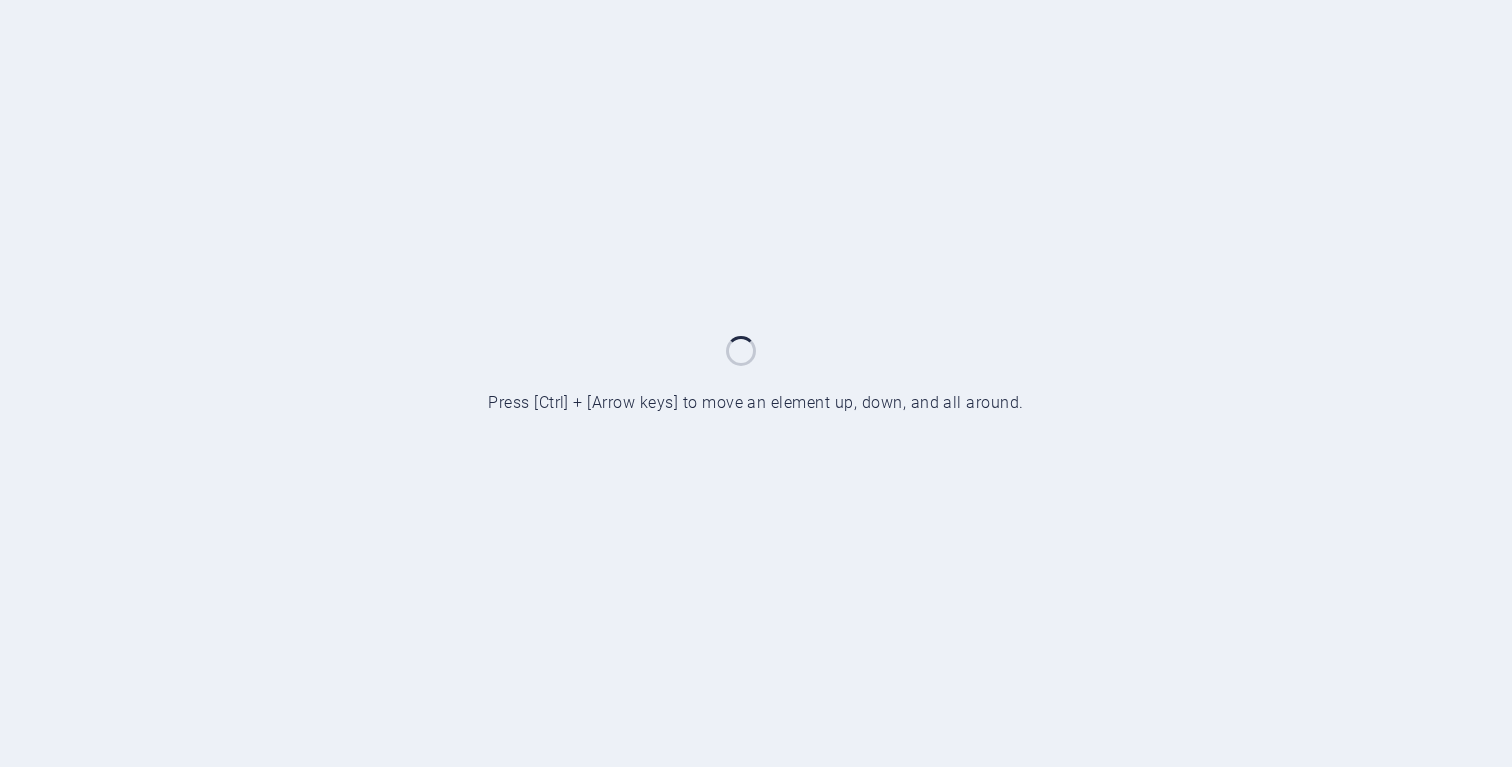 scroll, scrollTop: 0, scrollLeft: 0, axis: both 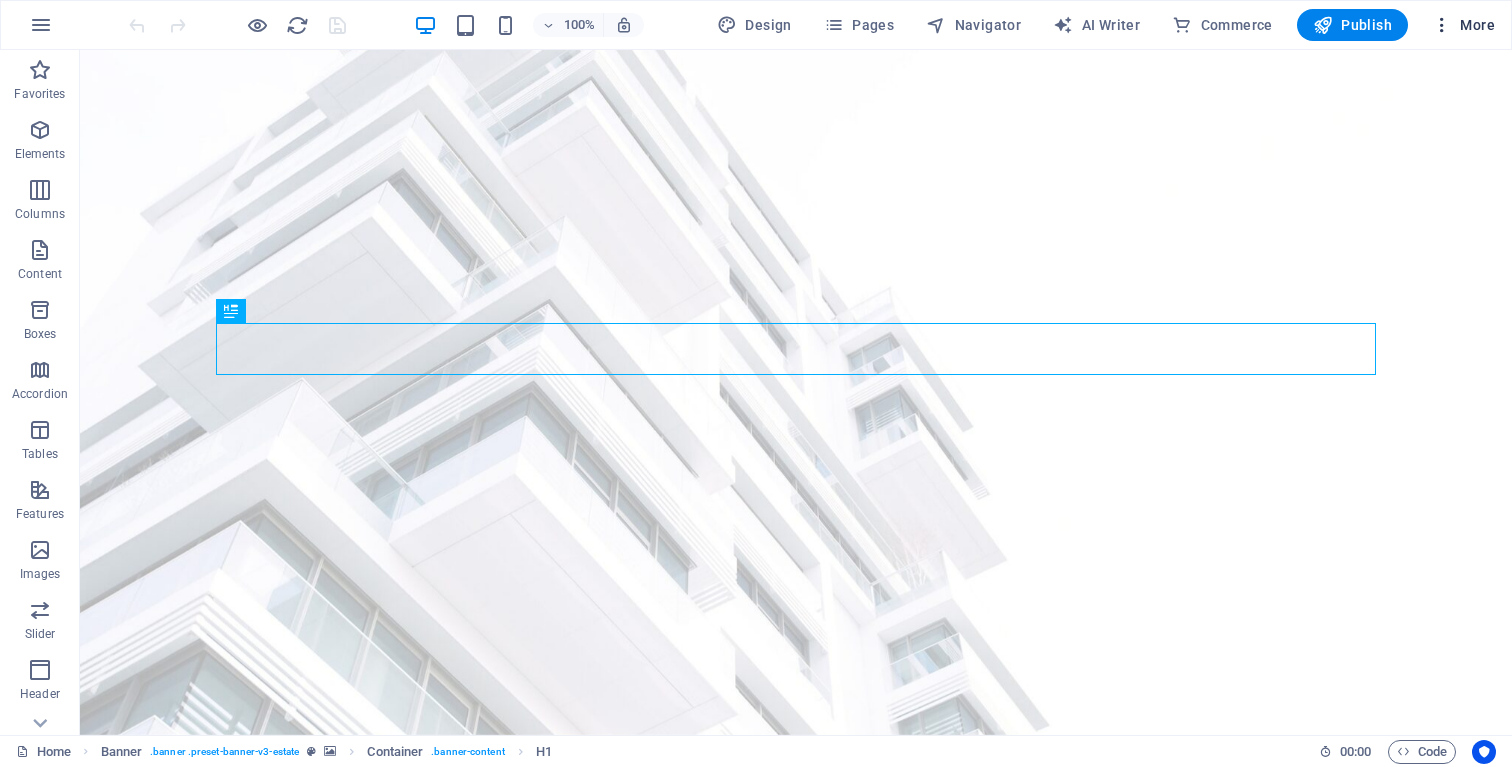 click at bounding box center (1442, 25) 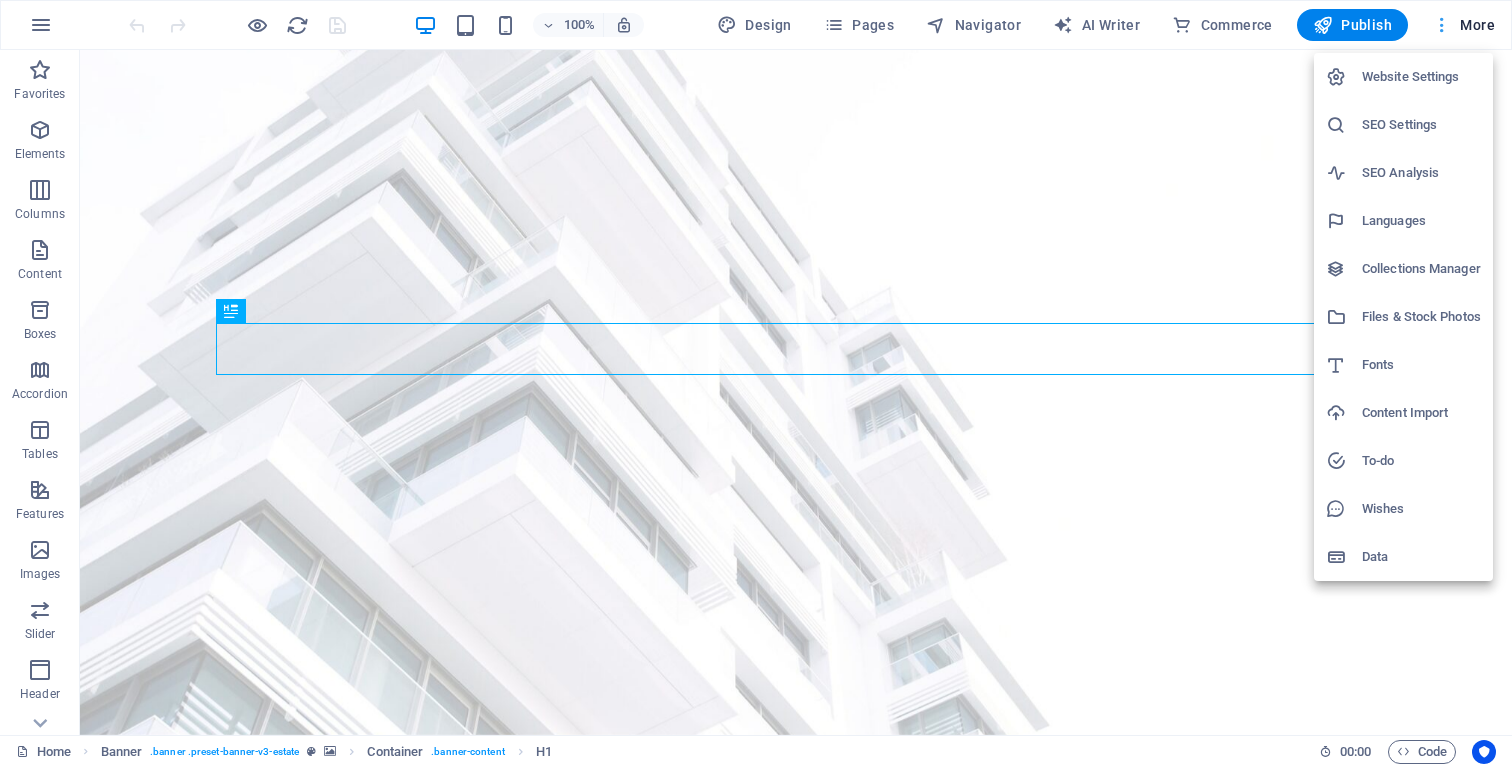 click at bounding box center (756, 383) 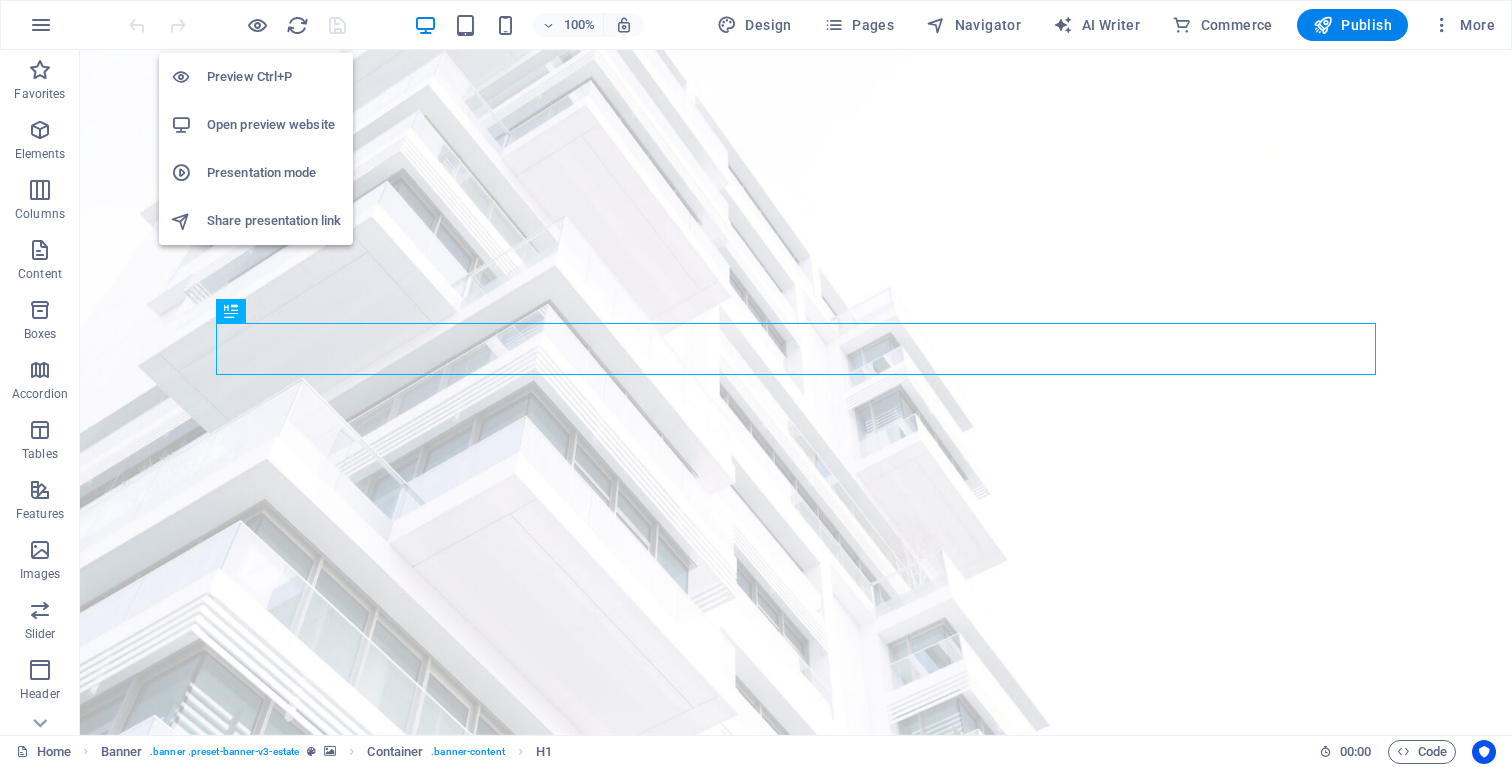 click on "Open preview website" at bounding box center [274, 125] 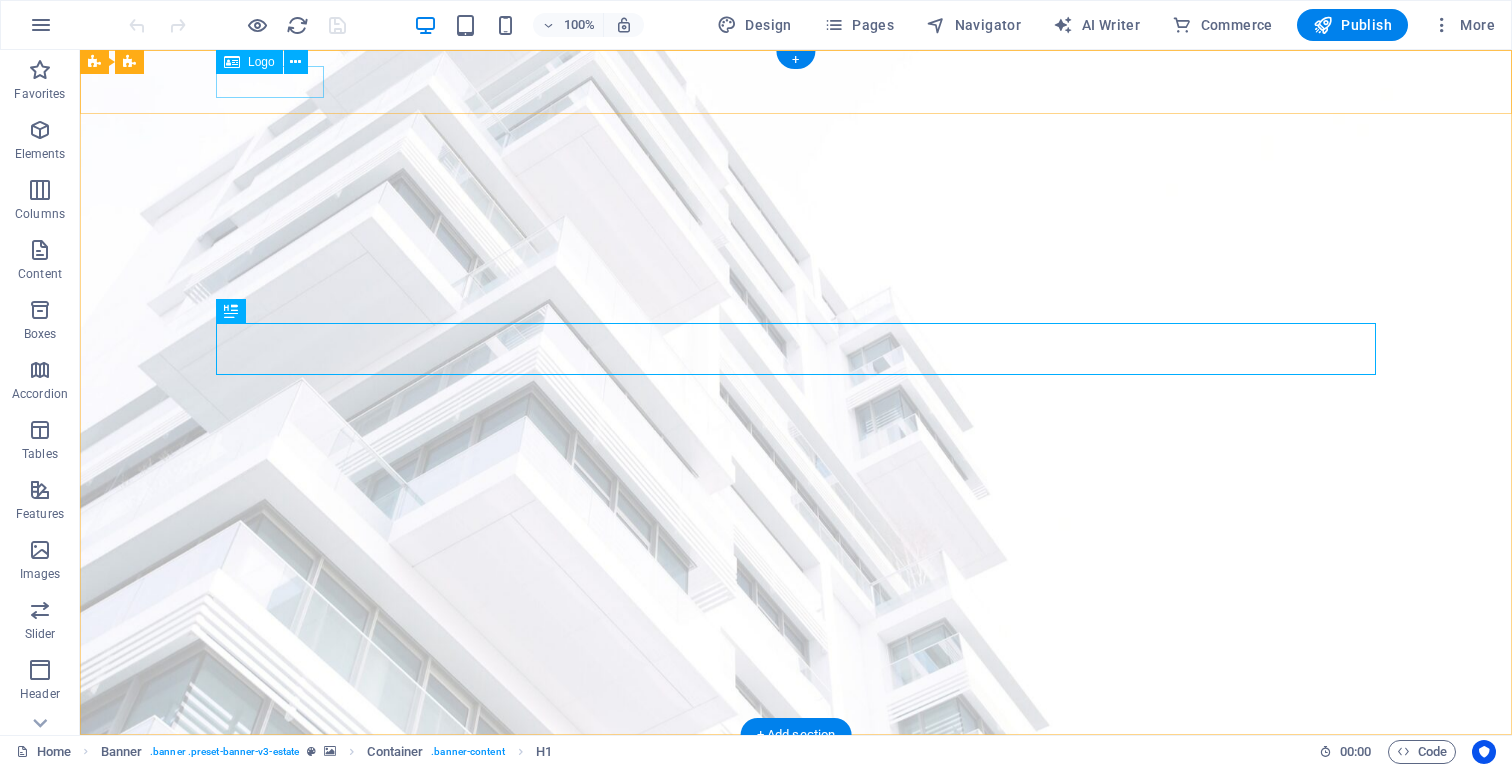 click at bounding box center (796, 767) 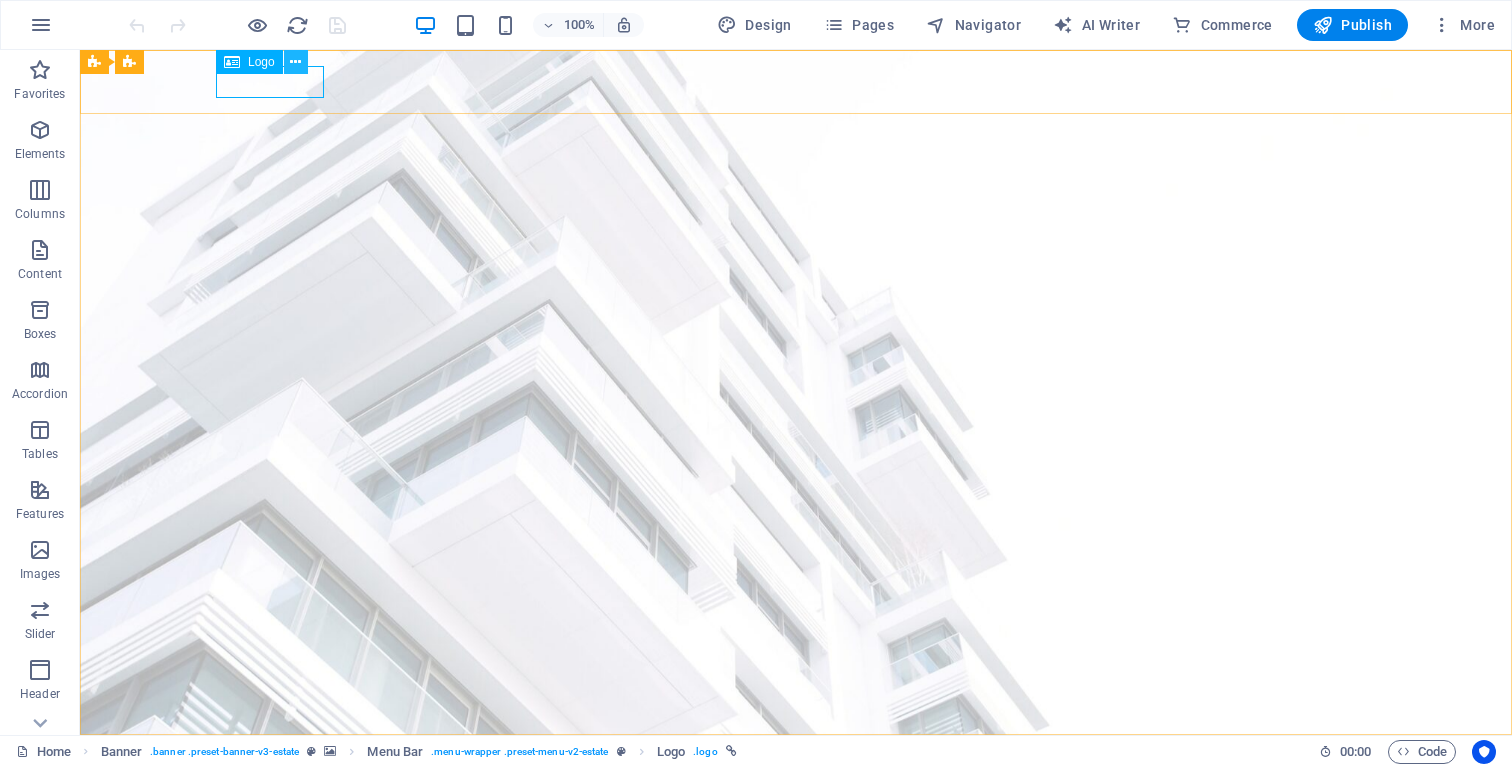 click at bounding box center (295, 62) 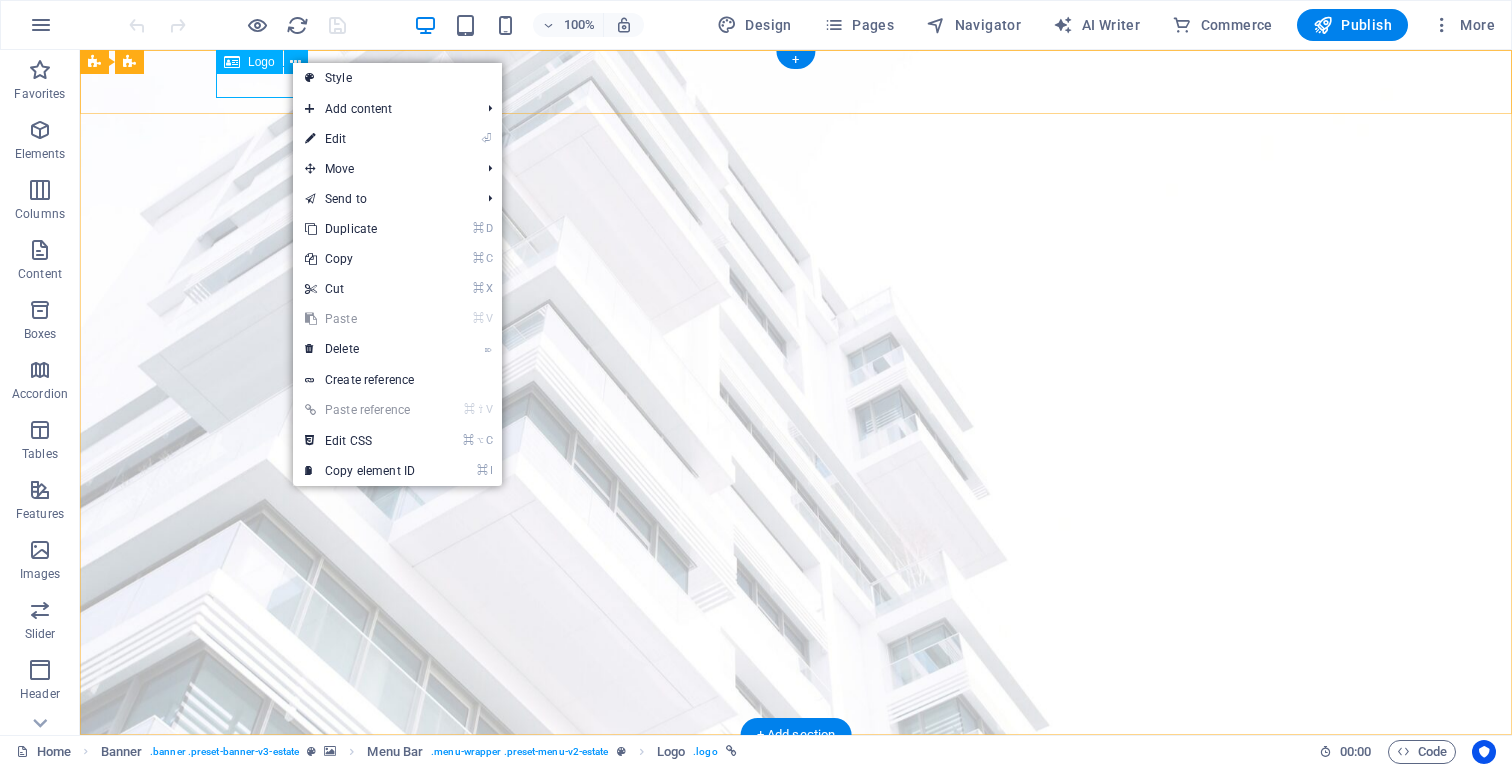 click at bounding box center (796, 767) 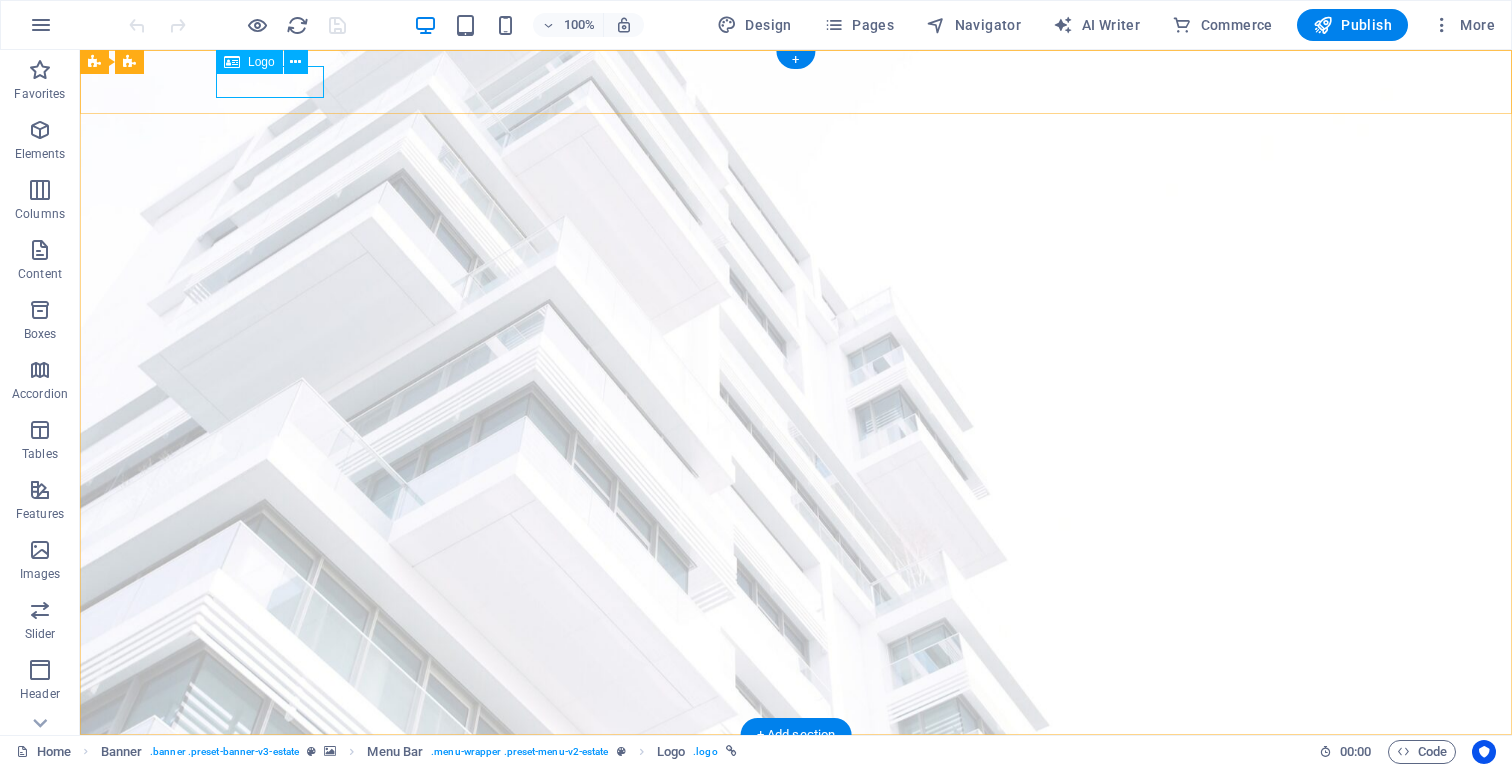 click at bounding box center [796, 767] 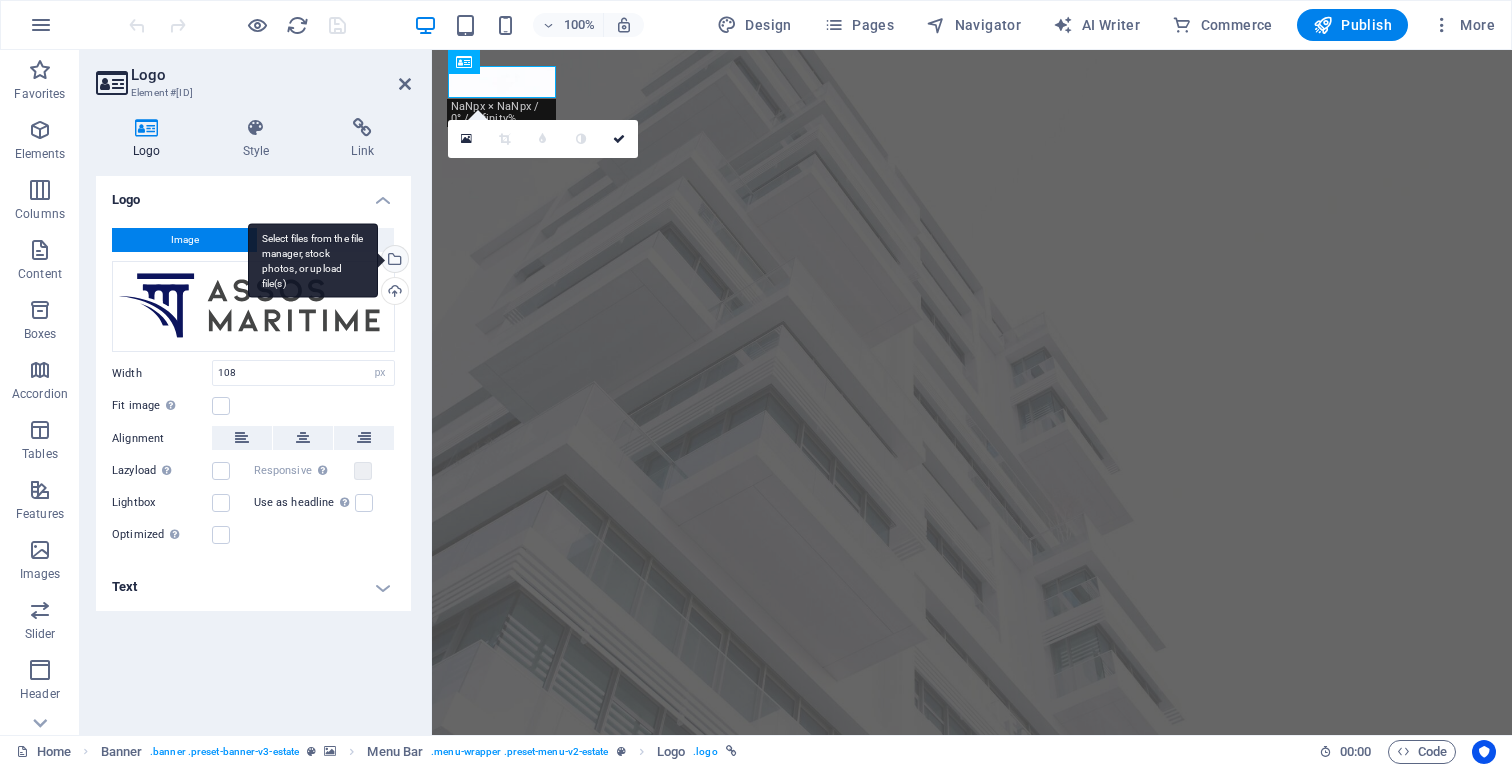 click on "Select files from the file manager, stock photos, or upload file(s)" at bounding box center [313, 260] 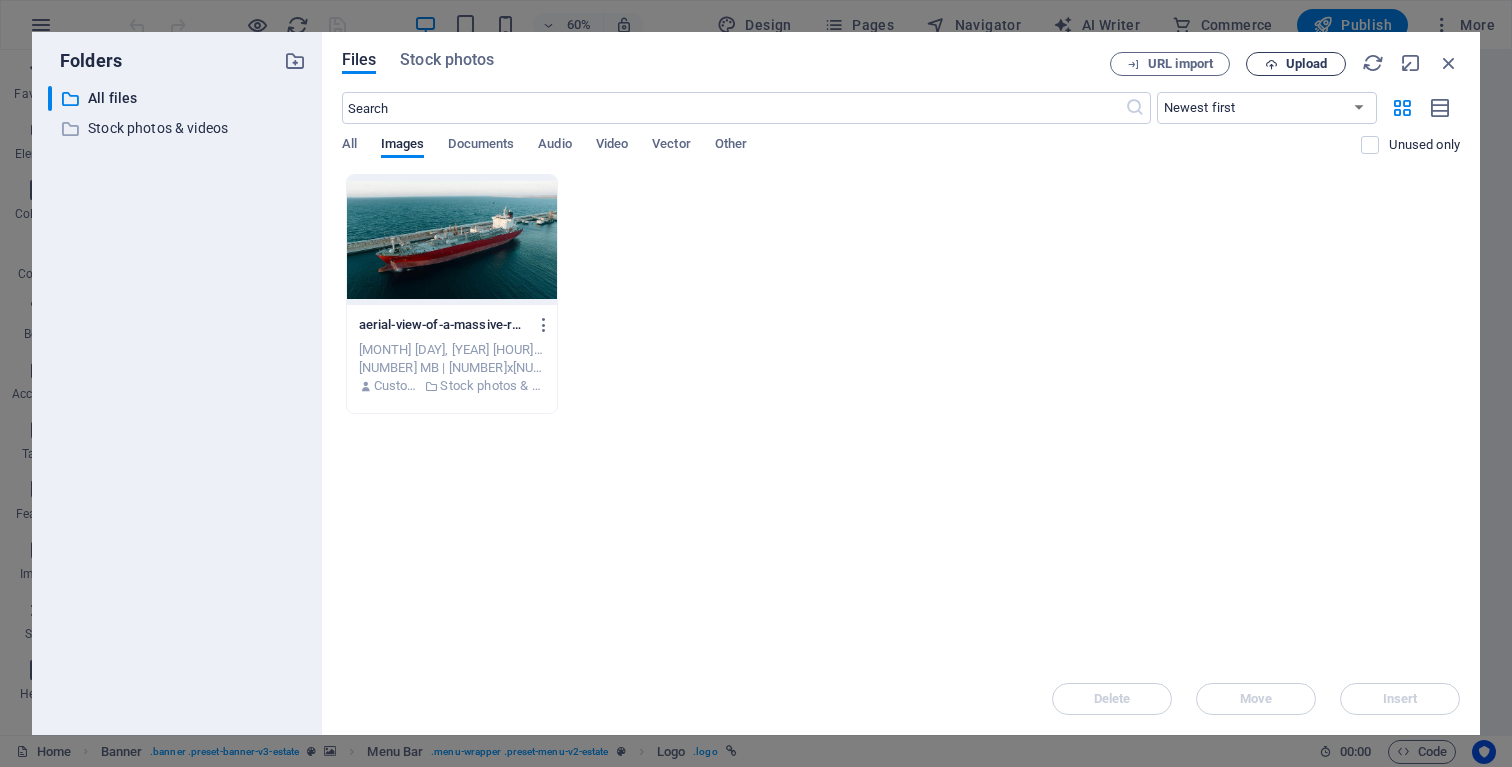 click on "Upload" at bounding box center (1306, 64) 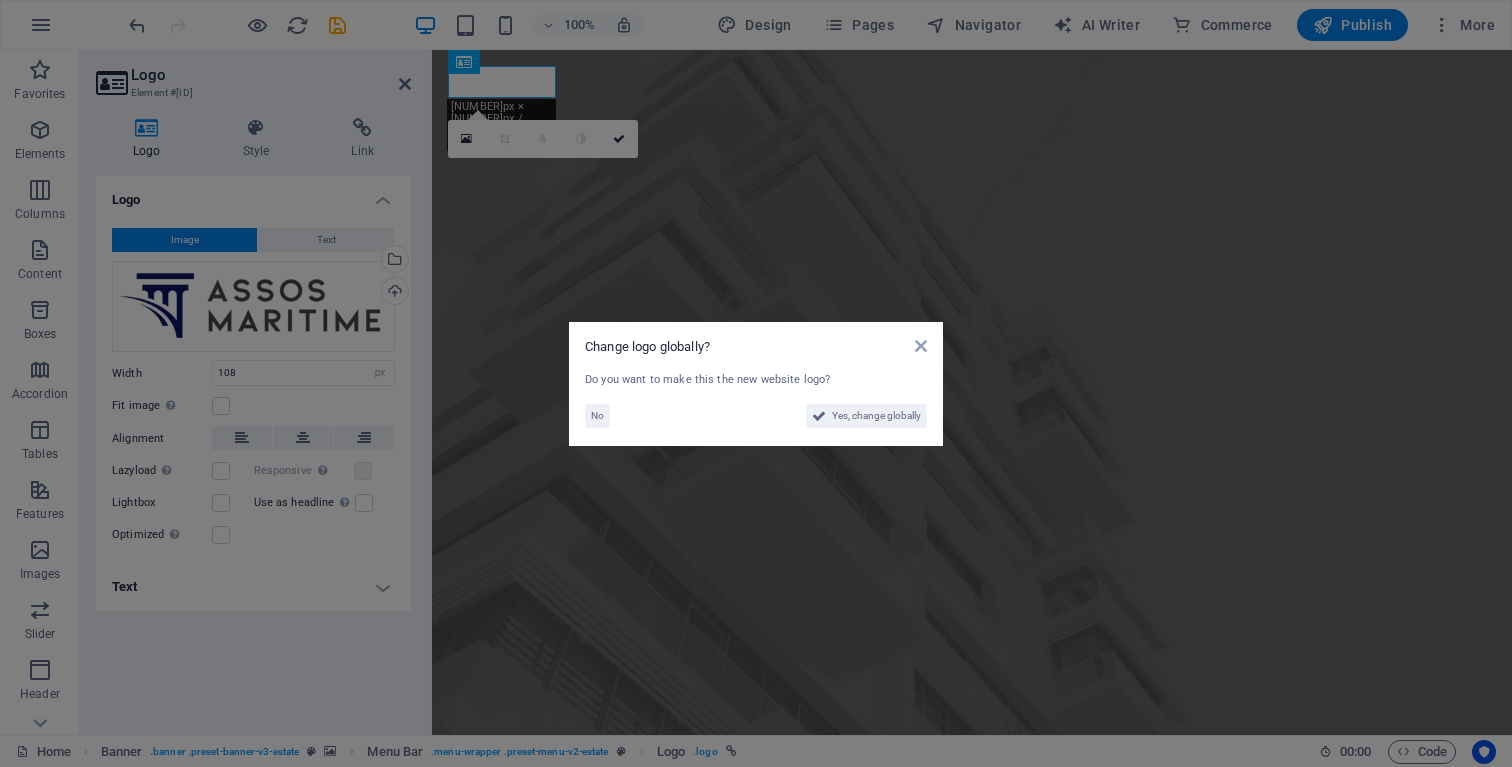 click on "Change logo globally? Do you want to make this the new website logo? No Yes, change globally" at bounding box center [756, 384] 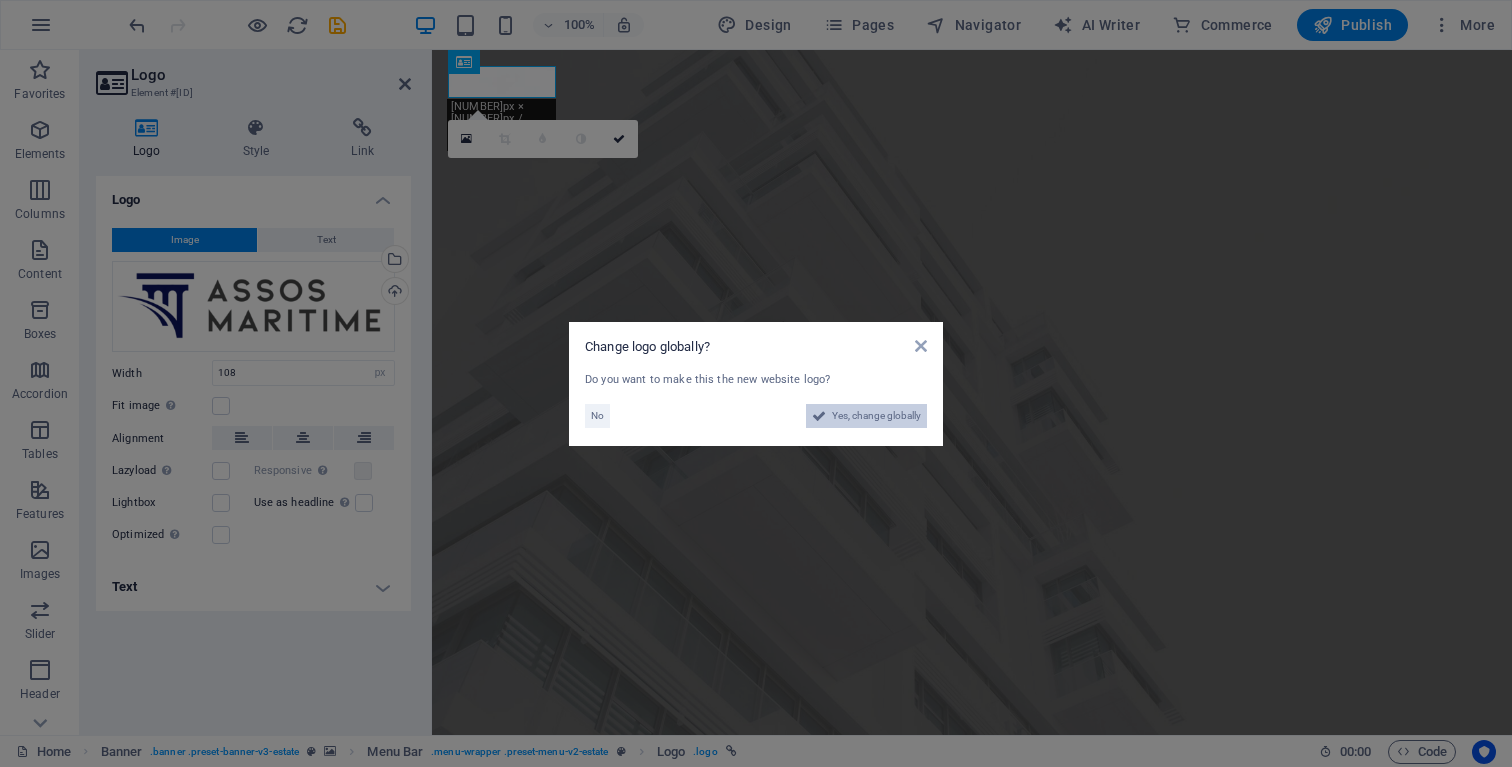 click on "Yes, change globally" at bounding box center (876, 416) 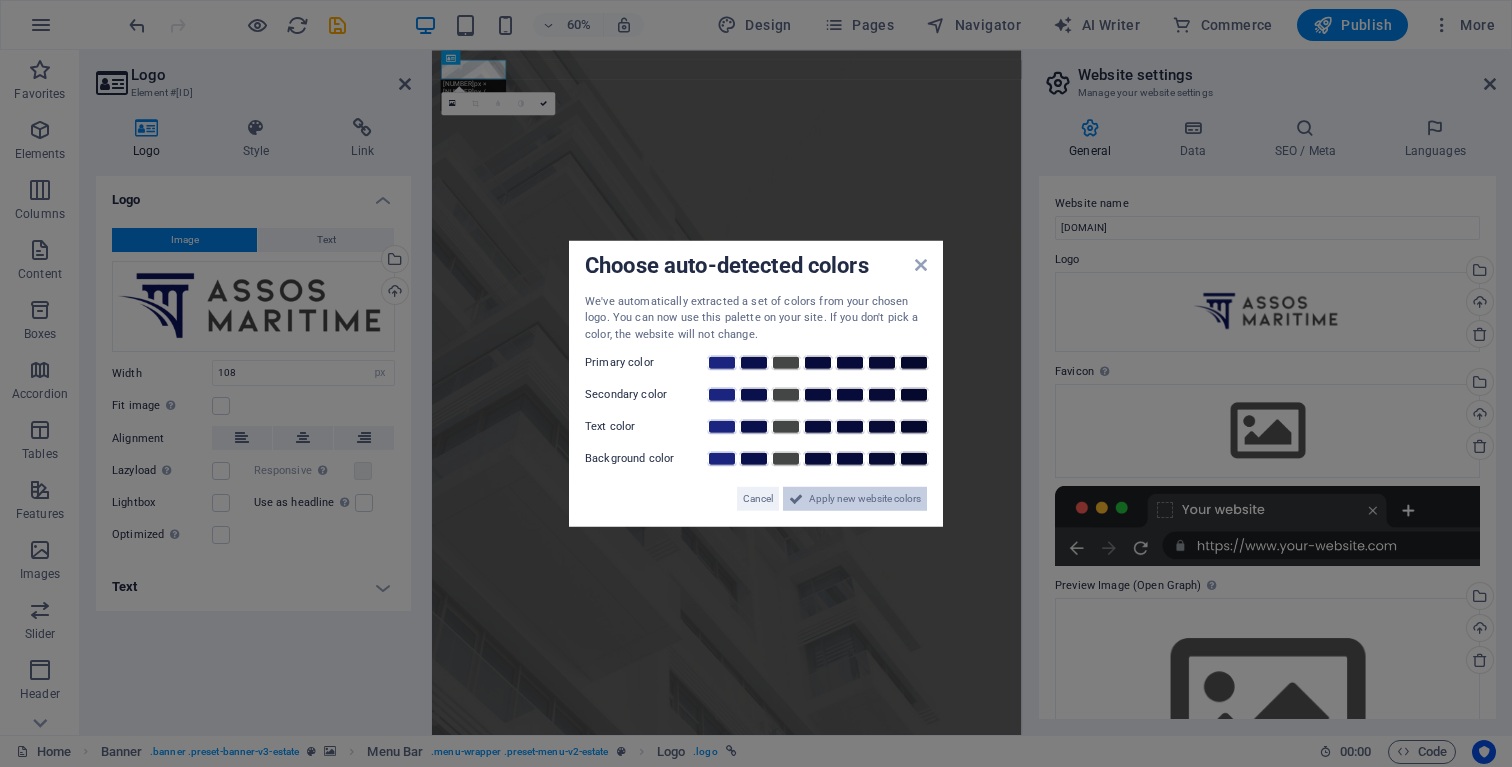 click on "Apply new website colors" at bounding box center (865, 499) 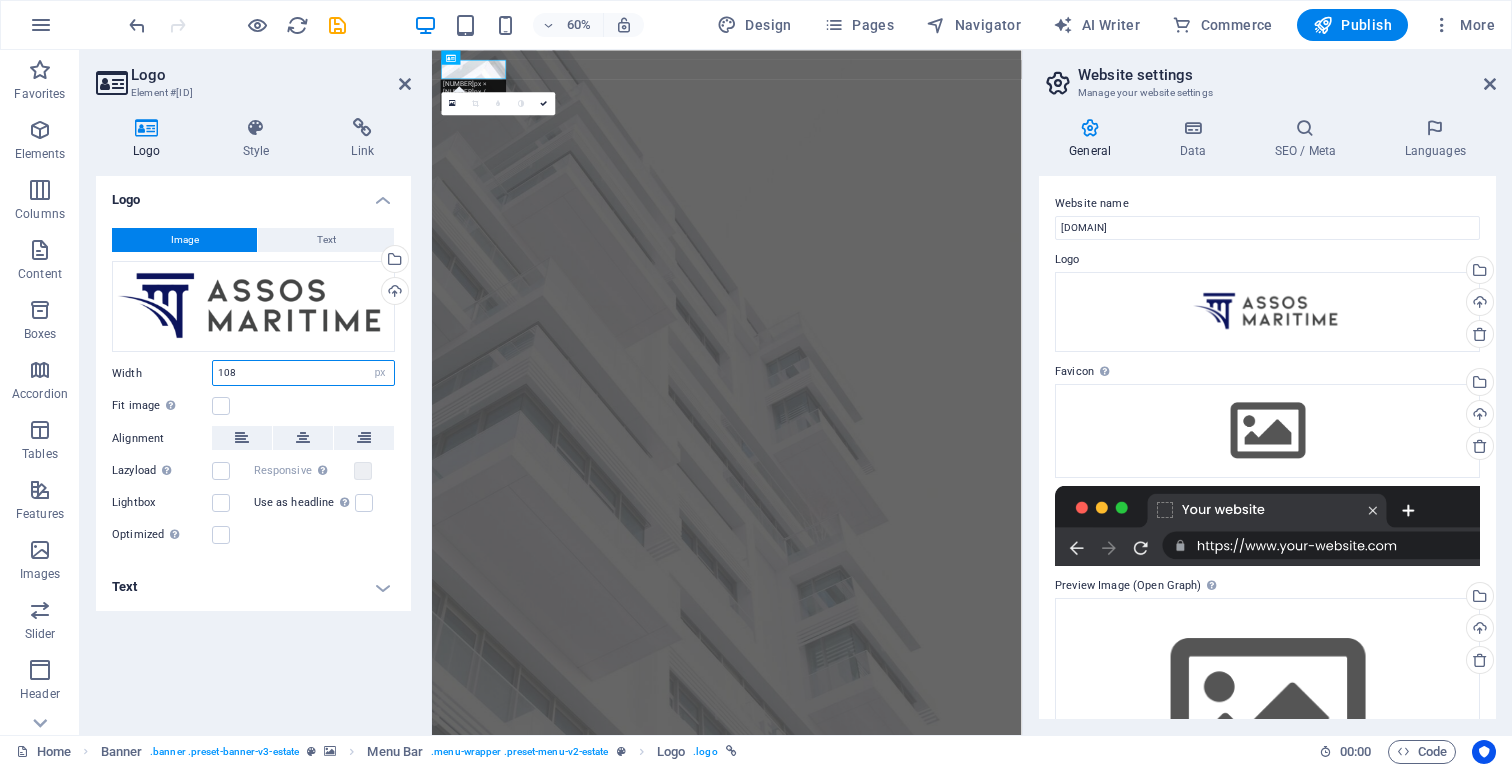 click on "108" at bounding box center (303, 373) 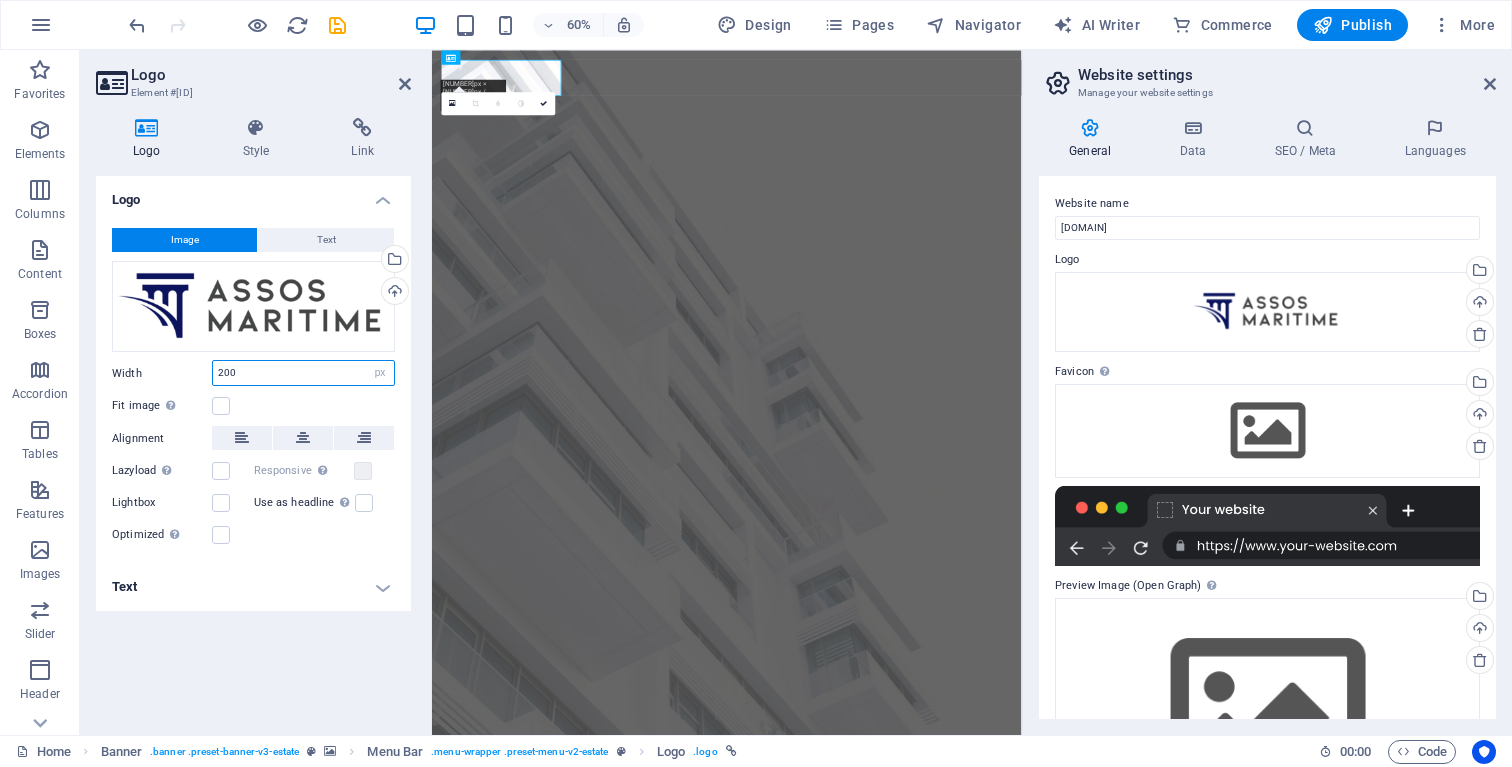 type on "200" 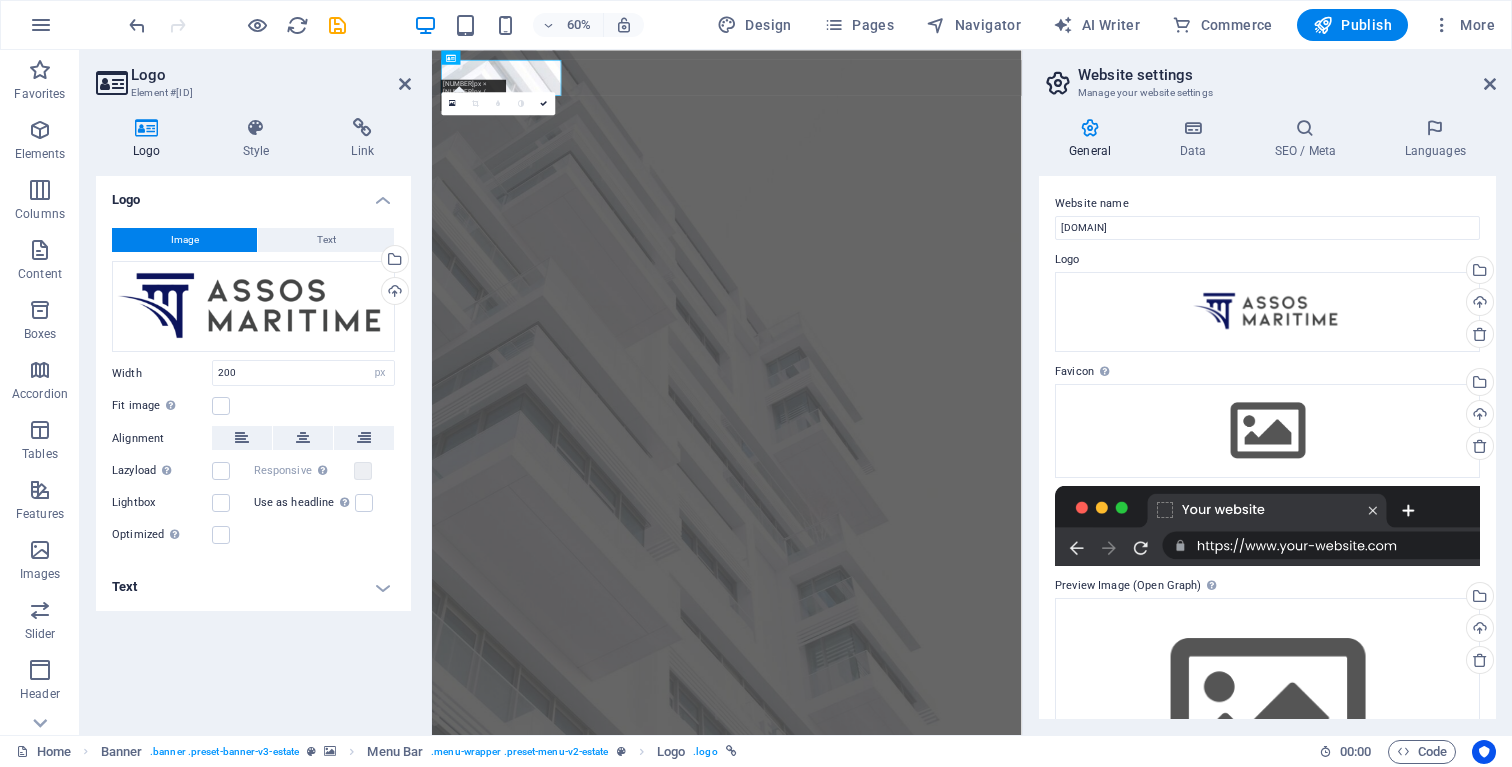 click on "Logo Image Text Drag files here, click to choose files or select files from Files or our free stock photos & videos Select files from the file manager, stock photos, or upload file(s) Upload Width 200 Default auto px rem % em vh vw Fit image Automatically fit image to a fixed width and height Height Default auto px Alignment Lazyload Loading images after the page loads improves page speed. Responsive Automatically load retina image and smartphone optimized sizes. Lightbox Use as headline The image will be wrapped in an H1 headline tag. Useful for giving alternative text the weight of an H1 headline, e.g. for the logo. Leave unchecked if uncertain. Optimized Images are compressed to improve page speed. Position Direction Custom X offset 50 px rem % vh vw Y offset 50 px rem % vh vw Edit design Text Float No float Image left Image right Determine how text should behave around the image. Text Alternative text Image caption Paragraph Format Normal Heading 1 Heading 2 Heading 3 Heading 4 Heading 5 Heading 6 Code 8" at bounding box center (253, 447) 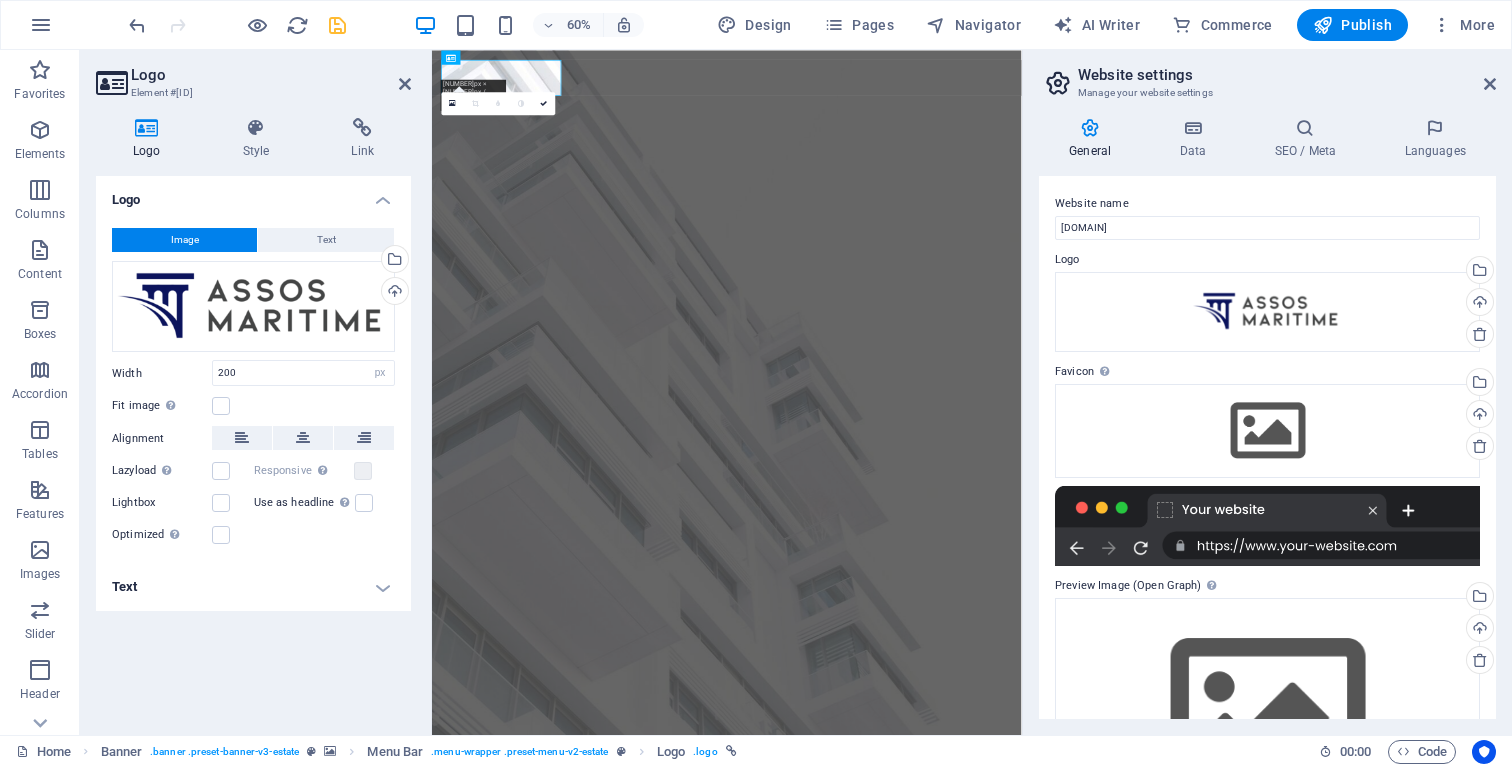click at bounding box center (337, 25) 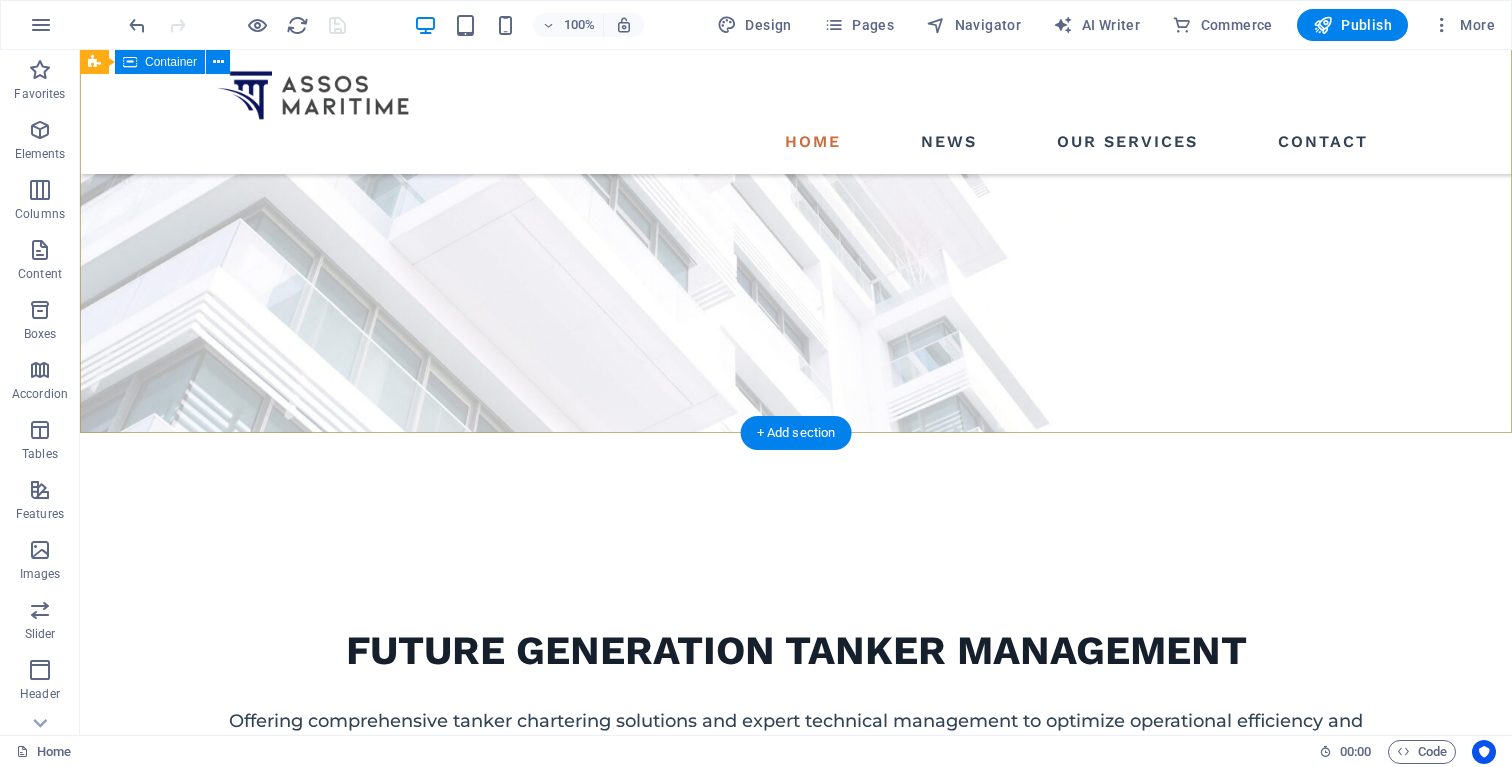 scroll, scrollTop: 0, scrollLeft: 0, axis: both 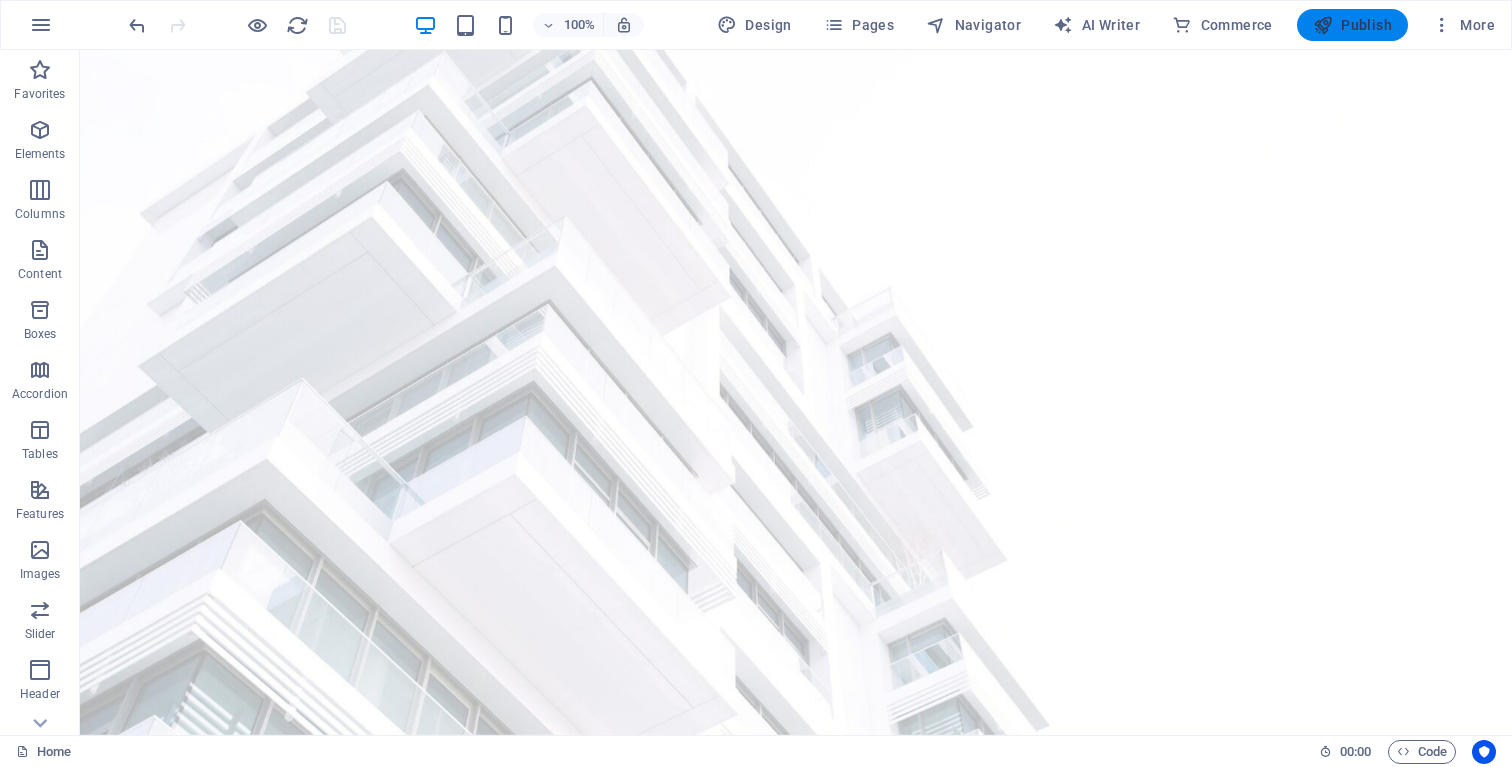 click on "Publish" at bounding box center [1352, 25] 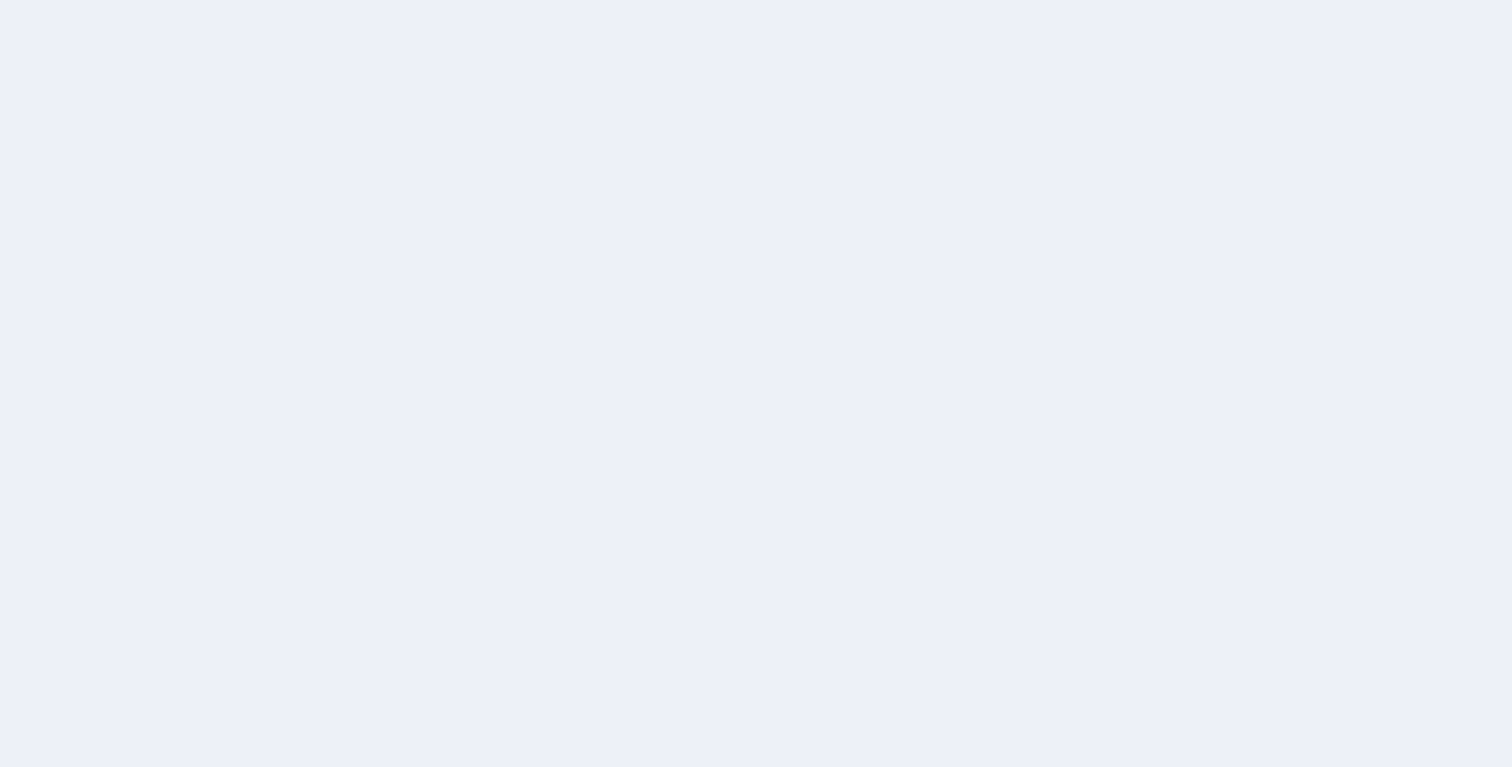 scroll, scrollTop: 0, scrollLeft: 0, axis: both 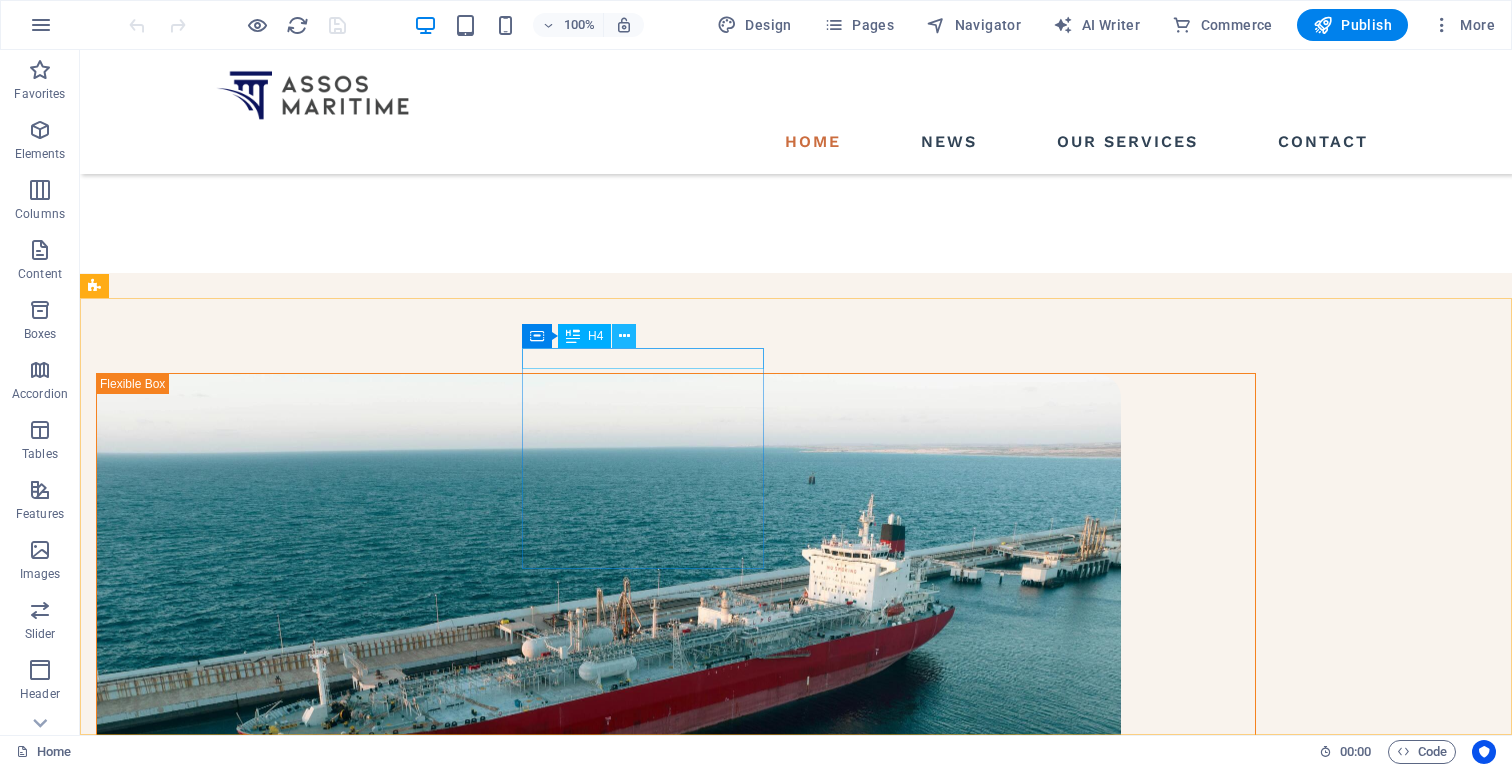 click at bounding box center (624, 336) 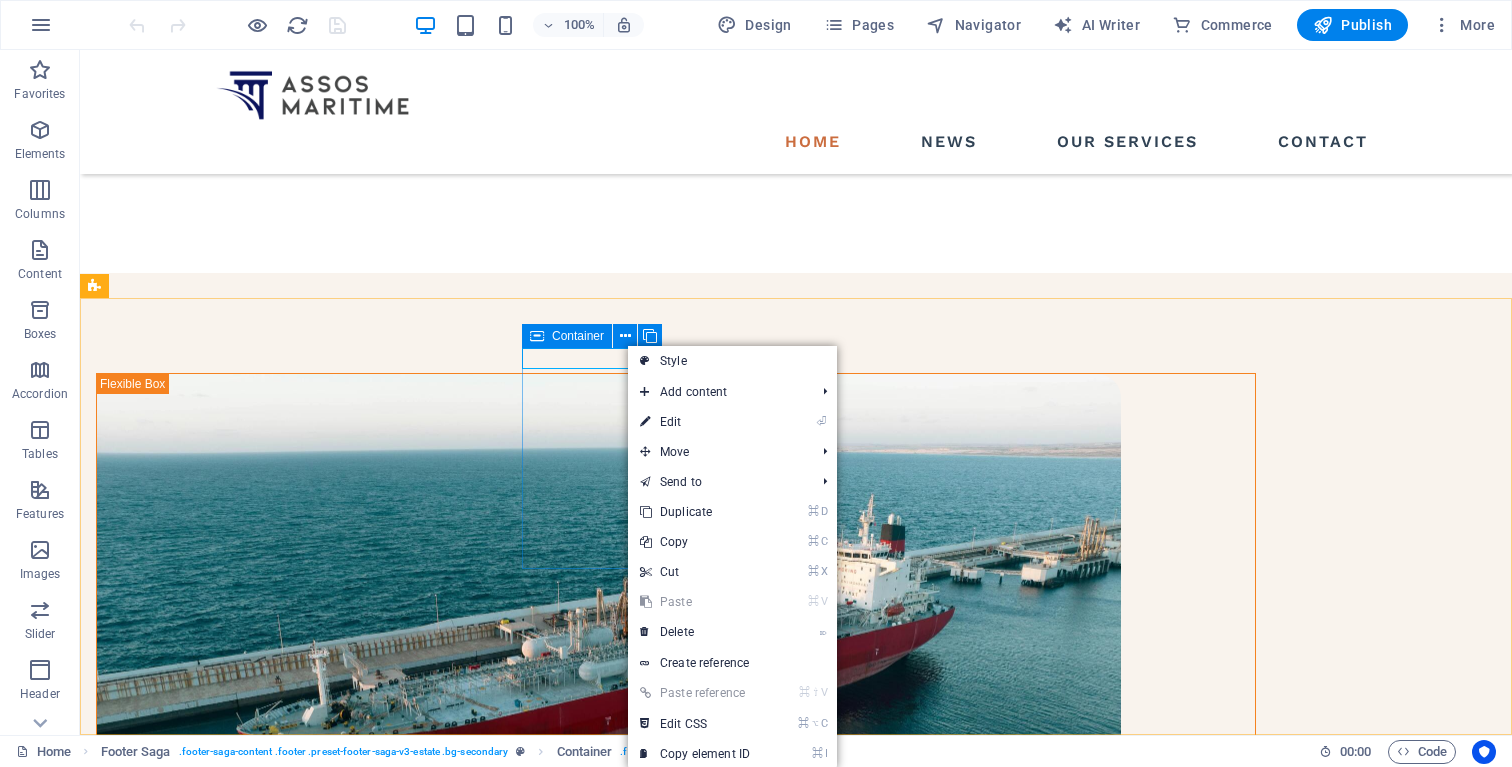 click at bounding box center (537, 336) 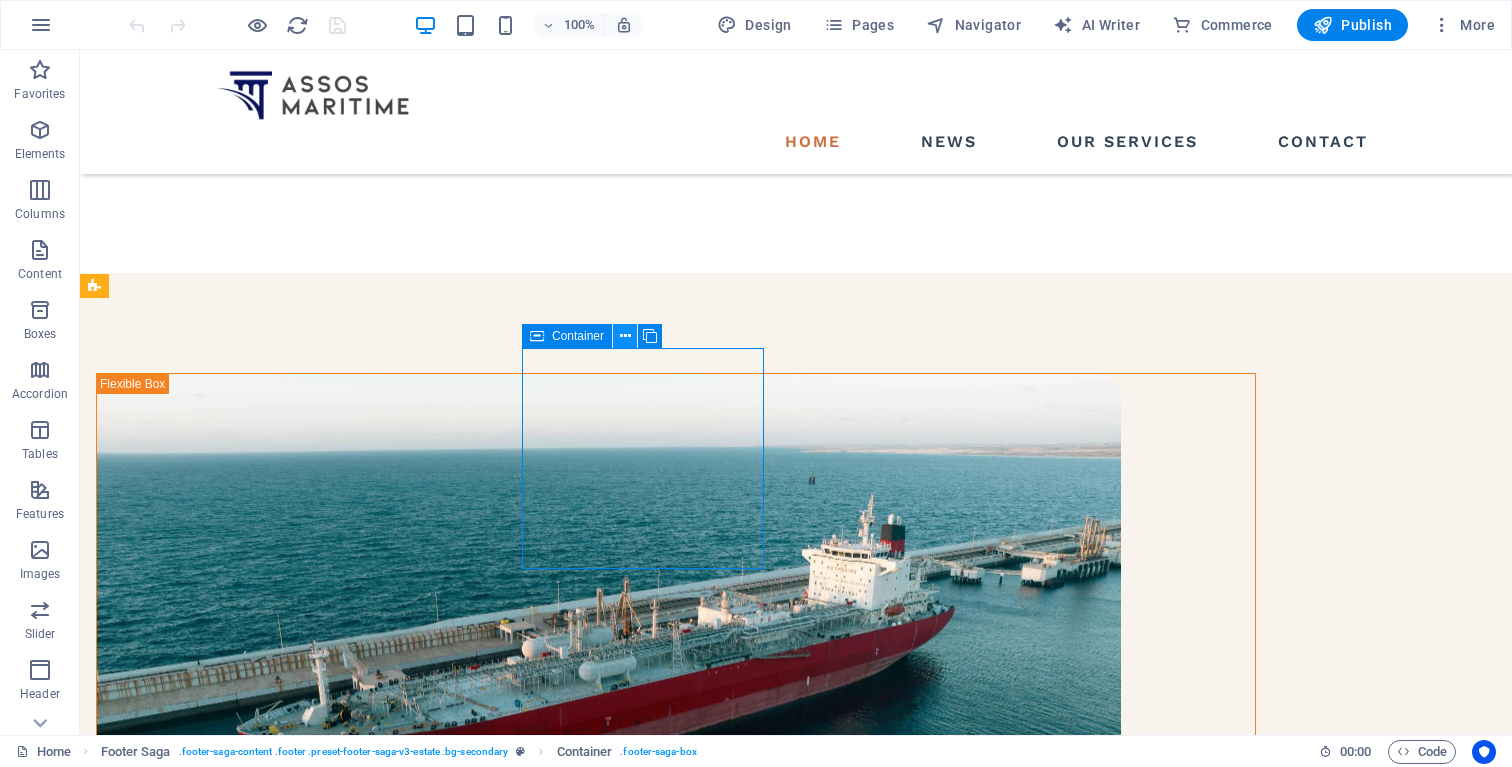 click at bounding box center (625, 336) 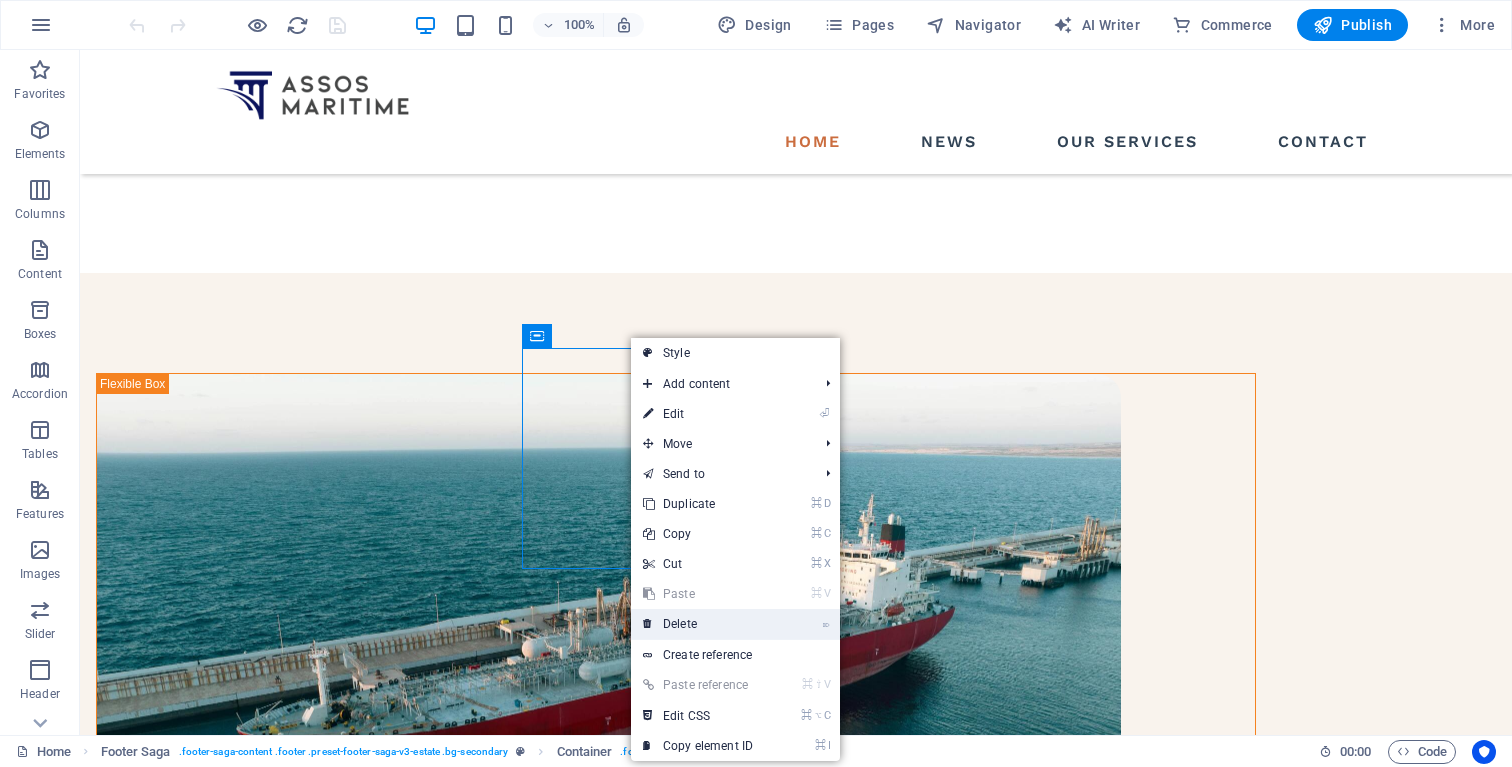 click on "⌦  Delete" at bounding box center (698, 624) 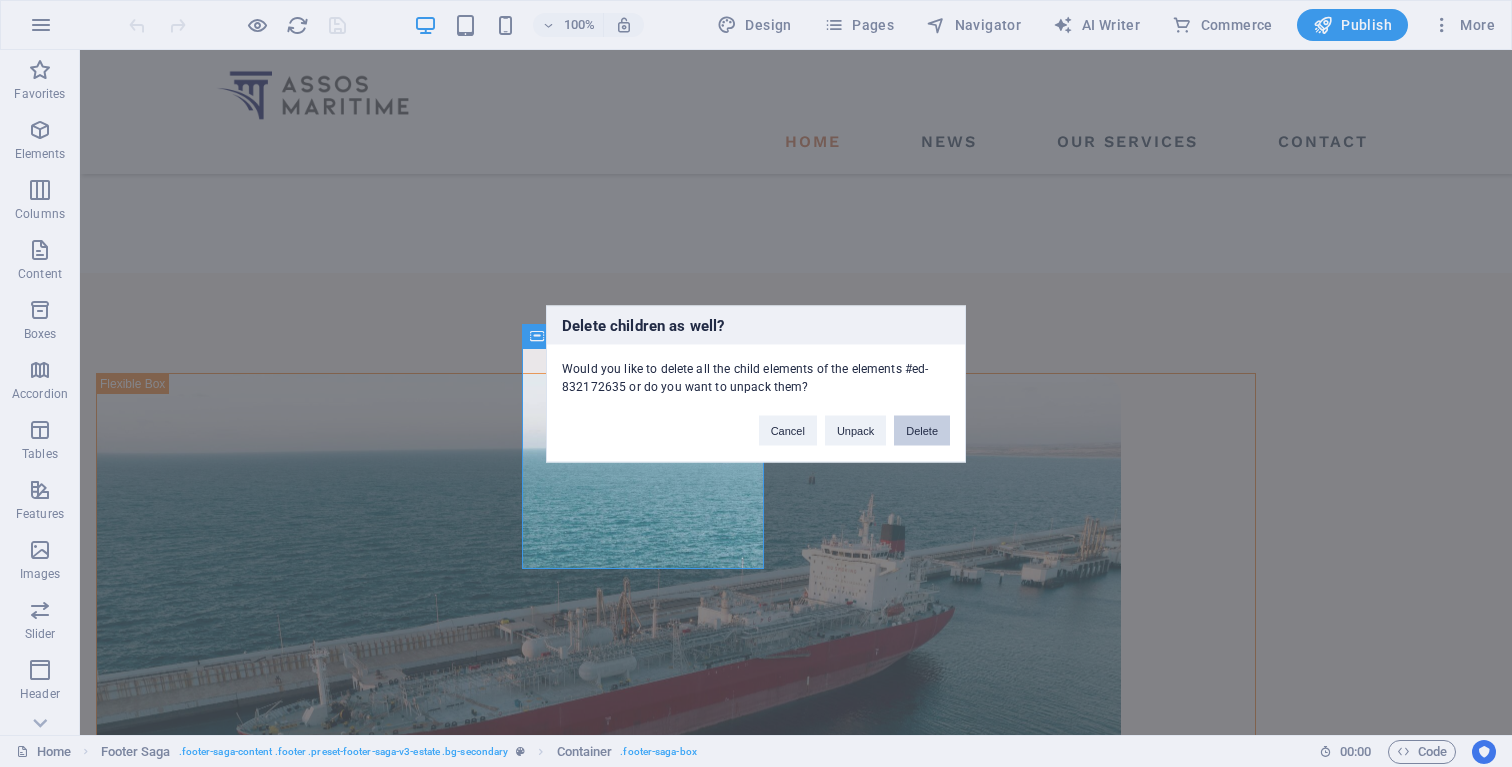 click on "Delete" at bounding box center (922, 430) 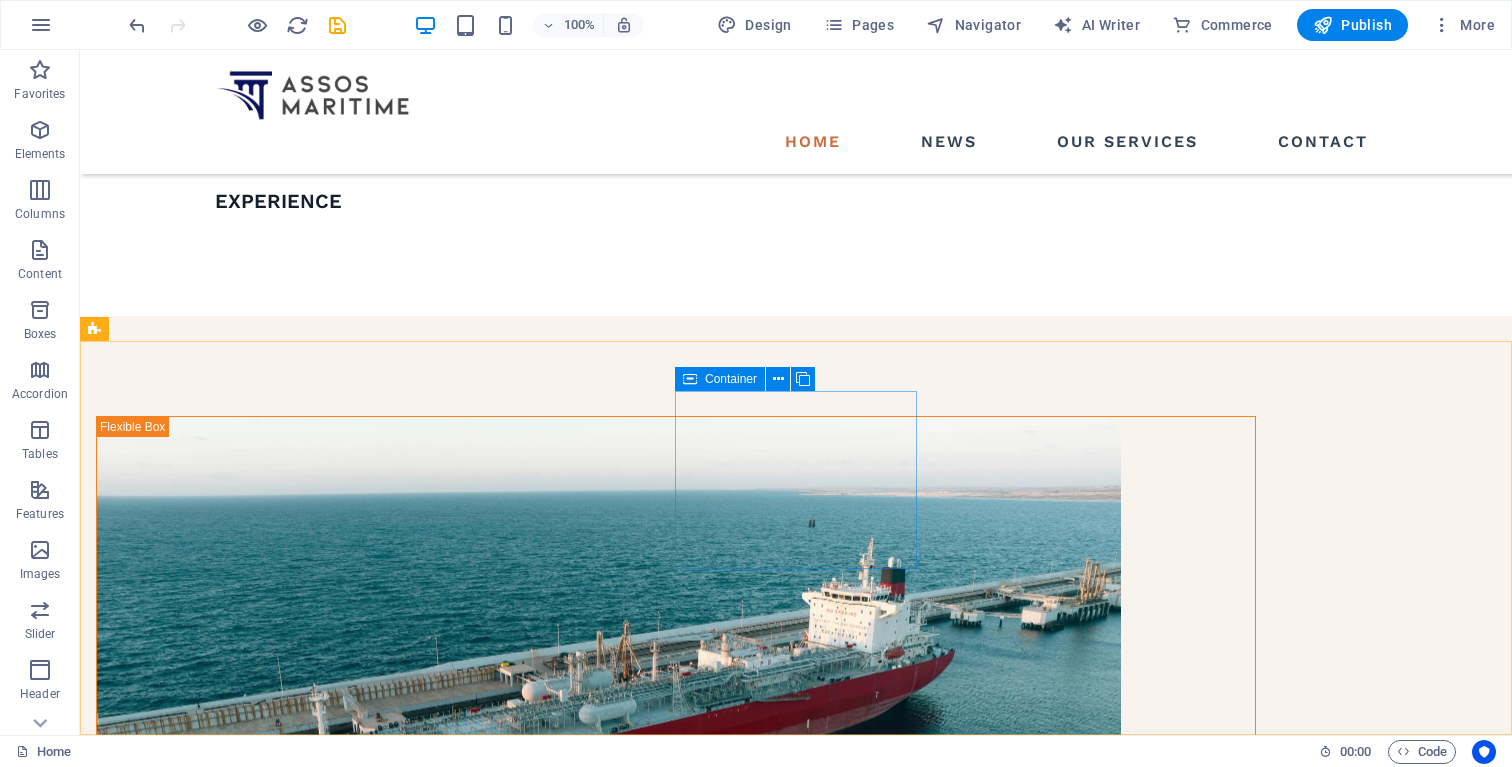 click on "Container" at bounding box center (731, 379) 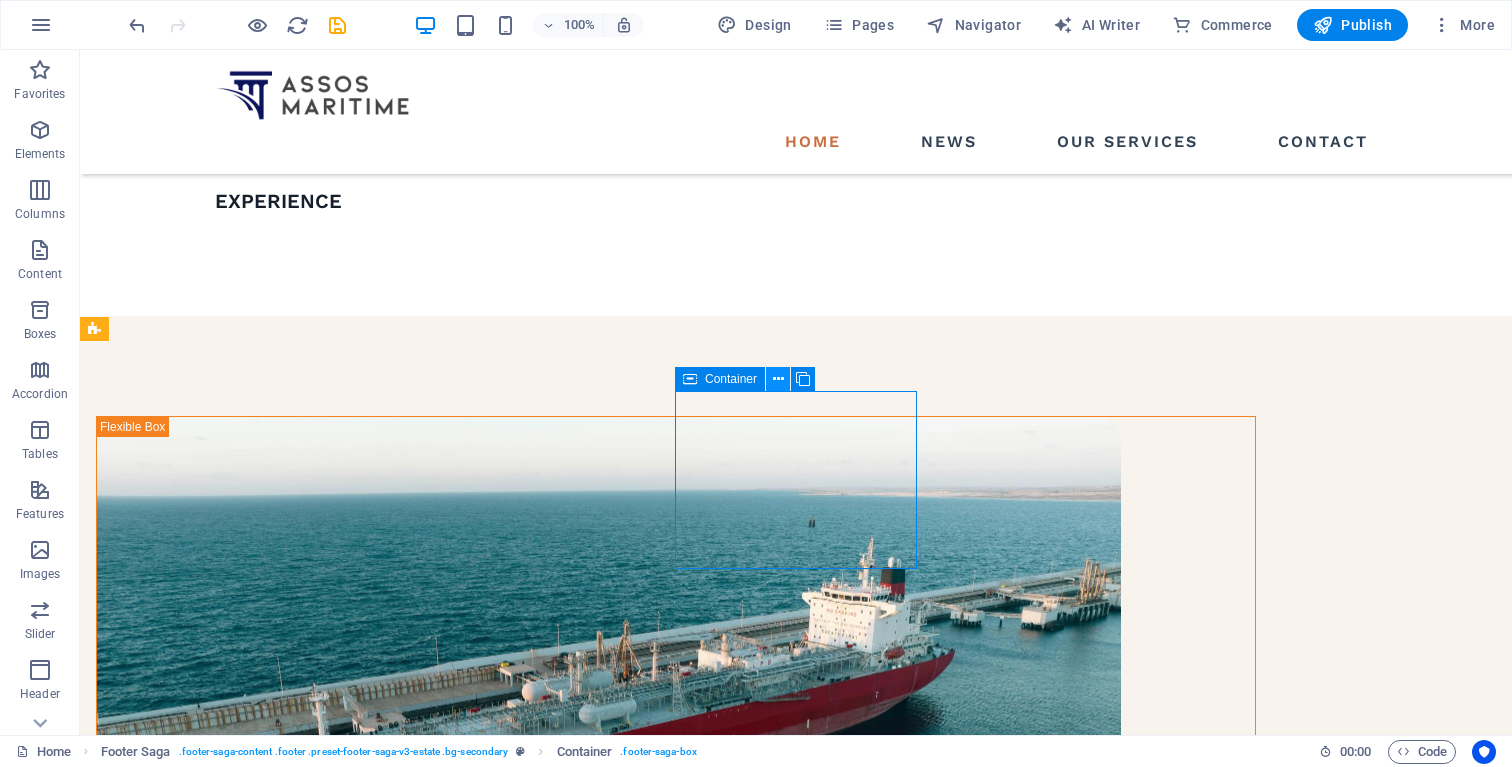 click at bounding box center [778, 379] 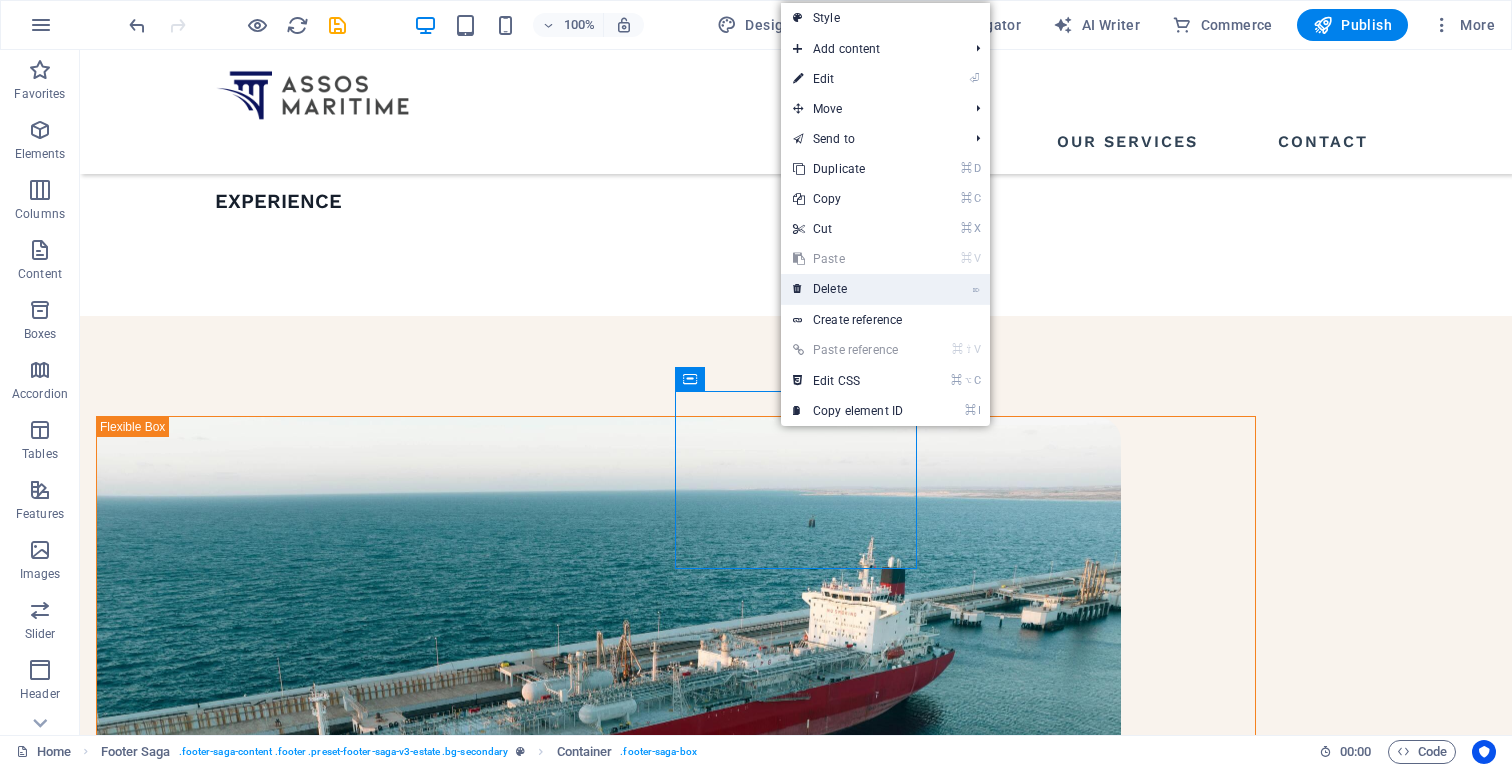 click on "⌦  Delete" at bounding box center (848, 289) 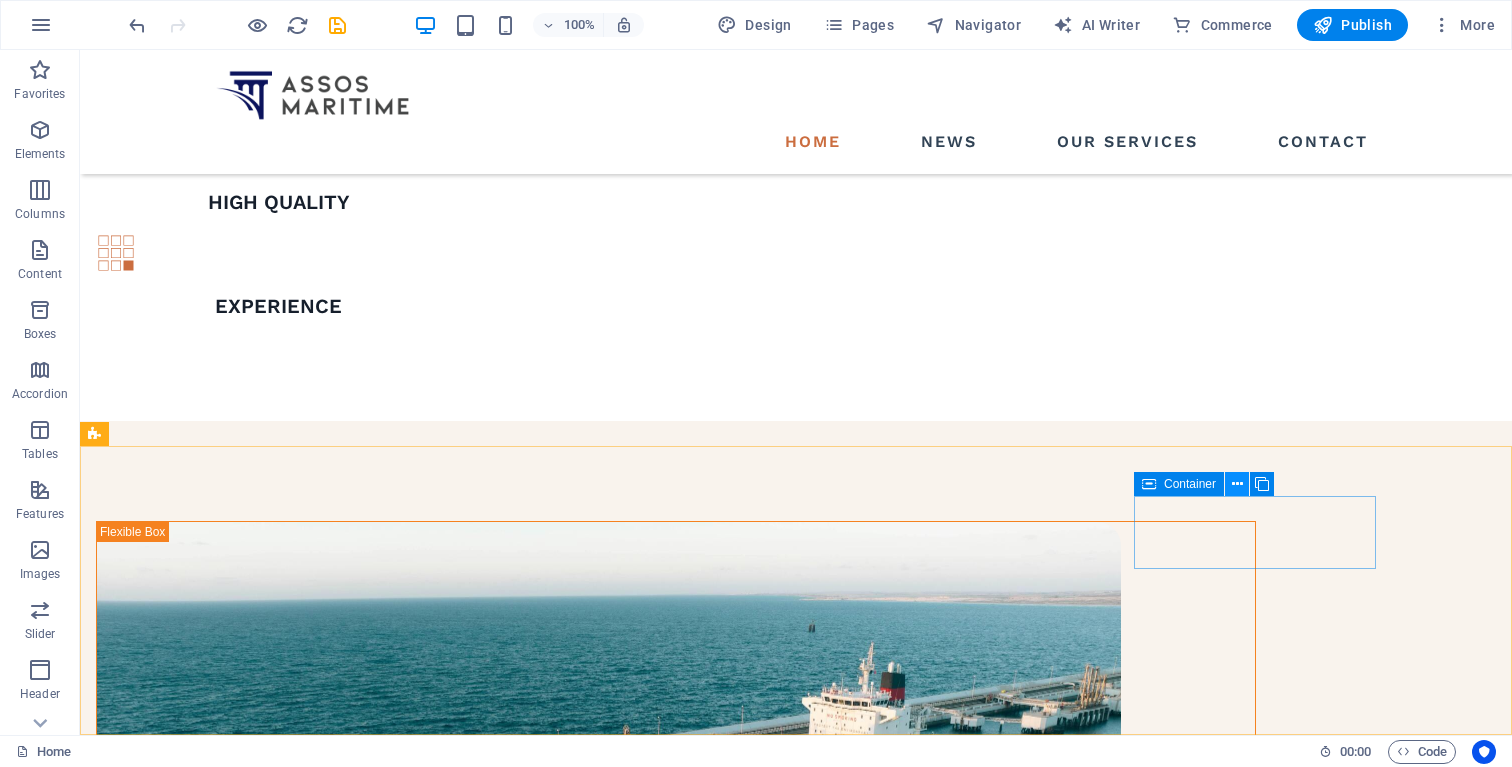 click at bounding box center [1237, 484] 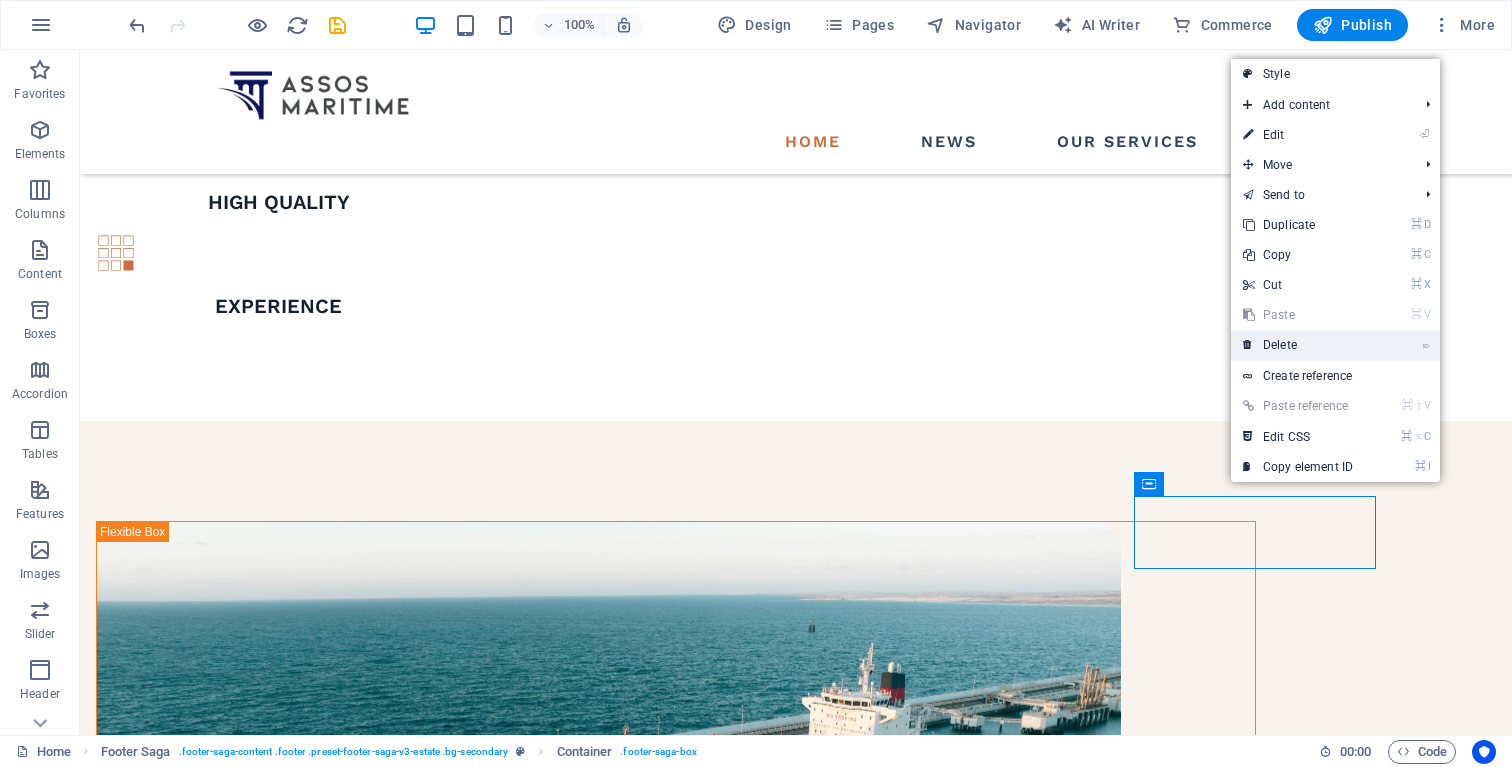 click on "⌦  Delete" at bounding box center (1298, 345) 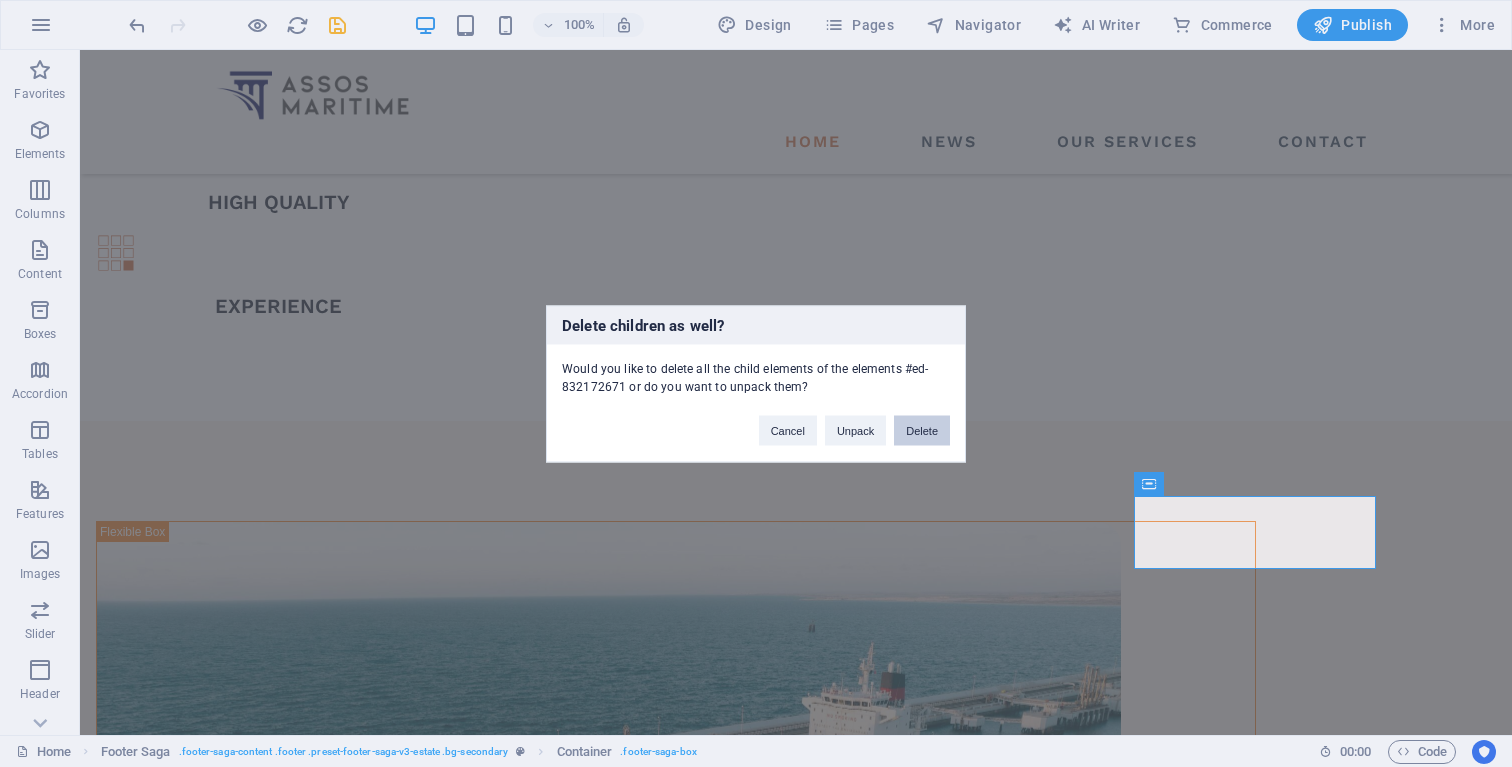 click on "Delete" at bounding box center (922, 430) 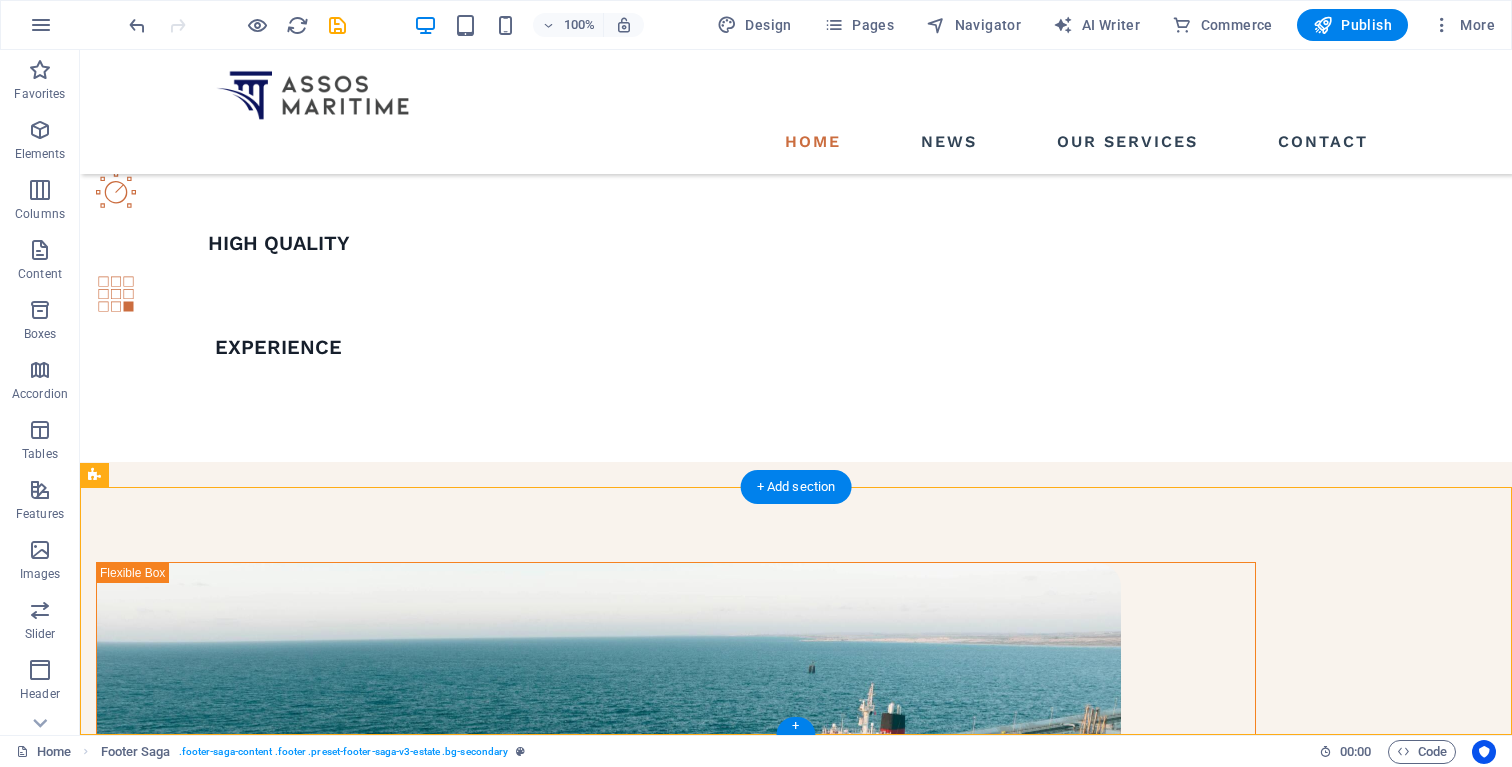 drag, startPoint x: 336, startPoint y: 578, endPoint x: 458, endPoint y: 699, distance: 171.8284 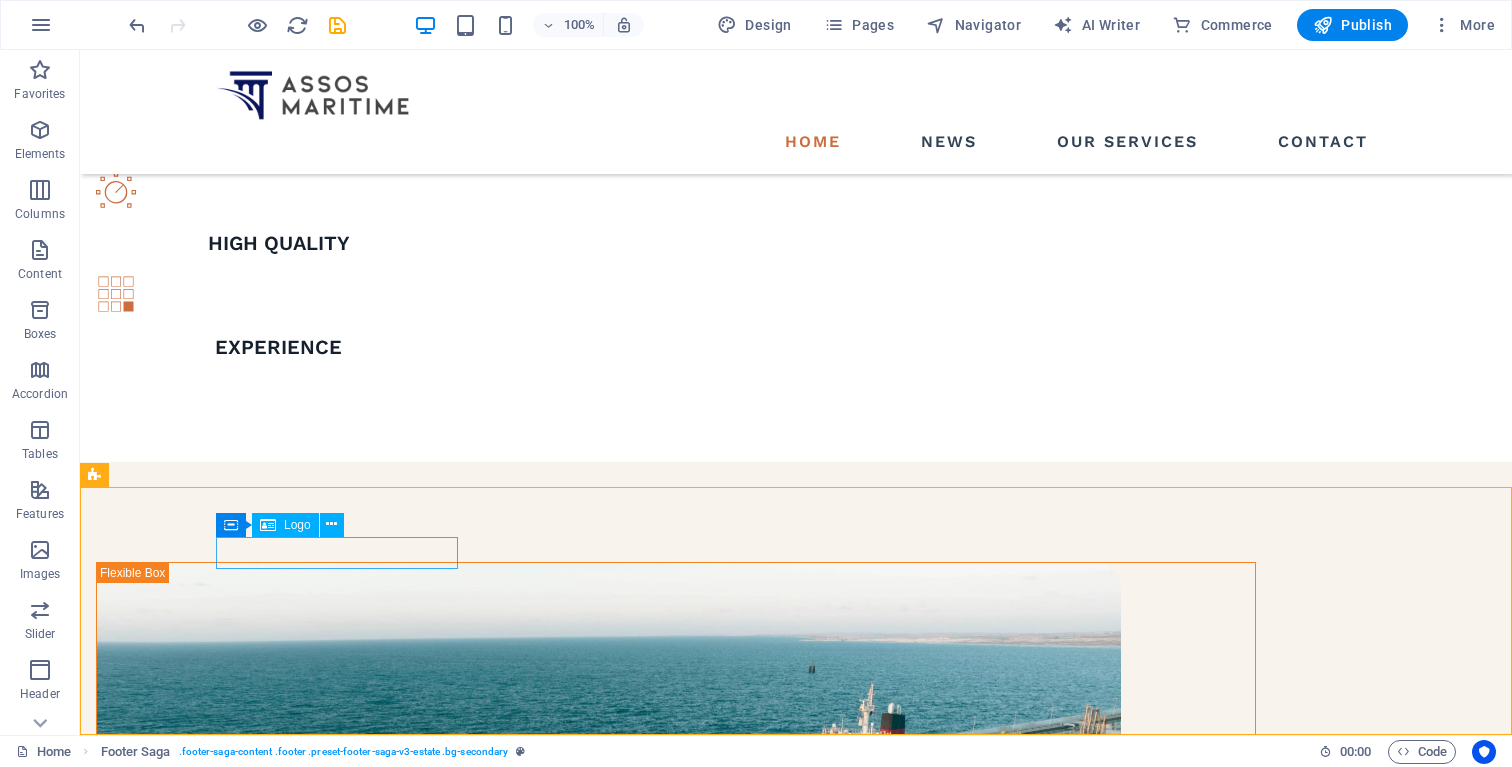 click on "Logo" at bounding box center [297, 525] 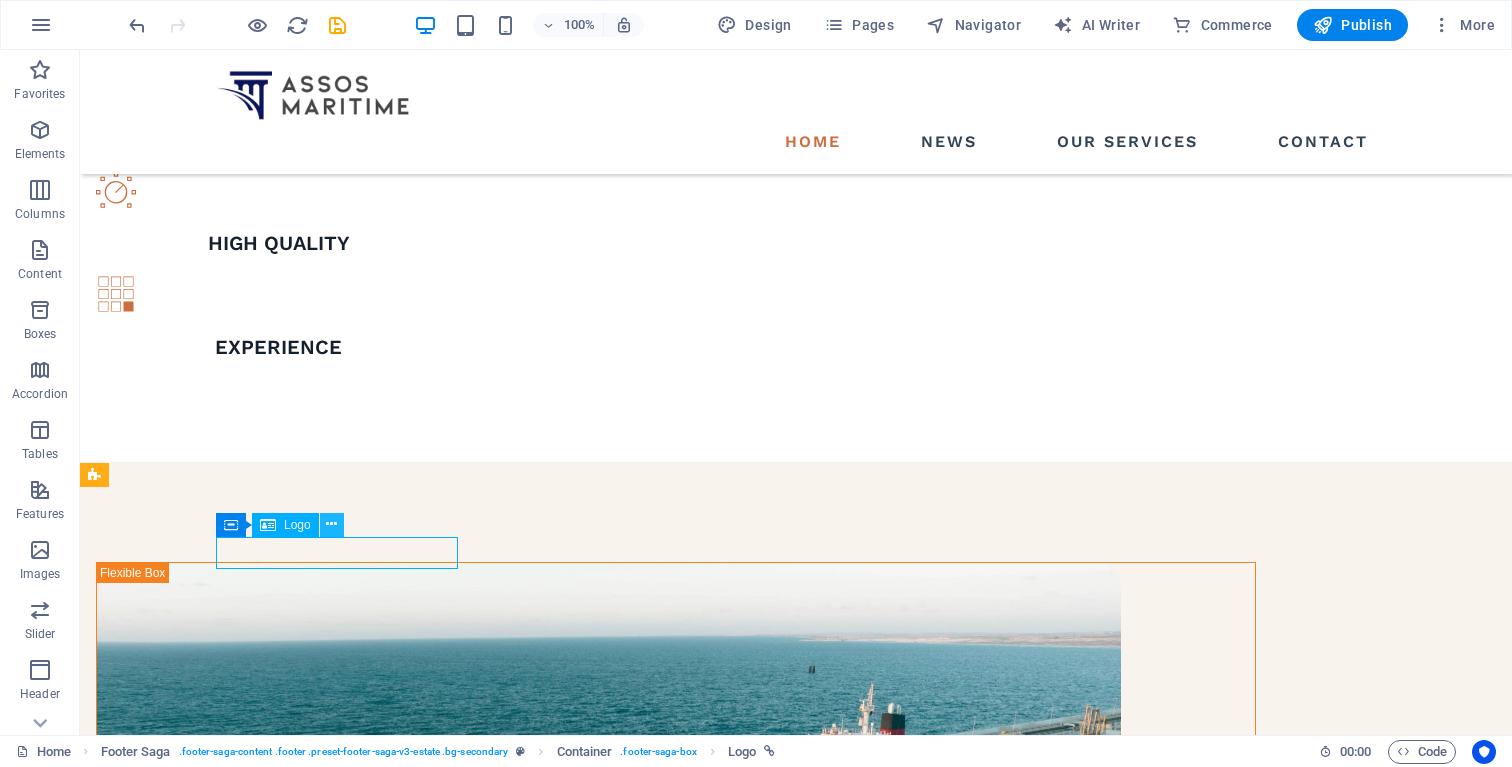 click at bounding box center [331, 524] 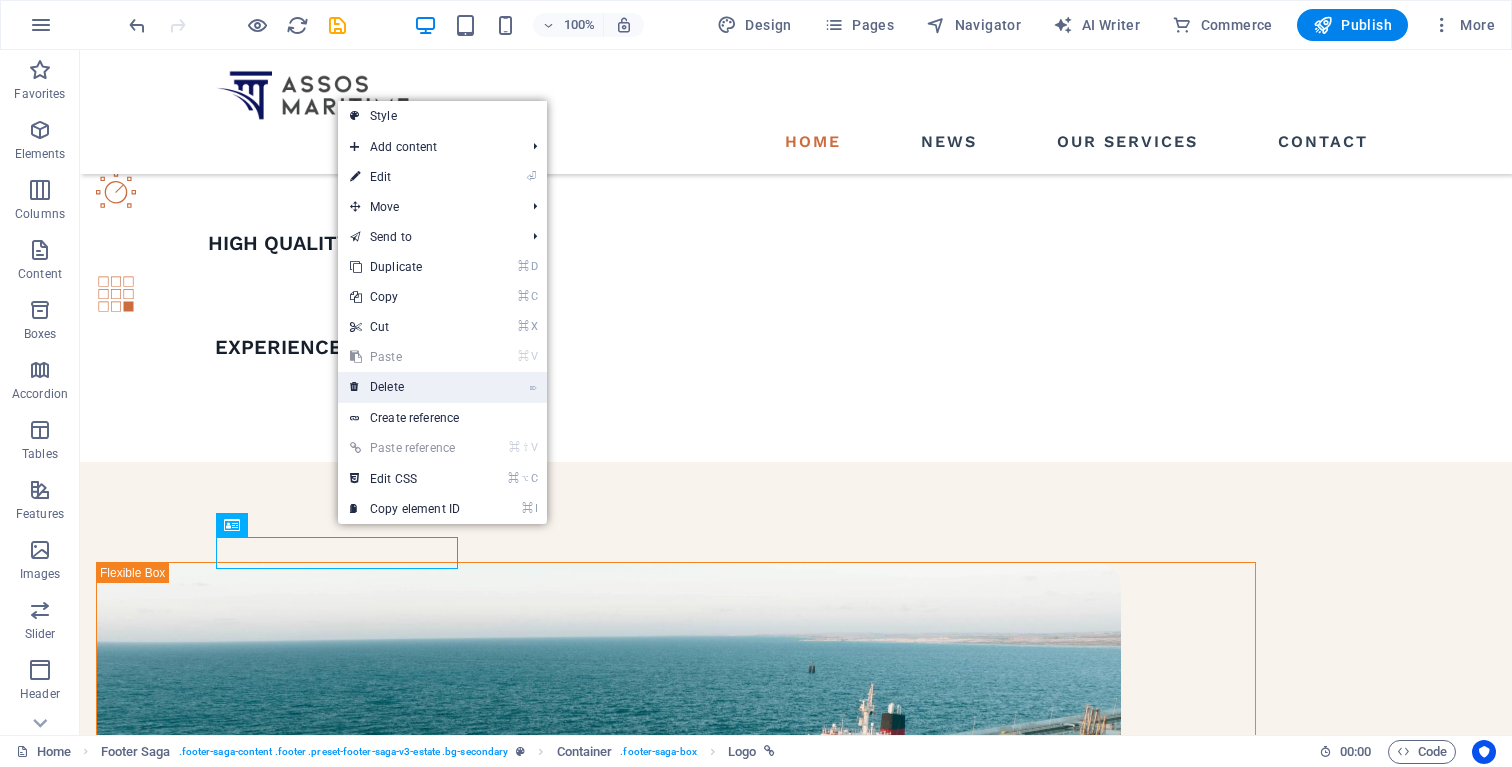 click on "⌦  Delete" at bounding box center [405, 387] 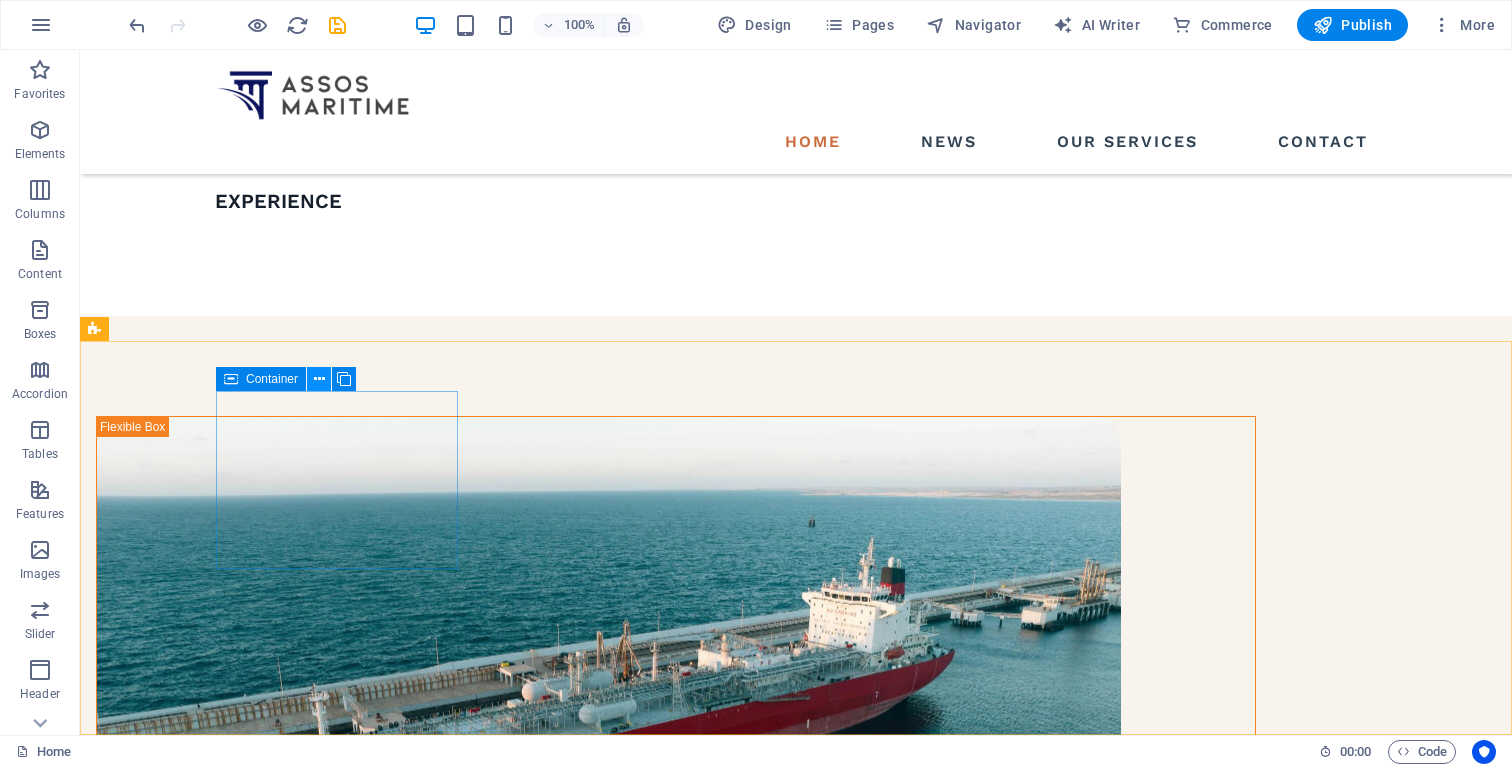 click at bounding box center [319, 379] 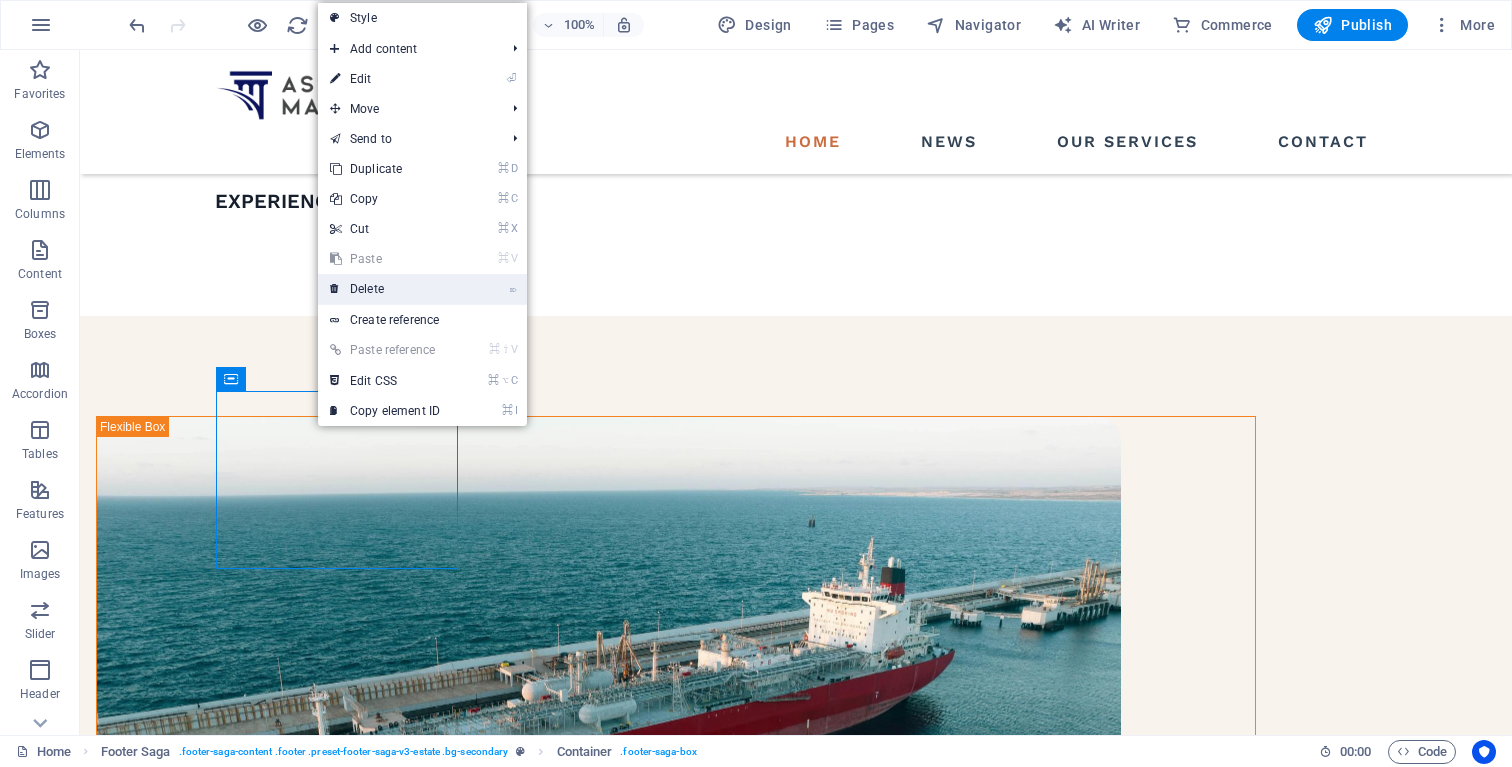 click on "⌦  Delete" at bounding box center (385, 289) 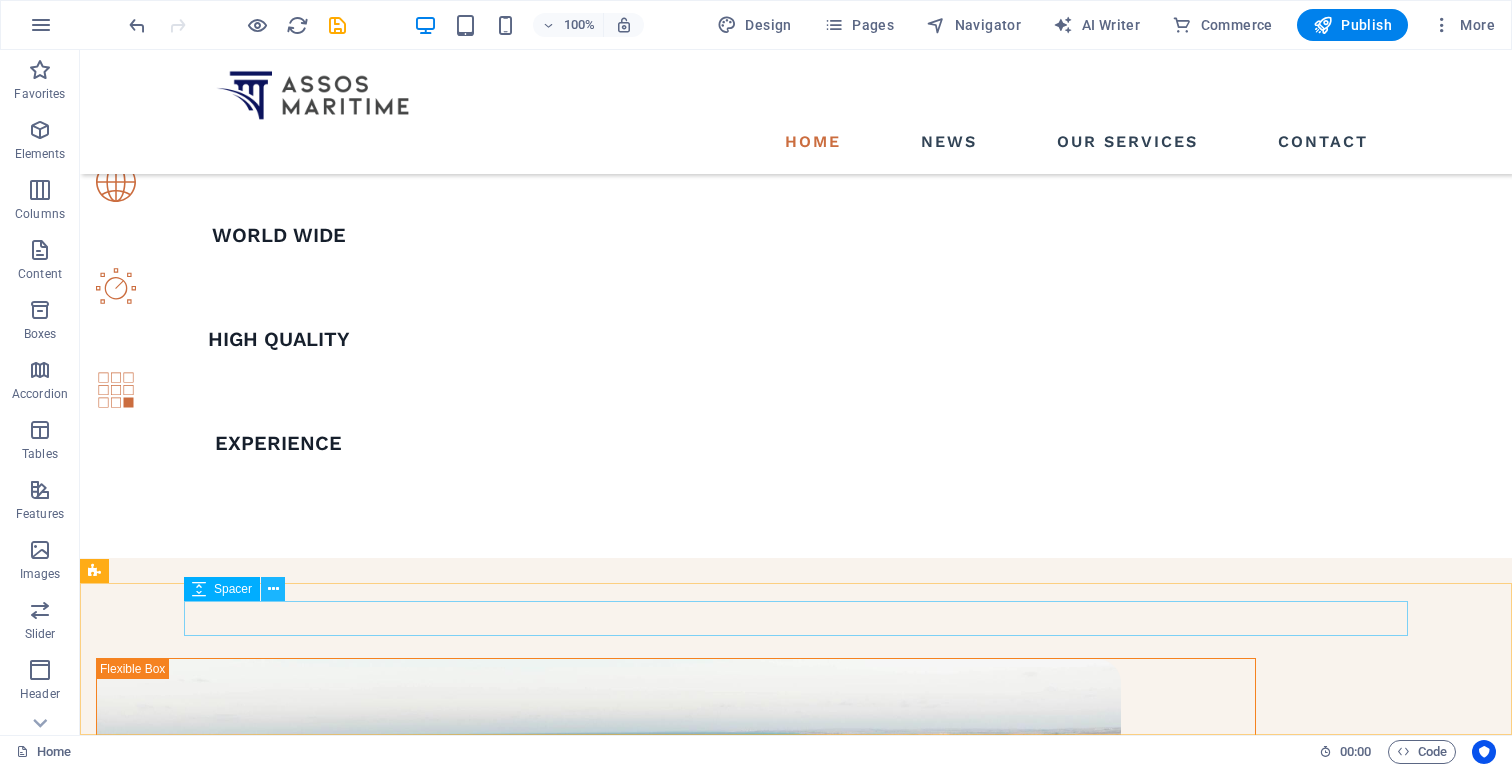 click at bounding box center (273, 589) 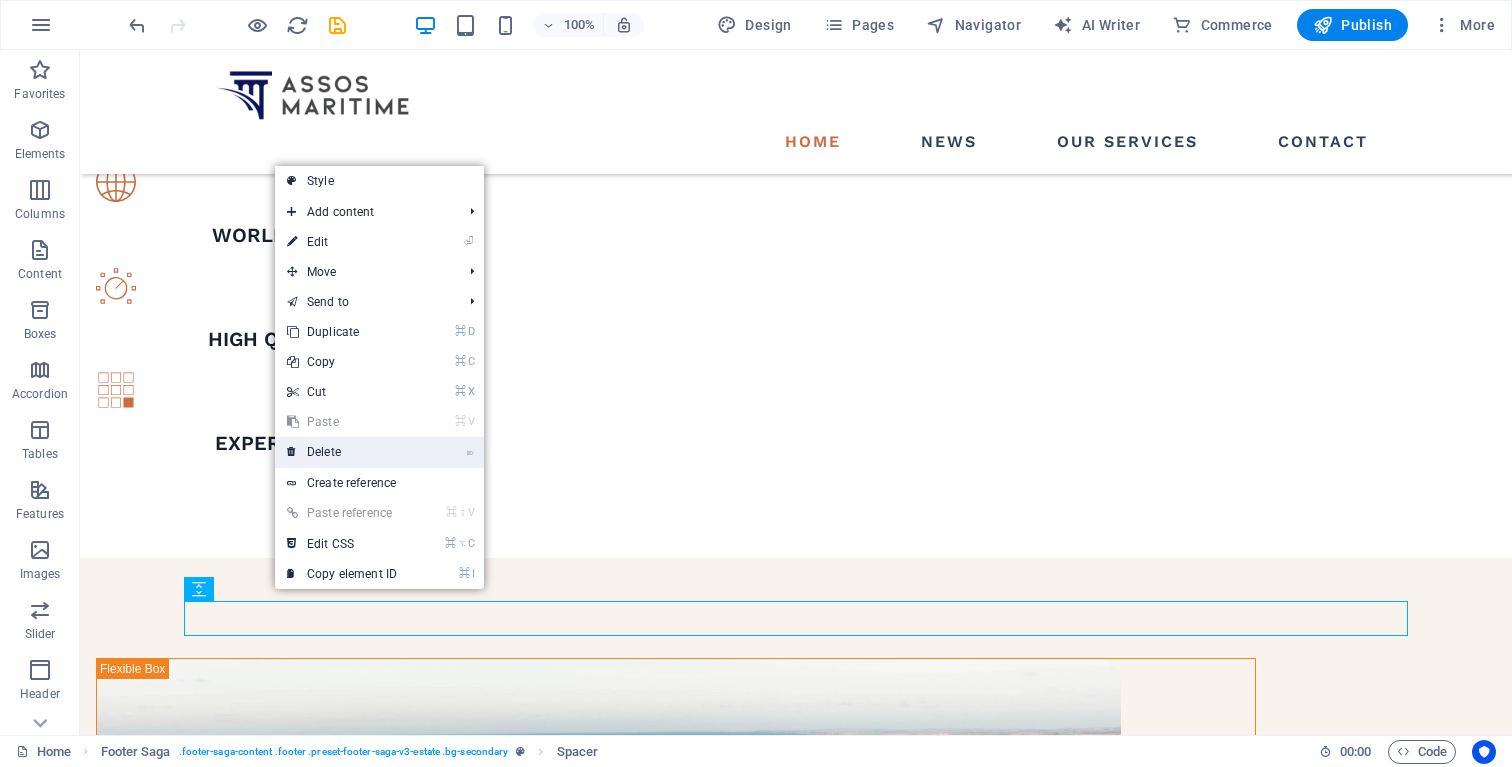click on "⌦  Delete" at bounding box center [342, 452] 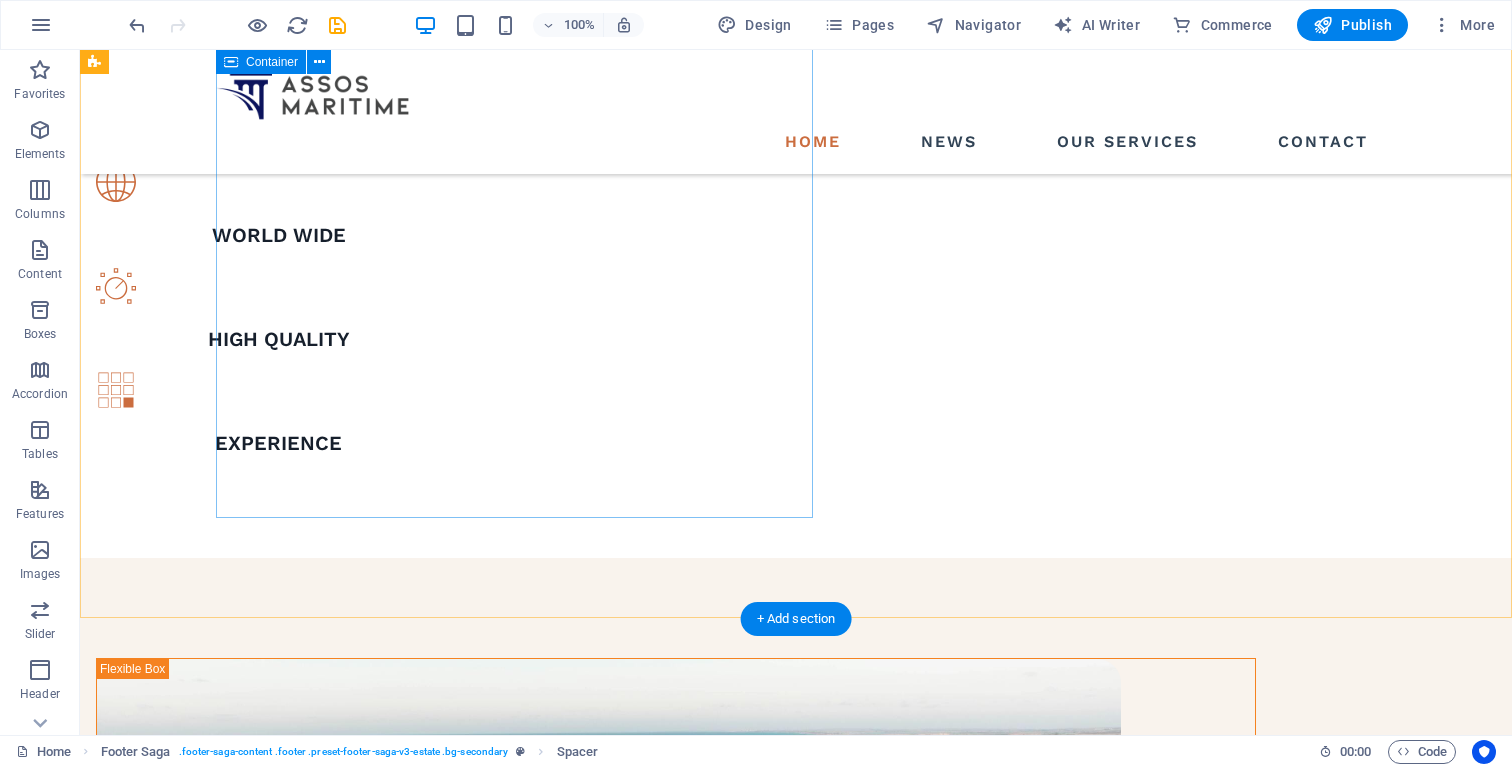 scroll, scrollTop: 1321, scrollLeft: 0, axis: vertical 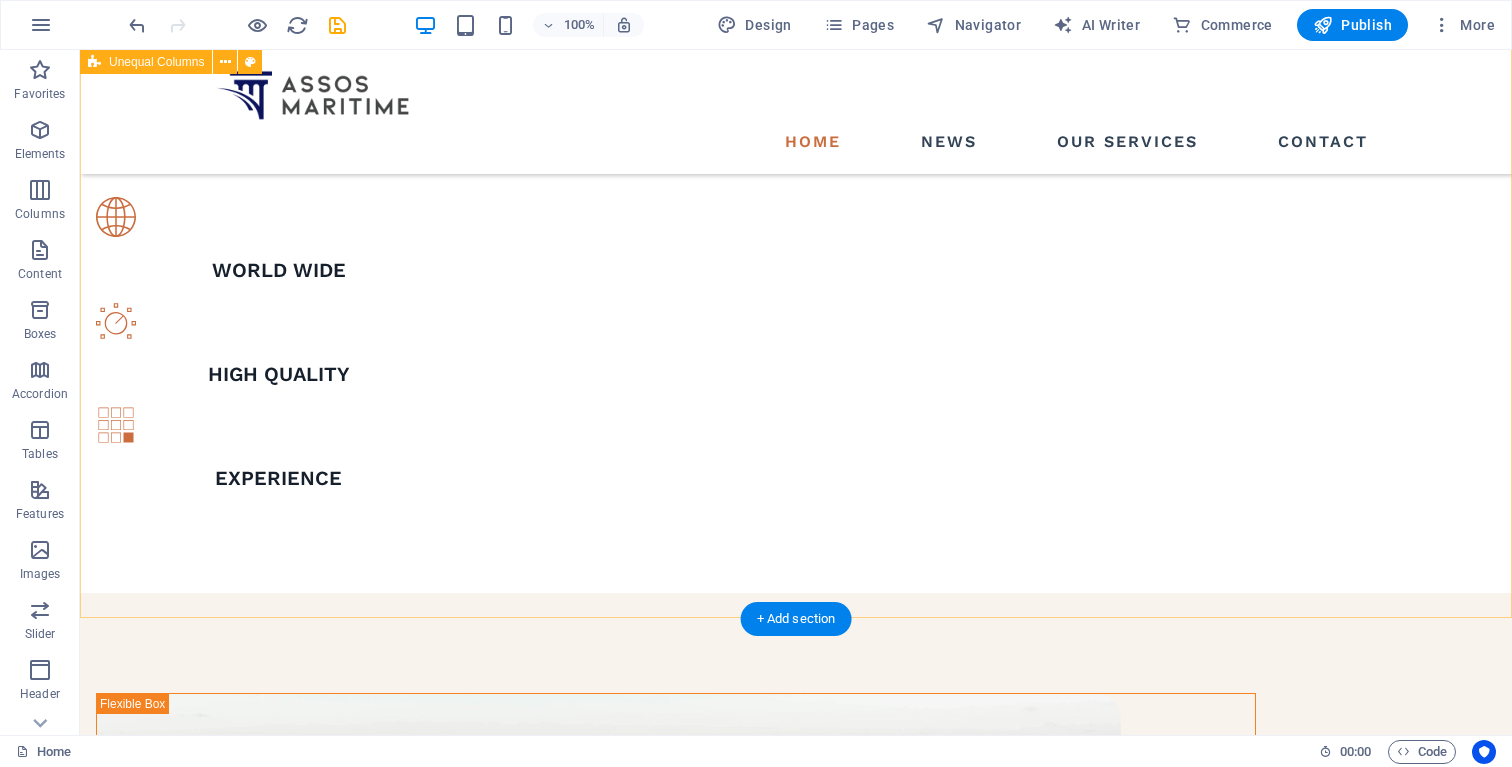 click on "ABOUT US
WHAT IS OuR KEY Effective tanker ship management is vital for ensuring vessel and crew safety while meeting industry regulations. It includes a commitment to environmental stewardship, robust crew training, regular maintenance, and operational efficiency to optimize resources and reduce costs.  Continuous risk assessment helps identify hazards for proactive safety measures, and navigation expertise is crucial for safe operations in challenging waters. Together, these elements create a framework for sustainable and efficient tanker ship management." at bounding box center (796, 1155) 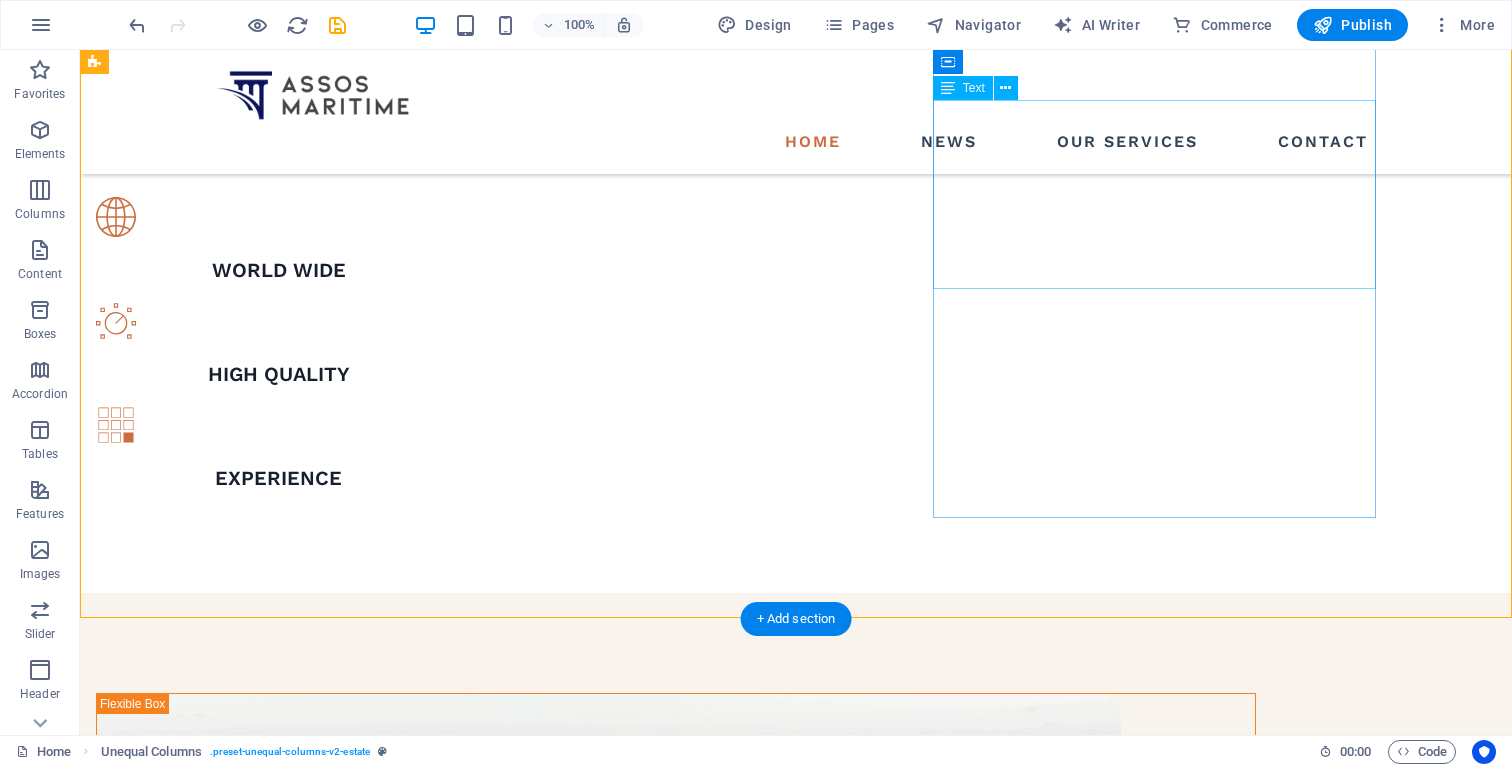 drag, startPoint x: 1422, startPoint y: 85, endPoint x: 921, endPoint y: 369, distance: 575.89667 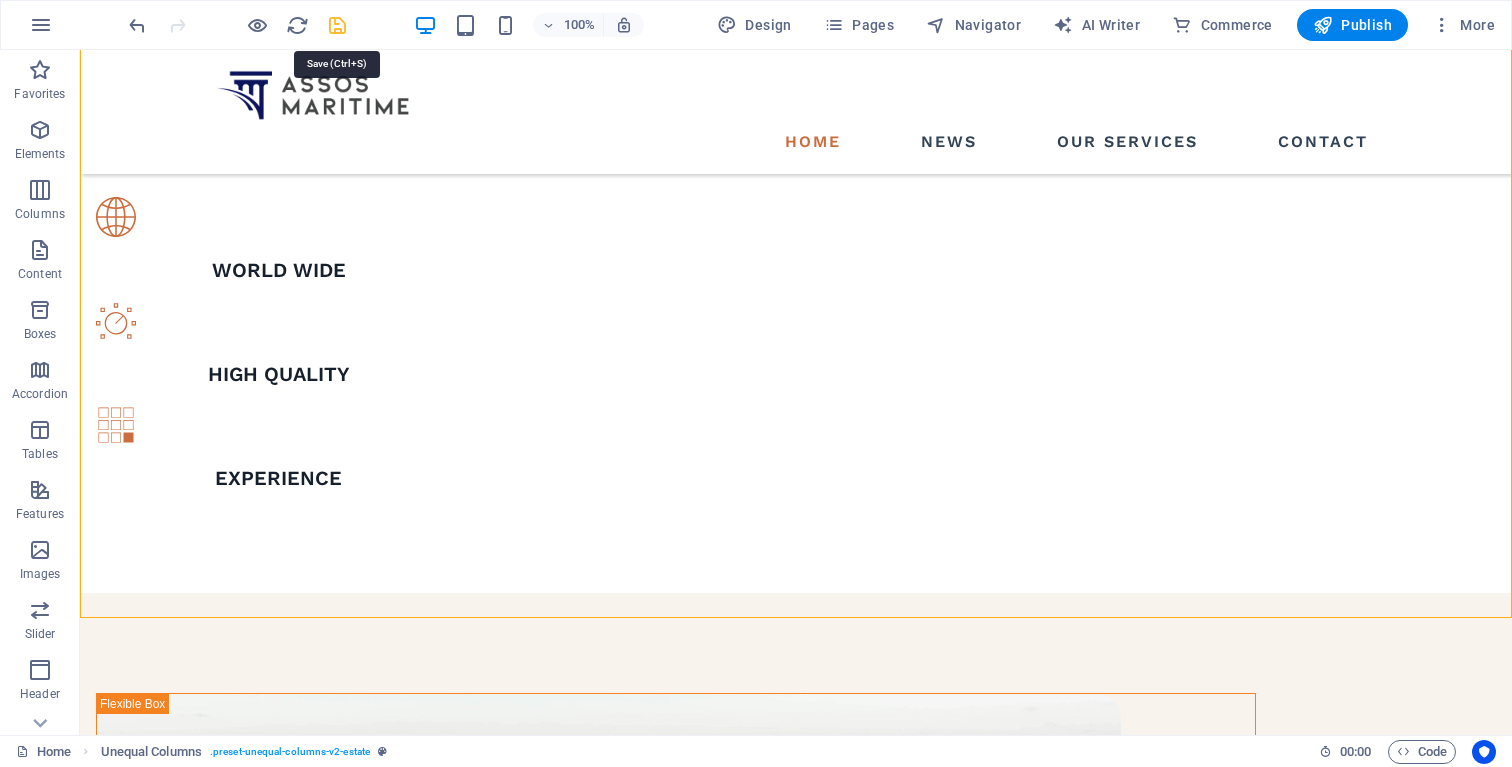 click at bounding box center (337, 25) 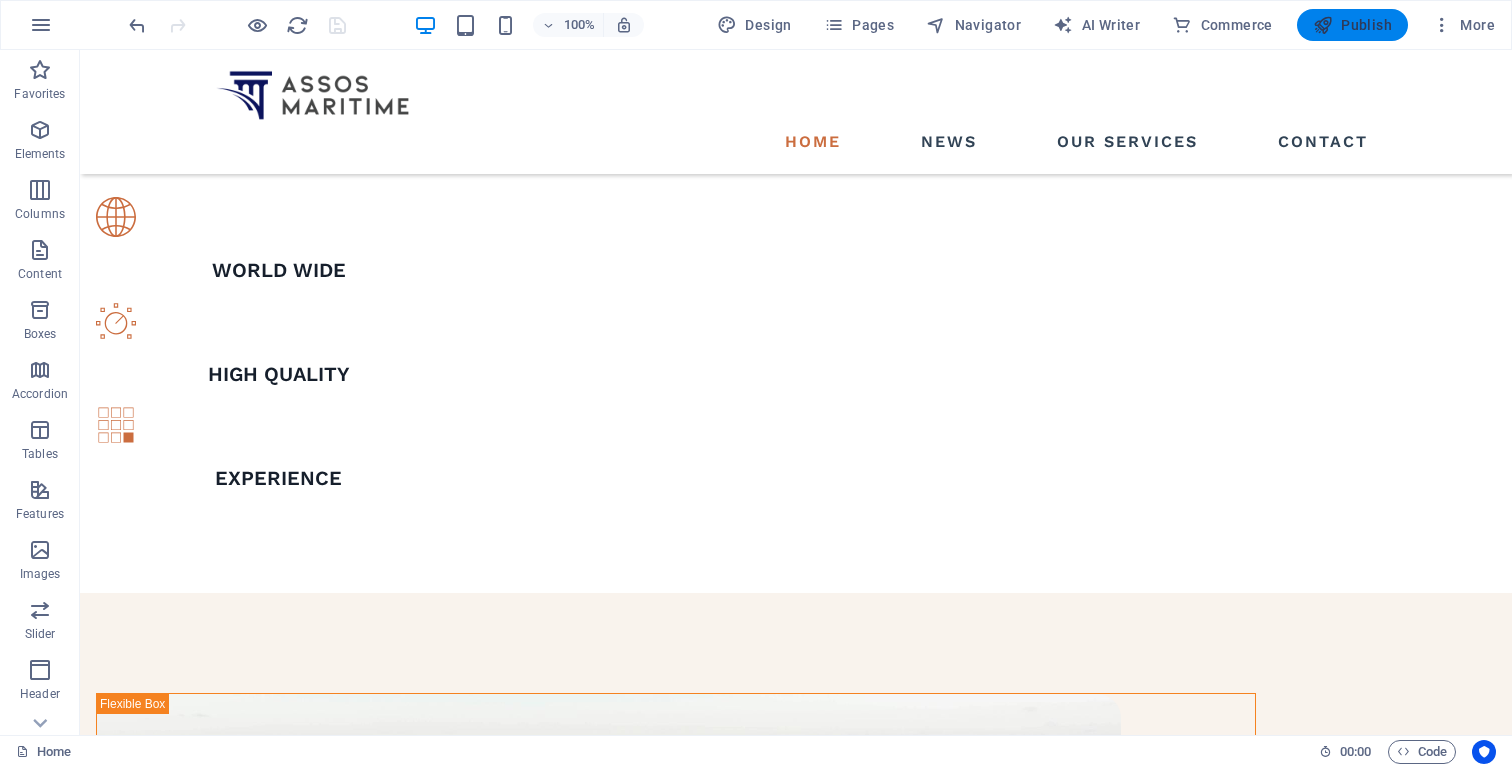 click at bounding box center [1323, 25] 